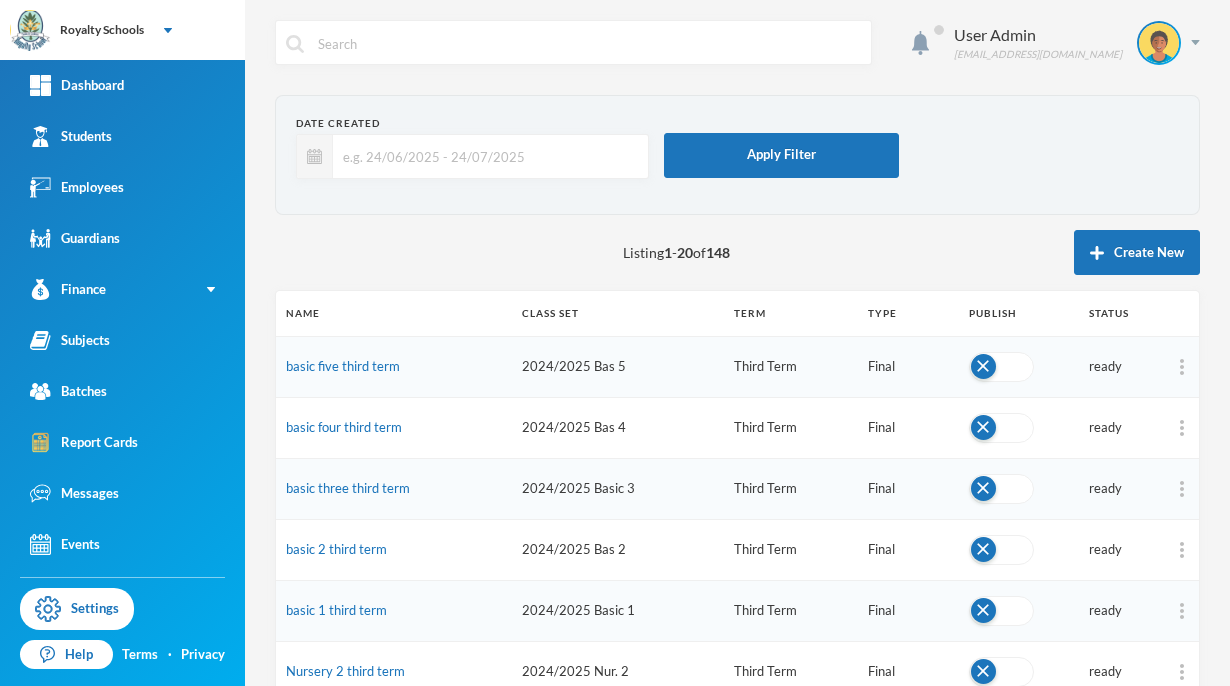 scroll, scrollTop: 0, scrollLeft: 0, axis: both 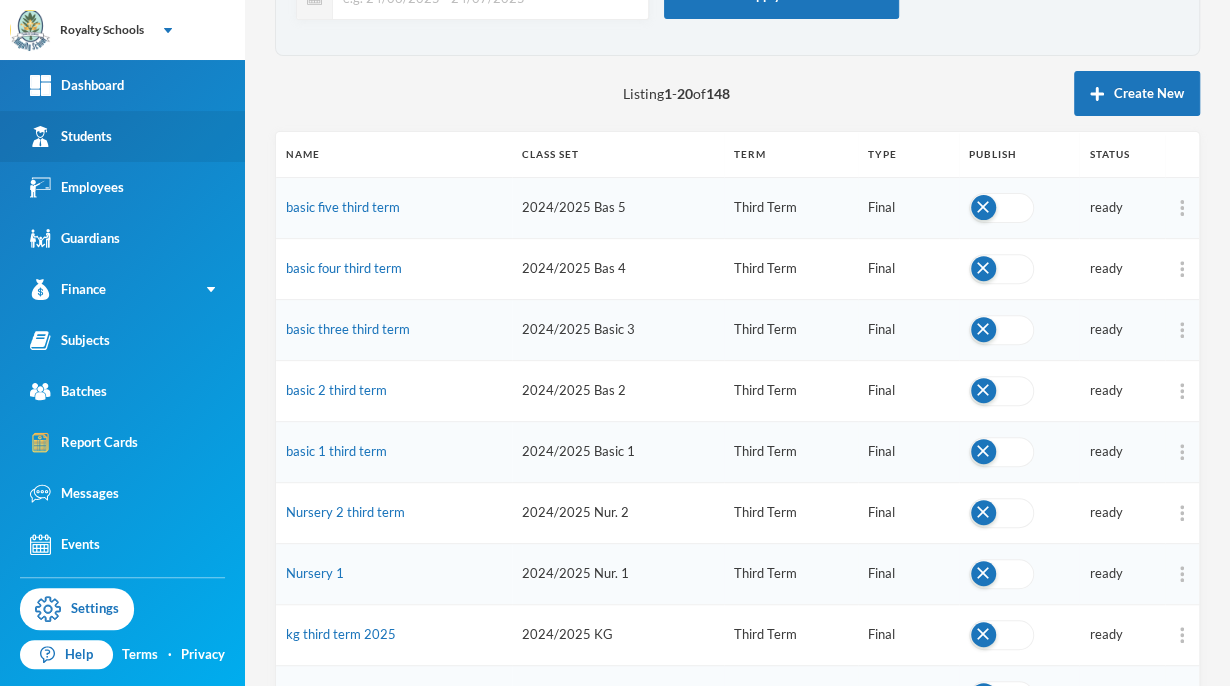 click on "Students" at bounding box center (122, 136) 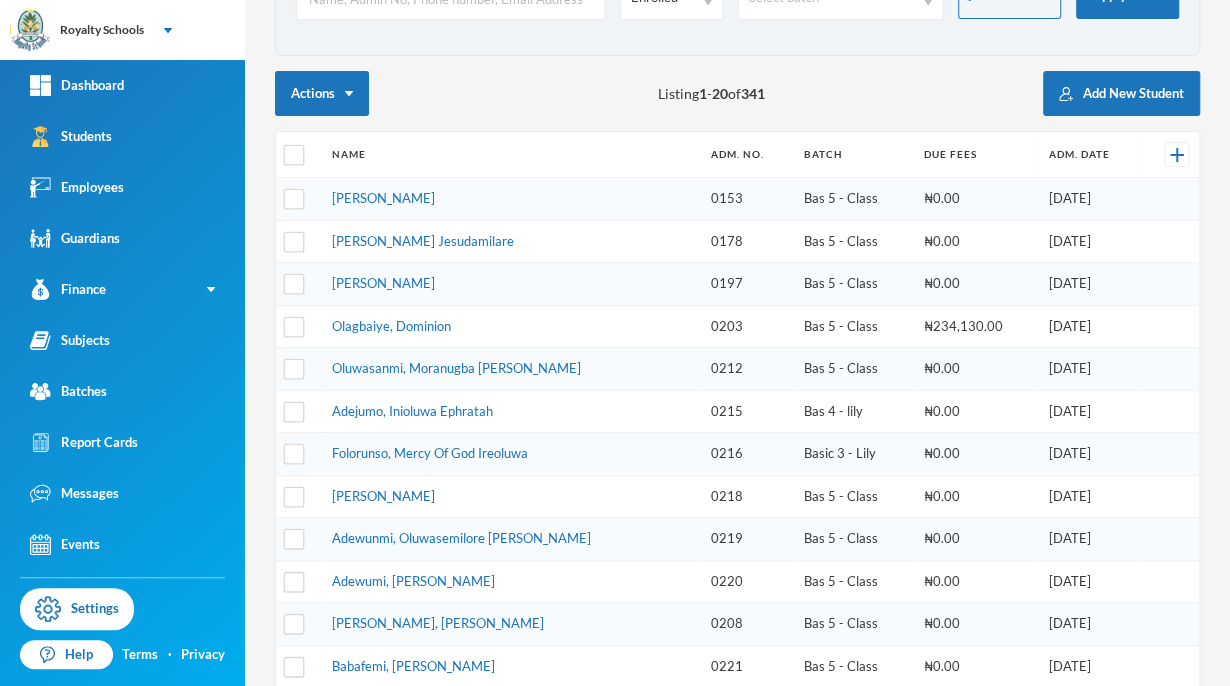 scroll, scrollTop: 0, scrollLeft: 0, axis: both 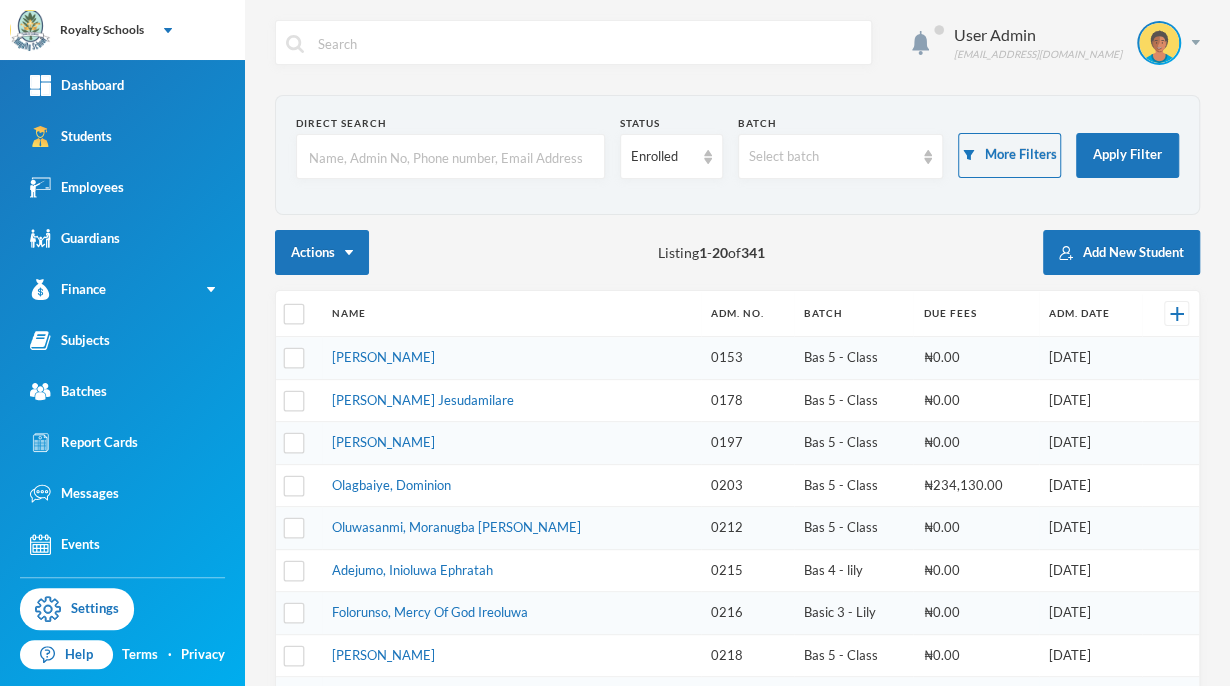 click at bounding box center [450, 157] 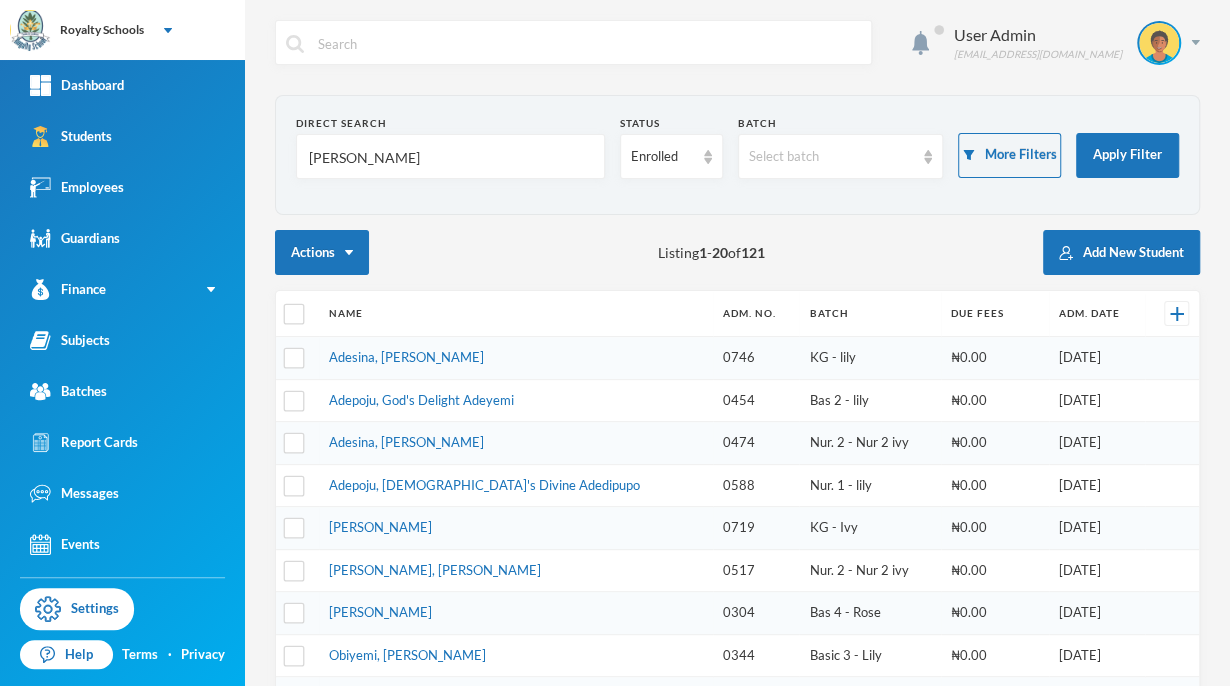type on "[PERSON_NAME]" 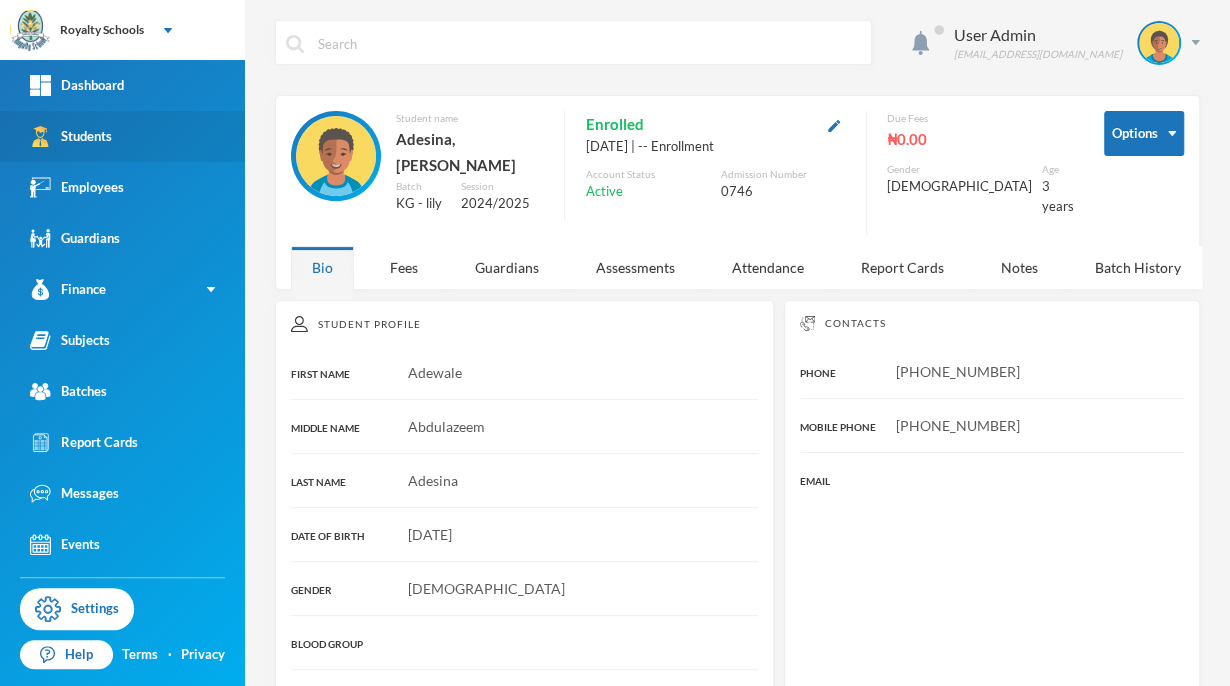 click on "Students" at bounding box center [122, 136] 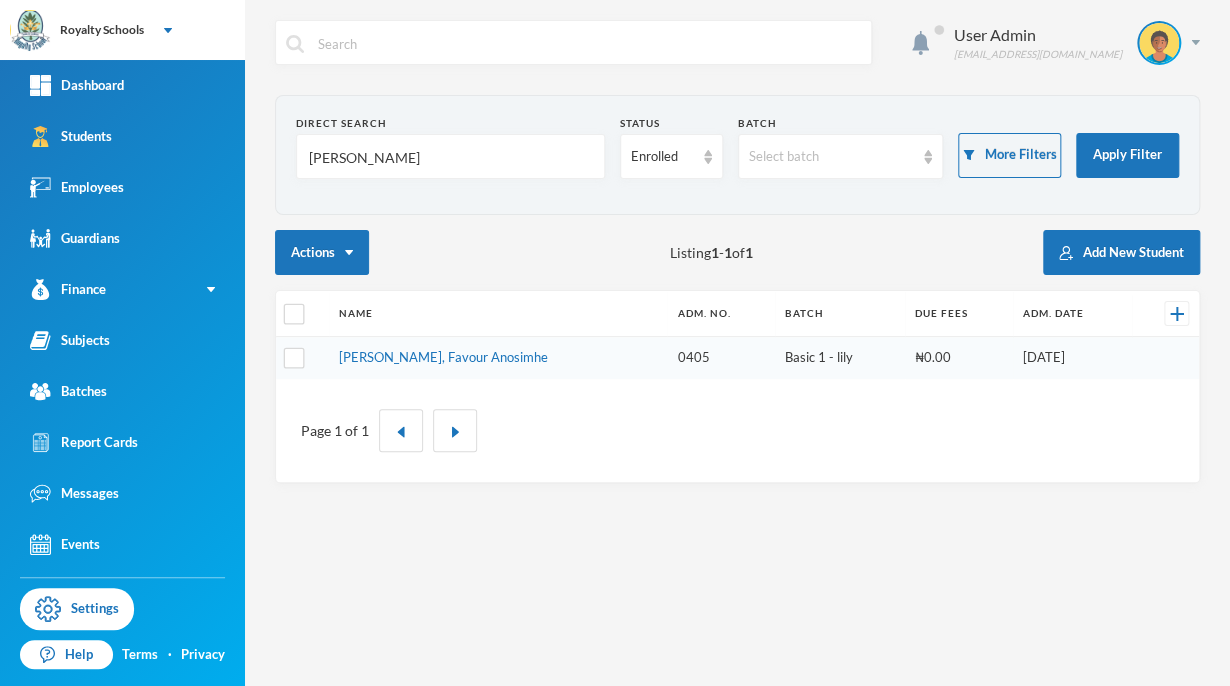 click on "[PERSON_NAME]" at bounding box center (450, 157) 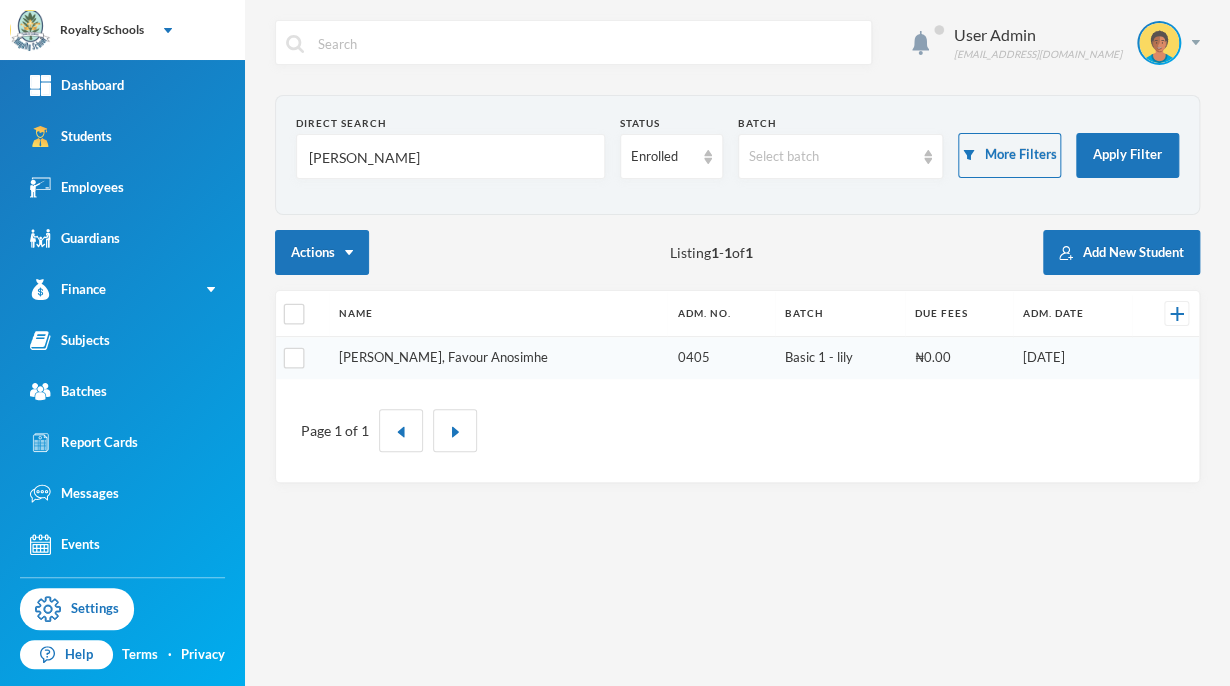 click on "[PERSON_NAME], Favour Anosimhe" at bounding box center [443, 357] 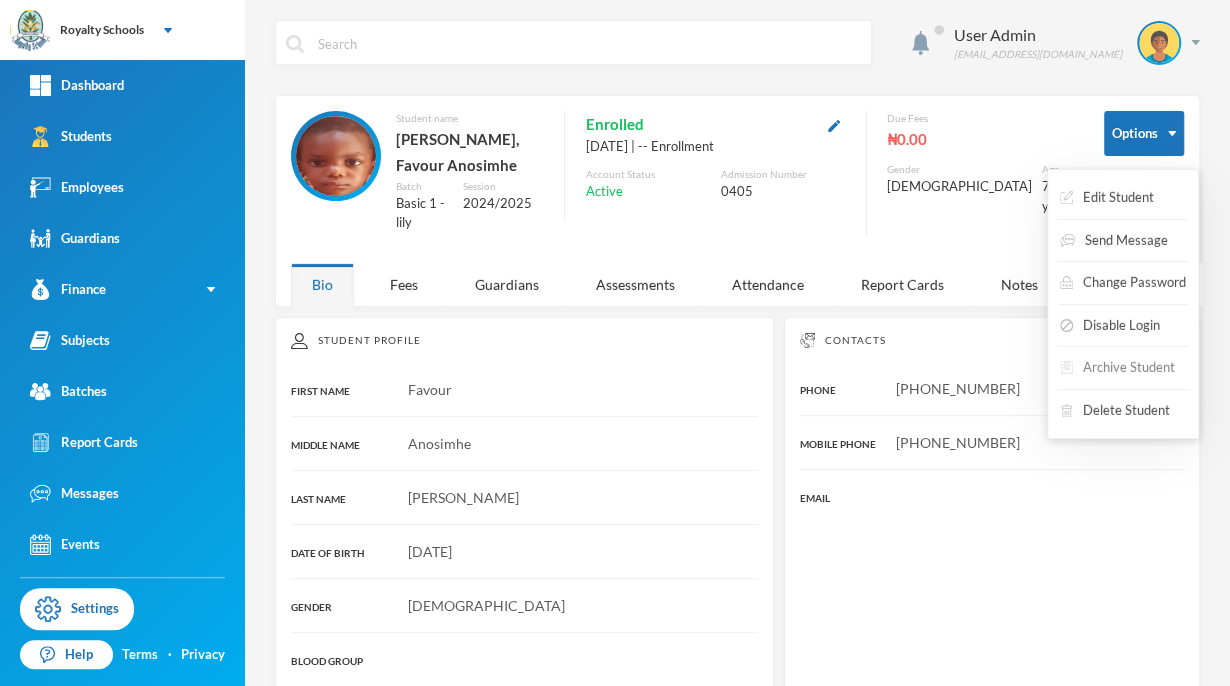 click on "Archive Student" at bounding box center [1117, 368] 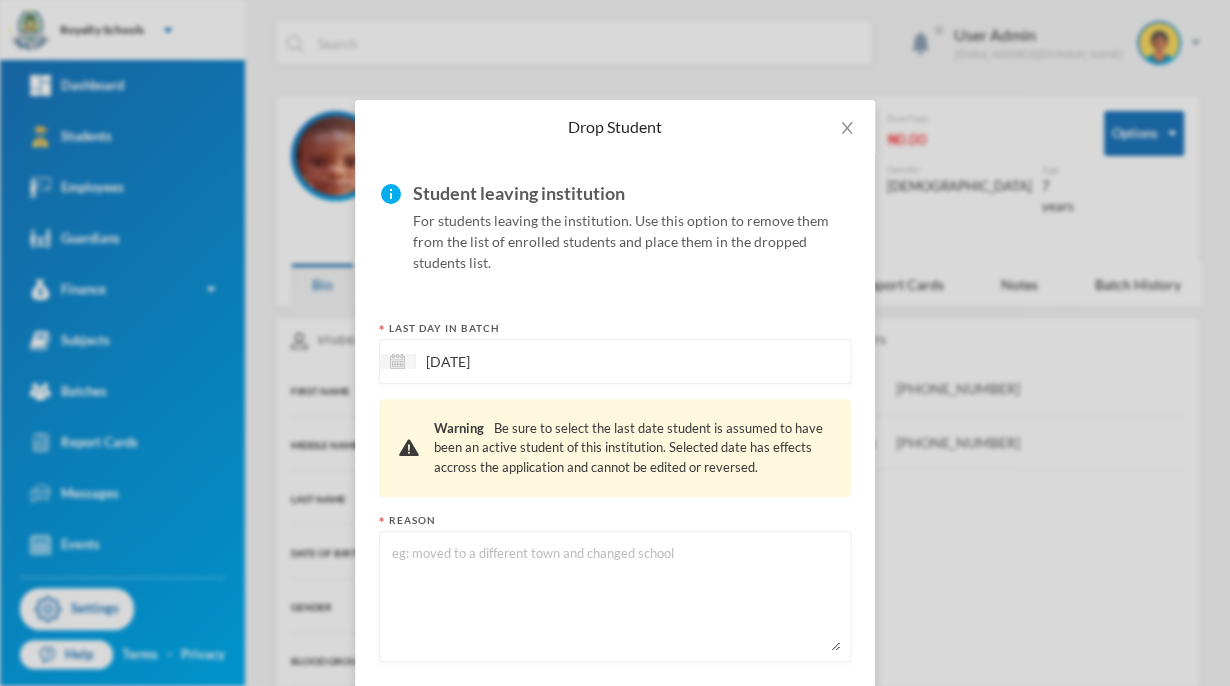 click at bounding box center [615, 596] 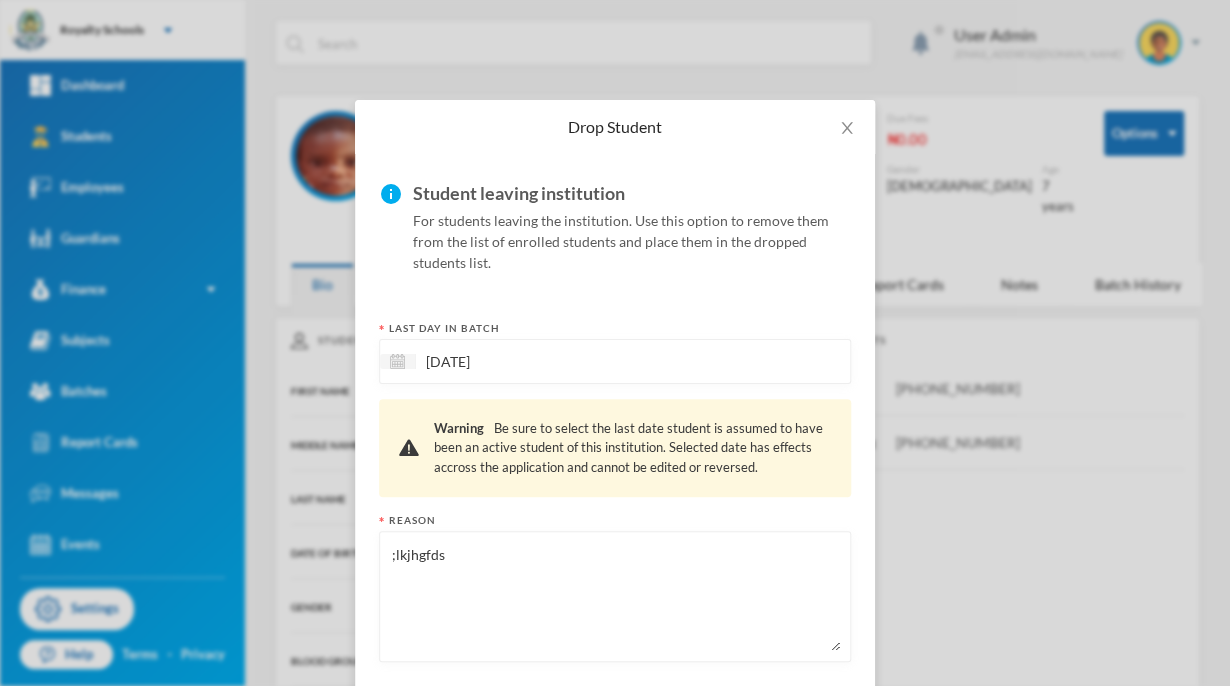 scroll, scrollTop: 99, scrollLeft: 0, axis: vertical 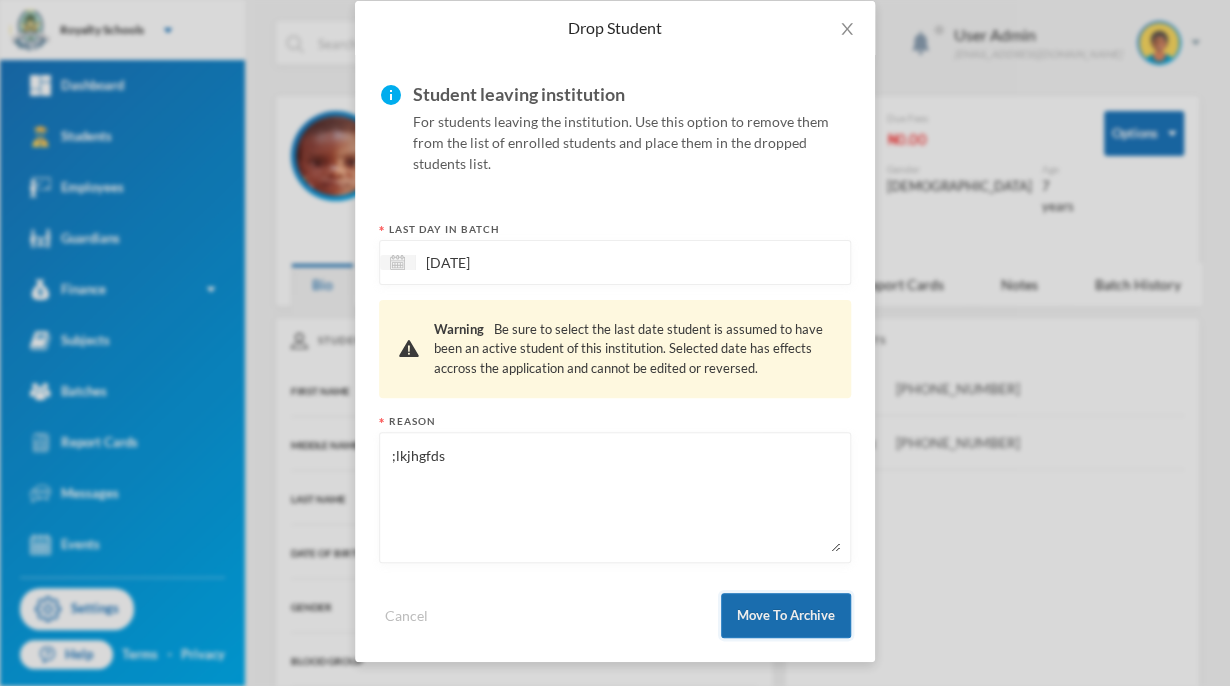 type on ";lkjhgfds" 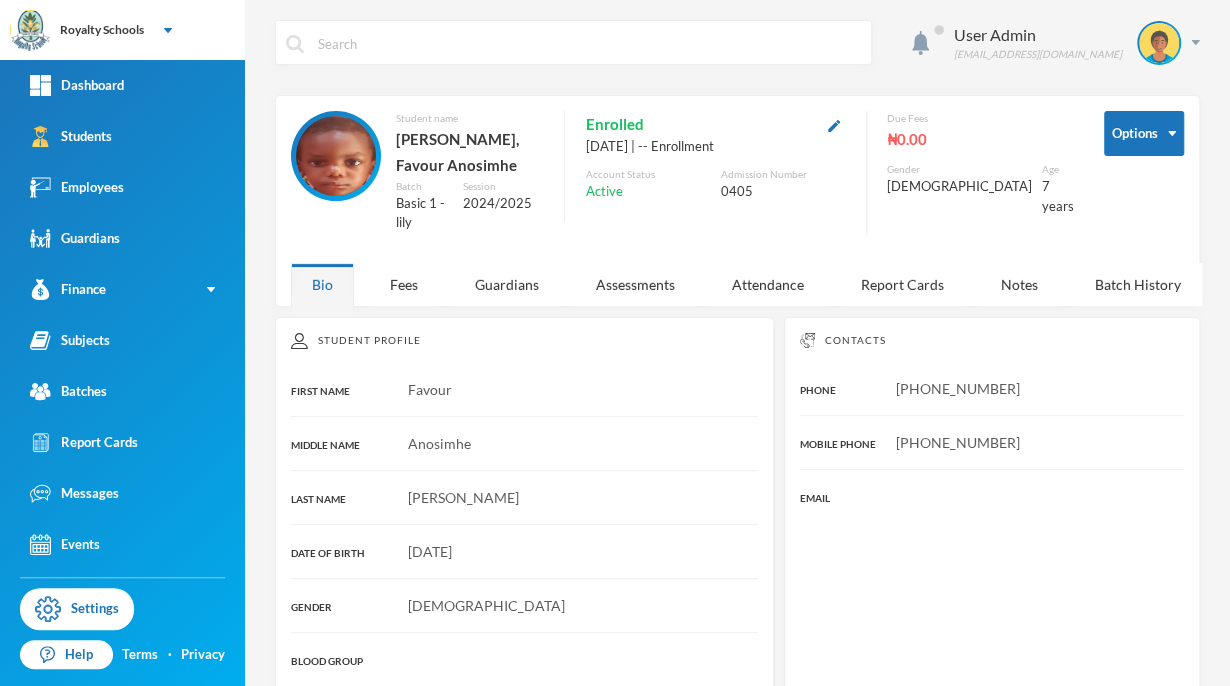 scroll, scrollTop: 0, scrollLeft: 0, axis: both 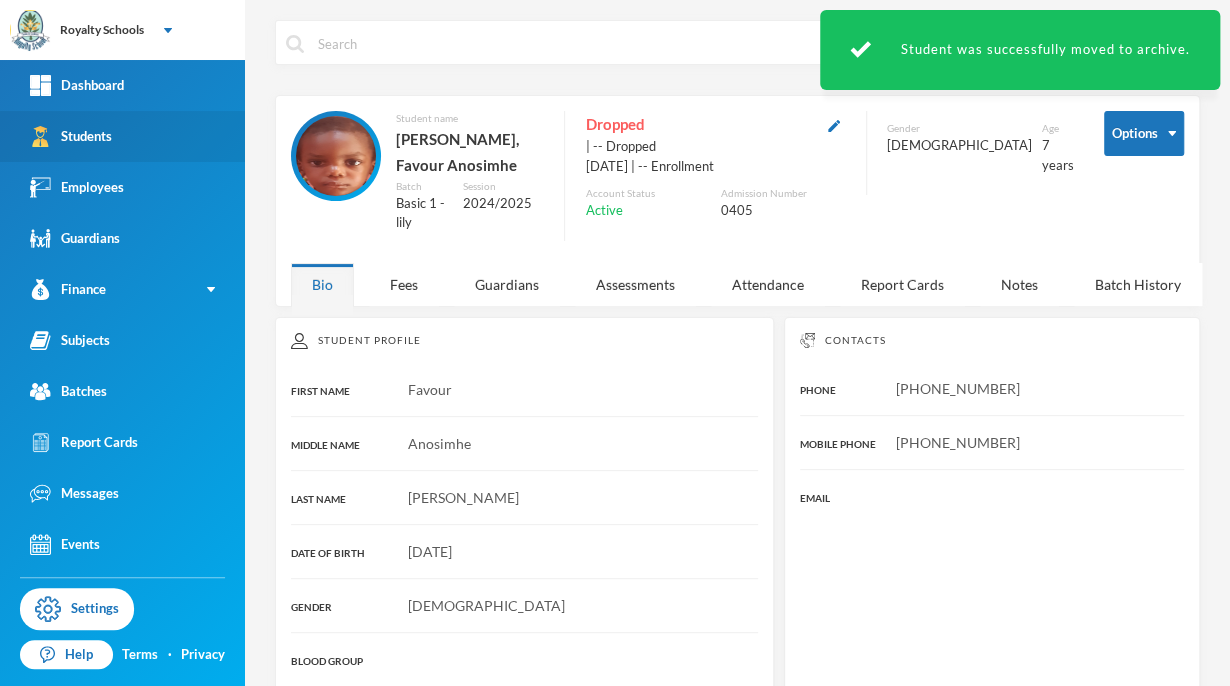 click on "Students" at bounding box center (122, 136) 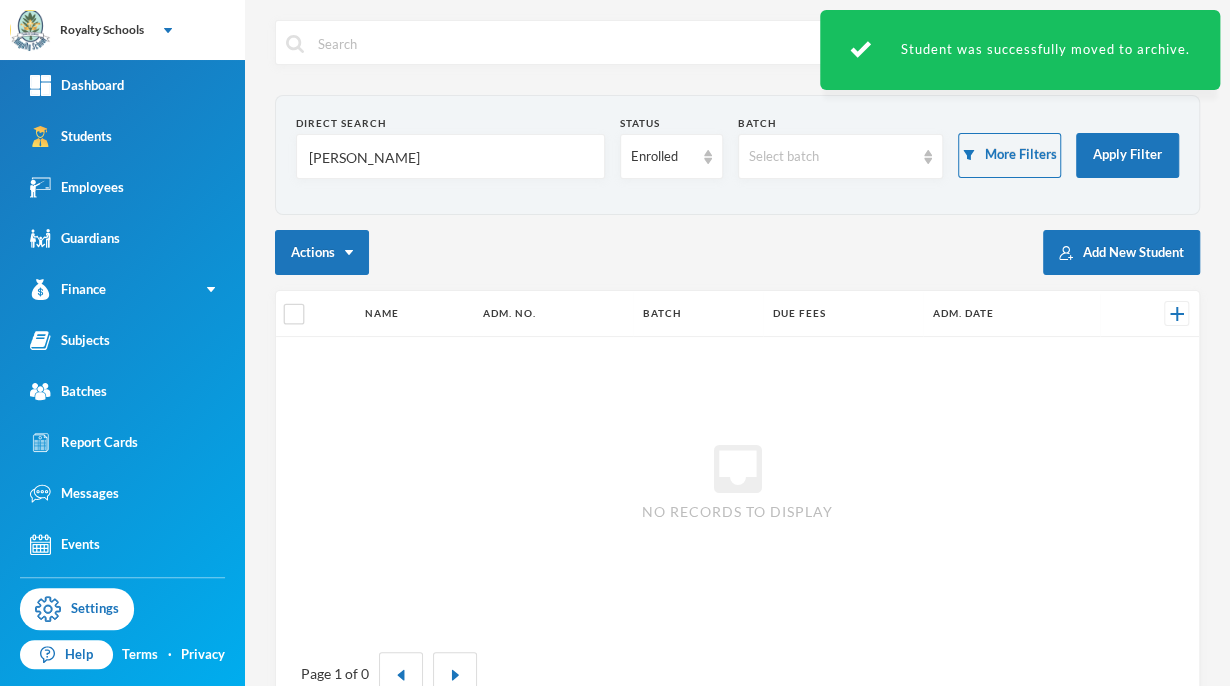 click on "[PERSON_NAME]" at bounding box center [450, 157] 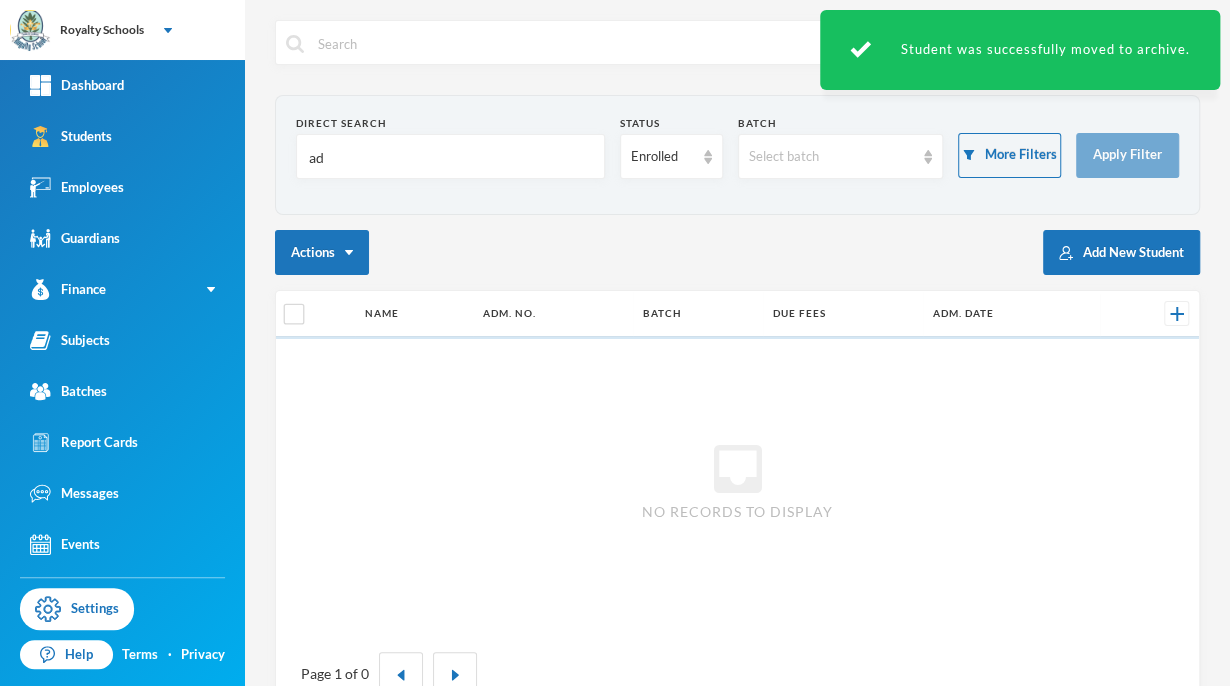type on "a" 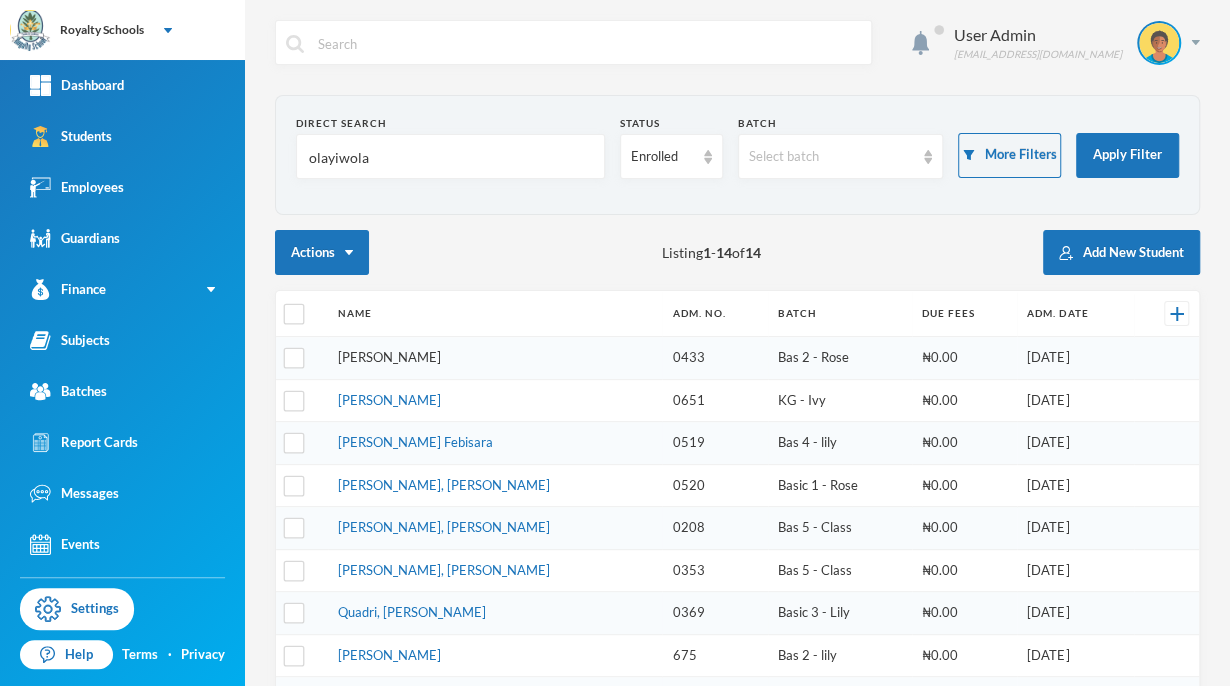 type on "olayiwola" 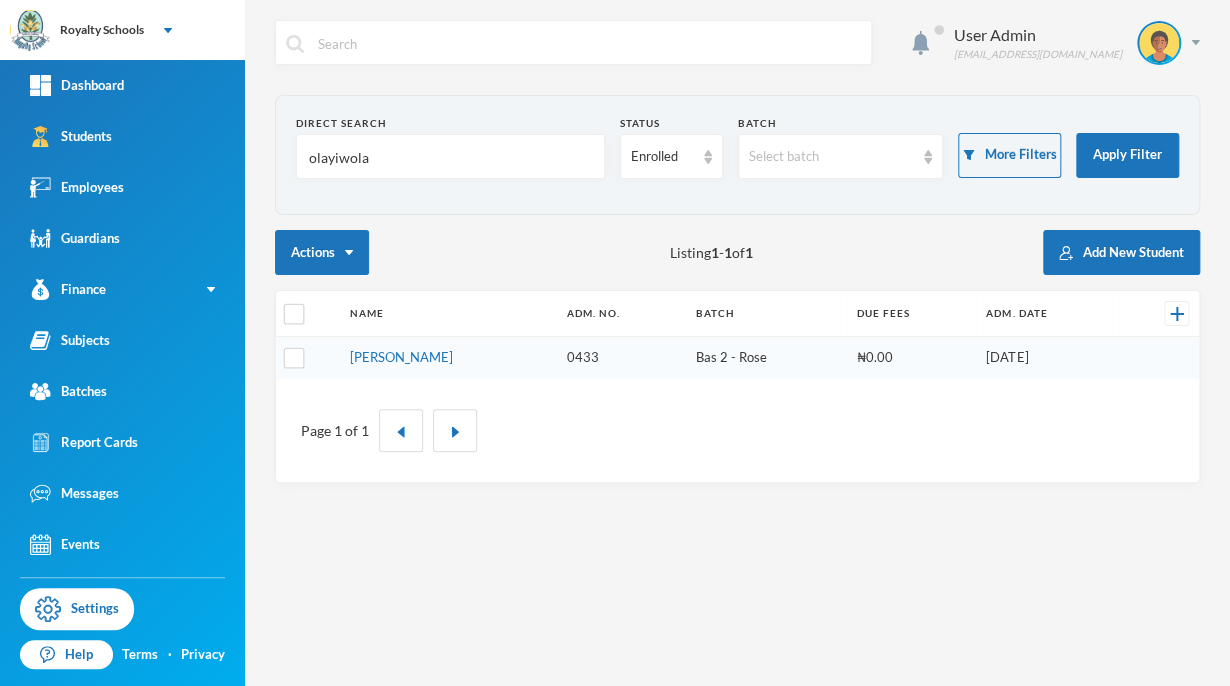 click on "[PERSON_NAME]" at bounding box center (401, 357) 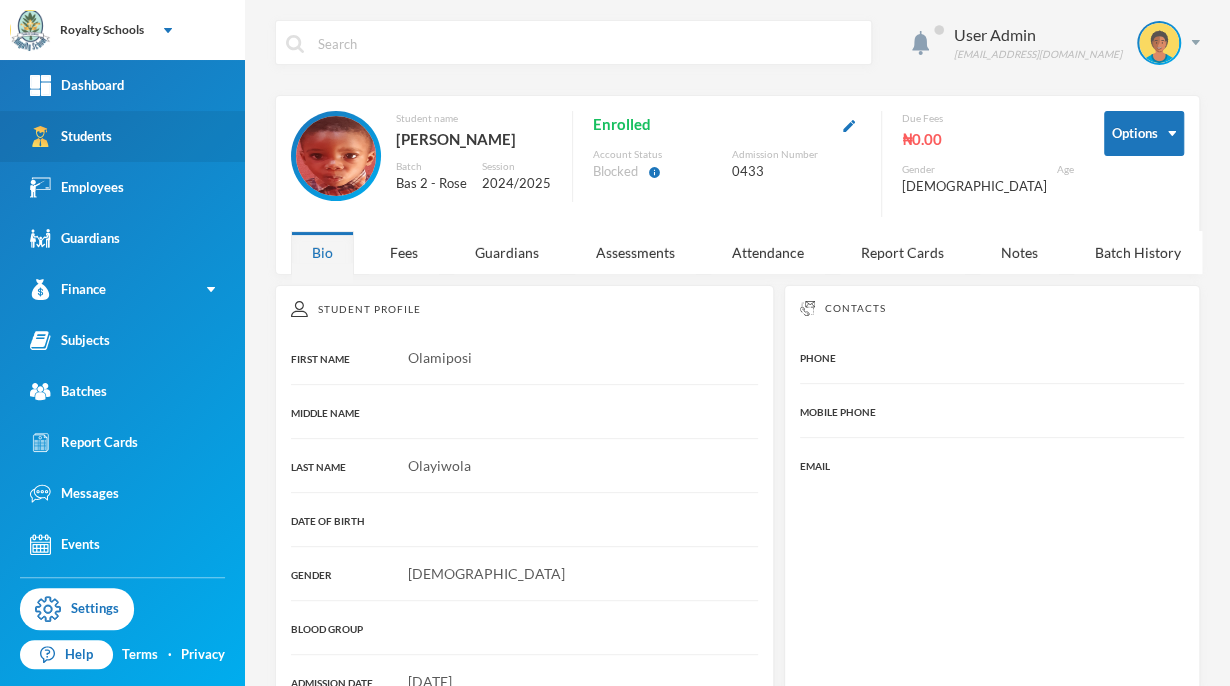 click on "Students" at bounding box center [122, 136] 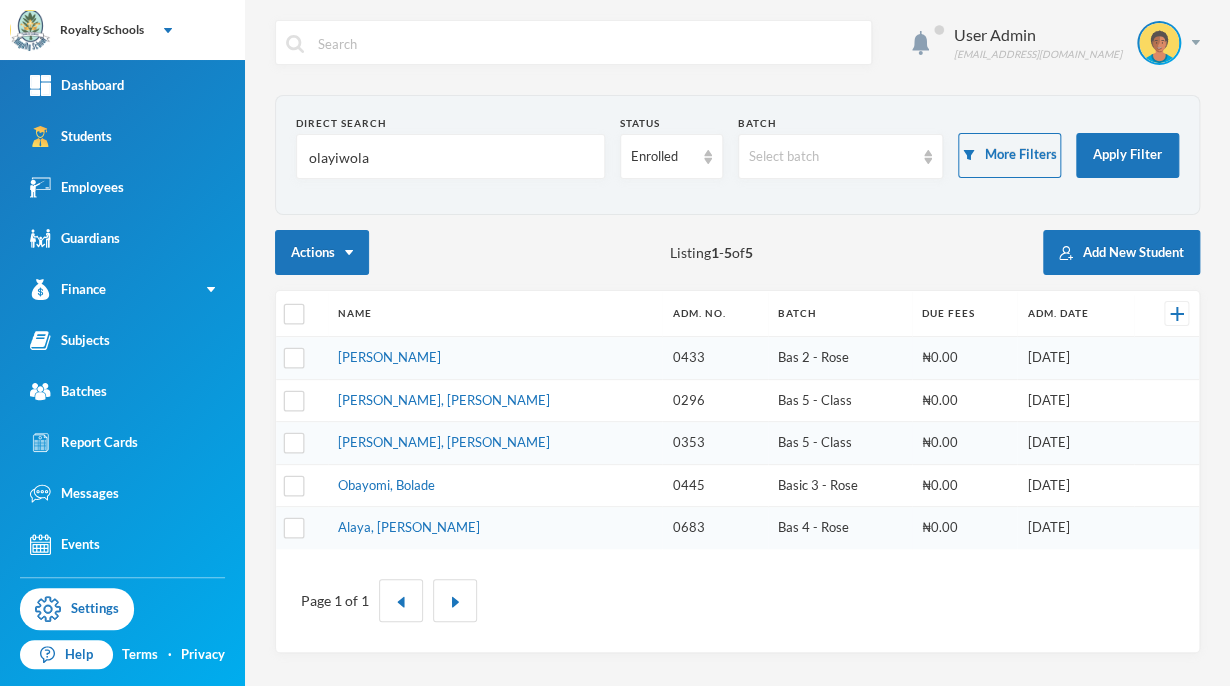 click on "olayiwola" at bounding box center (450, 157) 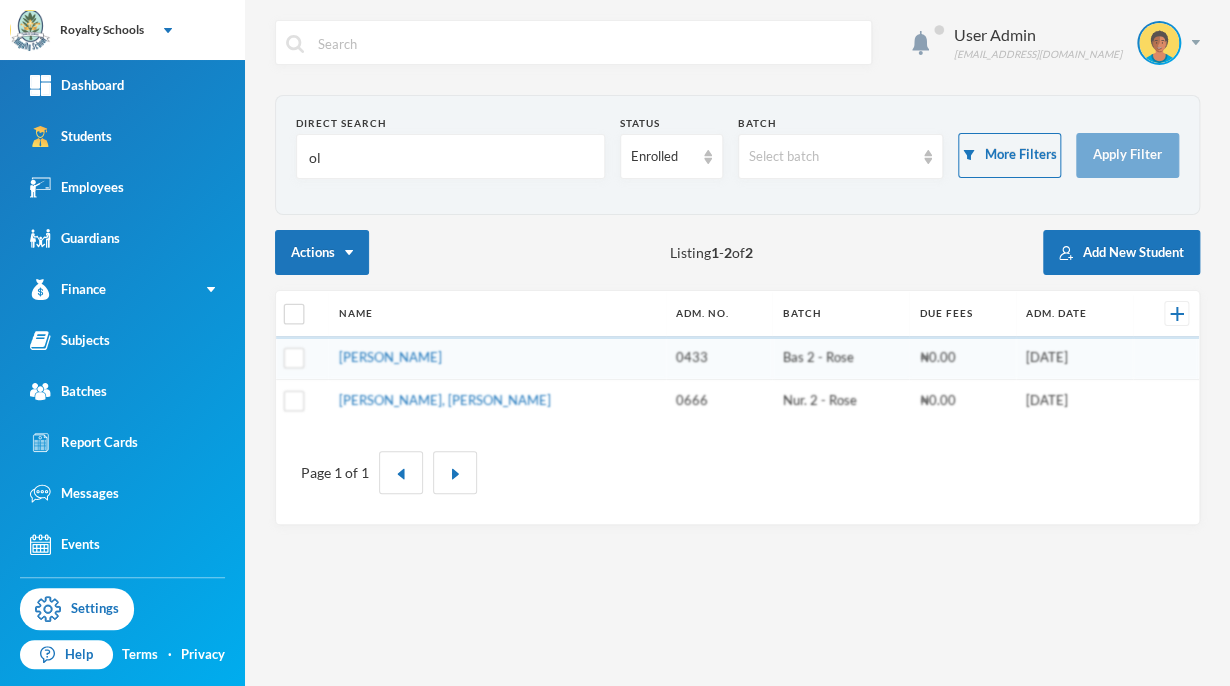 type on "o" 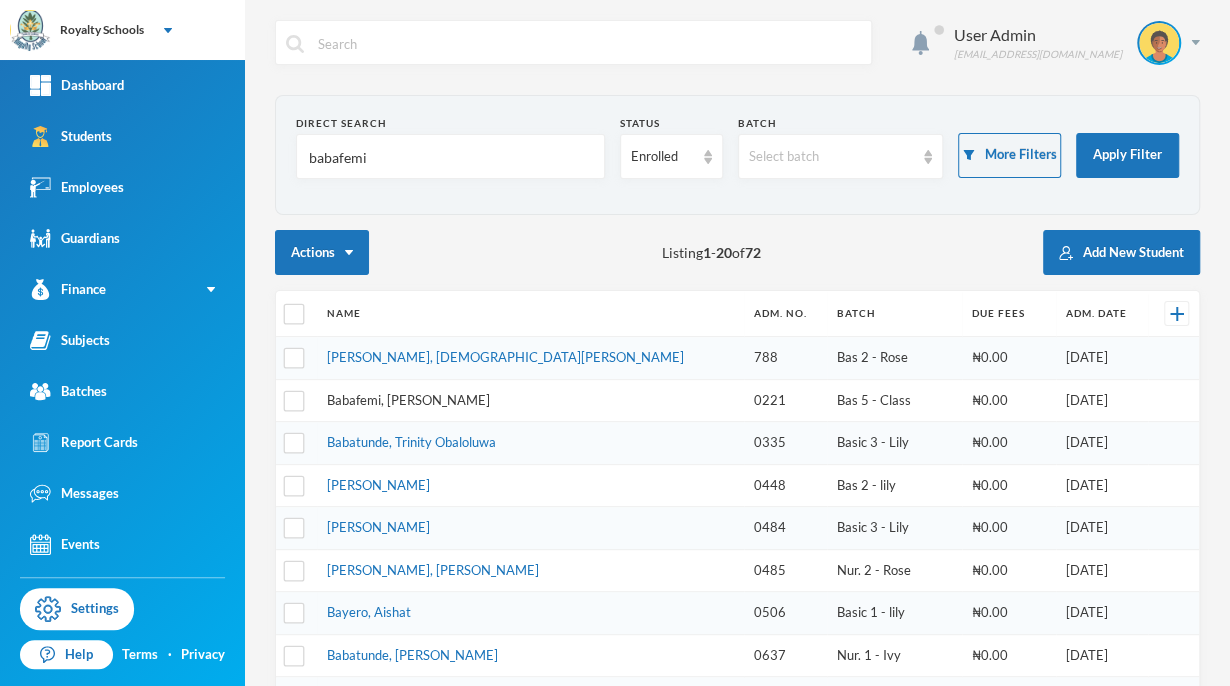 type on "babafemi" 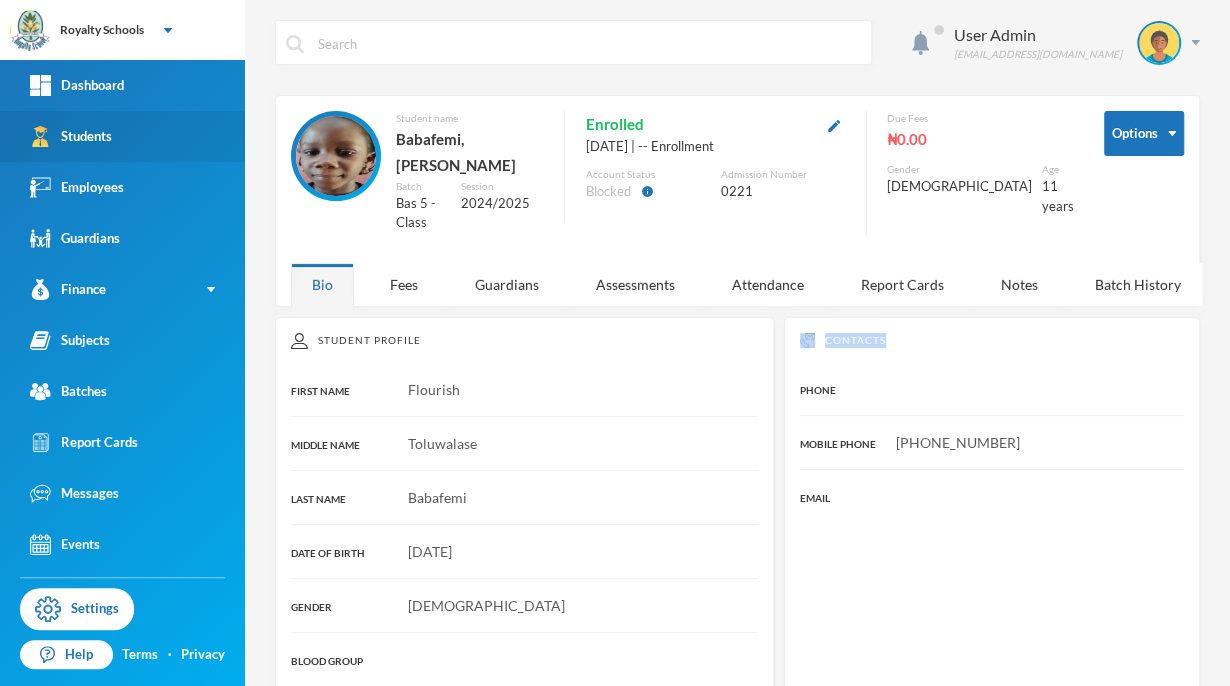 click on "Students" at bounding box center (71, 136) 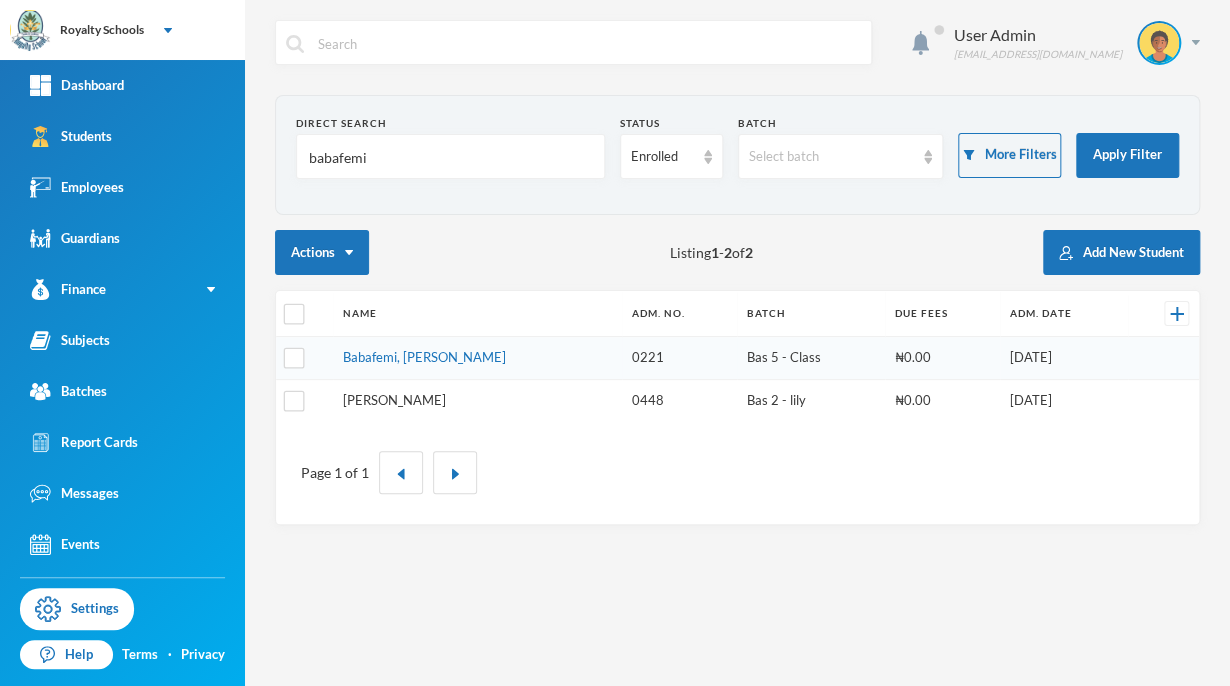 click on "[PERSON_NAME]" at bounding box center (394, 400) 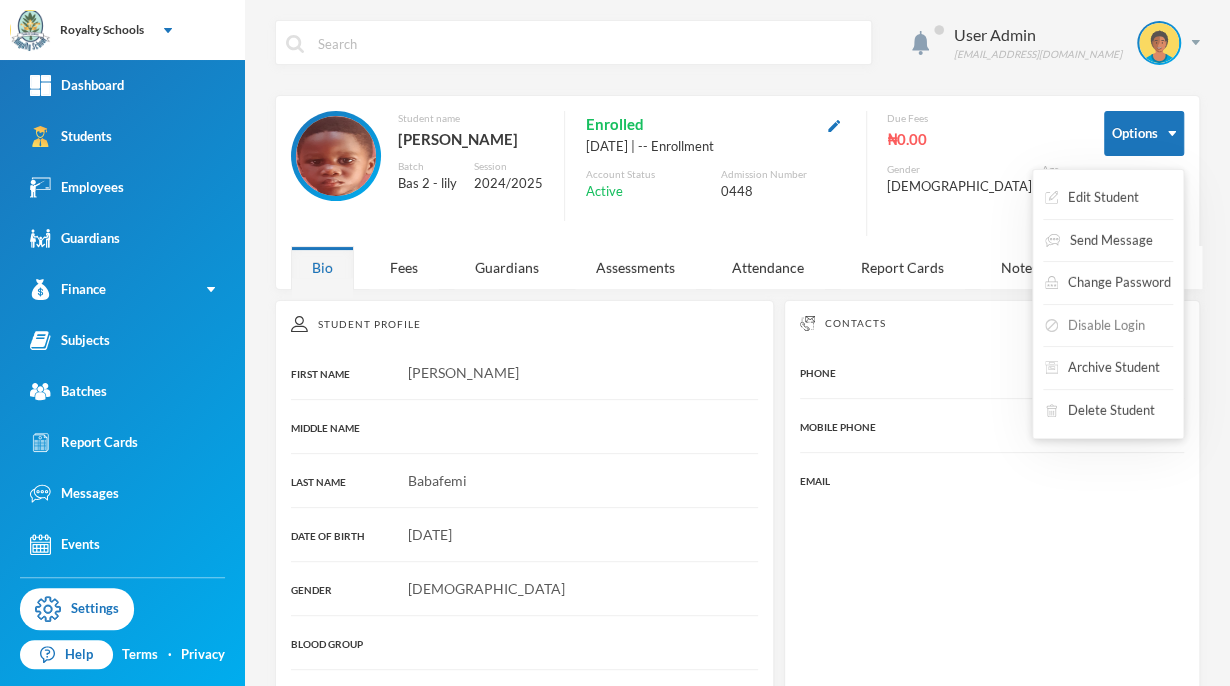 click on "Disable Login" at bounding box center (1095, 326) 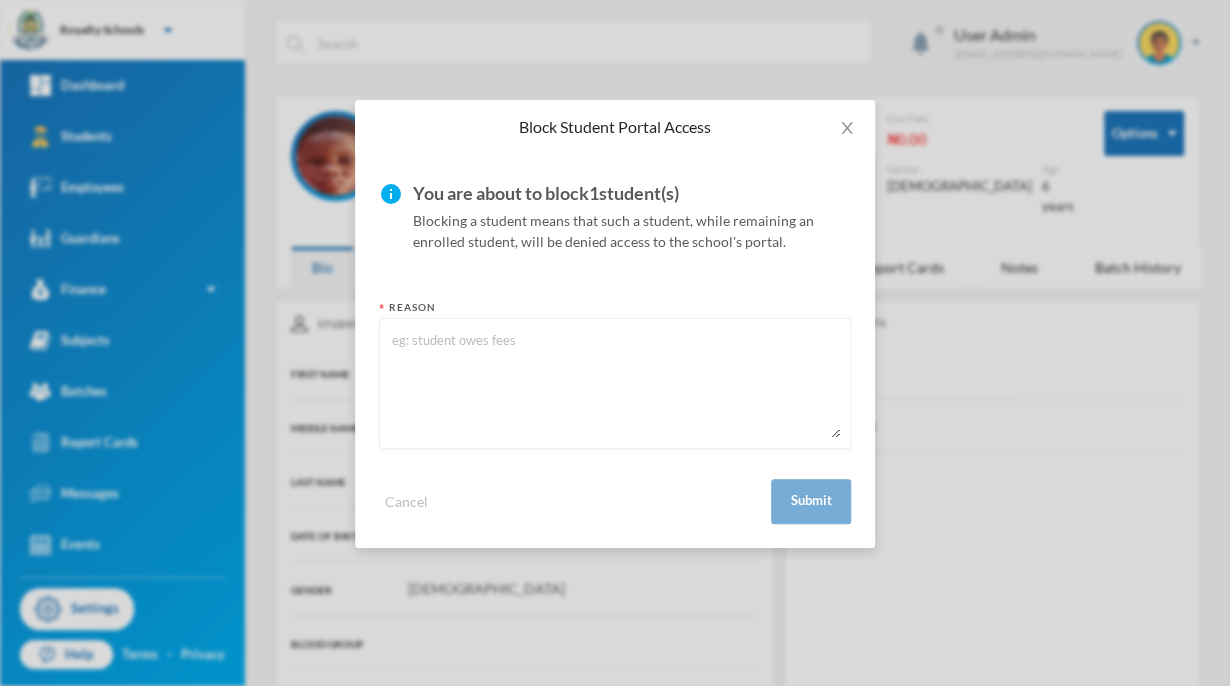 click at bounding box center (615, 383) 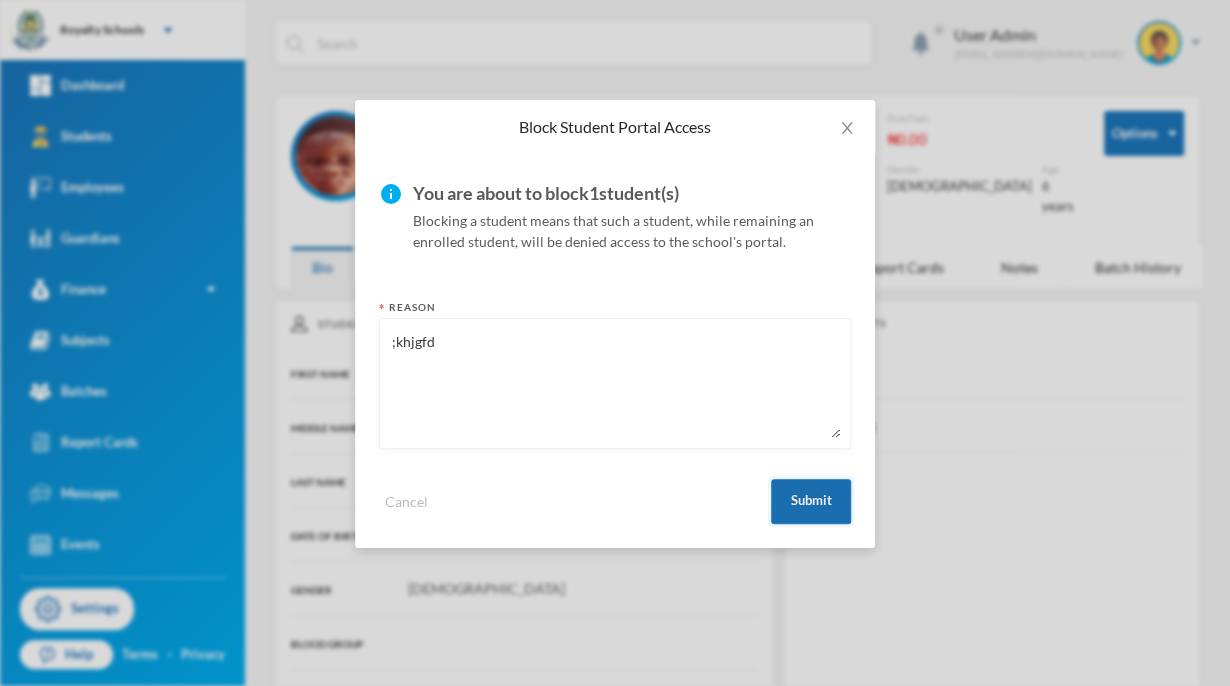 type on ";khjgfd" 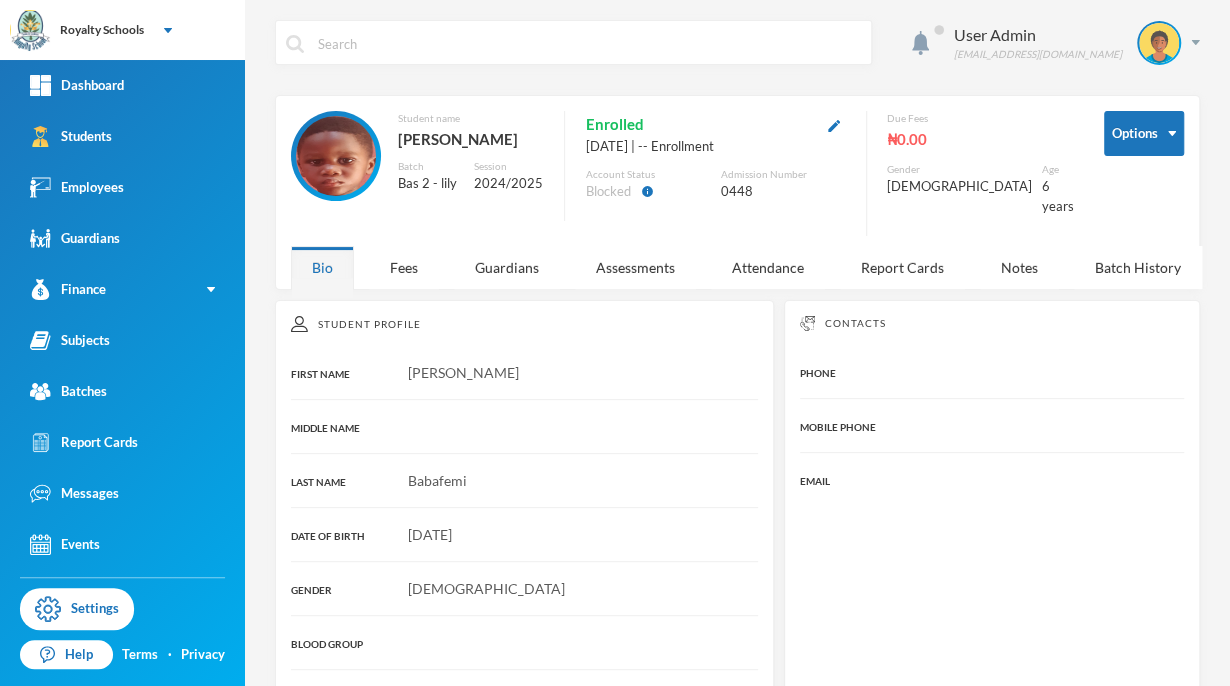 click at bounding box center (992, 469) 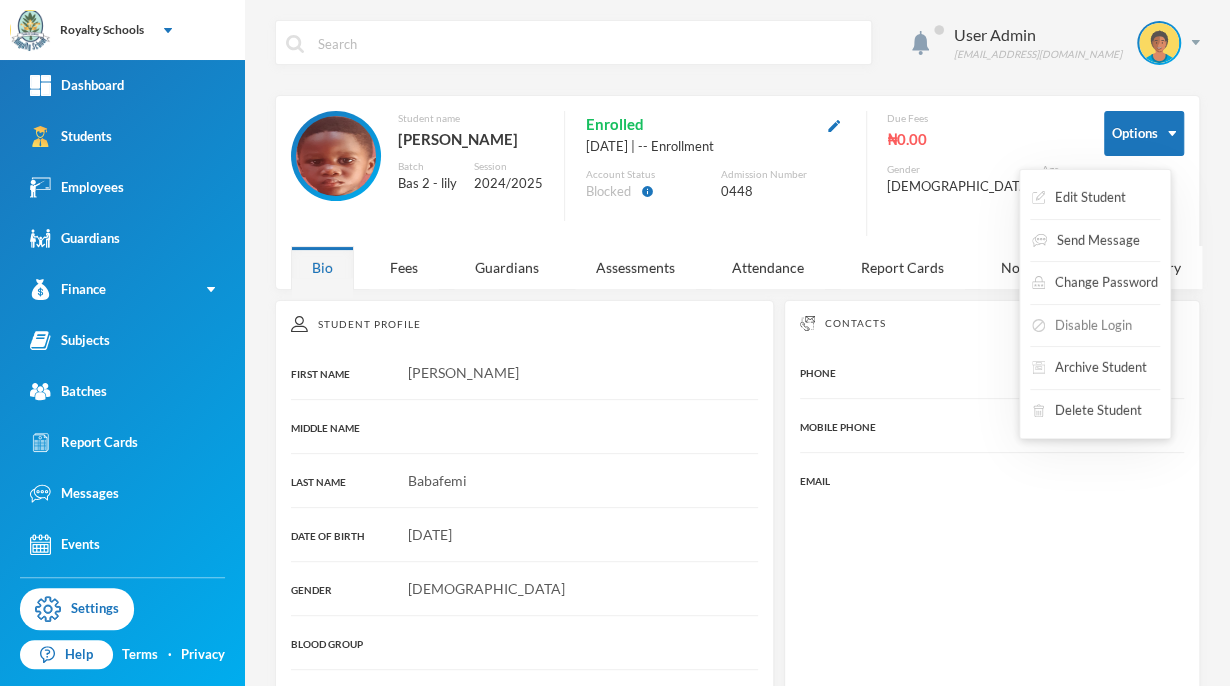 click on "Disable Login" at bounding box center (1082, 326) 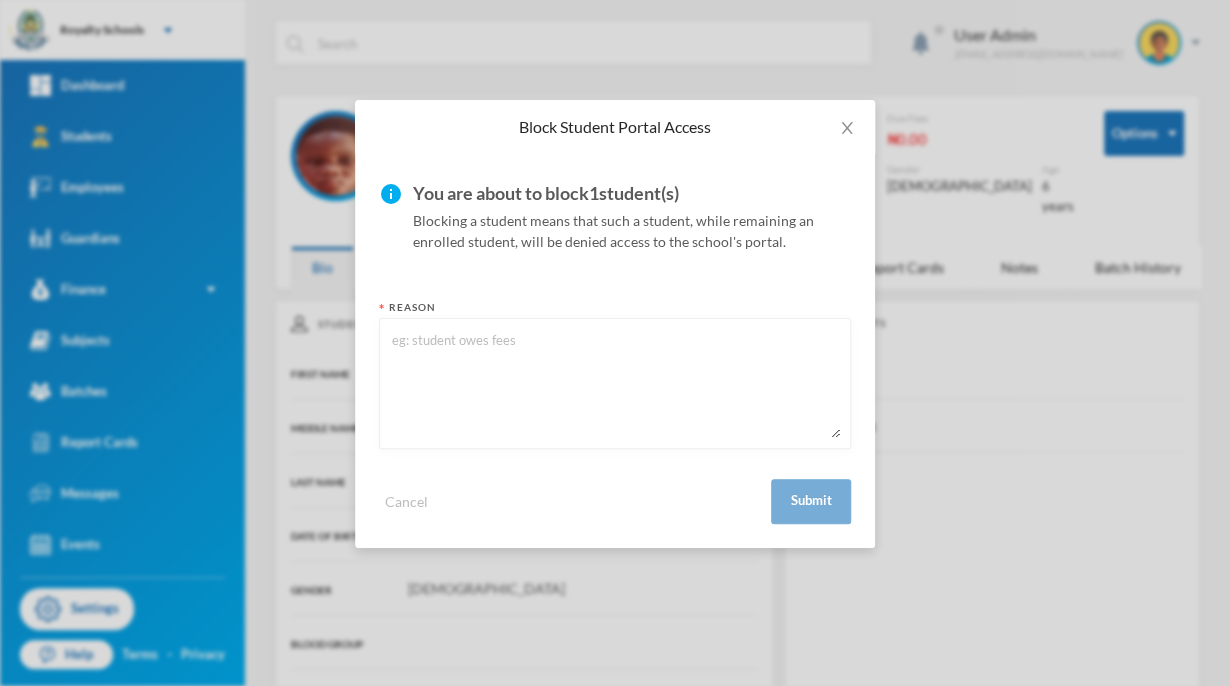 click at bounding box center [615, 383] 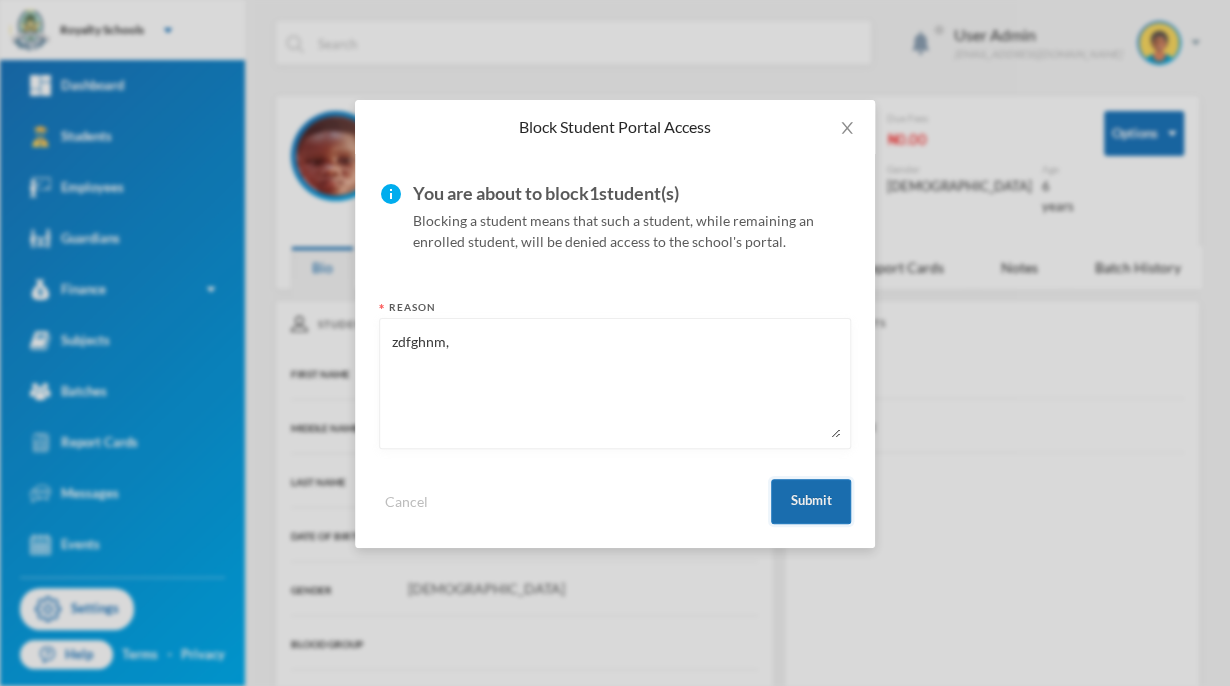 type on "zdfghnm," 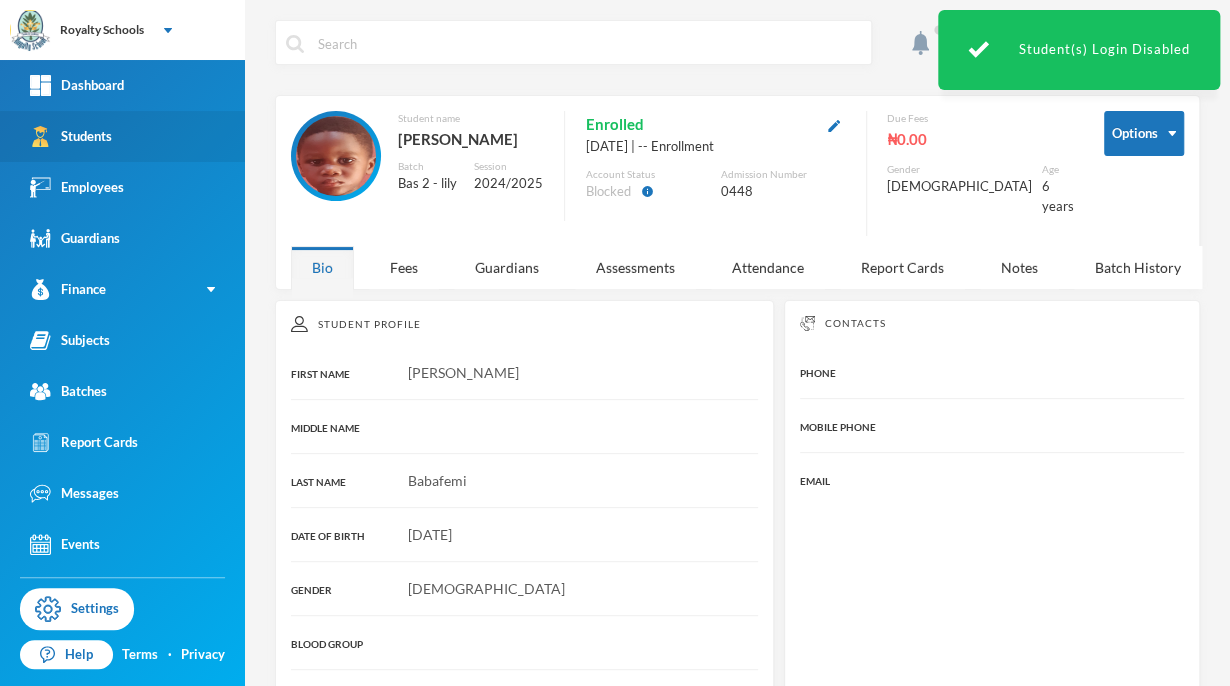 click on "Students" at bounding box center (71, 136) 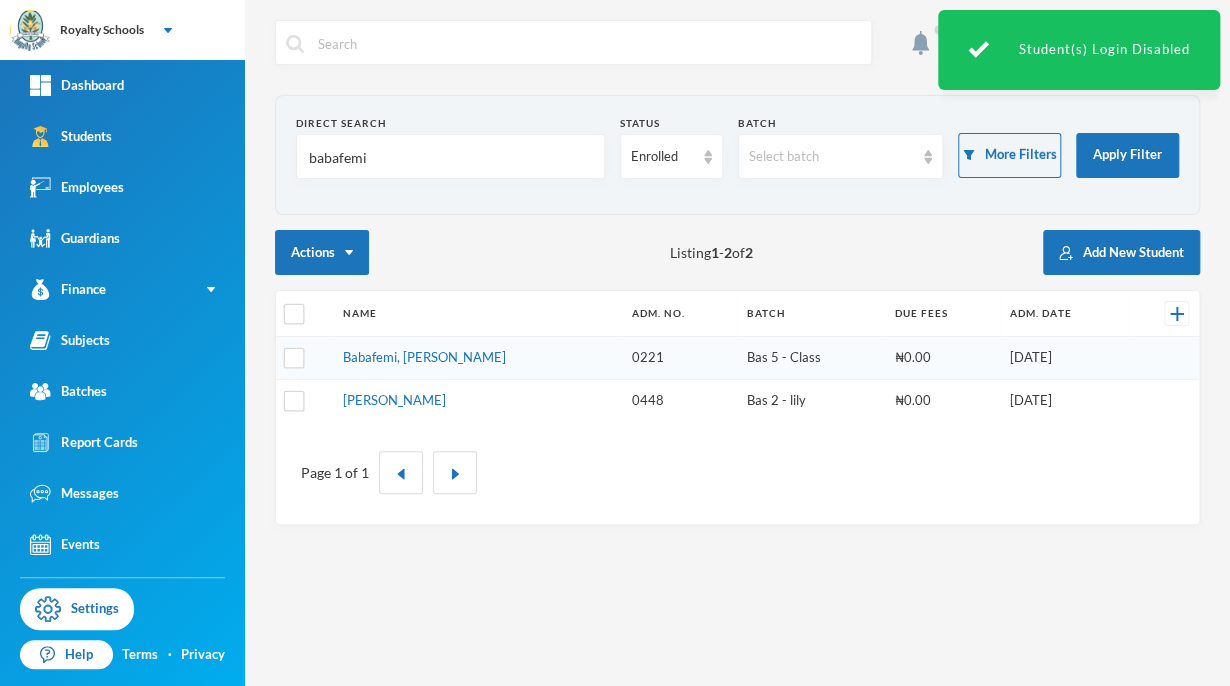 click on "babafemi" at bounding box center [450, 157] 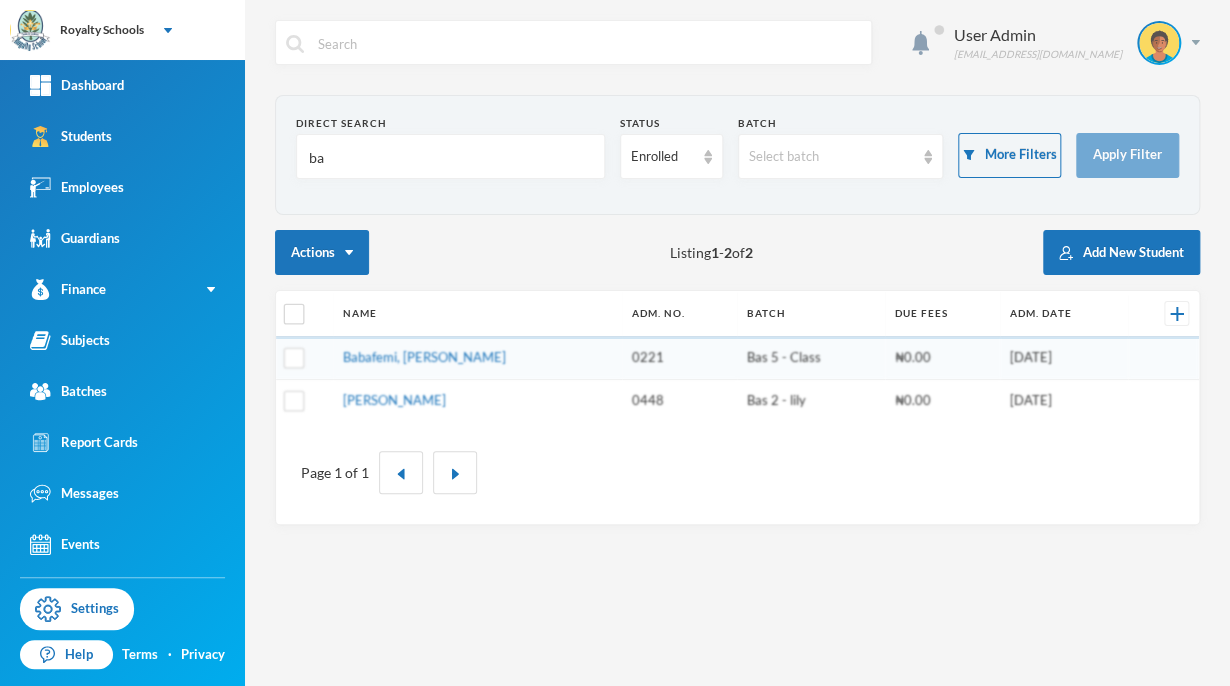 type on "b" 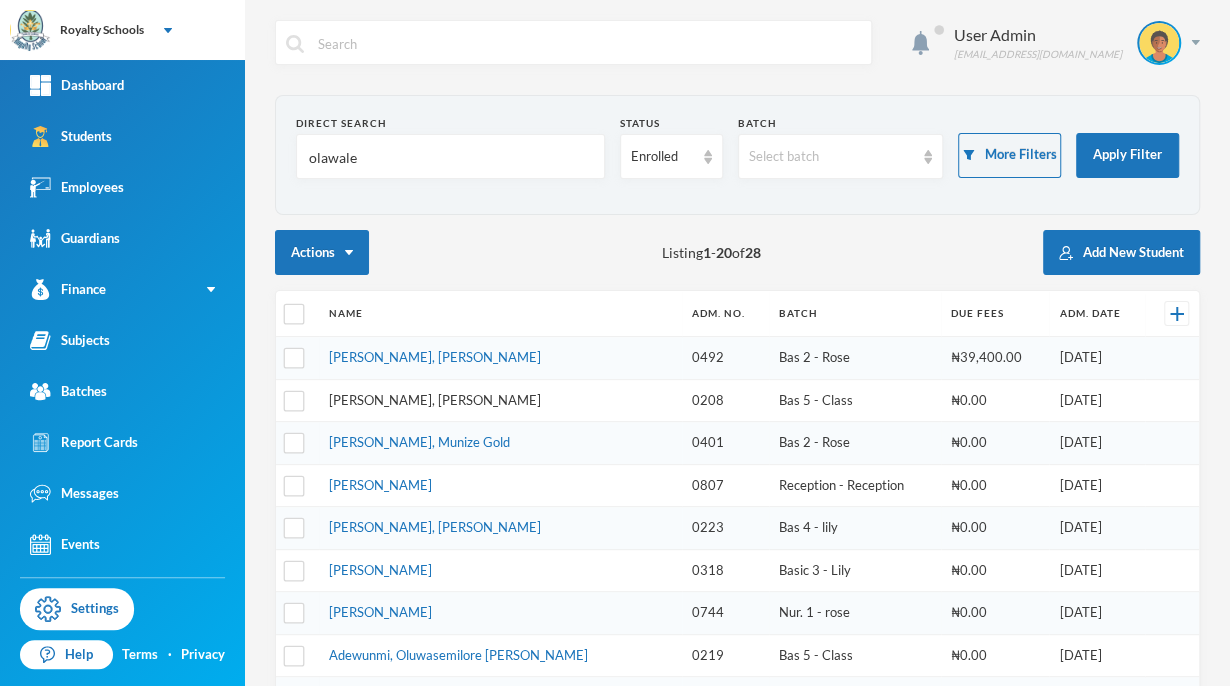 type on "olawale" 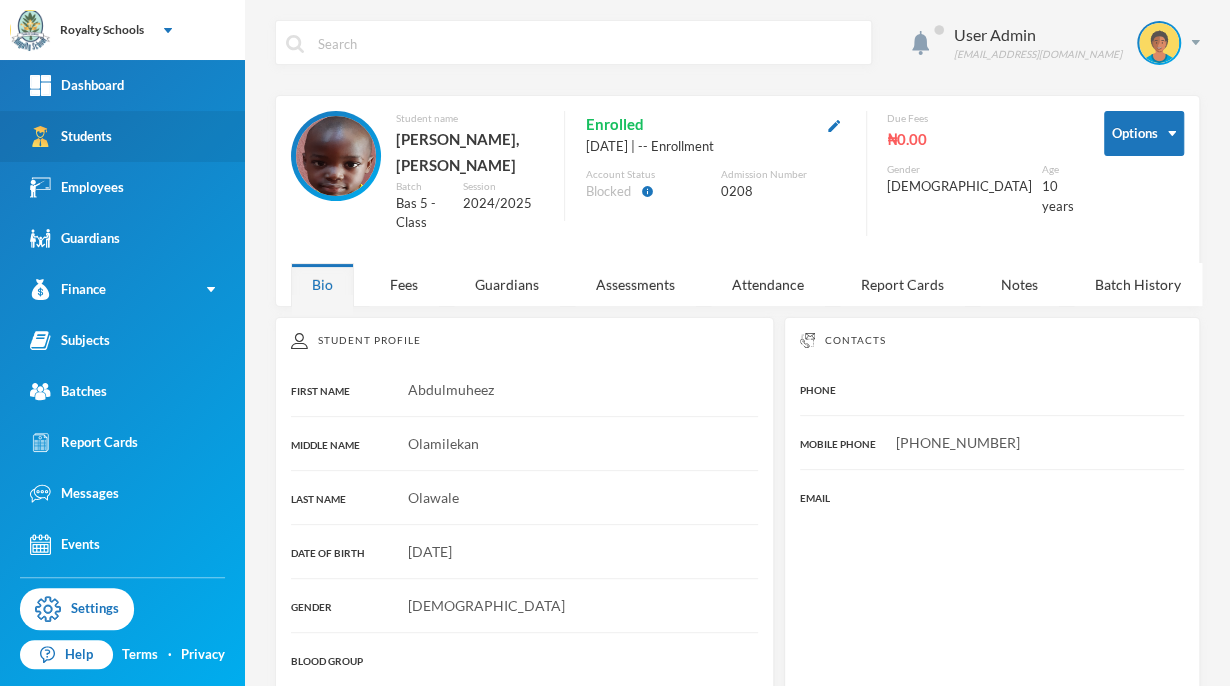 click on "Students" at bounding box center (71, 136) 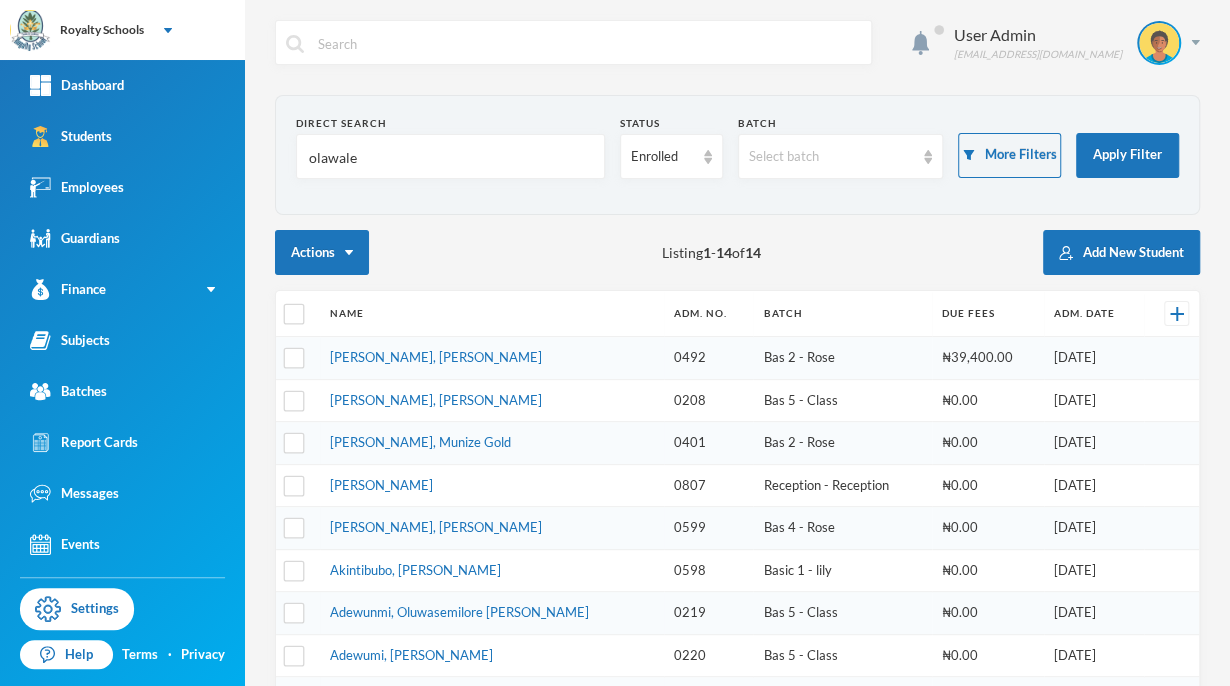click on "[PERSON_NAME], Munize Gold" at bounding box center [491, 443] 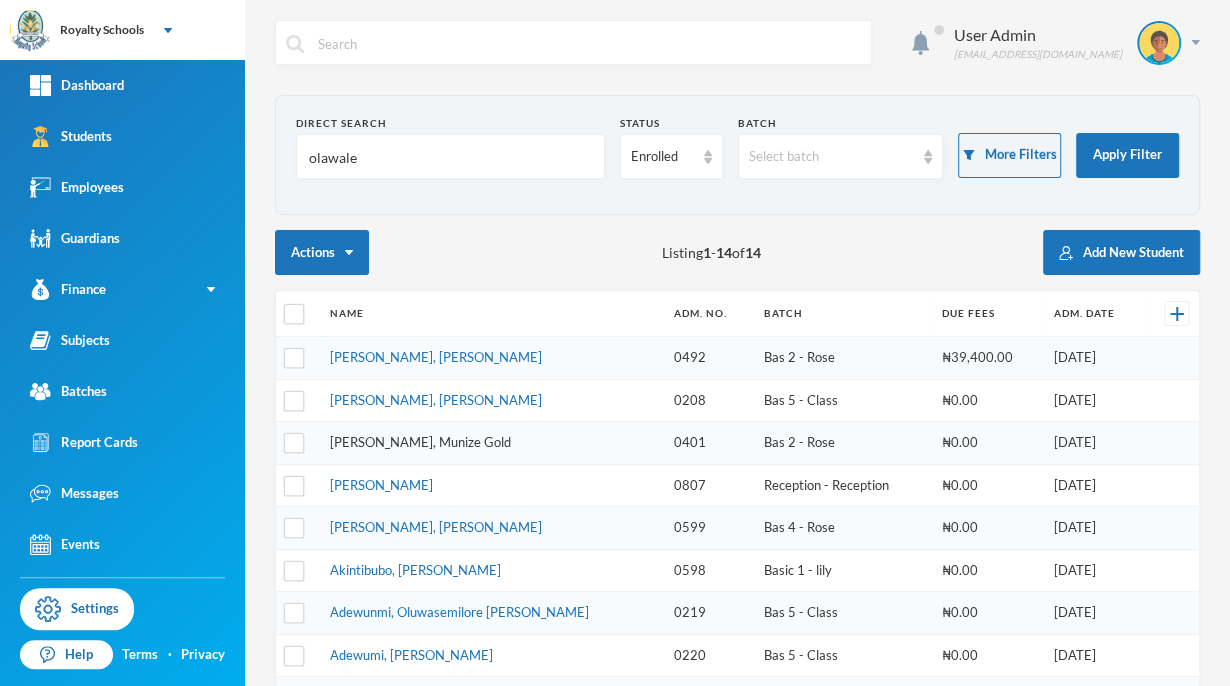 click on "[PERSON_NAME], Munize Gold" at bounding box center (420, 442) 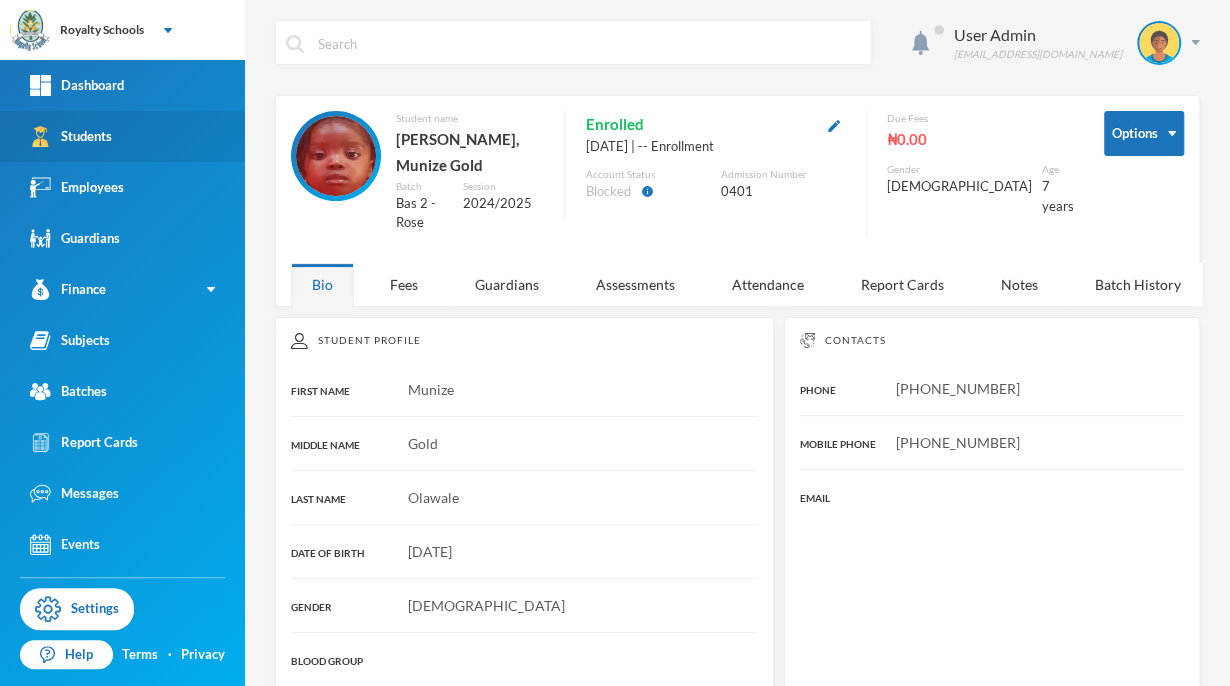 click on "Students" at bounding box center [122, 136] 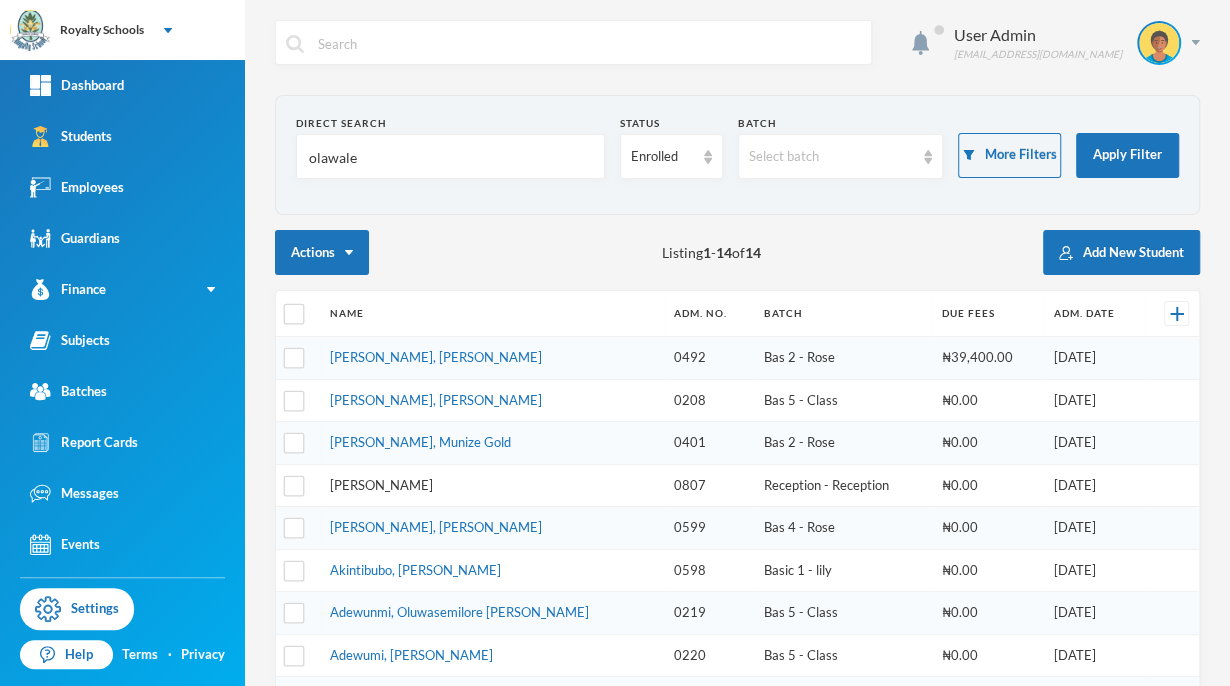 click on "[PERSON_NAME]" at bounding box center (381, 485) 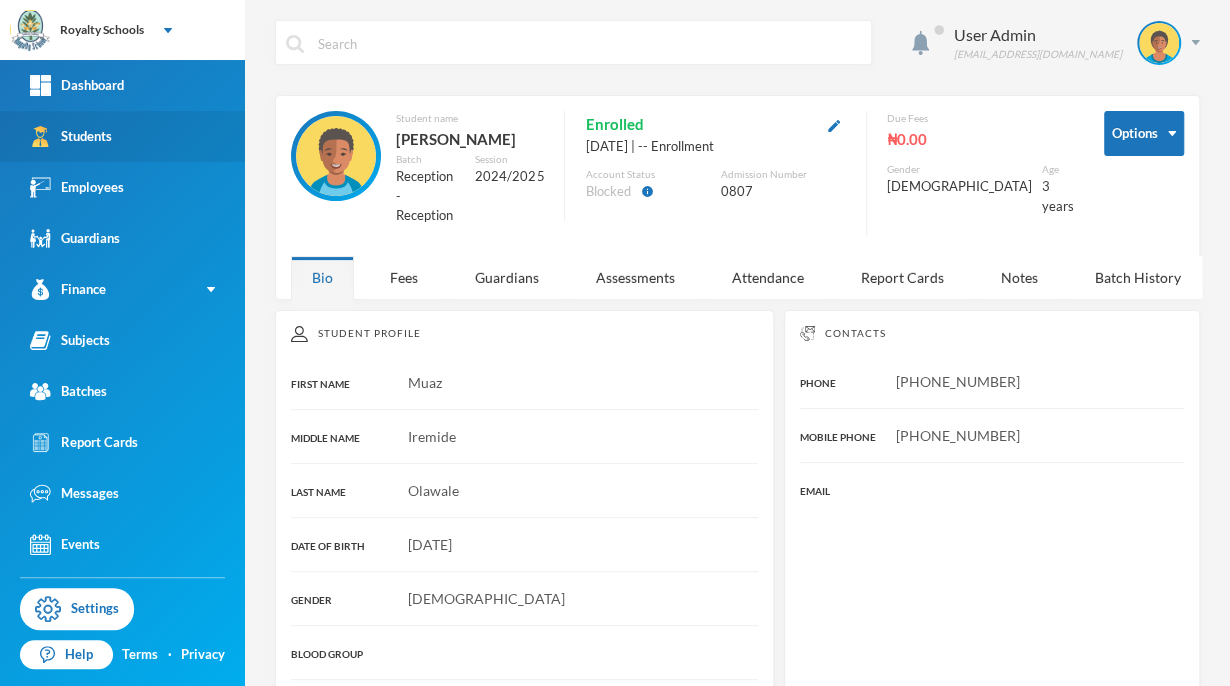 click on "Students" at bounding box center [122, 136] 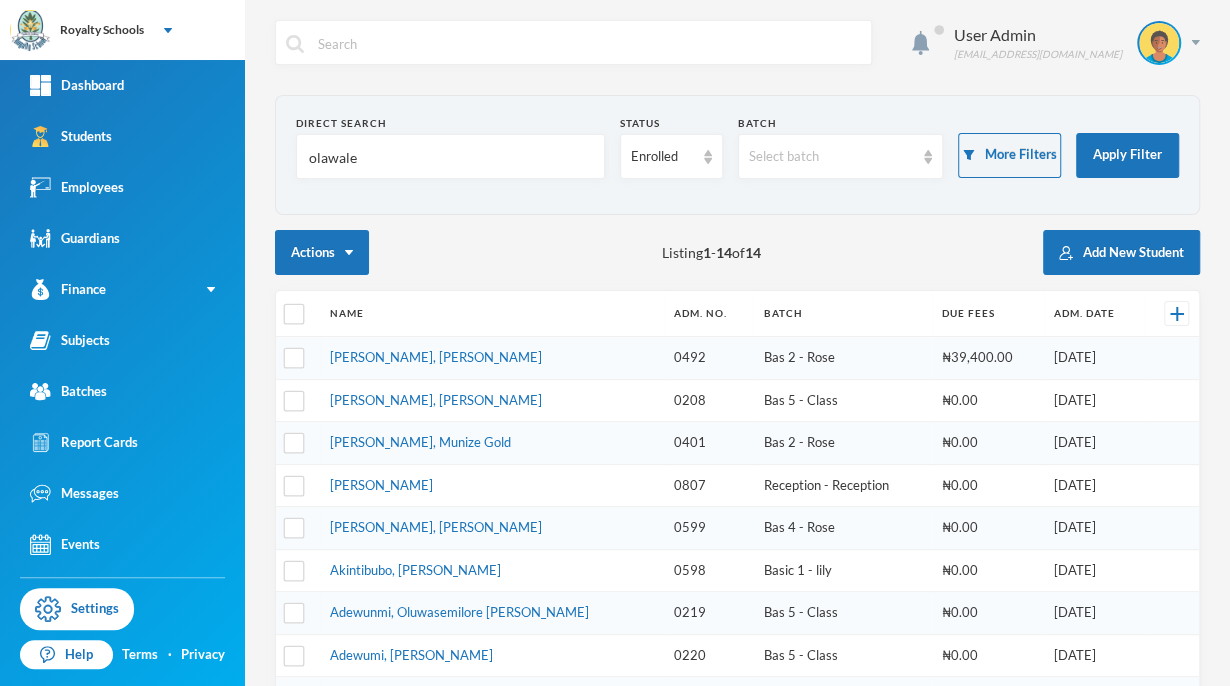 click on "olawale" at bounding box center [450, 157] 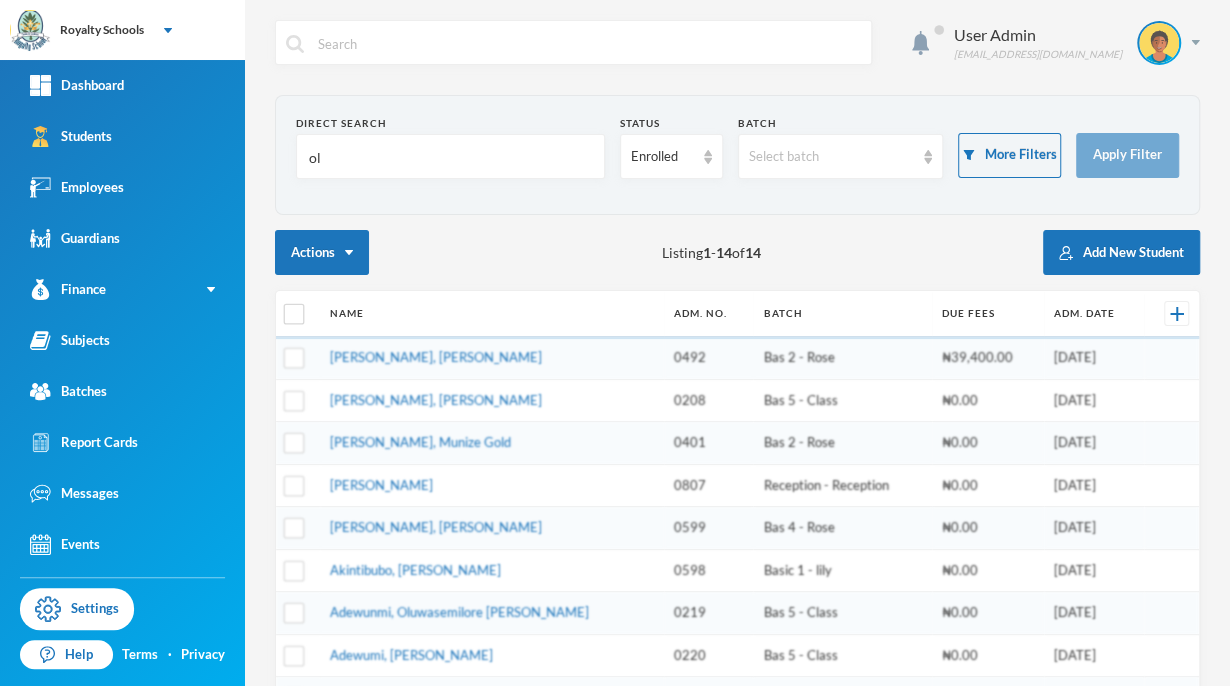 type on "o" 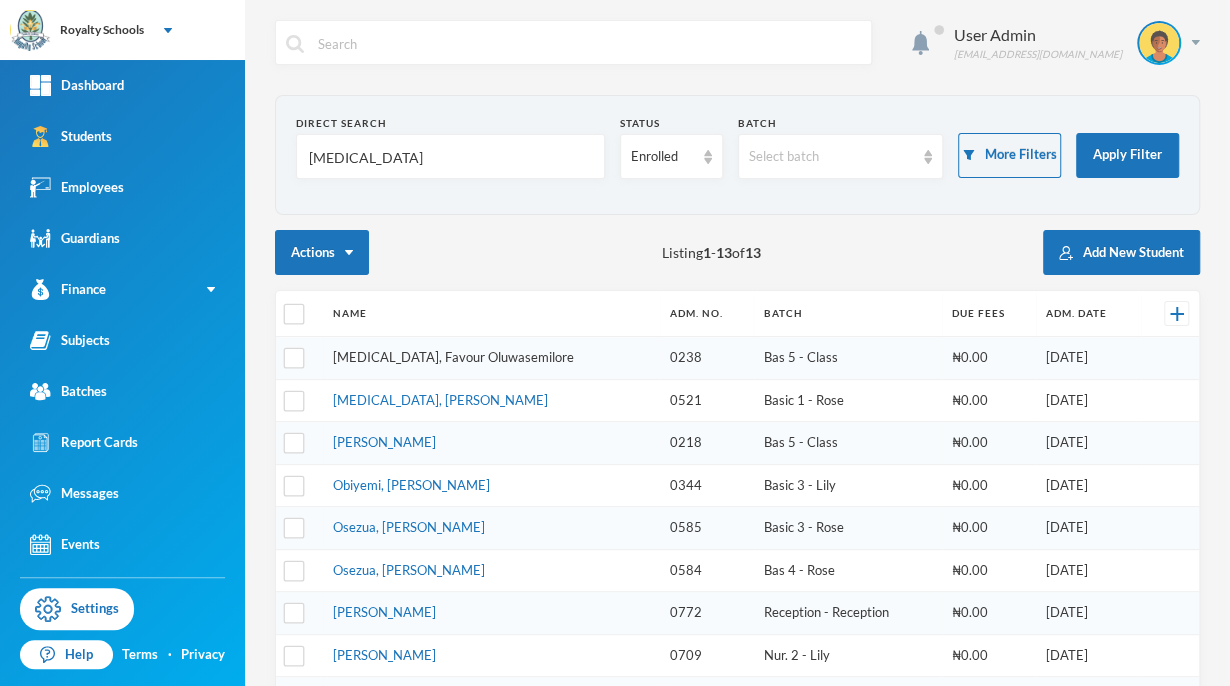 type on "[MEDICAL_DATA]" 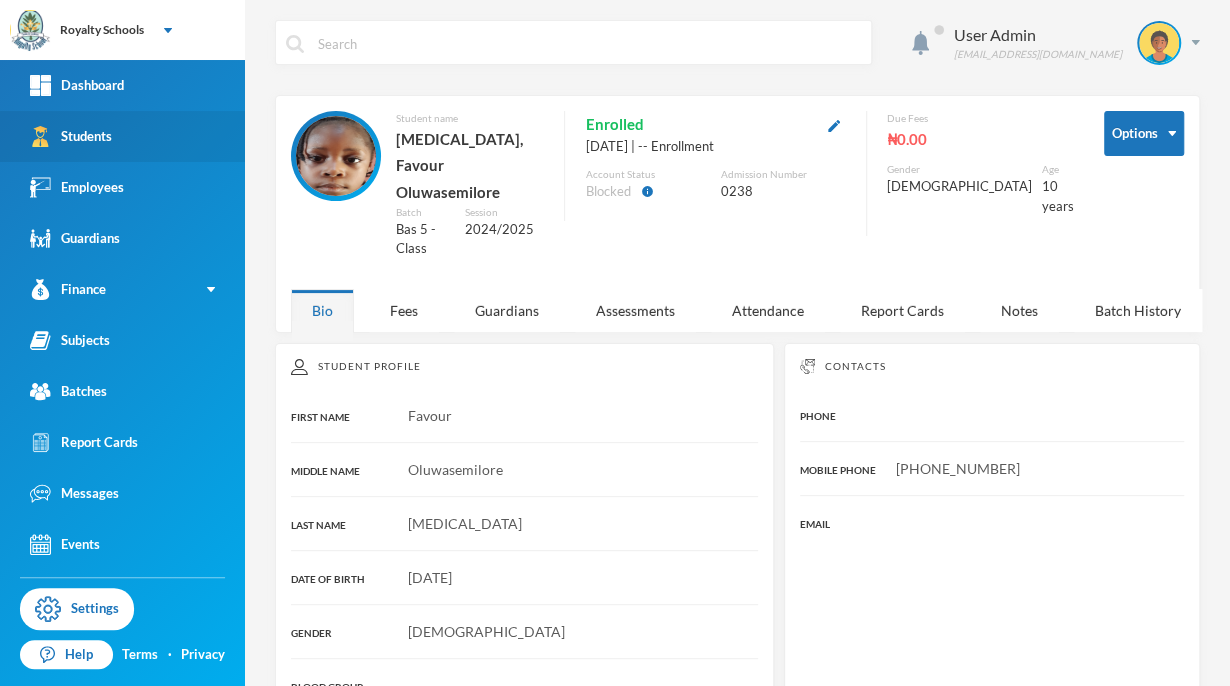 click on "Students" at bounding box center [122, 136] 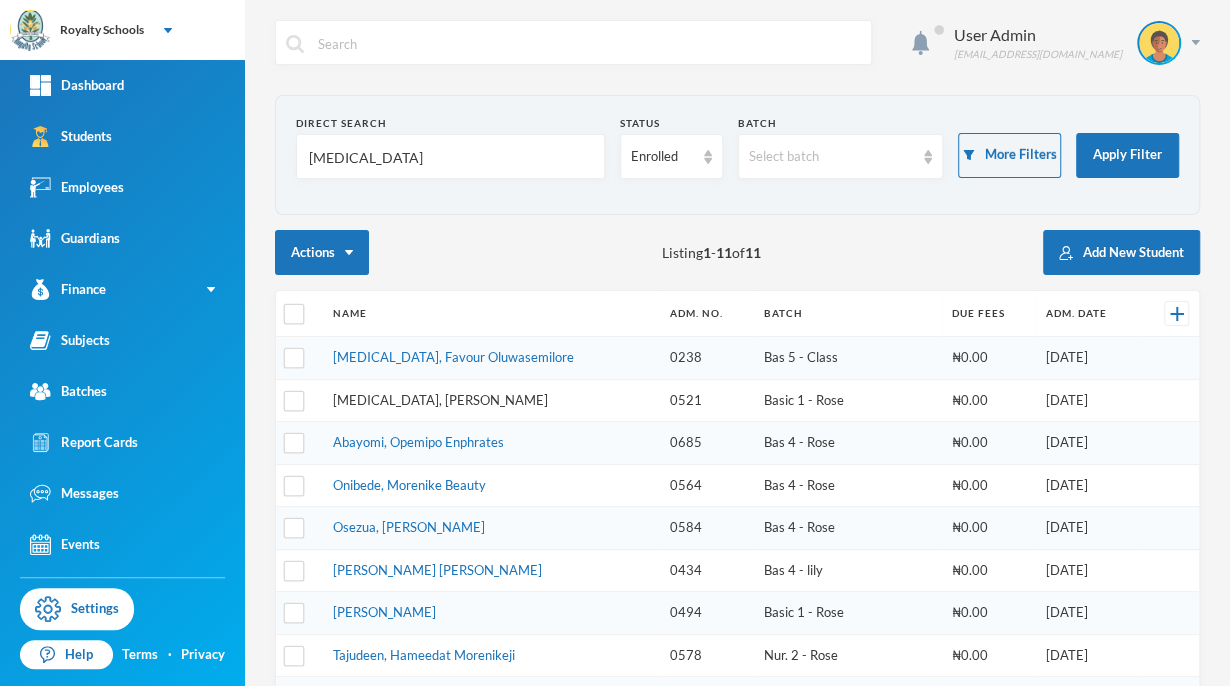 click on "[MEDICAL_DATA], [PERSON_NAME]" at bounding box center (440, 400) 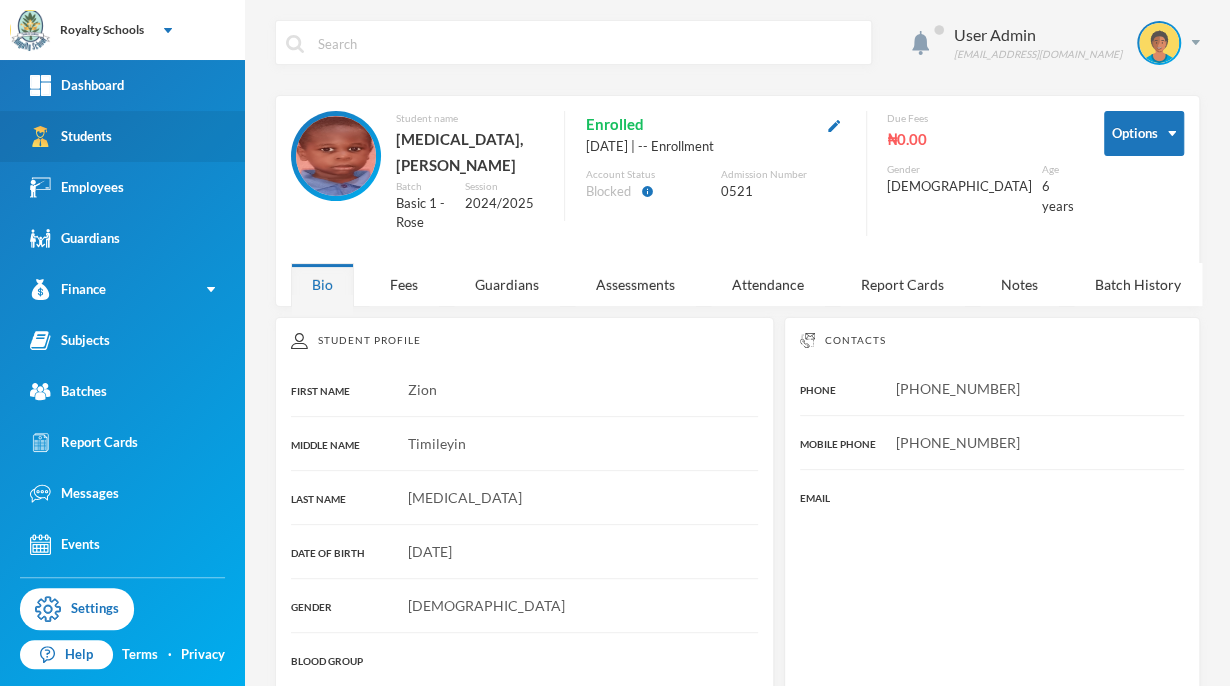 click on "Students" at bounding box center [122, 136] 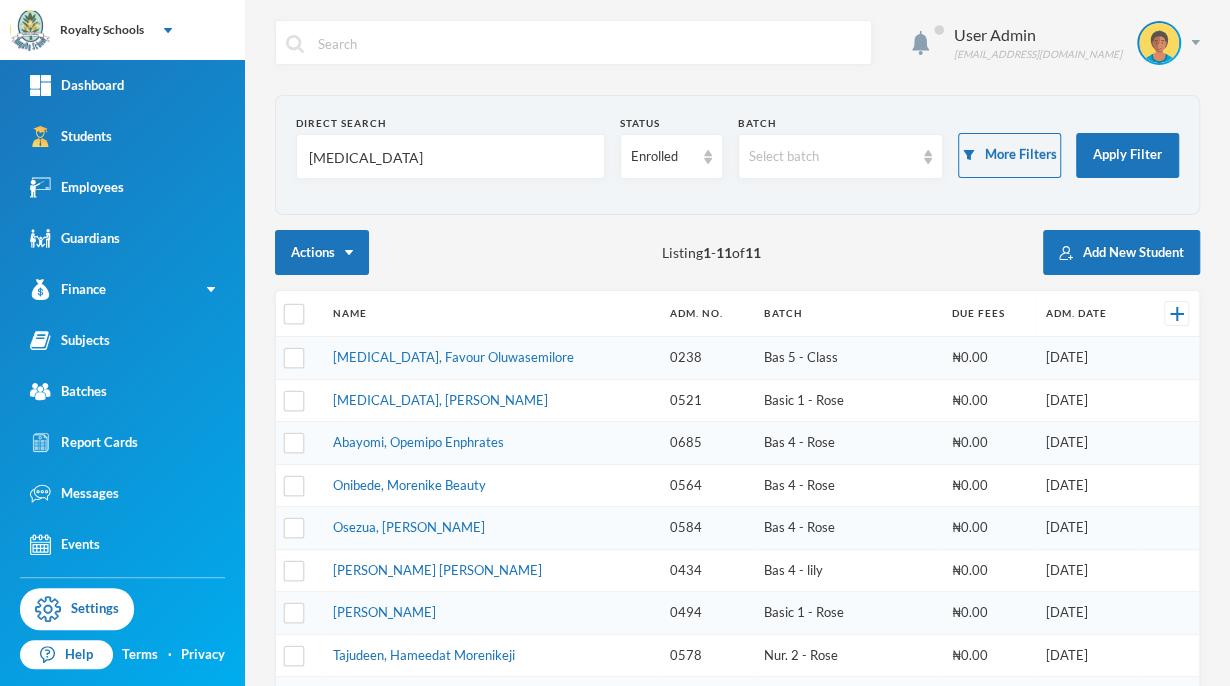 click on "[MEDICAL_DATA]" at bounding box center [450, 157] 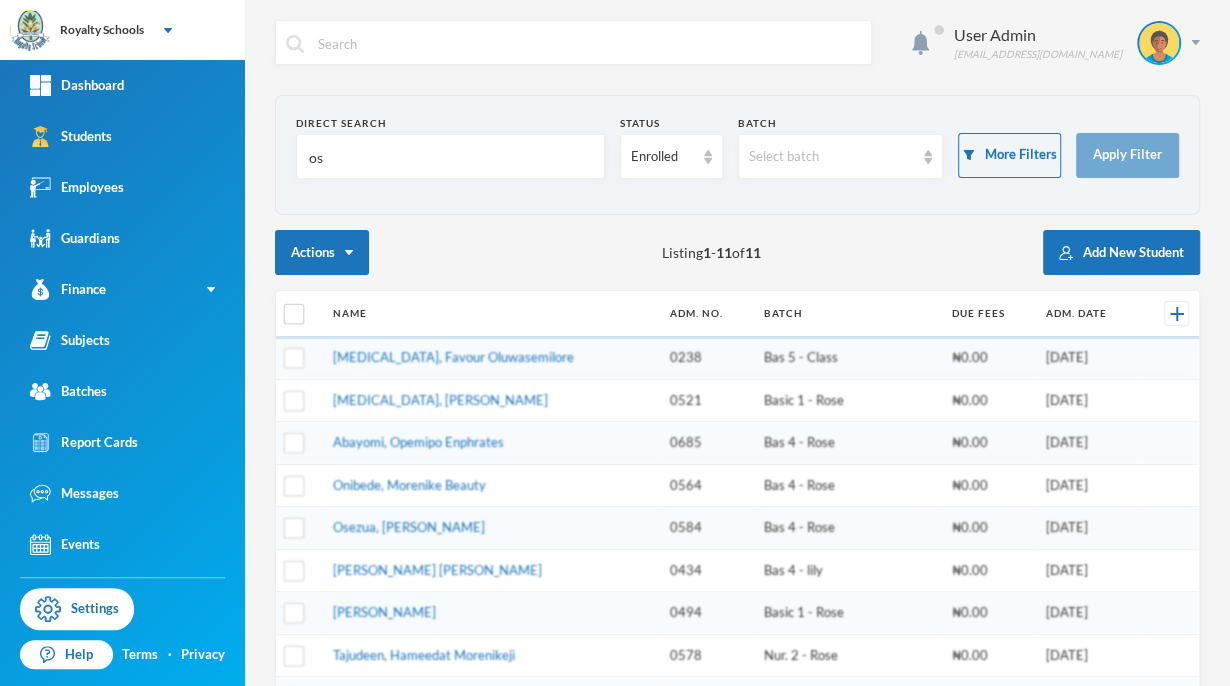 type on "o" 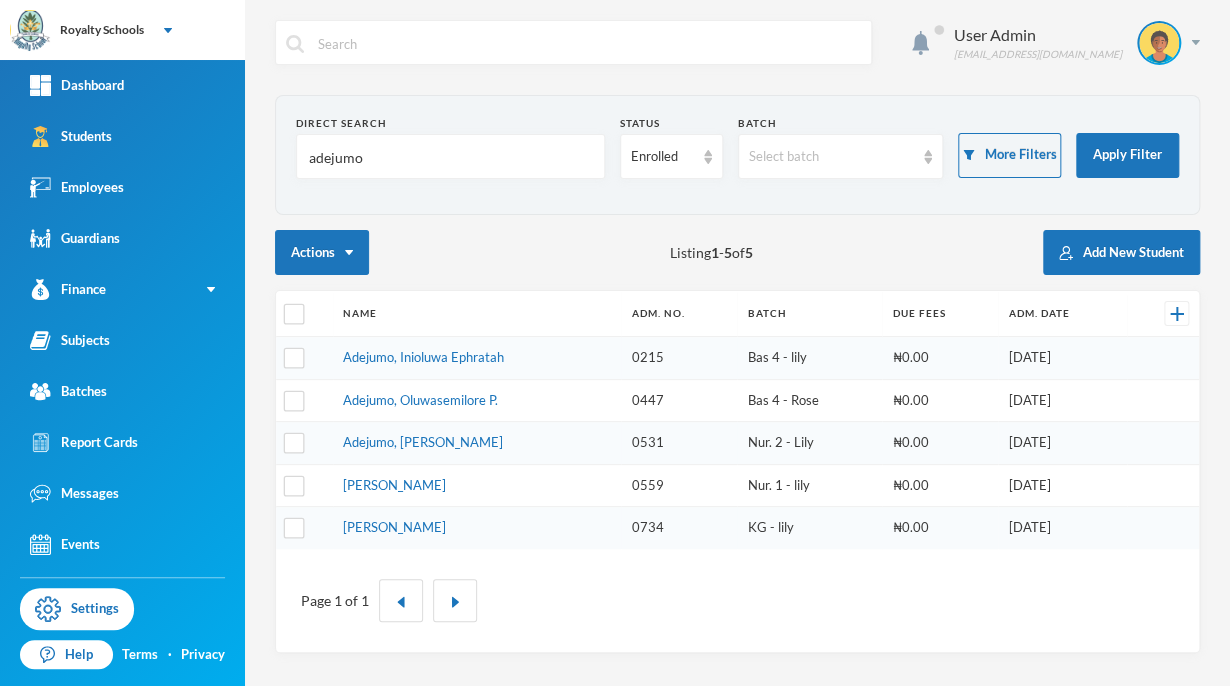 type on "adejumo" 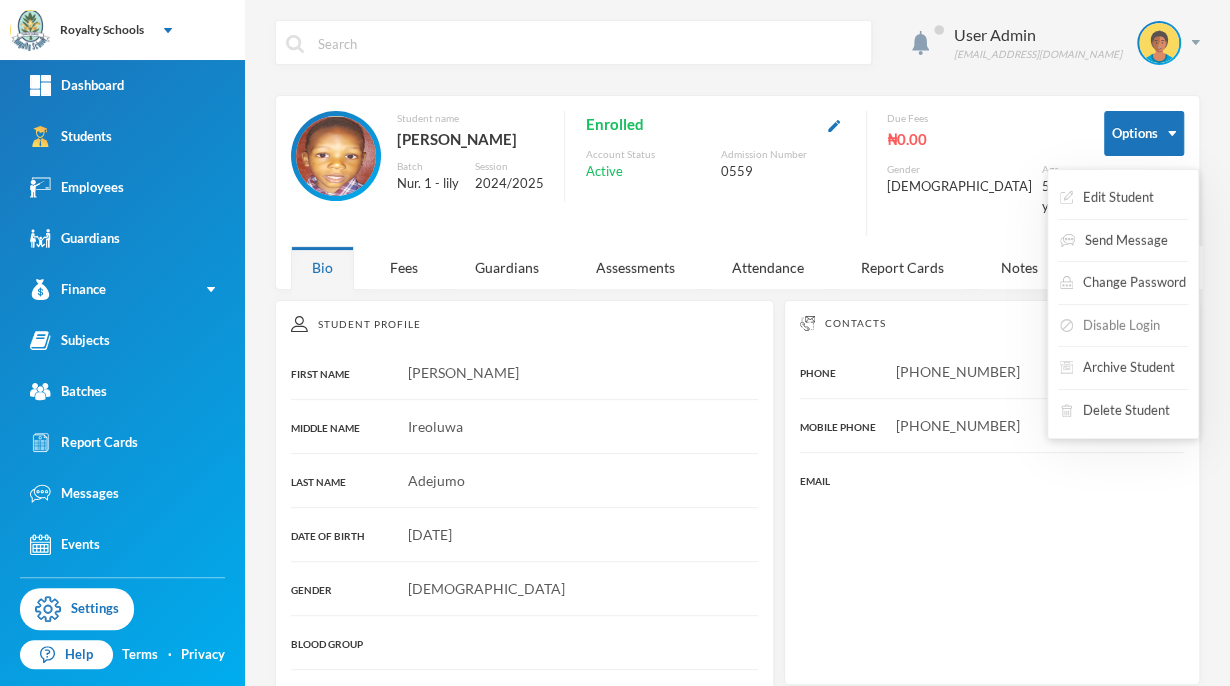 click on "Disable Login" at bounding box center [1110, 326] 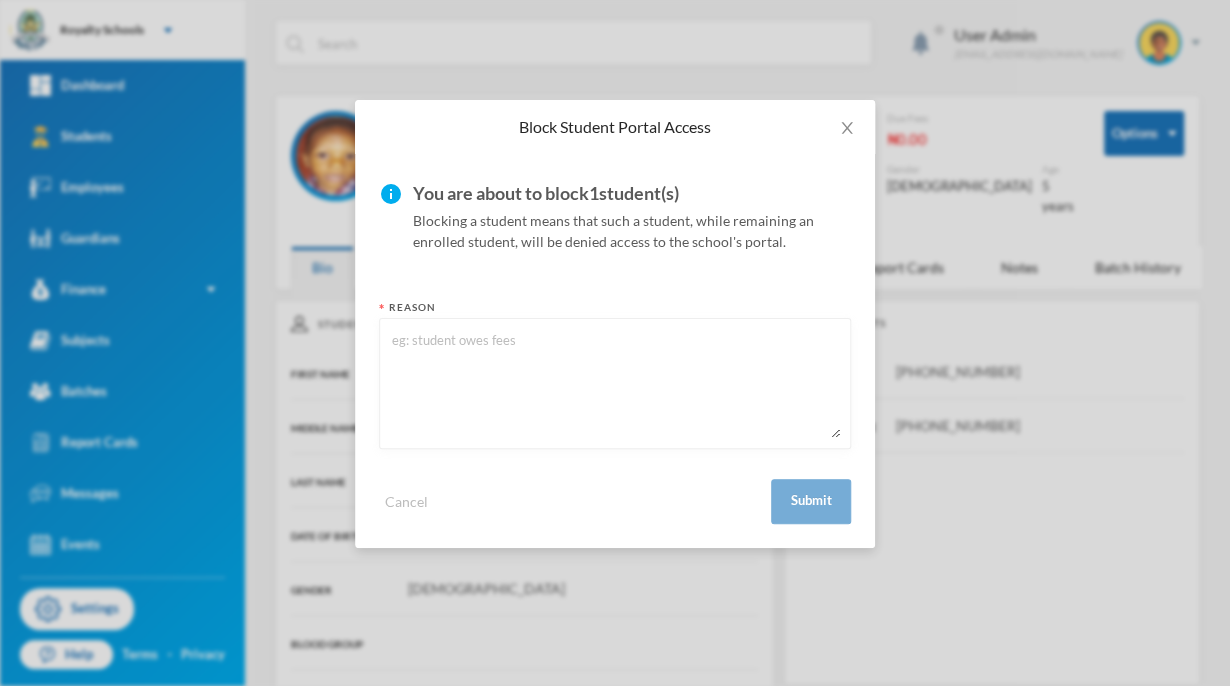 click at bounding box center [615, 383] 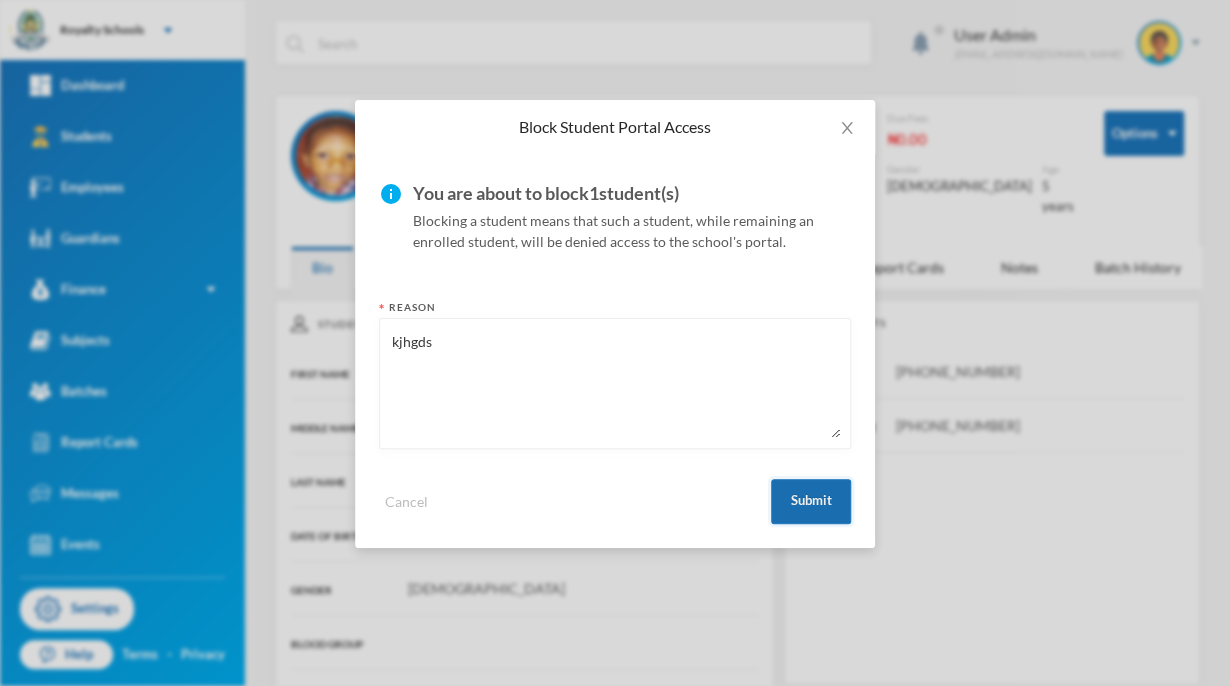 type on "kjhgds" 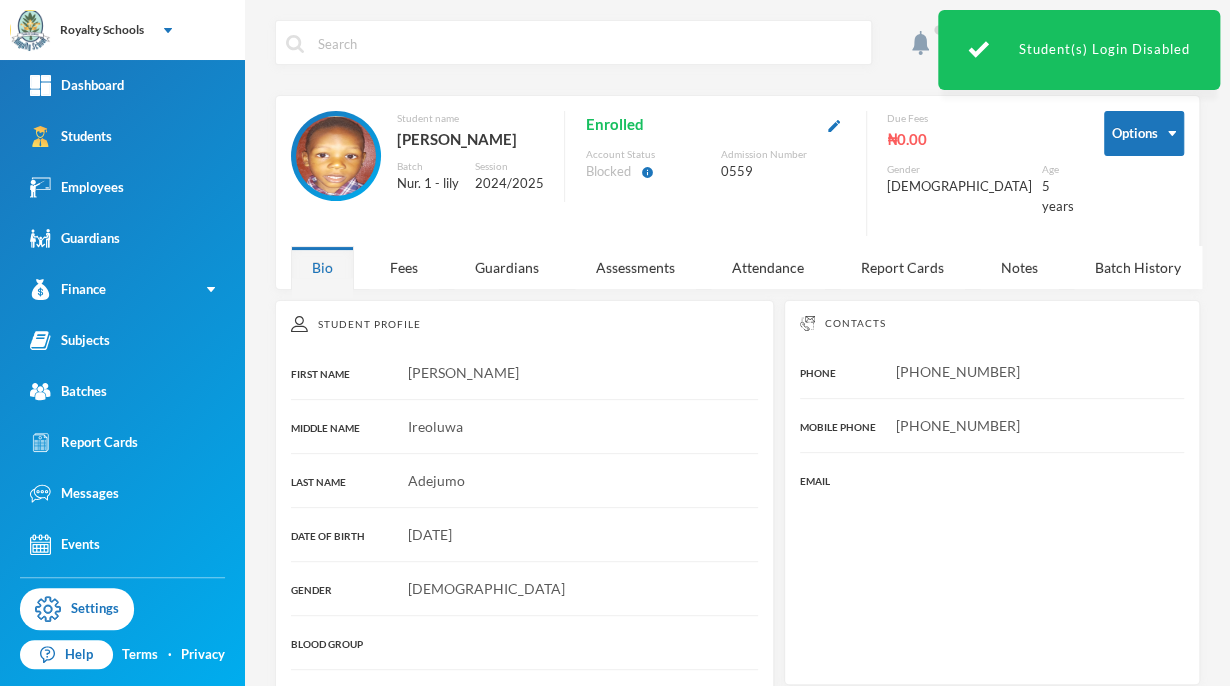 click on "Session" at bounding box center (510, 166) 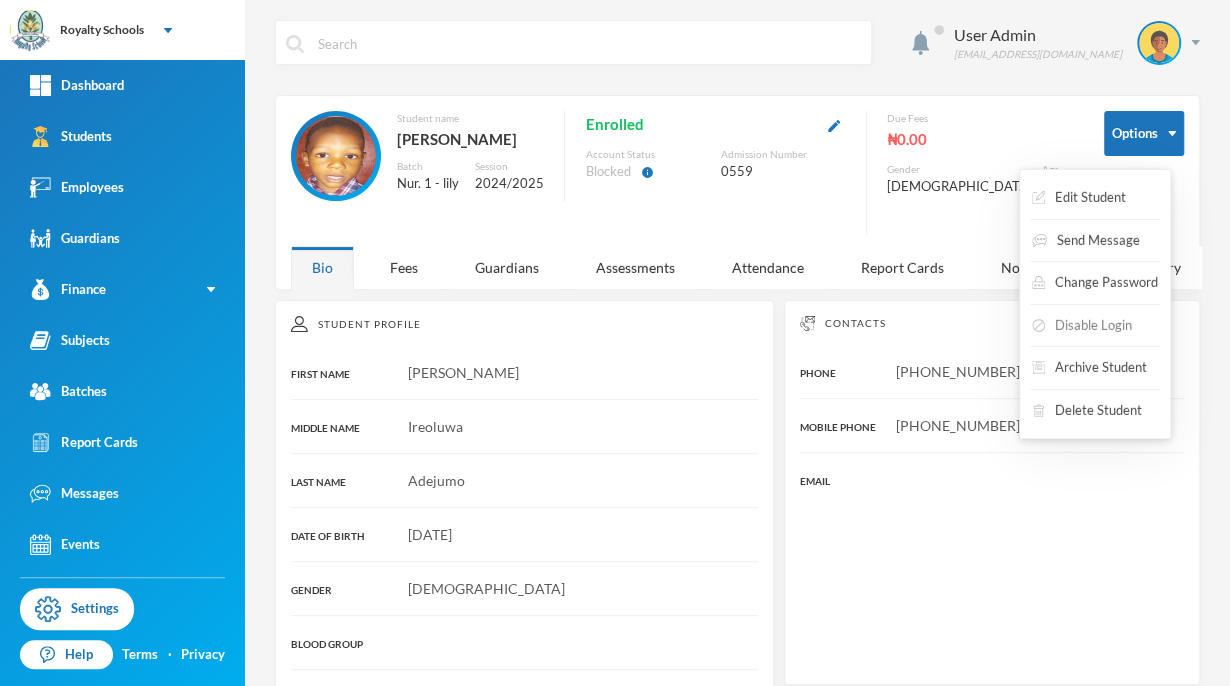 click on "Disable Login" at bounding box center (1082, 326) 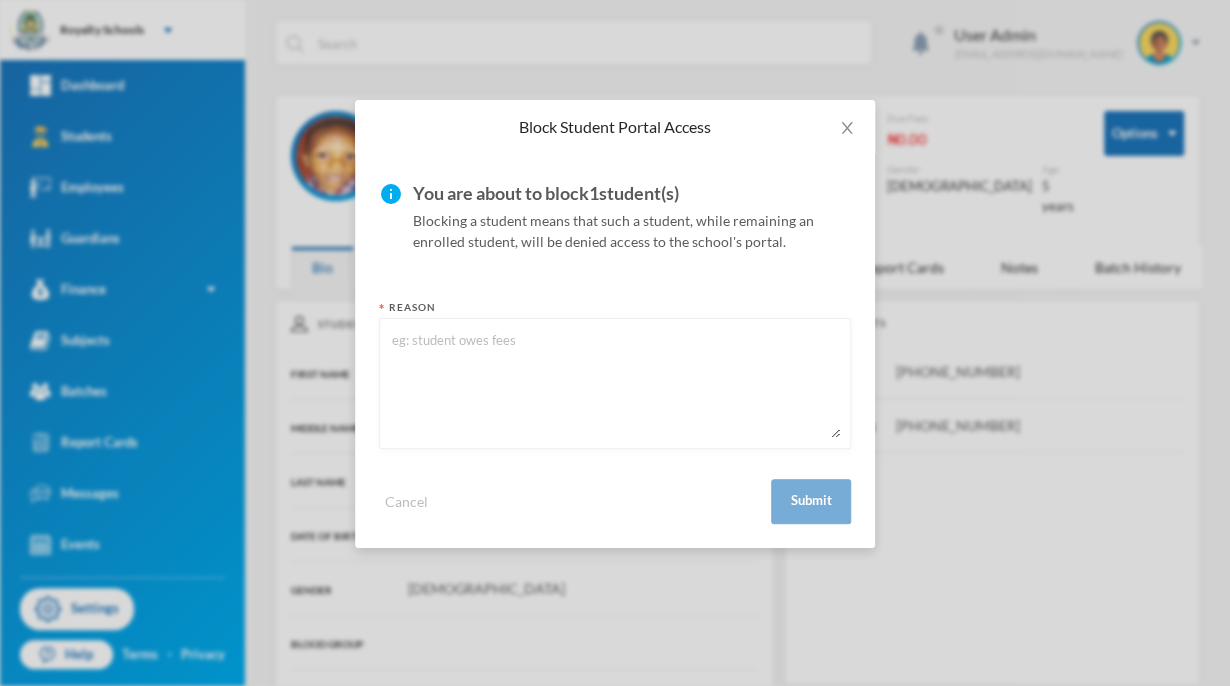 click at bounding box center (615, 383) 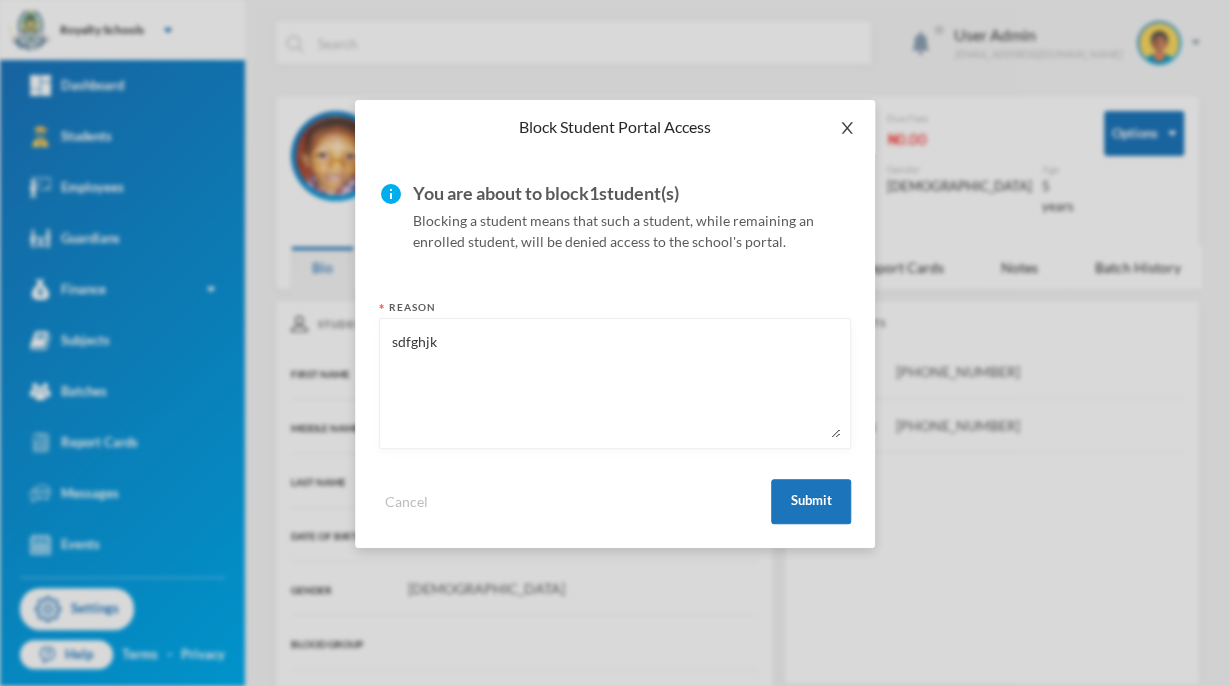 type on "sdfghjk" 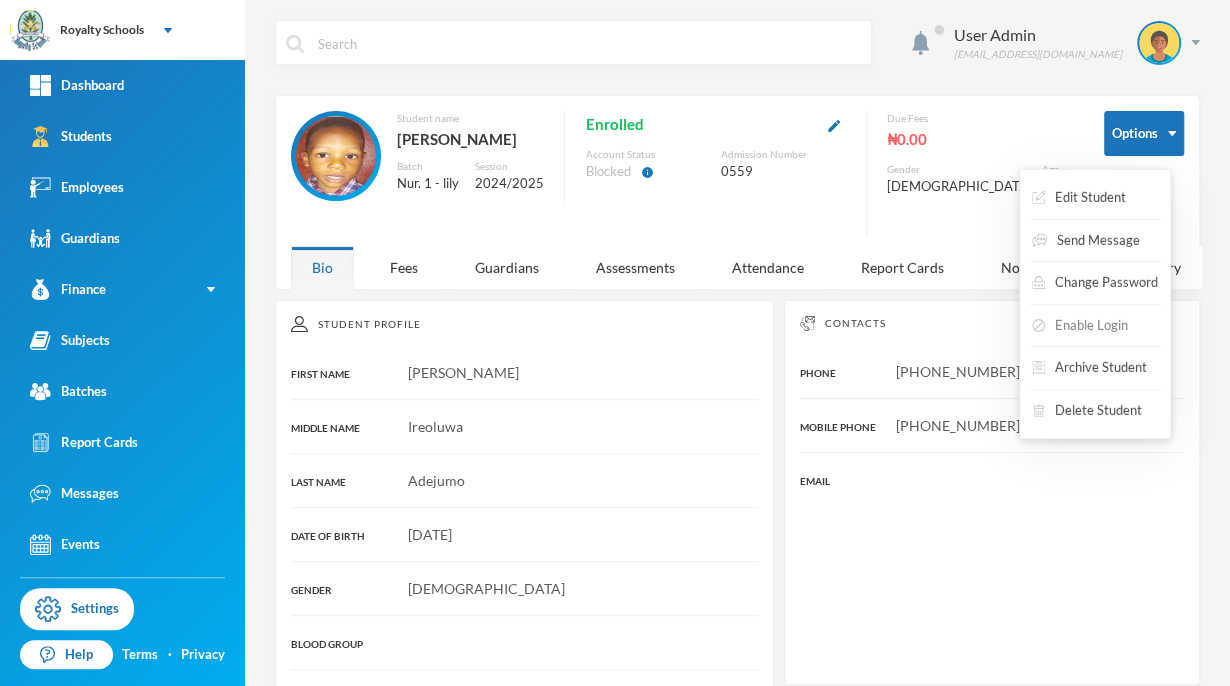 click on "Enable Login" at bounding box center [1080, 326] 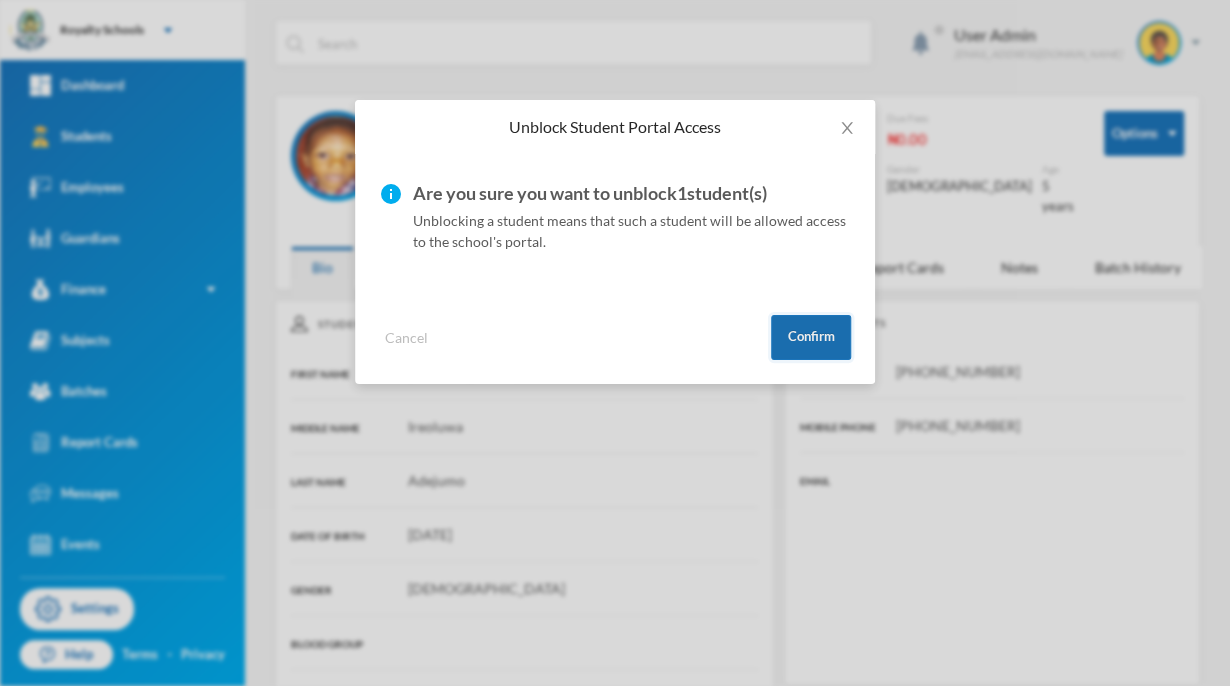 click on "Confirm" at bounding box center [811, 337] 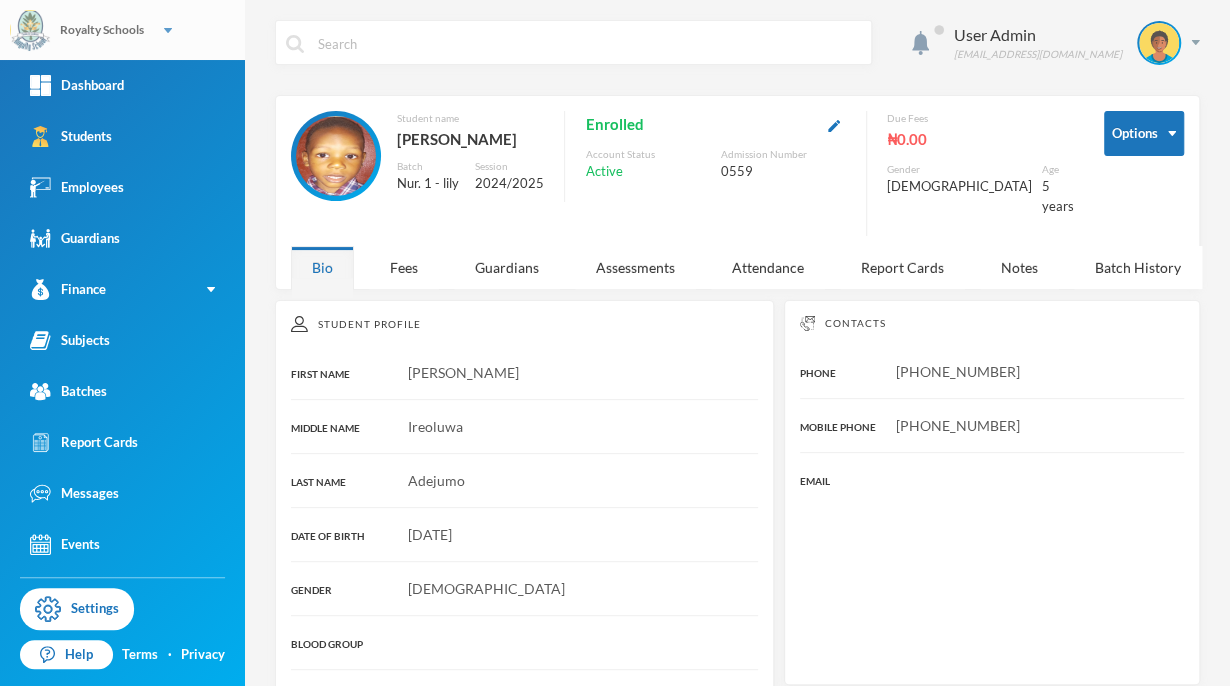 click on "Royalty Schools" at bounding box center [122, 30] 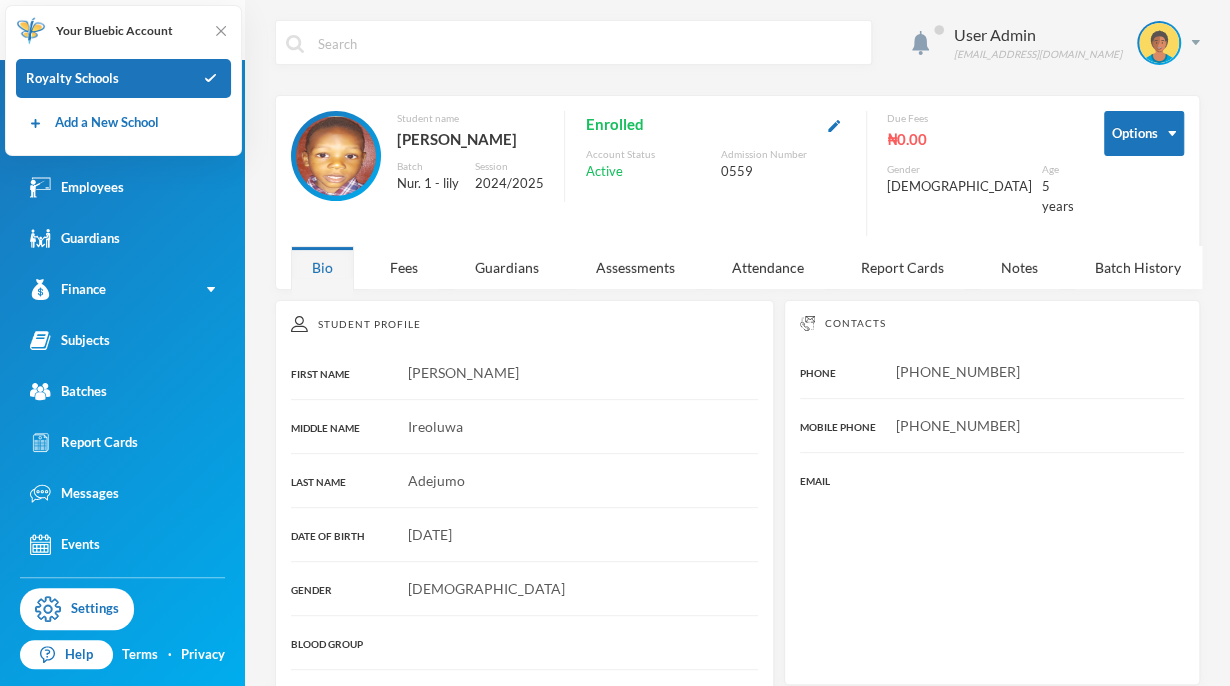 click on "Contacts PHONE [PHONE_NUMBER] MOBILE PHONE [PHONE_NUMBER] EMAIL" at bounding box center [992, 492] 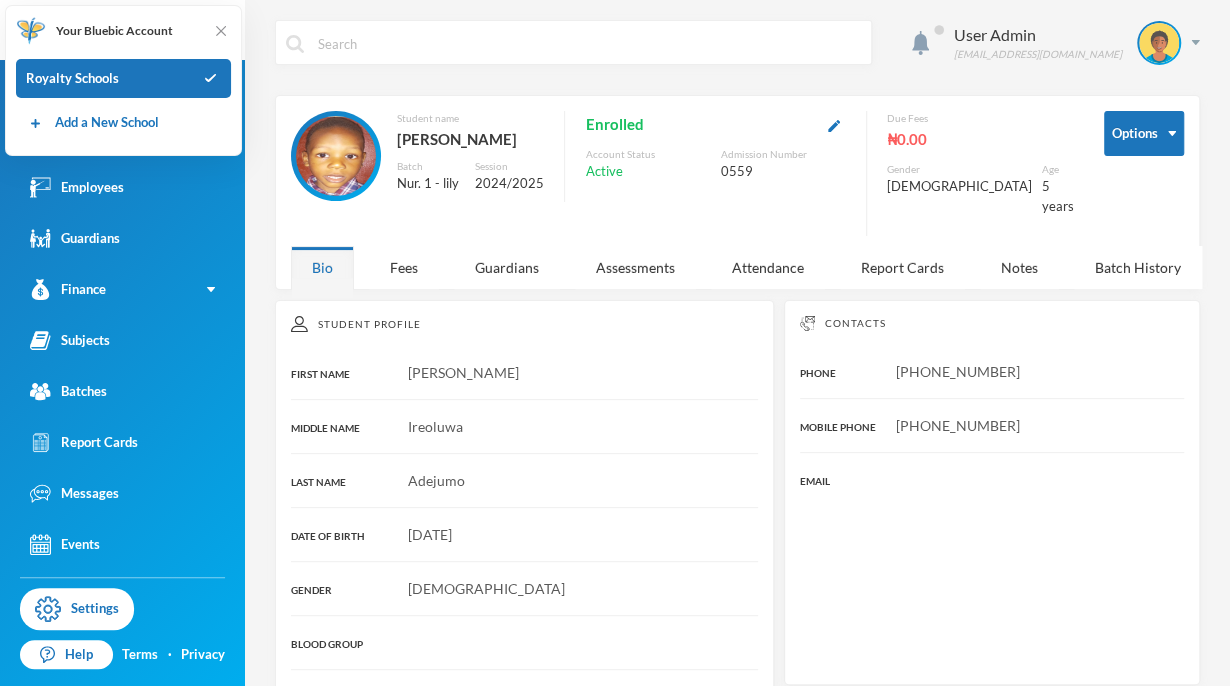 click on "User Admin [EMAIL_ADDRESS][DOMAIN_NAME] Options Student name [PERSON_NAME]. 1 - lily Session 2024/2025 Enrolled Account Status Active Admission Number 0559 Due Fees ₦0.00 Gender [DEMOGRAPHIC_DATA] Age [DEMOGRAPHIC_DATA] years Bio Fees Guardians Assessments Attendance Report Cards Notes Batch History Student Profile FIRST NAME [PERSON_NAME] NAME Ireoluwa LAST NAME [PERSON_NAME] DATE OF BIRTH [DEMOGRAPHIC_DATA] GENDER [DEMOGRAPHIC_DATA] BLOOD GROUP ADMISSION DATE [DATE] STUDENT CATEGORIES NATIONALITY [DEMOGRAPHIC_DATA] PLACE OF ORIGIN Atiba, Oyo RELIGION [DEMOGRAPHIC_DATA] HEALTH INFO Contacts PHONE [PHONE_NUMBER] MOBILE PHONE [PHONE_NUMBER] EMAIL Address [GEOGRAPHIC_DATA] [GEOGRAPHIC_DATA]." at bounding box center [737, 343] 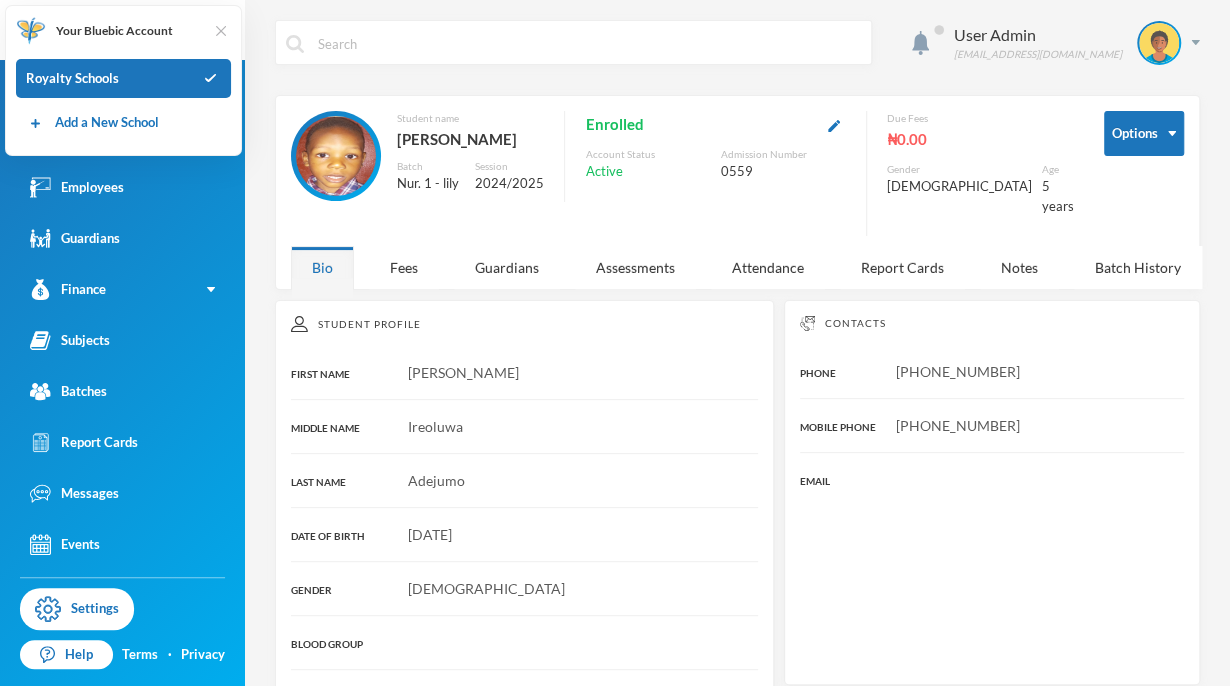 click at bounding box center [221, 31] 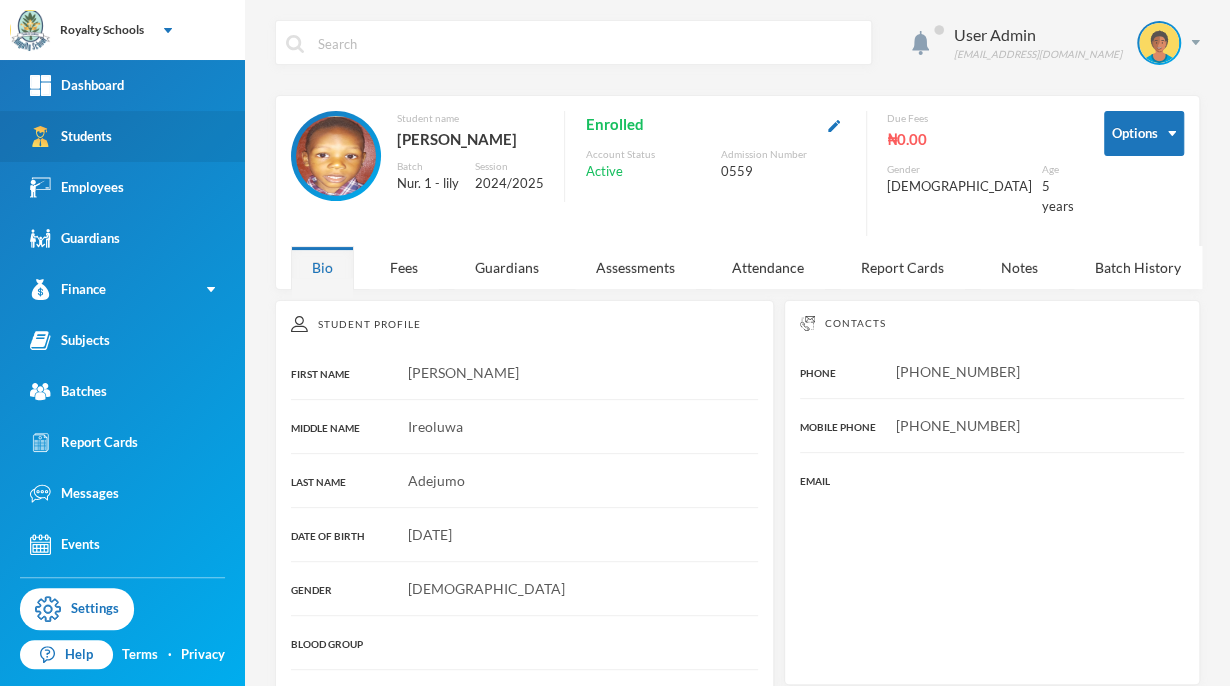 click on "Students" at bounding box center [122, 136] 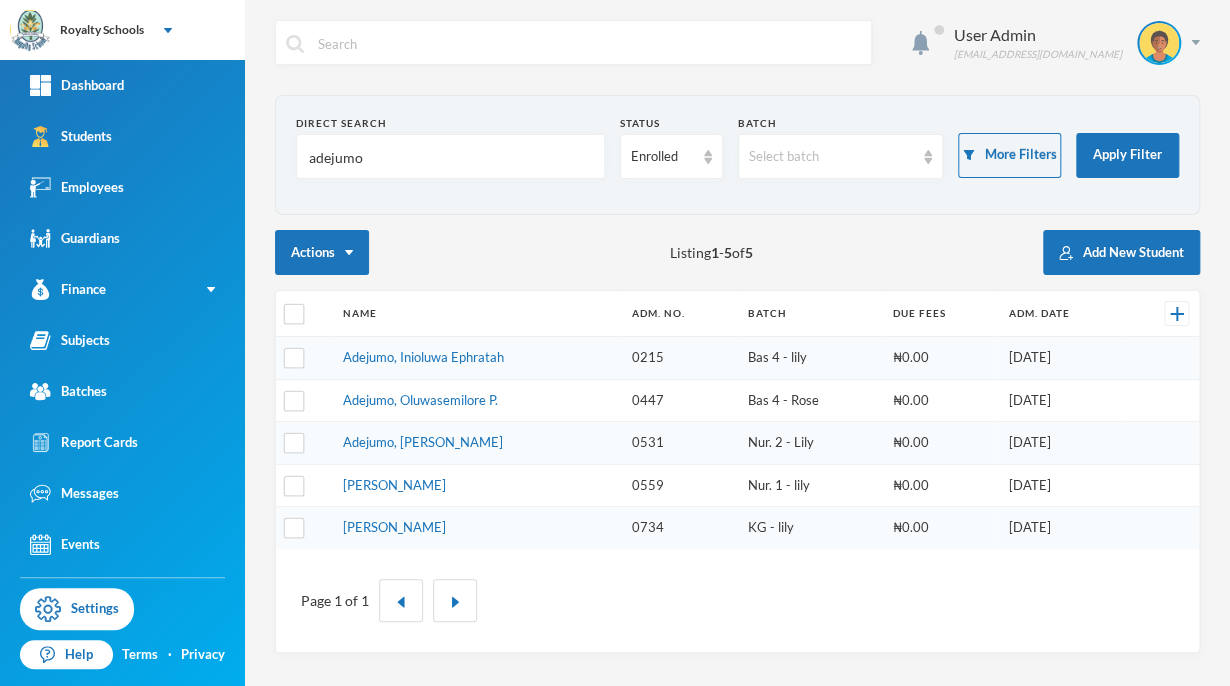 click on "adejumo" at bounding box center [450, 157] 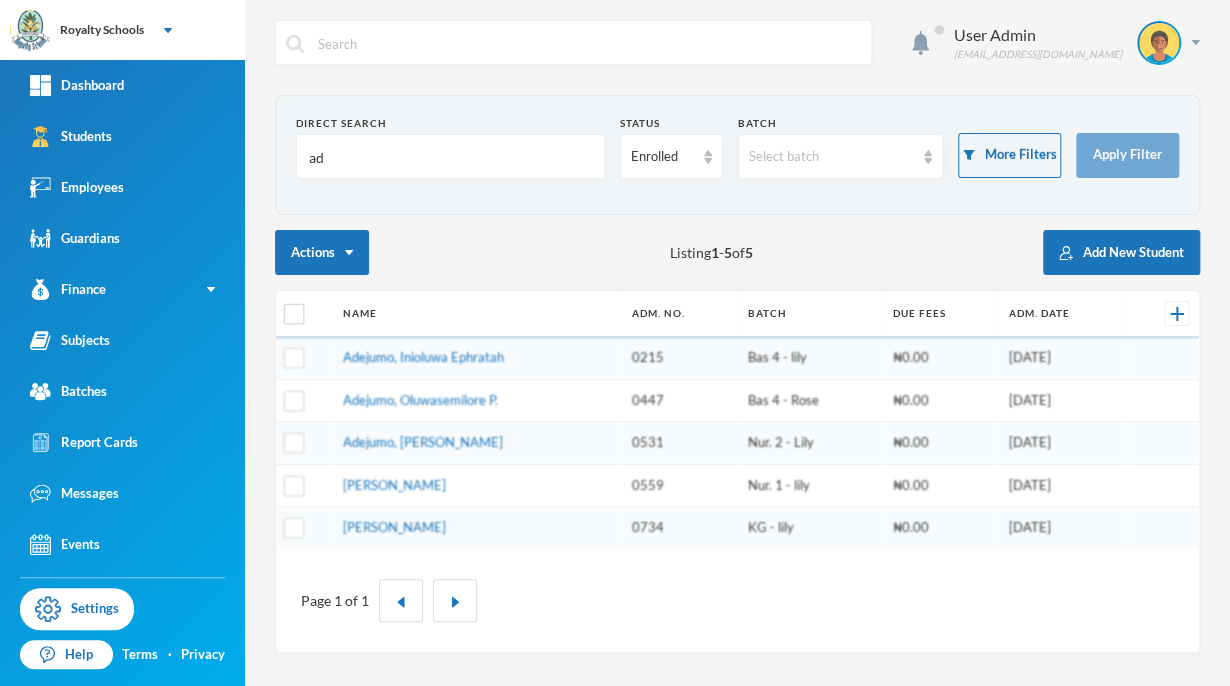 type on "a" 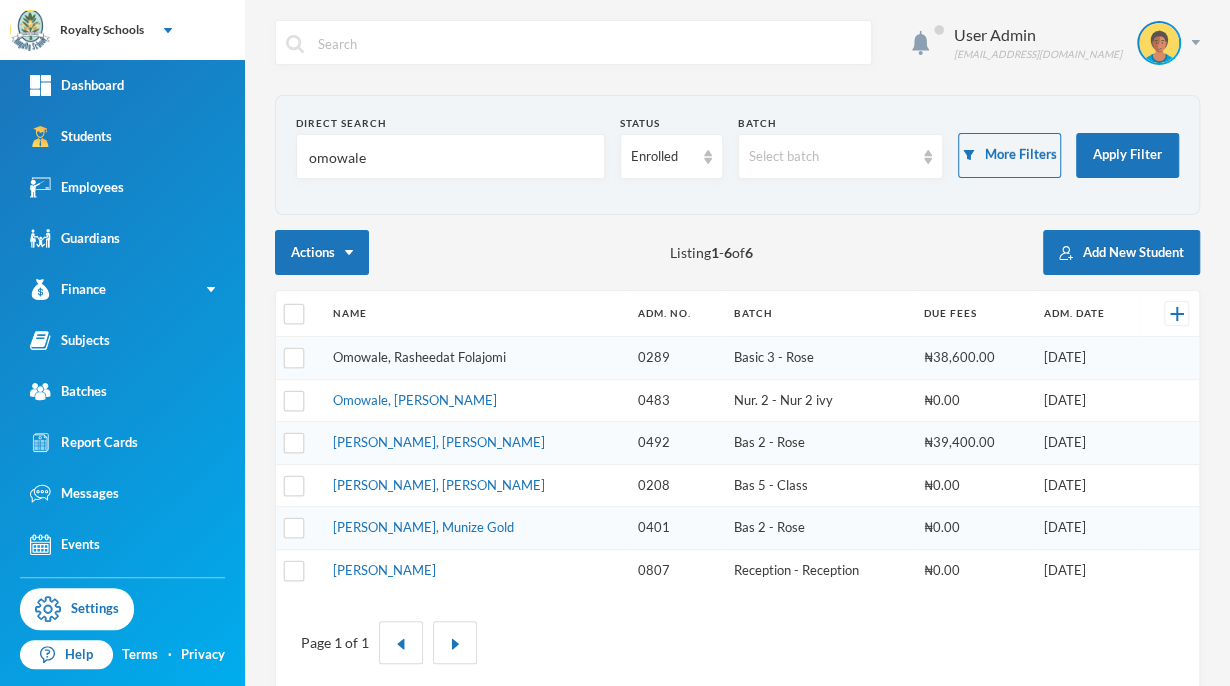 type on "omowale" 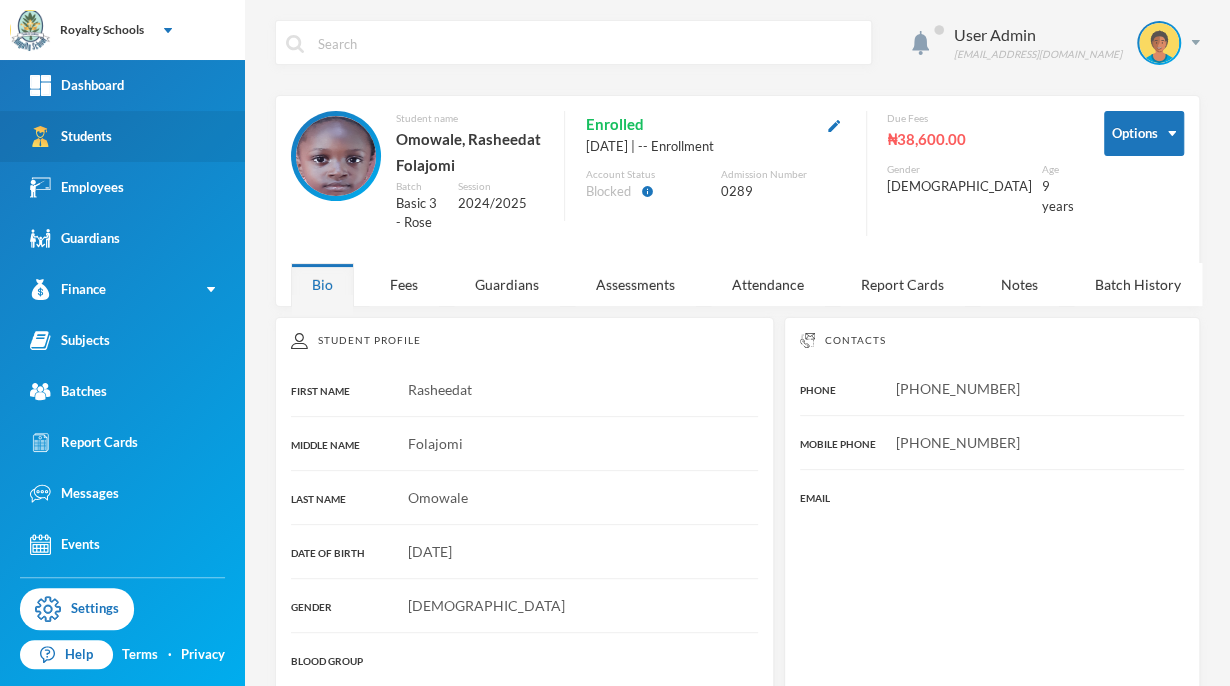 click on "Students" at bounding box center (122, 136) 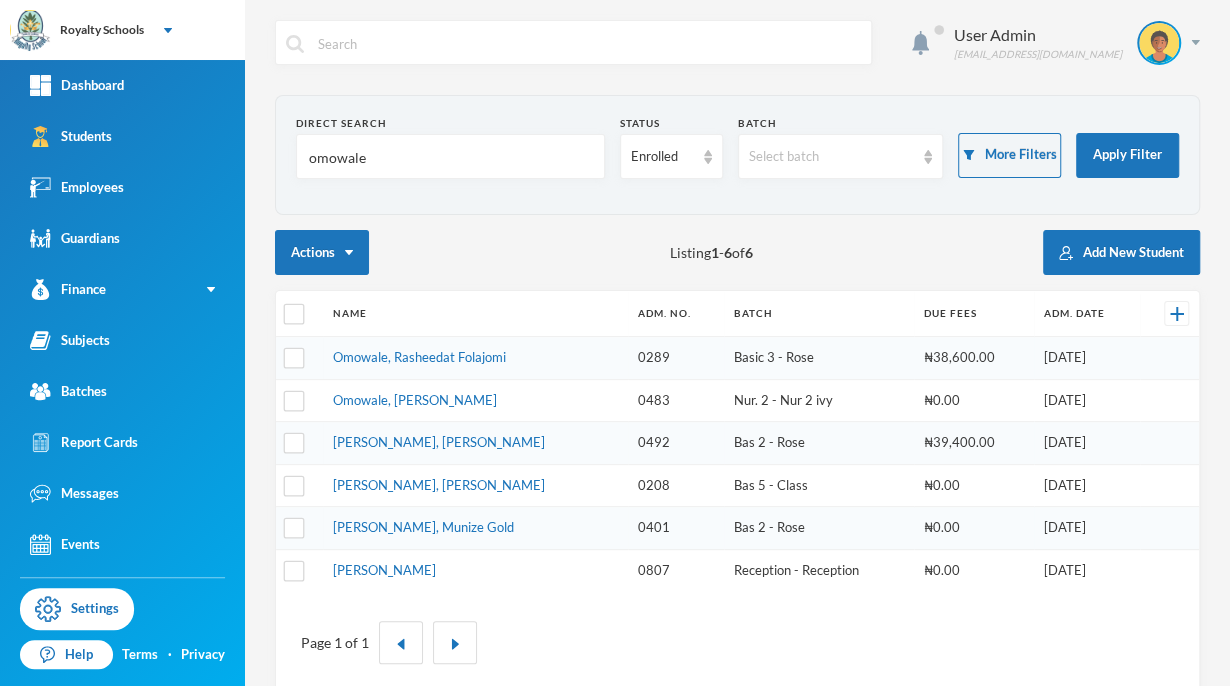 click on "omowale" at bounding box center (450, 157) 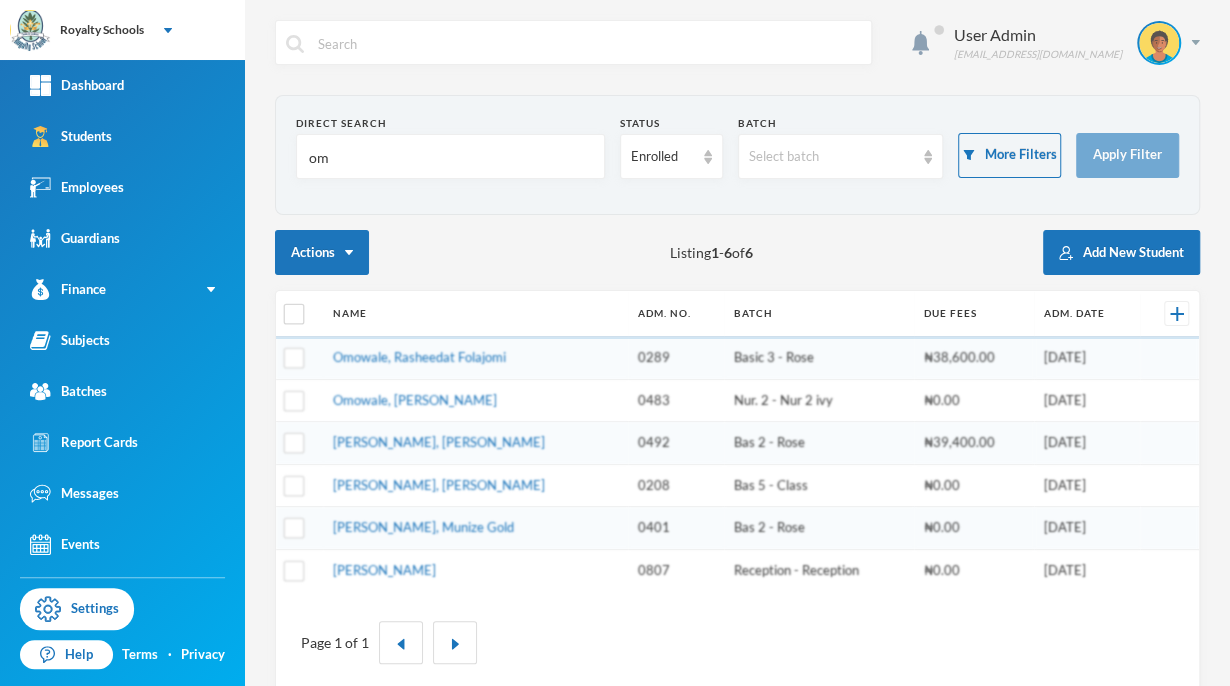 type on "o" 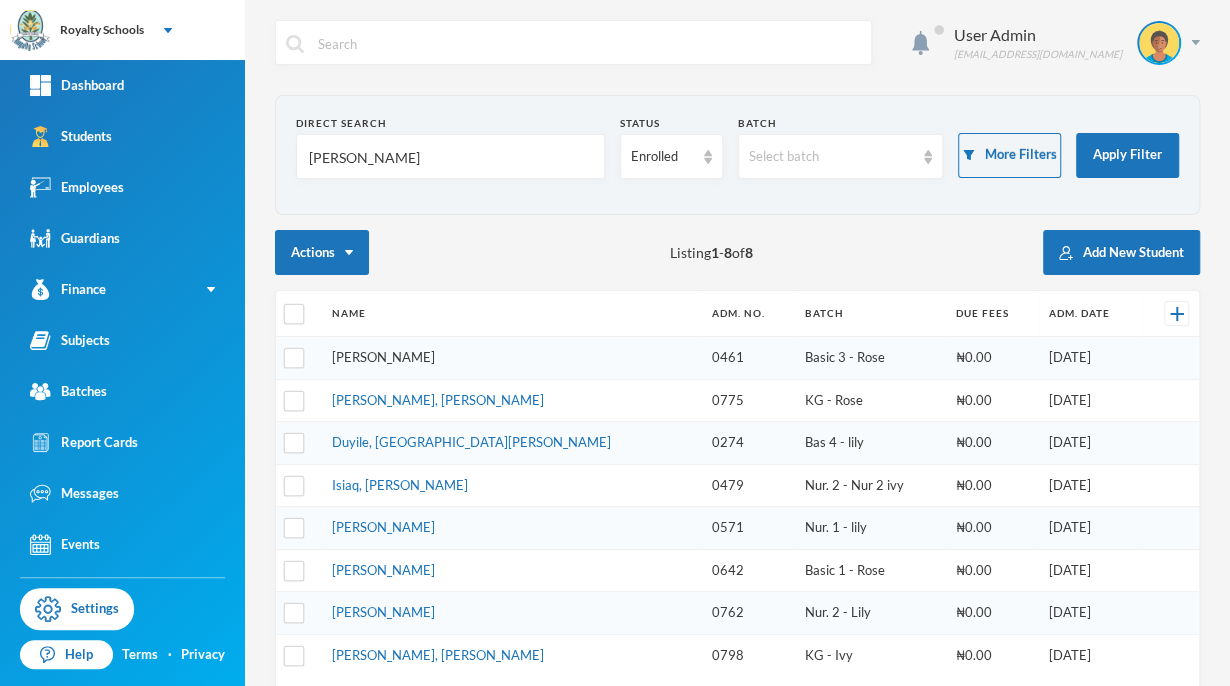 type on "[PERSON_NAME]" 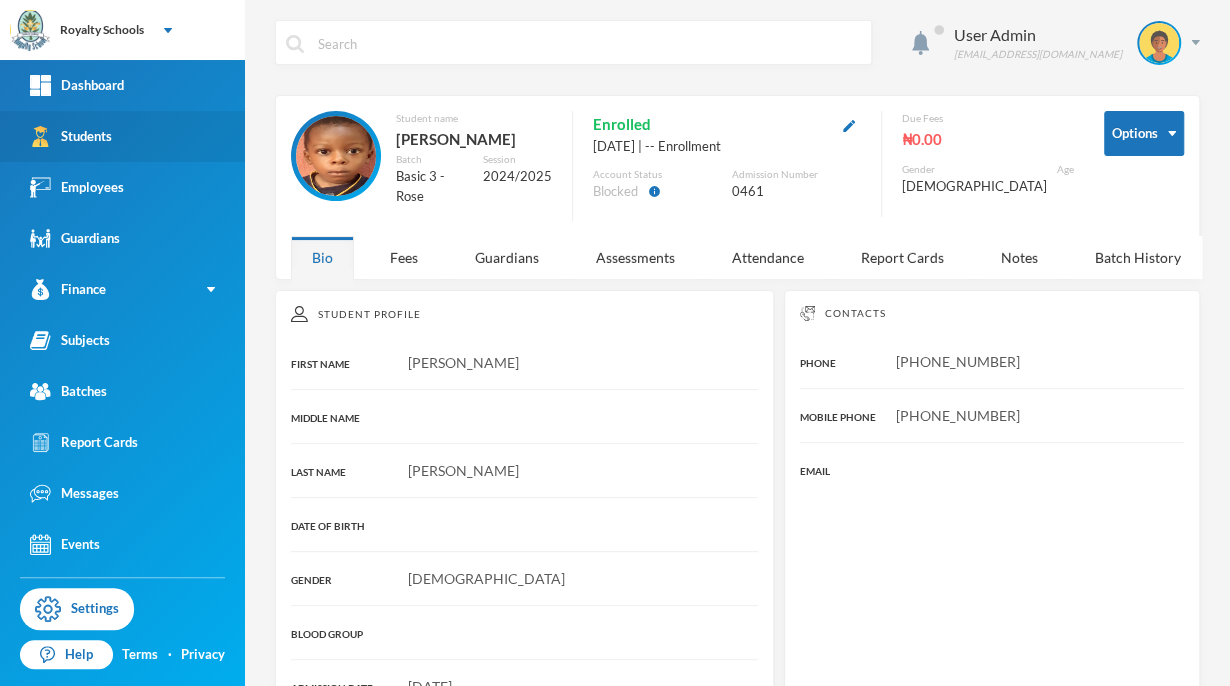 click on "Students" at bounding box center (122, 136) 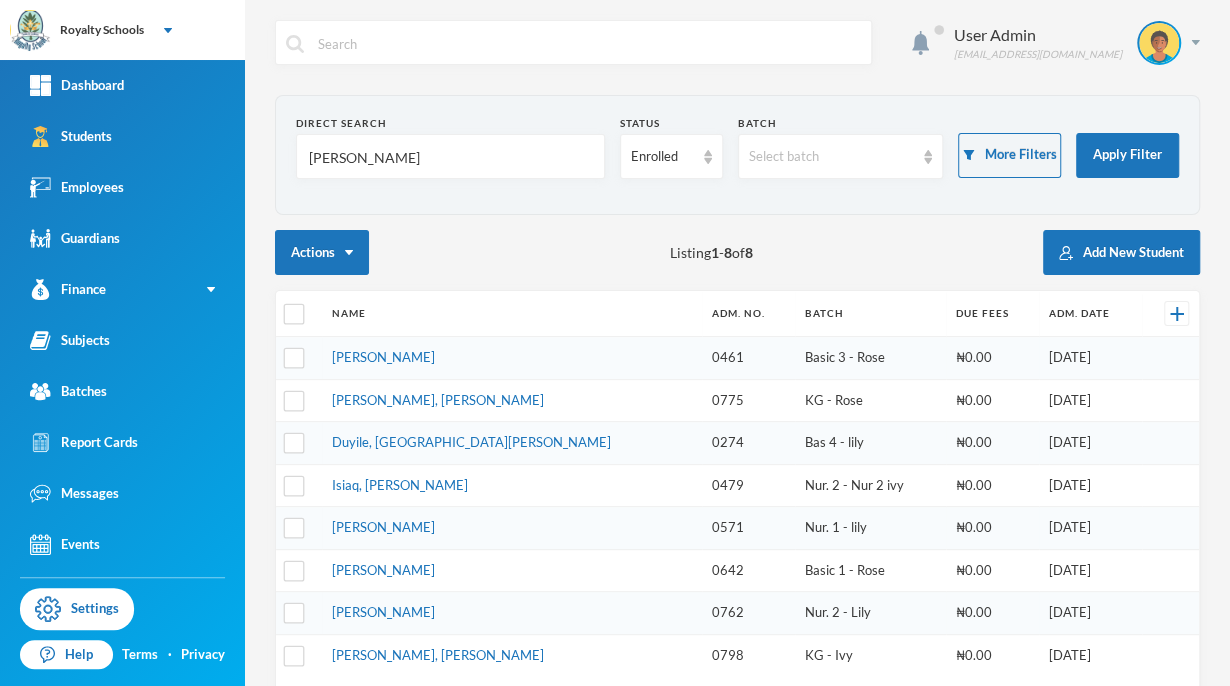 click on "[PERSON_NAME]" at bounding box center (450, 157) 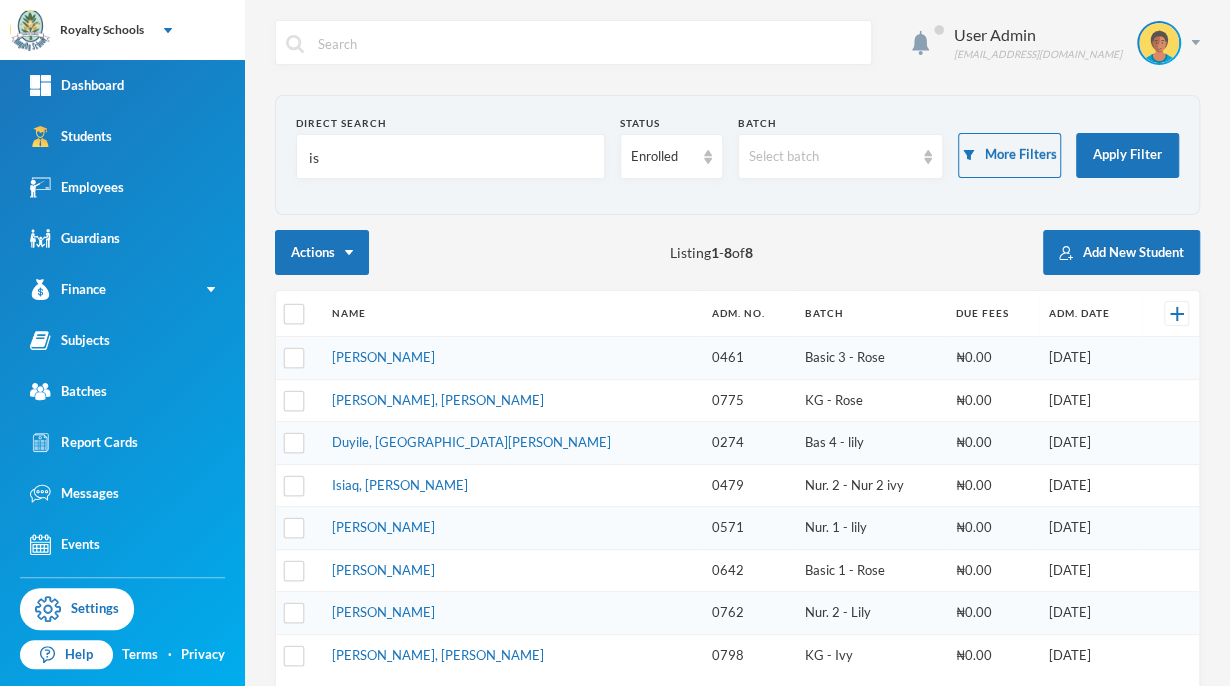 type on "i" 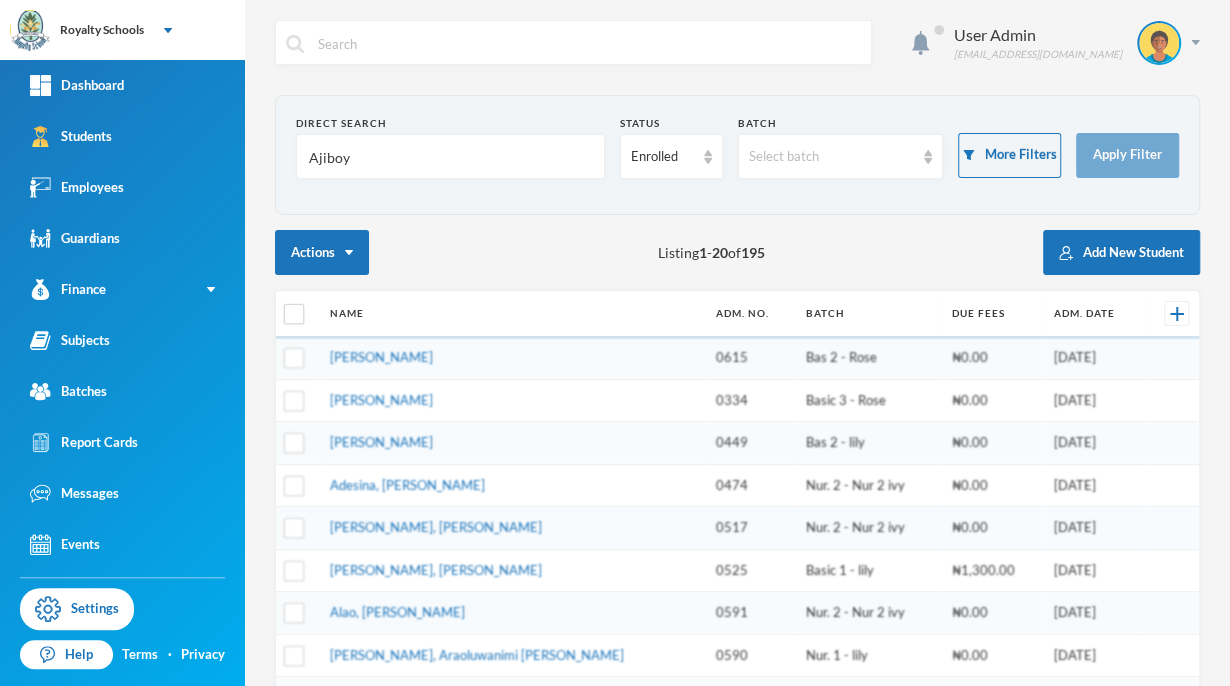 type on "Ajiboye" 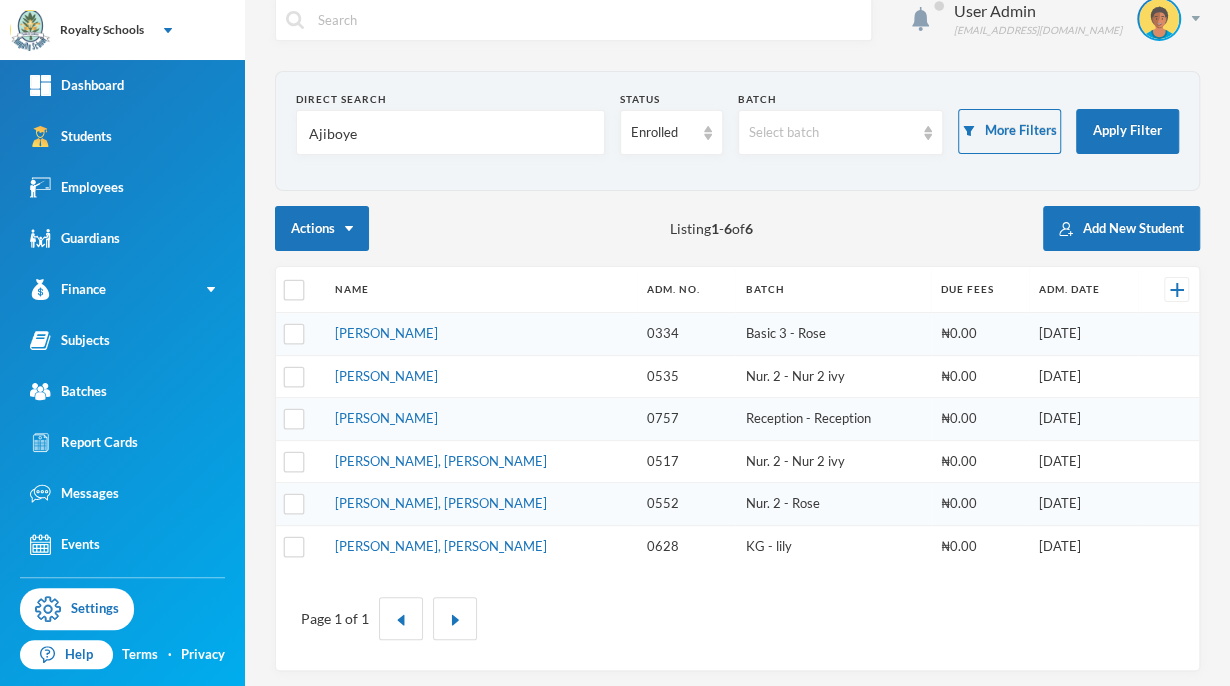 scroll, scrollTop: 24, scrollLeft: 0, axis: vertical 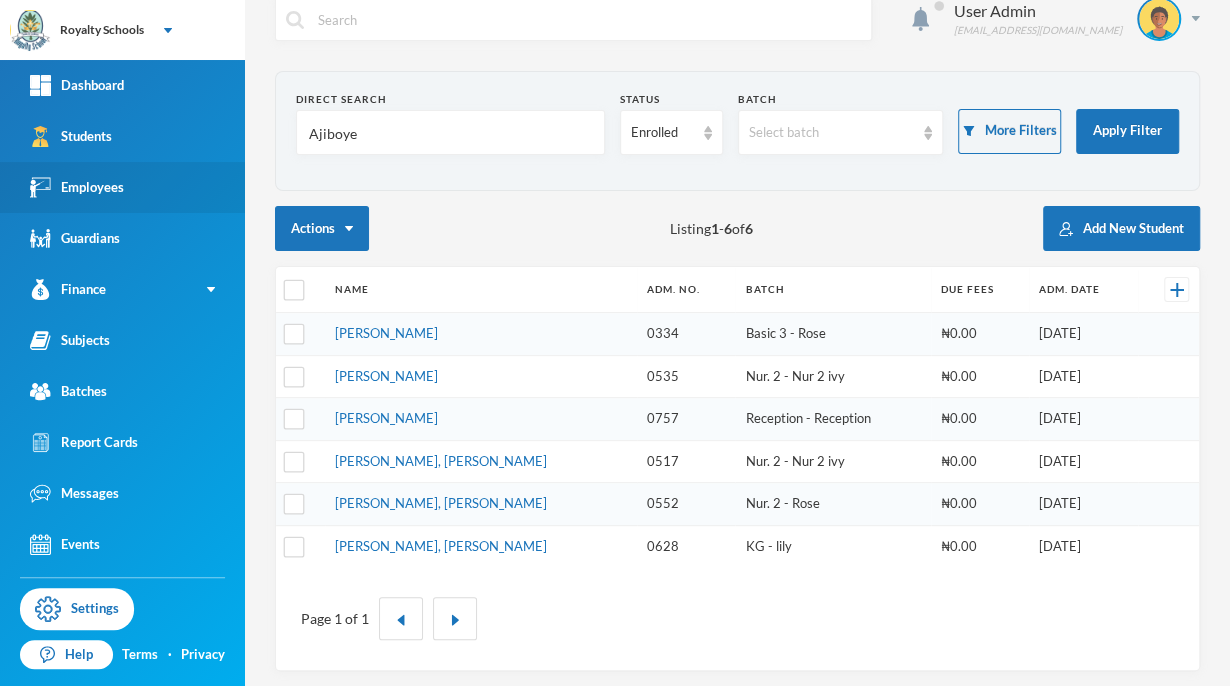 click on "Employees" at bounding box center (122, 187) 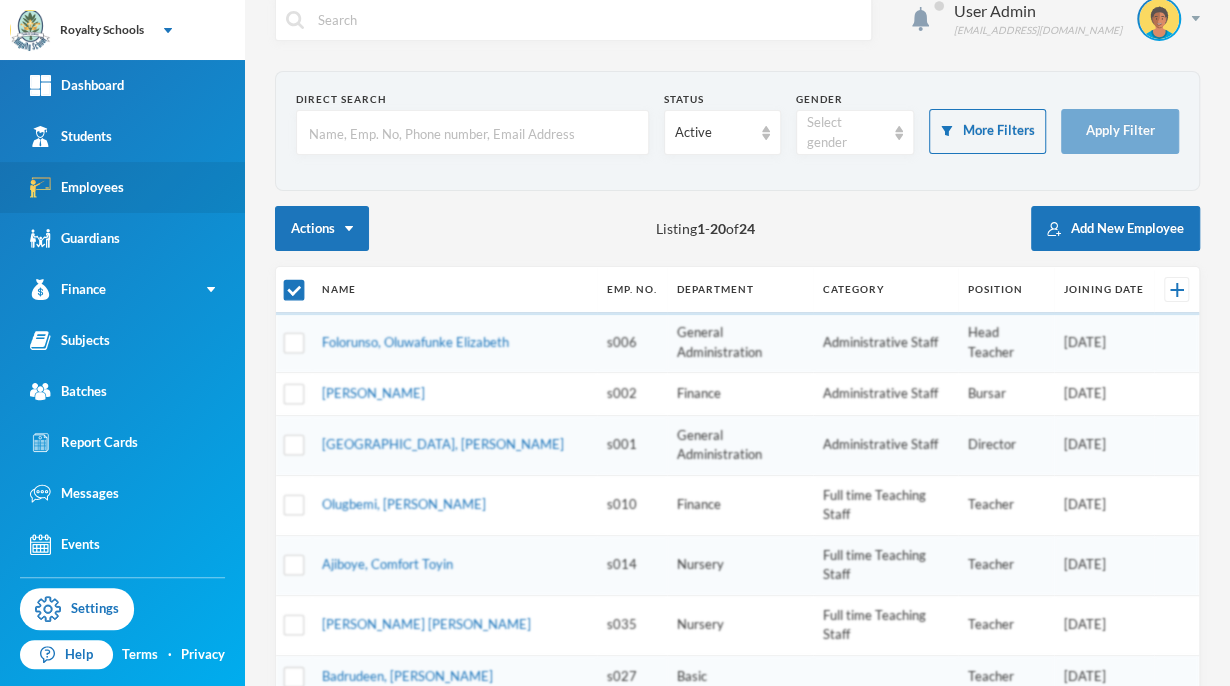 checkbox on "false" 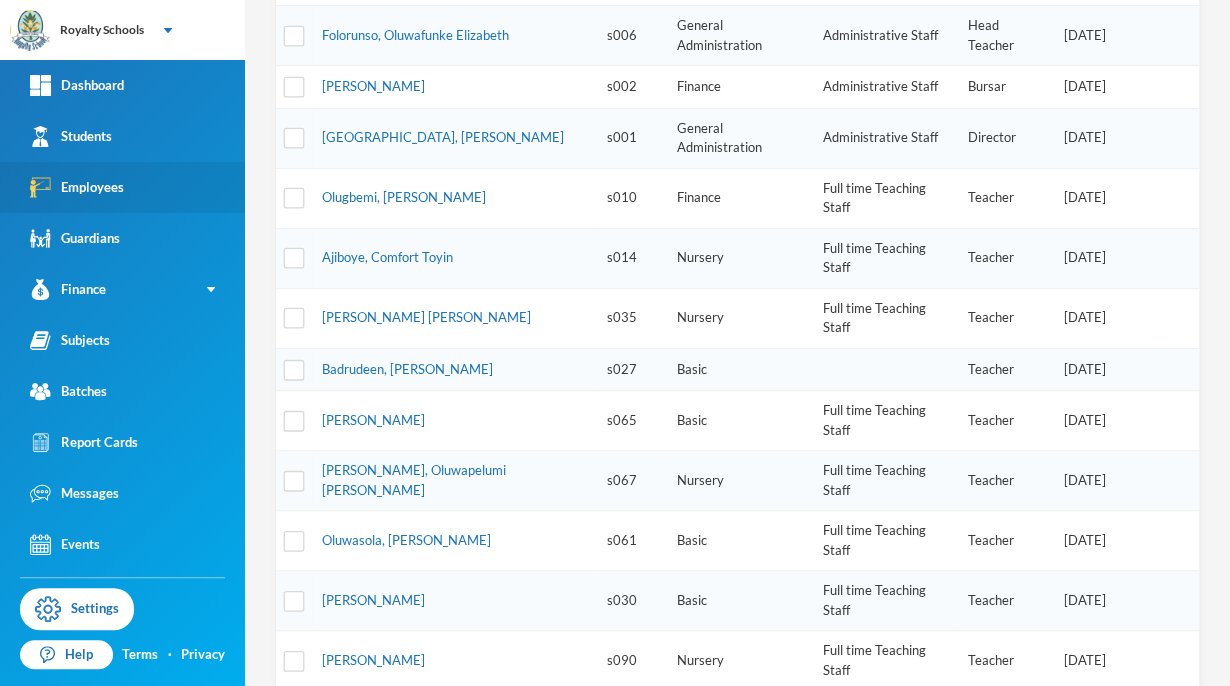 scroll, scrollTop: 332, scrollLeft: 0, axis: vertical 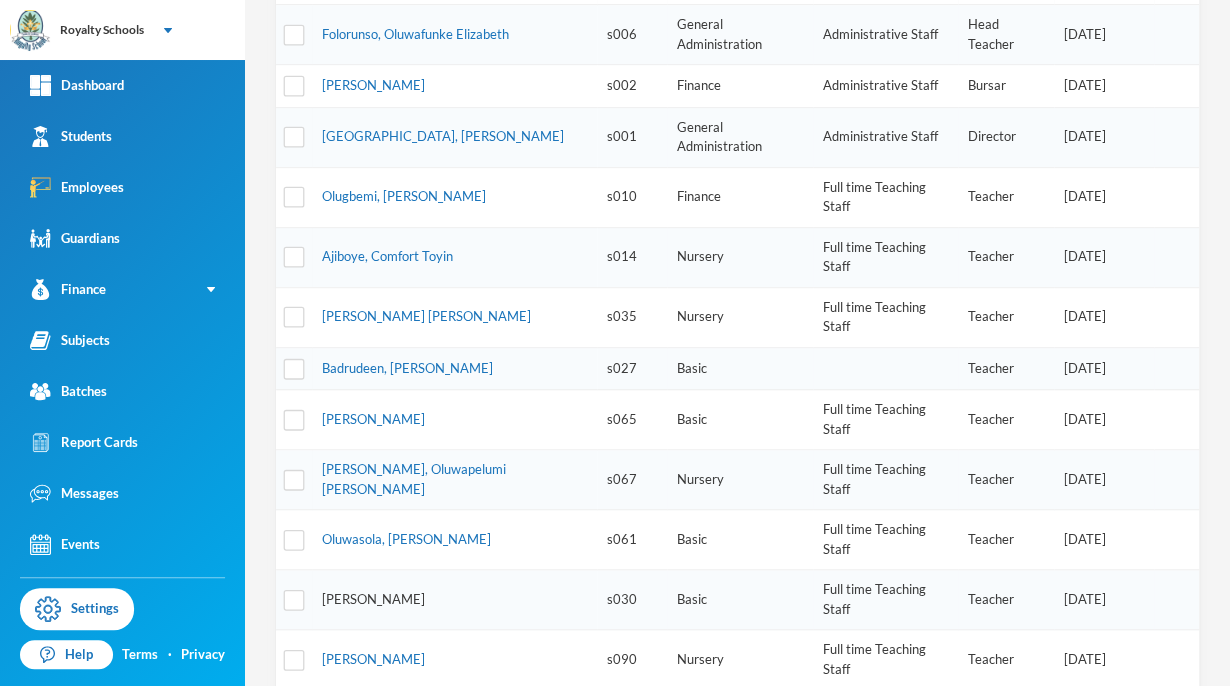 click on "[PERSON_NAME]" at bounding box center (373, 599) 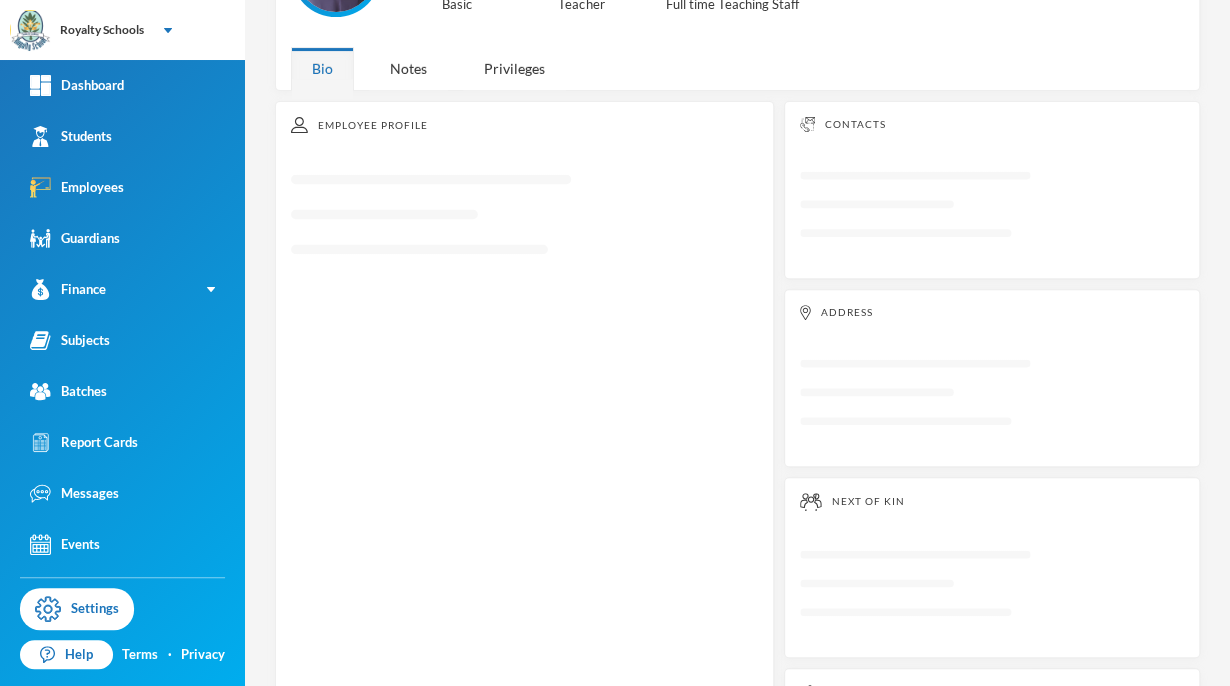 scroll, scrollTop: 0, scrollLeft: 0, axis: both 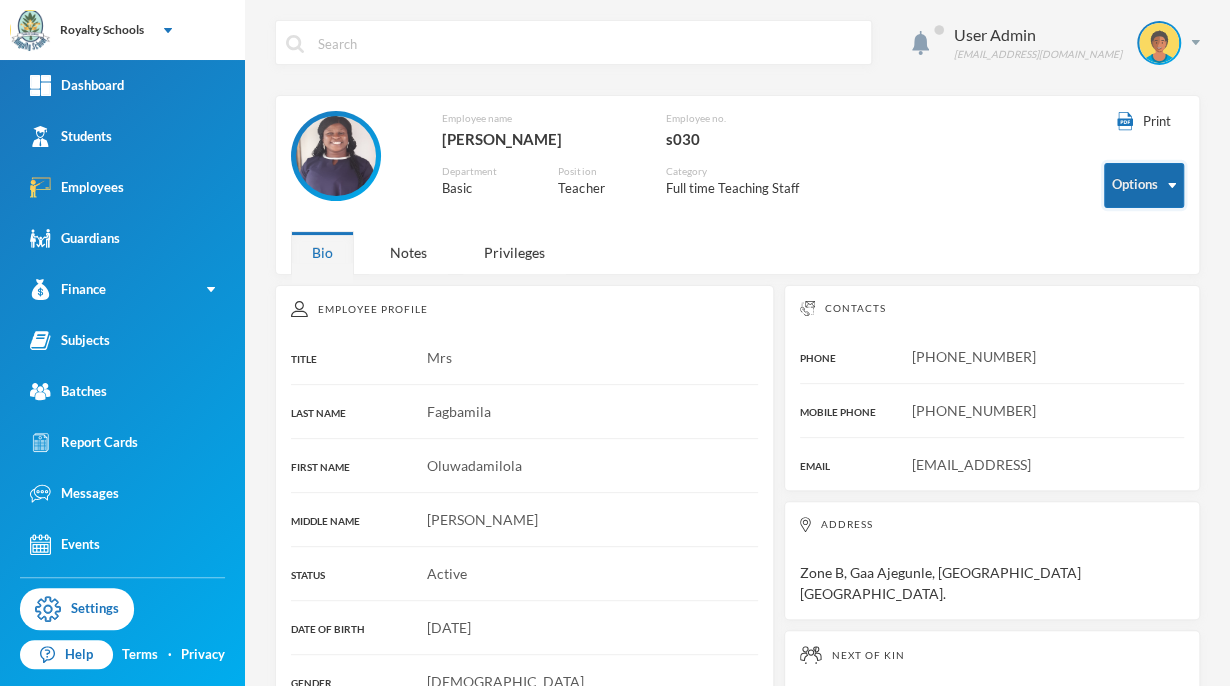 click on "Options" at bounding box center [1144, 185] 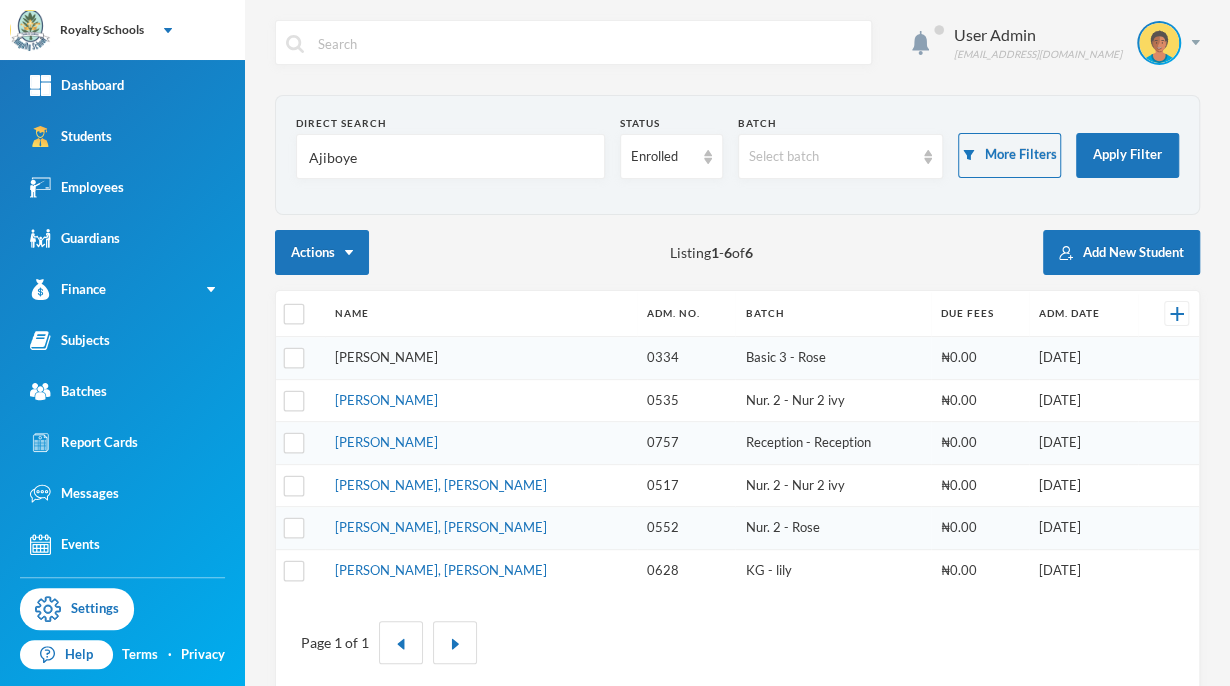 click on "[PERSON_NAME]" at bounding box center (386, 357) 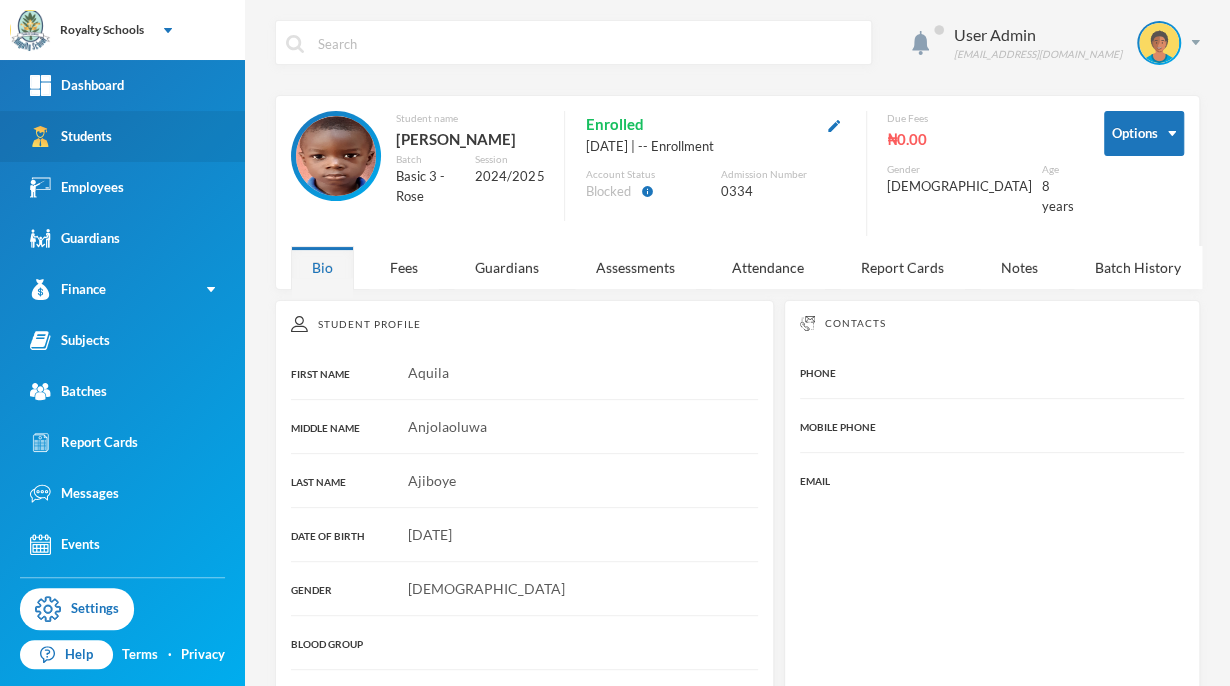 click on "Students" at bounding box center [71, 136] 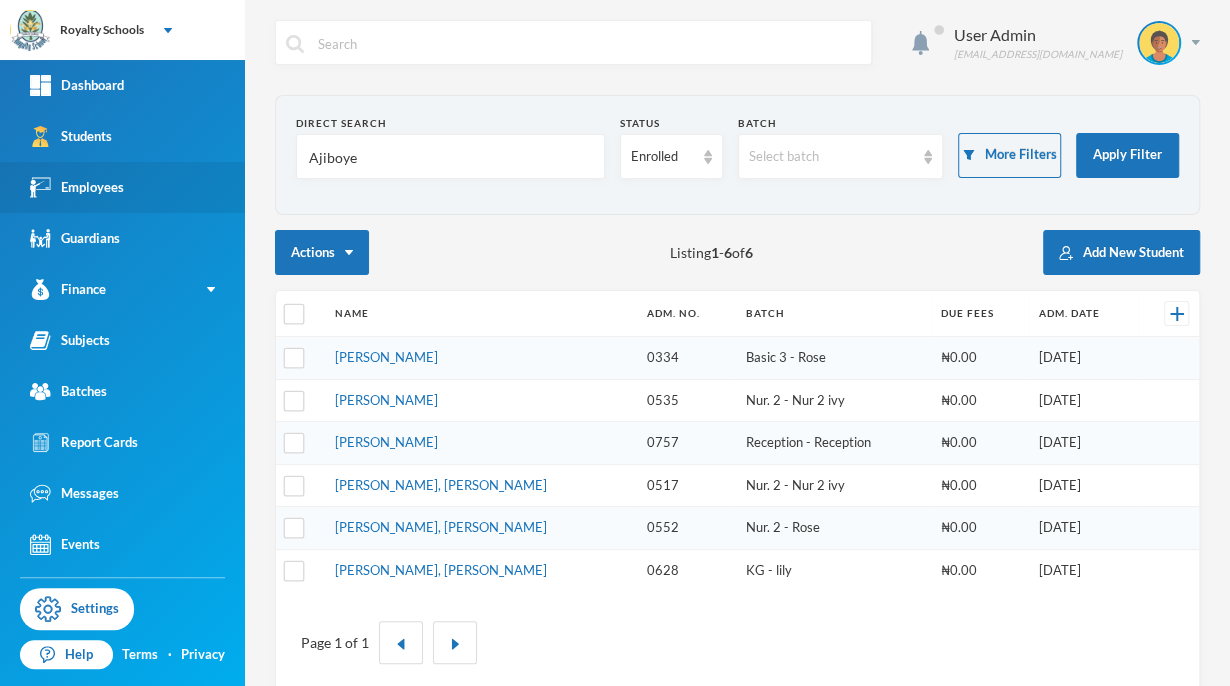 click on "Employees" at bounding box center [122, 187] 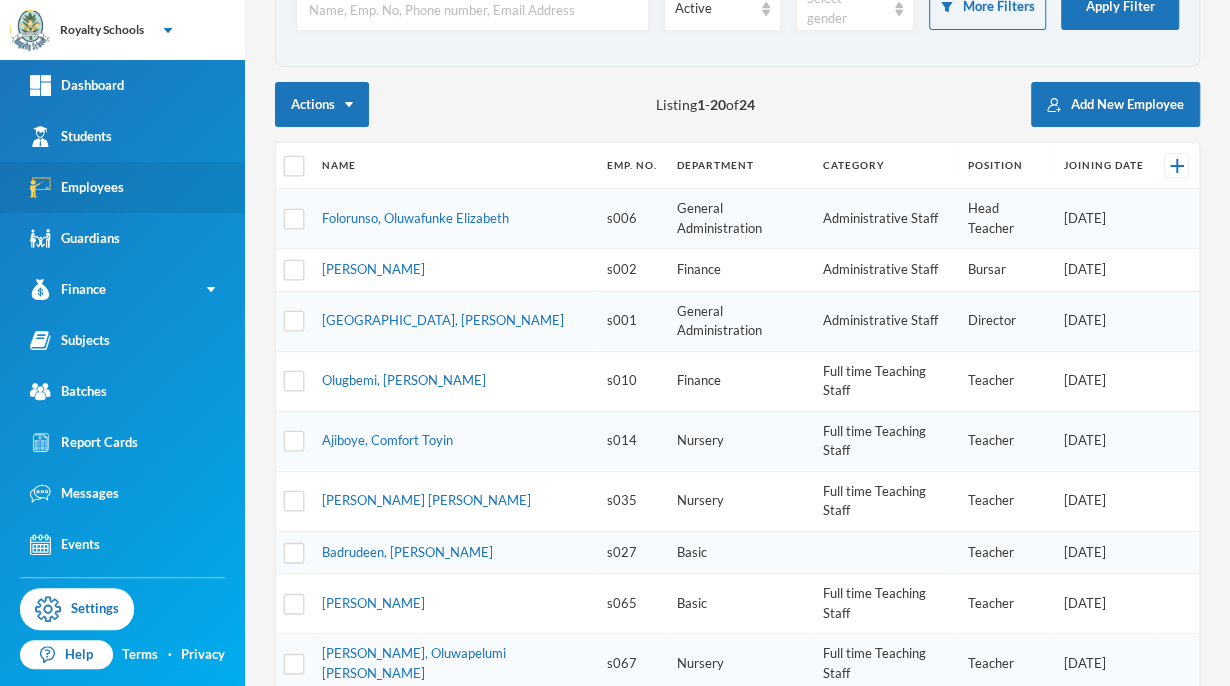 scroll, scrollTop: 190, scrollLeft: 0, axis: vertical 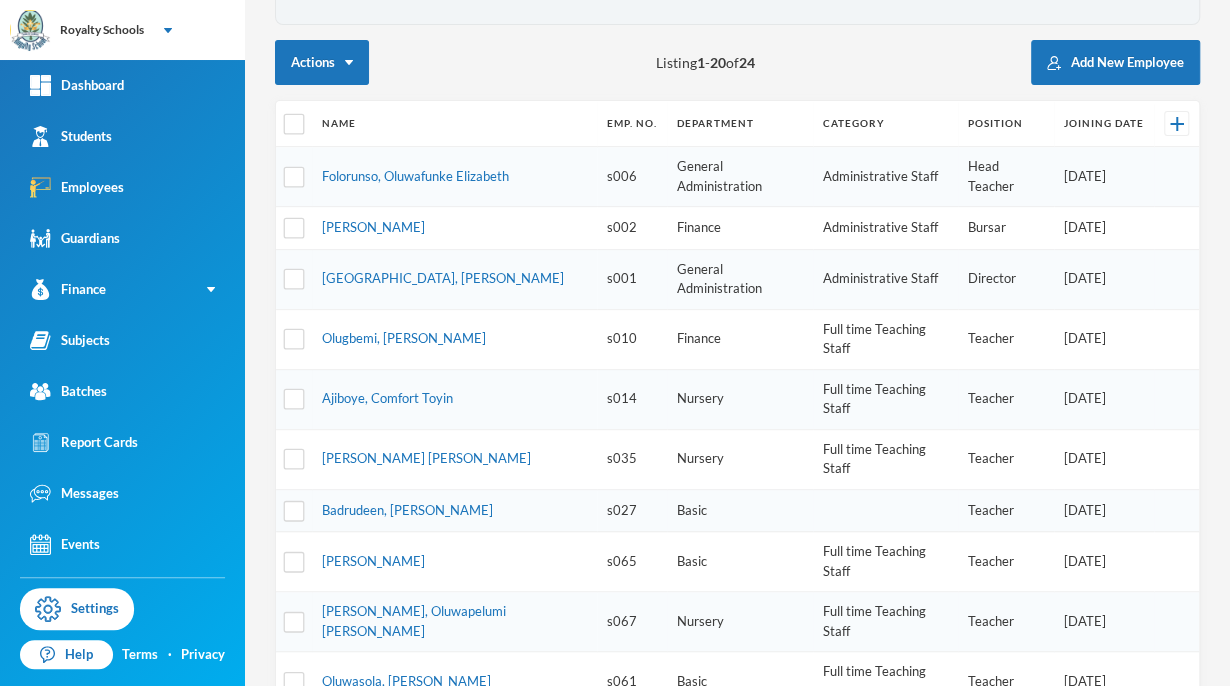 click on "[PERSON_NAME]" at bounding box center [373, 741] 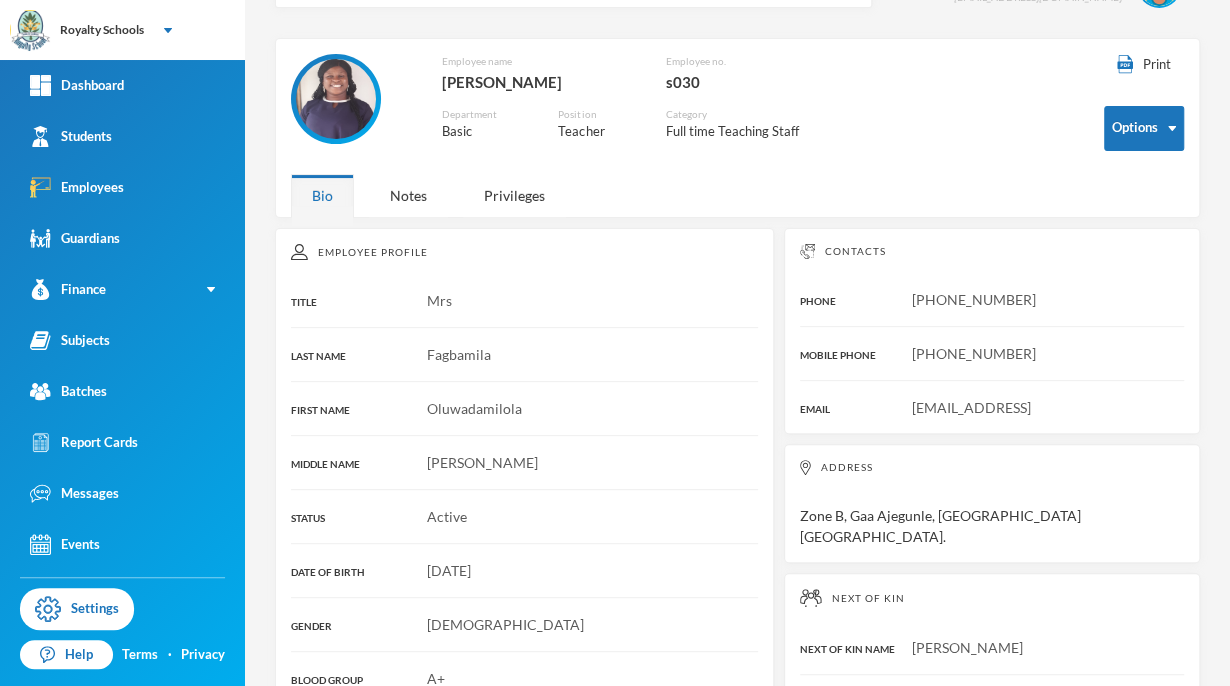 scroll, scrollTop: 0, scrollLeft: 0, axis: both 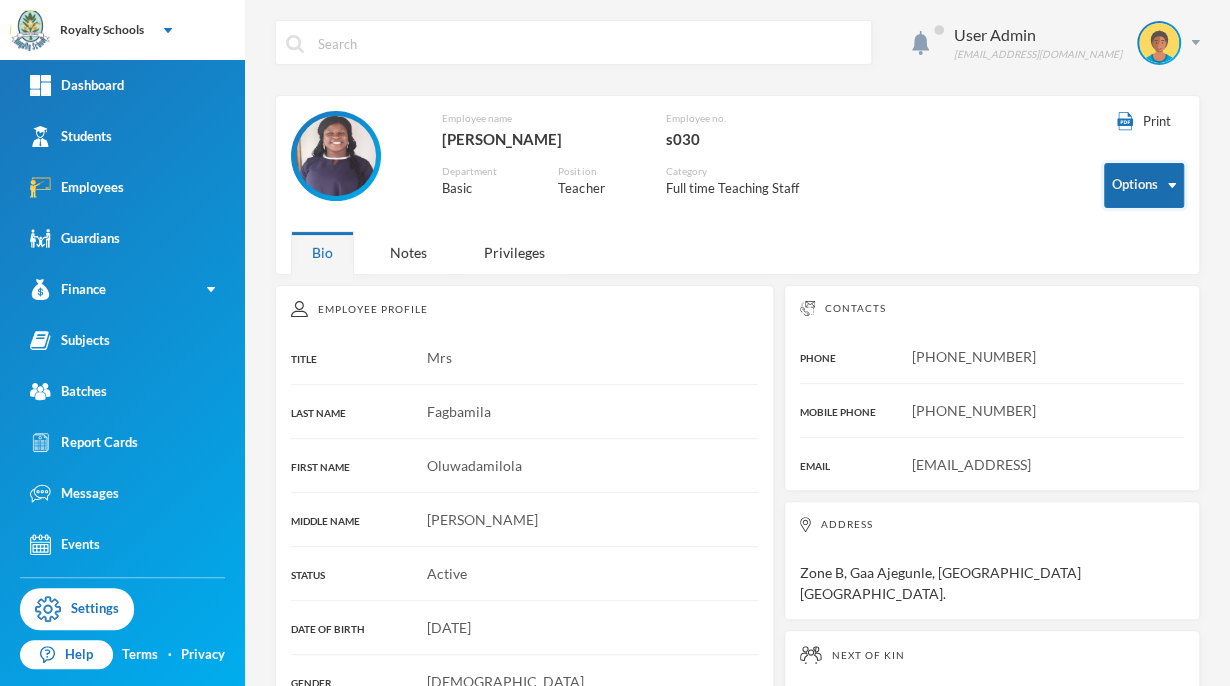 click at bounding box center (1172, 185) 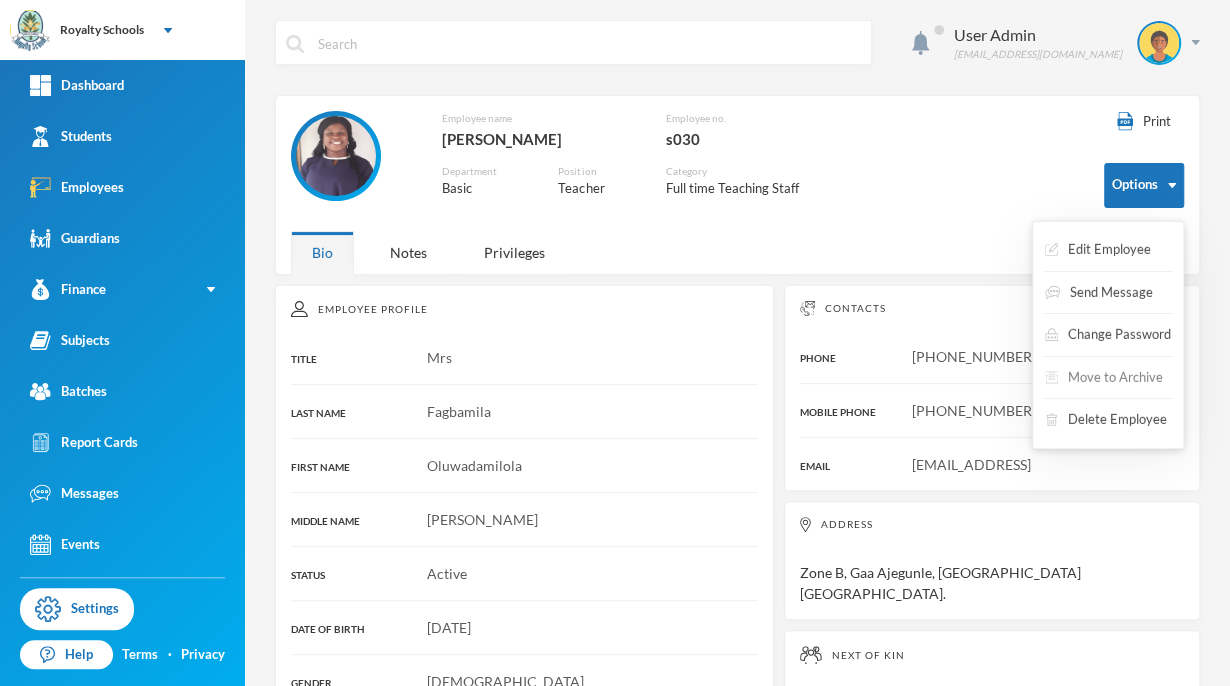 click on "Move to Archive" at bounding box center (1104, 378) 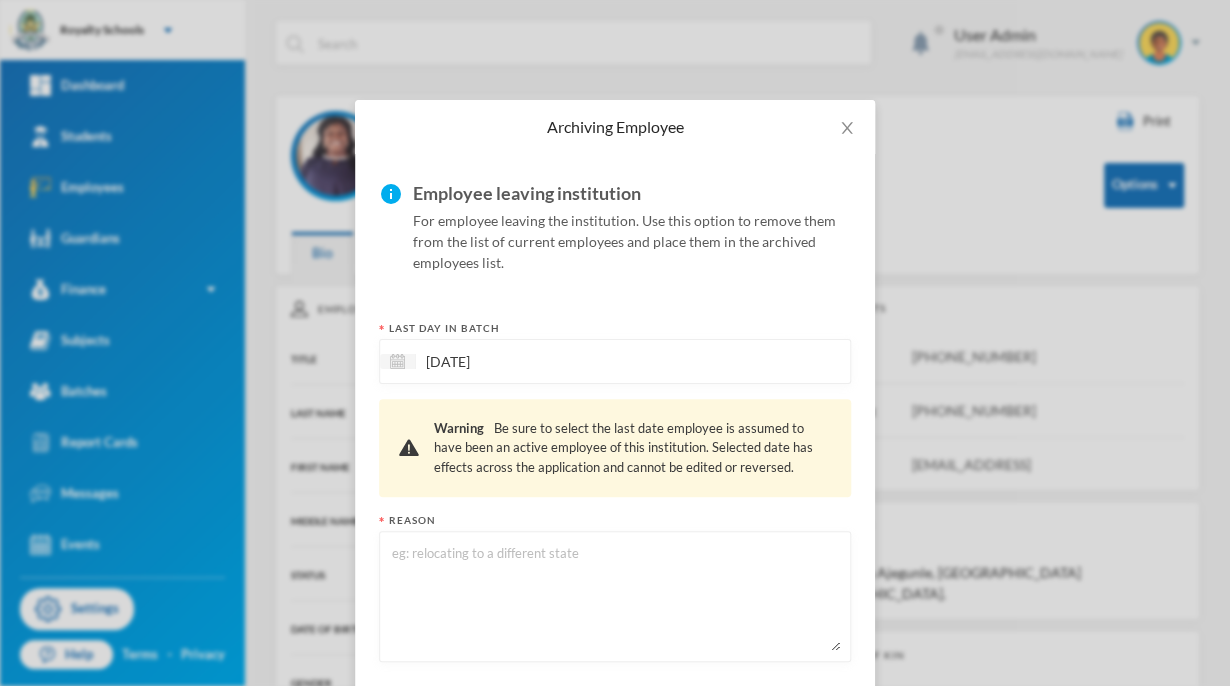 click at bounding box center (615, 596) 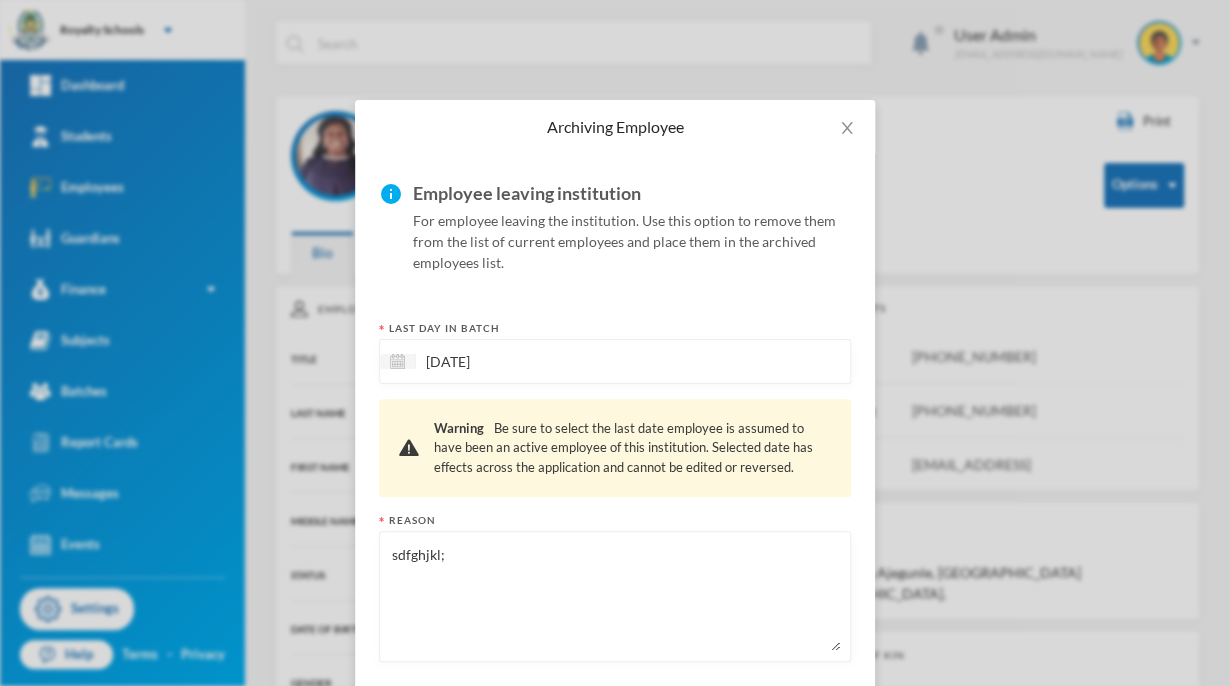 scroll, scrollTop: 99, scrollLeft: 0, axis: vertical 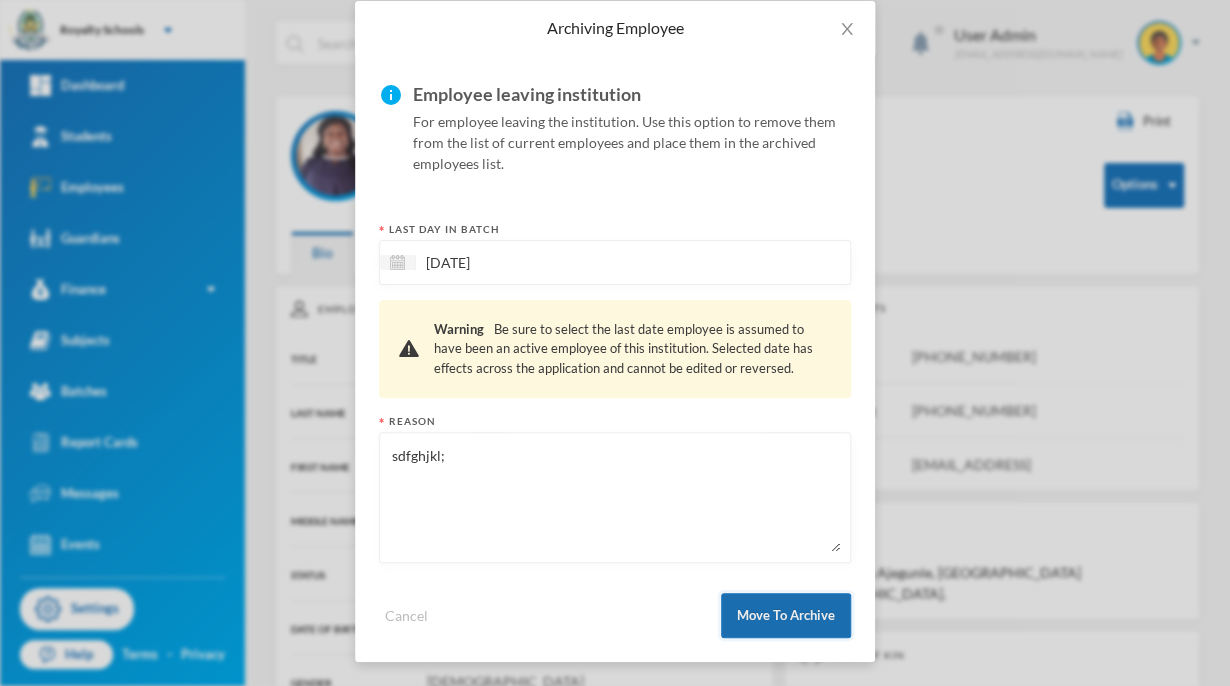 type on "sdfghjkl;" 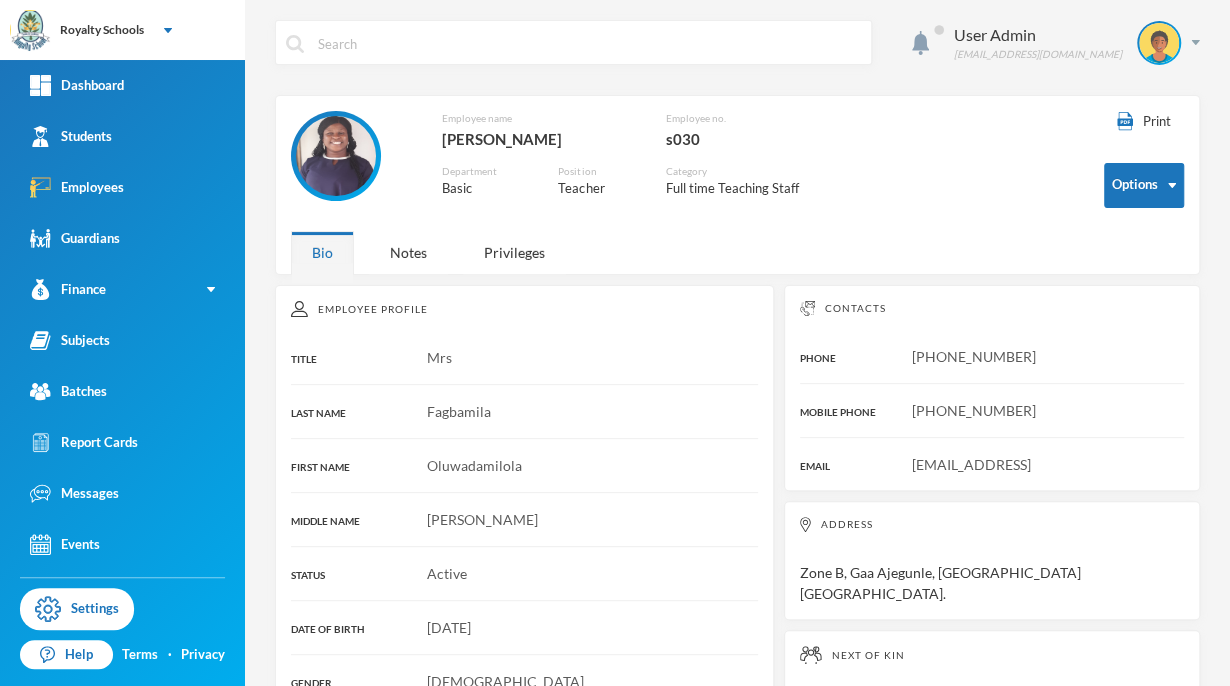 scroll, scrollTop: 0, scrollLeft: 0, axis: both 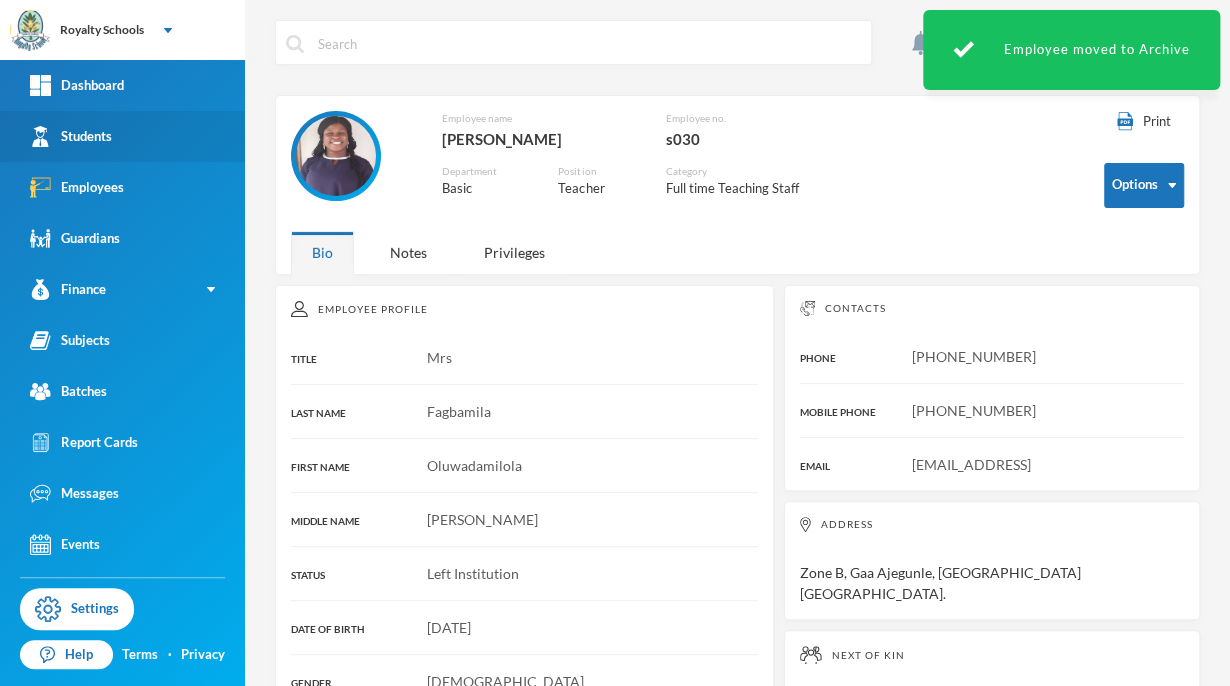 click on "Students" at bounding box center (122, 136) 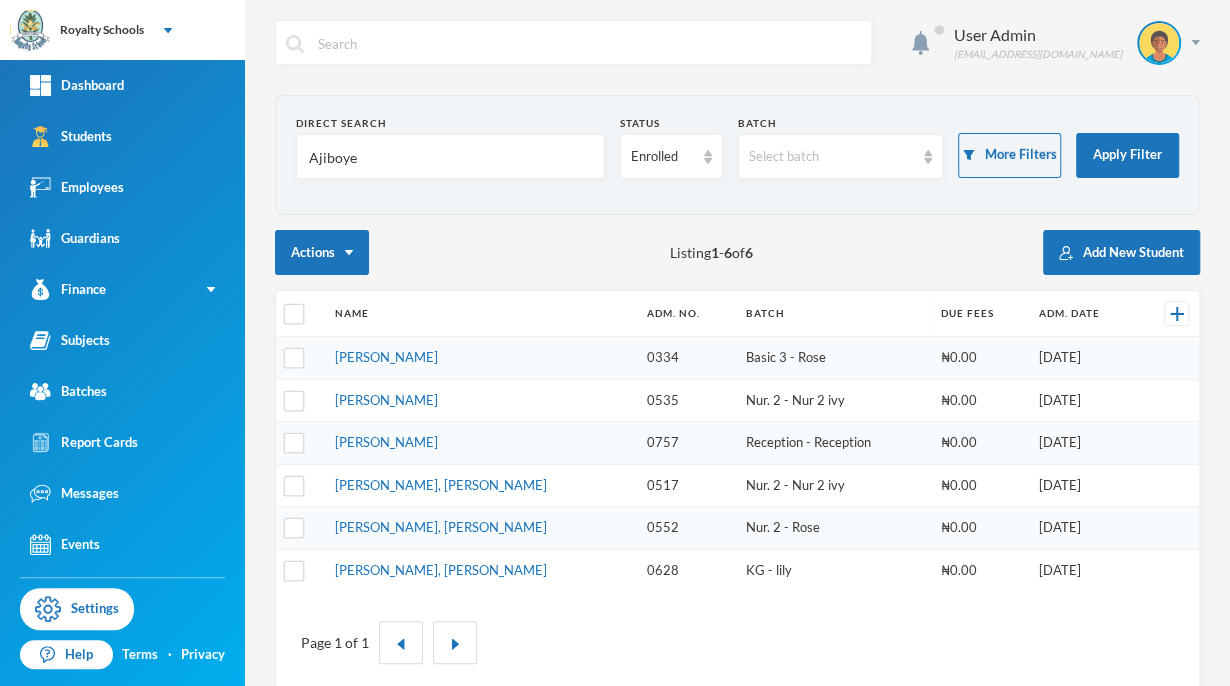 click on "Ajiboye" at bounding box center (450, 157) 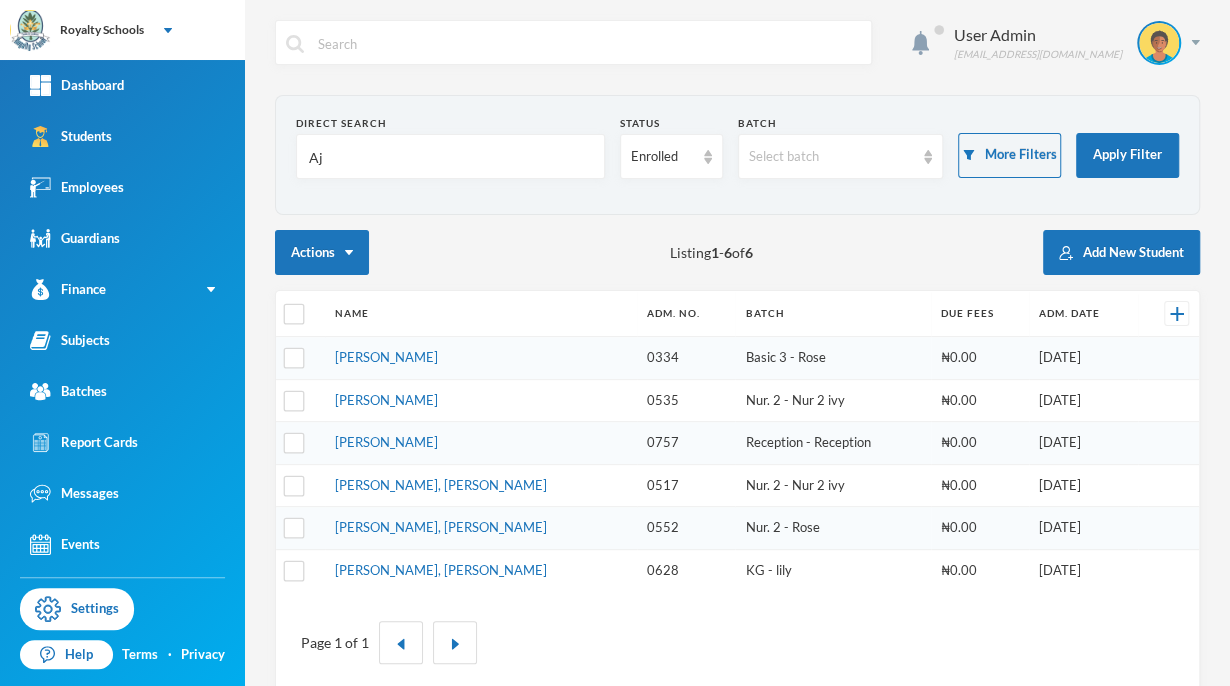 type on "A" 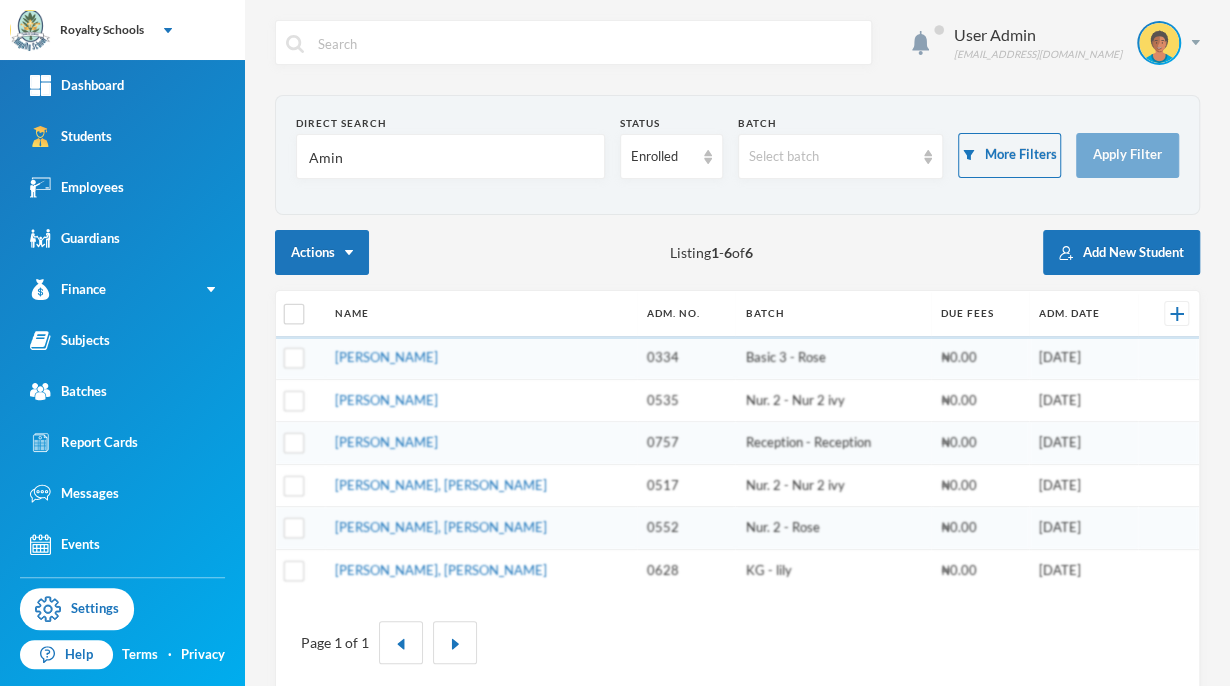 type on "Aminu" 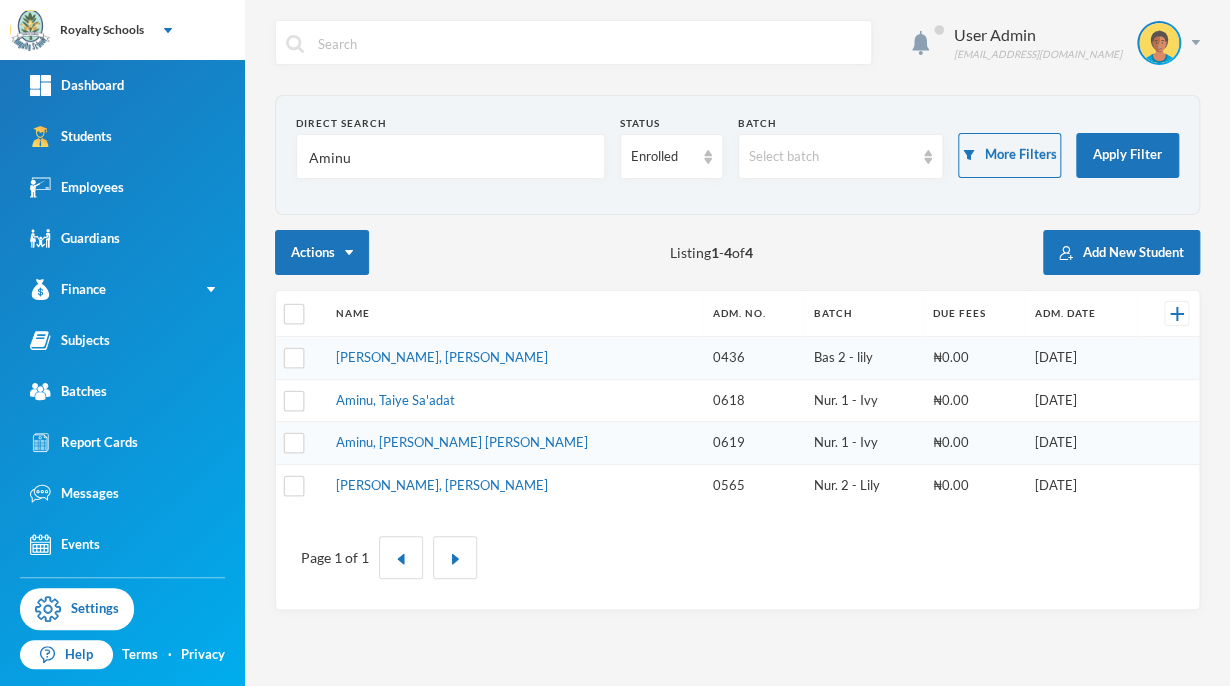 scroll, scrollTop: 0, scrollLeft: 0, axis: both 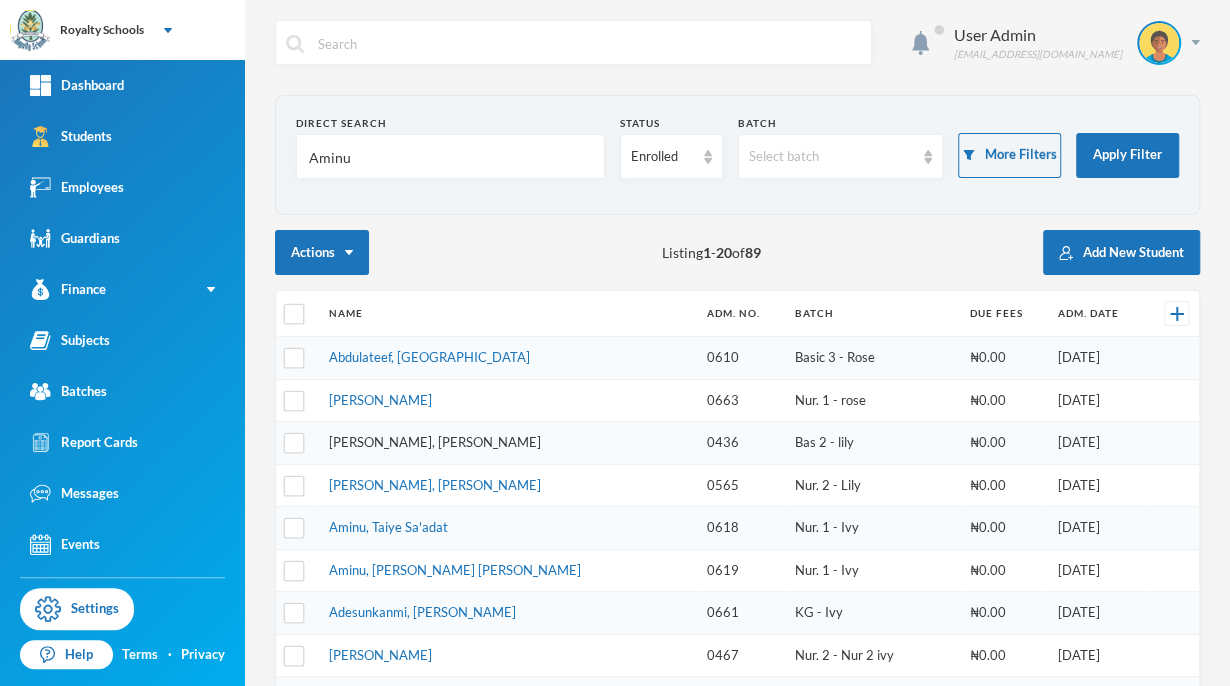 click on "[PERSON_NAME], [PERSON_NAME]" at bounding box center (435, 442) 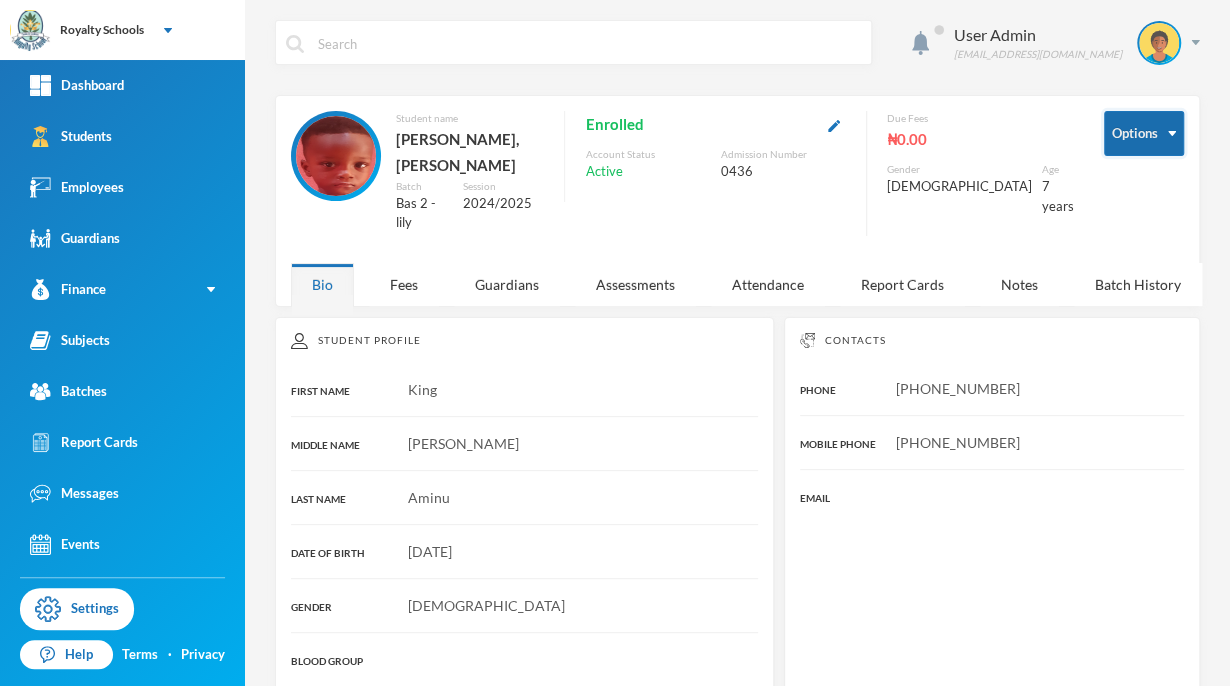 click on "Options" at bounding box center (1144, 133) 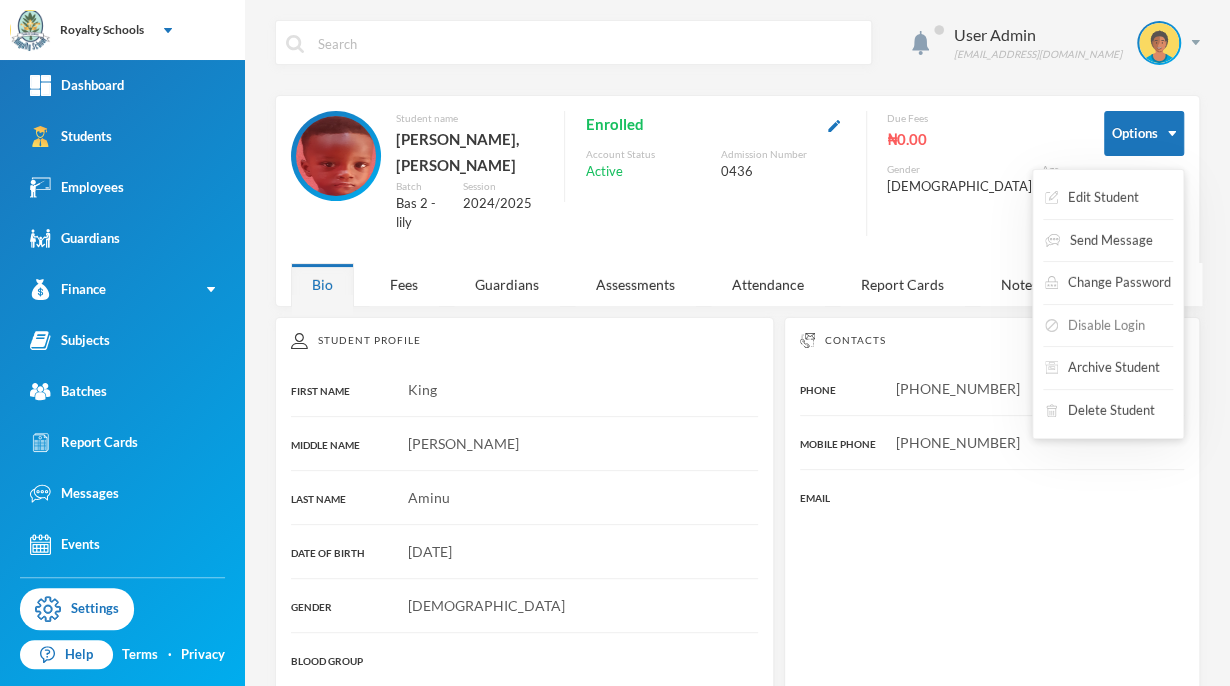 click on "Disable Login" at bounding box center [1095, 326] 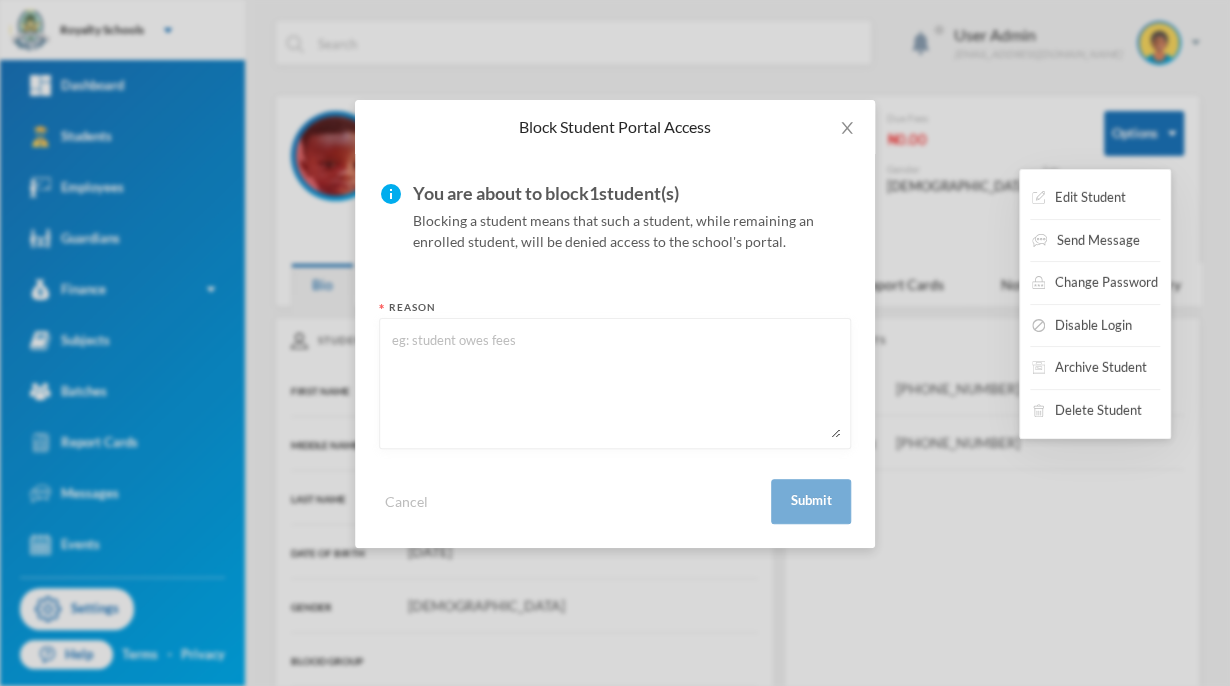 click at bounding box center [615, 383] 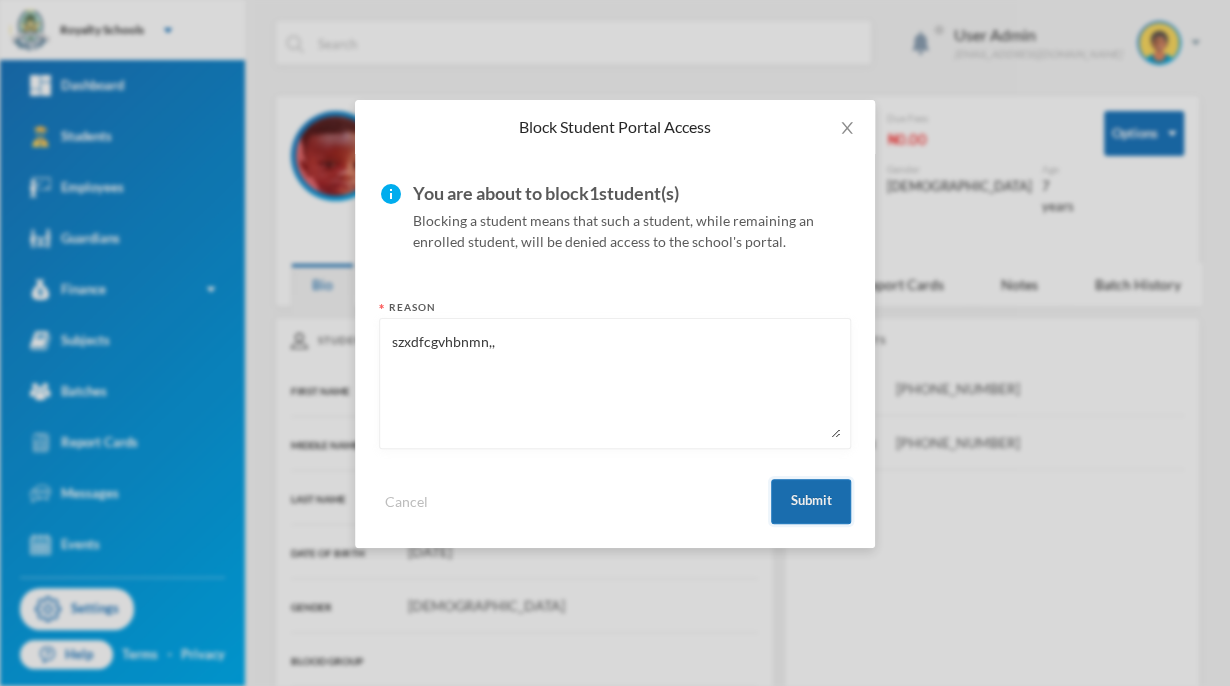 type on "szxdfcgvhbnmn,," 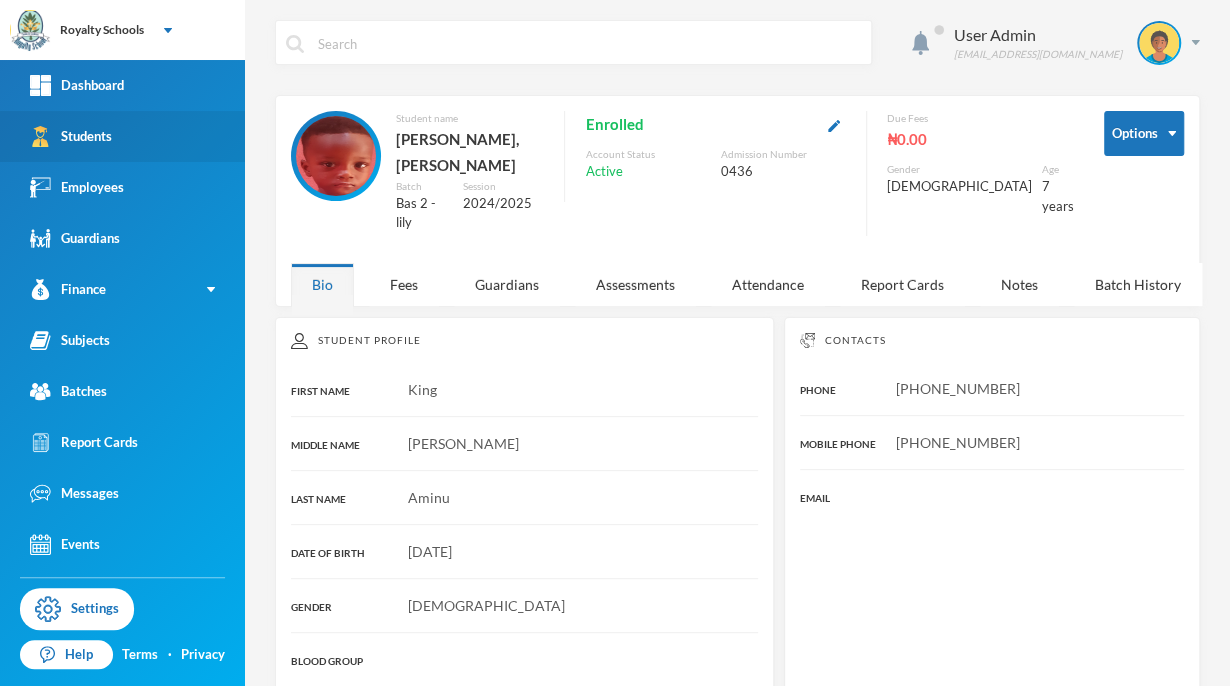 click on "Students" at bounding box center (71, 136) 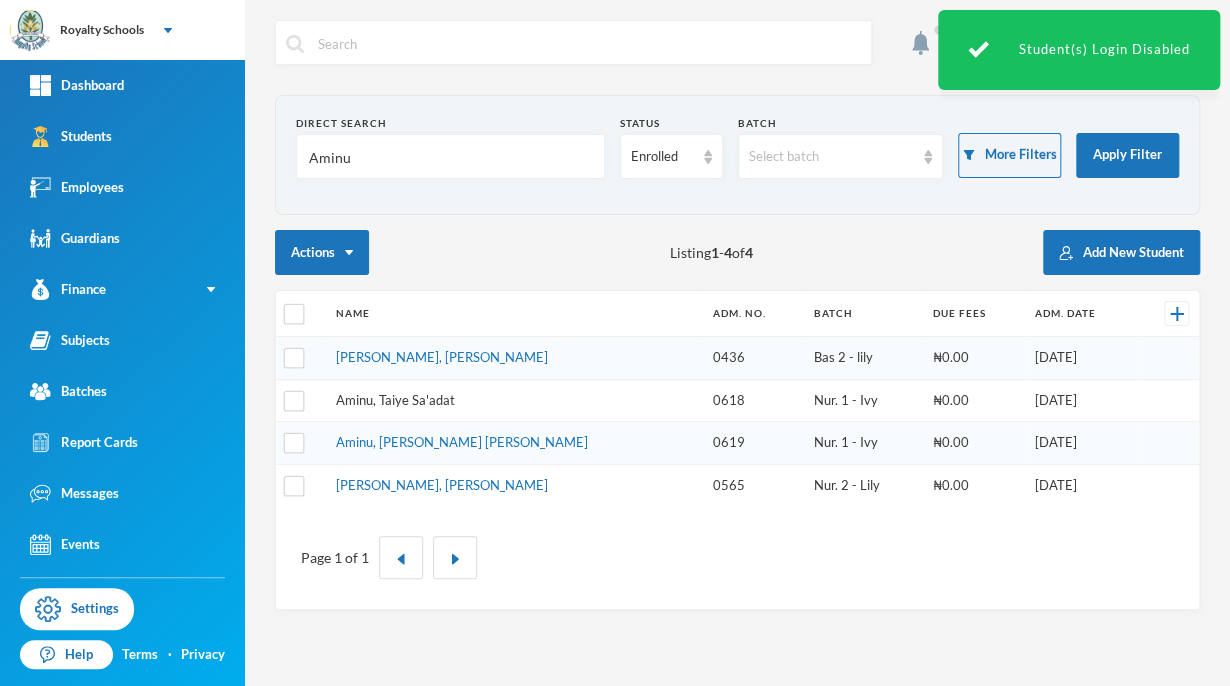 click on "Aminu, Taiye Sa'adat" at bounding box center [395, 400] 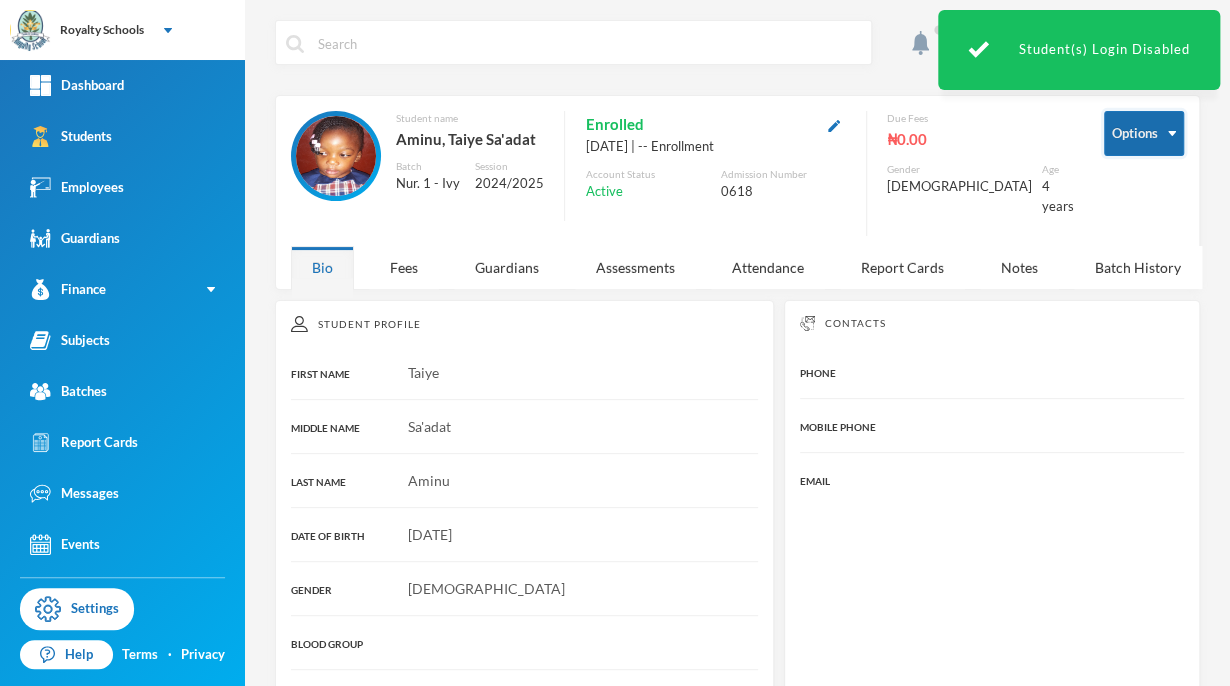 click on "Options" at bounding box center [1144, 133] 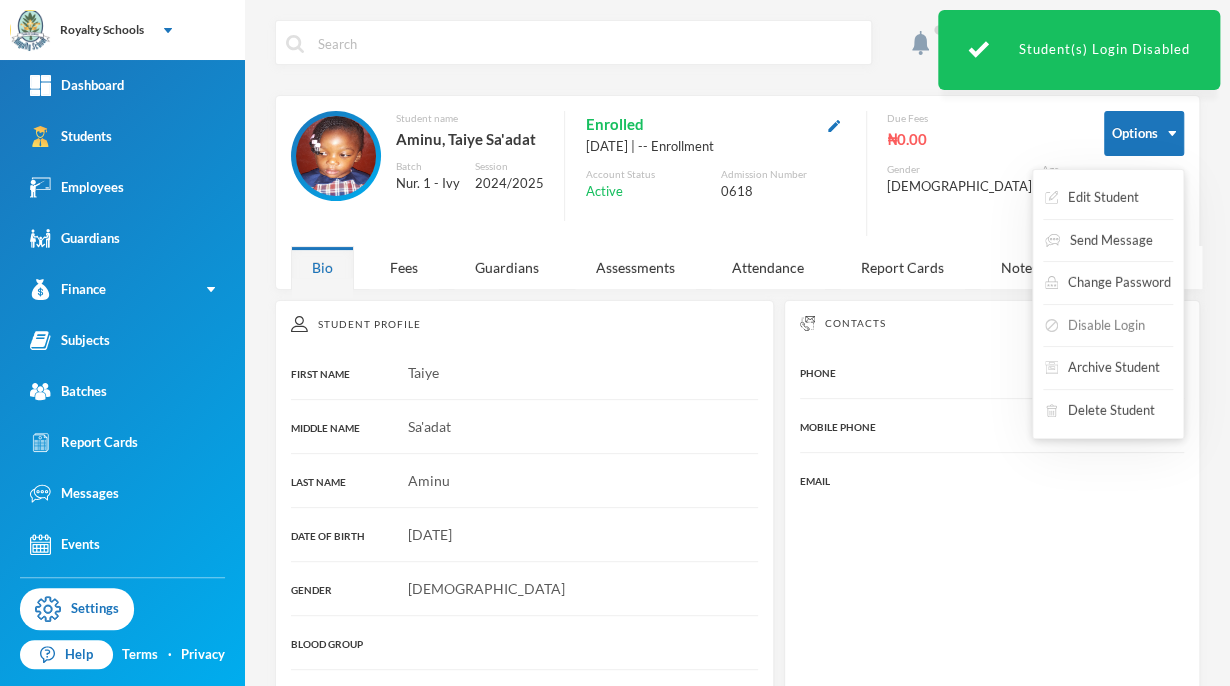 click on "Disable Login" at bounding box center (1095, 326) 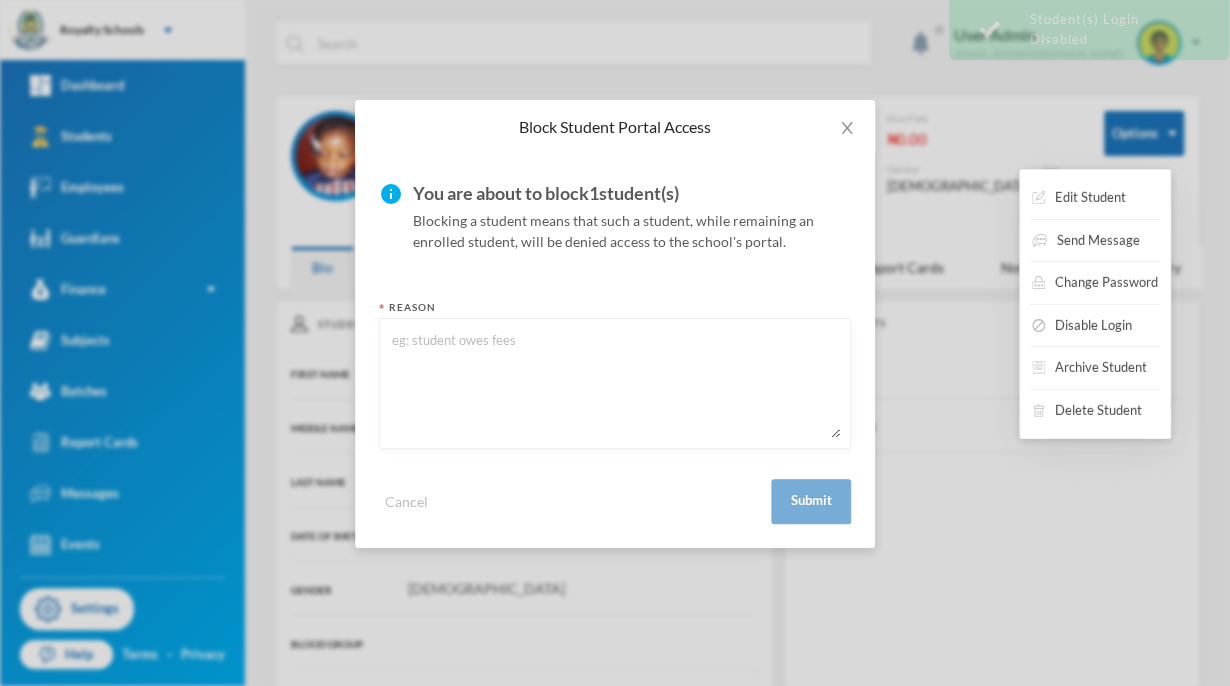 click at bounding box center [615, 383] 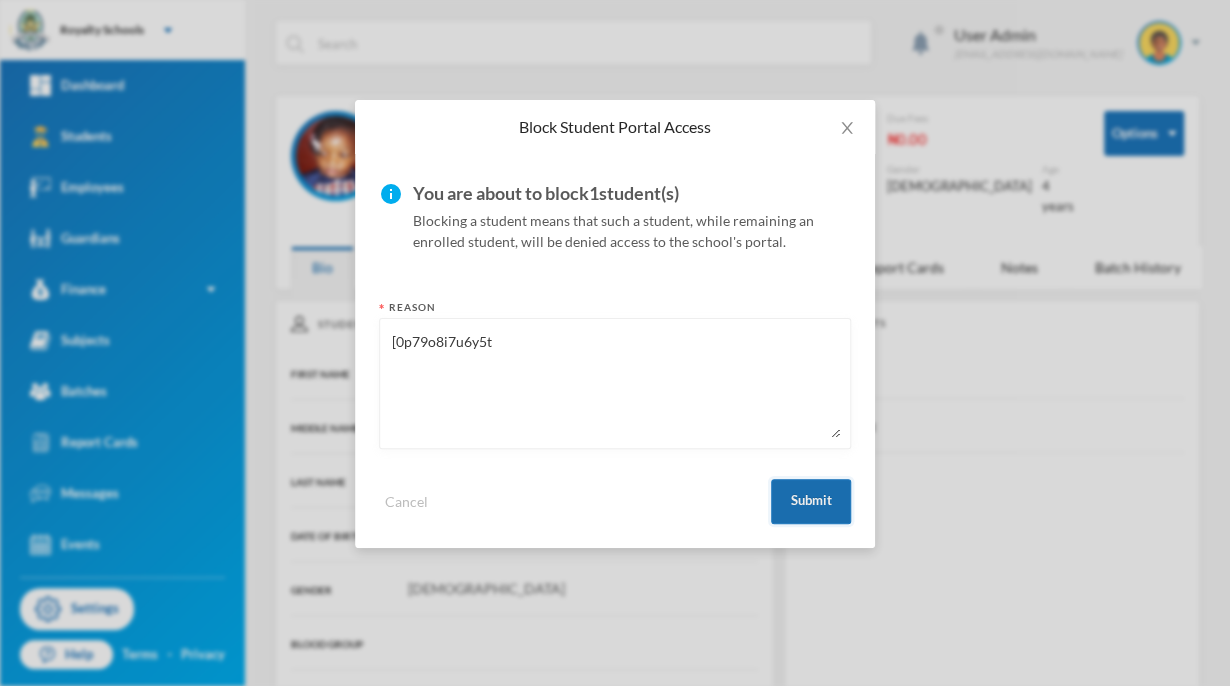 type on "[0p79o8i7u6y5t" 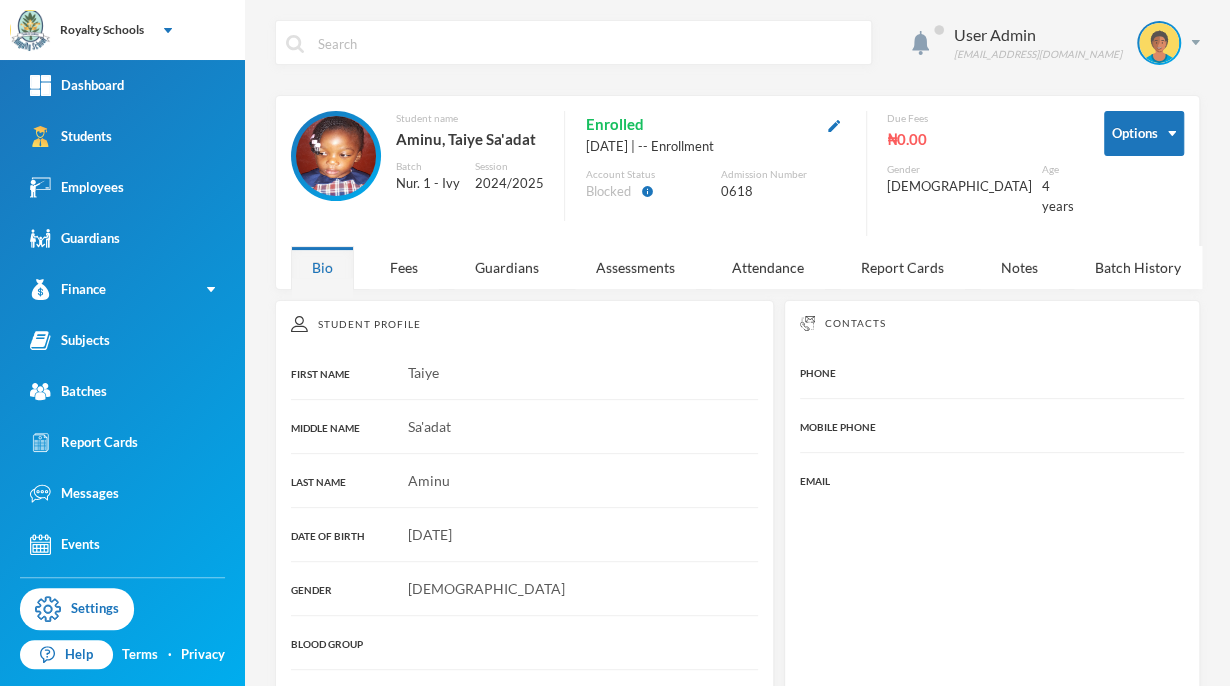 click on "Students" at bounding box center [122, 136] 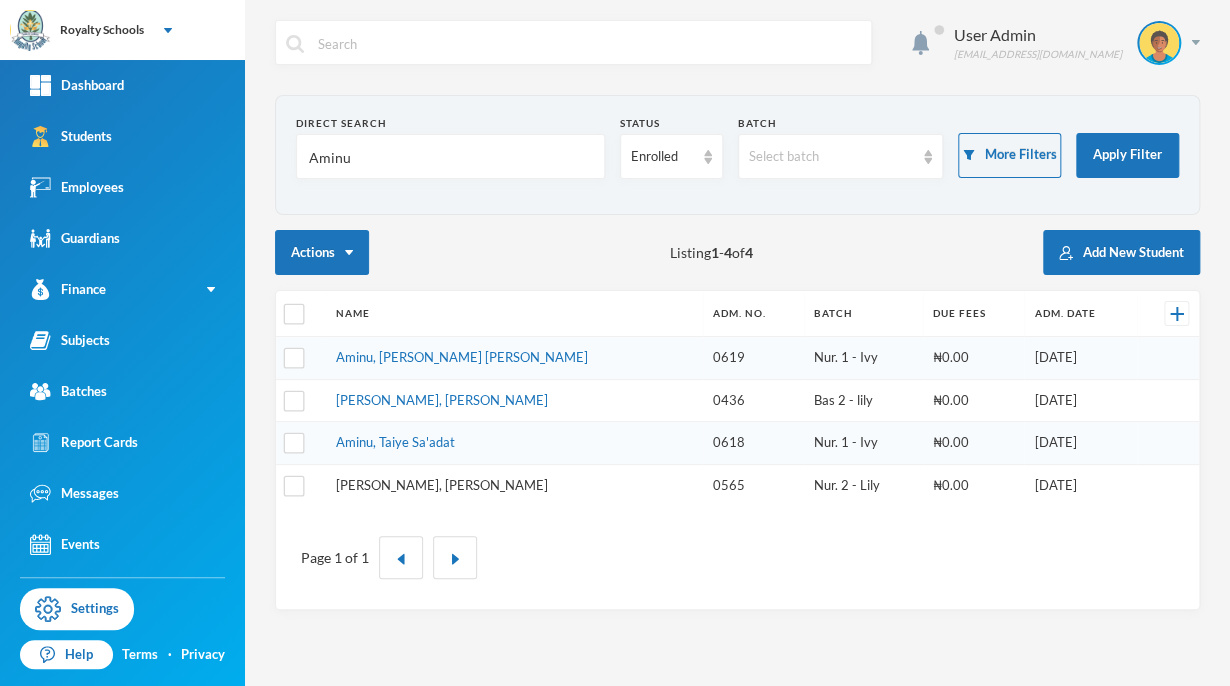 click on "[PERSON_NAME], [PERSON_NAME]" at bounding box center (442, 485) 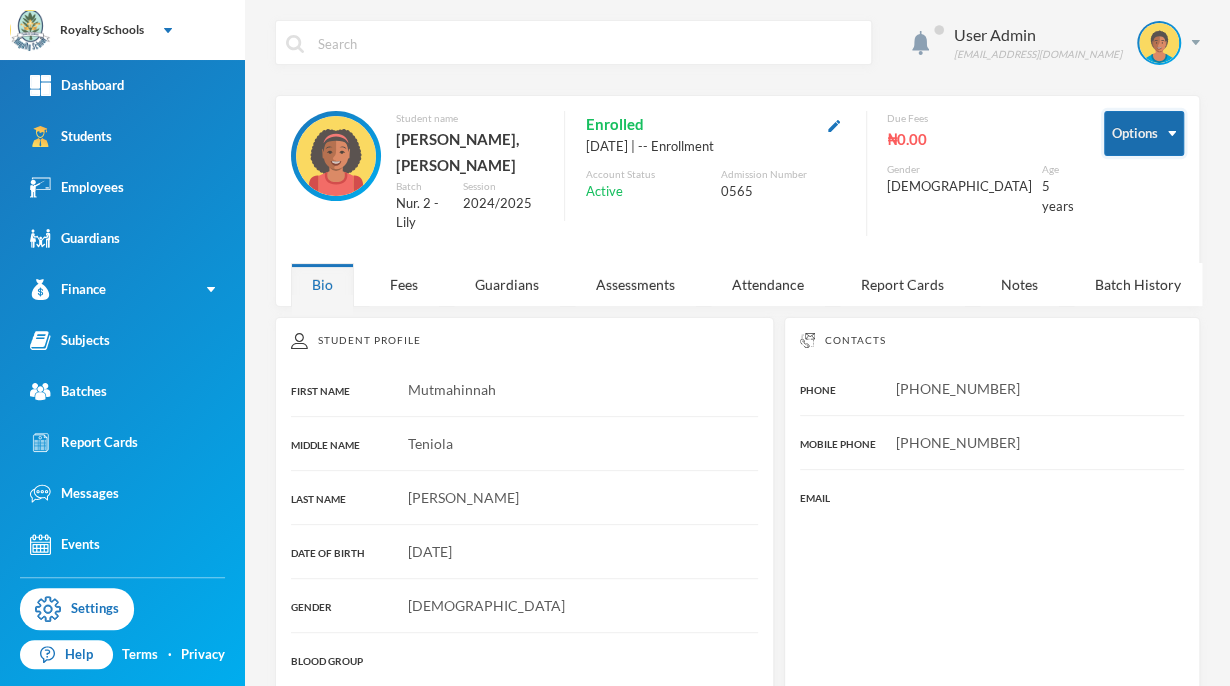 click on "Options" at bounding box center (1144, 133) 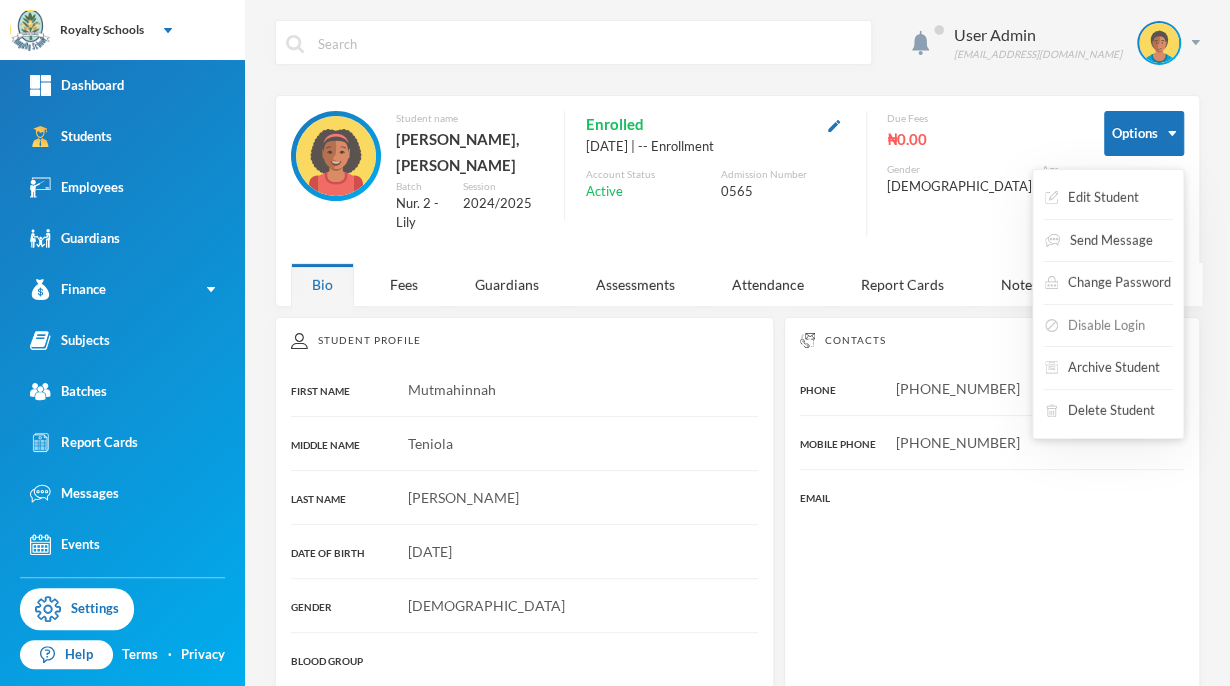 click on "Disable Login" at bounding box center [1095, 326] 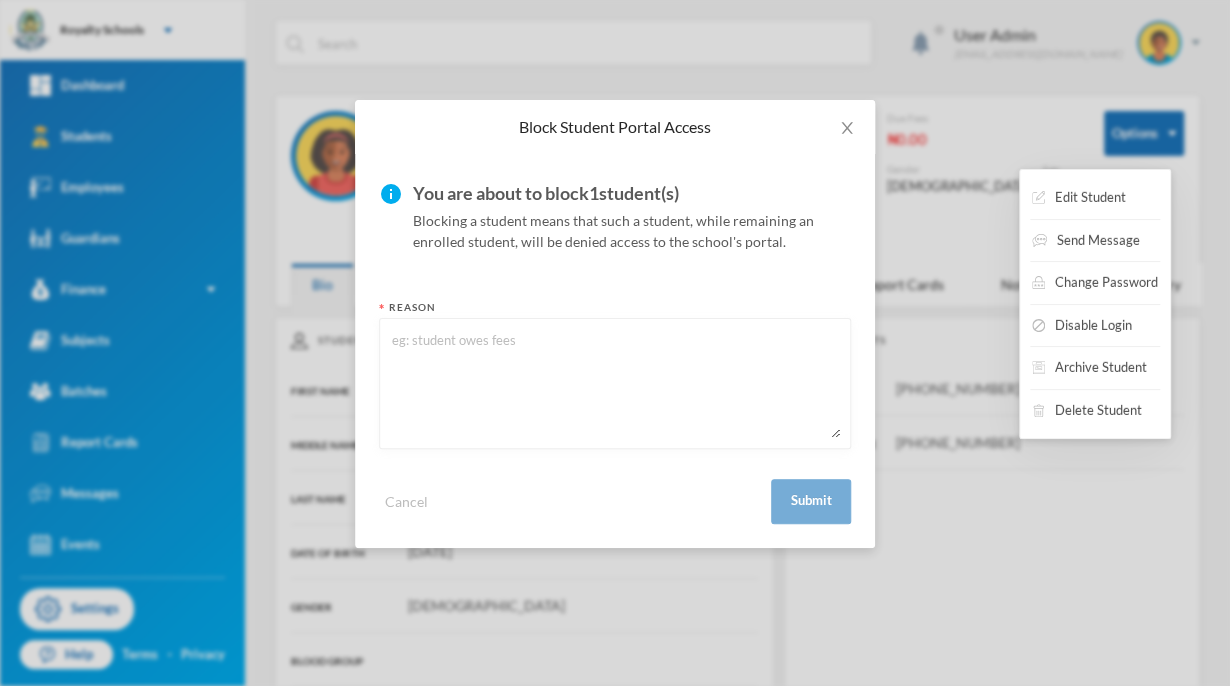 click at bounding box center (615, 383) 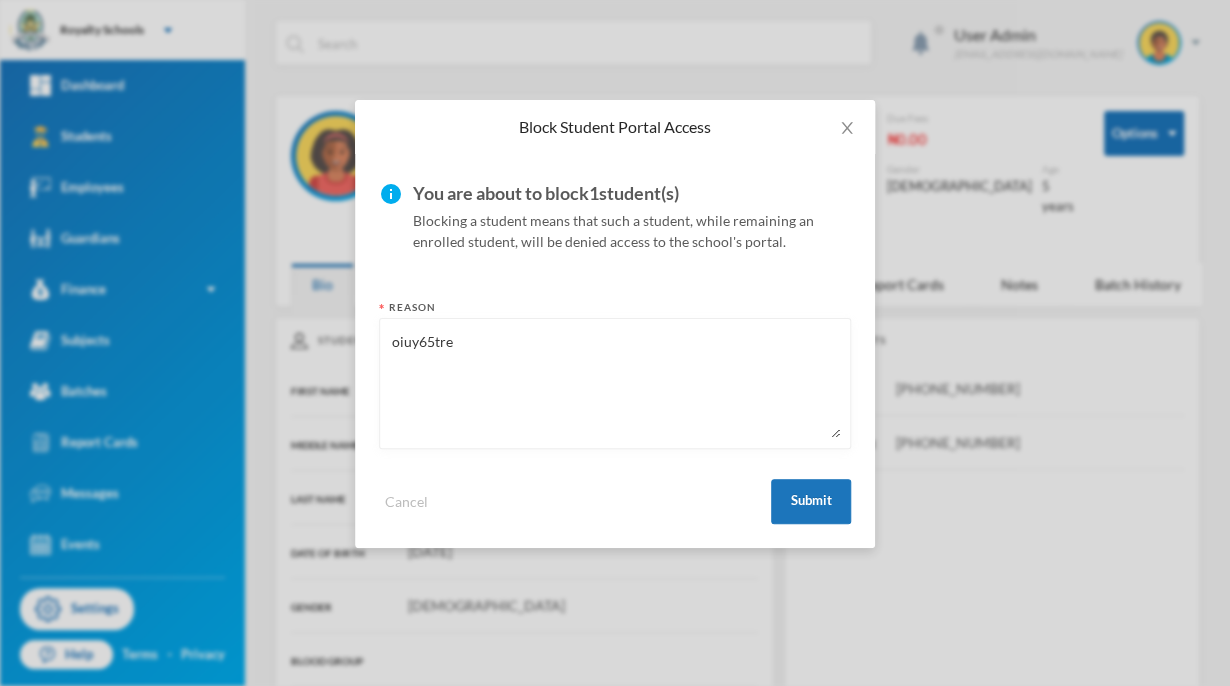 type on "oiuy65tre" 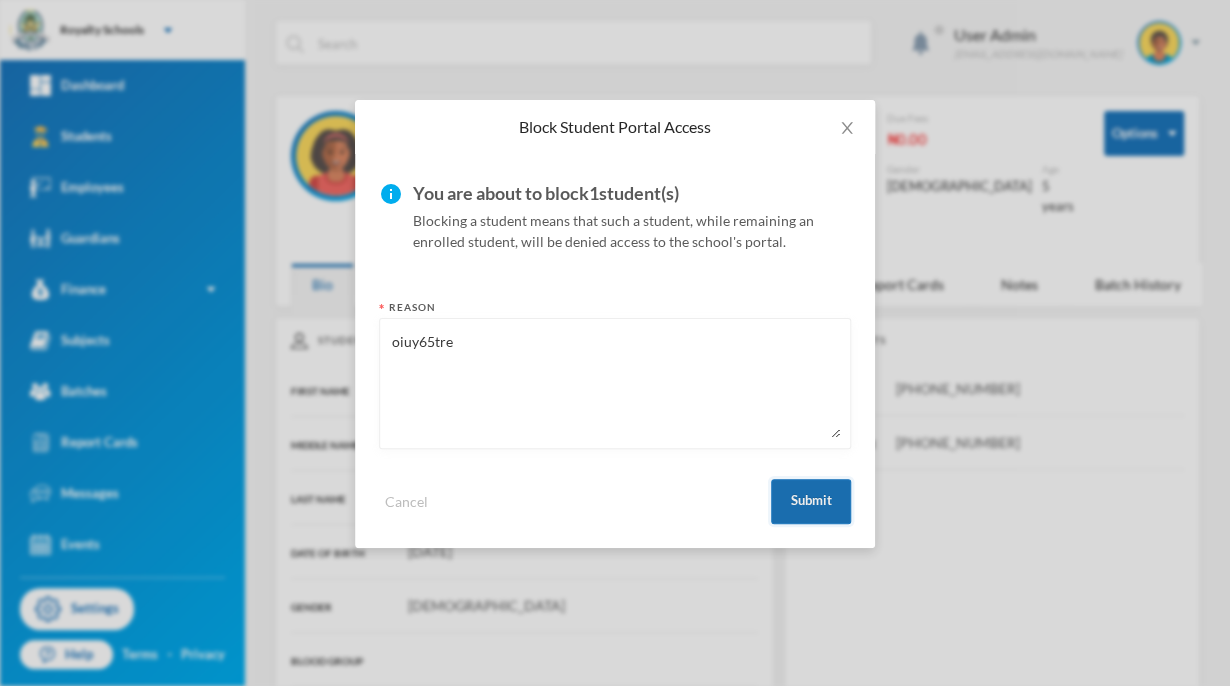 click on "Submit" at bounding box center [811, 501] 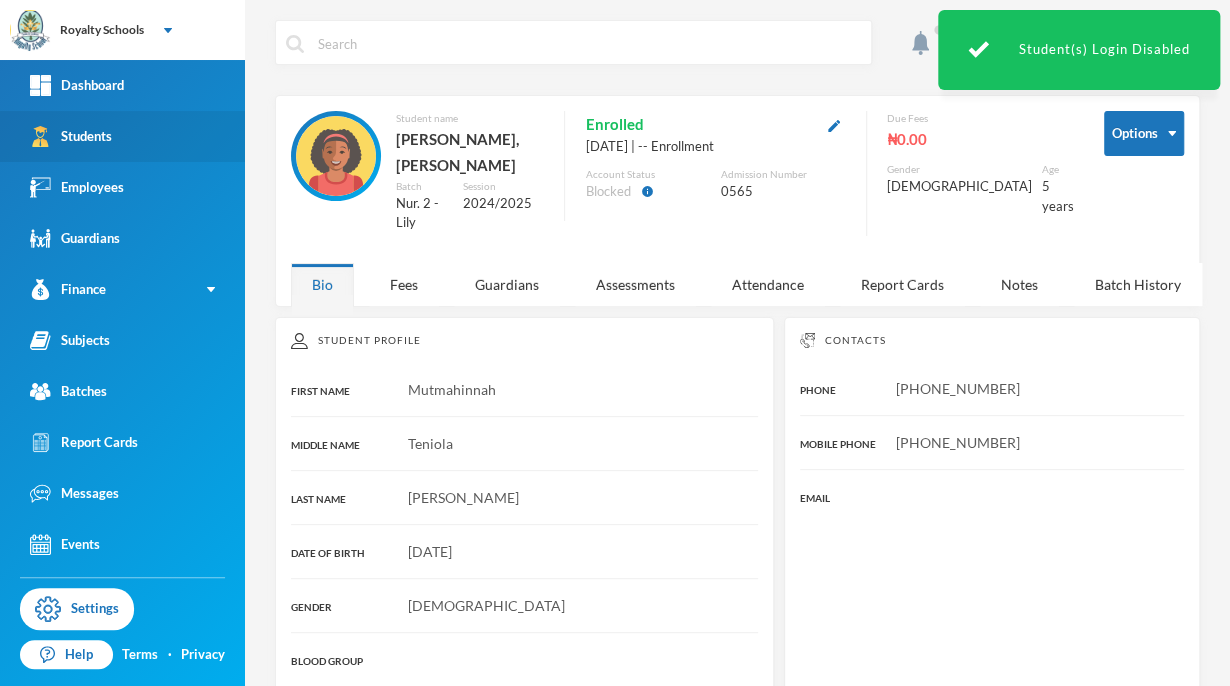 click on "Students" at bounding box center (71, 136) 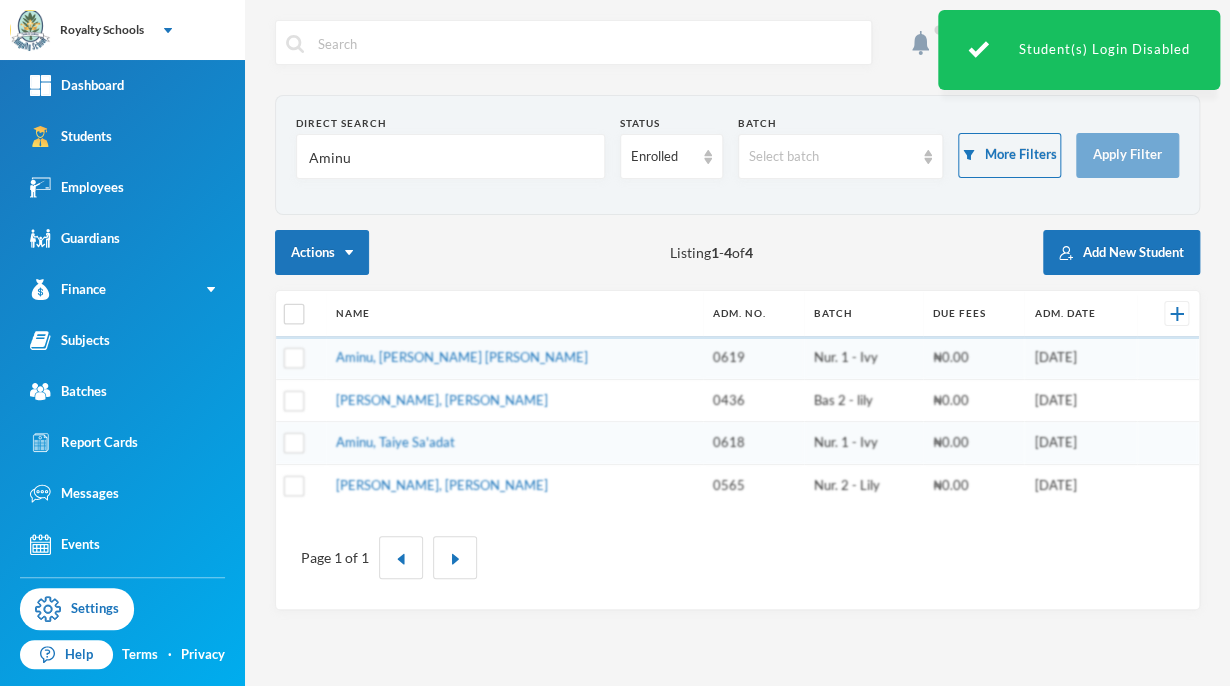 click on "Aminu" at bounding box center [450, 157] 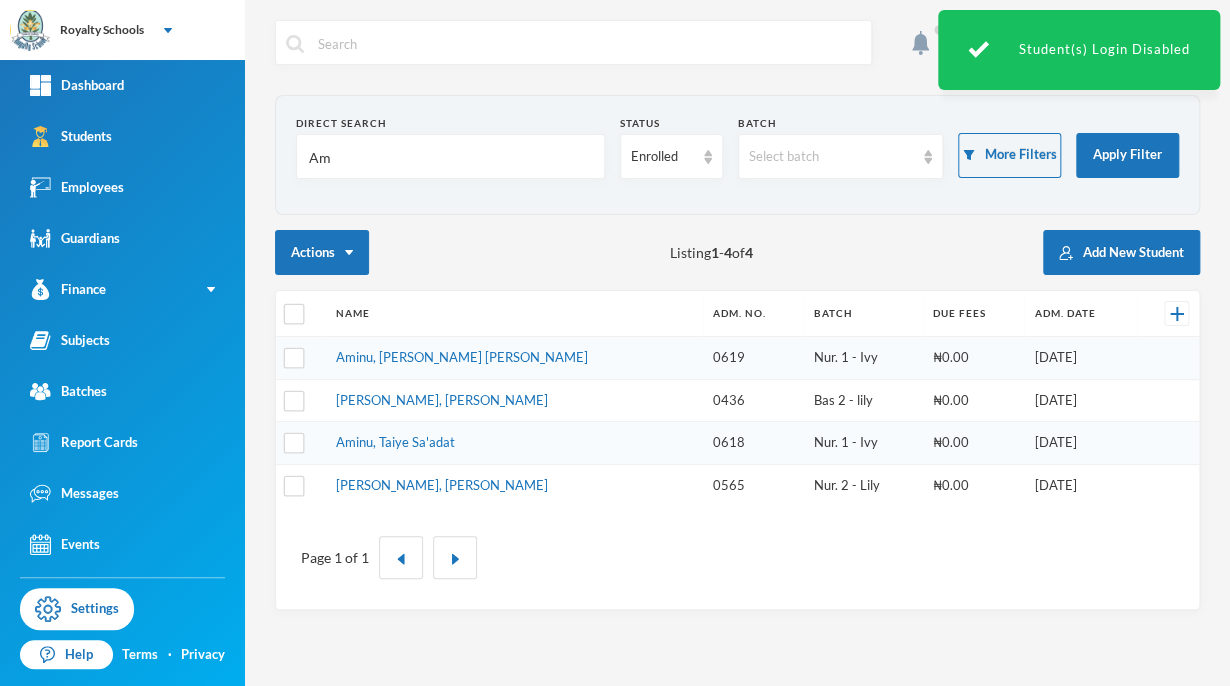 type on "A" 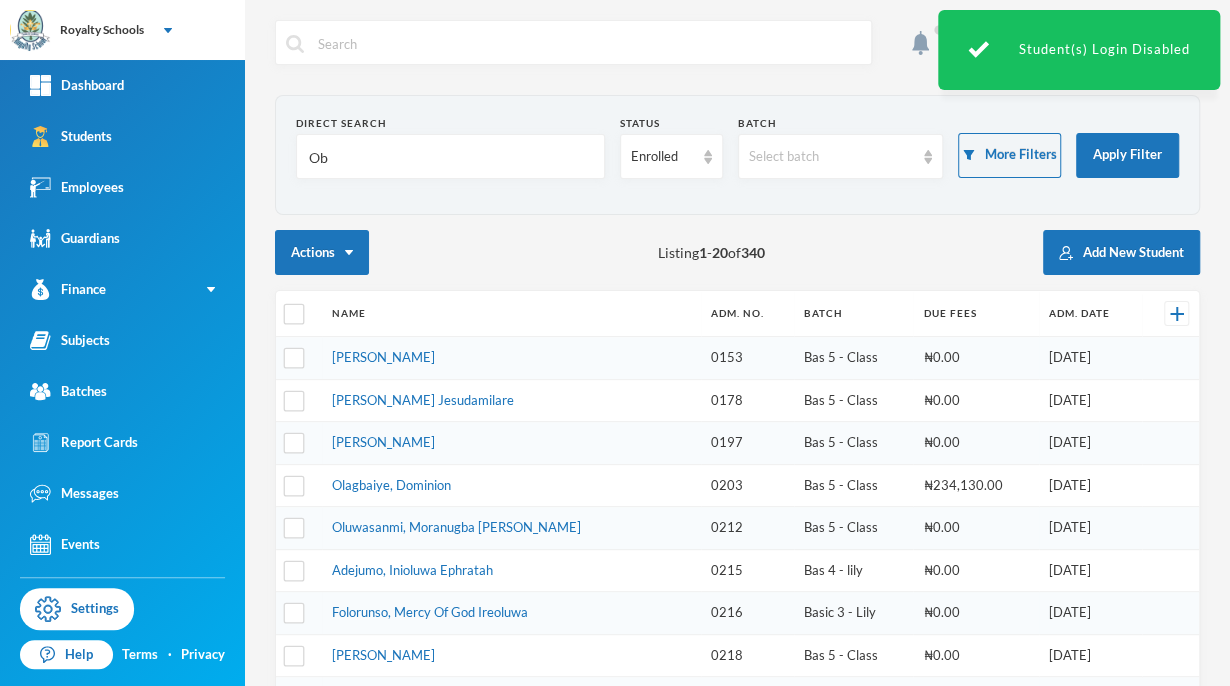 scroll, scrollTop: 8, scrollLeft: 0, axis: vertical 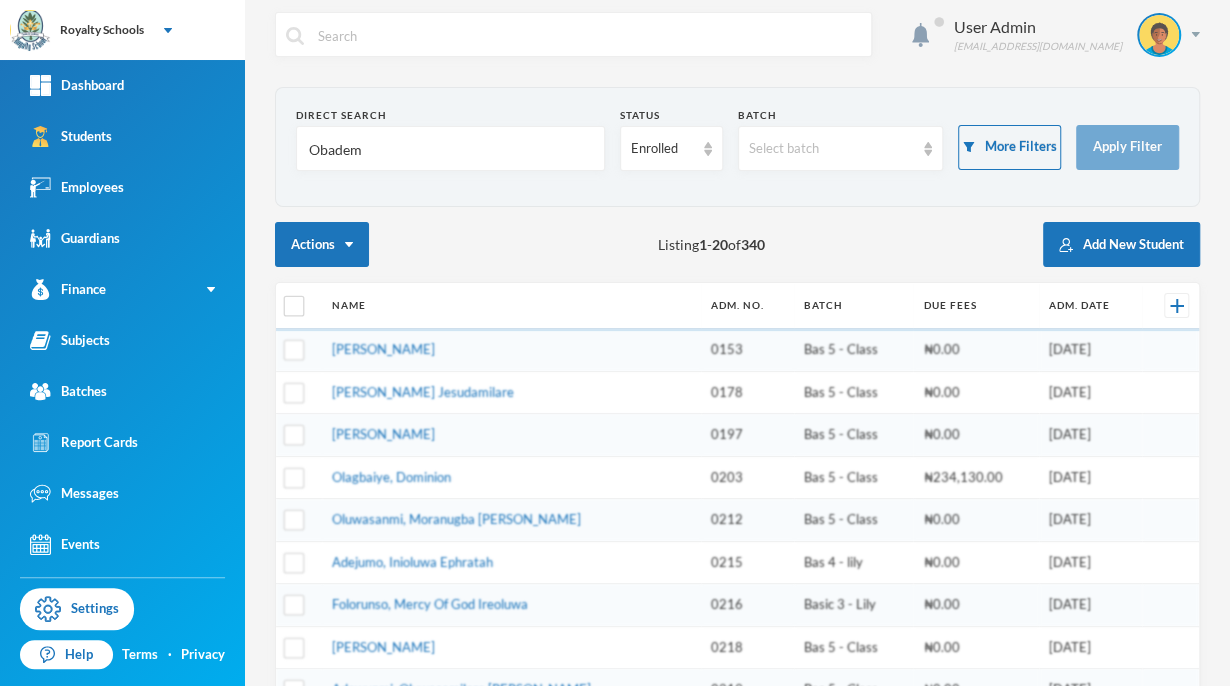 type on "Obademi" 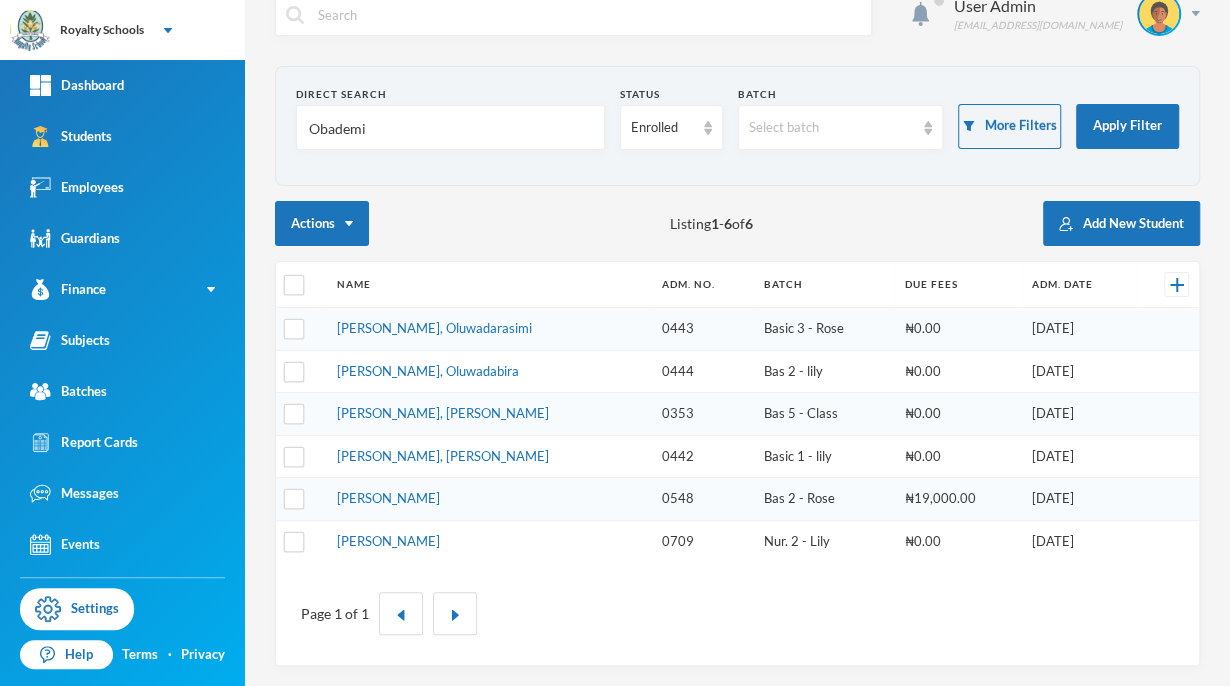 scroll, scrollTop: 24, scrollLeft: 0, axis: vertical 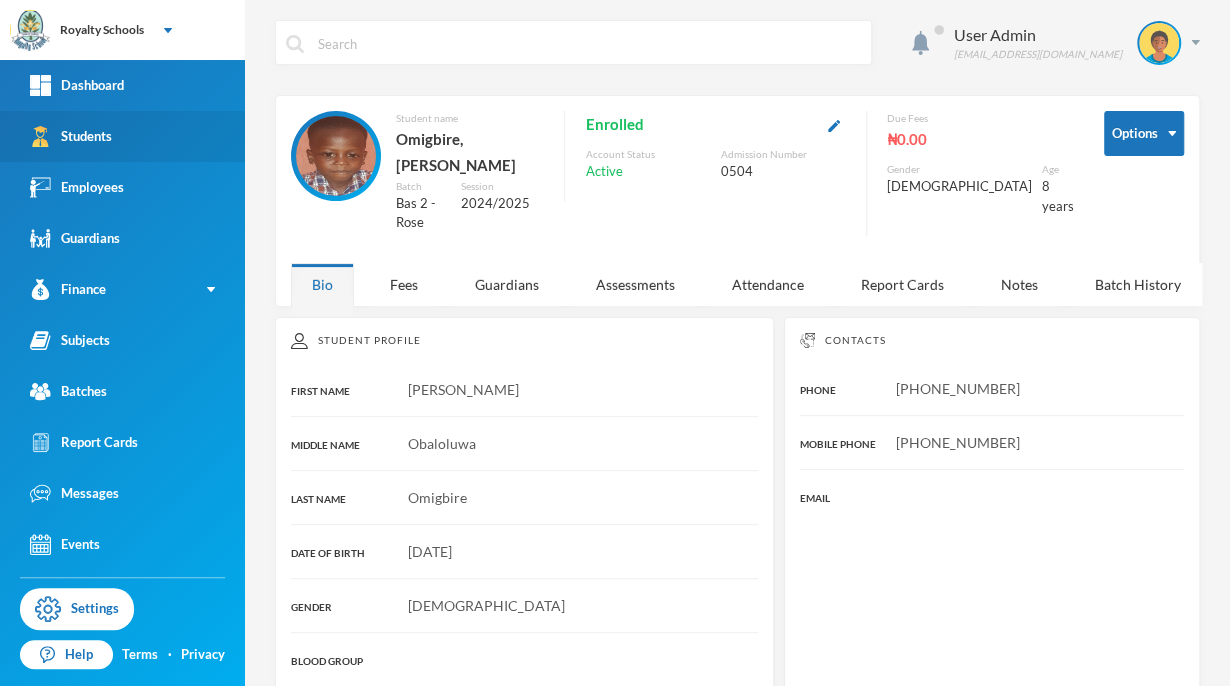 click on "Students" at bounding box center [71, 136] 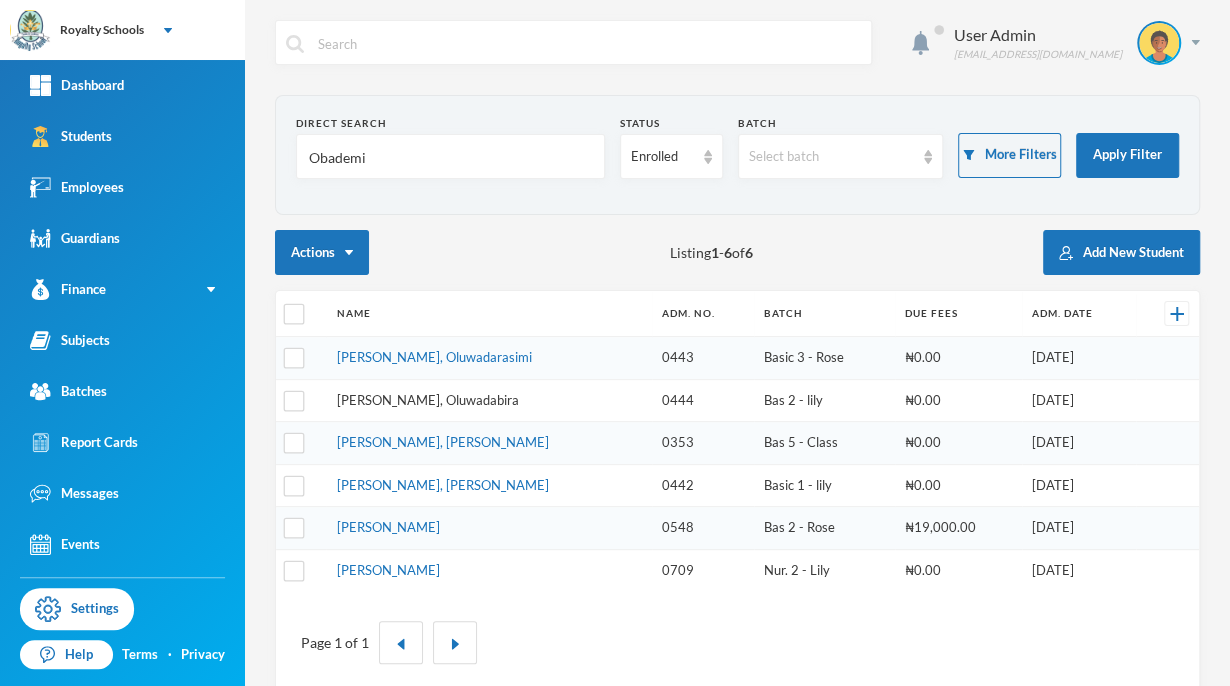 click on "[PERSON_NAME], Oluwadabira" at bounding box center [427, 400] 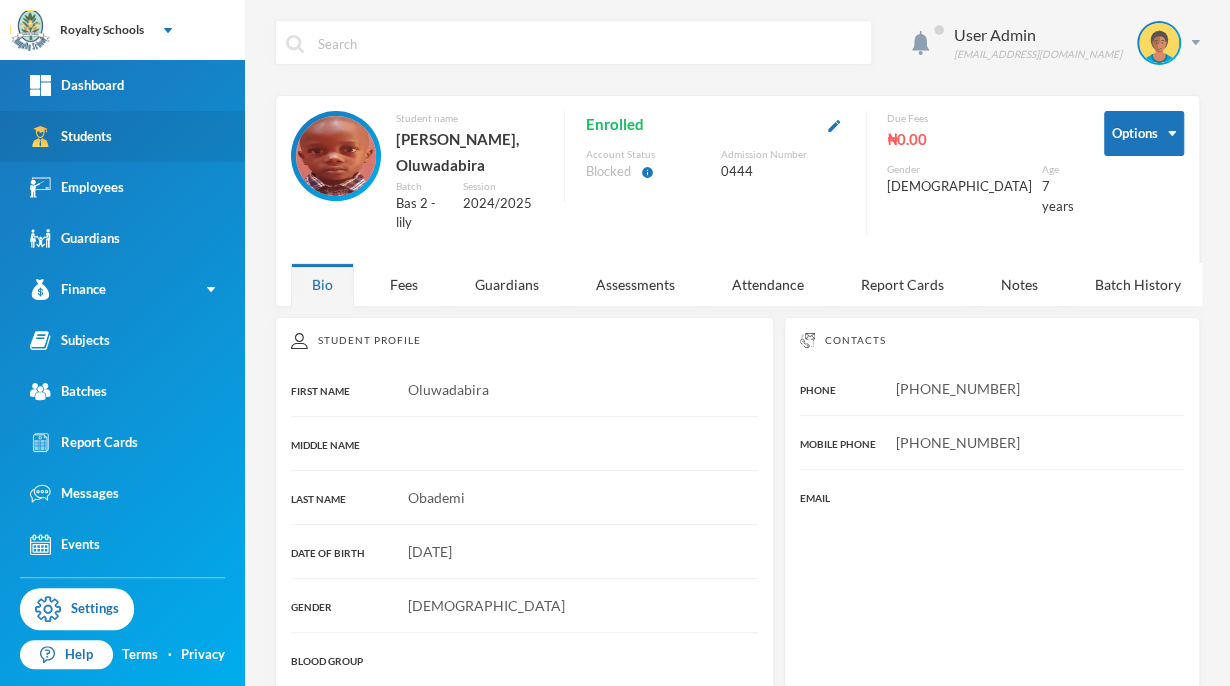 click on "Students" at bounding box center (71, 136) 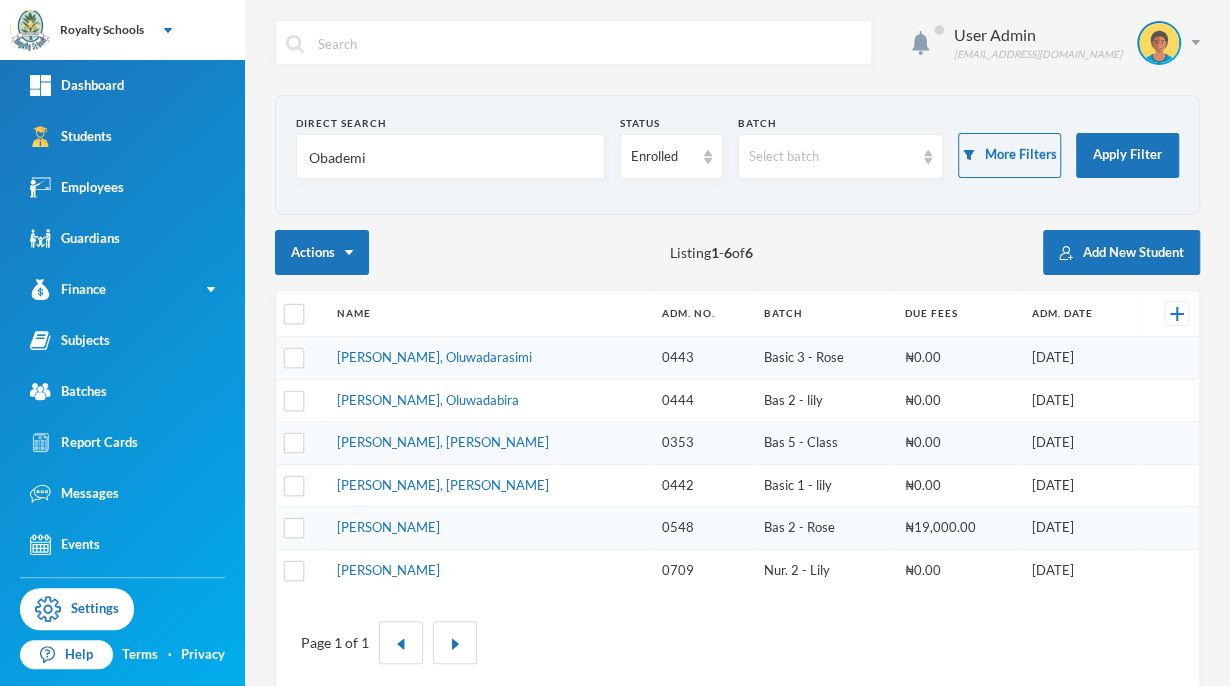 click on "Obademi" at bounding box center (450, 157) 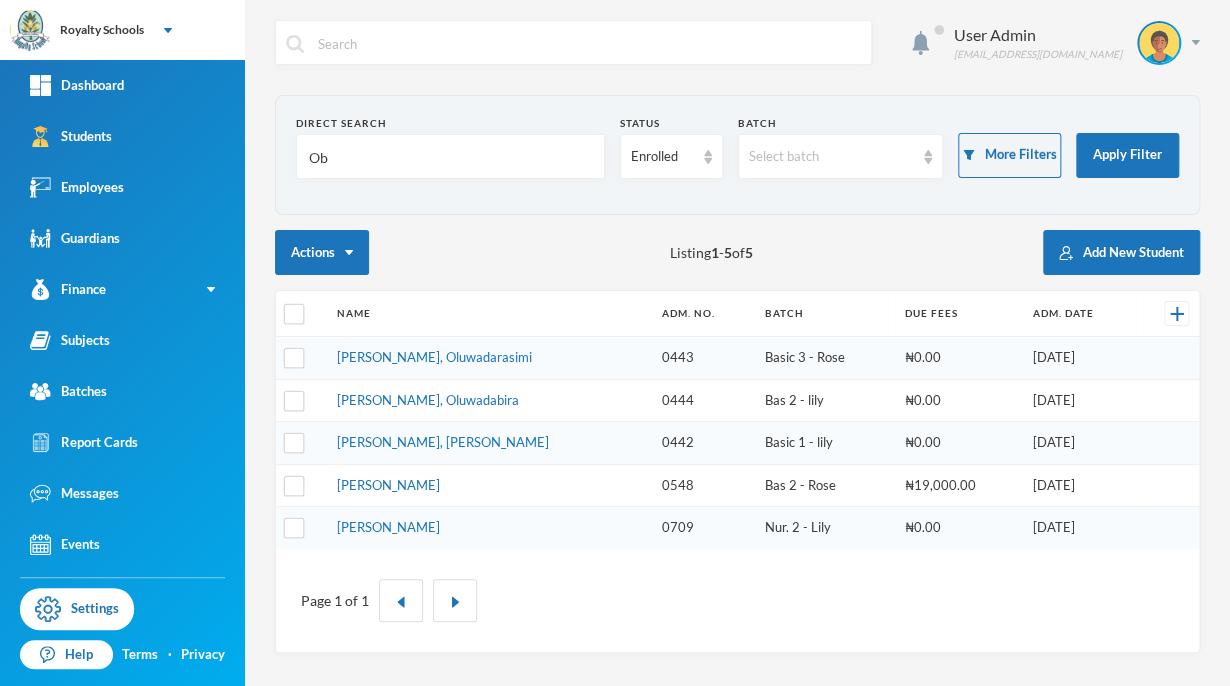 type on "O" 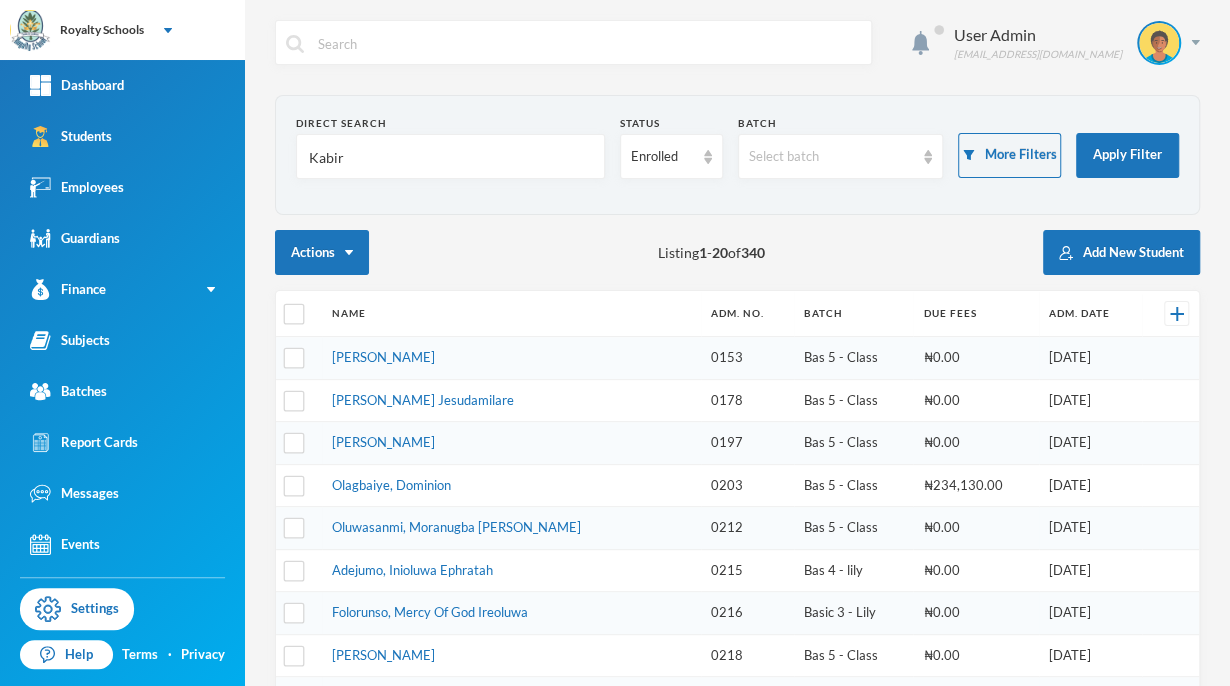 type on "Kabiru" 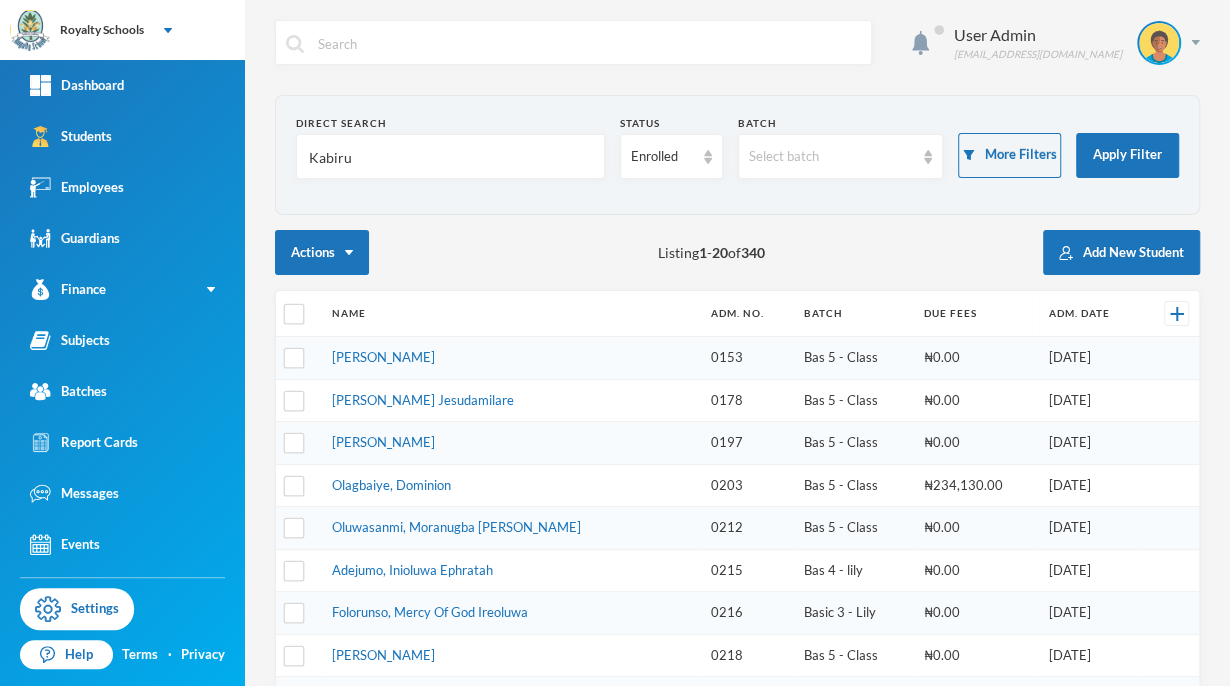 scroll, scrollTop: 0, scrollLeft: 0, axis: both 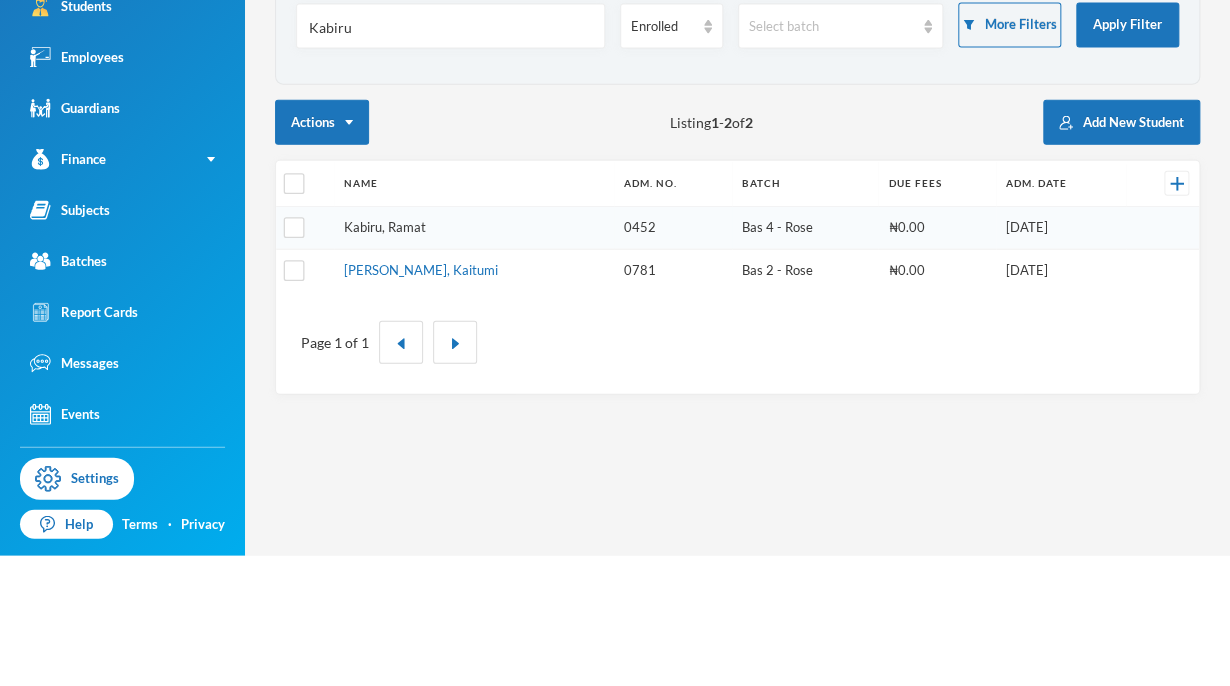 click on "Kabiru, Ramat" at bounding box center [385, 357] 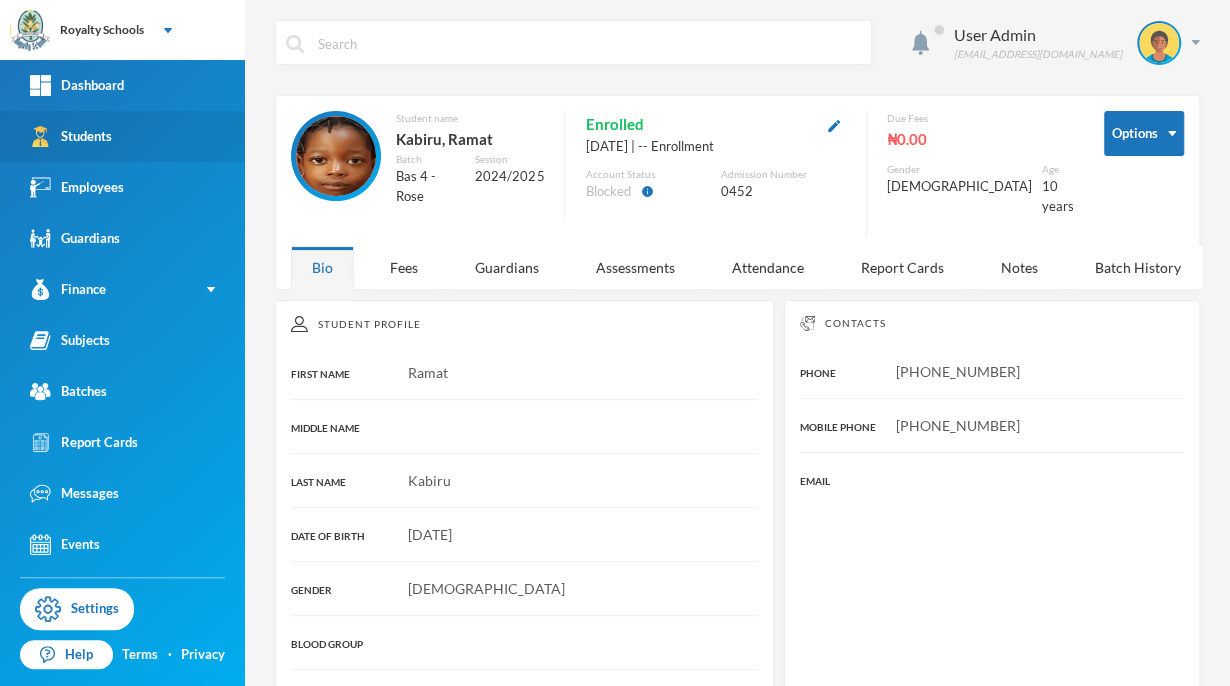 click on "Students" at bounding box center [122, 136] 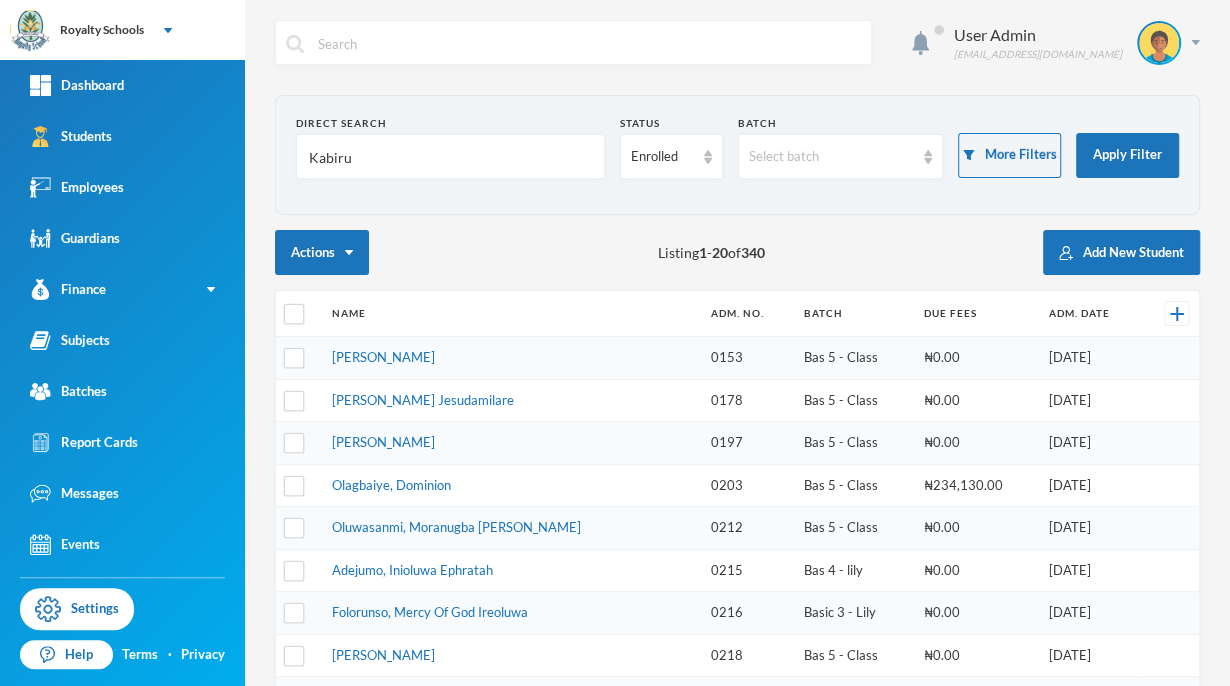 click on "Kabiru" at bounding box center (450, 157) 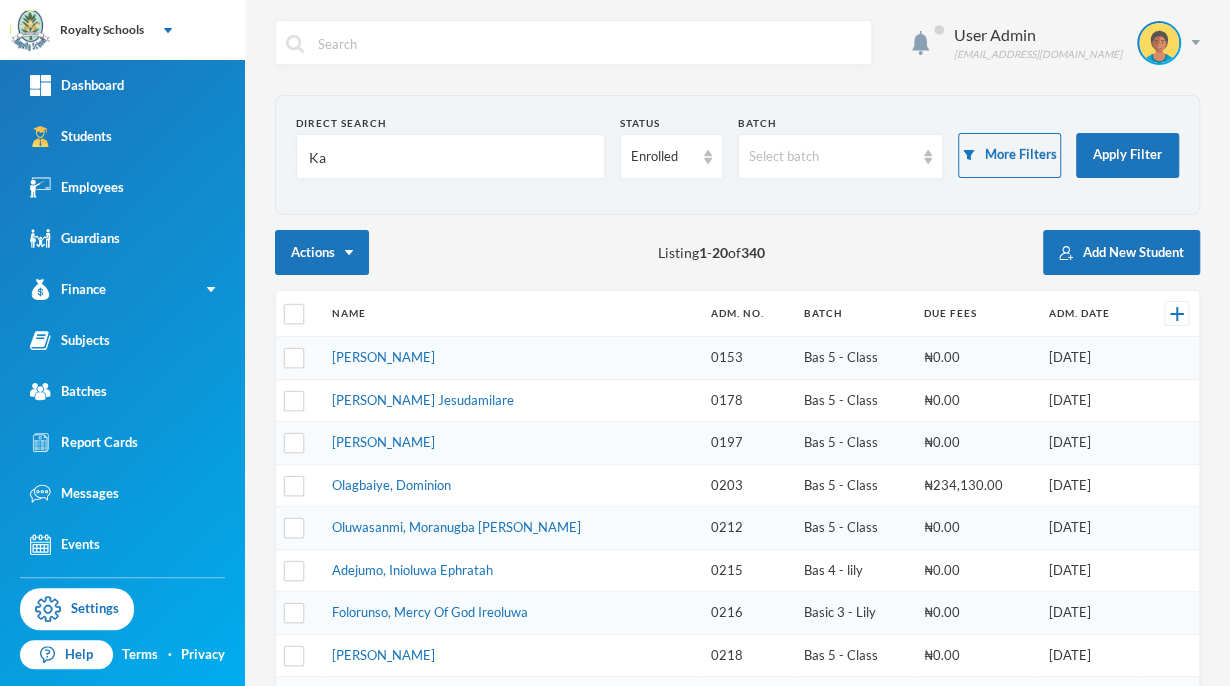type on "K" 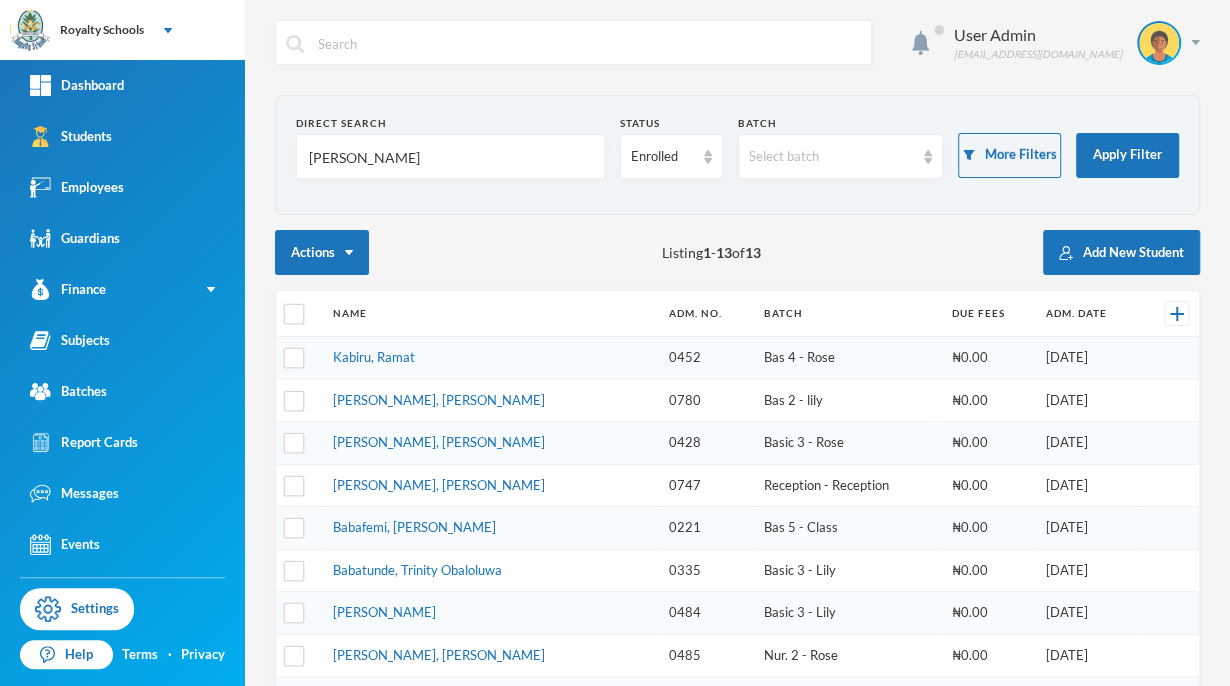 type on "Osasona" 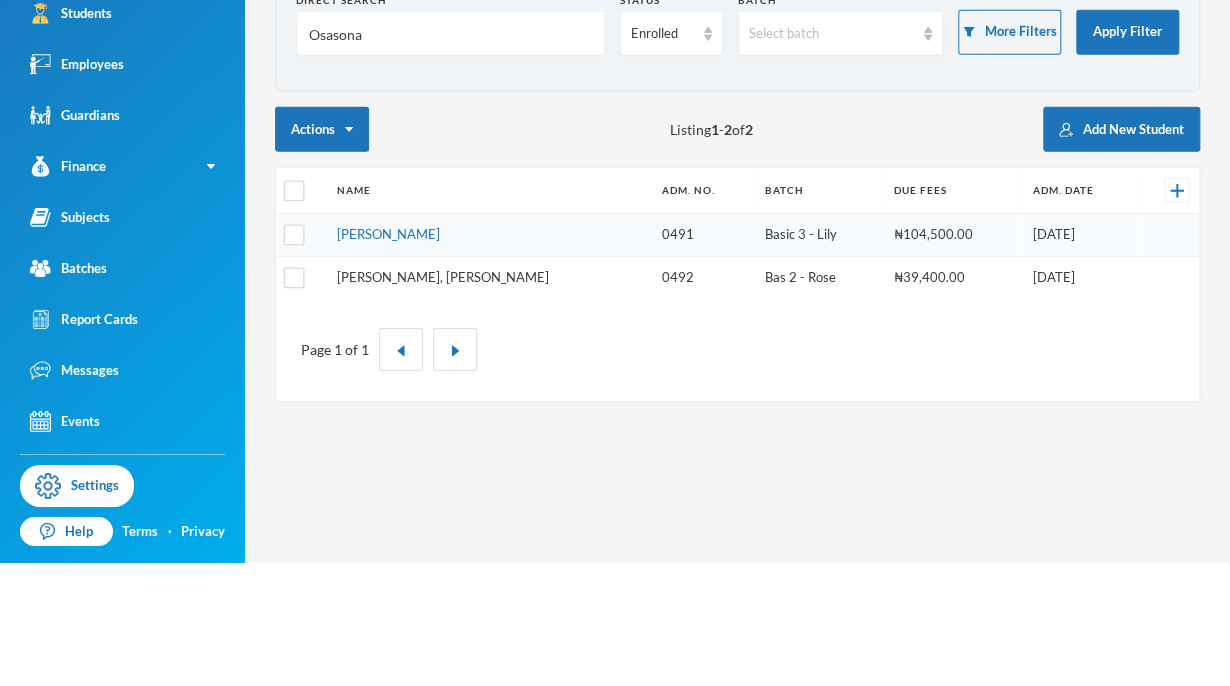 click on "[PERSON_NAME], [PERSON_NAME]" at bounding box center (442, 400) 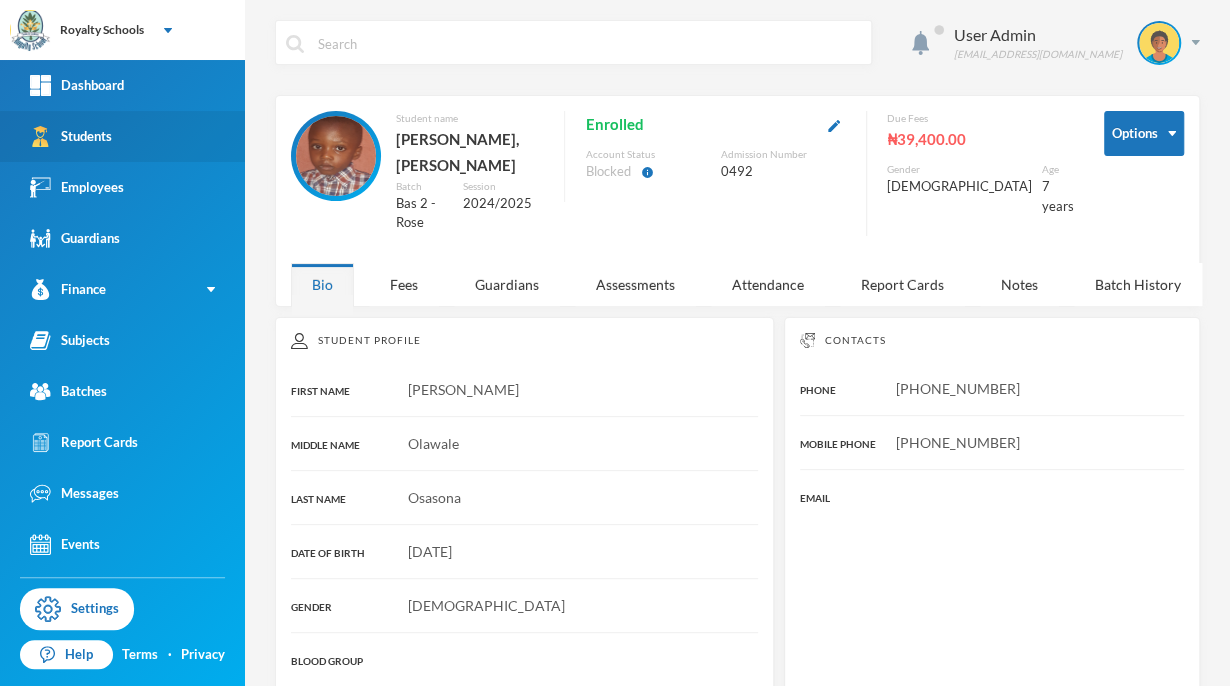 click on "Students" at bounding box center (71, 136) 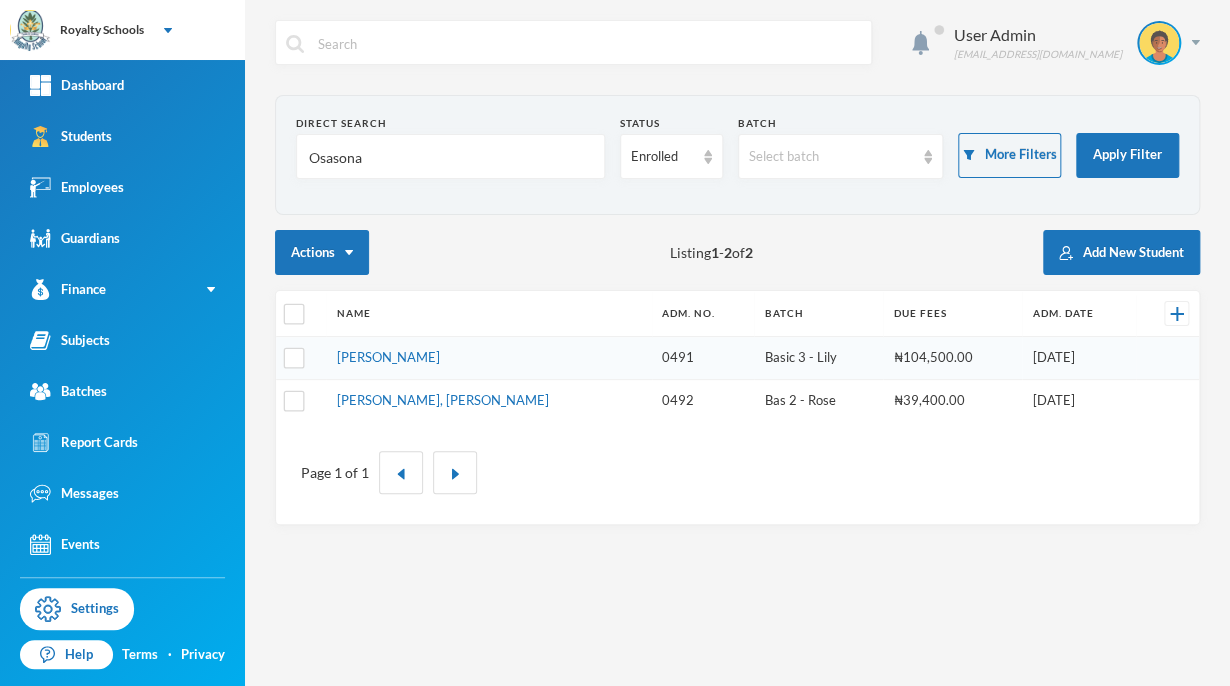 click on "Osasona" at bounding box center [450, 157] 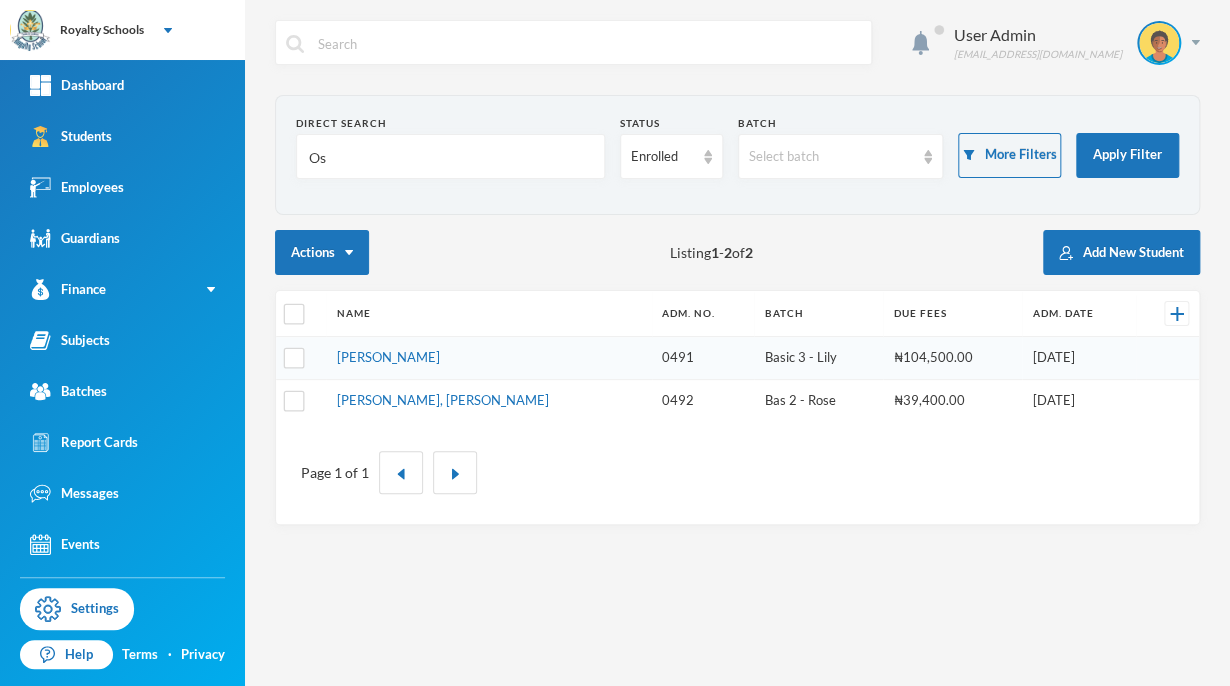 type on "O" 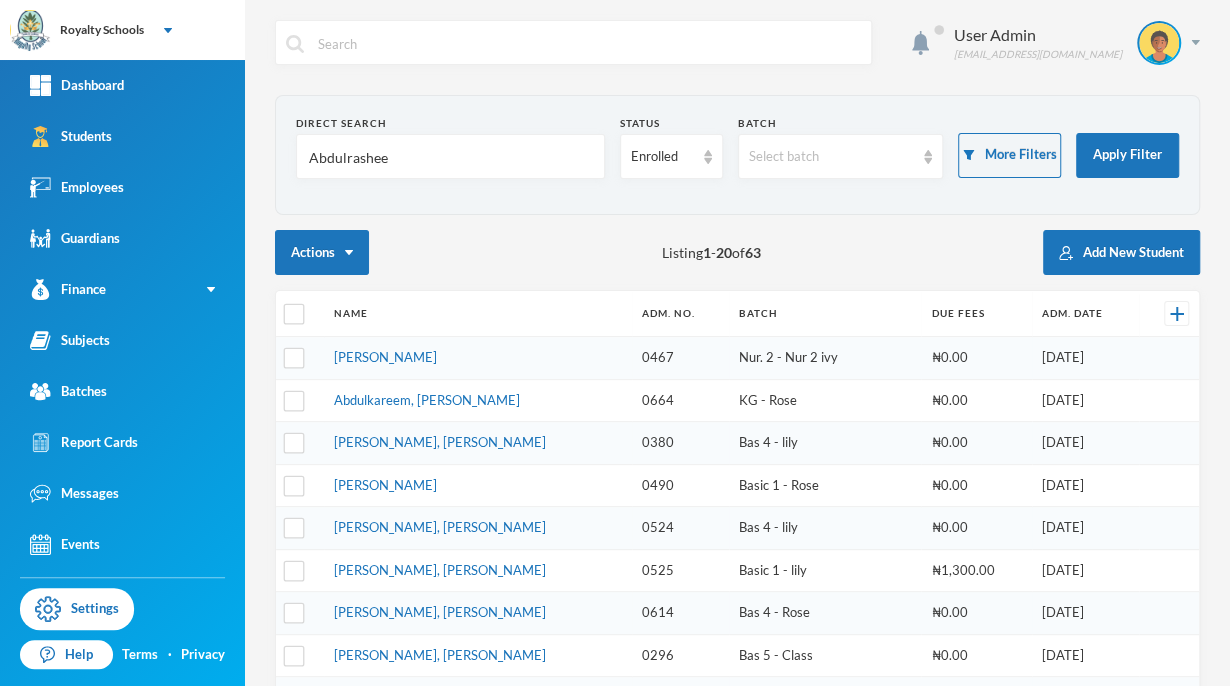type on "Abdulrasheed" 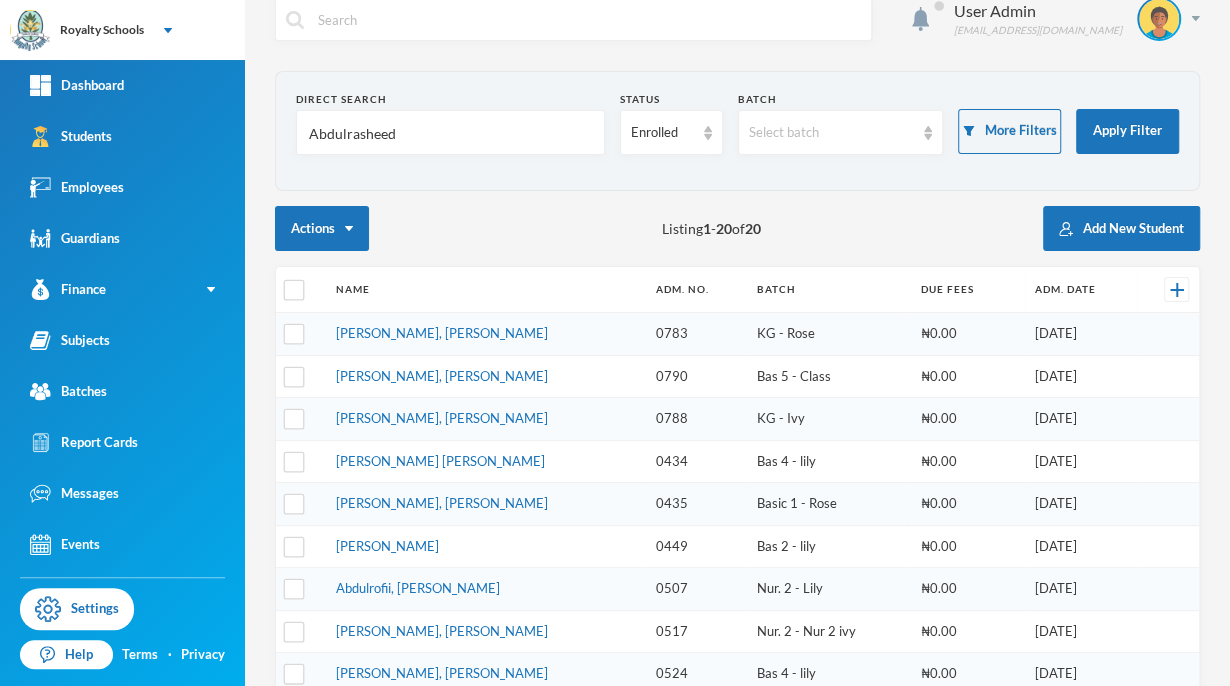 scroll, scrollTop: 120, scrollLeft: 0, axis: vertical 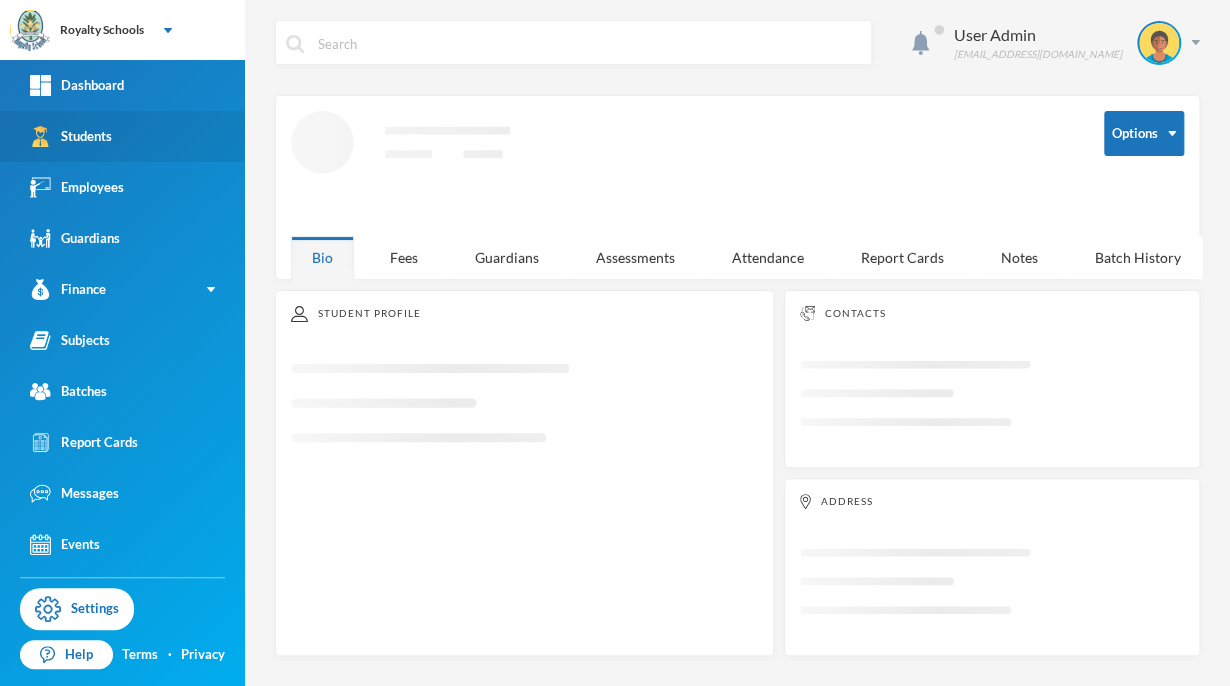 click on "Students" at bounding box center [71, 136] 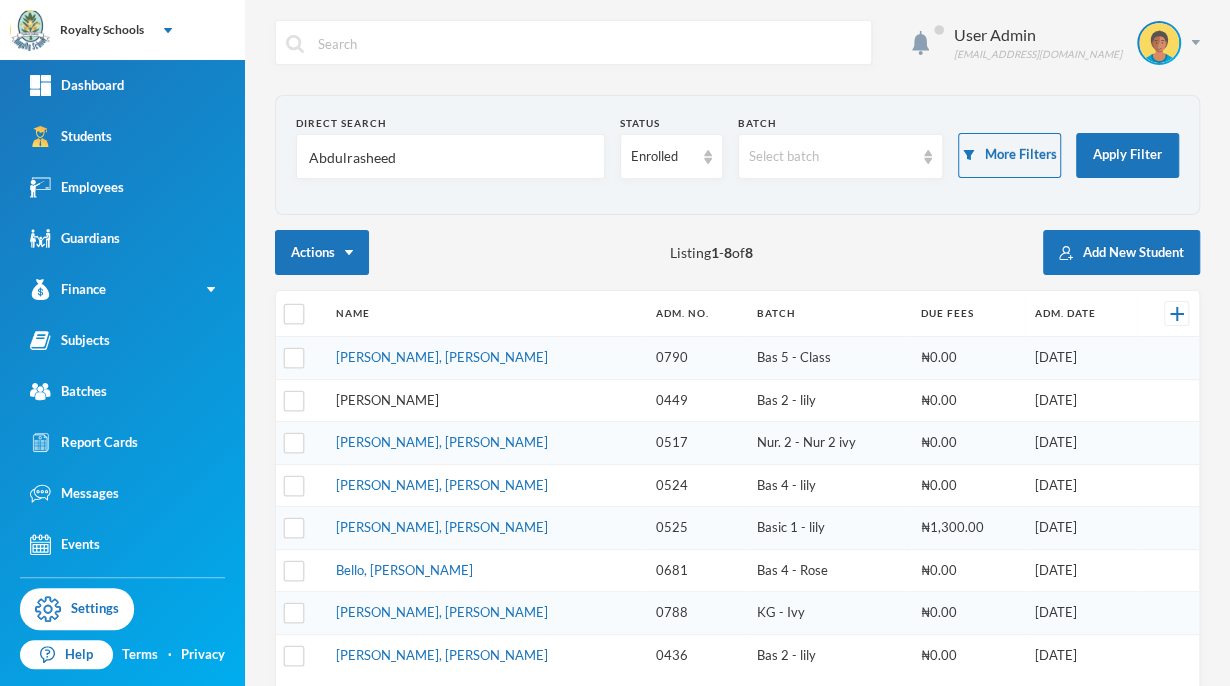 click on "[PERSON_NAME]" at bounding box center [387, 400] 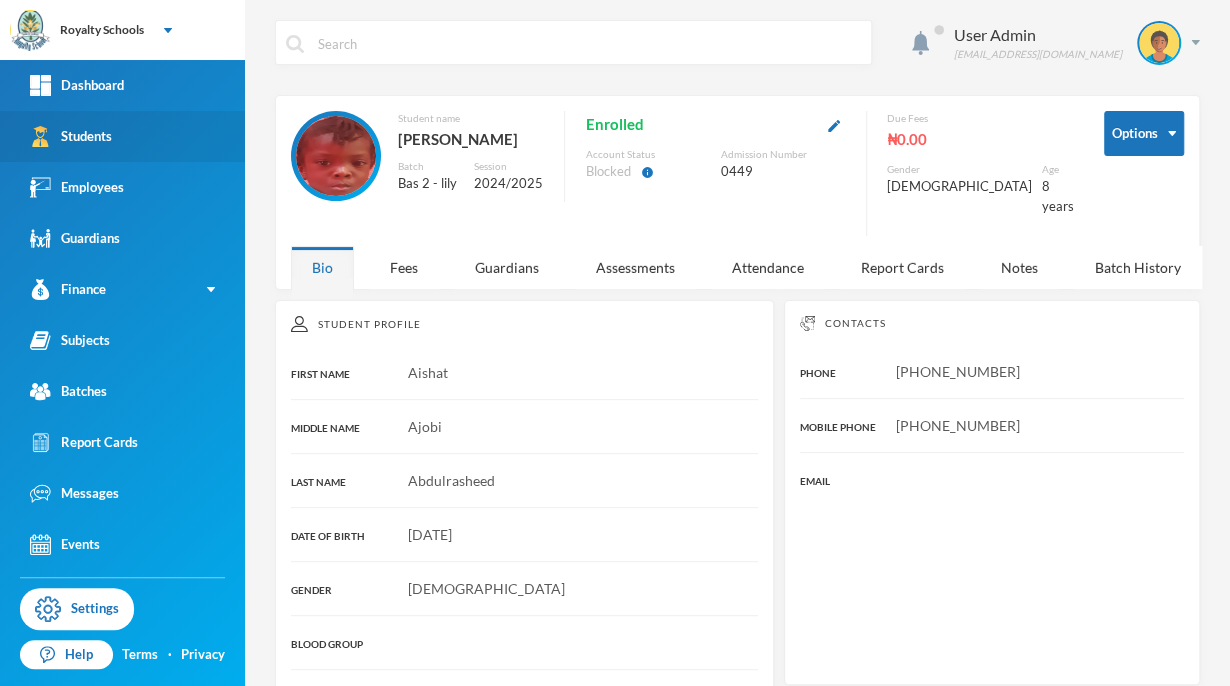 click on "Students" at bounding box center (71, 136) 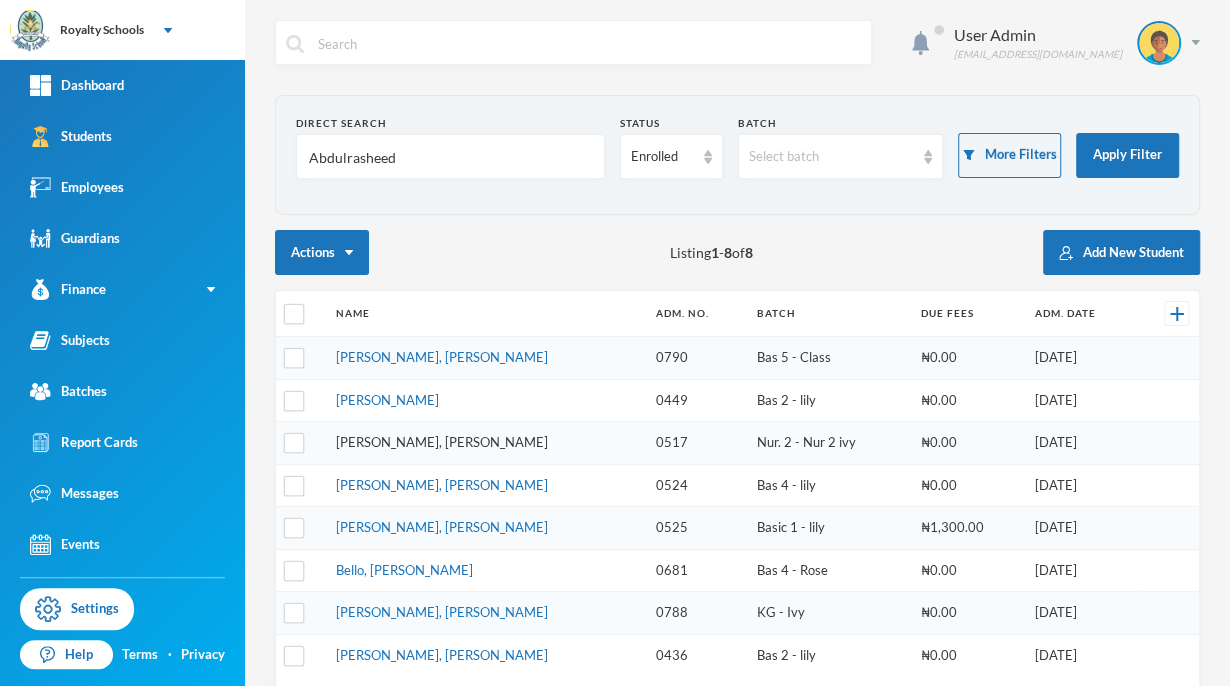 click on "[PERSON_NAME], [PERSON_NAME]" at bounding box center [442, 442] 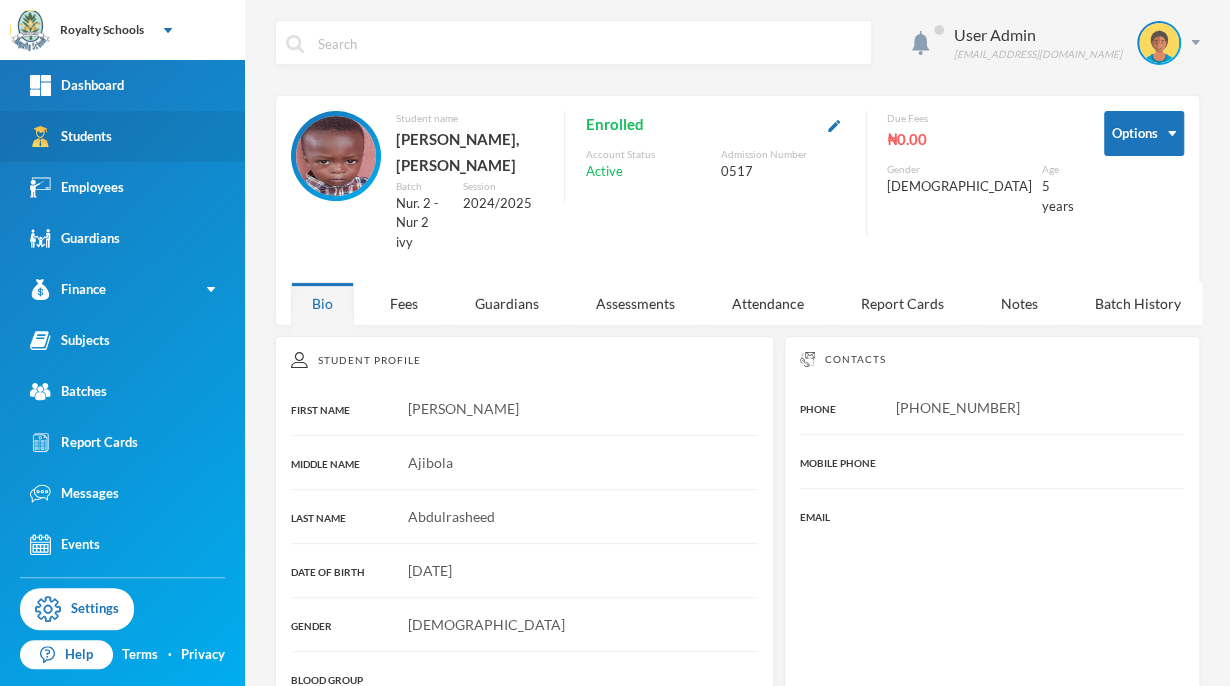 click on "Students" at bounding box center (122, 136) 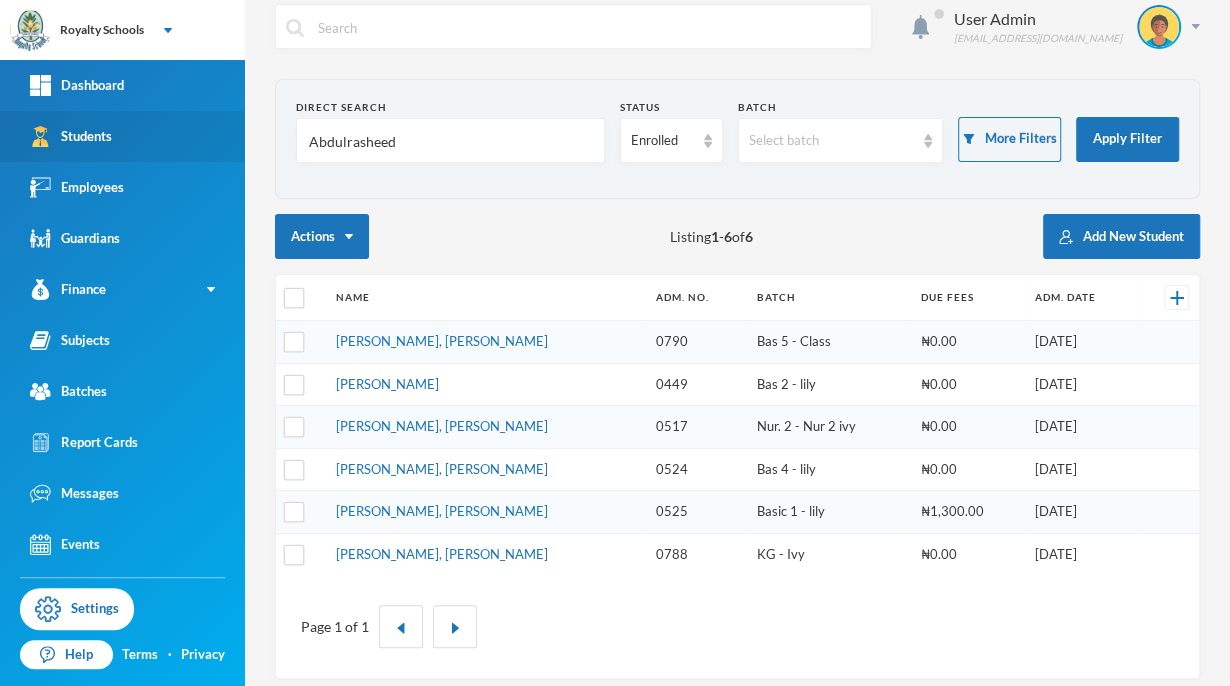 scroll, scrollTop: 18, scrollLeft: 0, axis: vertical 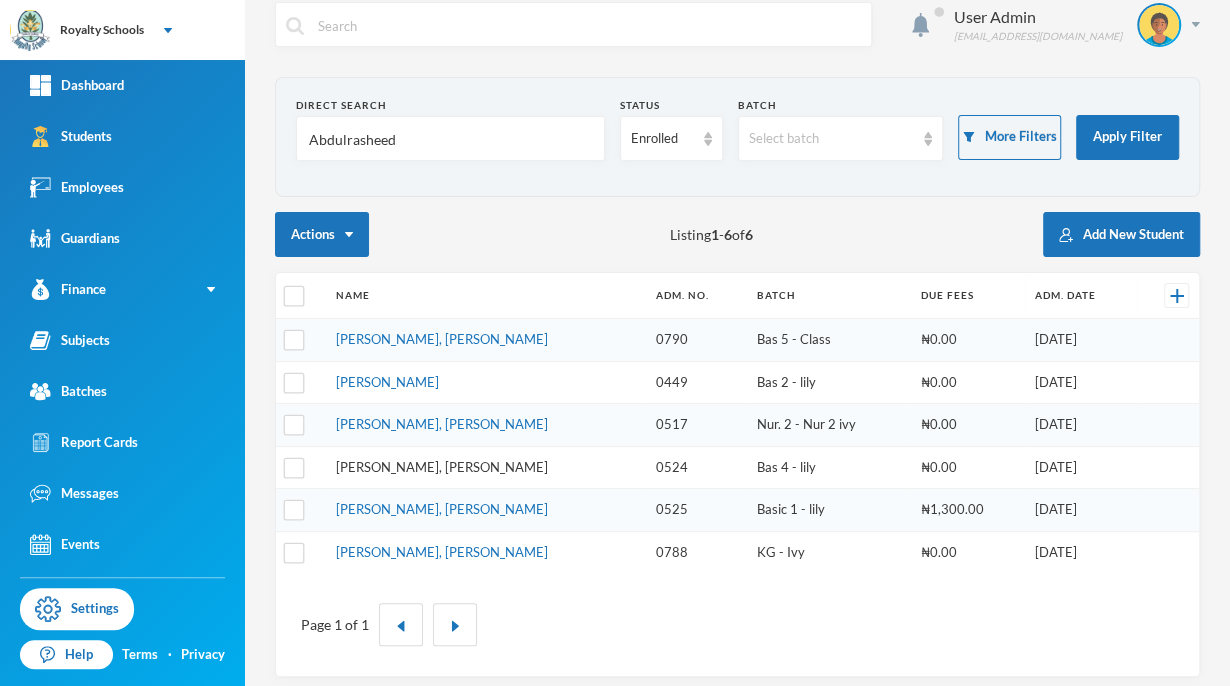 click on "[PERSON_NAME], [PERSON_NAME]" at bounding box center (442, 467) 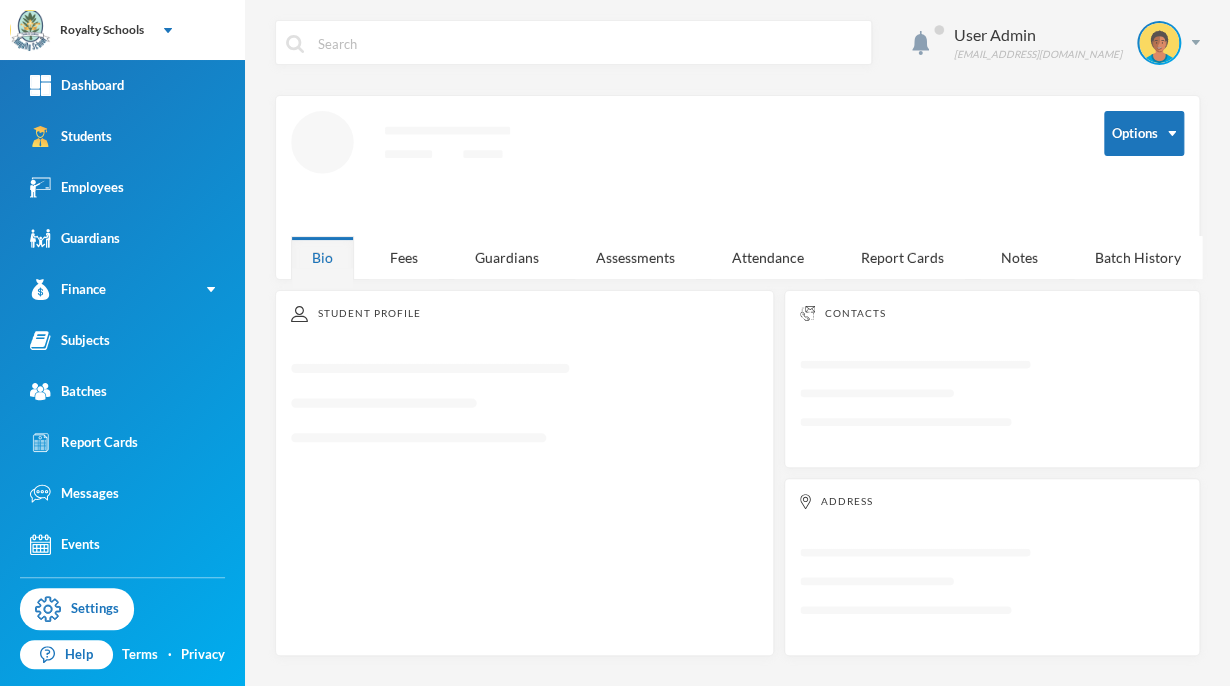 scroll, scrollTop: 0, scrollLeft: 0, axis: both 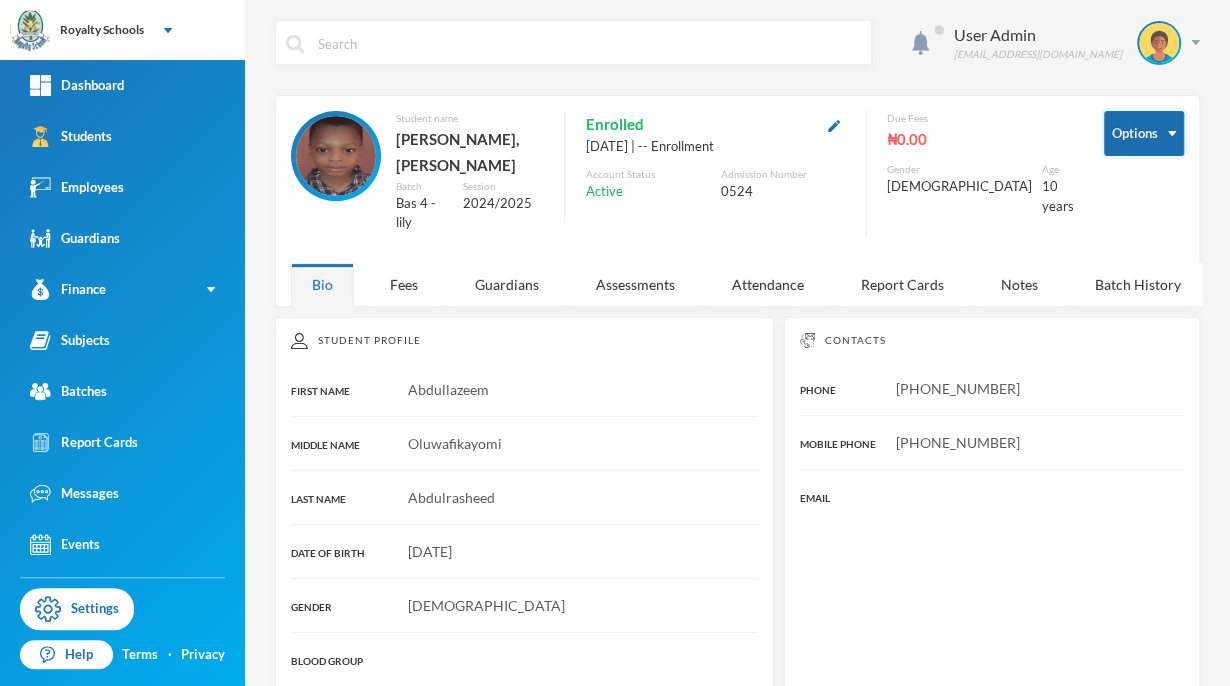 click on "Options" at bounding box center [1144, 133] 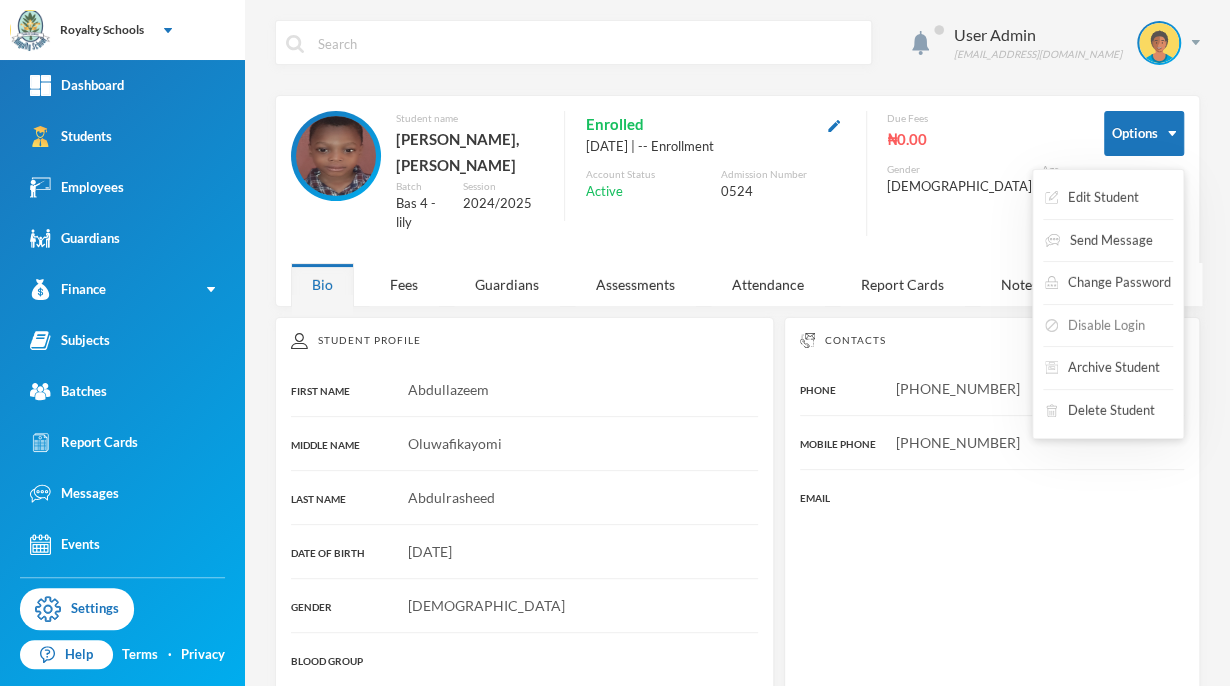click on "Disable Login" at bounding box center (1095, 326) 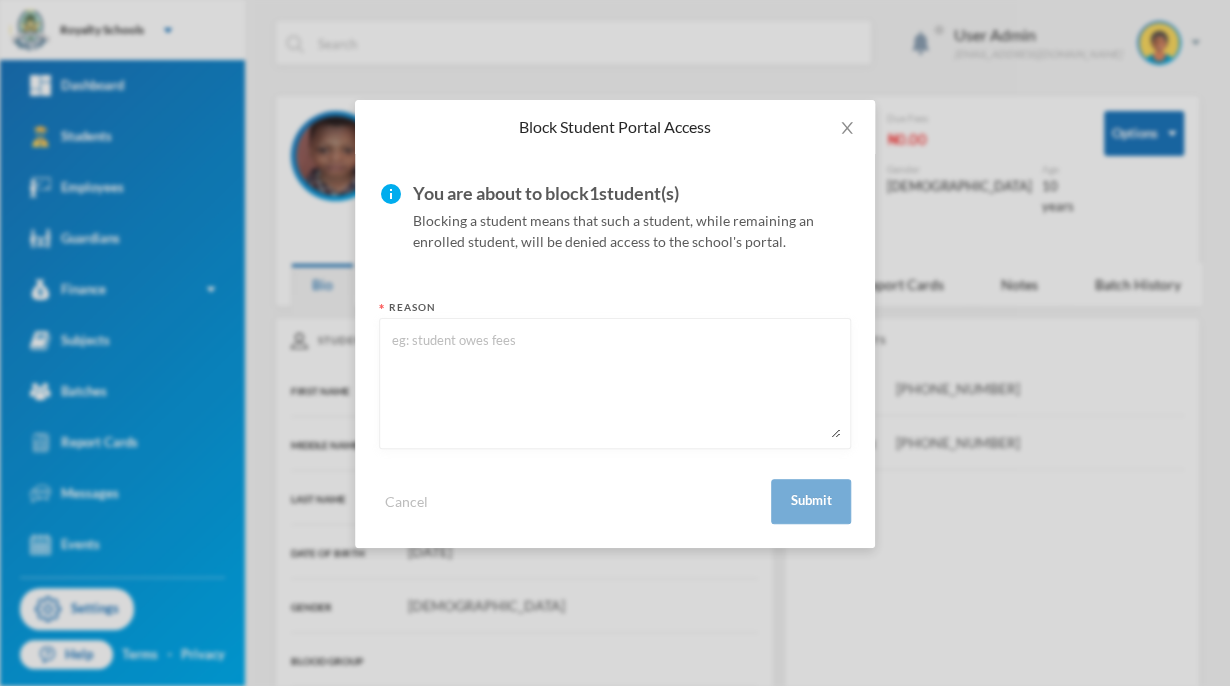 click at bounding box center [615, 383] 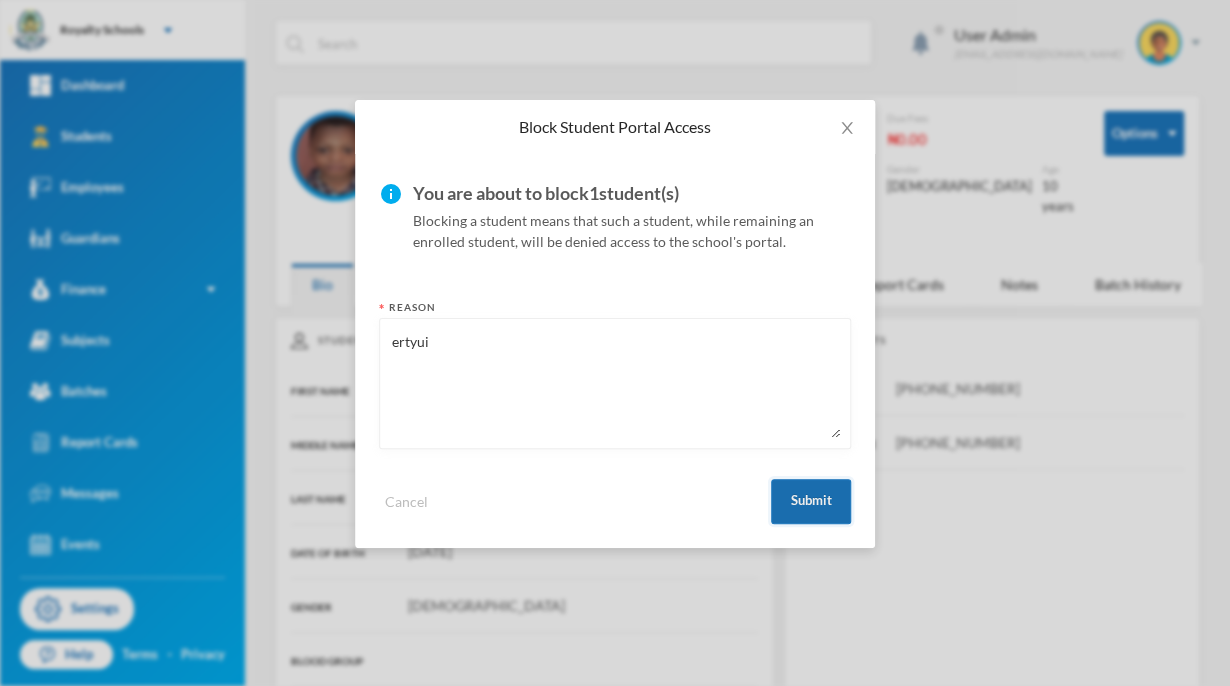 type on "ertyui" 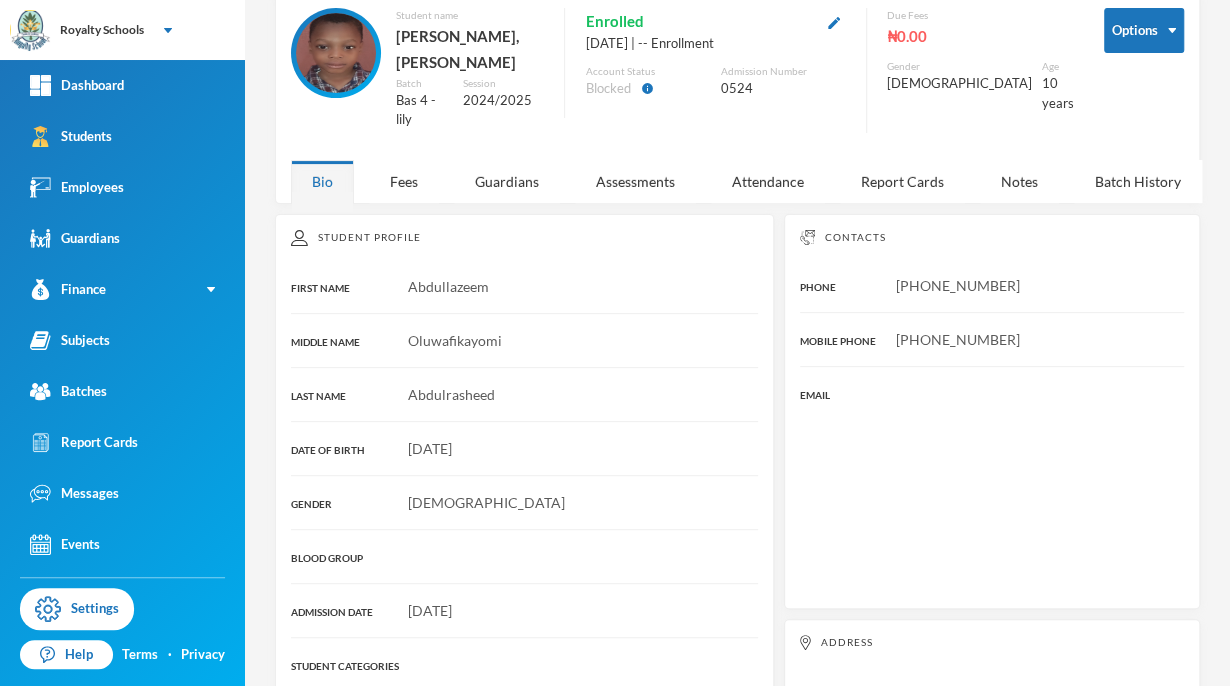 scroll, scrollTop: 106, scrollLeft: 0, axis: vertical 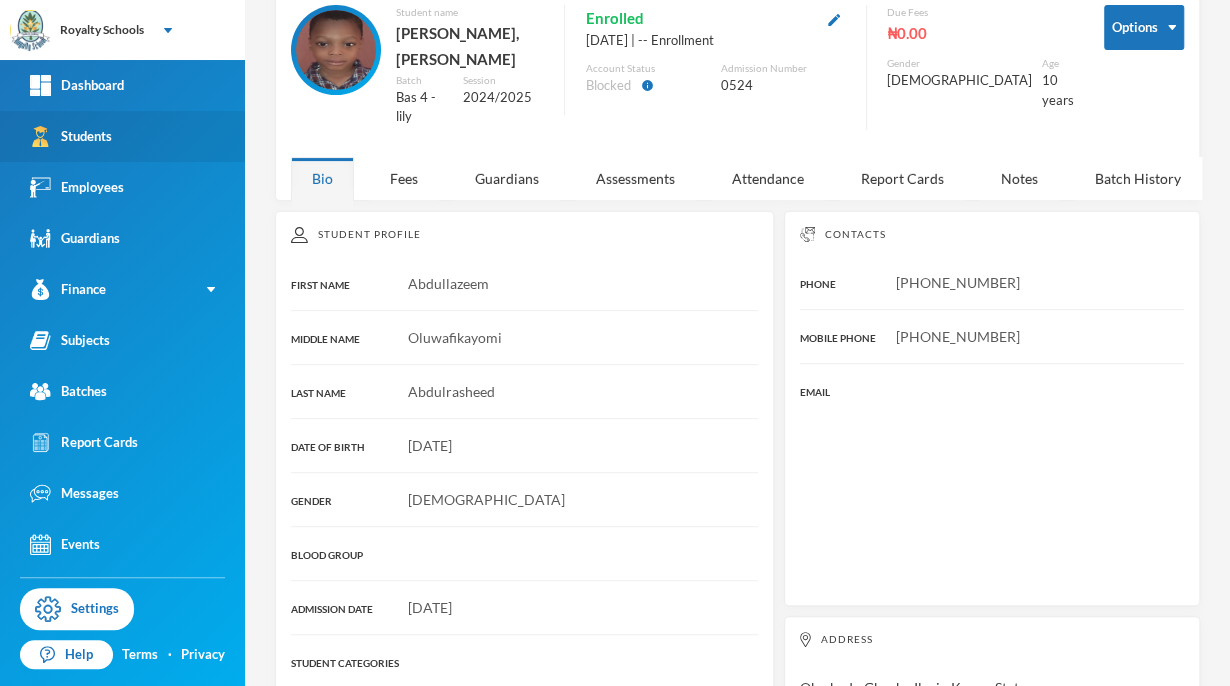 click on "Students" at bounding box center (122, 136) 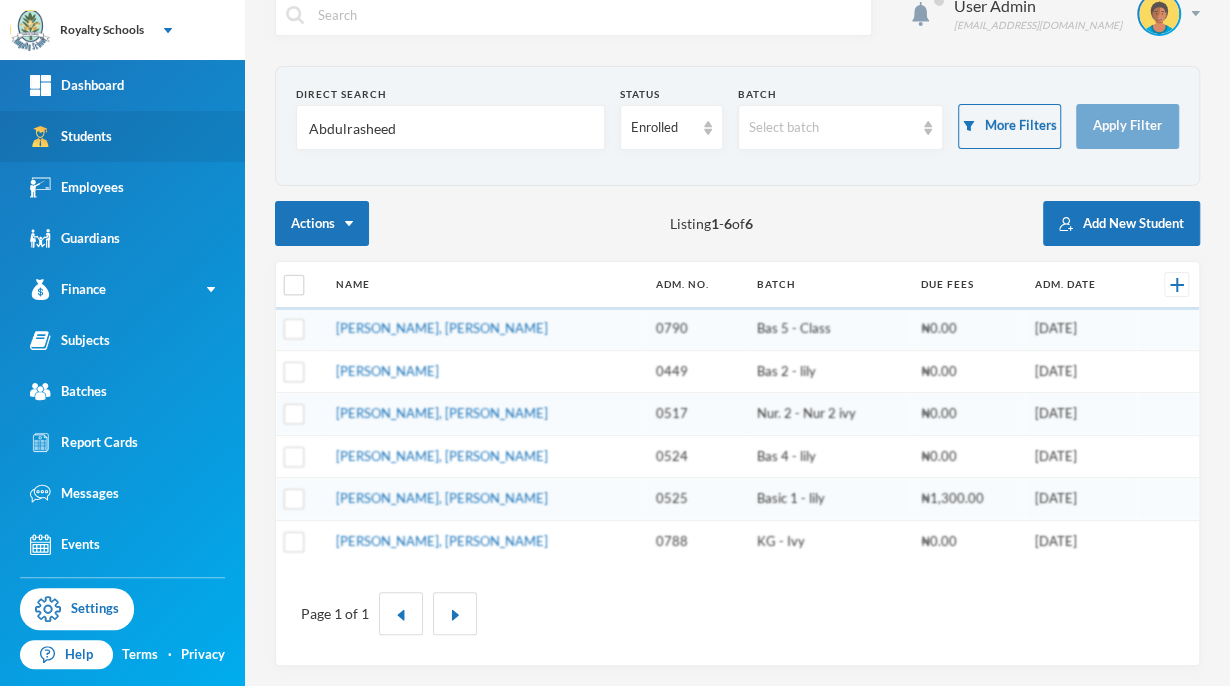 scroll, scrollTop: 24, scrollLeft: 0, axis: vertical 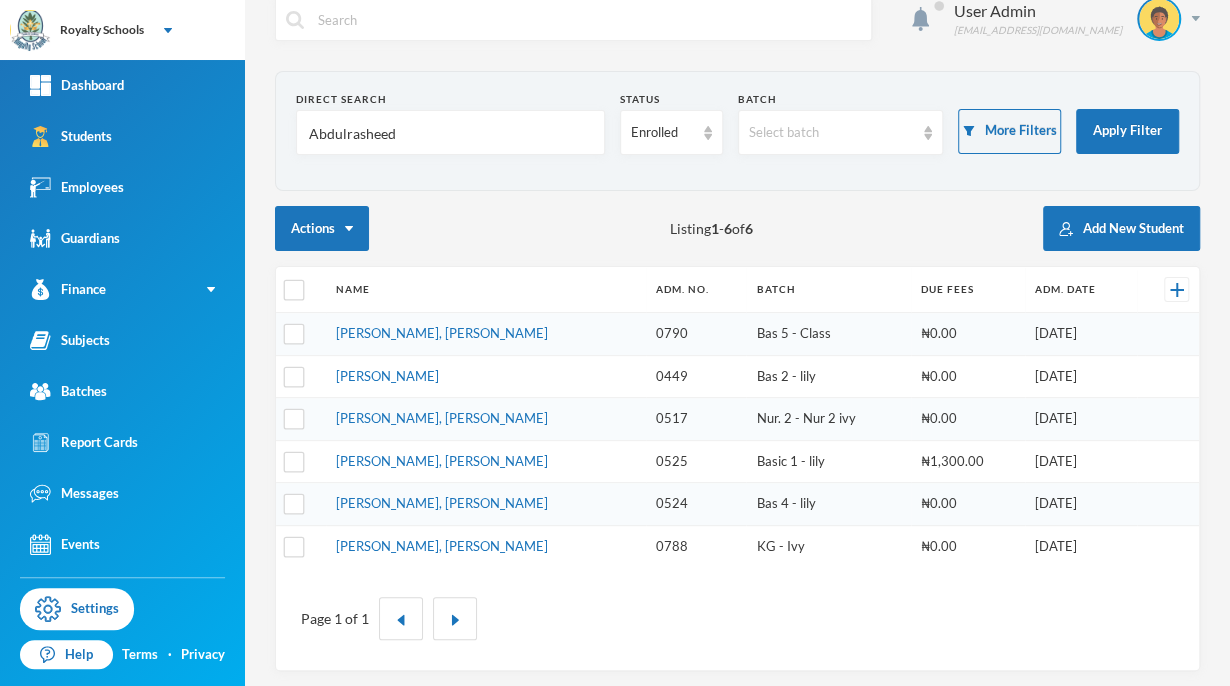 click on "Abdulrasheed" at bounding box center (450, 133) 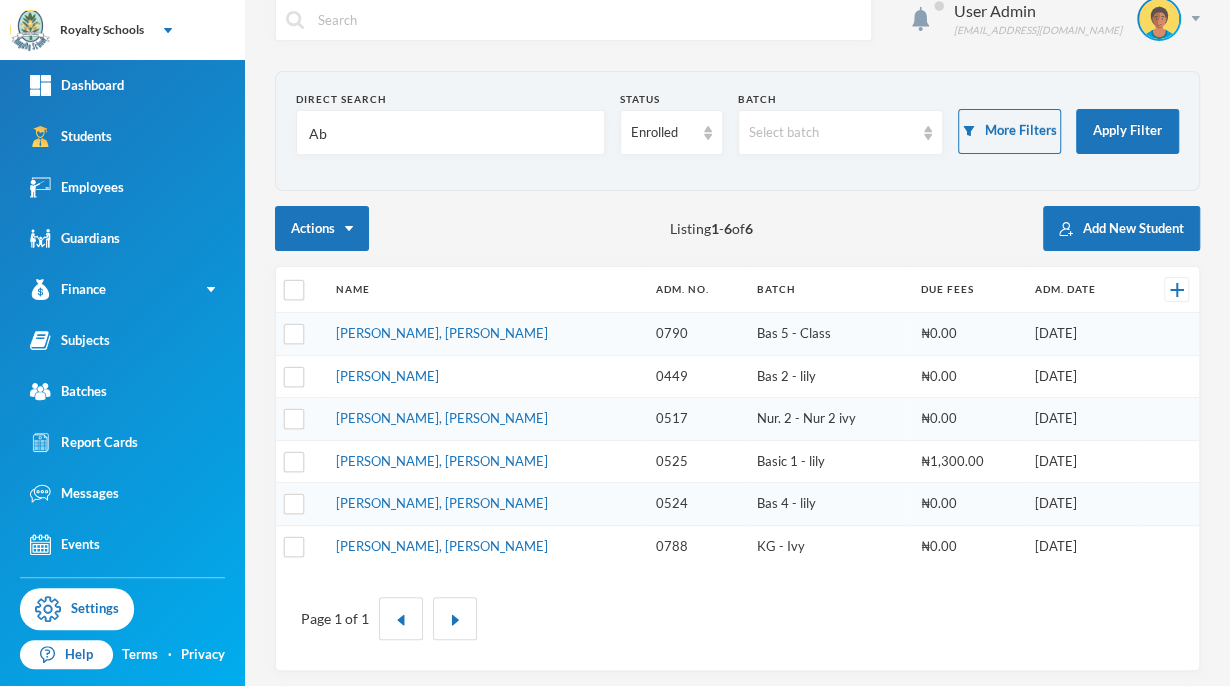 type on "A" 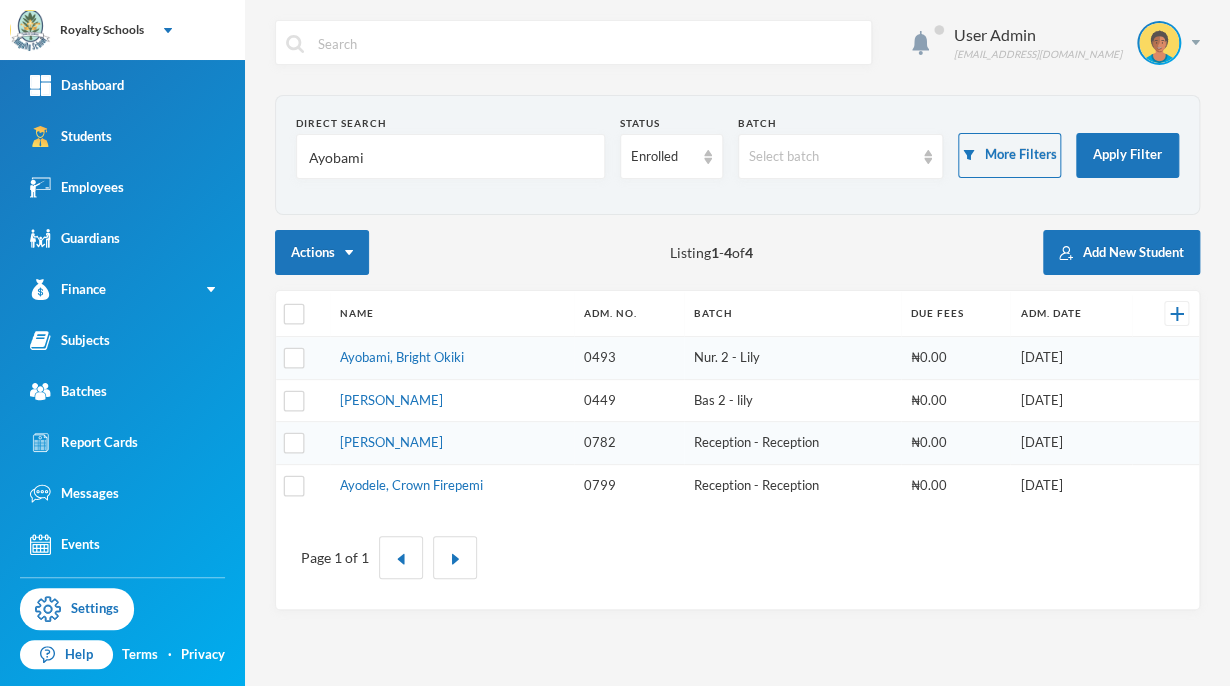 scroll, scrollTop: 0, scrollLeft: 0, axis: both 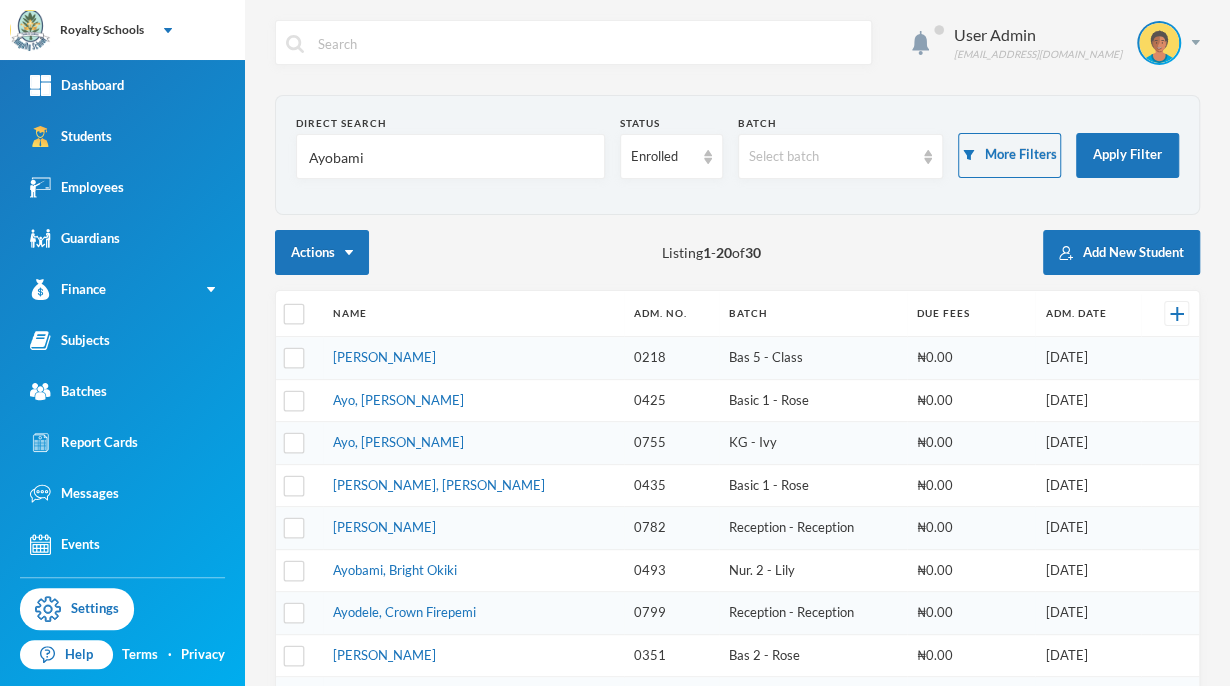 type on "Ayobami" 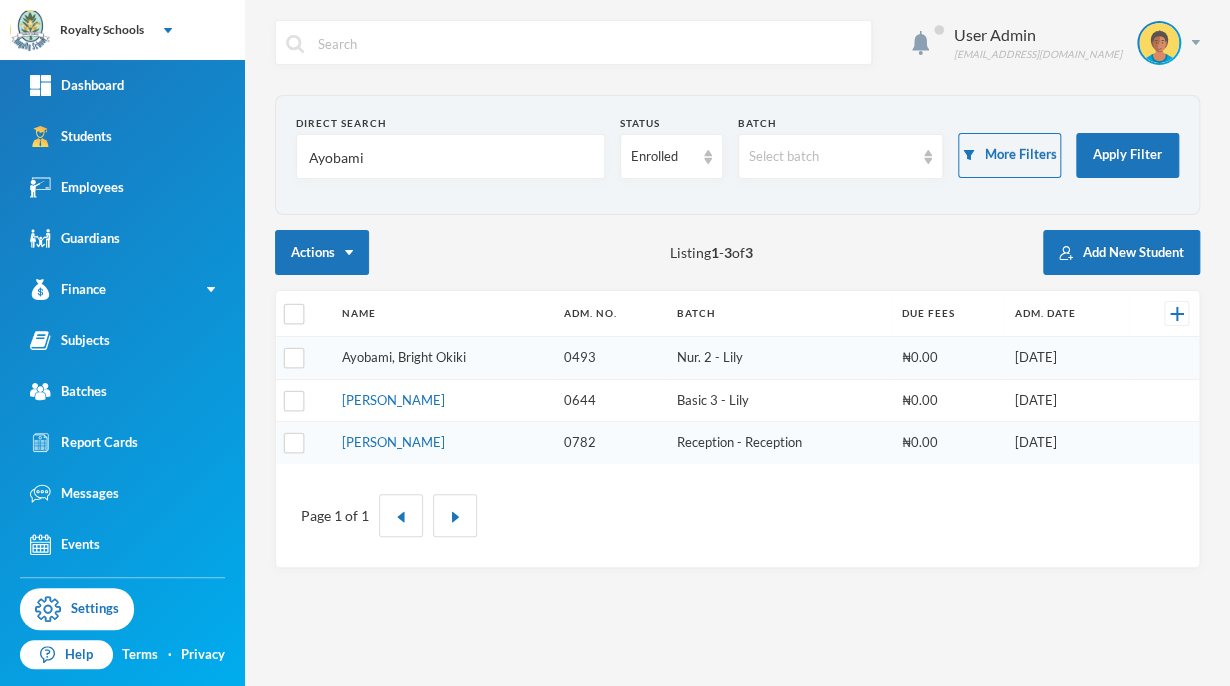 click on "Ayobami, Bright Okiki" at bounding box center [404, 357] 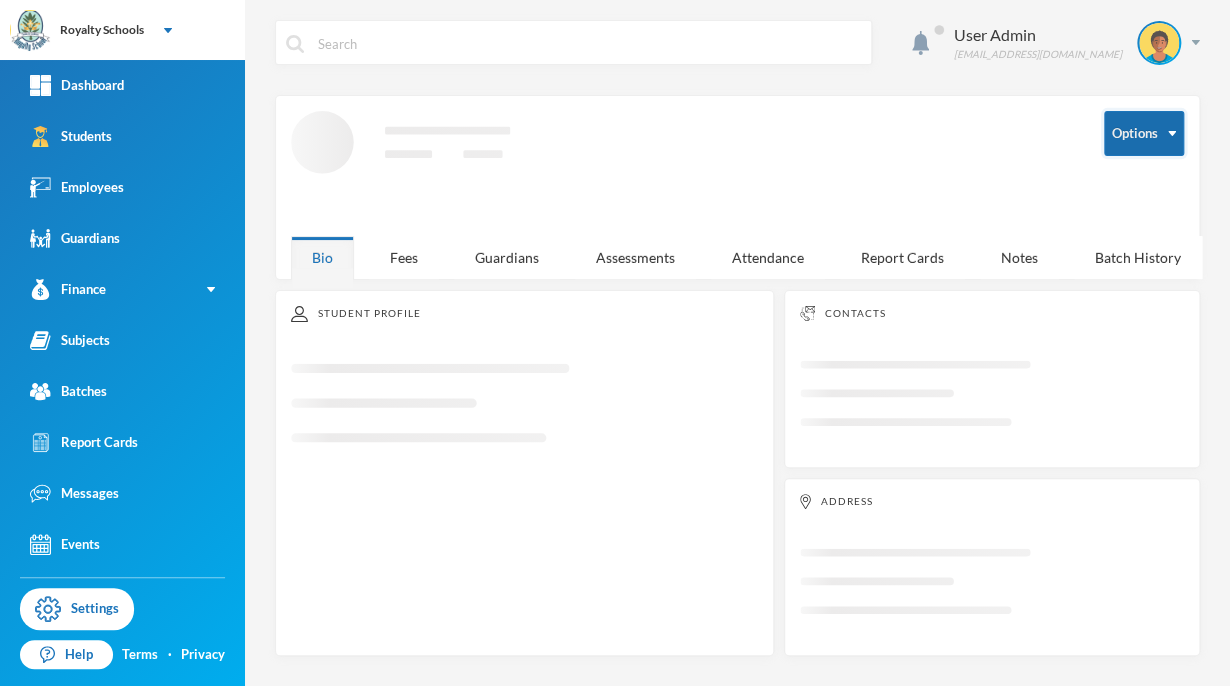 click on "Options" at bounding box center (1144, 133) 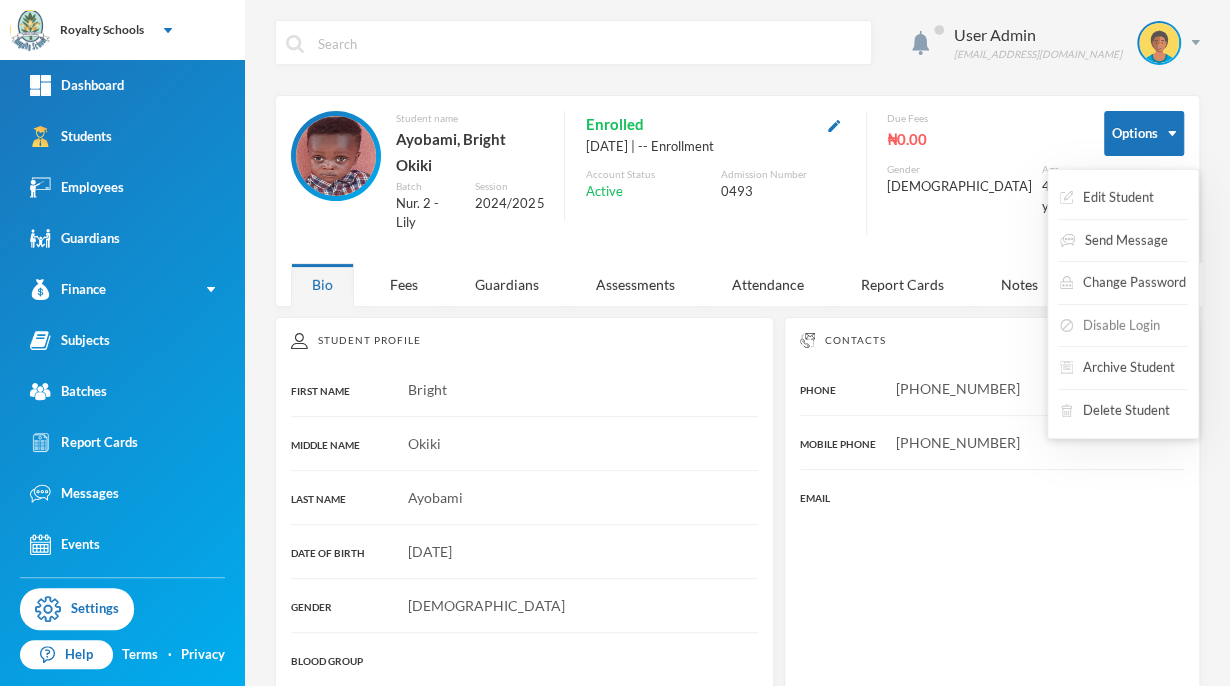 click on "Disable Login" at bounding box center [1110, 326] 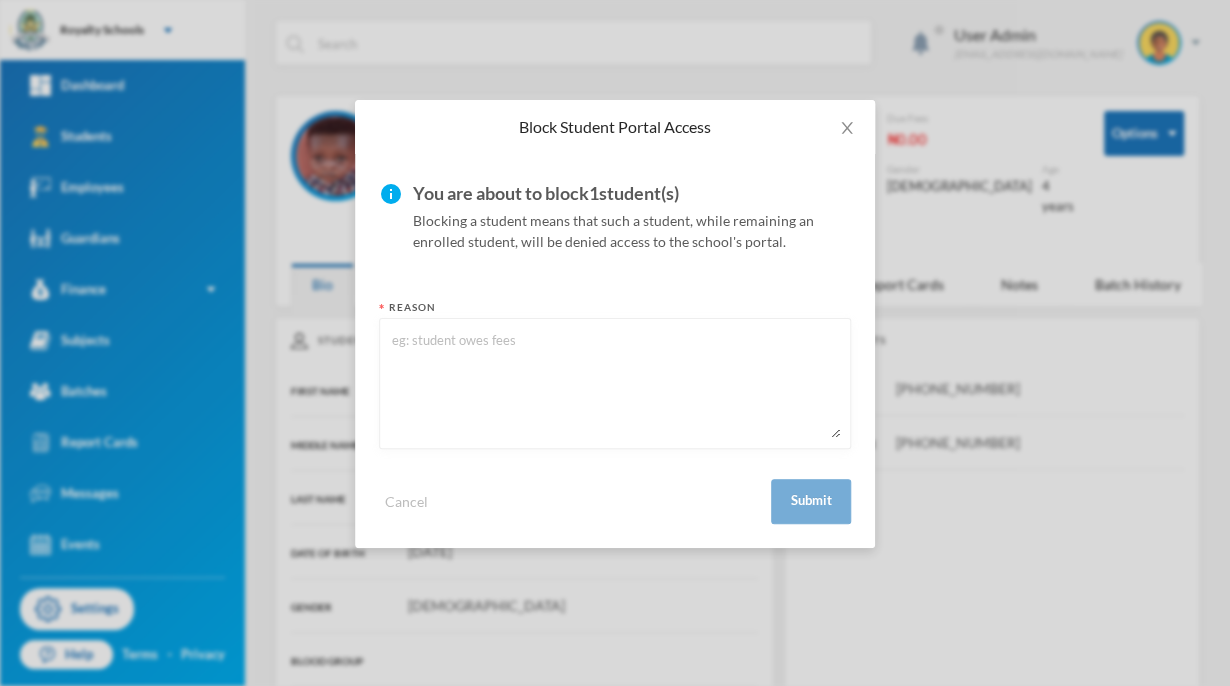 click at bounding box center (615, 383) 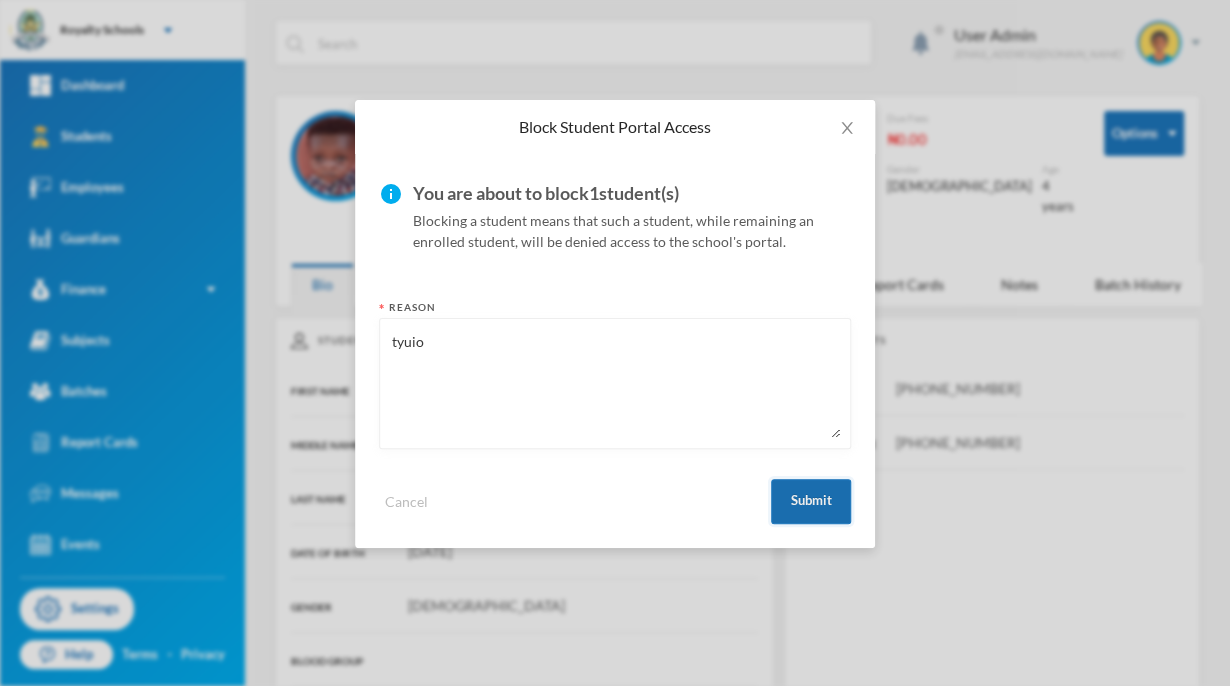 type on "tyuio" 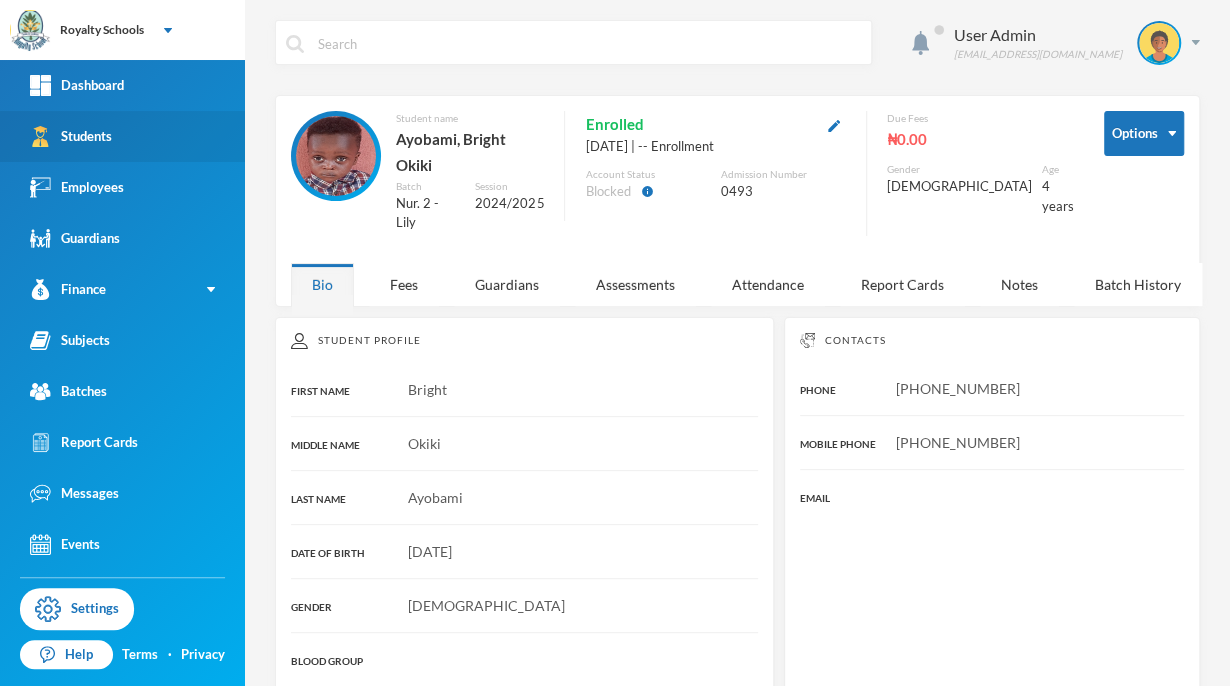 click on "Students" at bounding box center [71, 136] 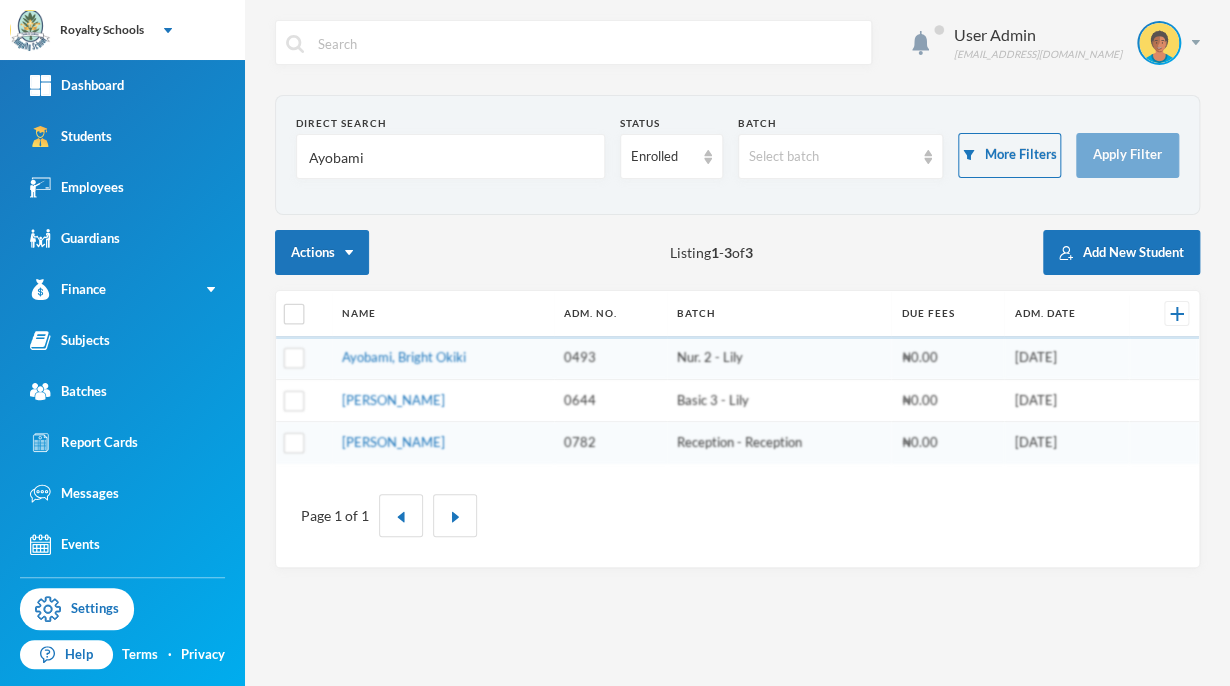 click on "Ayobami" at bounding box center [450, 157] 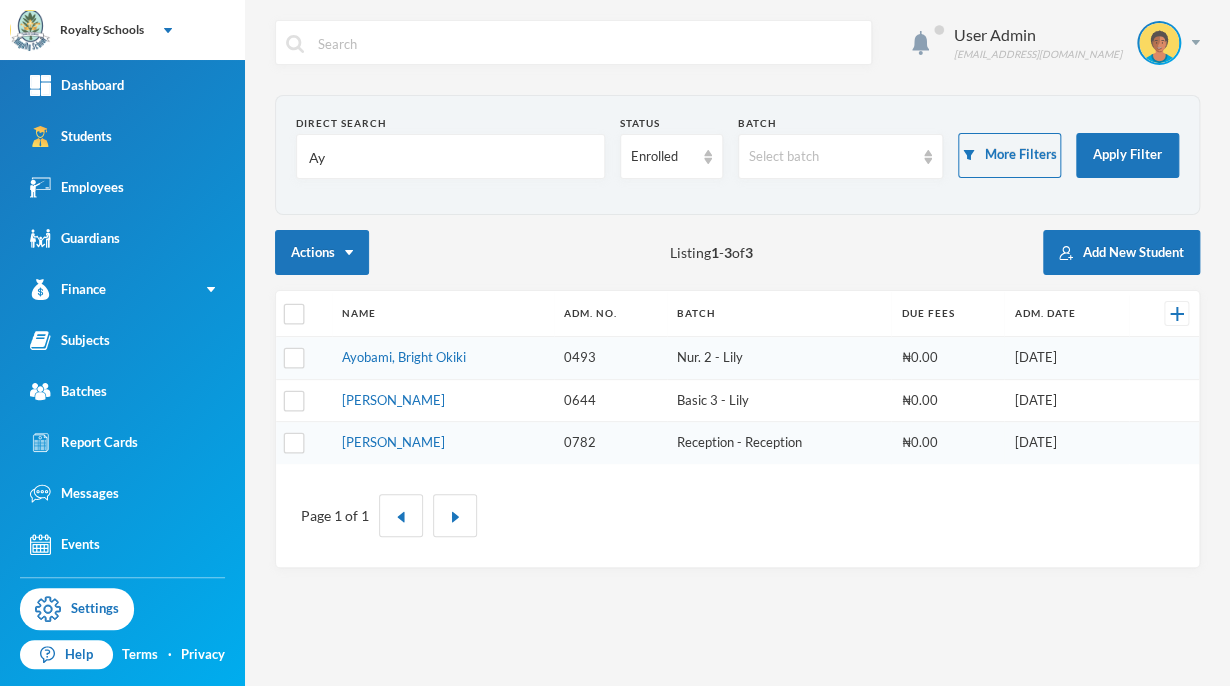 type on "A" 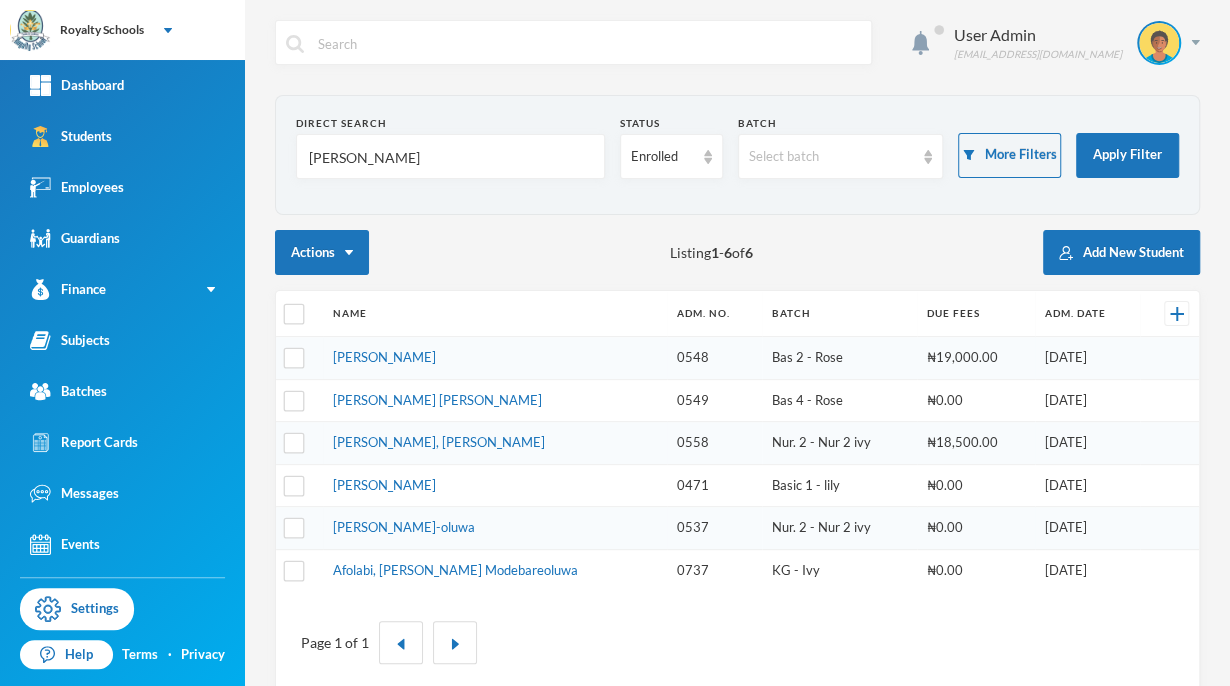 type on "[PERSON_NAME]" 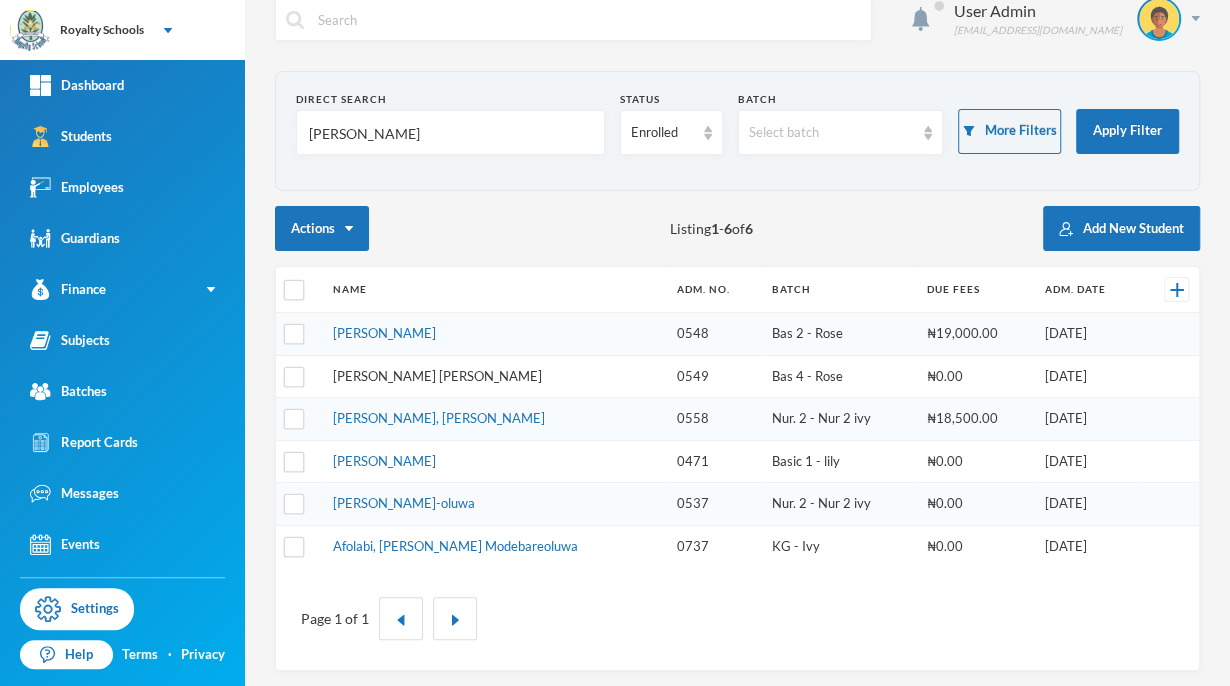 scroll, scrollTop: 18, scrollLeft: 0, axis: vertical 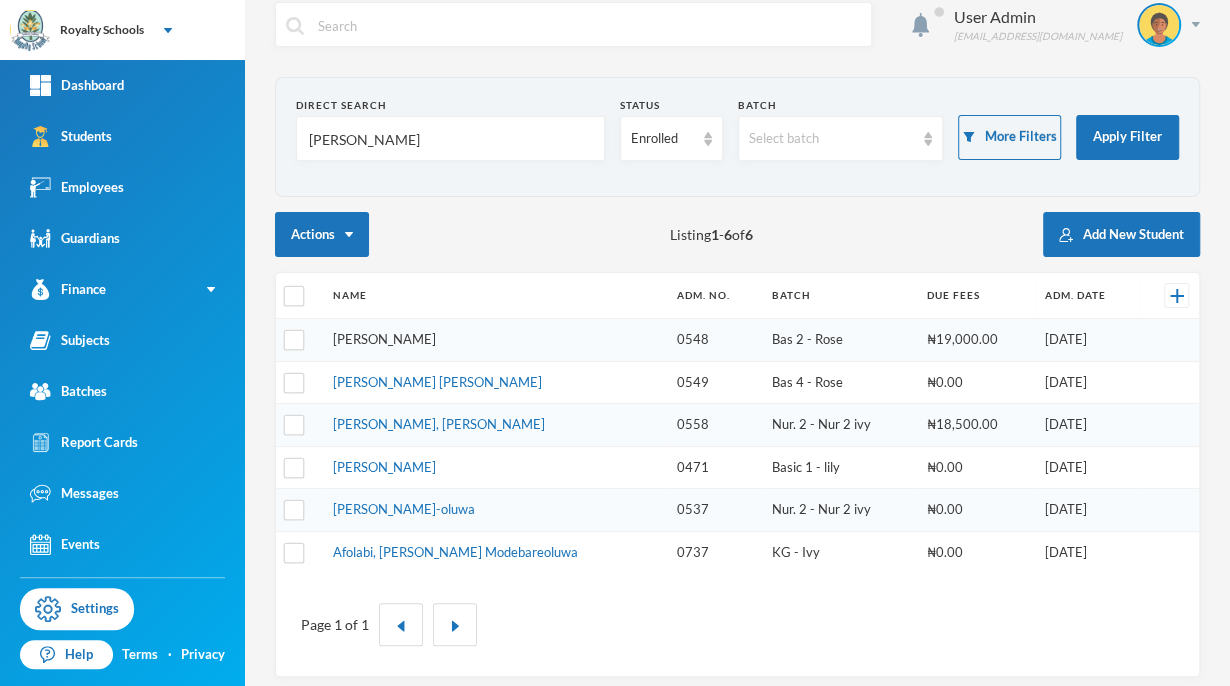 click on "[PERSON_NAME]" at bounding box center (384, 339) 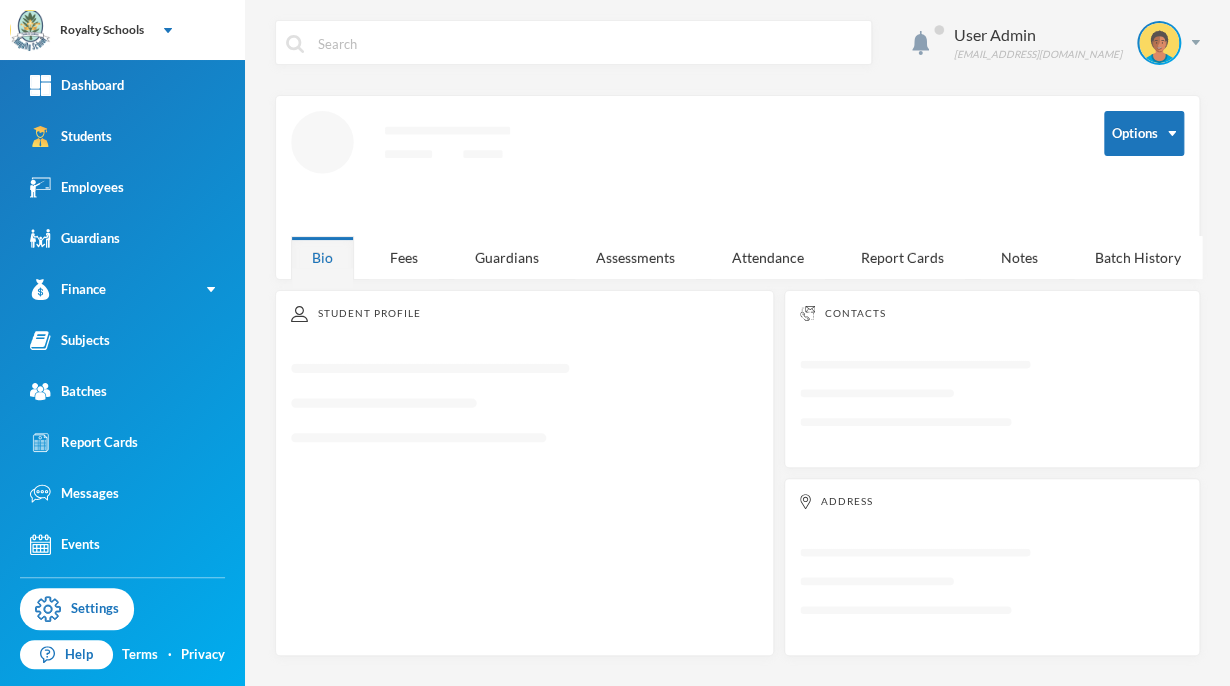 scroll, scrollTop: 0, scrollLeft: 0, axis: both 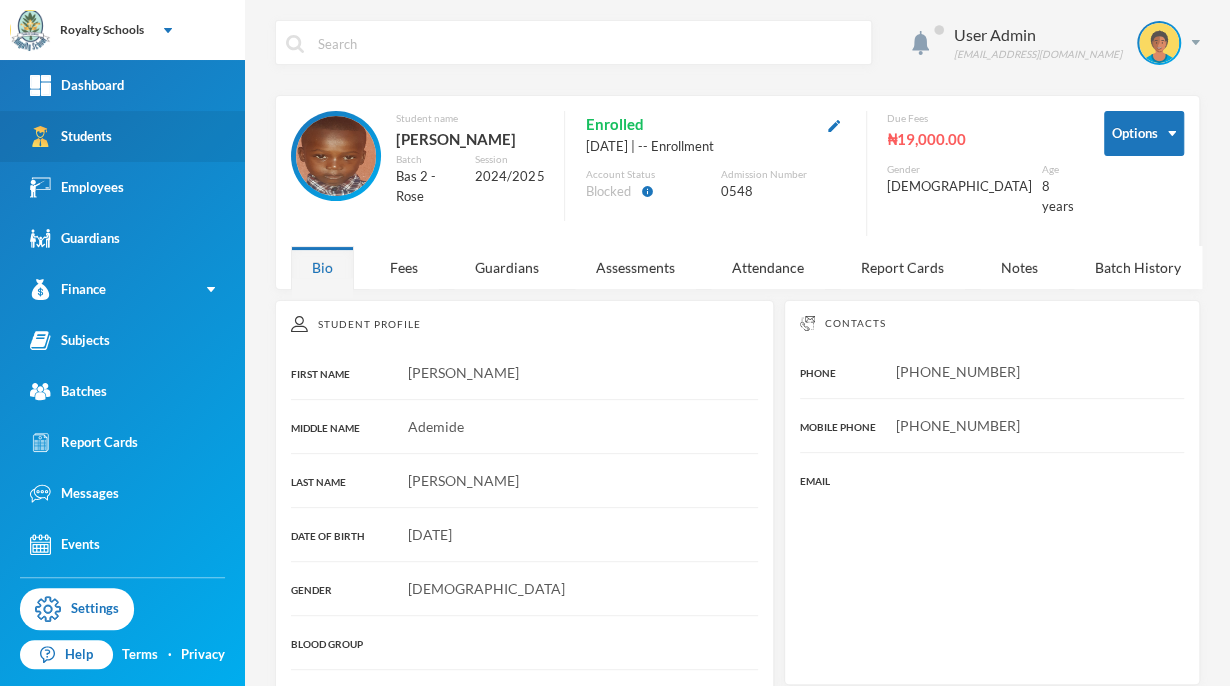 click on "Students" at bounding box center (122, 136) 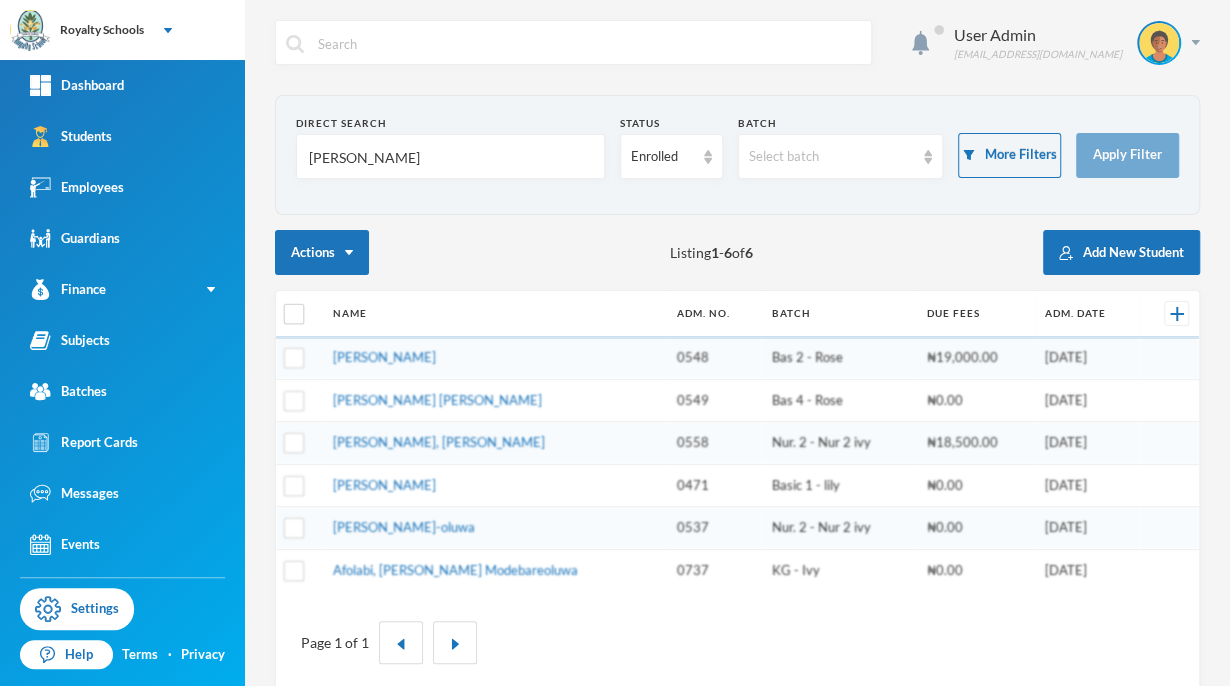 click on "[PERSON_NAME]" at bounding box center [450, 157] 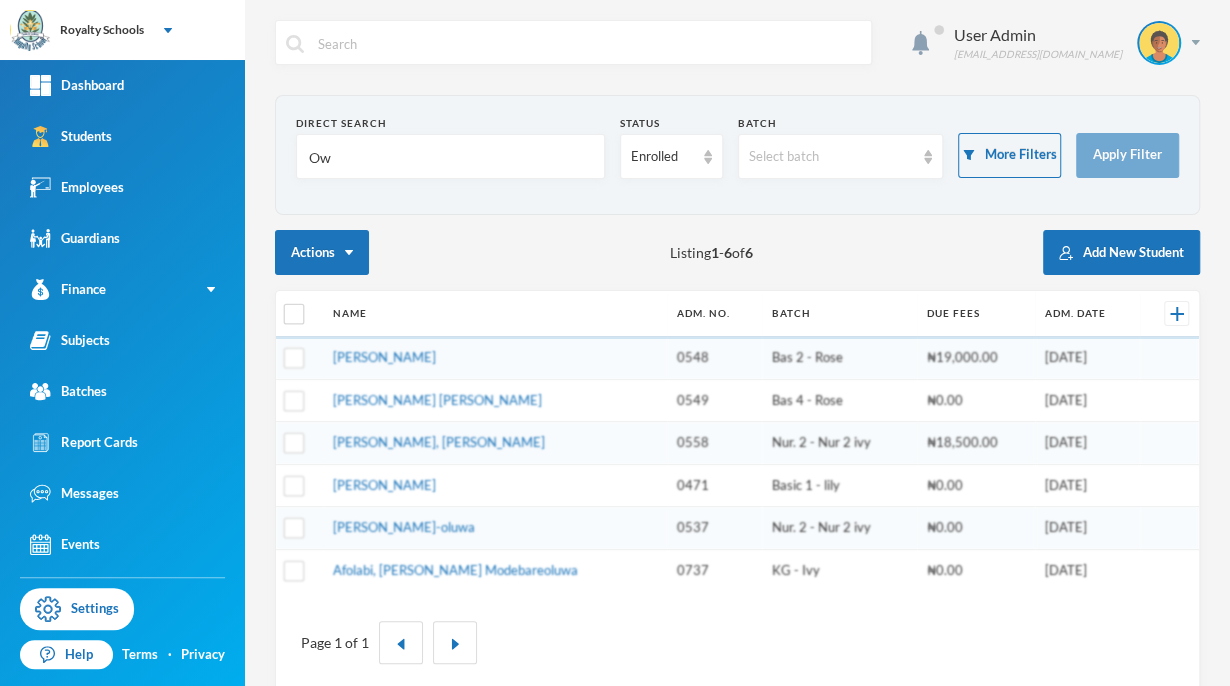 type on "O" 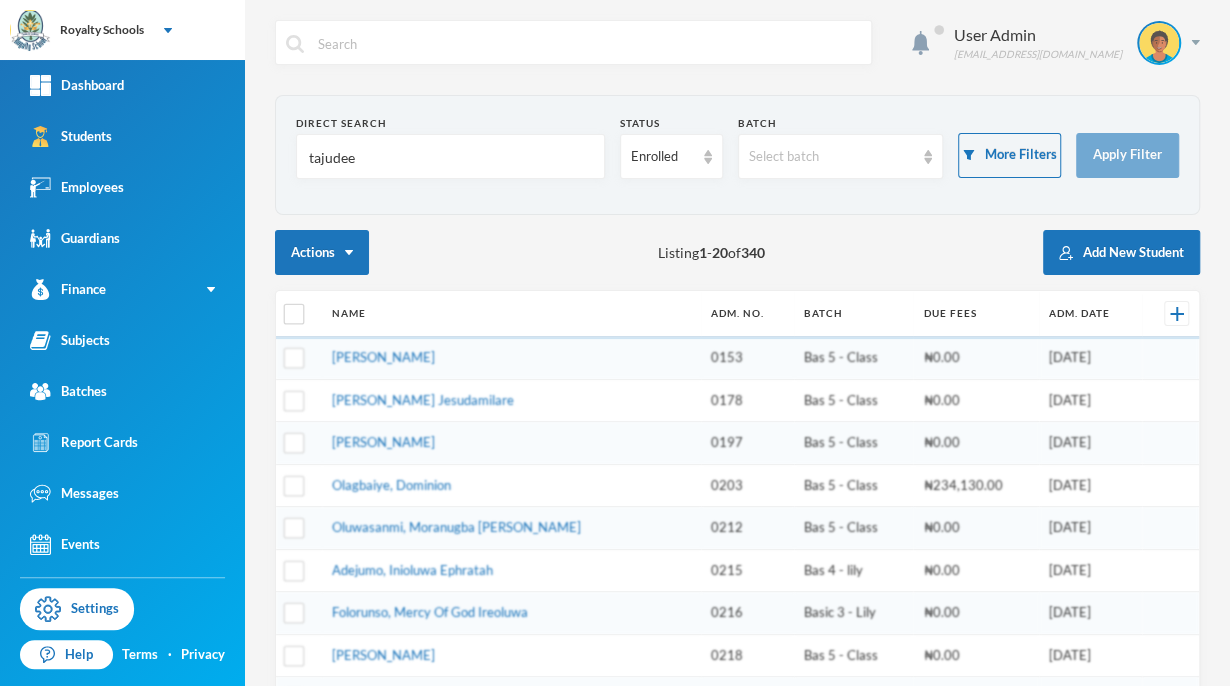 type on "tajudeen" 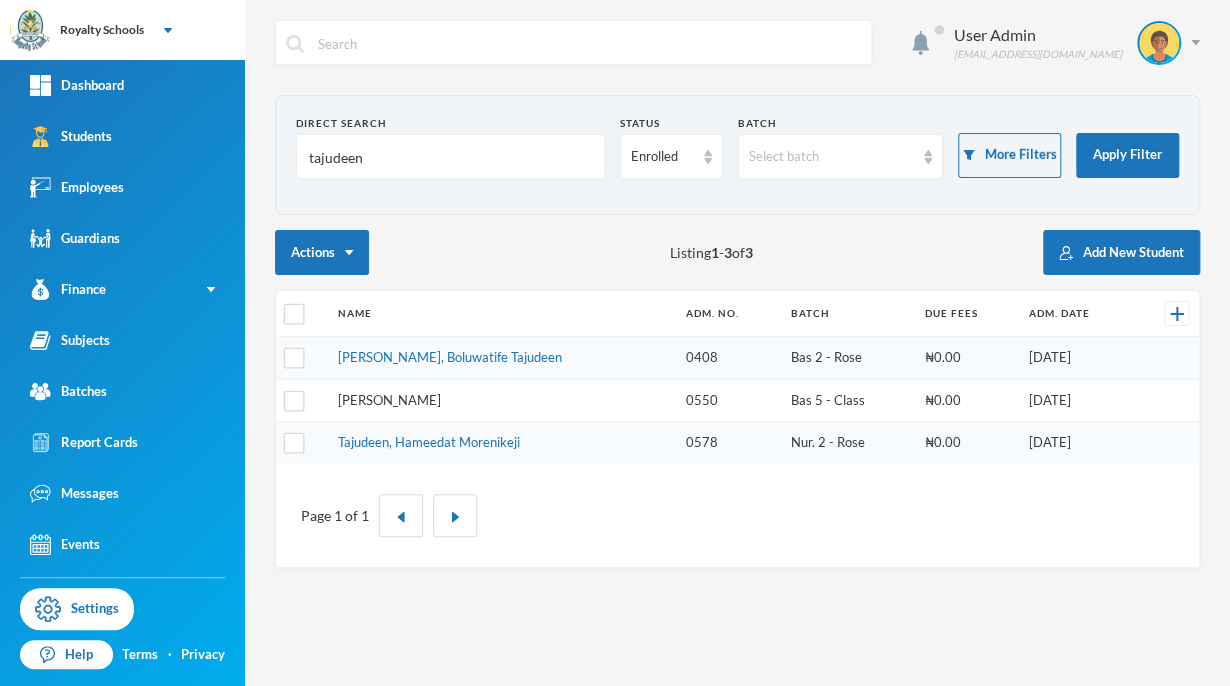 click on "[PERSON_NAME]" at bounding box center (388, 400) 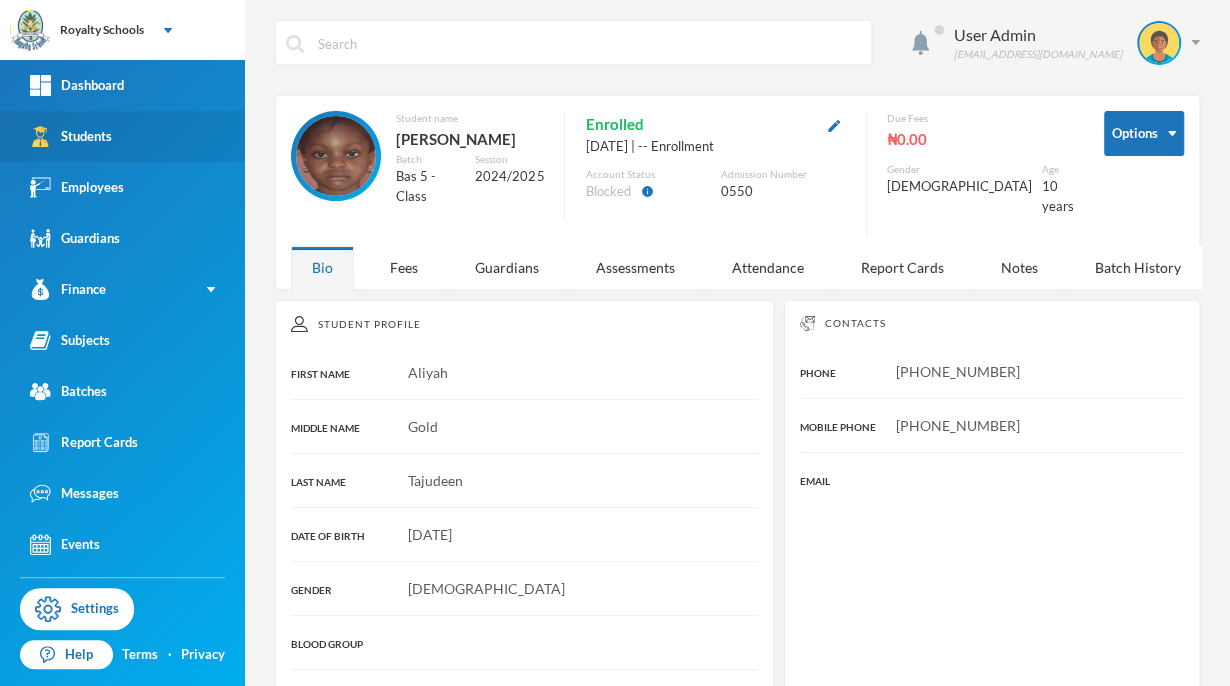 click on "Students" at bounding box center [122, 136] 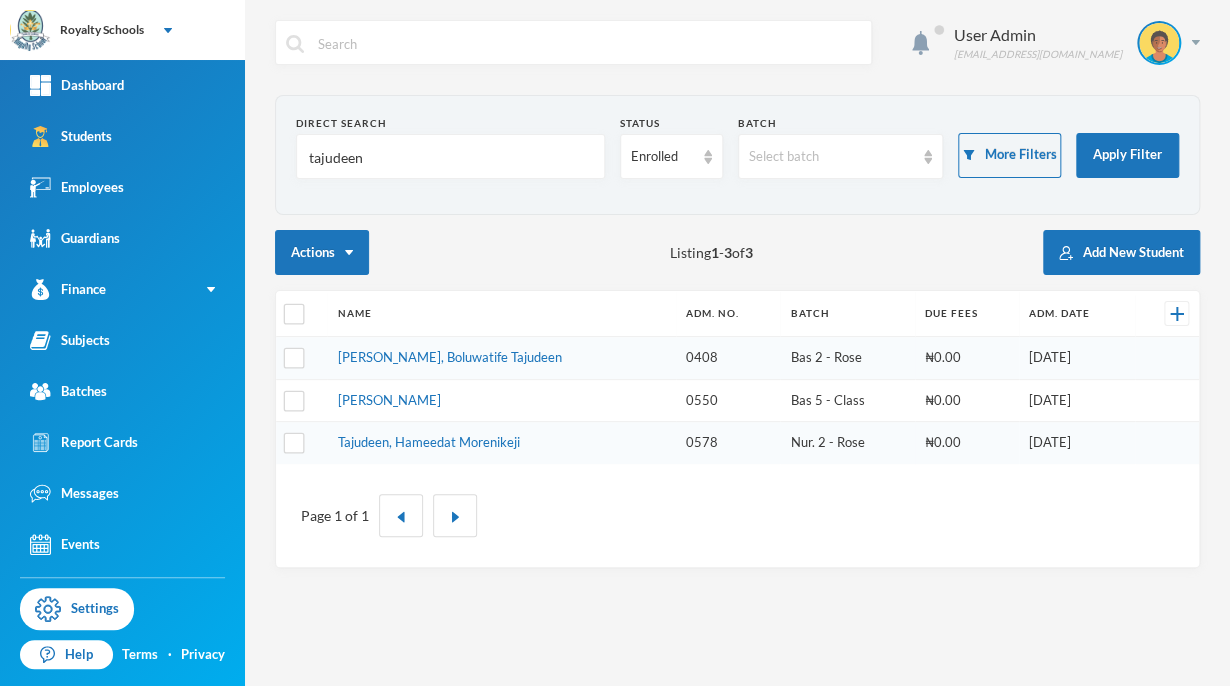 click on "tajudeen" at bounding box center [450, 157] 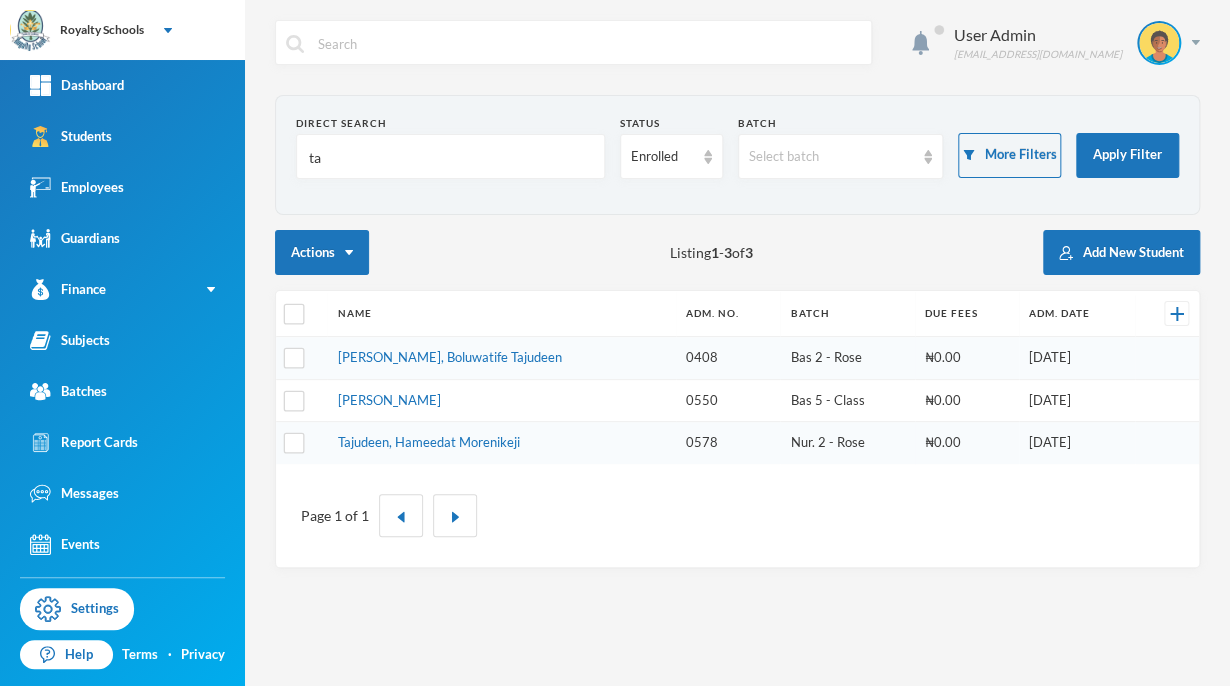 type on "t" 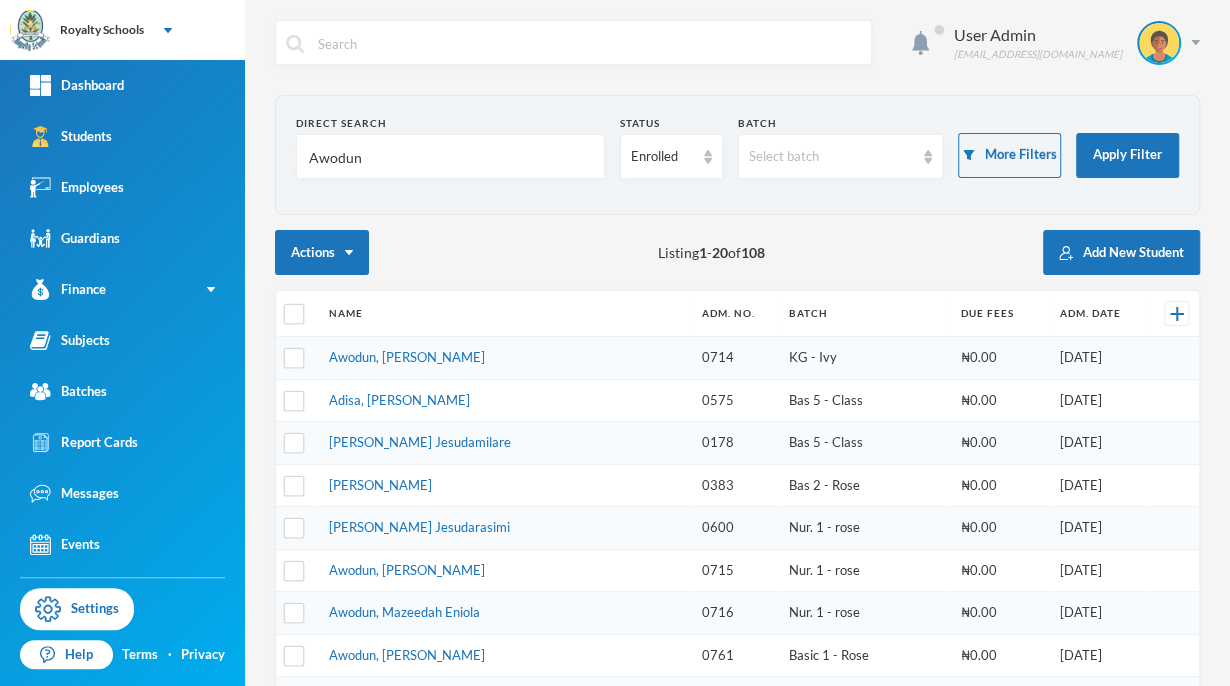 type on "Awodun" 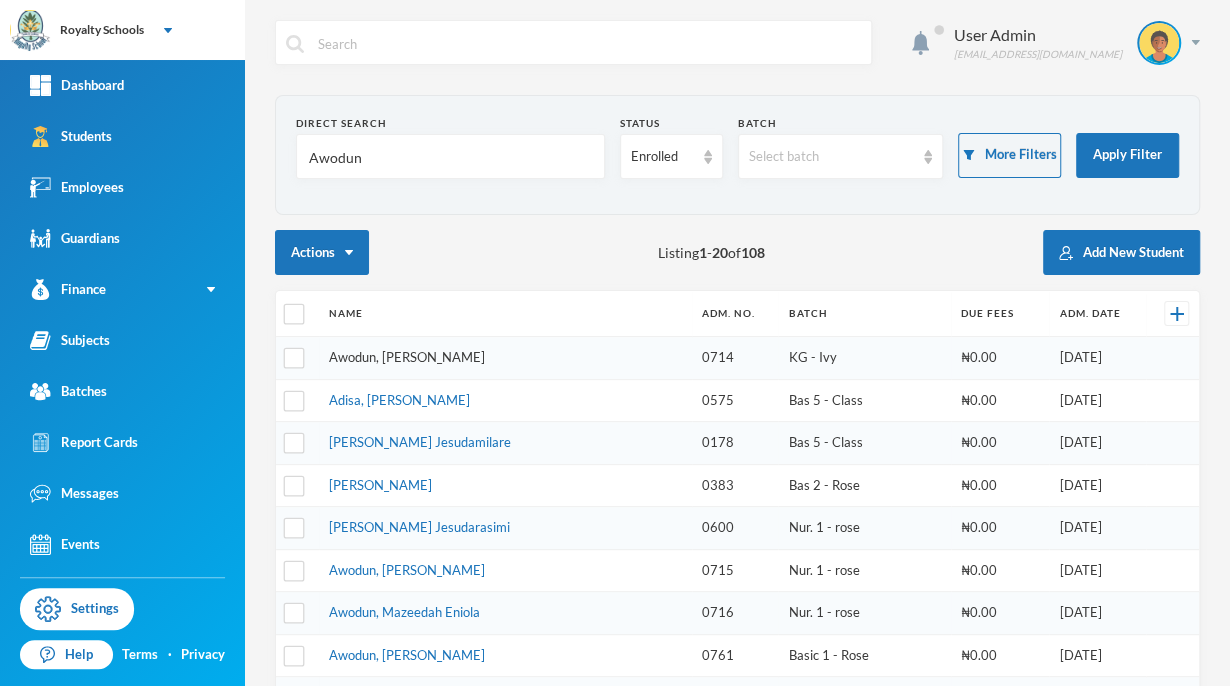 click on "Awodun, [PERSON_NAME]" at bounding box center [407, 357] 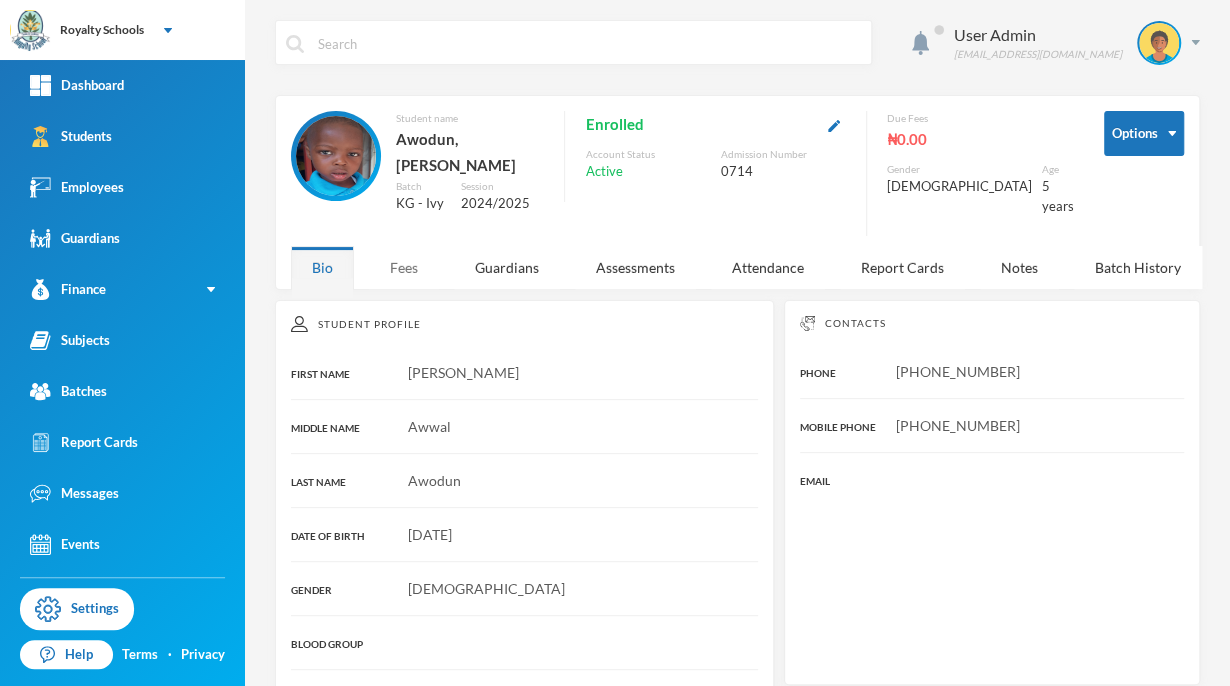 click on "Fees" at bounding box center [404, 267] 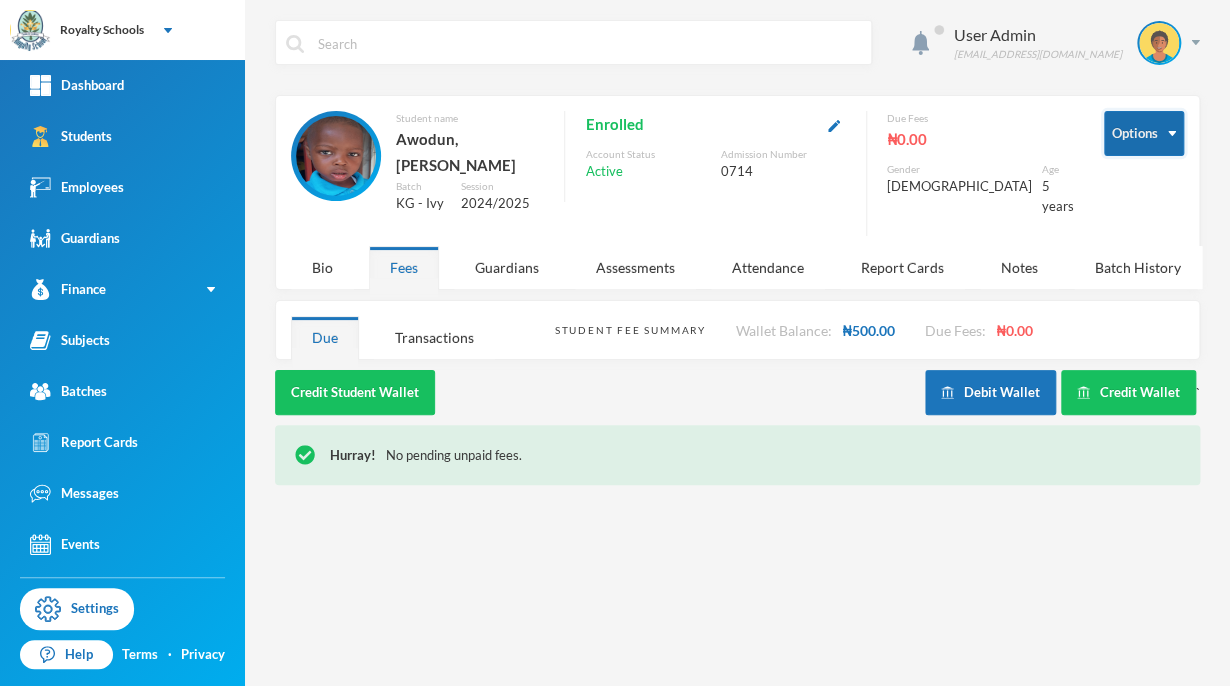 click on "Options" at bounding box center (1144, 133) 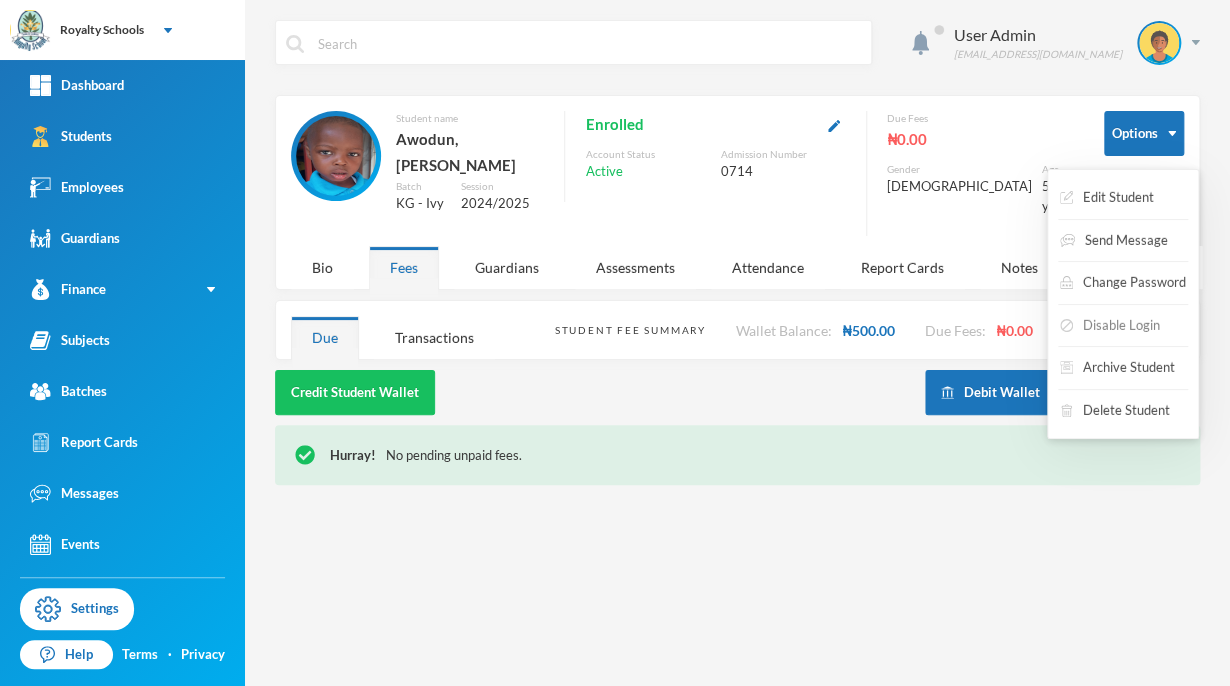 click on "Disable Login" at bounding box center (1110, 326) 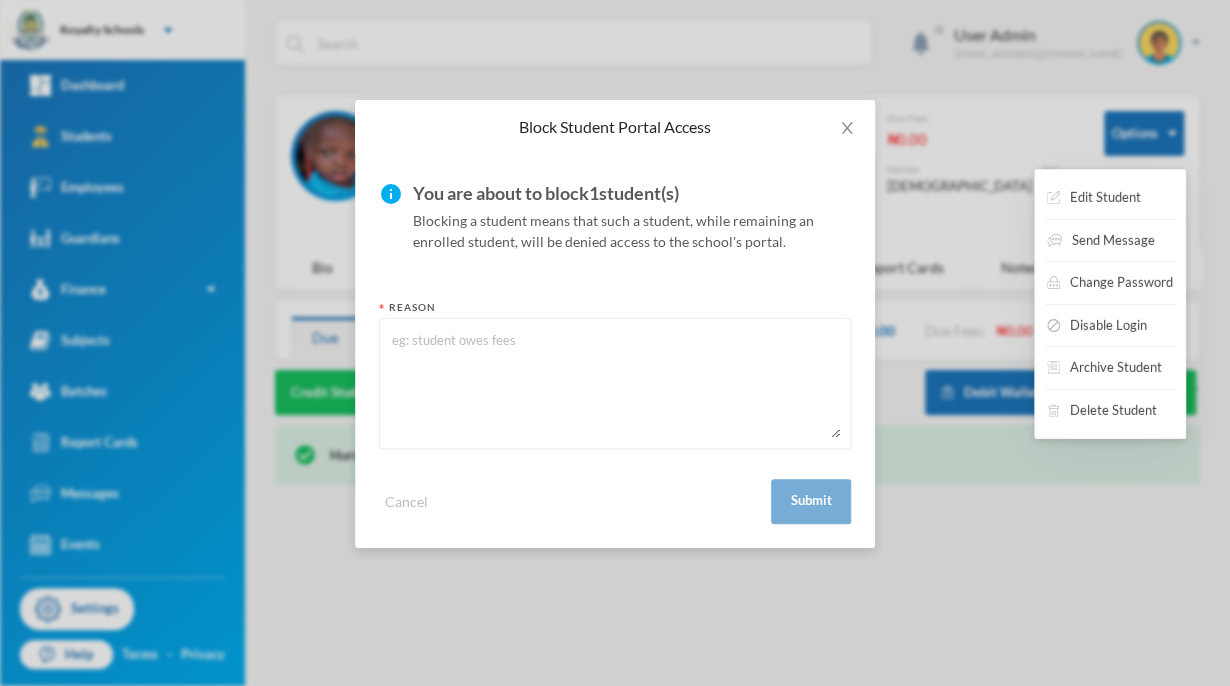 click on "info You are about to block  1  student(s) Blocking a student means that such a student, while remaining an enrolled student, will be denied access to the school's portal. Reason Cancel Submit" at bounding box center [615, 351] 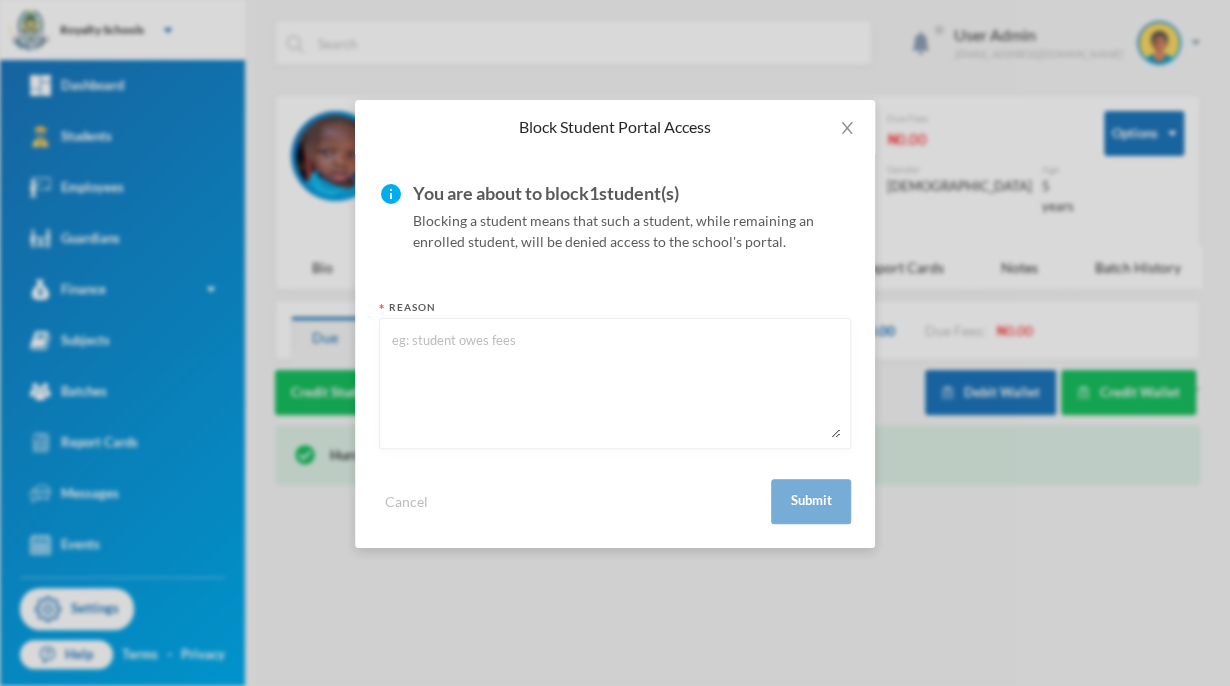 click at bounding box center [615, 383] 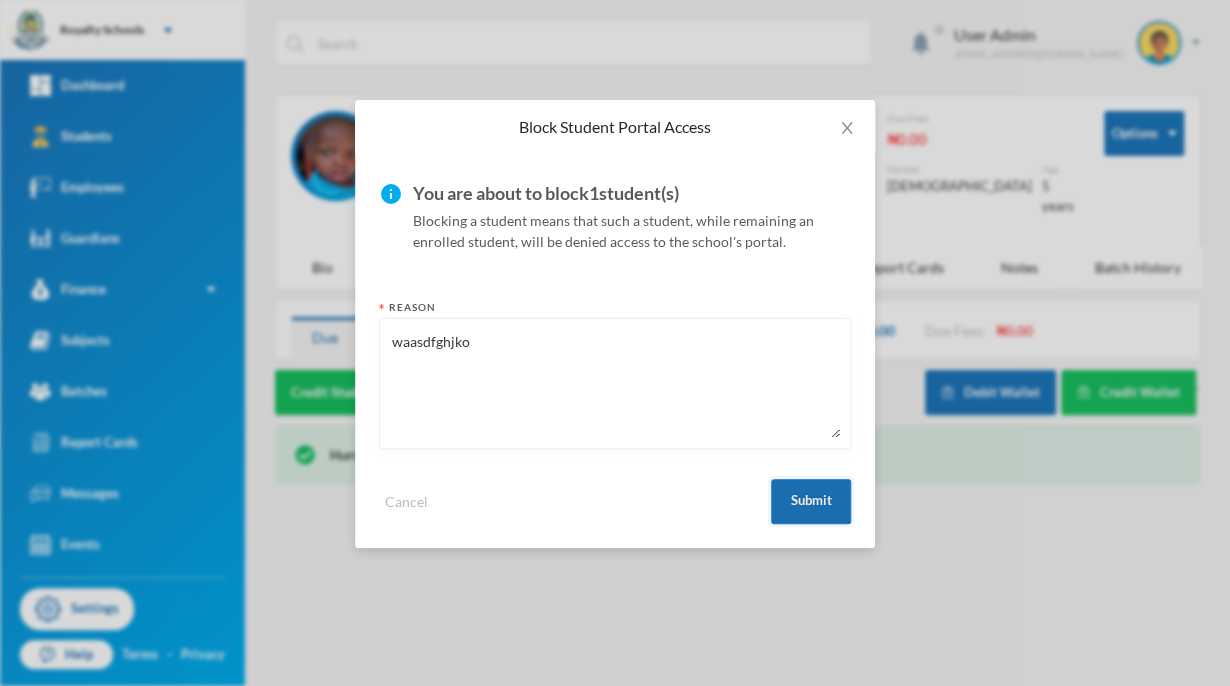 type on "waasdfghjko" 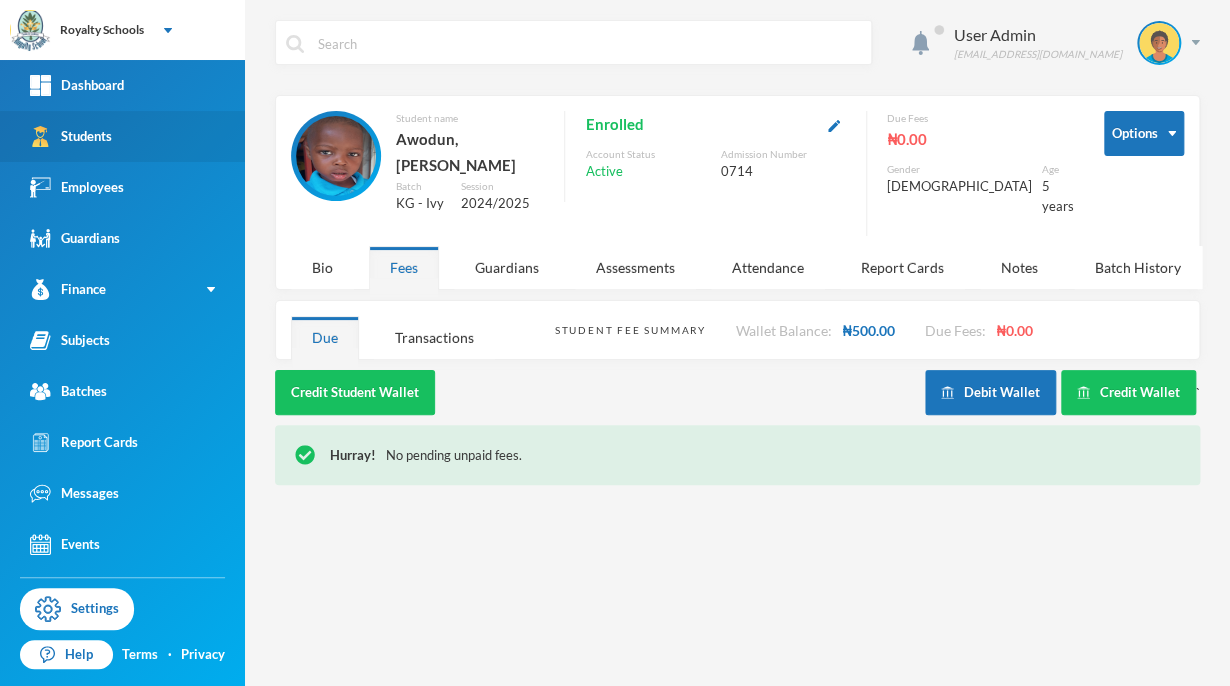 click on "Students" at bounding box center [71, 136] 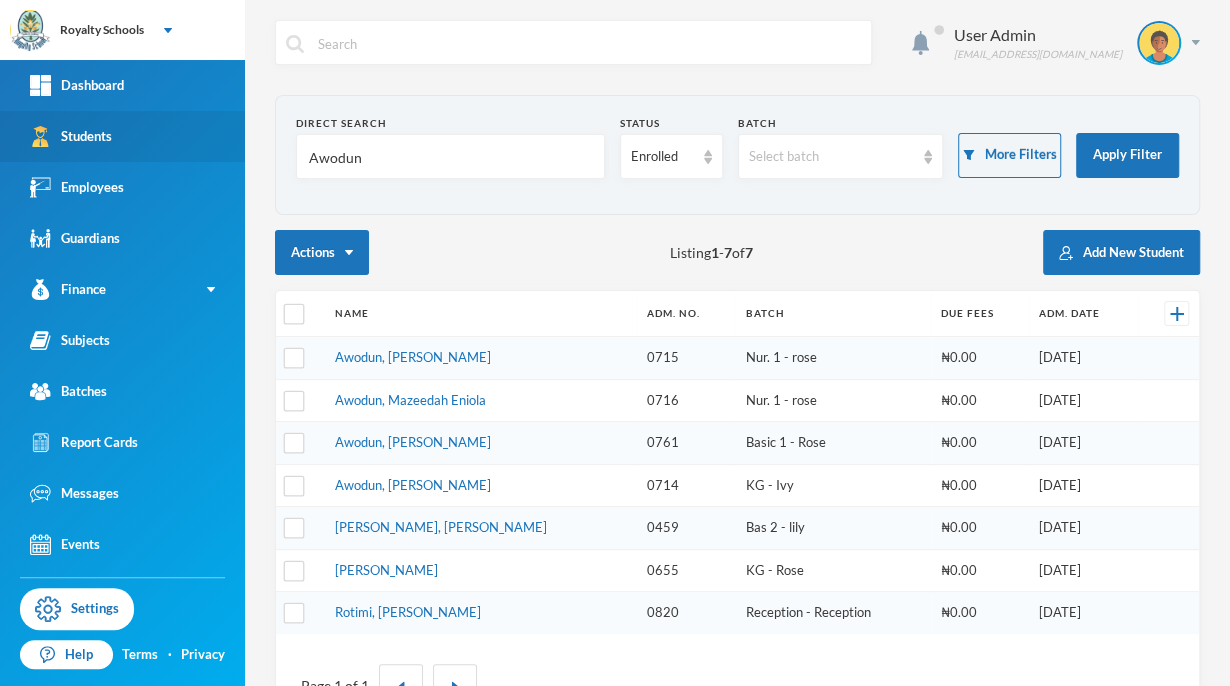 scroll, scrollTop: 0, scrollLeft: 0, axis: both 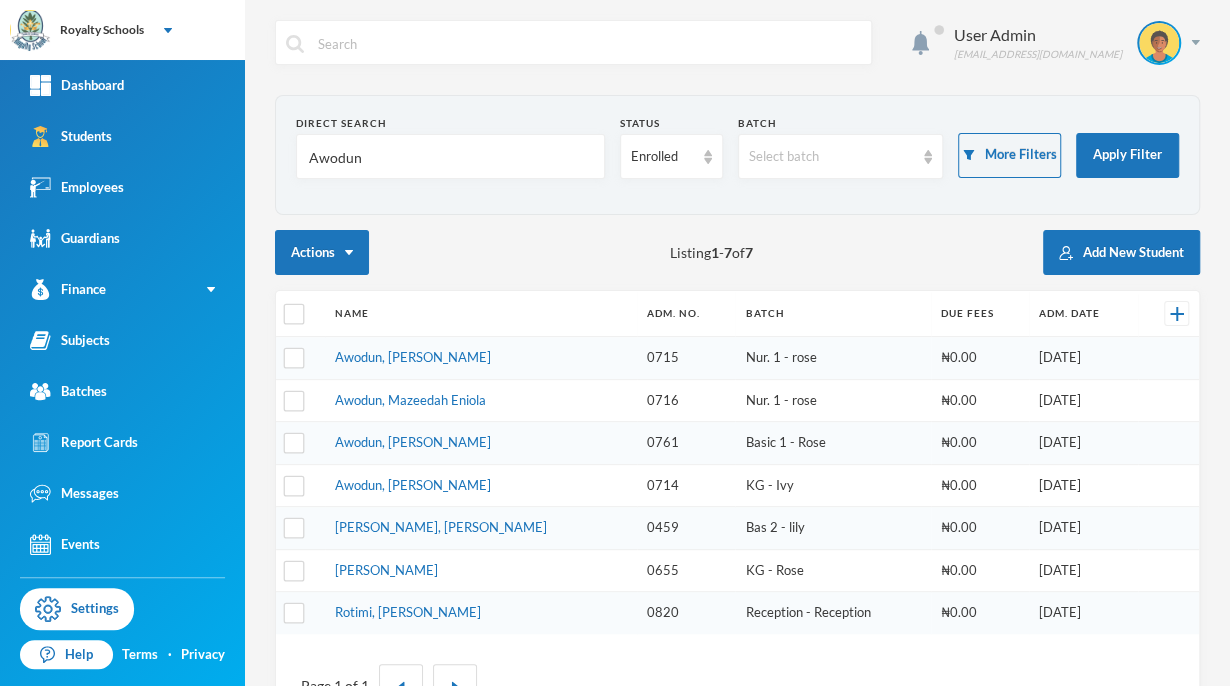 click on "Awodun" at bounding box center (450, 157) 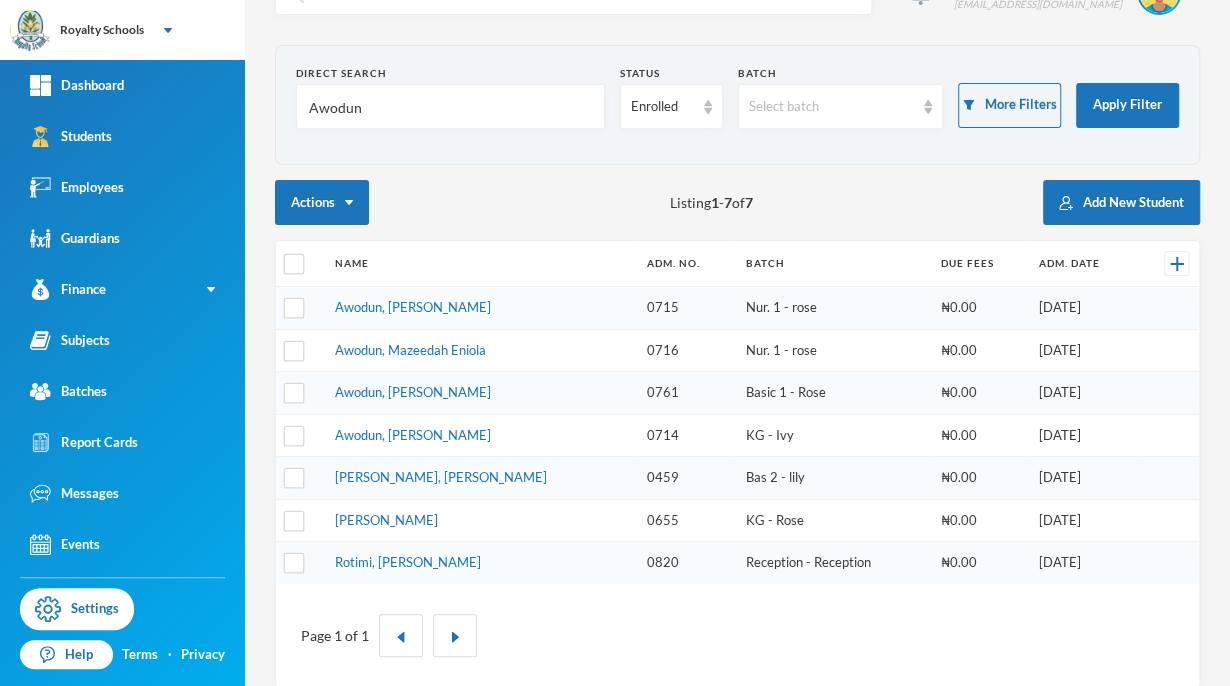 scroll, scrollTop: 65, scrollLeft: 0, axis: vertical 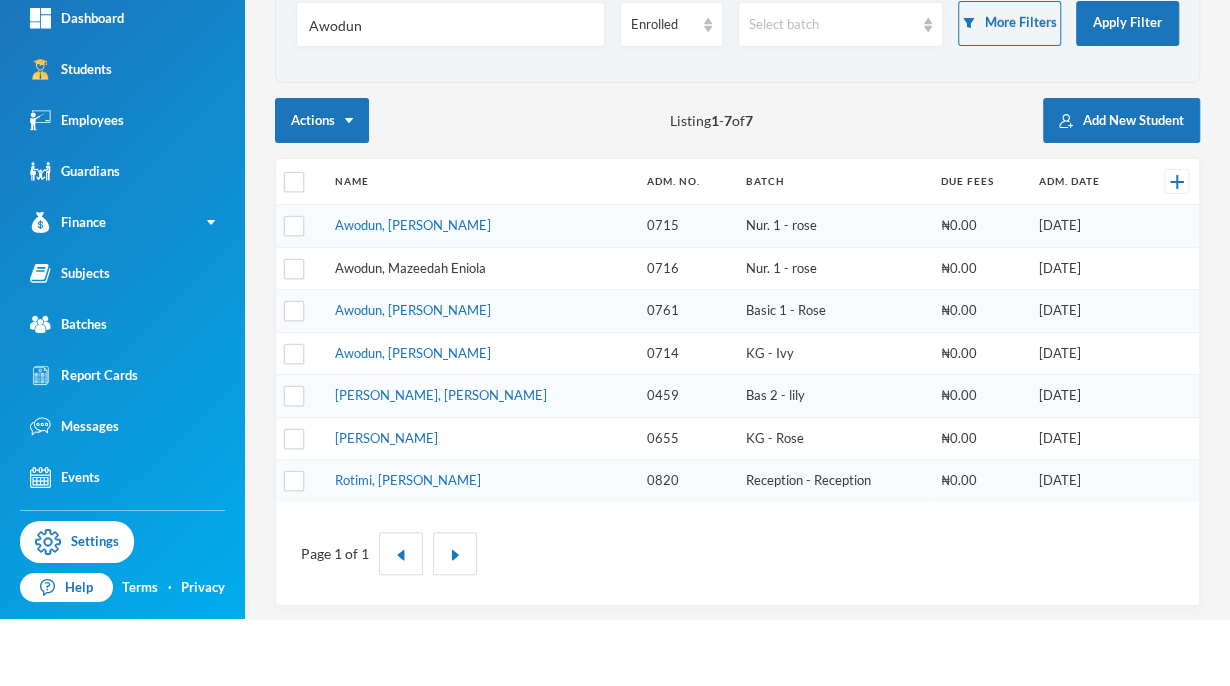 click on "Awodun, Mazeedah Eniola" at bounding box center [410, 335] 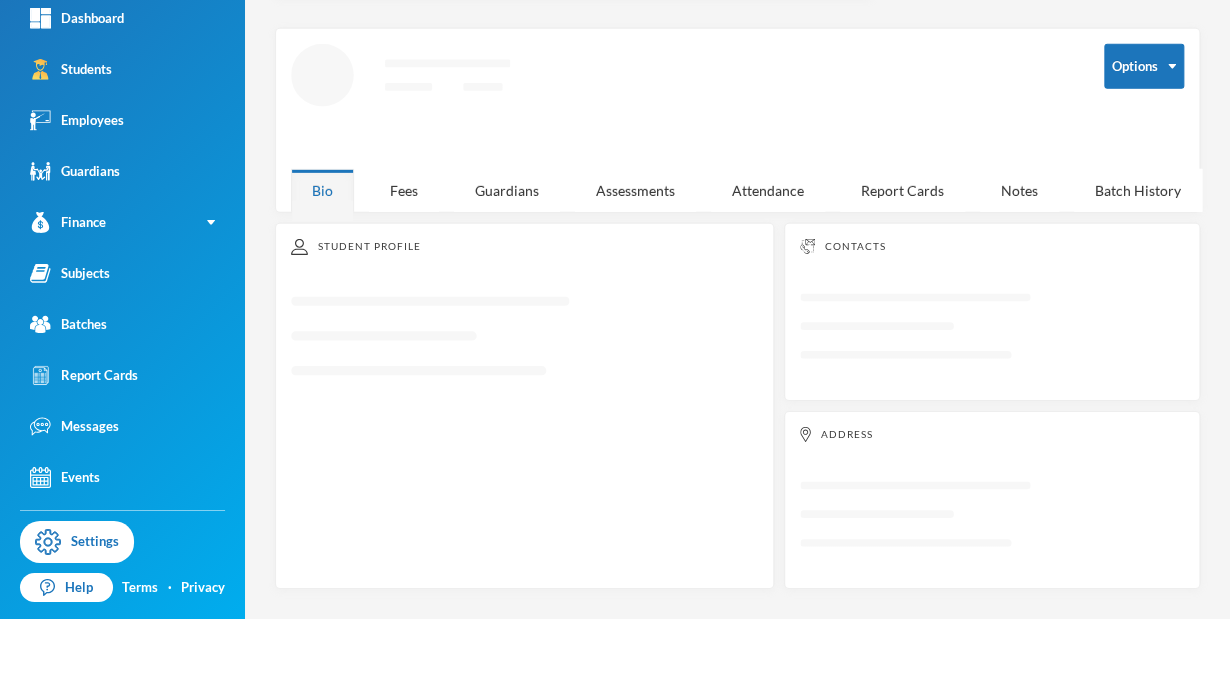 scroll, scrollTop: 0, scrollLeft: 0, axis: both 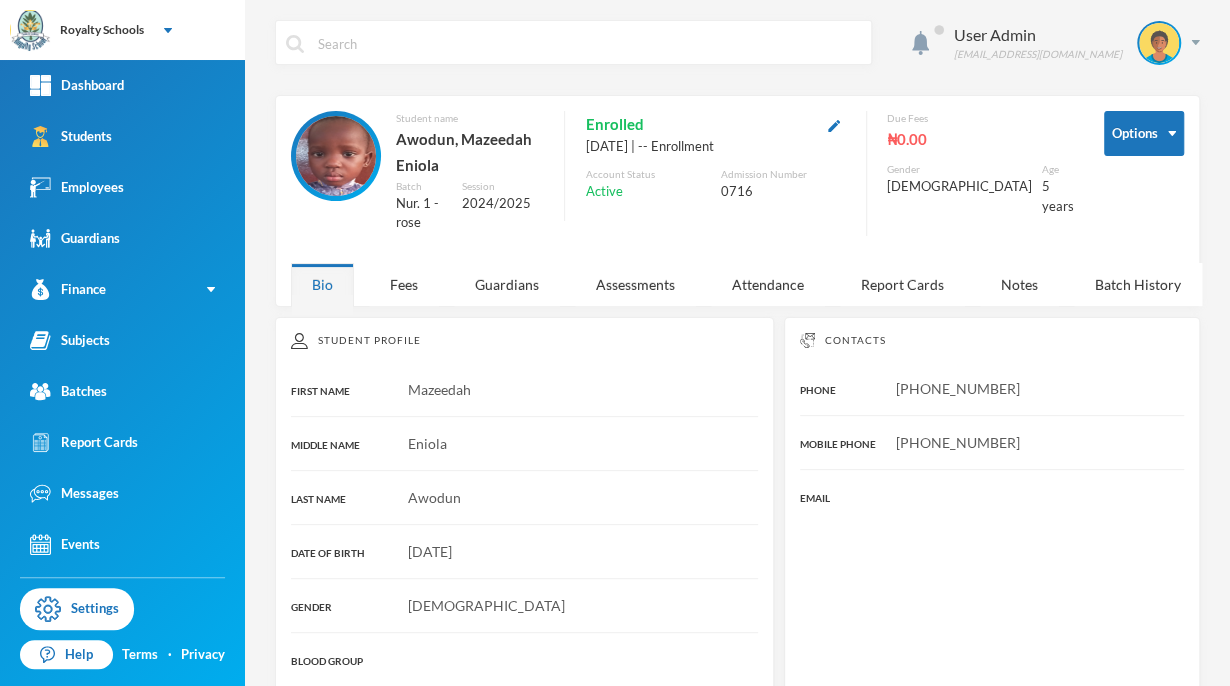 click on "Fees" at bounding box center (404, 284) 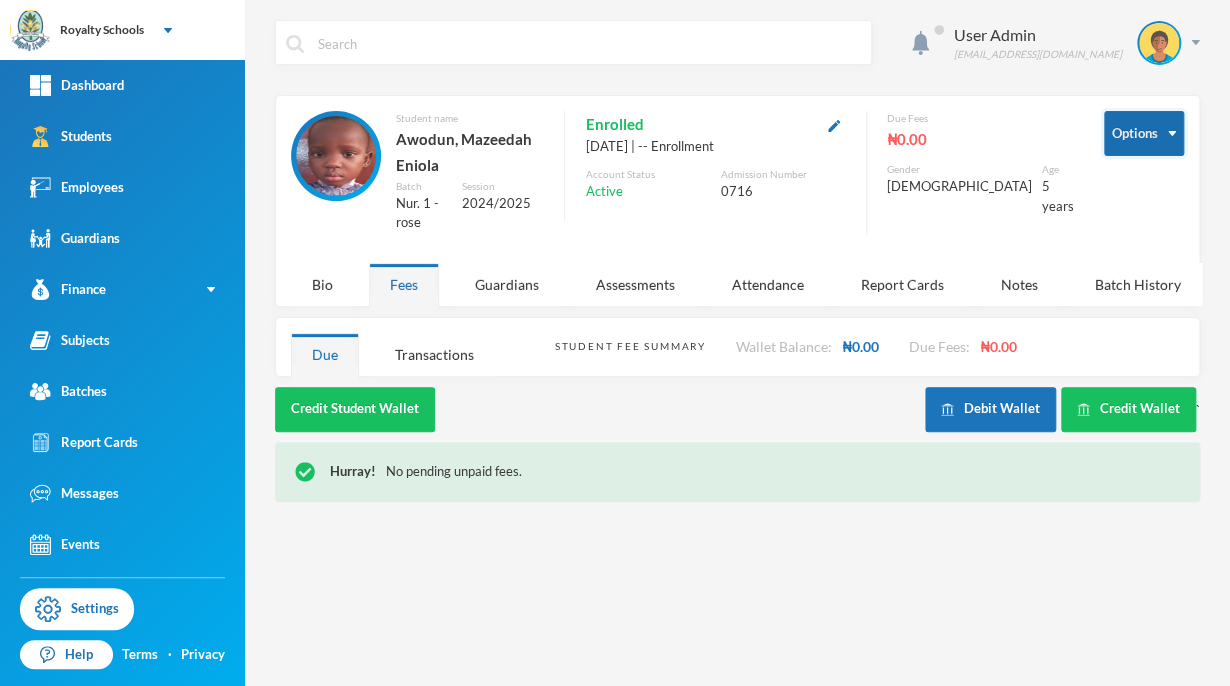 click on "Options" at bounding box center (1144, 133) 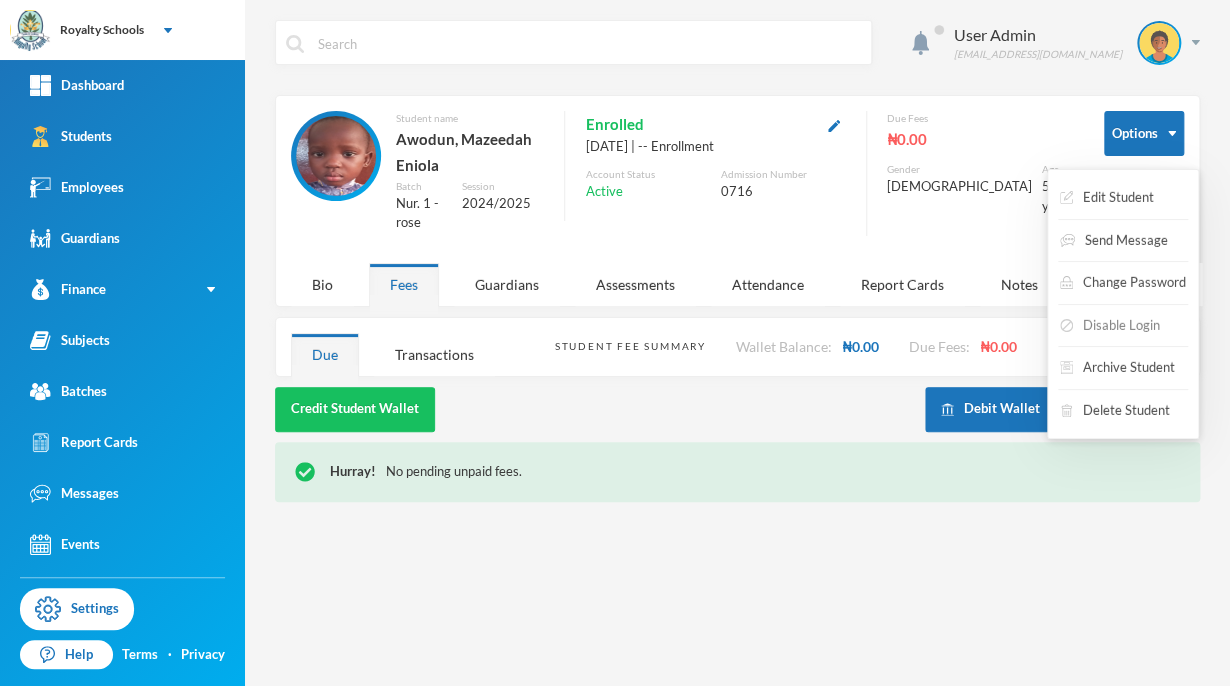 click on "Disable Login" at bounding box center [1110, 326] 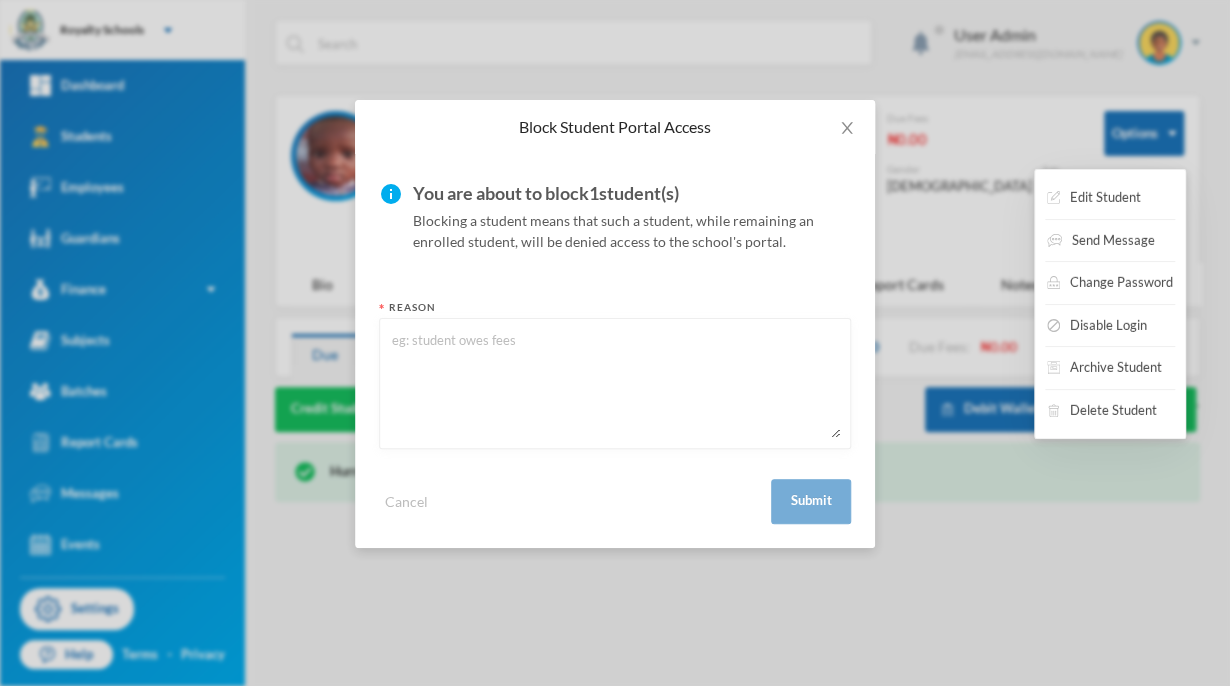 click at bounding box center (615, 383) 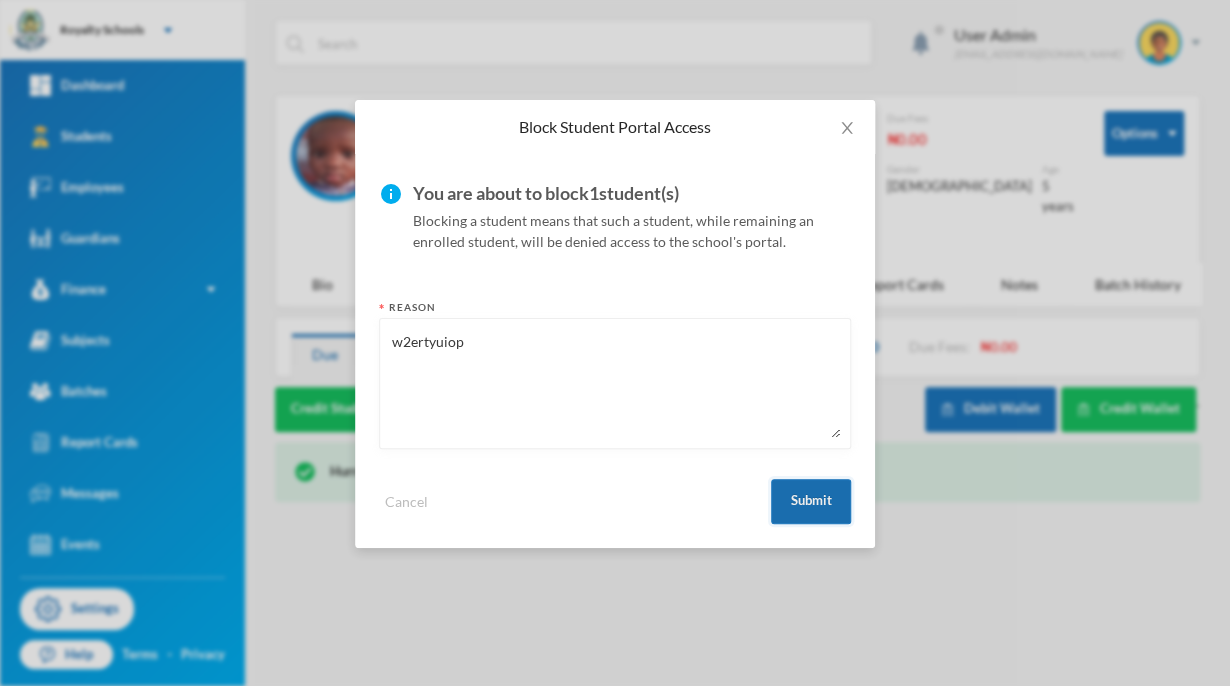 type on "w2ertyuiop" 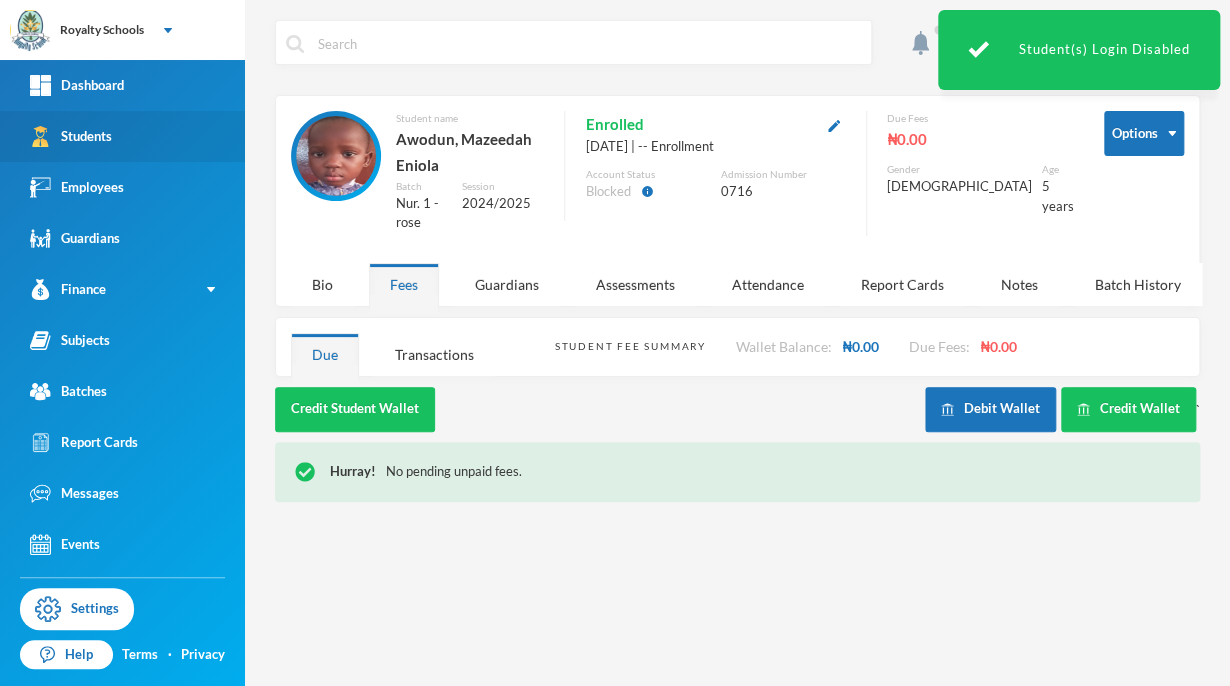 click on "Students" at bounding box center [122, 136] 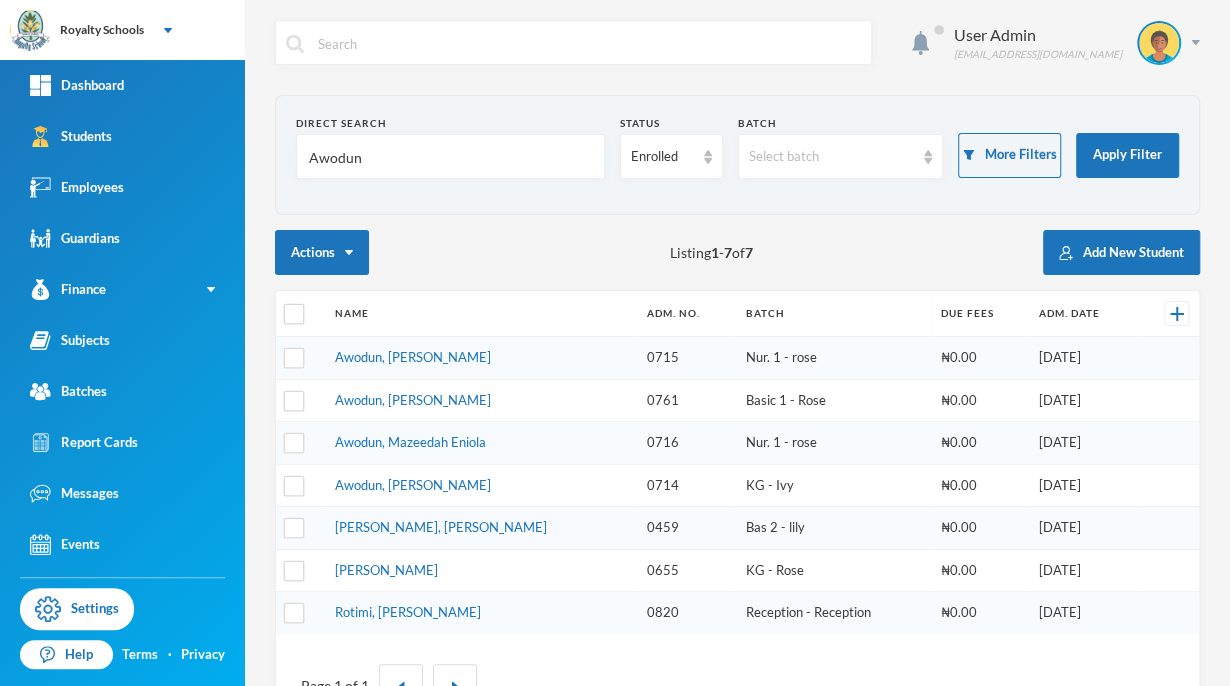 click on "Awodun" at bounding box center [450, 157] 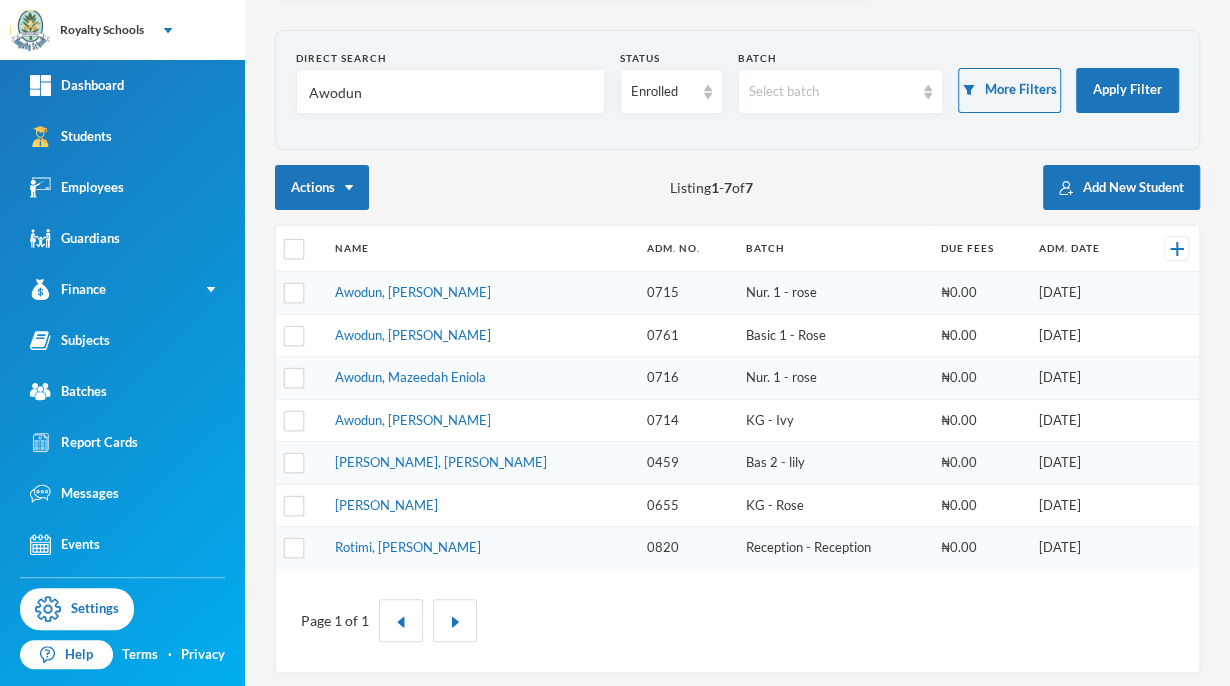 scroll, scrollTop: 59, scrollLeft: 0, axis: vertical 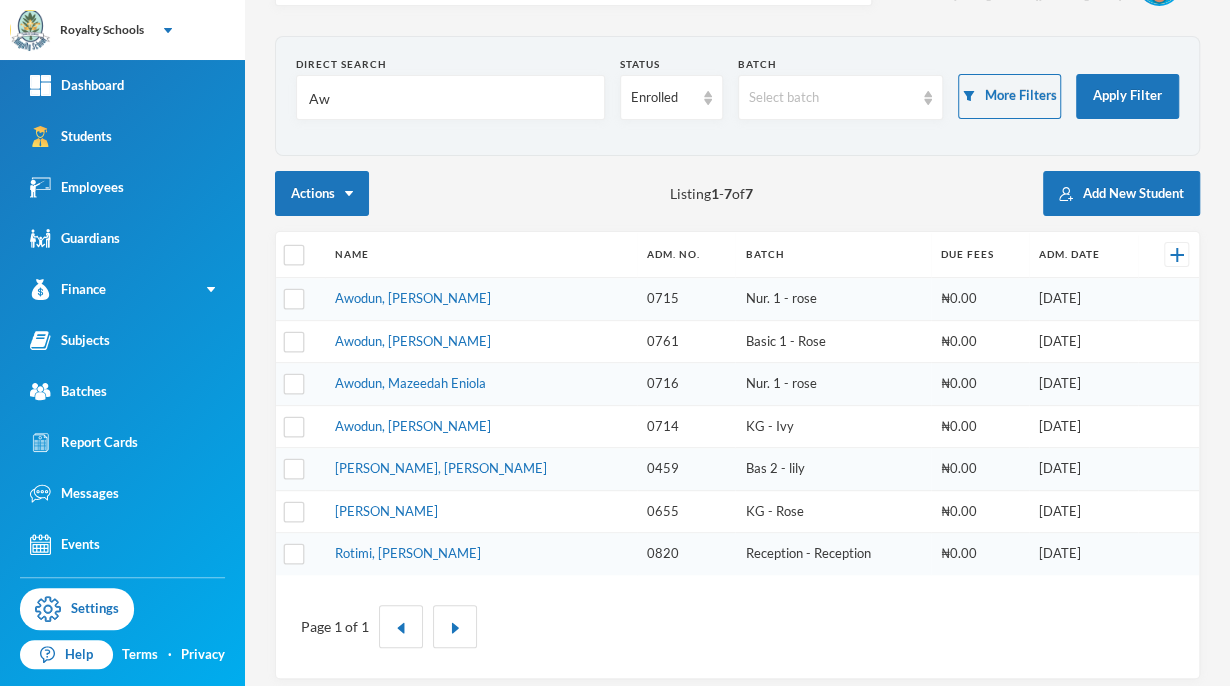 type on "A" 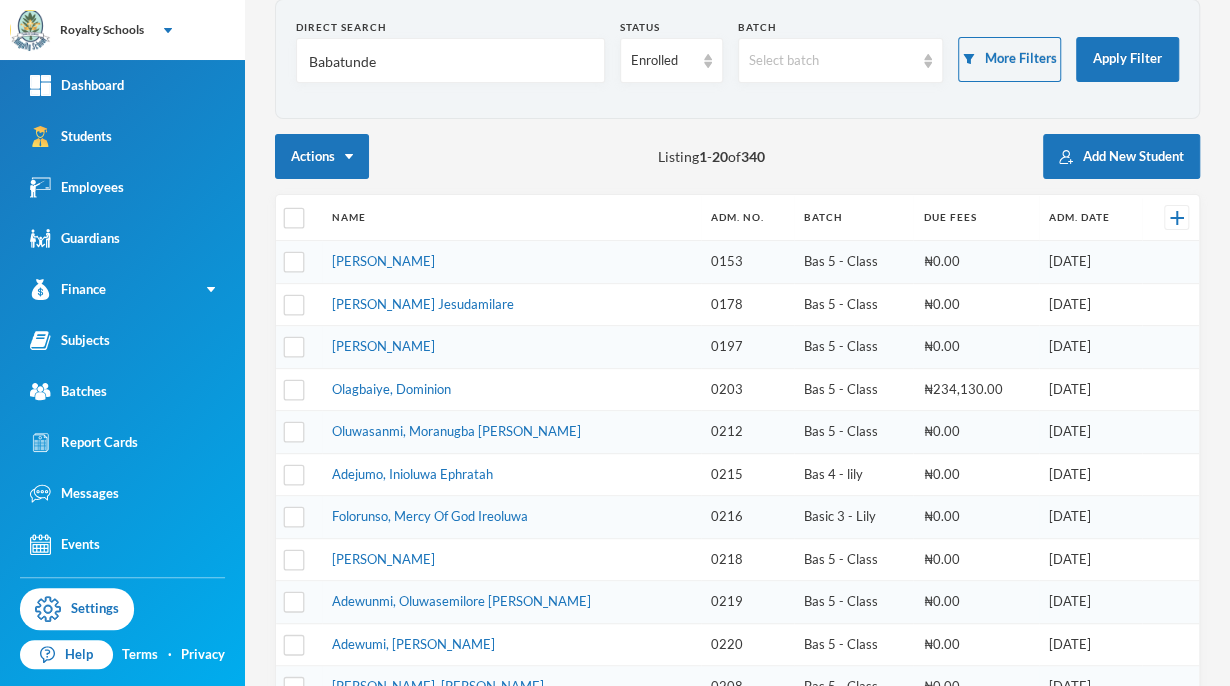 scroll, scrollTop: 0, scrollLeft: 0, axis: both 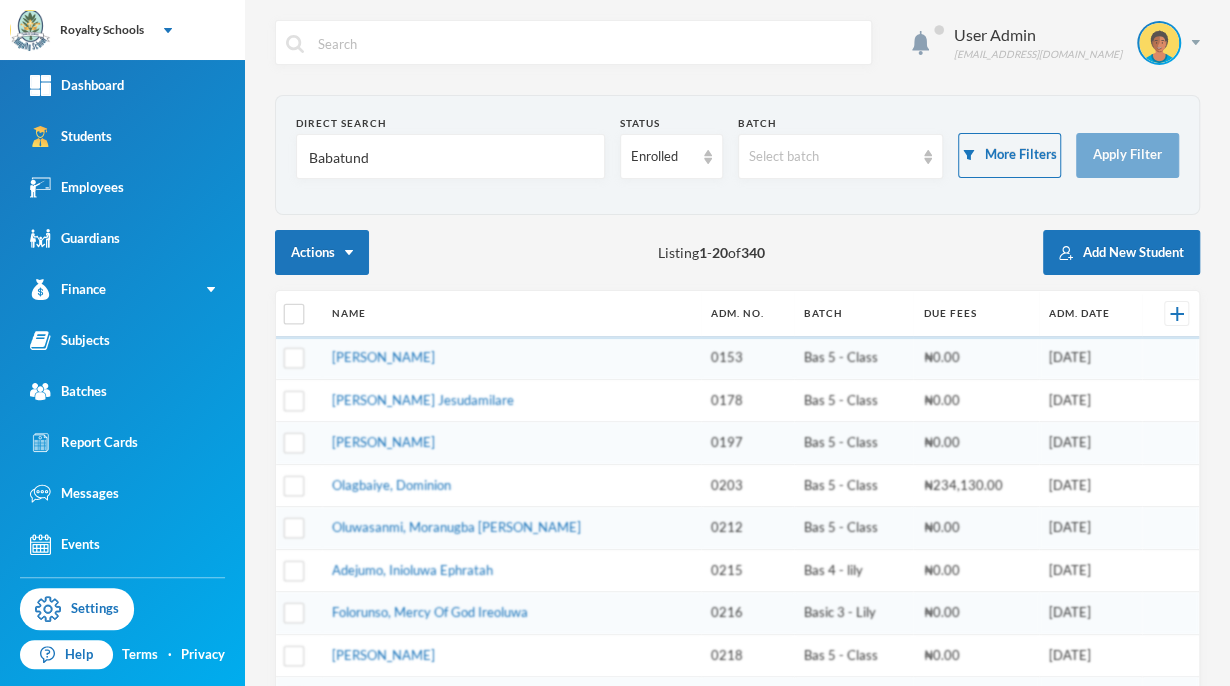 type on "Babatunde" 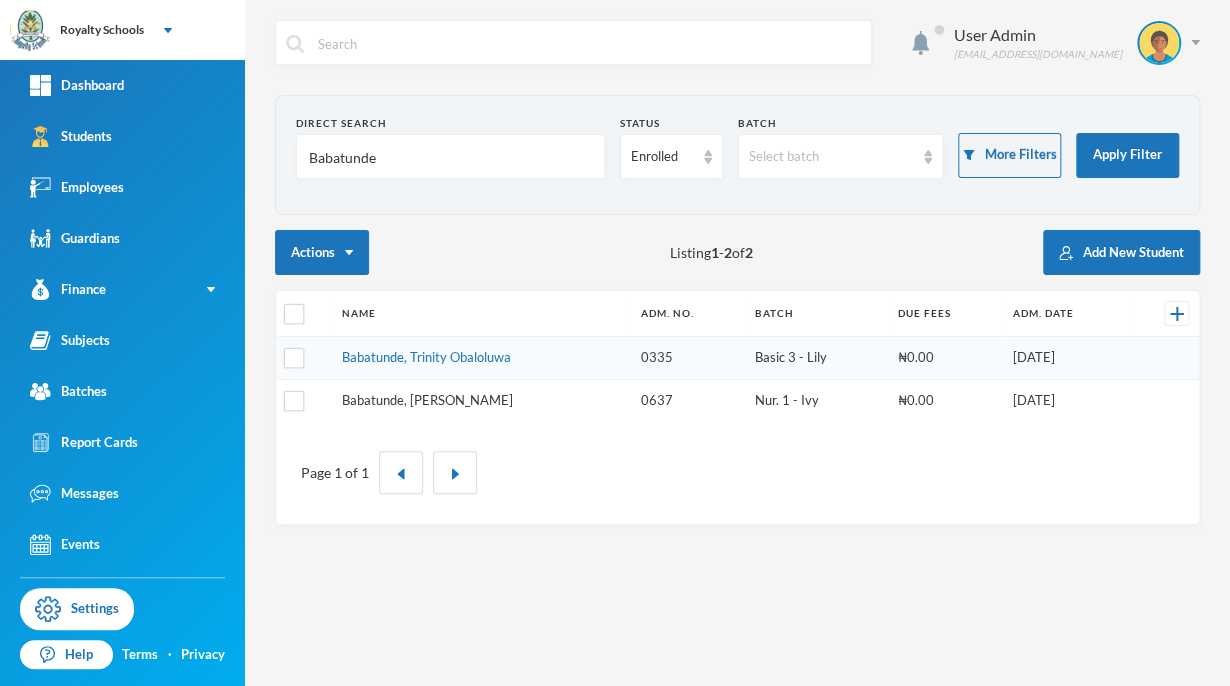 click on "Babatunde, [PERSON_NAME]" at bounding box center [427, 400] 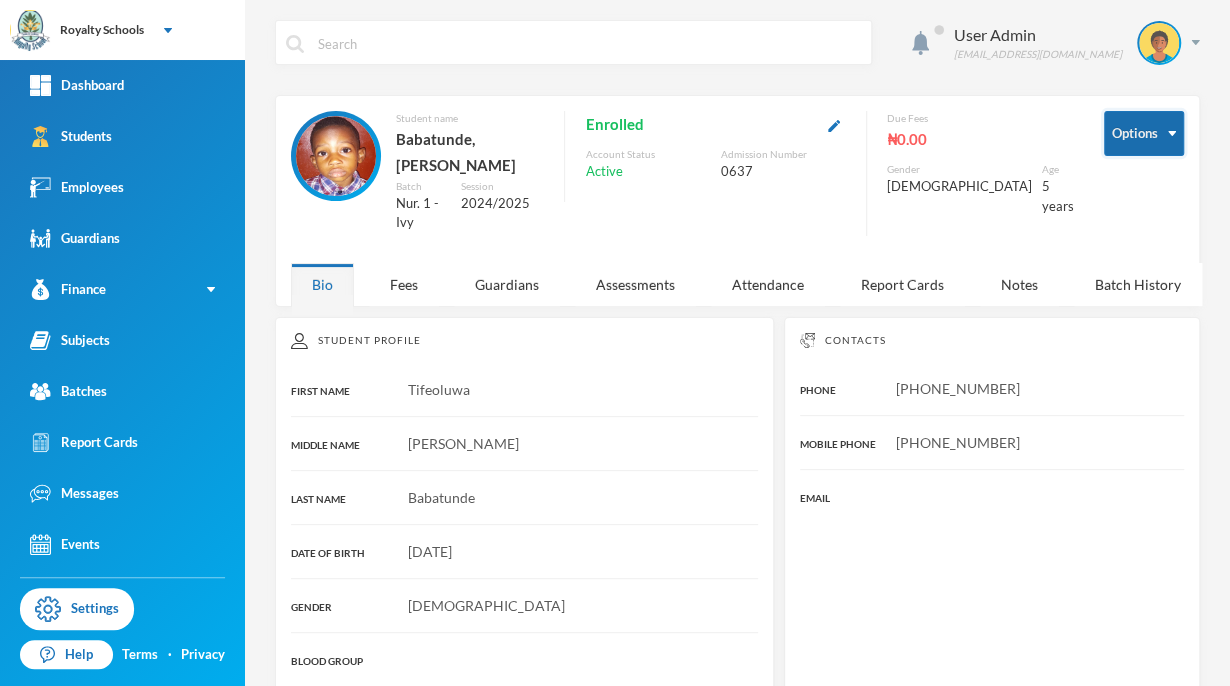 click on "Options" at bounding box center [1144, 133] 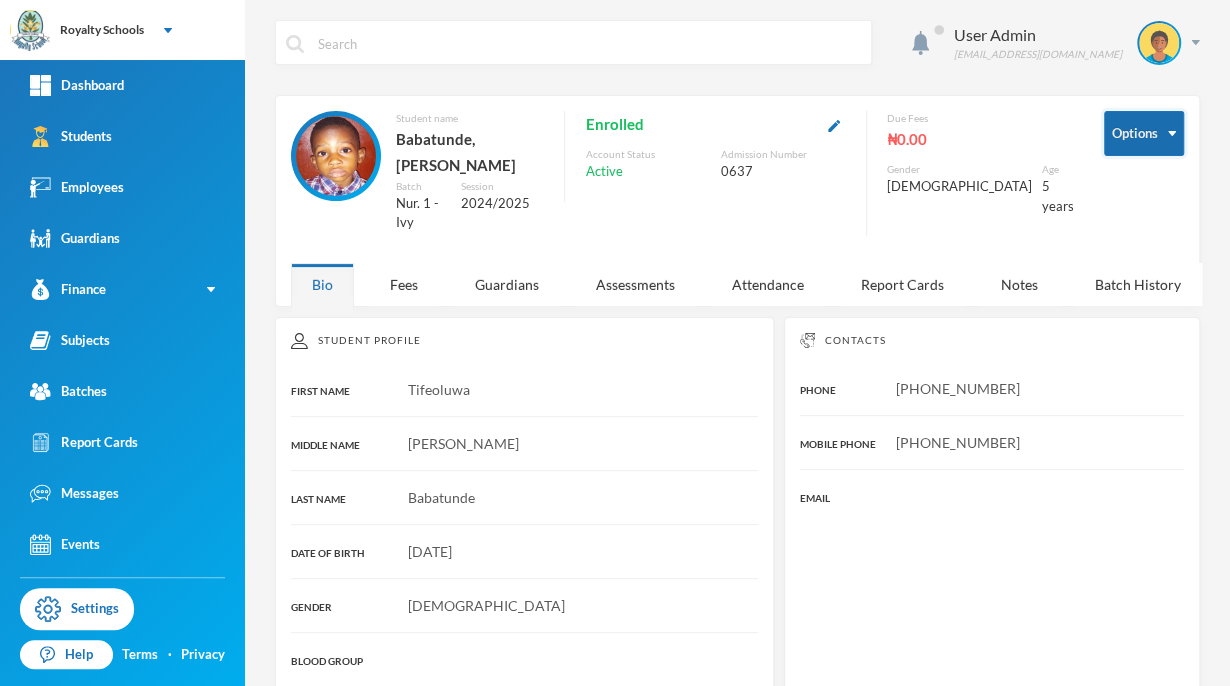 click on "Options" at bounding box center (1144, 133) 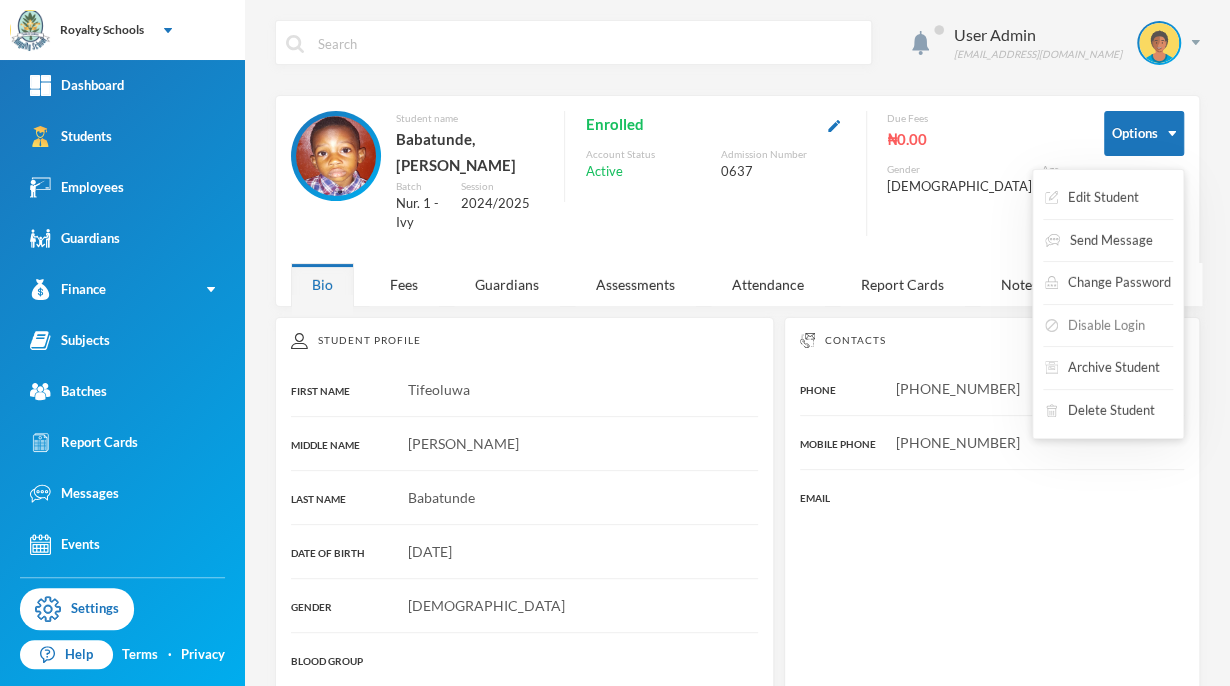 click on "Disable Login" at bounding box center [1095, 326] 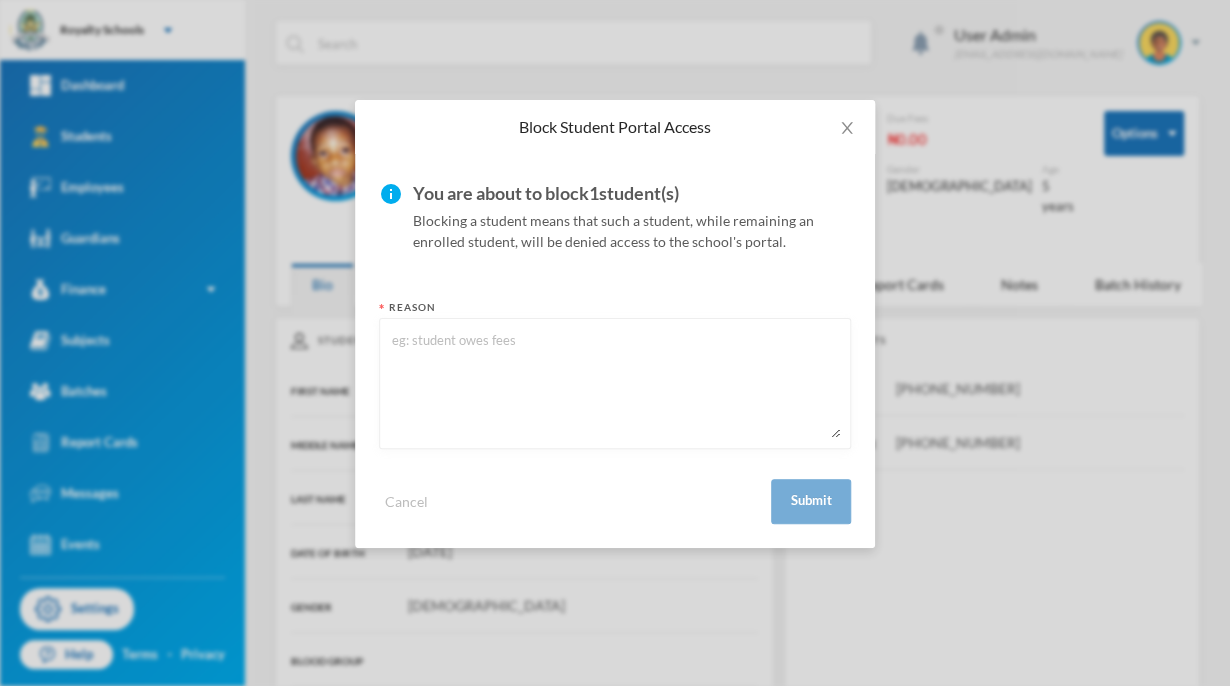 click at bounding box center (615, 383) 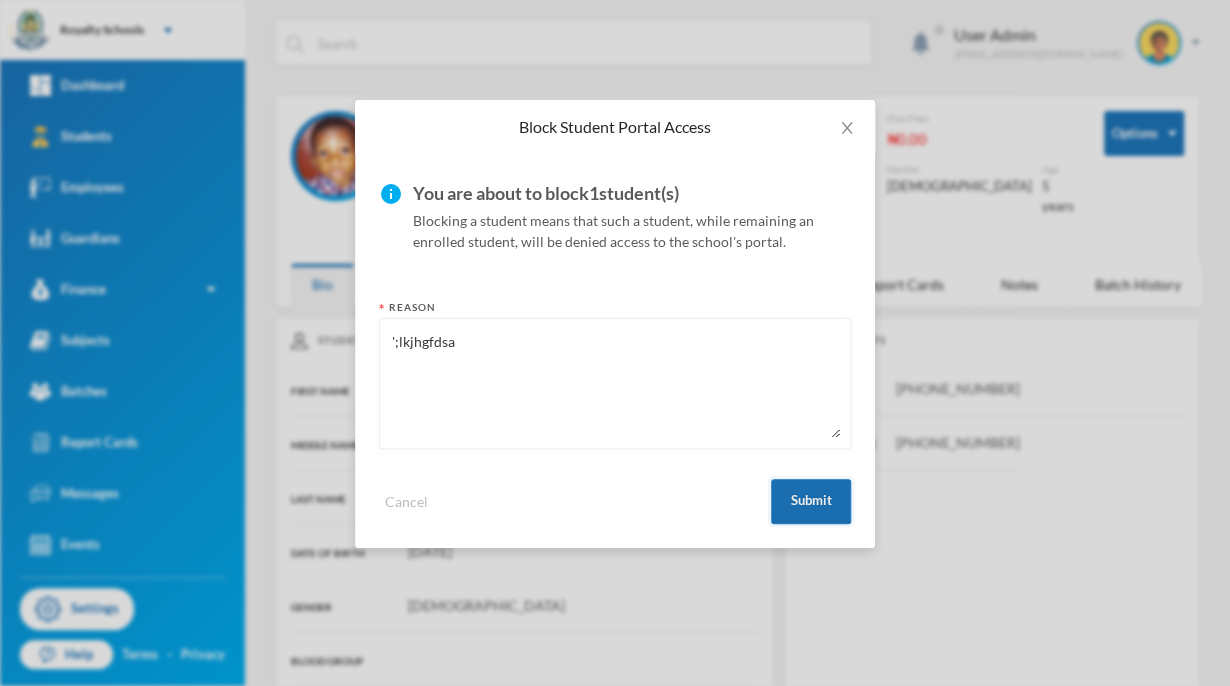 type on "';lkjhgfdsa" 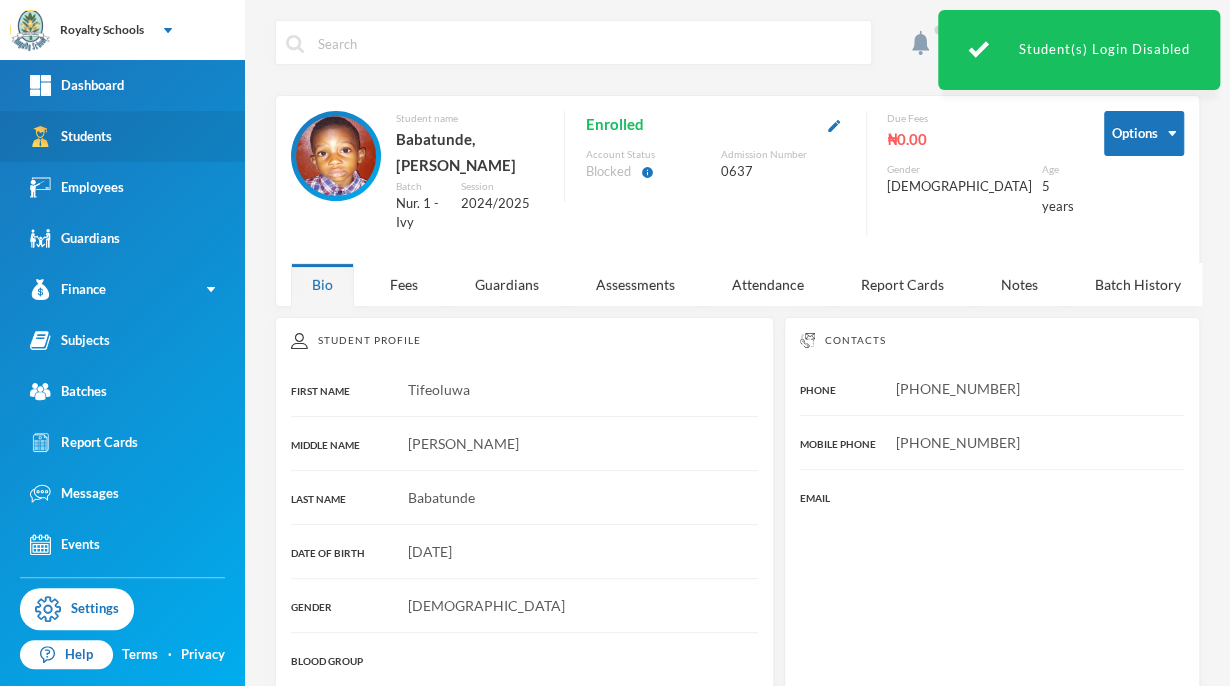 click on "Students" at bounding box center [71, 136] 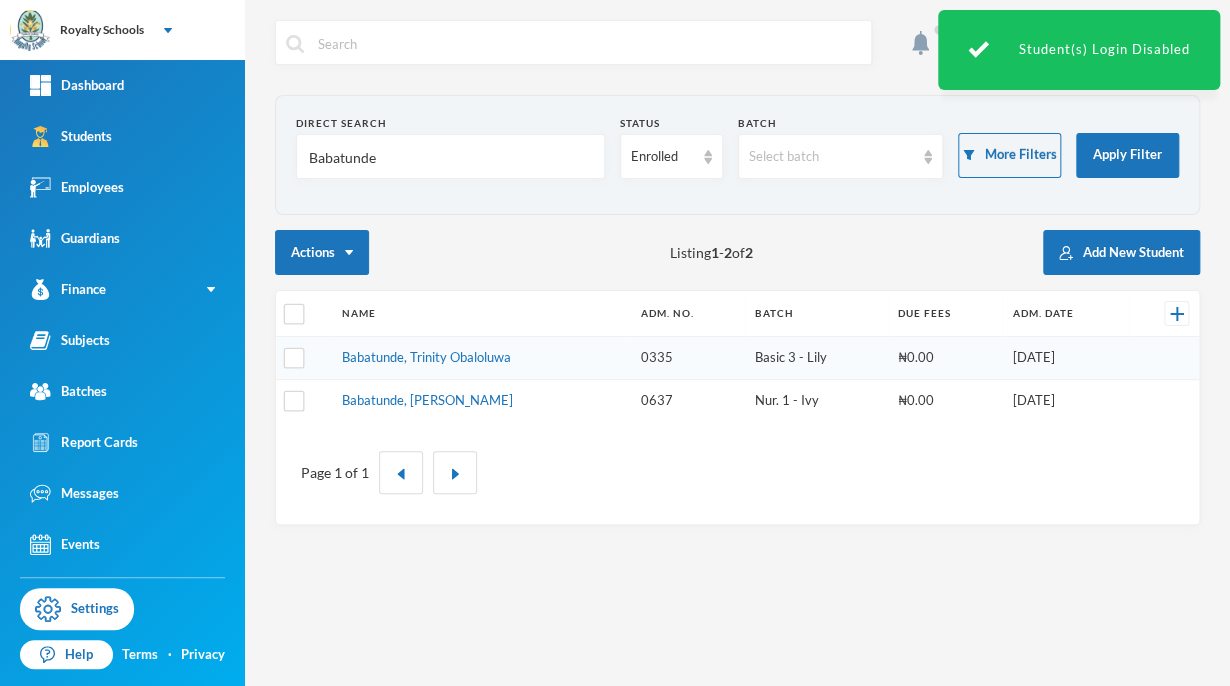 click on "Babatunde" at bounding box center (450, 157) 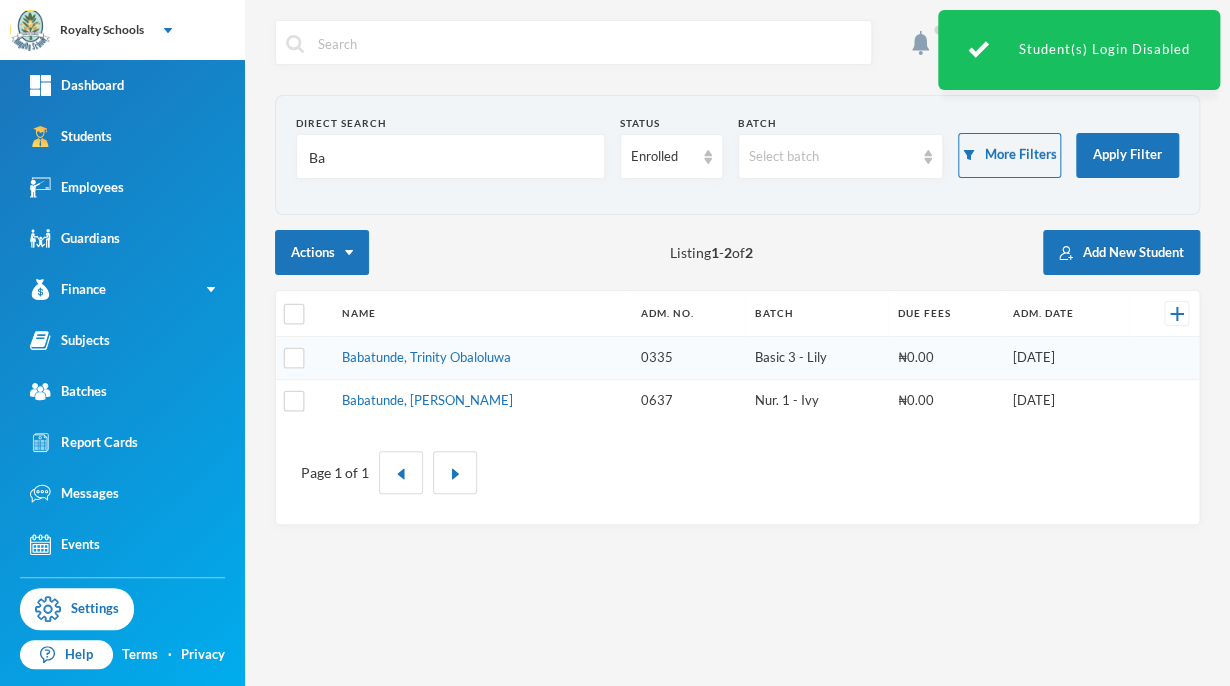 type on "B" 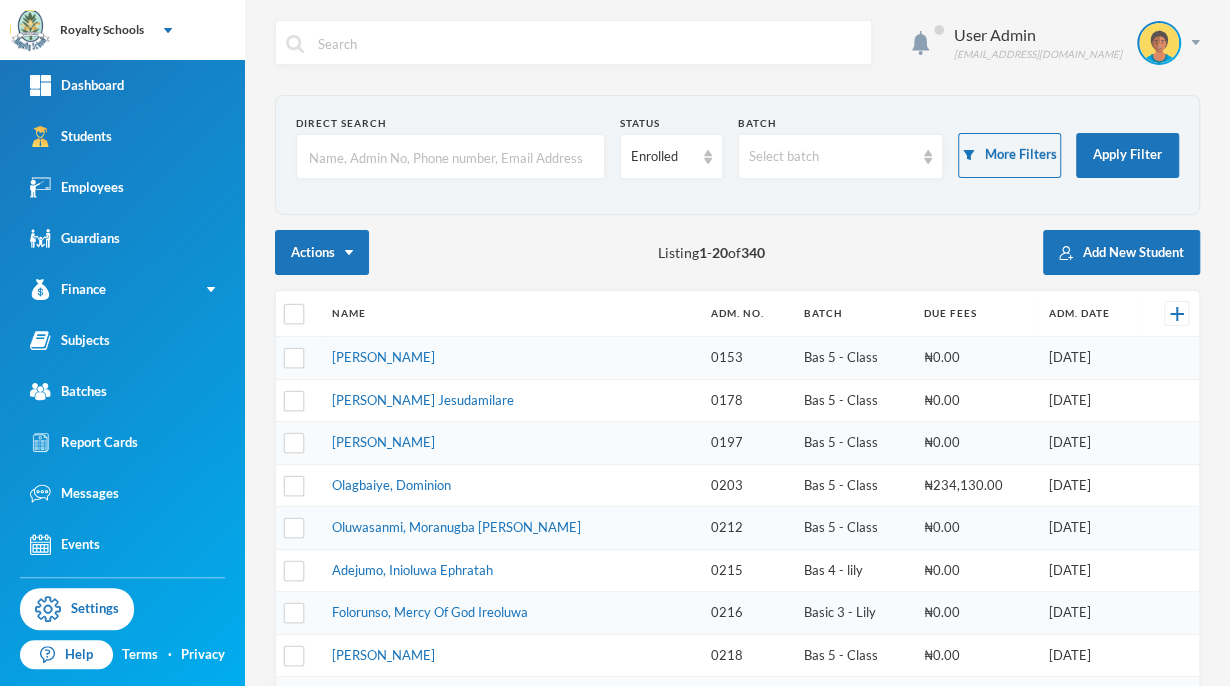 click on "Actions Listing  1  -  20  of  340 Add New Student" at bounding box center (737, 252) 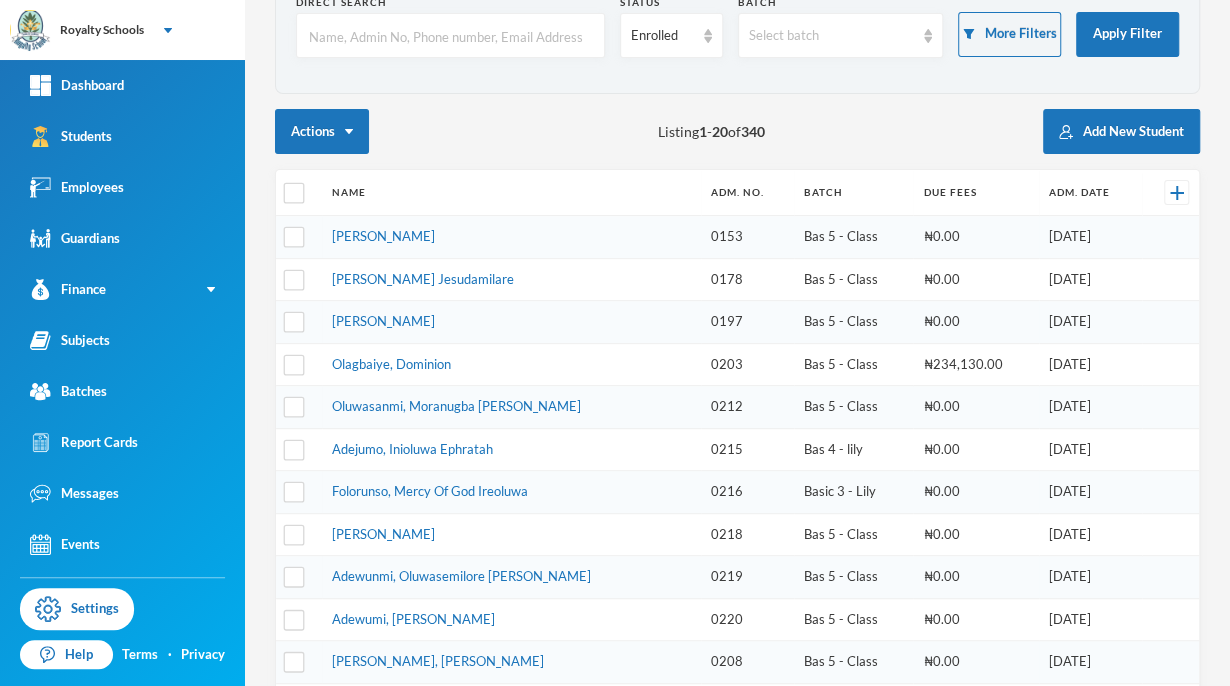 scroll, scrollTop: 0, scrollLeft: 0, axis: both 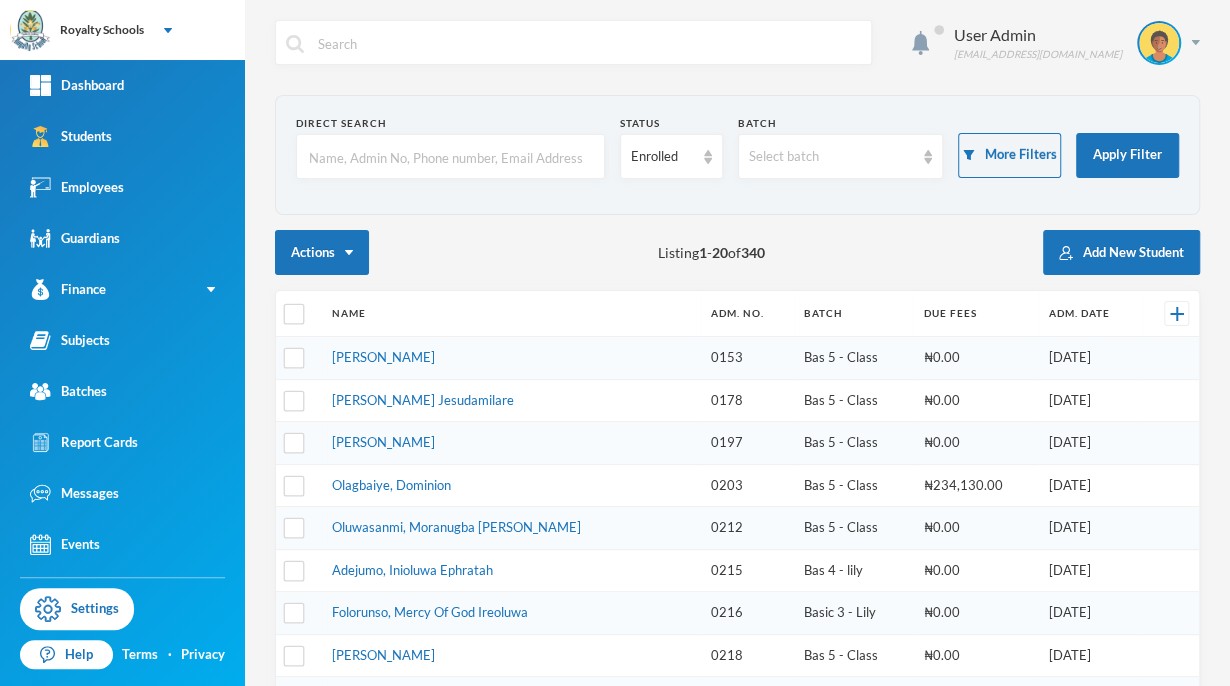 click at bounding box center [450, 157] 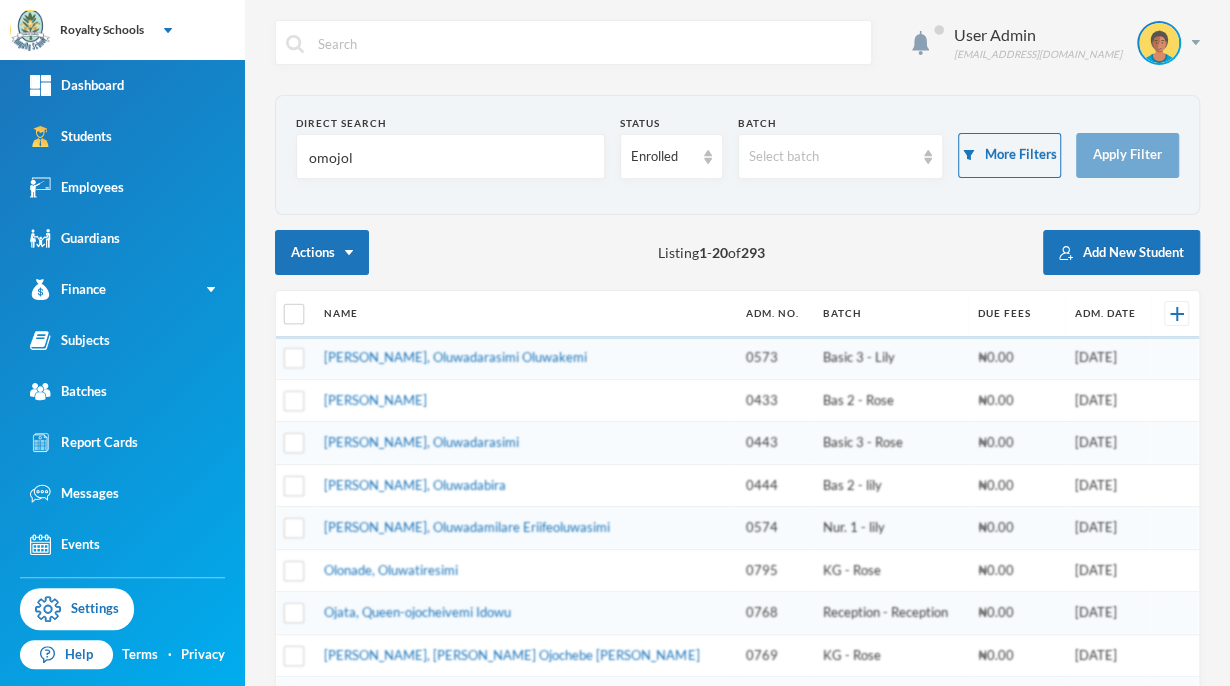 type on "omojola" 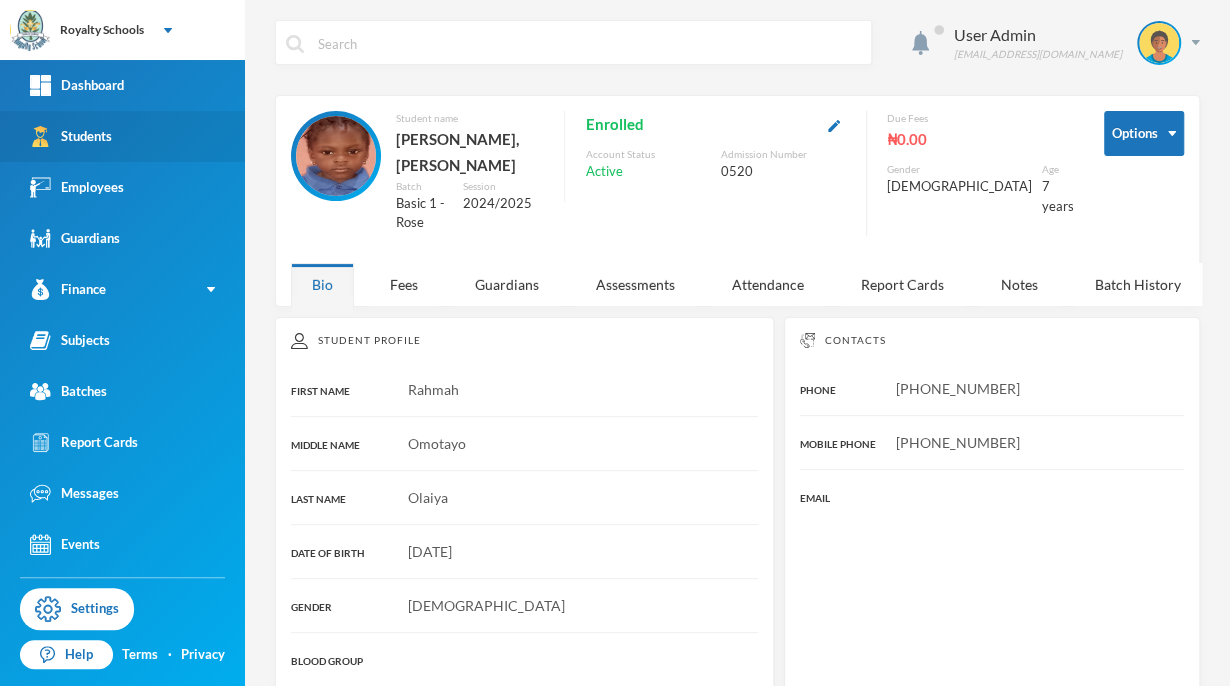 click on "Students" at bounding box center (122, 136) 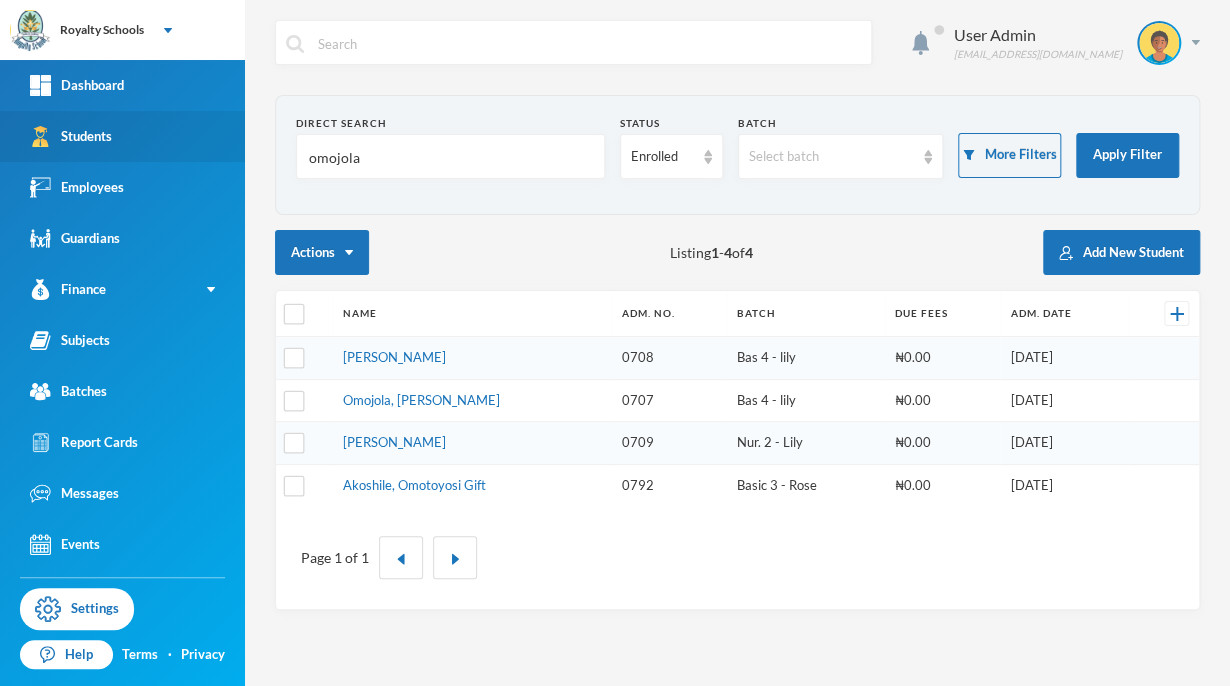 scroll, scrollTop: 0, scrollLeft: 0, axis: both 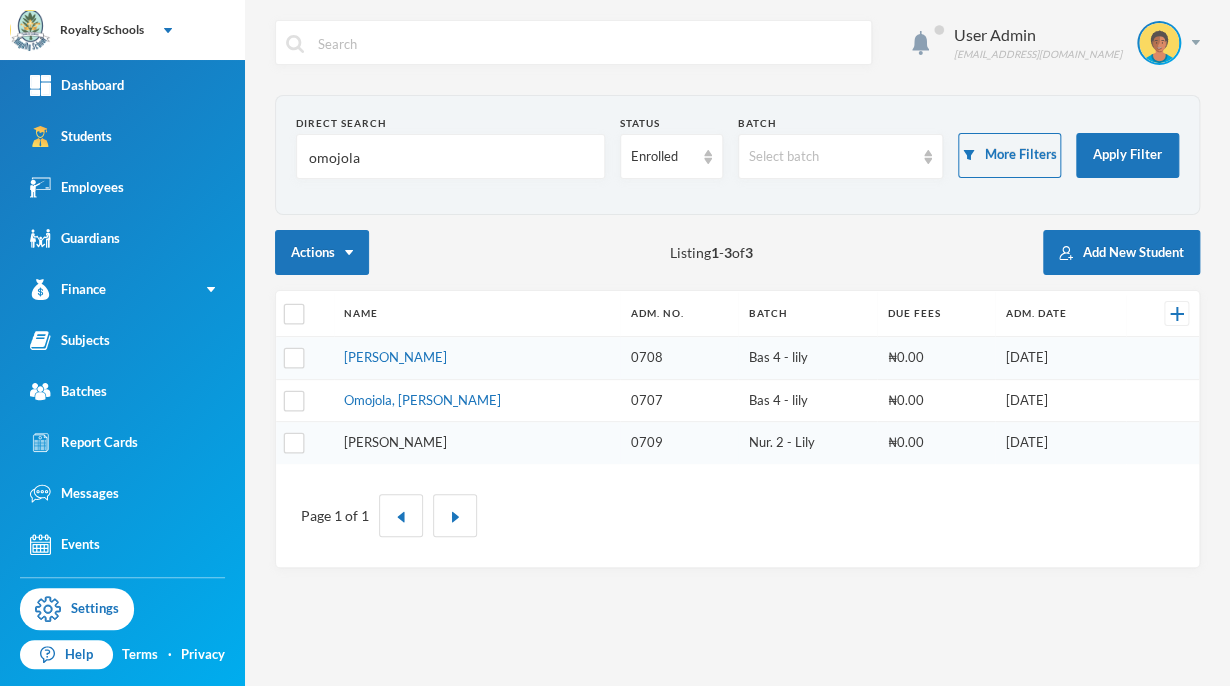 click on "[PERSON_NAME]" at bounding box center (395, 442) 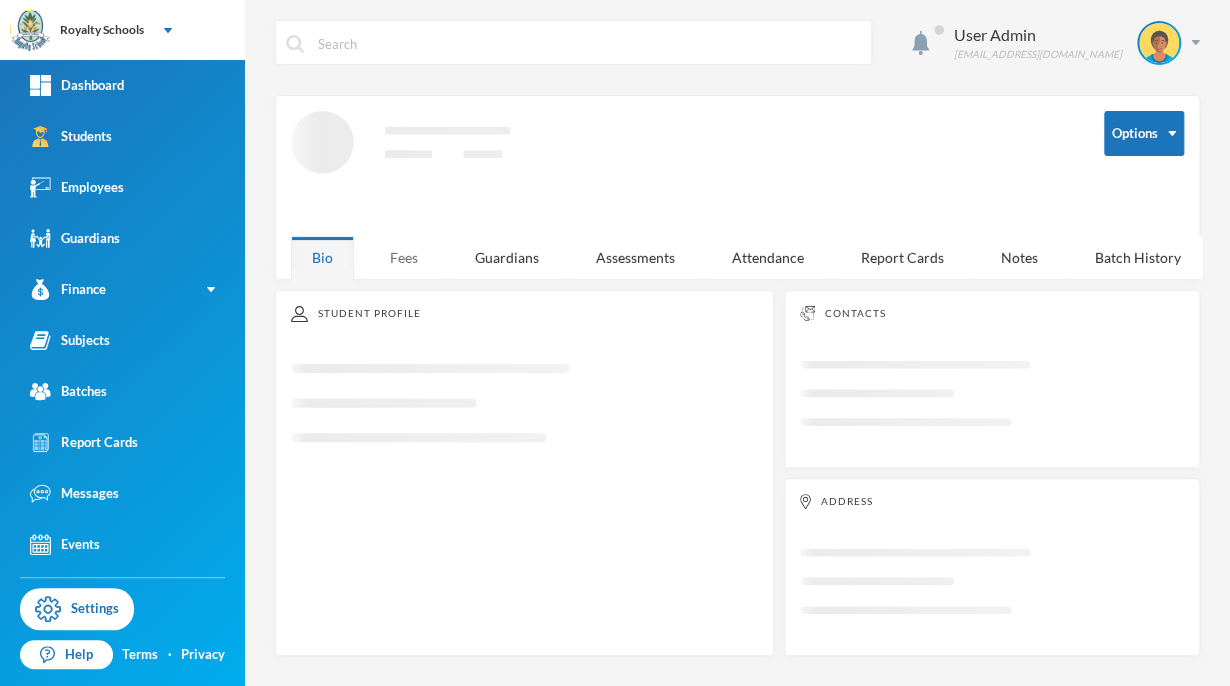 click on "Fees" at bounding box center (404, 257) 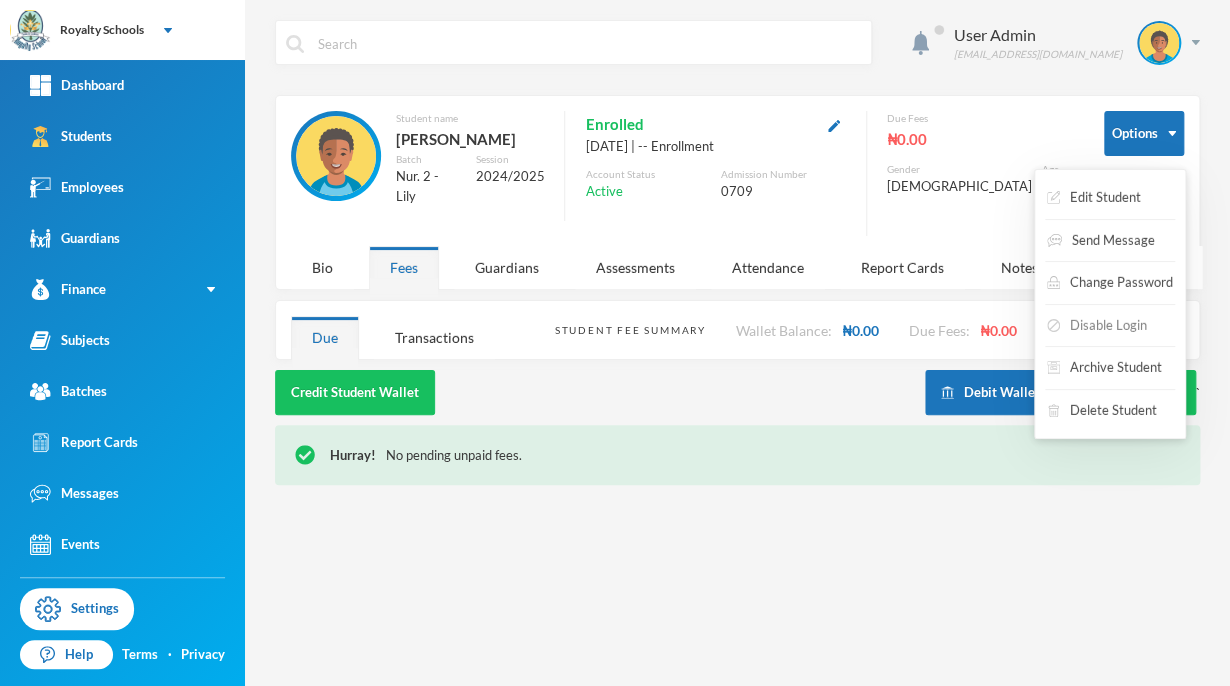 click on "Disable Login" at bounding box center [1097, 326] 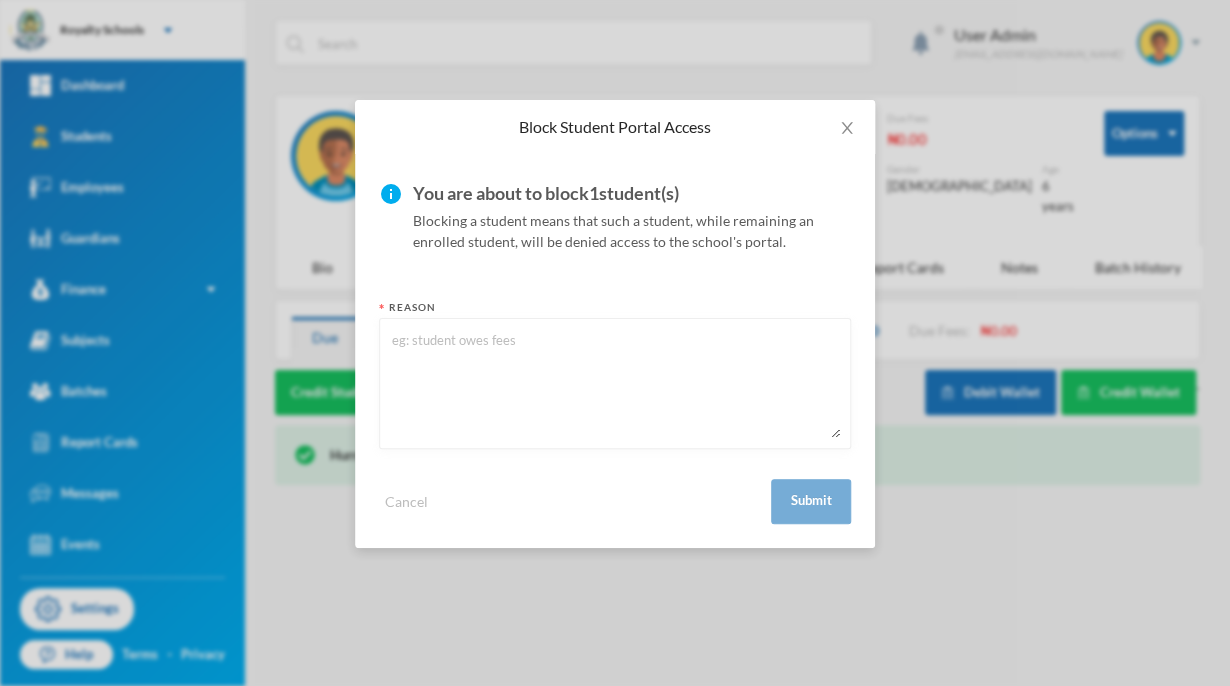 click at bounding box center [615, 383] 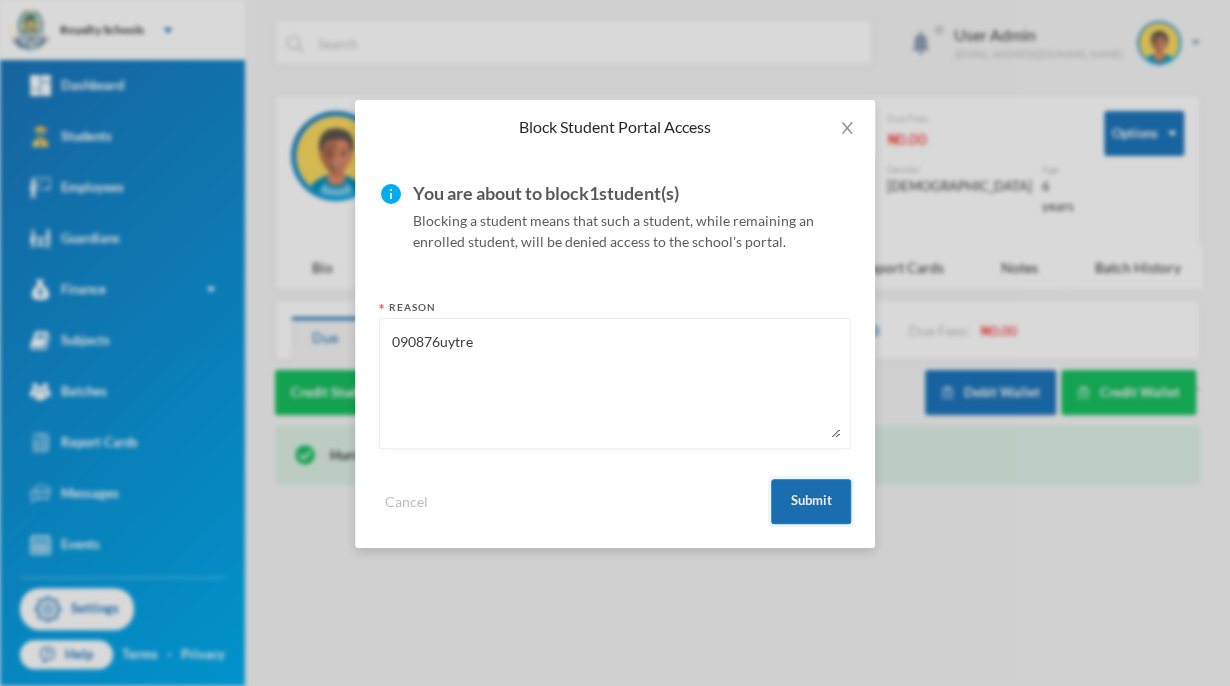 type on "090876uytre" 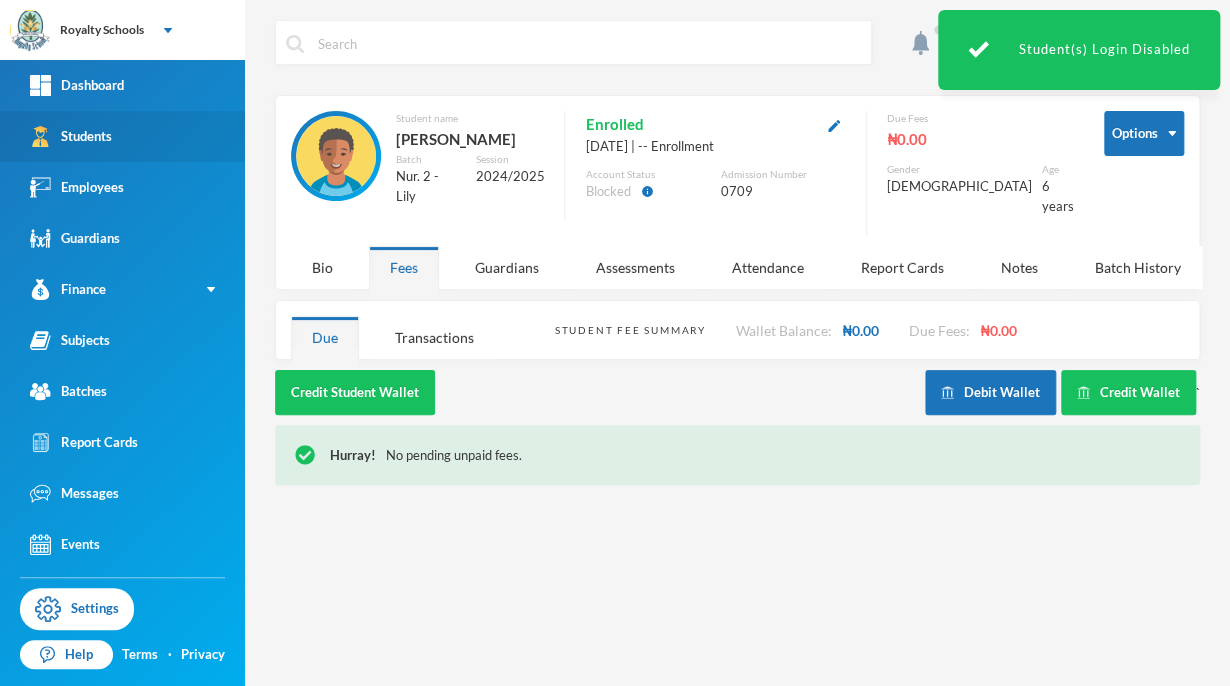 click on "Students" at bounding box center [71, 136] 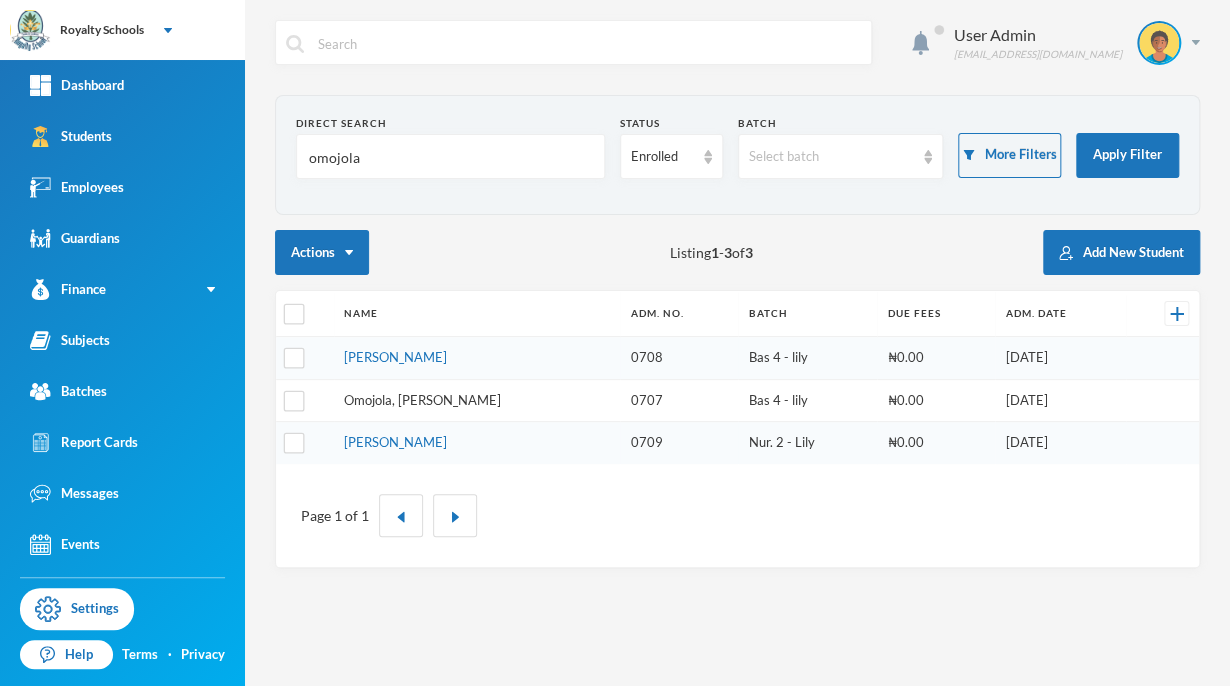 click on "Omojola, [PERSON_NAME]" at bounding box center [422, 400] 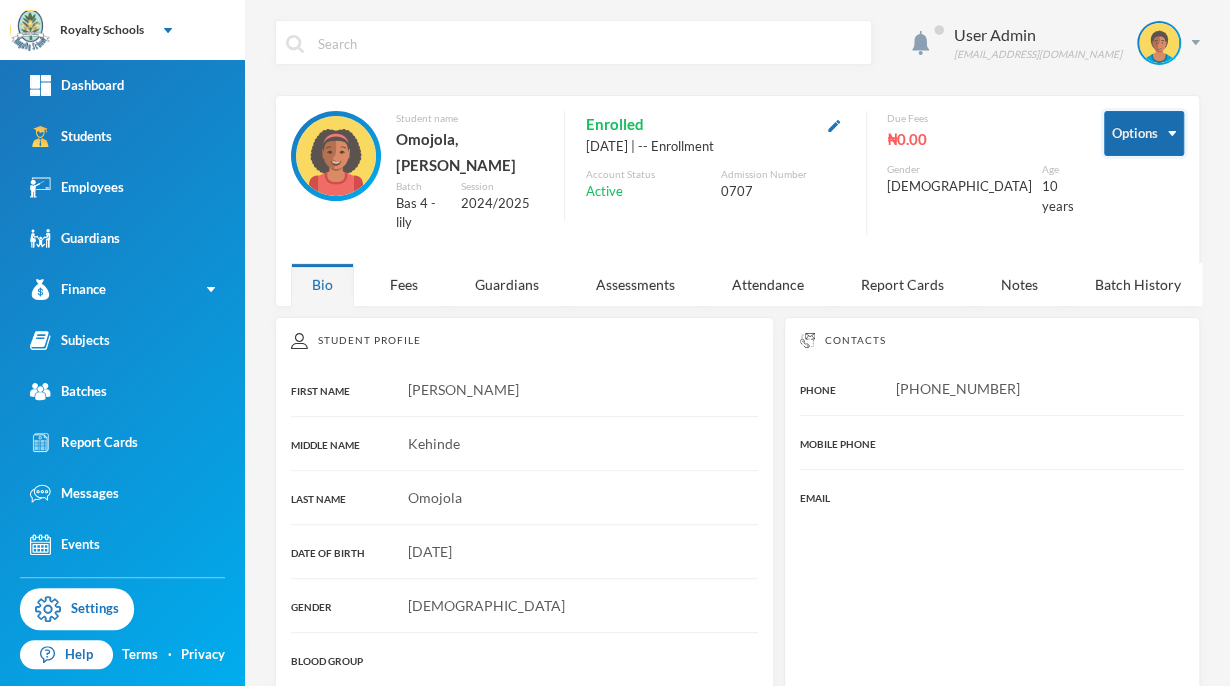 click on "Options" at bounding box center [1144, 133] 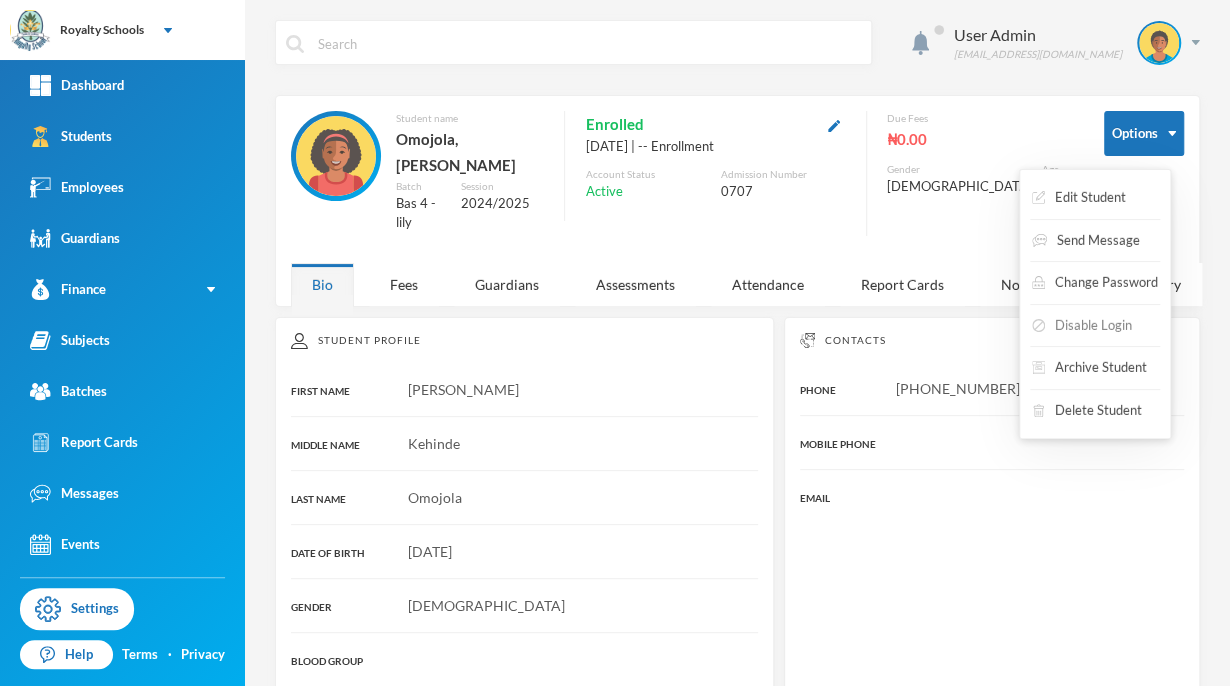 click on "Disable Login" at bounding box center [1082, 326] 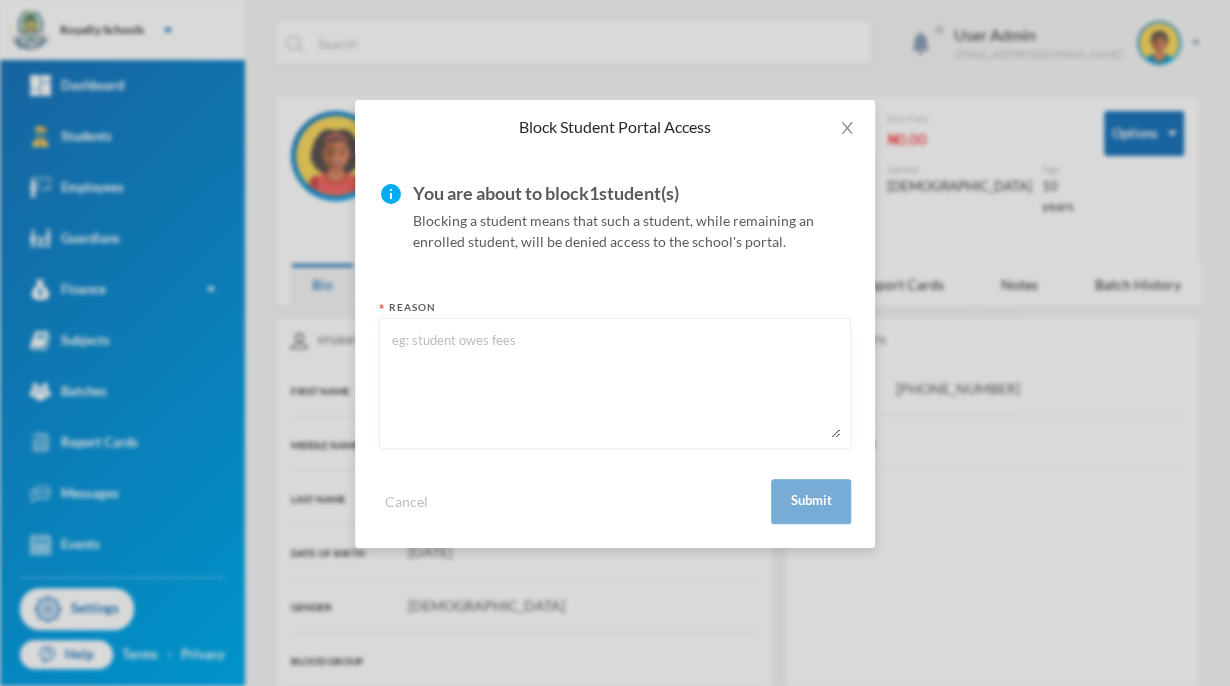 click at bounding box center (615, 383) 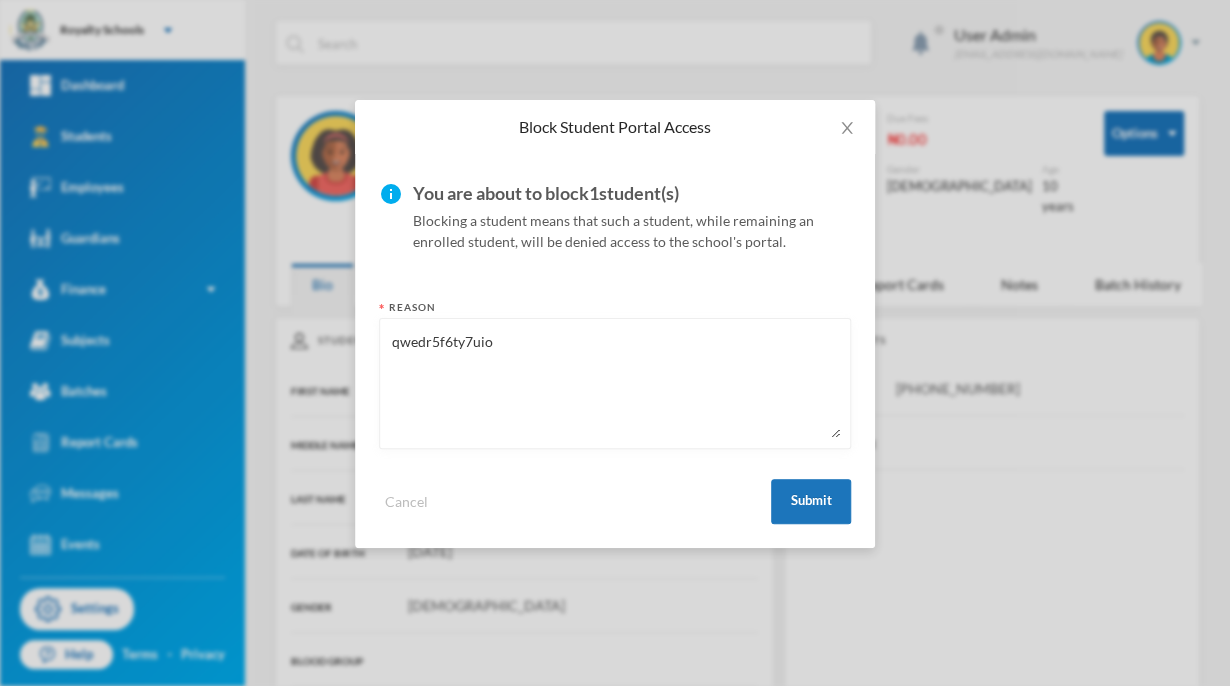 type on "qwedr5f6ty7uio" 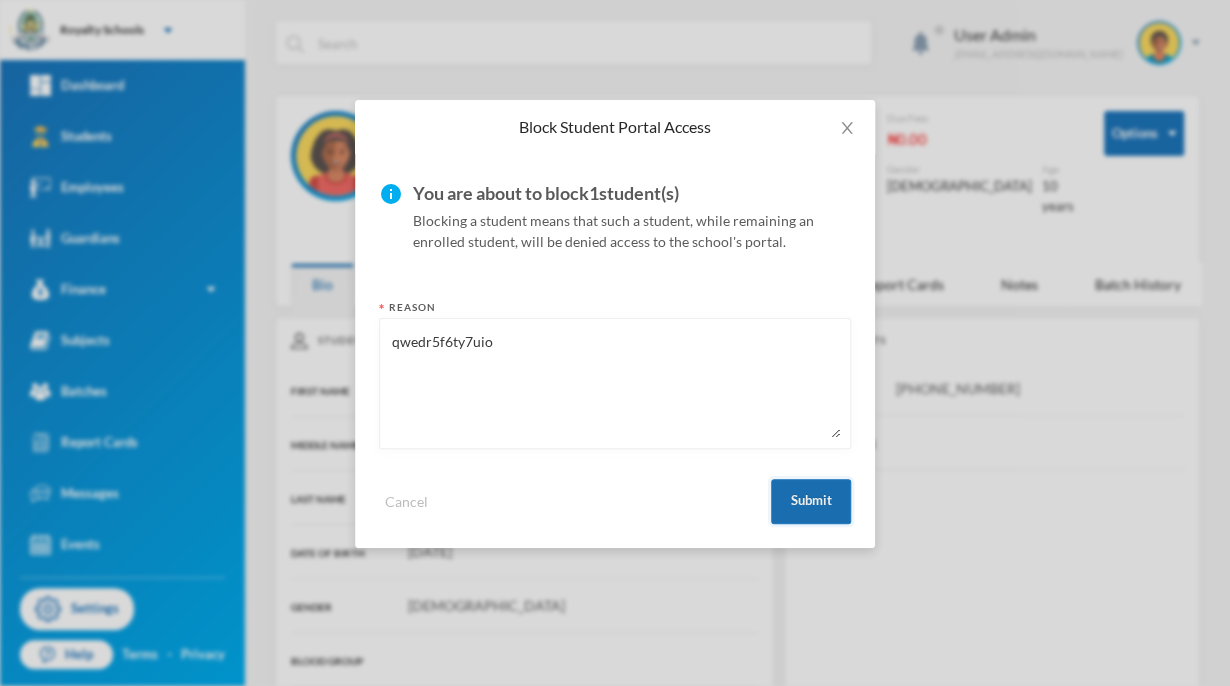 click on "Submit" at bounding box center [811, 501] 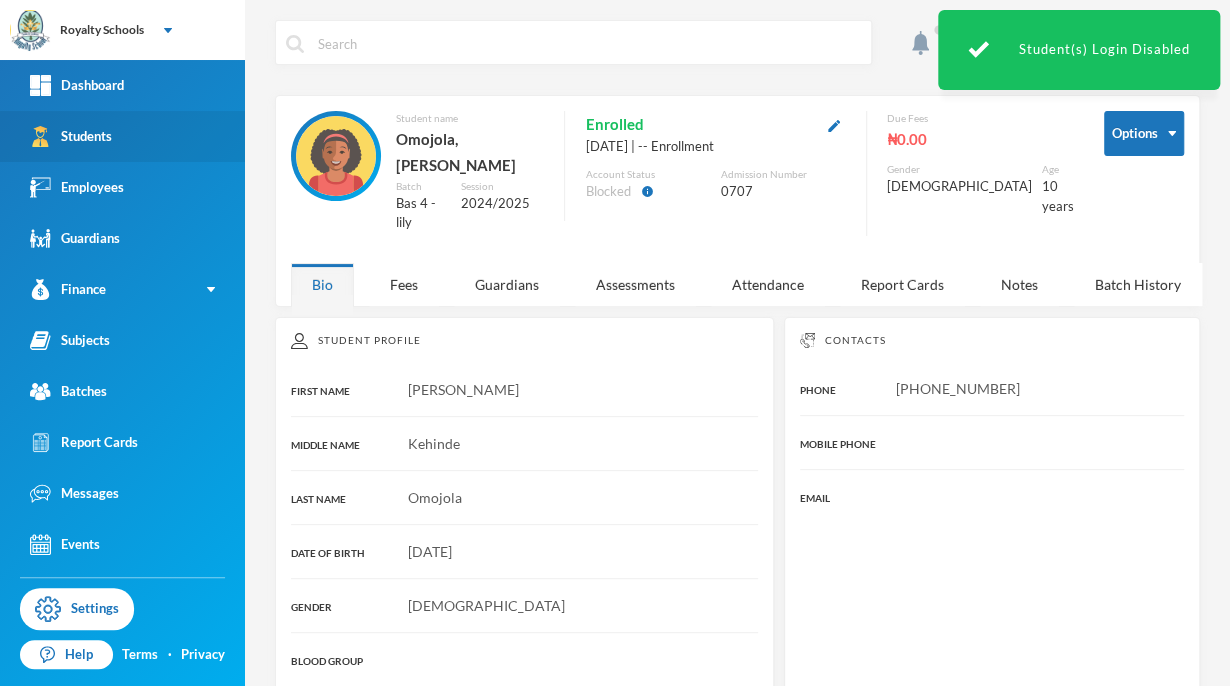 click on "Students" at bounding box center (71, 136) 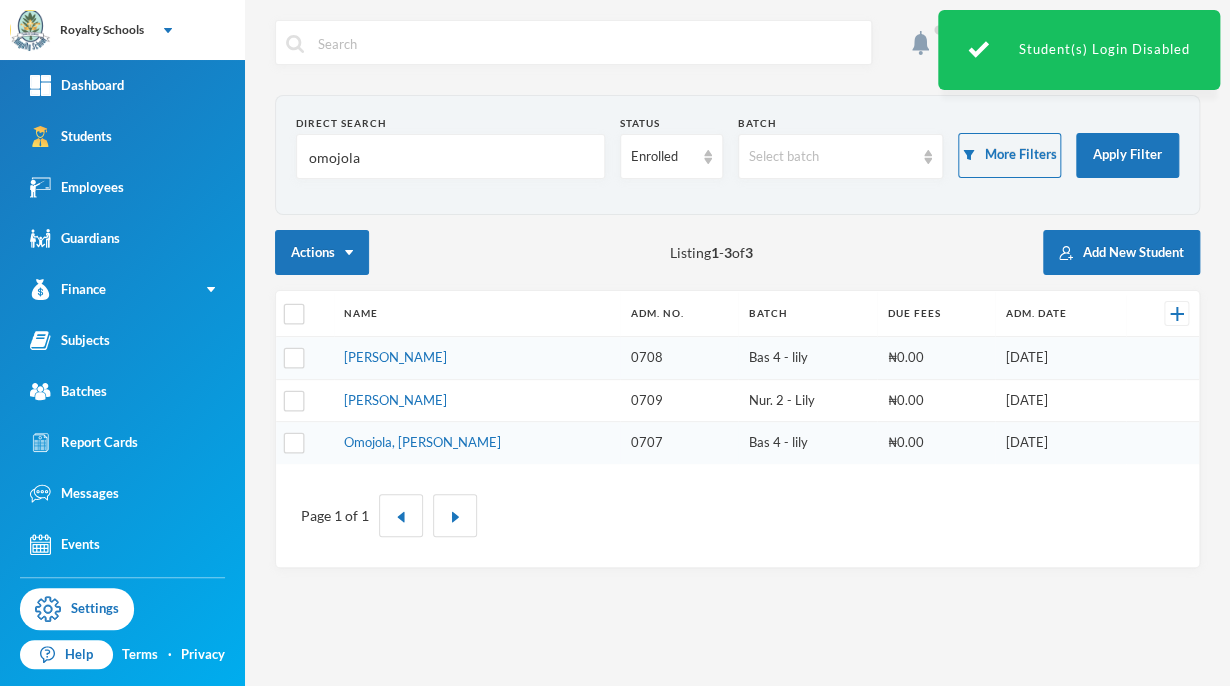 click on "omojola" at bounding box center (450, 157) 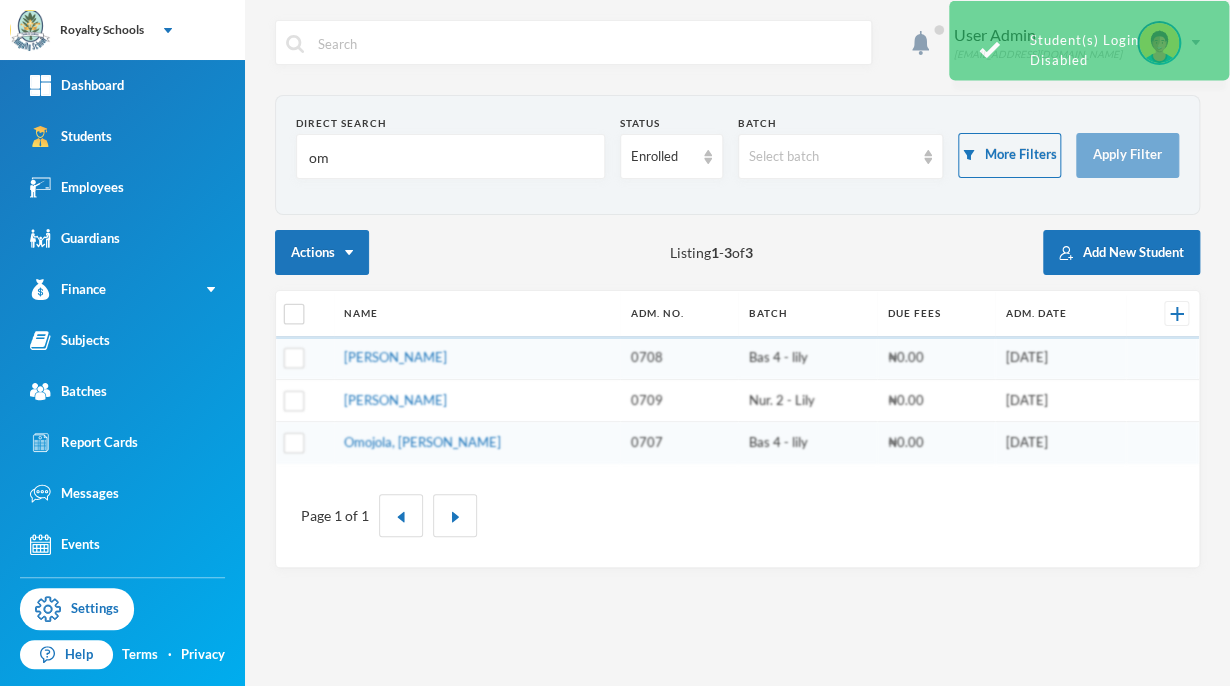 type on "o" 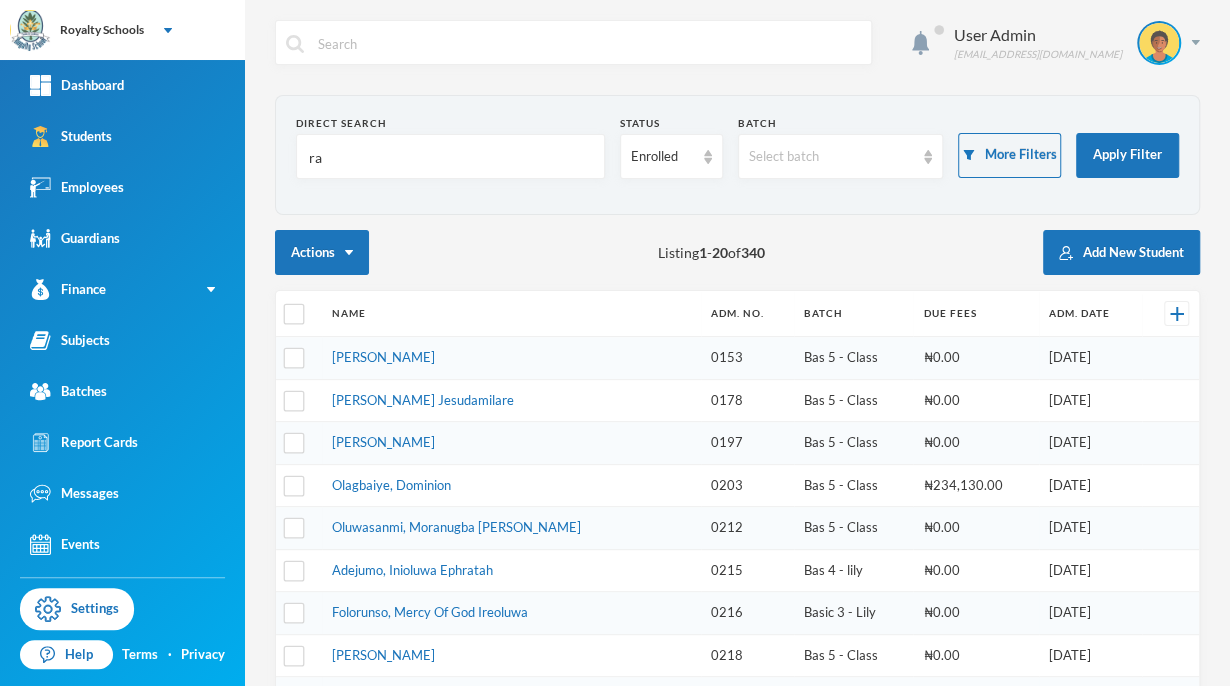 type on "r" 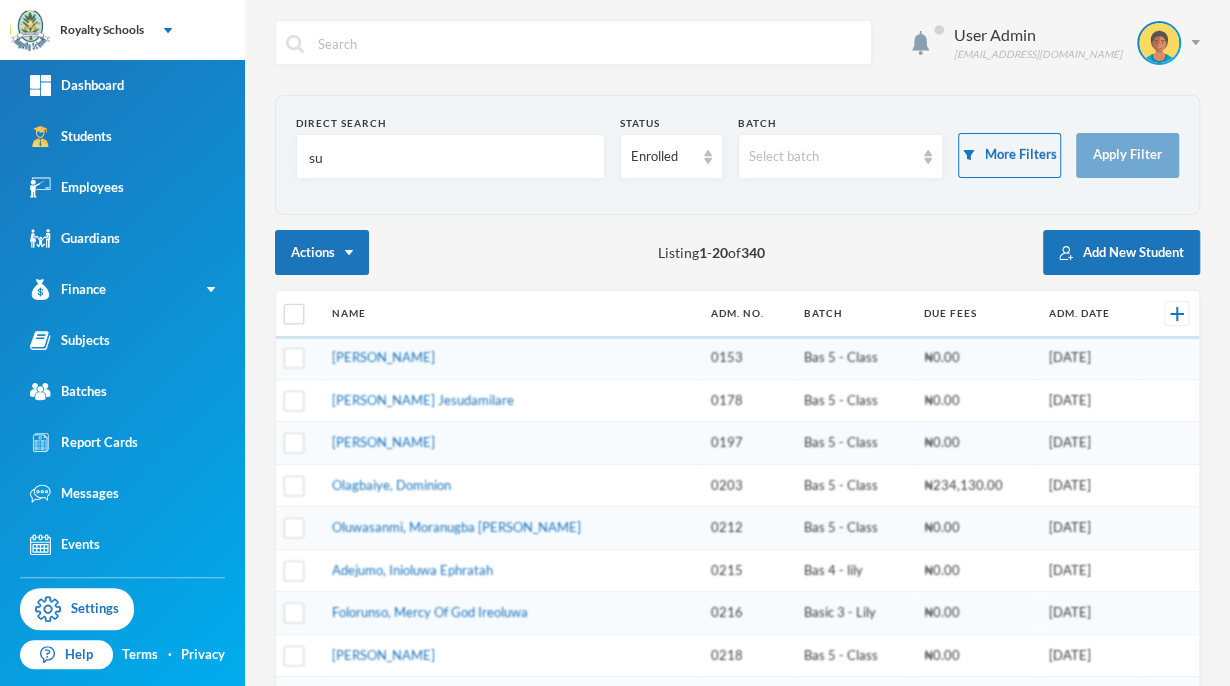 type on "s" 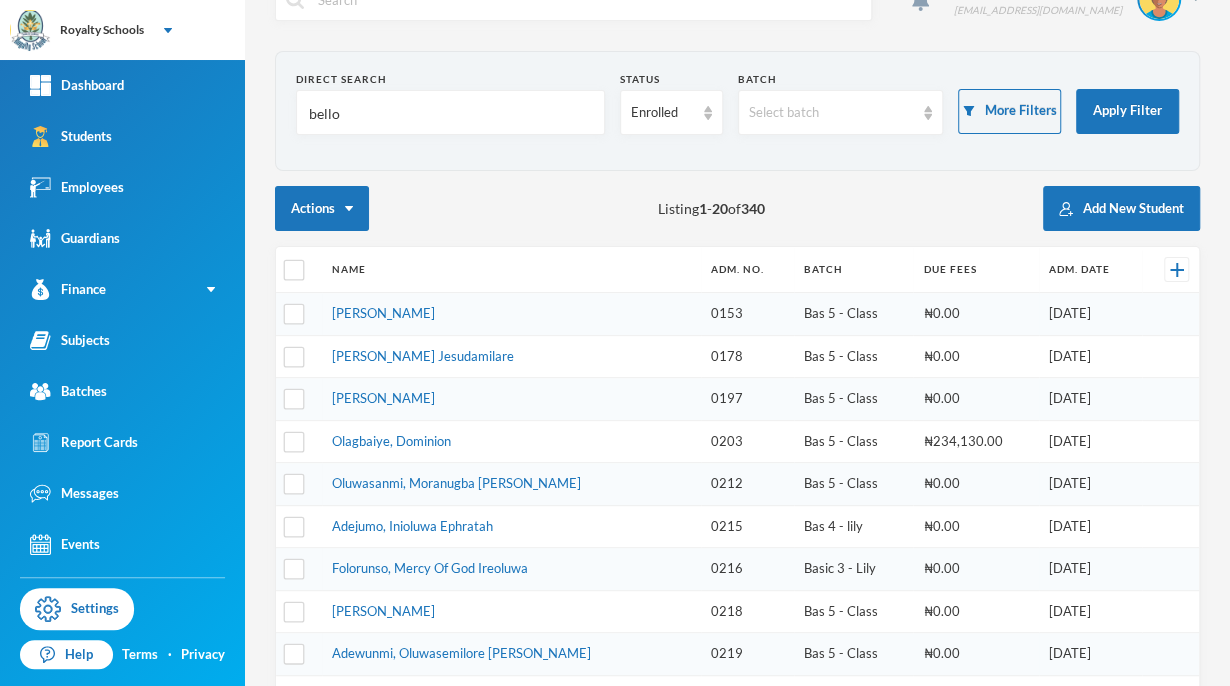 scroll, scrollTop: 0, scrollLeft: 0, axis: both 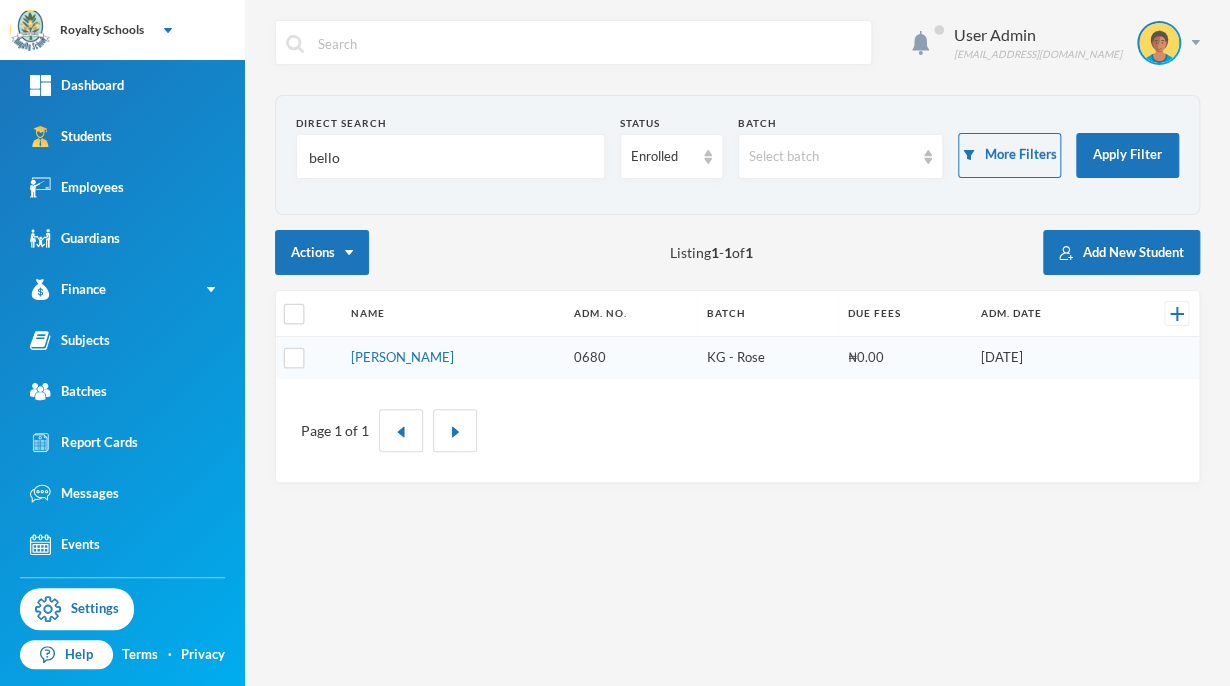 type on "Bello" 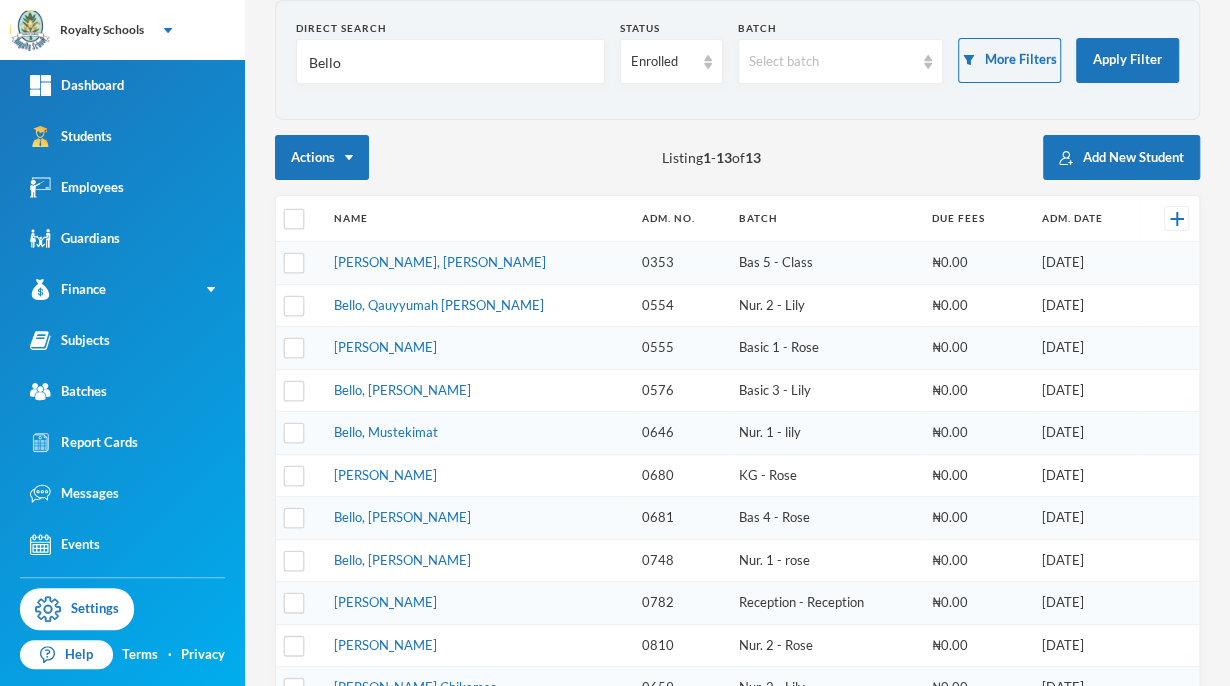 scroll, scrollTop: 96, scrollLeft: 0, axis: vertical 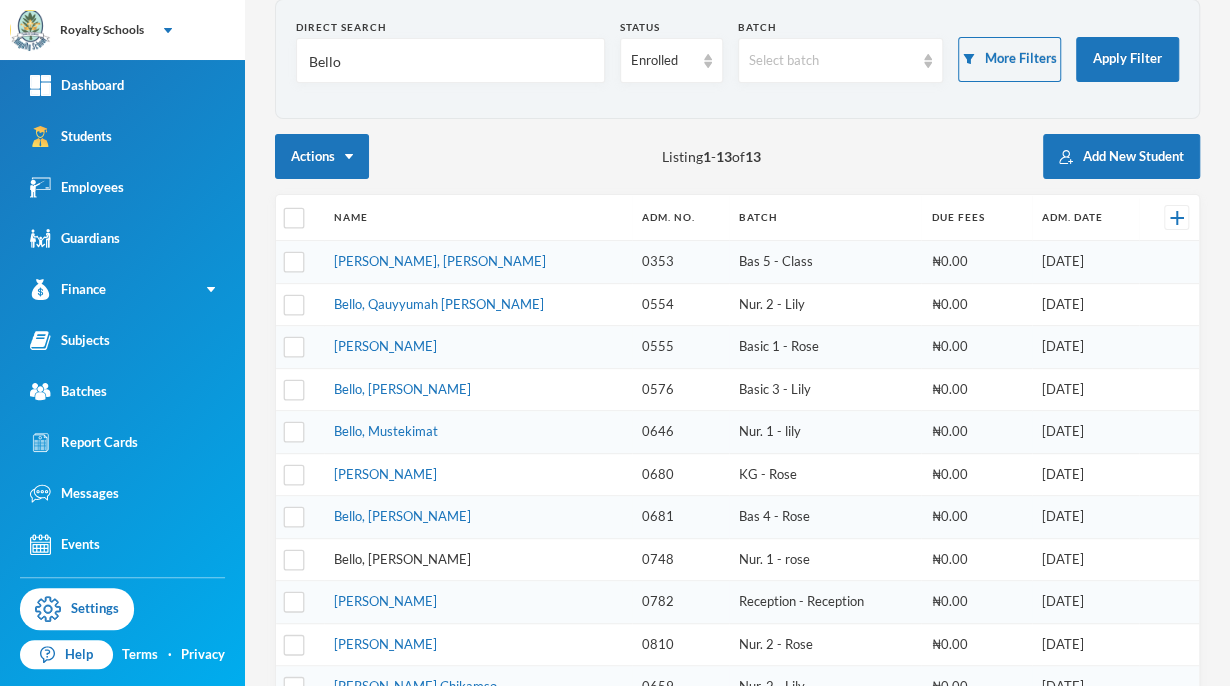 click on "Bello, [PERSON_NAME]" at bounding box center (402, 559) 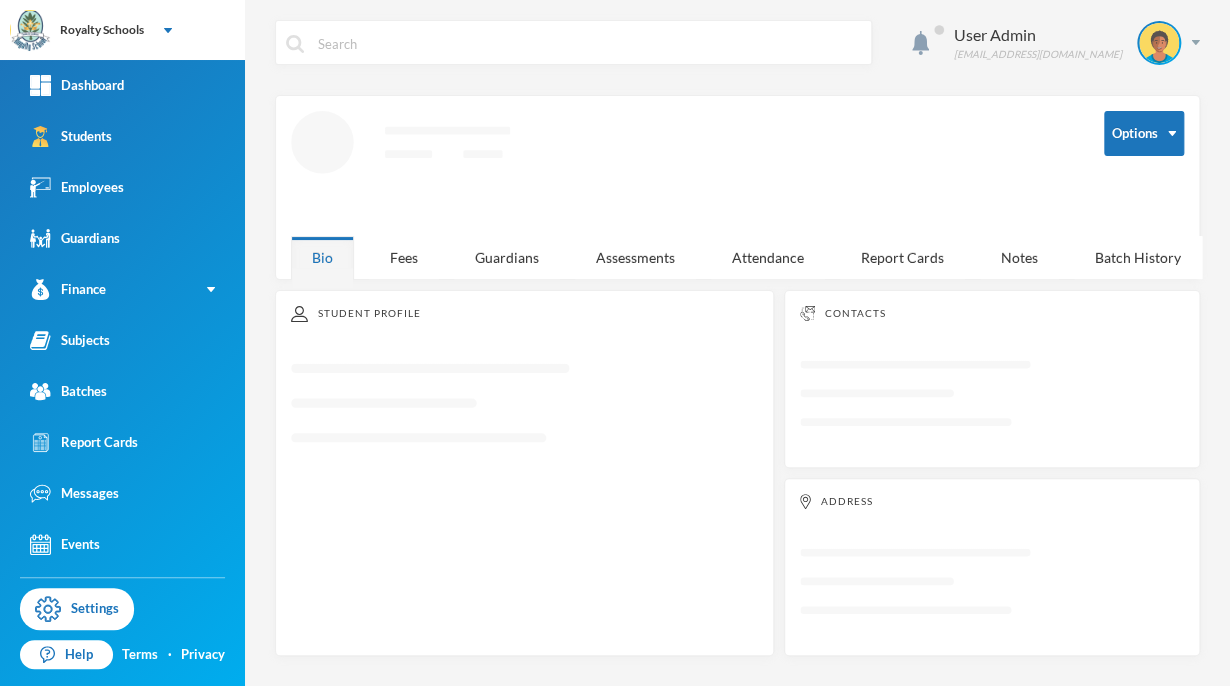 scroll, scrollTop: 0, scrollLeft: 0, axis: both 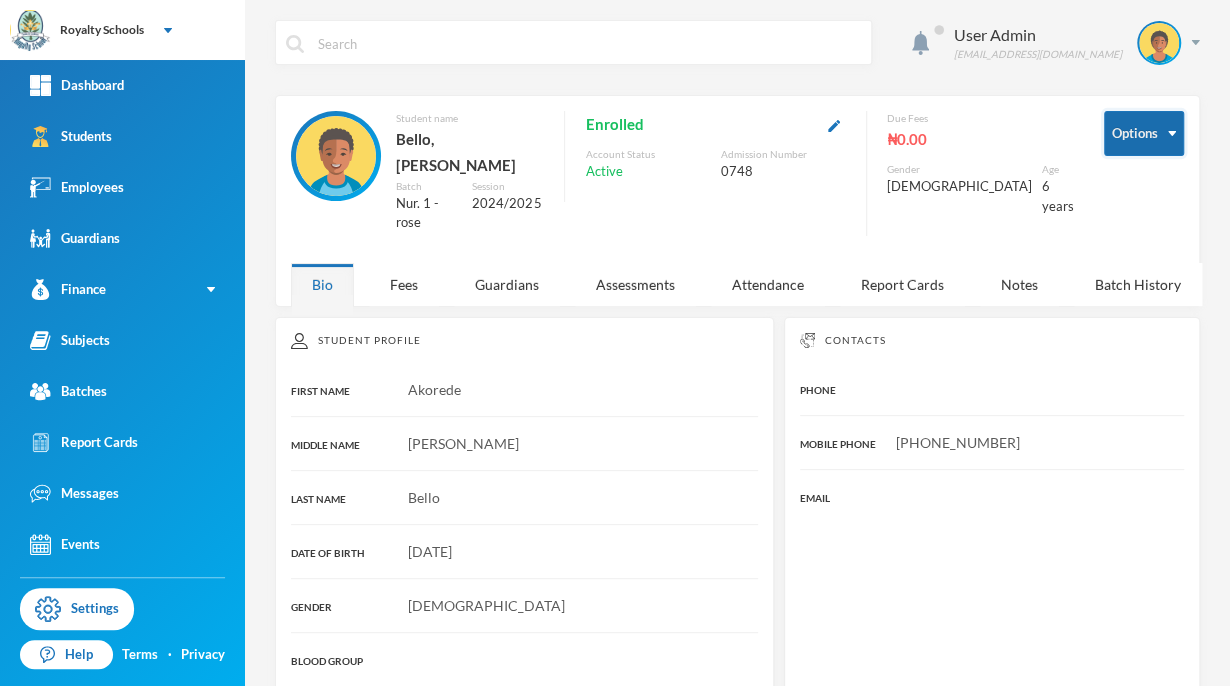 click on "Options" at bounding box center [1144, 133] 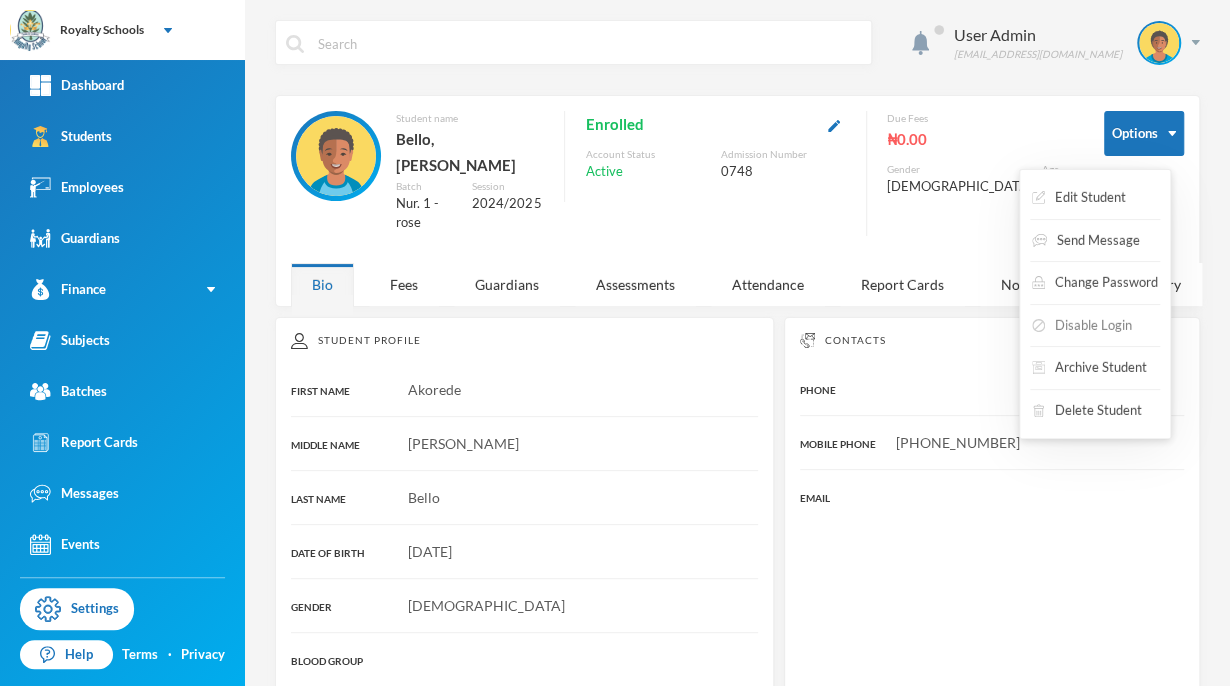 click on "Disable Login" at bounding box center [1082, 326] 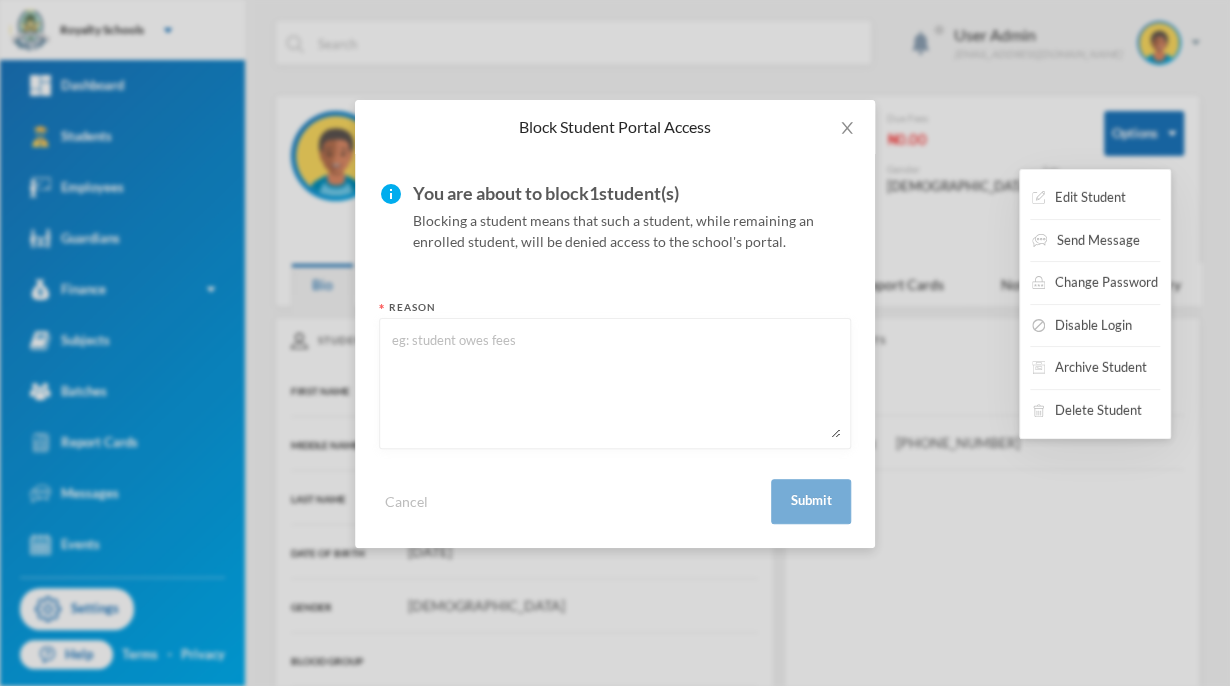 click at bounding box center (615, 383) 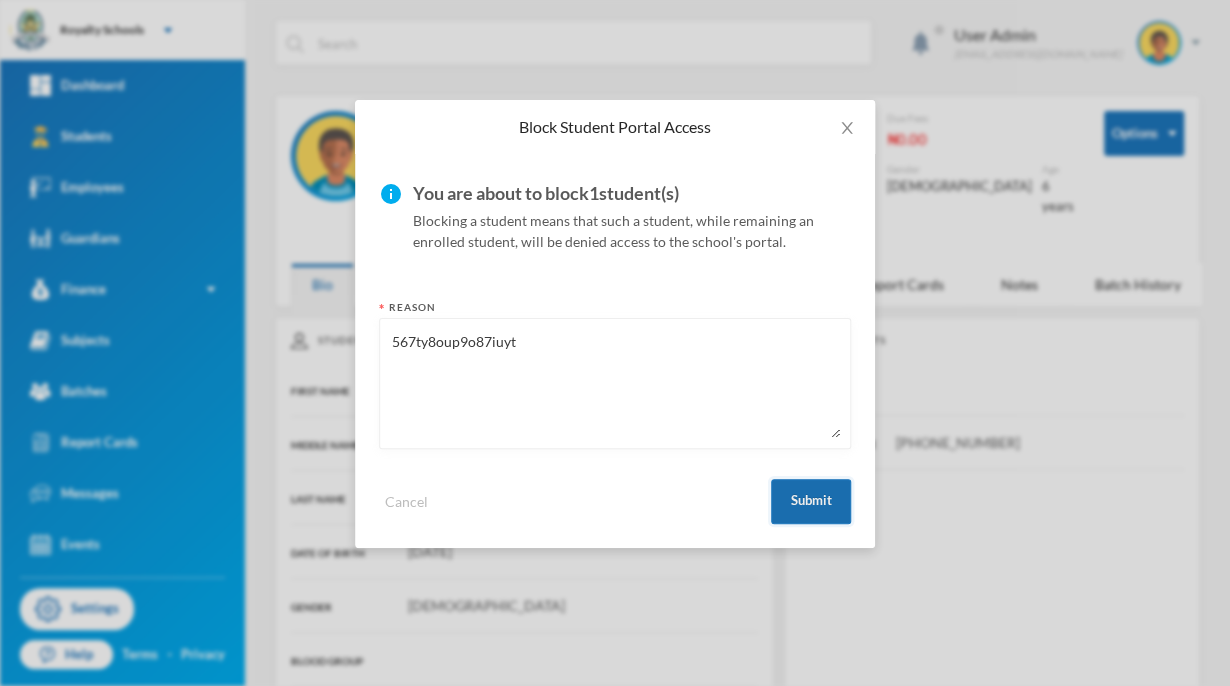 type on "567ty8oup9o87iuyt" 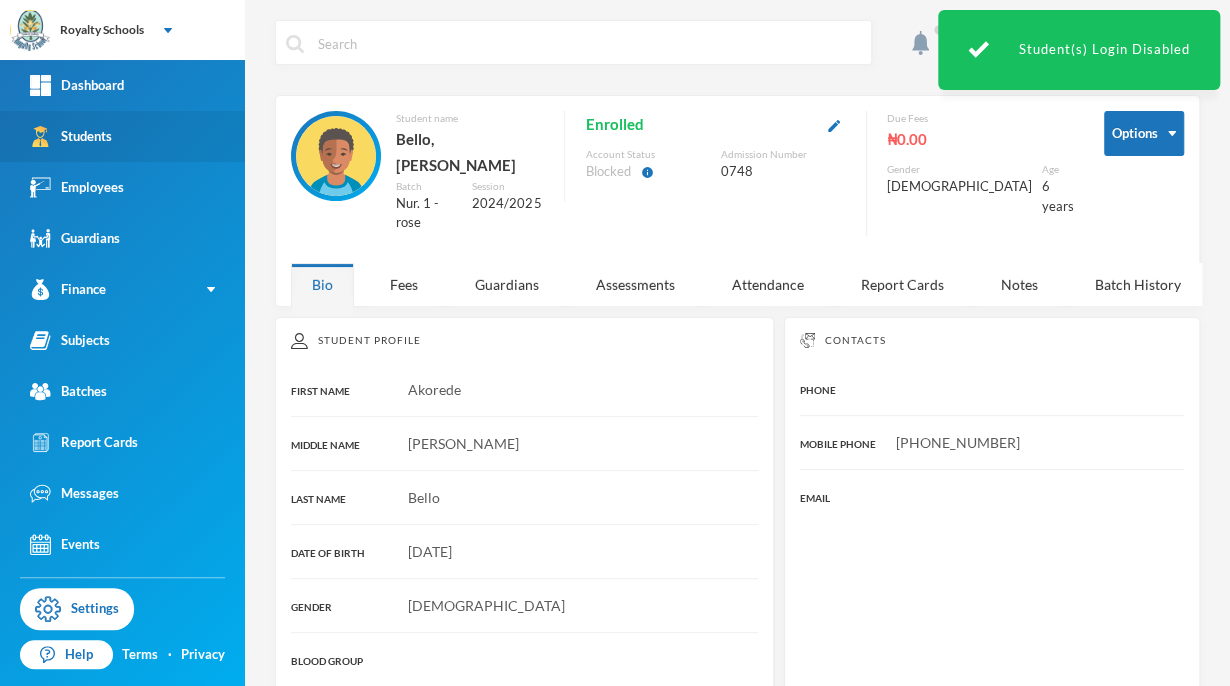 click on "Students" at bounding box center [71, 136] 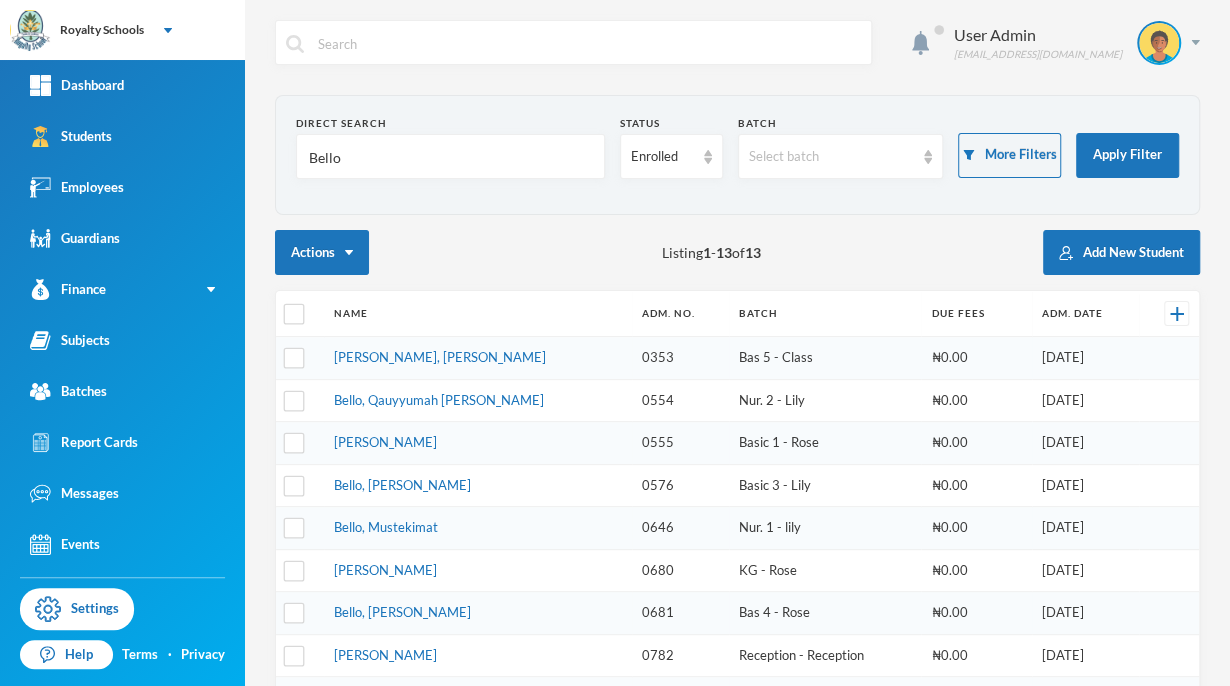 click on "Bello" at bounding box center [450, 157] 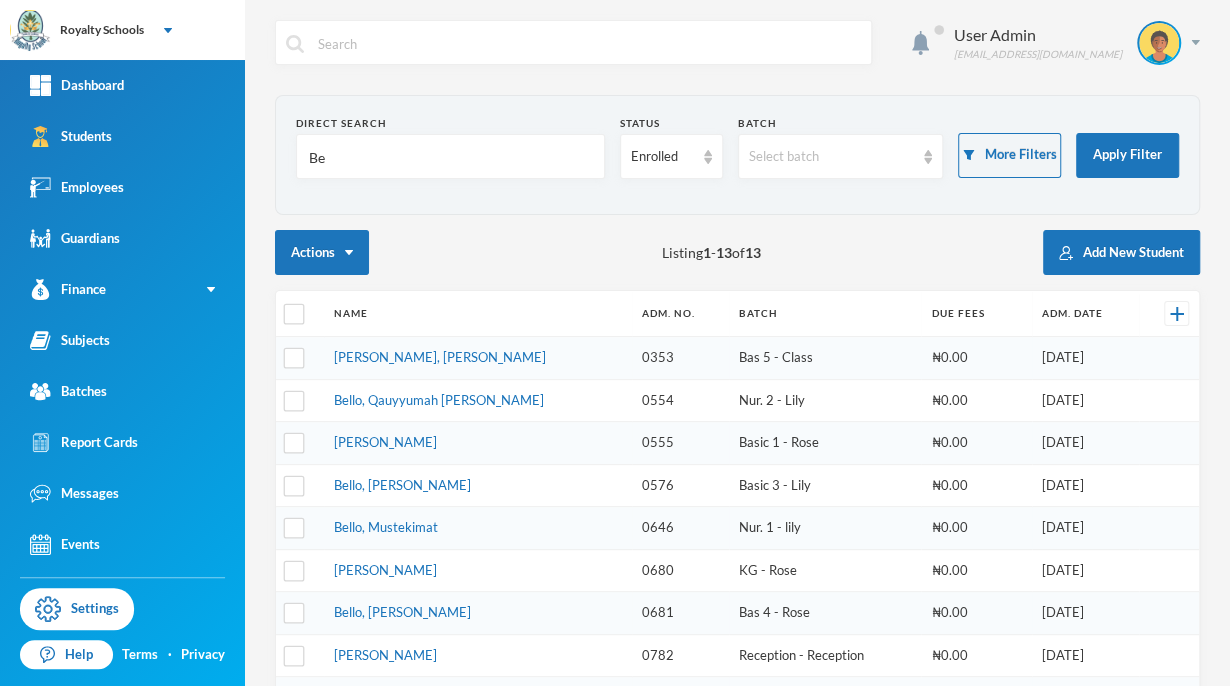 type on "B" 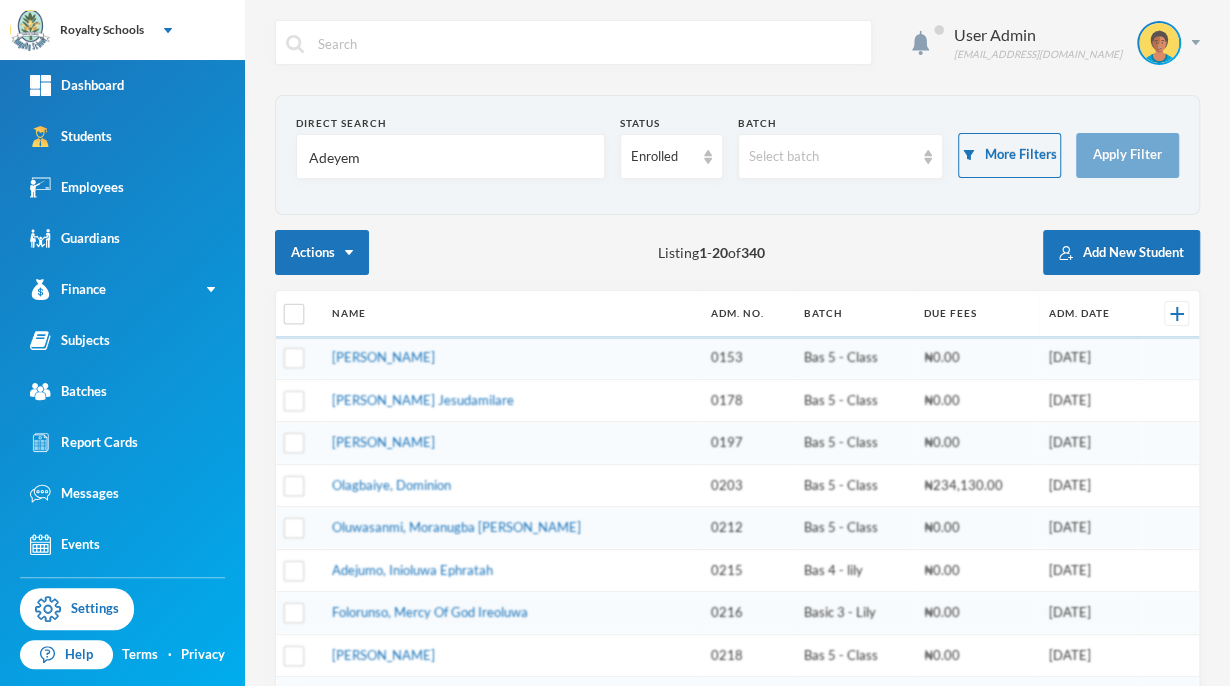 type on "[PERSON_NAME]" 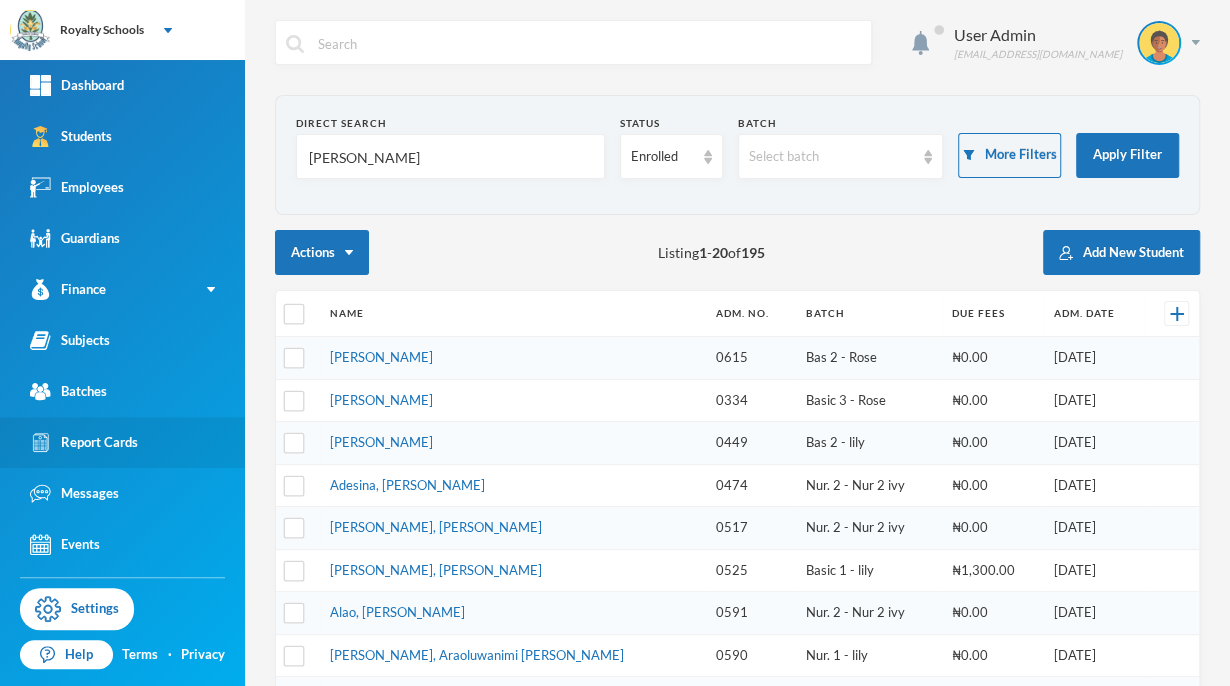 click on "Report Cards" at bounding box center [84, 442] 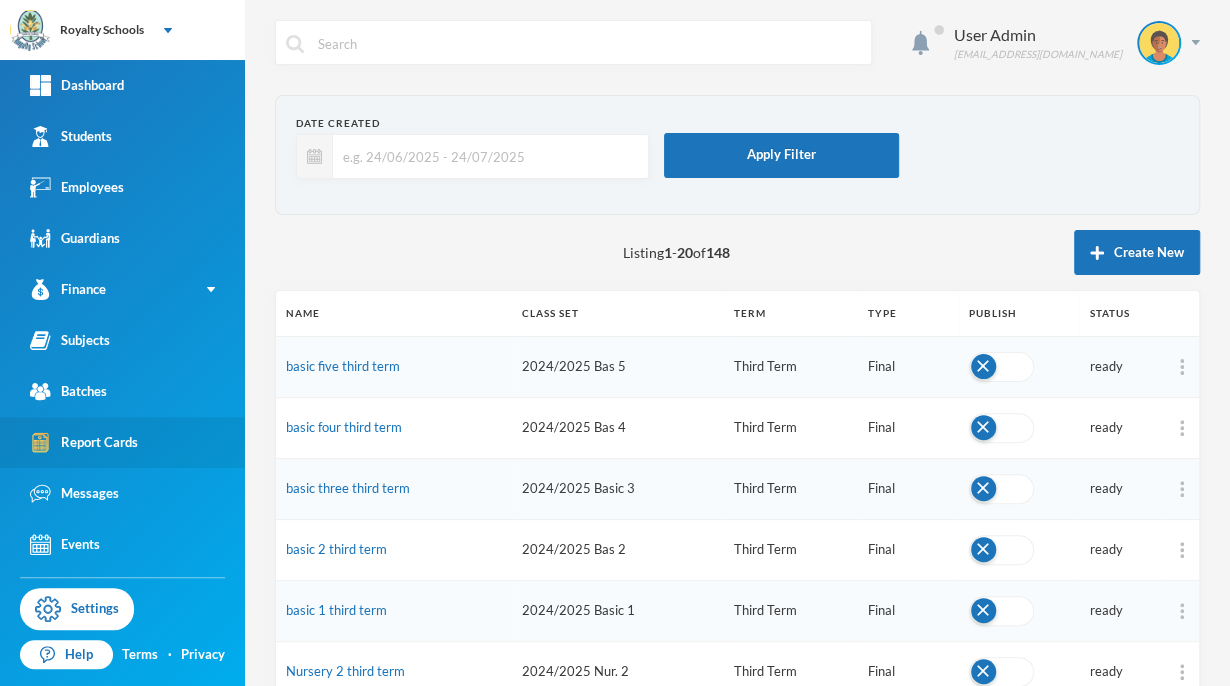 scroll, scrollTop: 50, scrollLeft: 0, axis: vertical 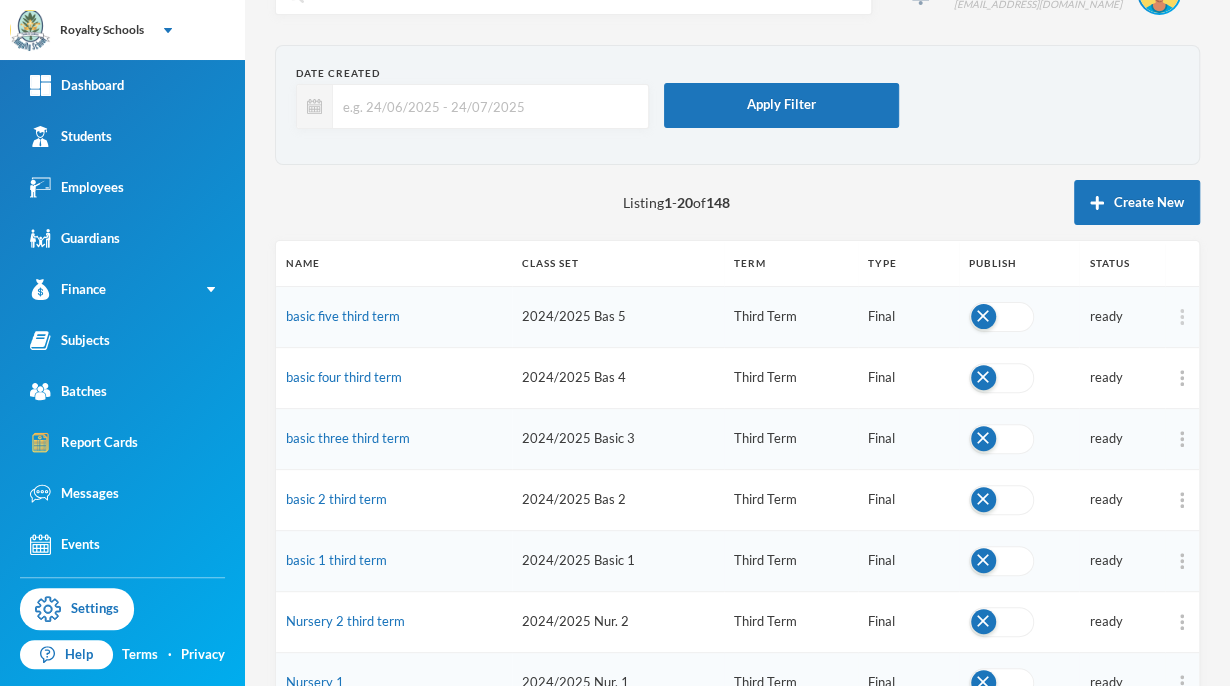 click at bounding box center (1182, 317) 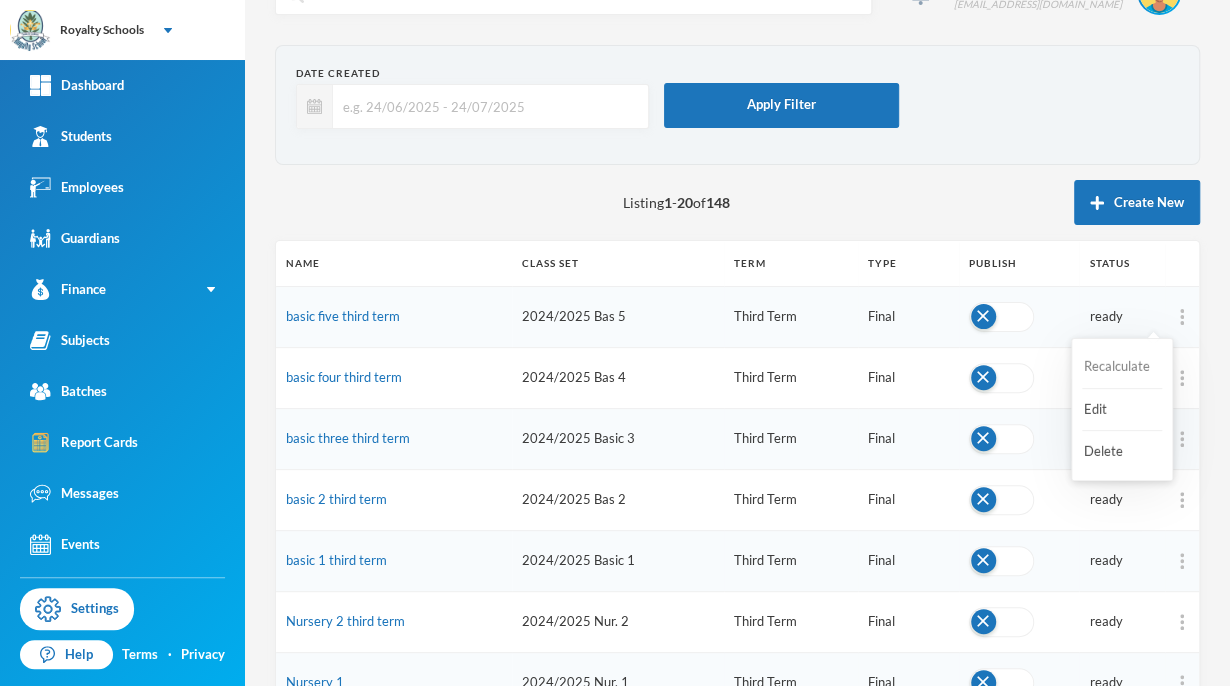 click on "Recalculate" at bounding box center [1122, 367] 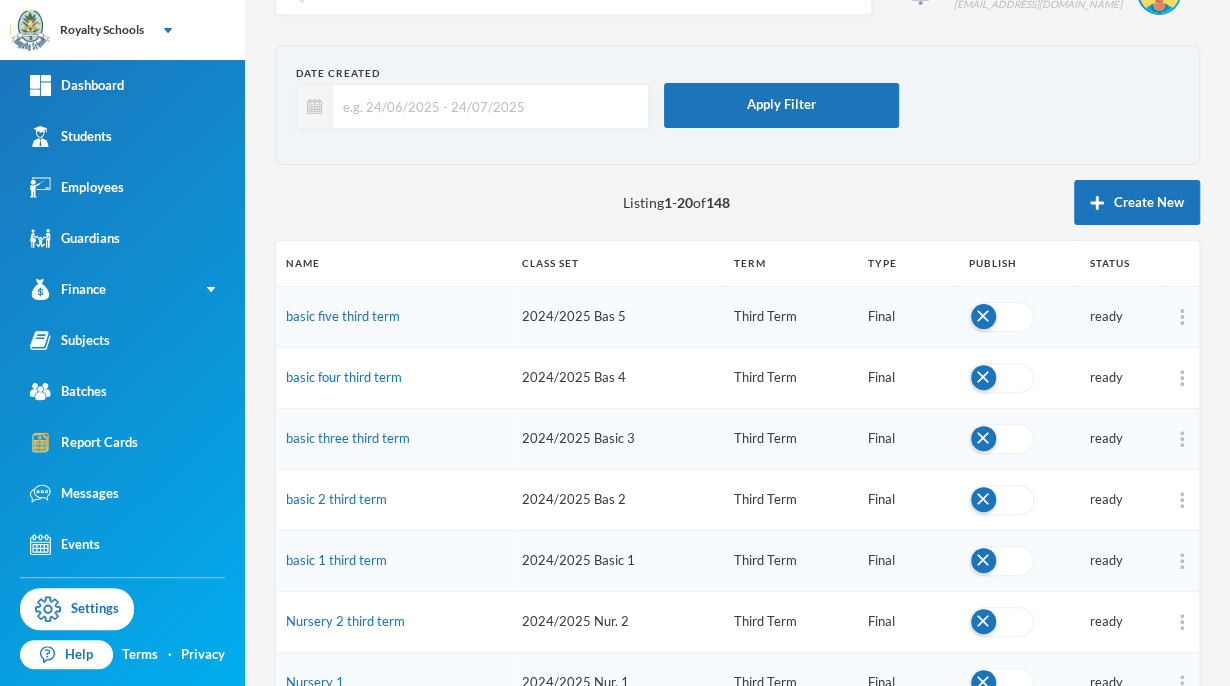 scroll, scrollTop: 125, scrollLeft: 0, axis: vertical 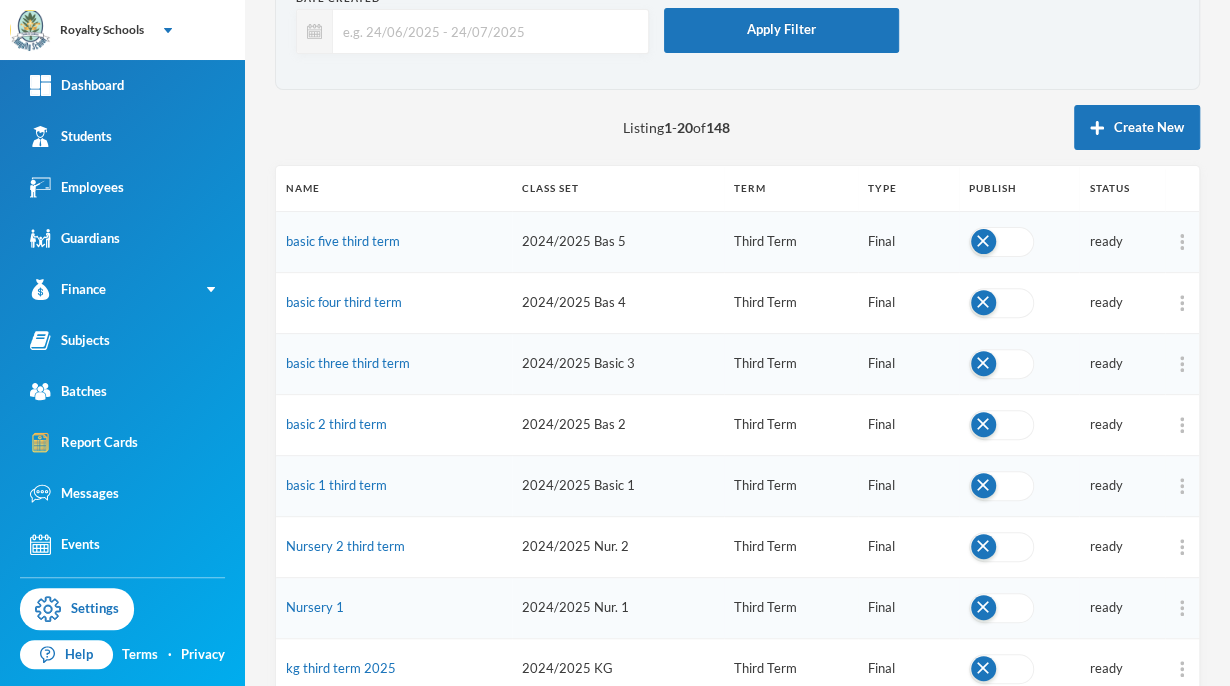 click at bounding box center (1182, 303) 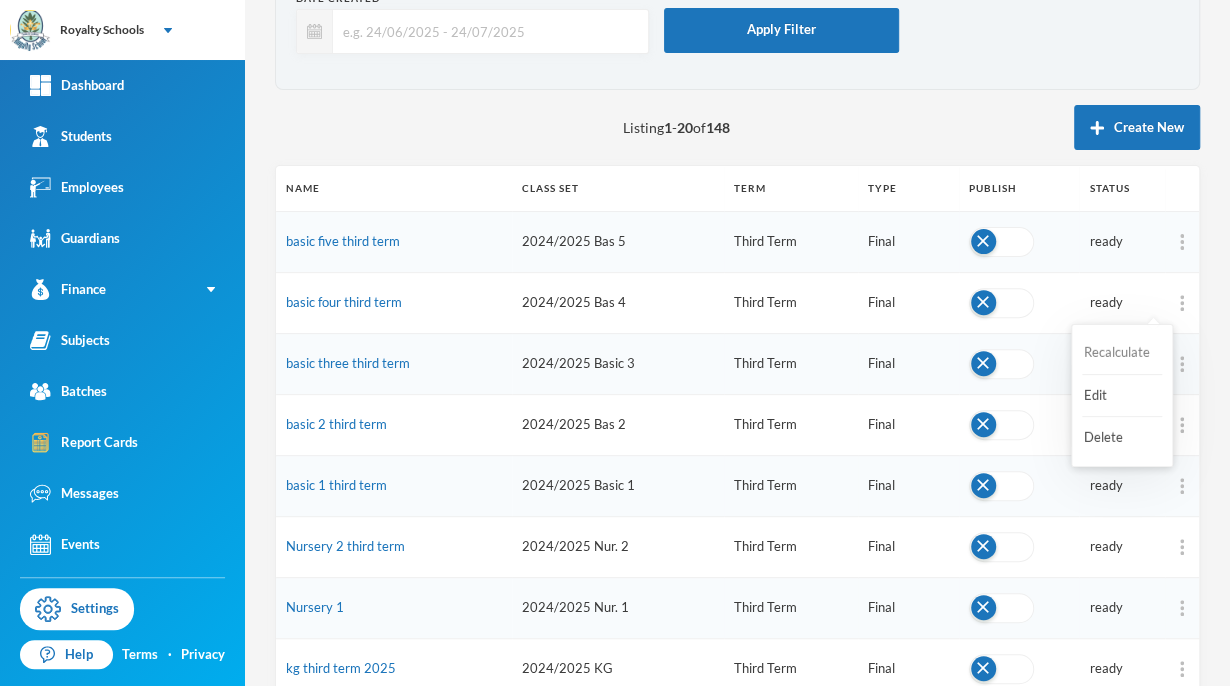 click on "Recalculate" at bounding box center (1122, 353) 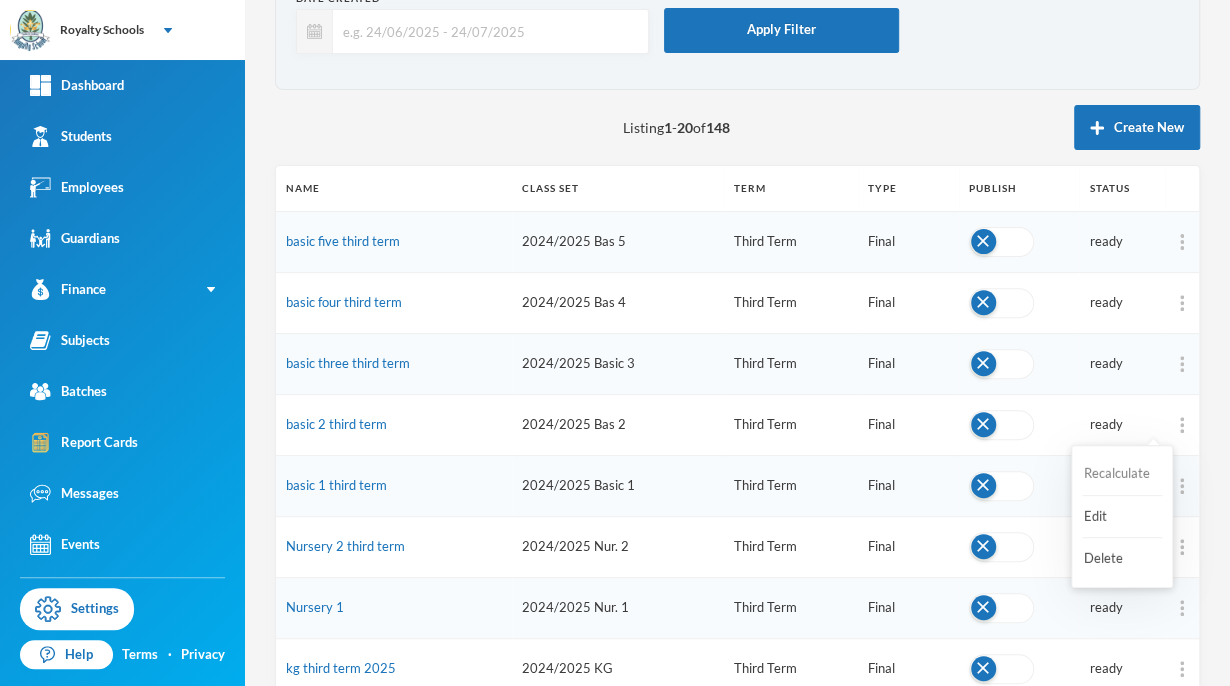 click on "Recalculate" at bounding box center (1122, 474) 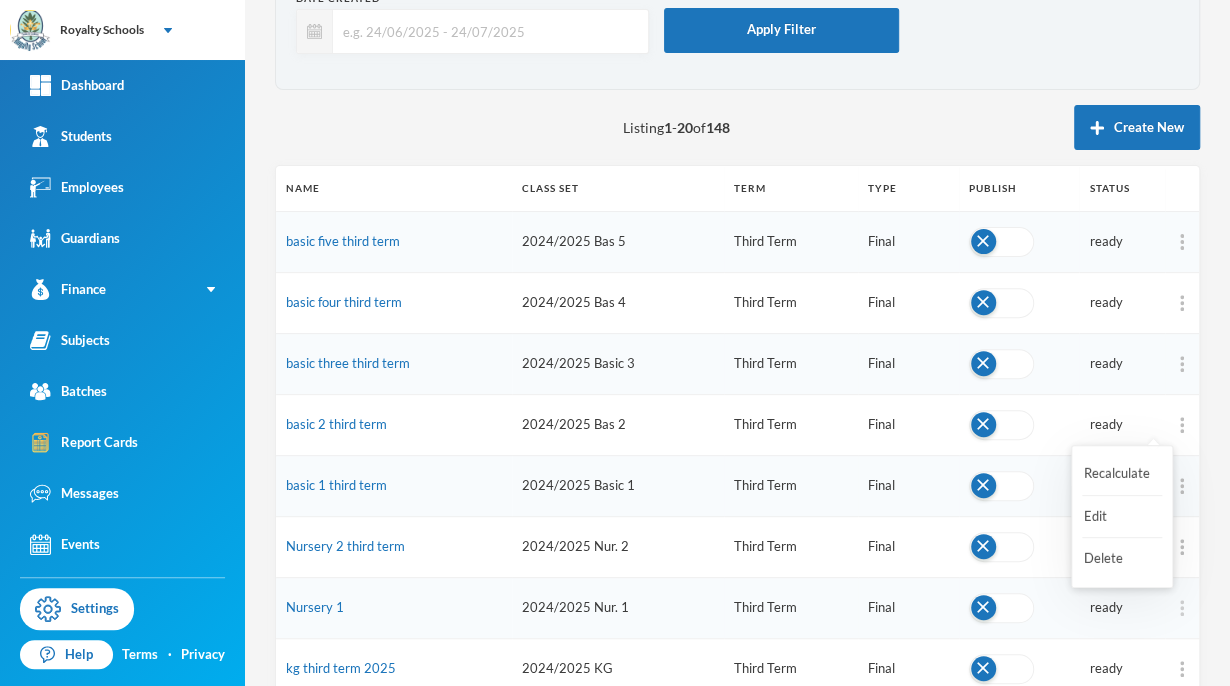click at bounding box center (1182, 608) 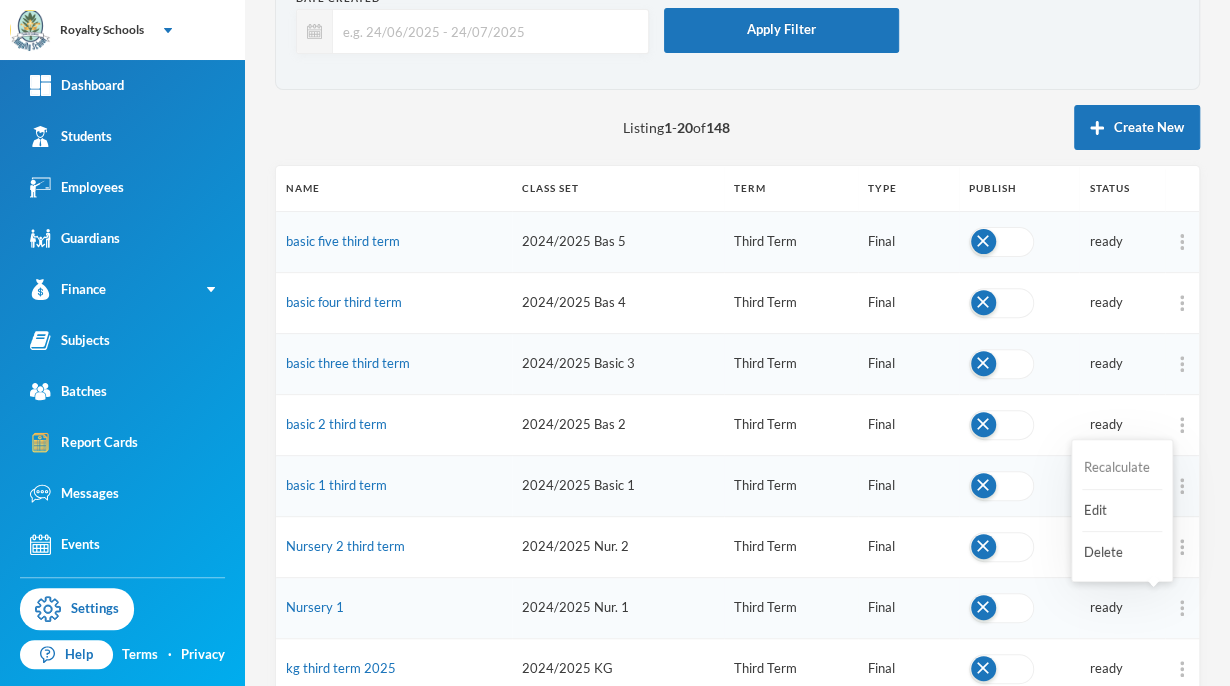 click on "Recalculate" at bounding box center (1122, 468) 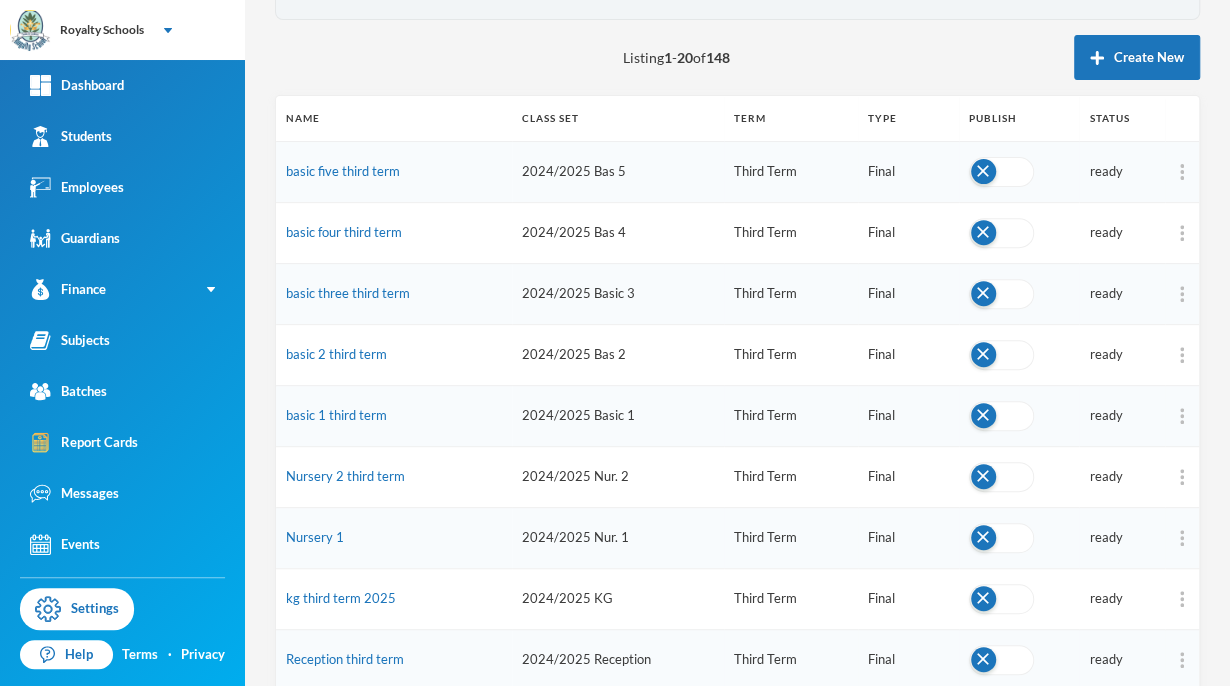 scroll, scrollTop: 204, scrollLeft: 0, axis: vertical 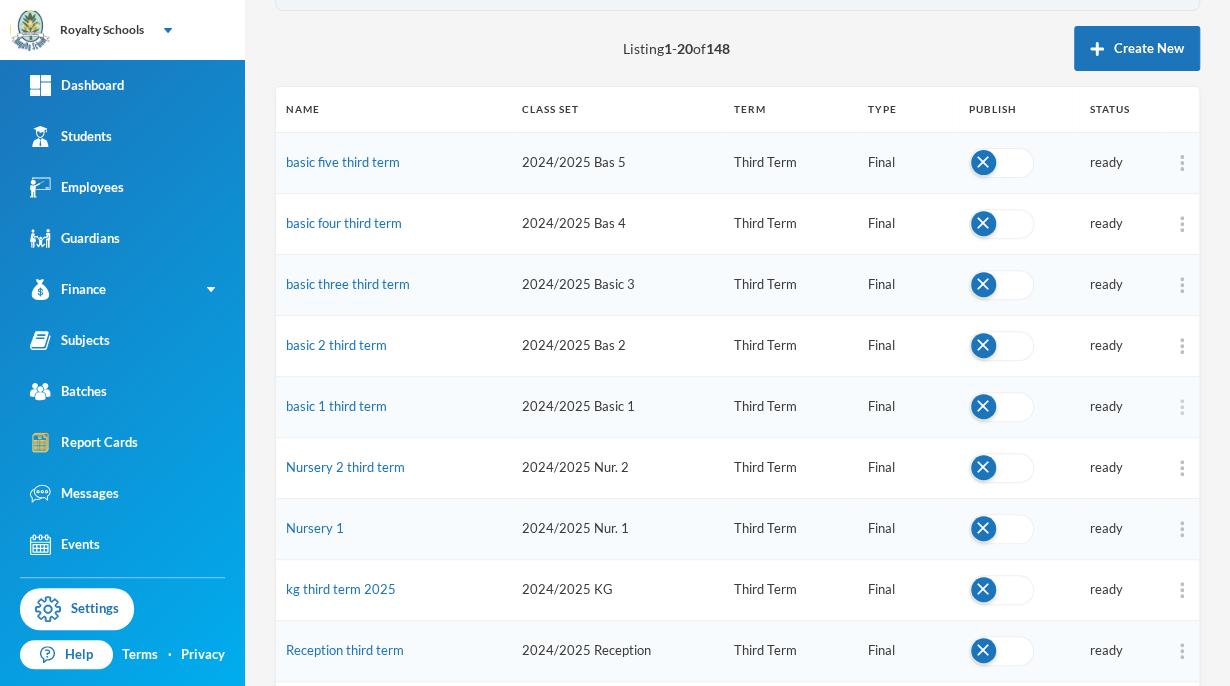 click at bounding box center (1182, 407) 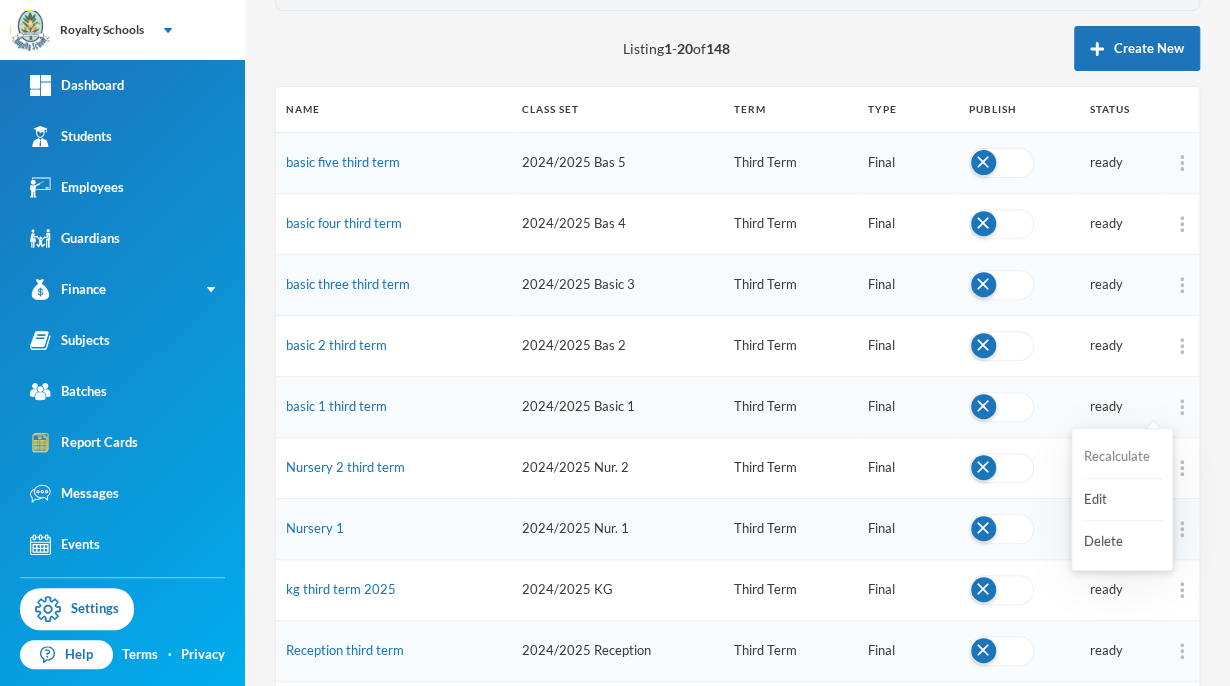 click on "Recalculate" at bounding box center [1122, 457] 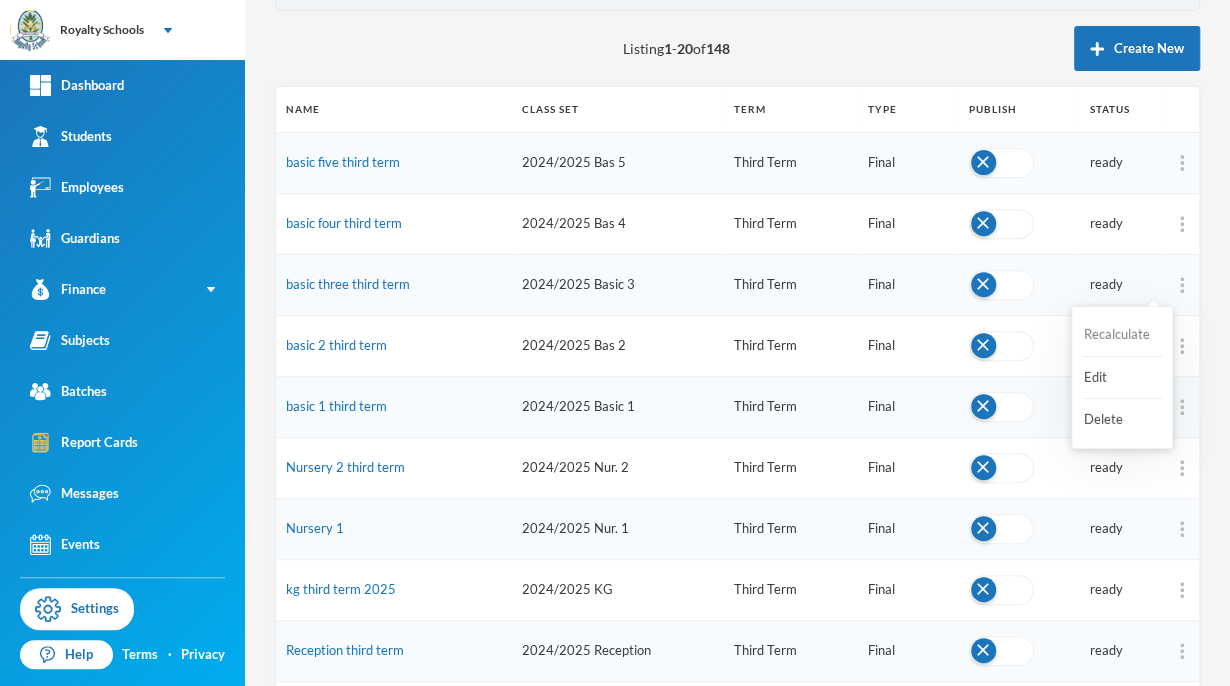 click on "Recalculate" at bounding box center (1122, 335) 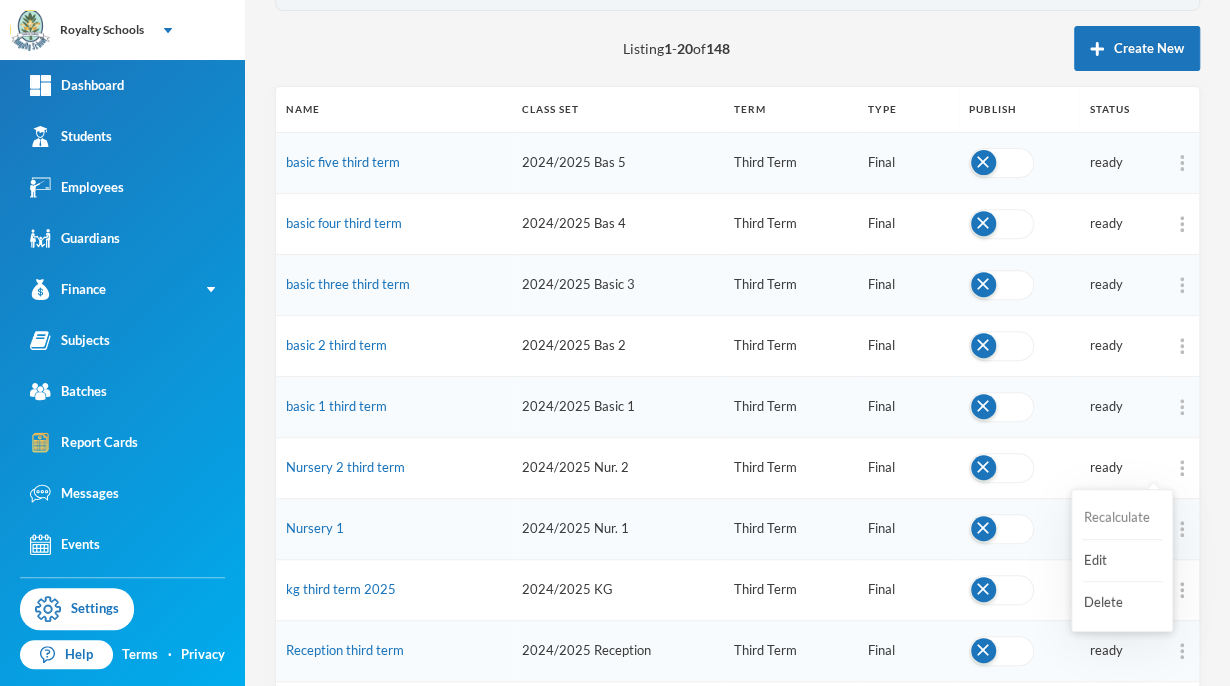 click on "Recalculate" at bounding box center [1122, 518] 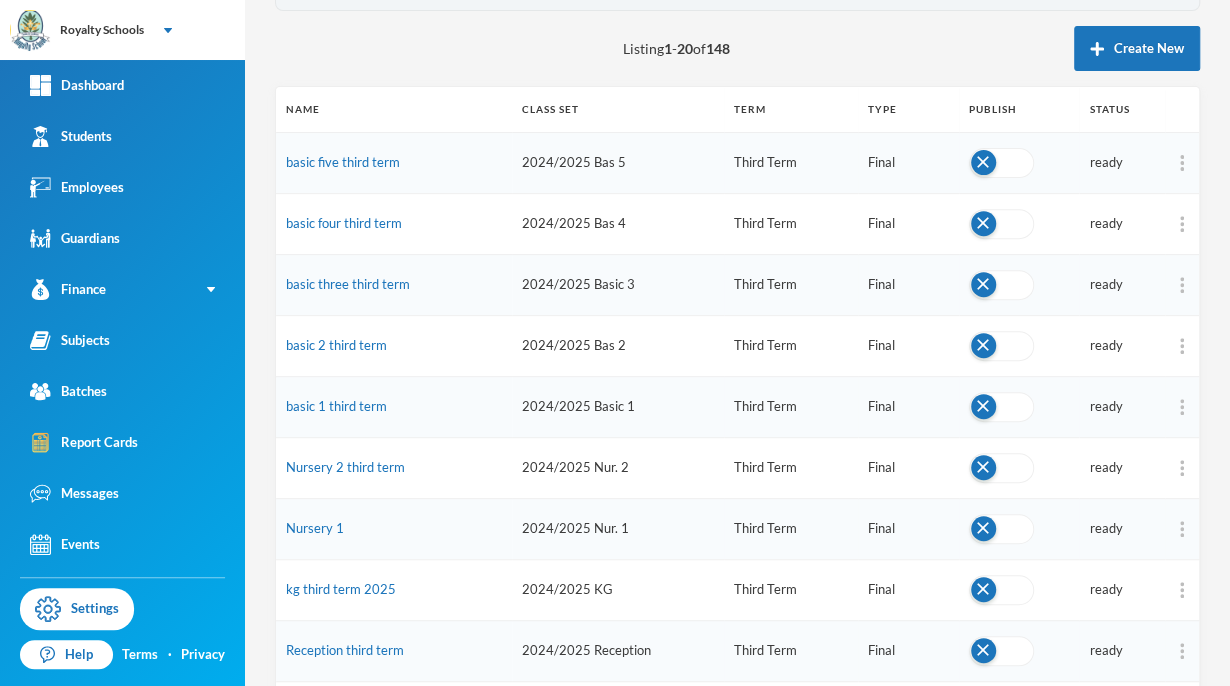 scroll, scrollTop: 0, scrollLeft: 0, axis: both 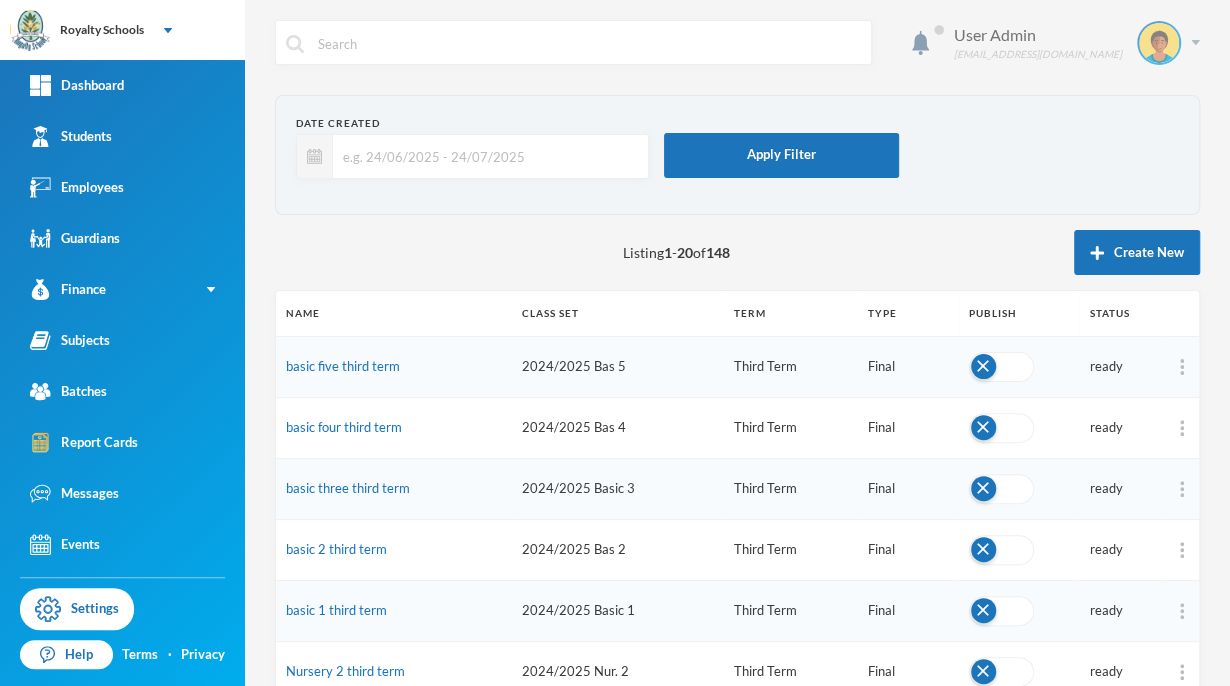 click on "[EMAIL_ADDRESS][DOMAIN_NAME]" at bounding box center [1038, 54] 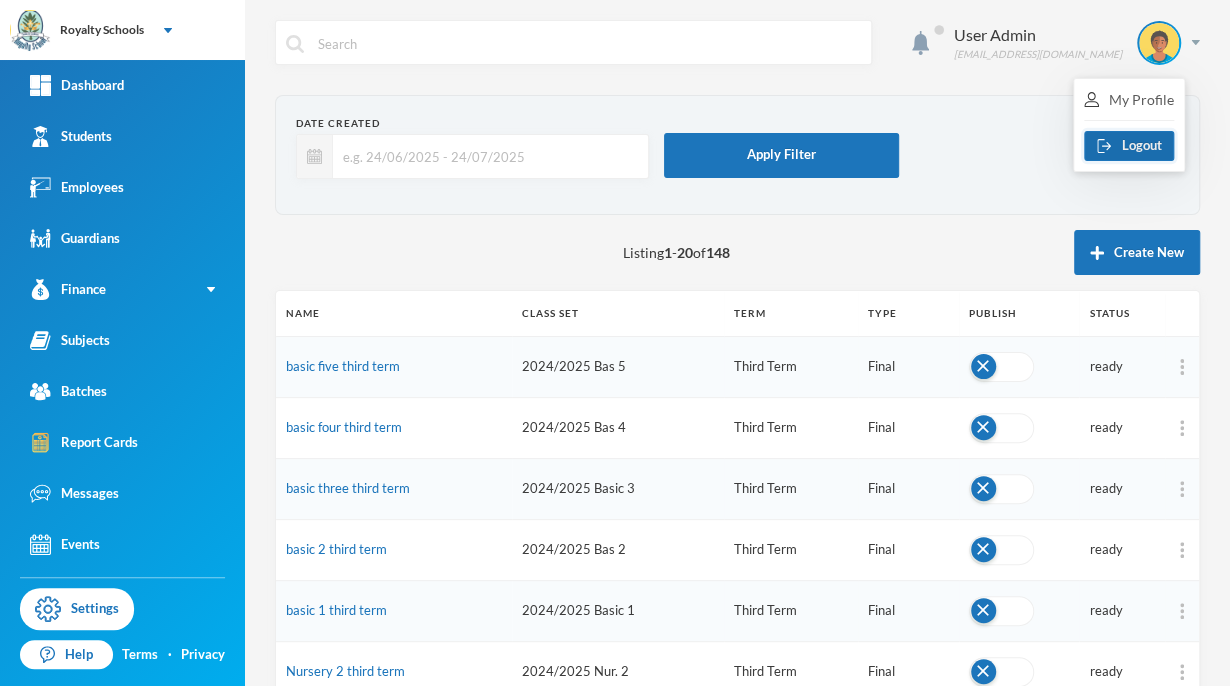 click on "Logout" at bounding box center [1129, 146] 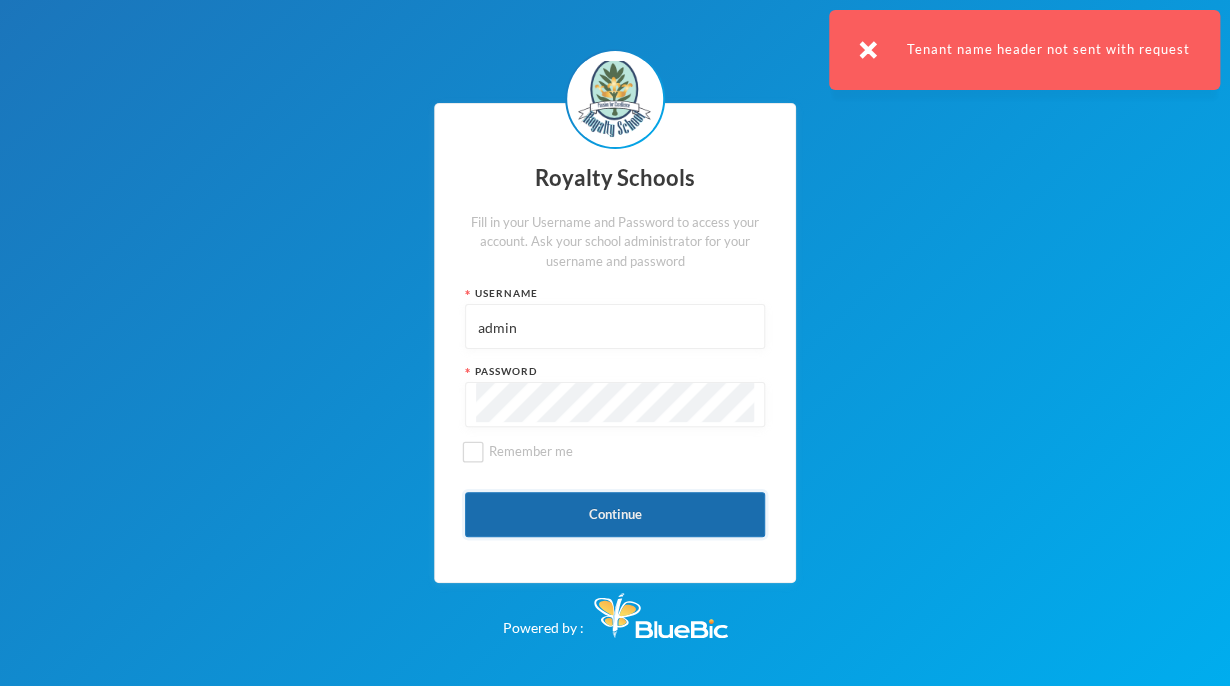 click on "Continue" at bounding box center [615, 514] 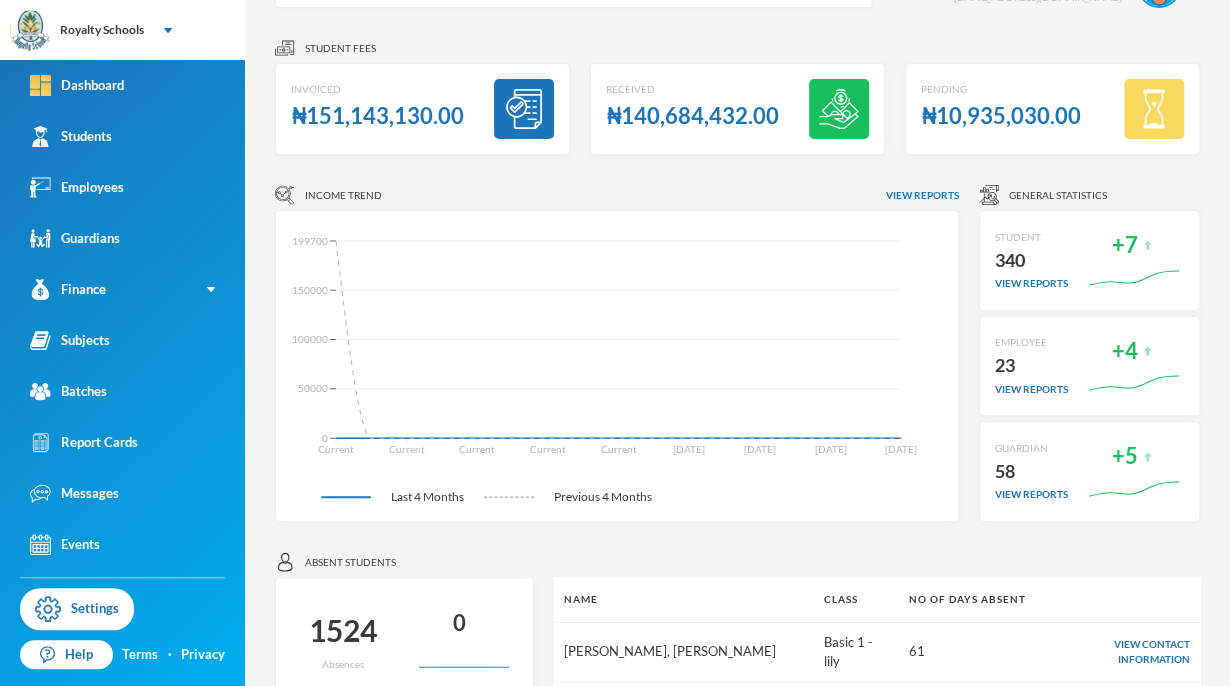 scroll, scrollTop: 51, scrollLeft: 0, axis: vertical 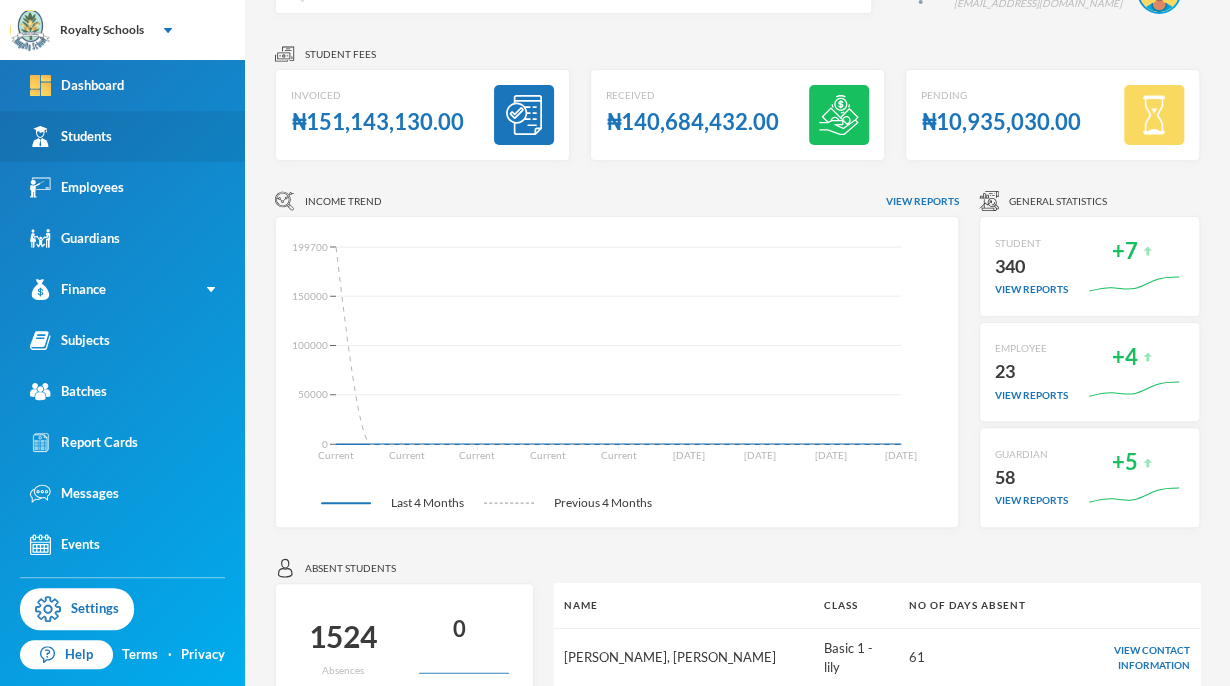 click on "Students" at bounding box center (71, 136) 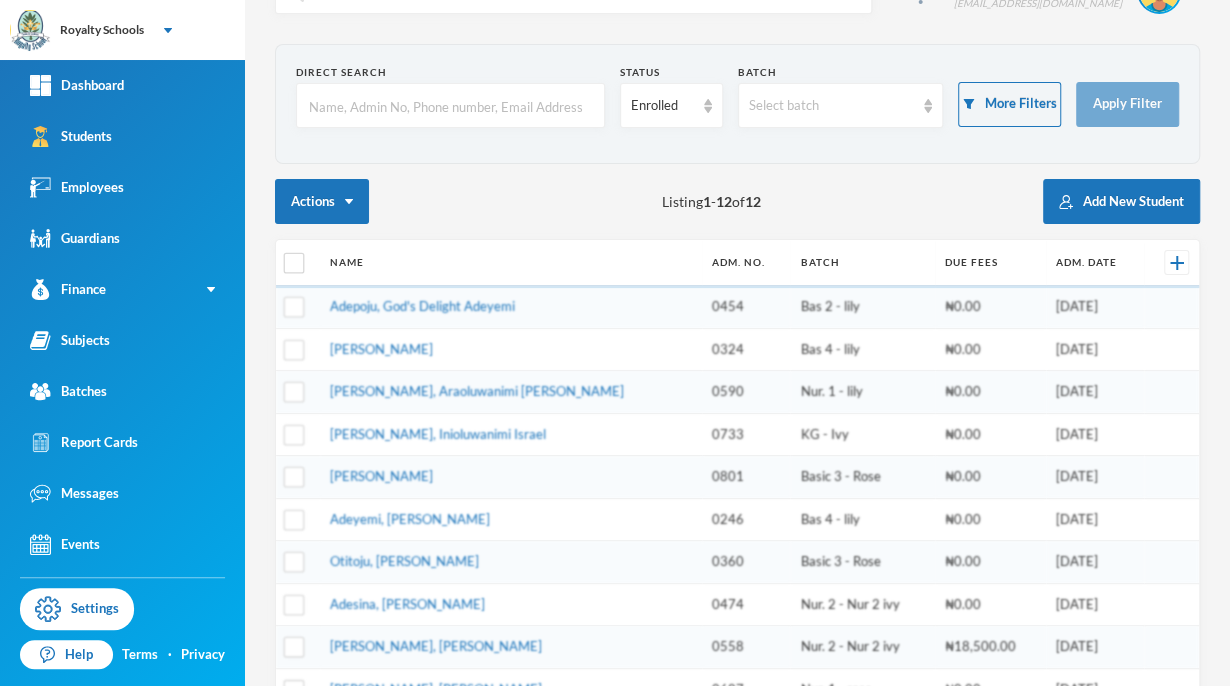 click at bounding box center [450, 106] 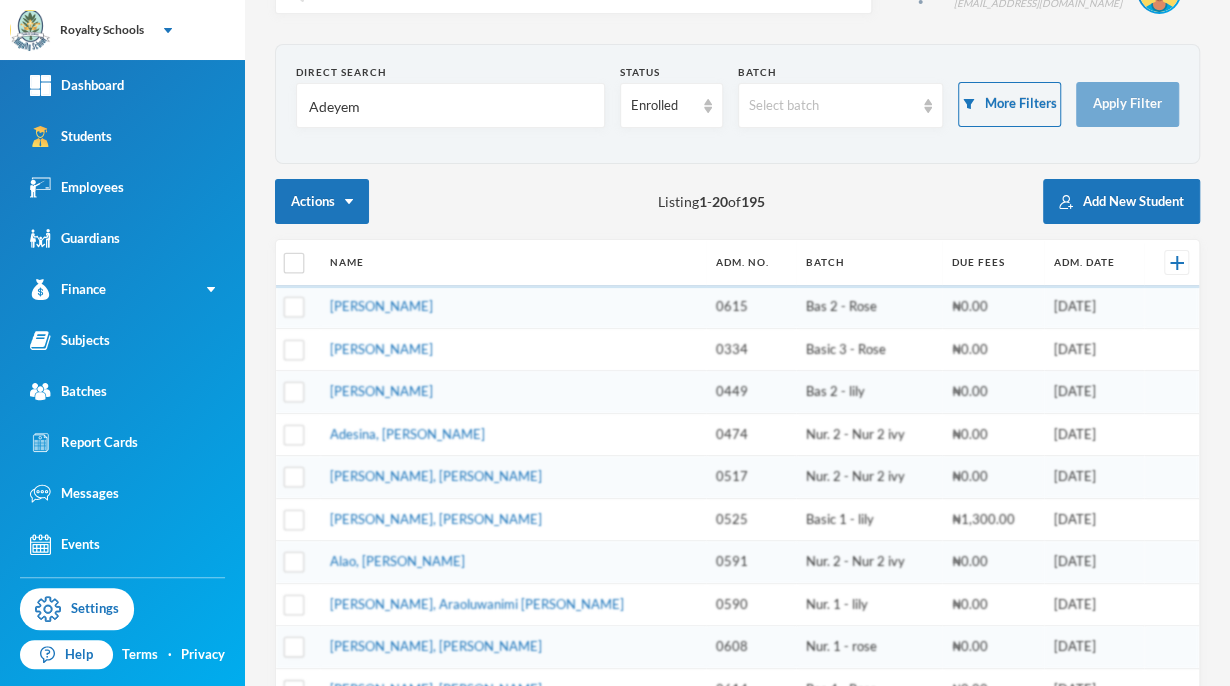 type on "[PERSON_NAME]" 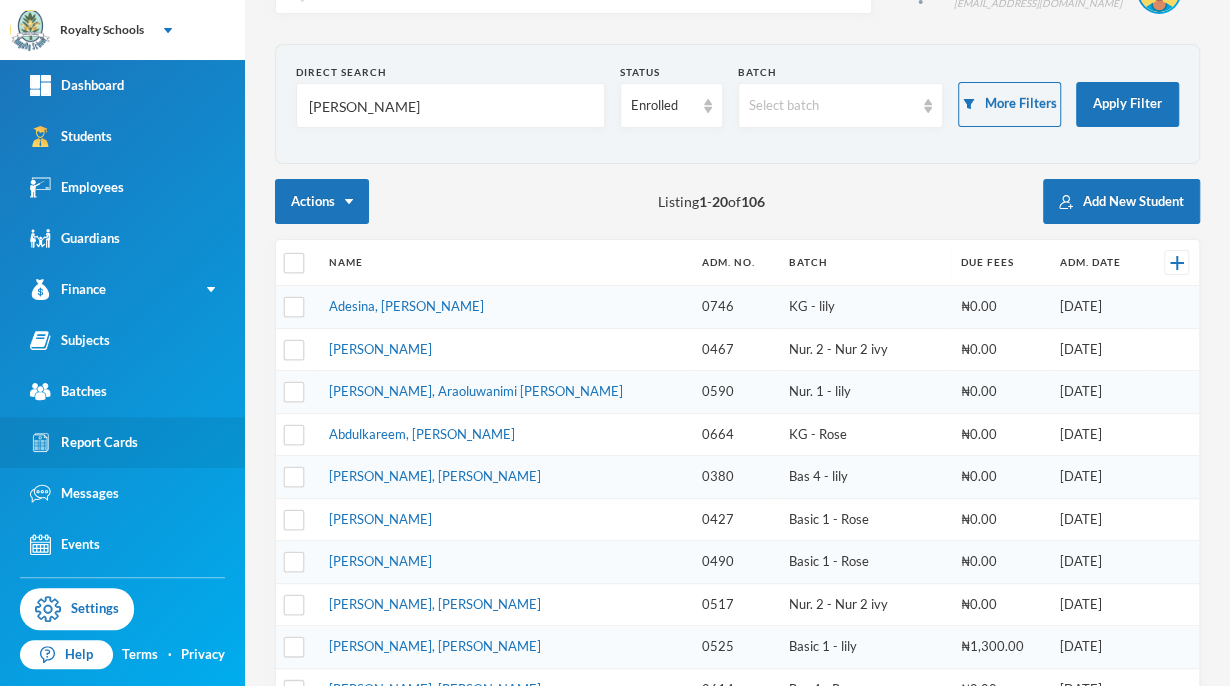 click on "Report Cards" at bounding box center [84, 442] 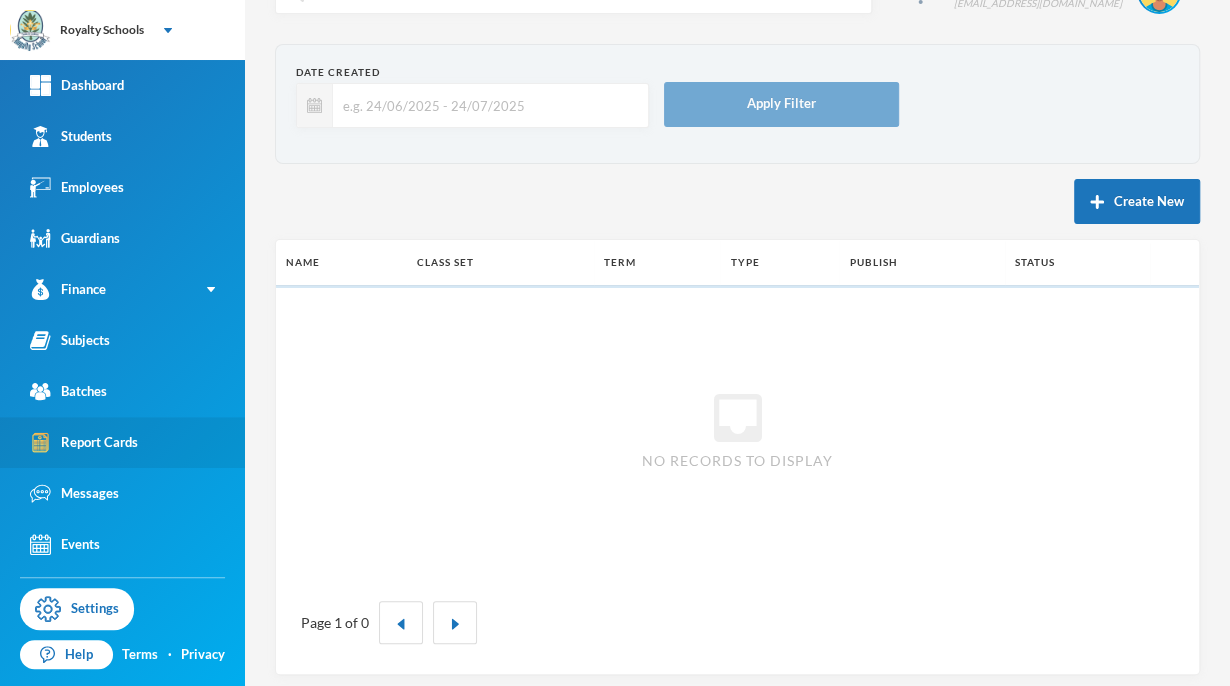 scroll, scrollTop: 58, scrollLeft: 0, axis: vertical 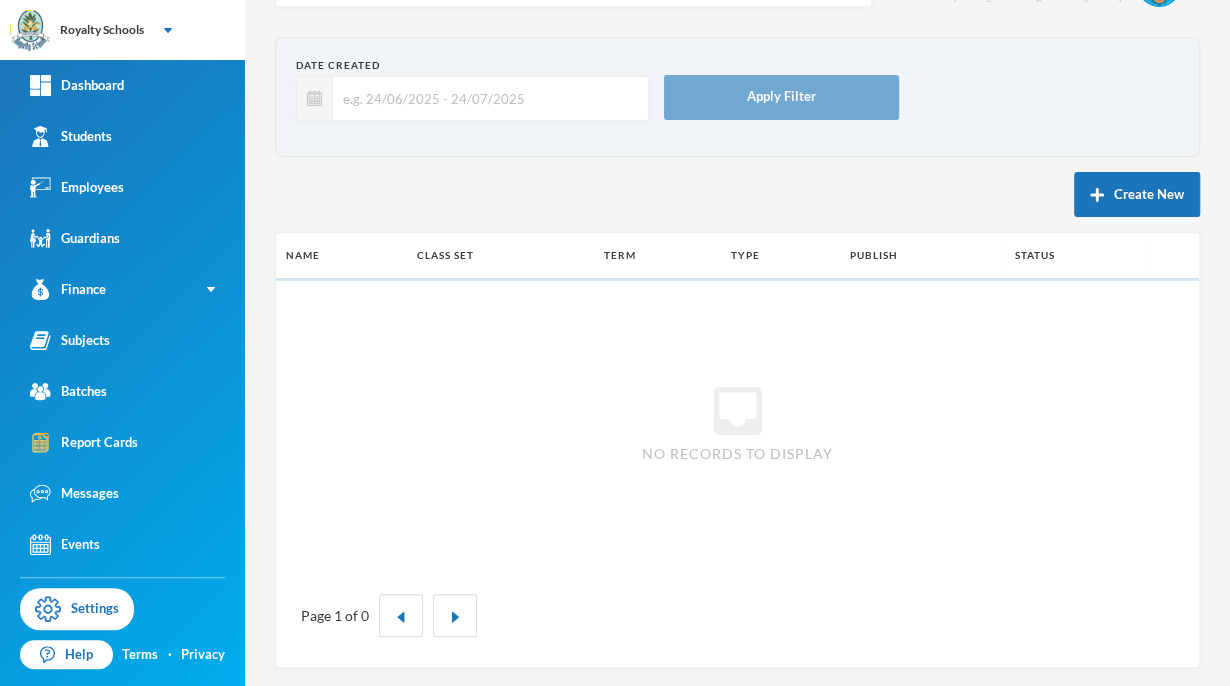 click on "Page 1 of 0" at bounding box center (737, 615) 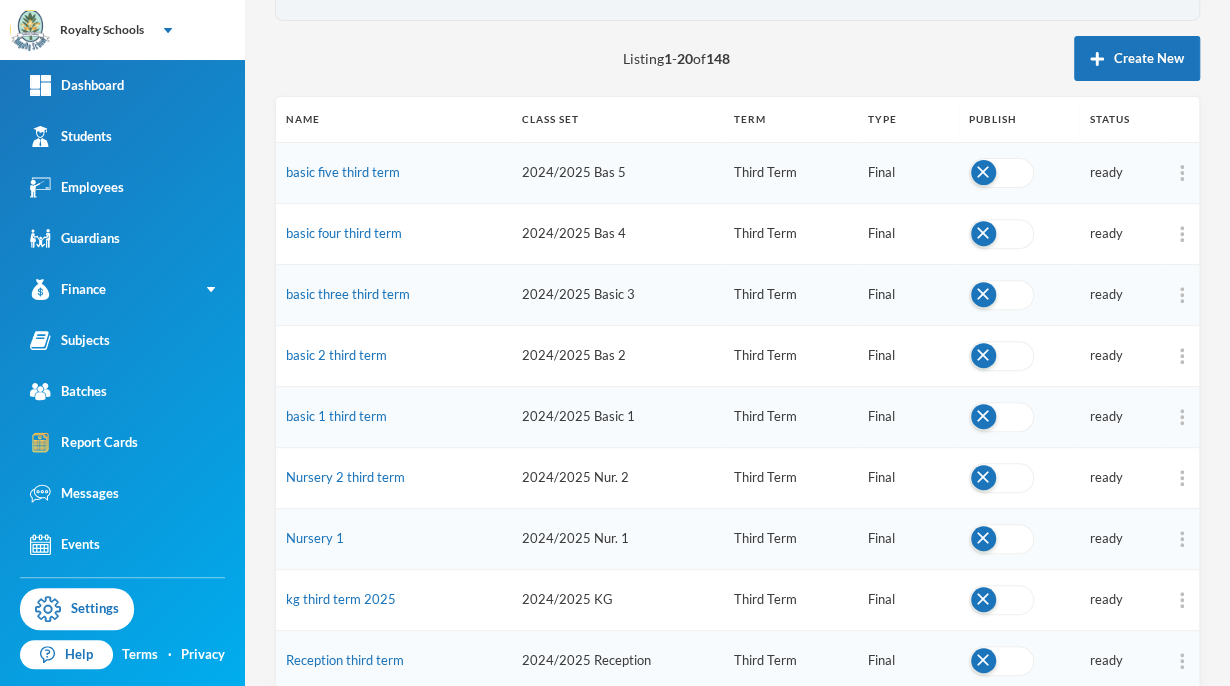 scroll, scrollTop: 0, scrollLeft: 0, axis: both 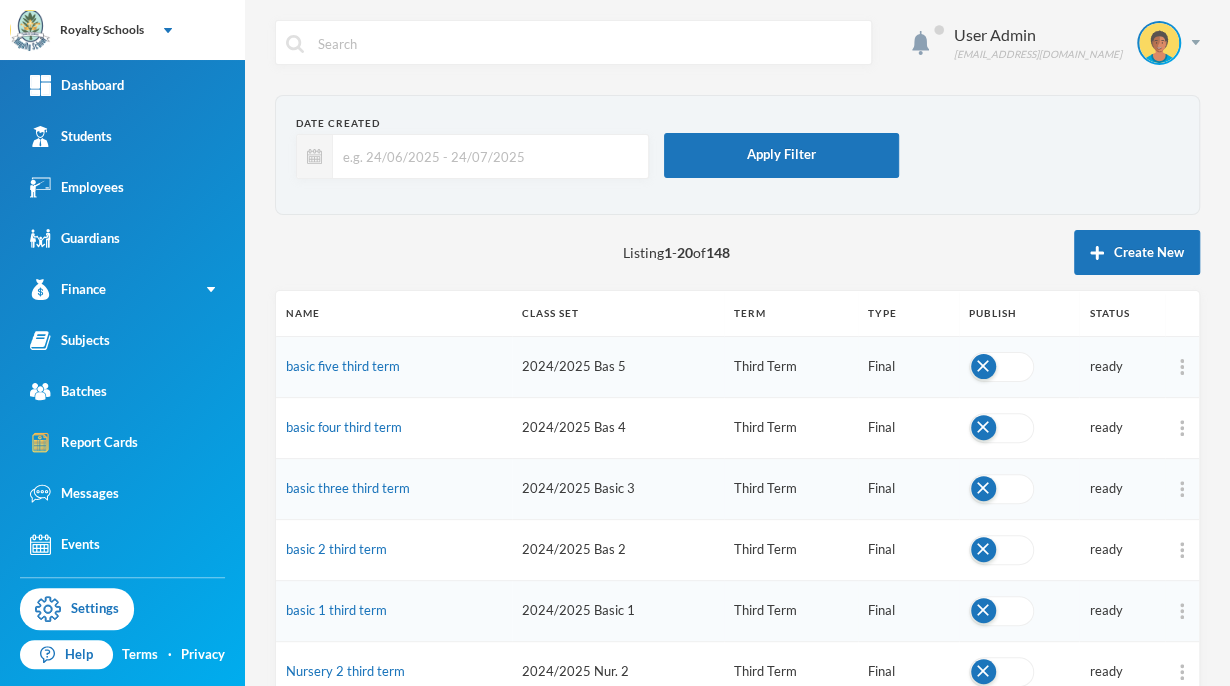 click at bounding box center (1182, 367) 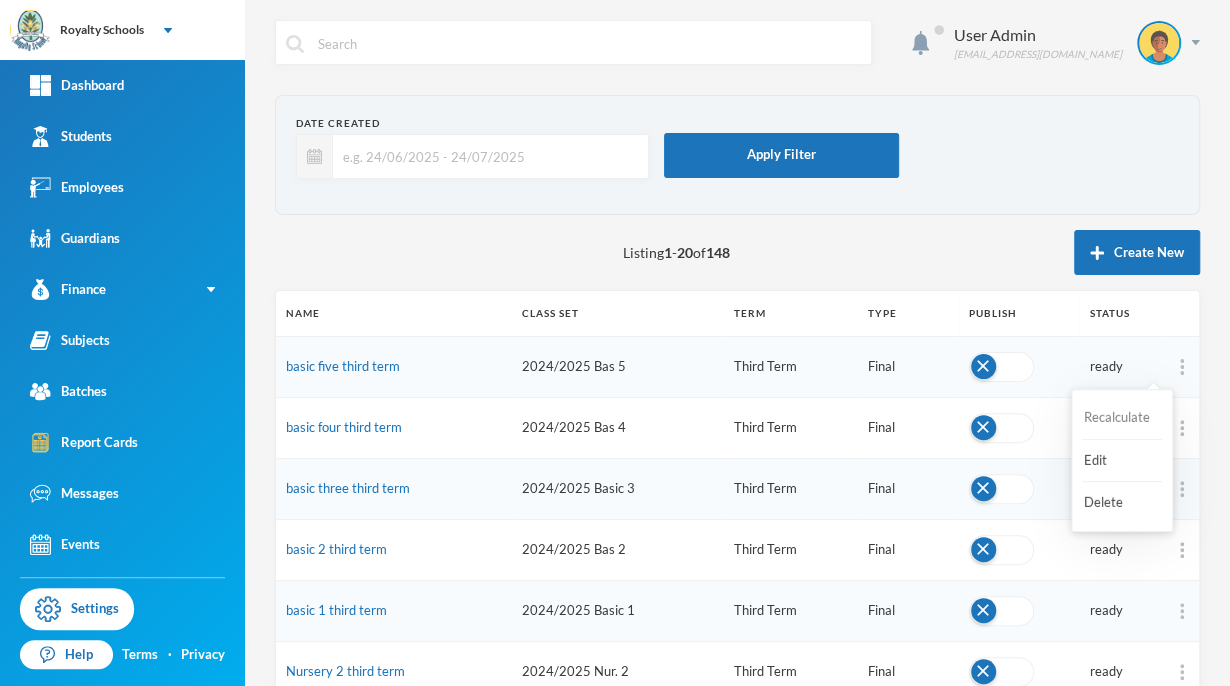 click on "Recalculate" at bounding box center (1122, 418) 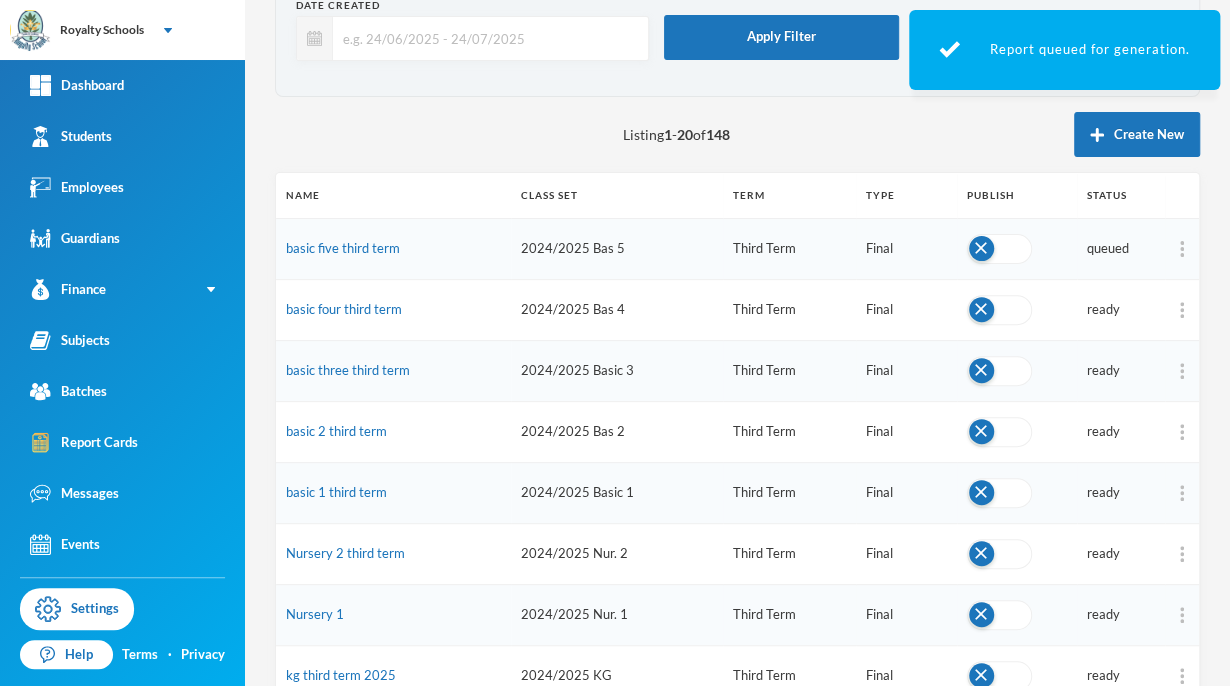 scroll, scrollTop: 121, scrollLeft: 0, axis: vertical 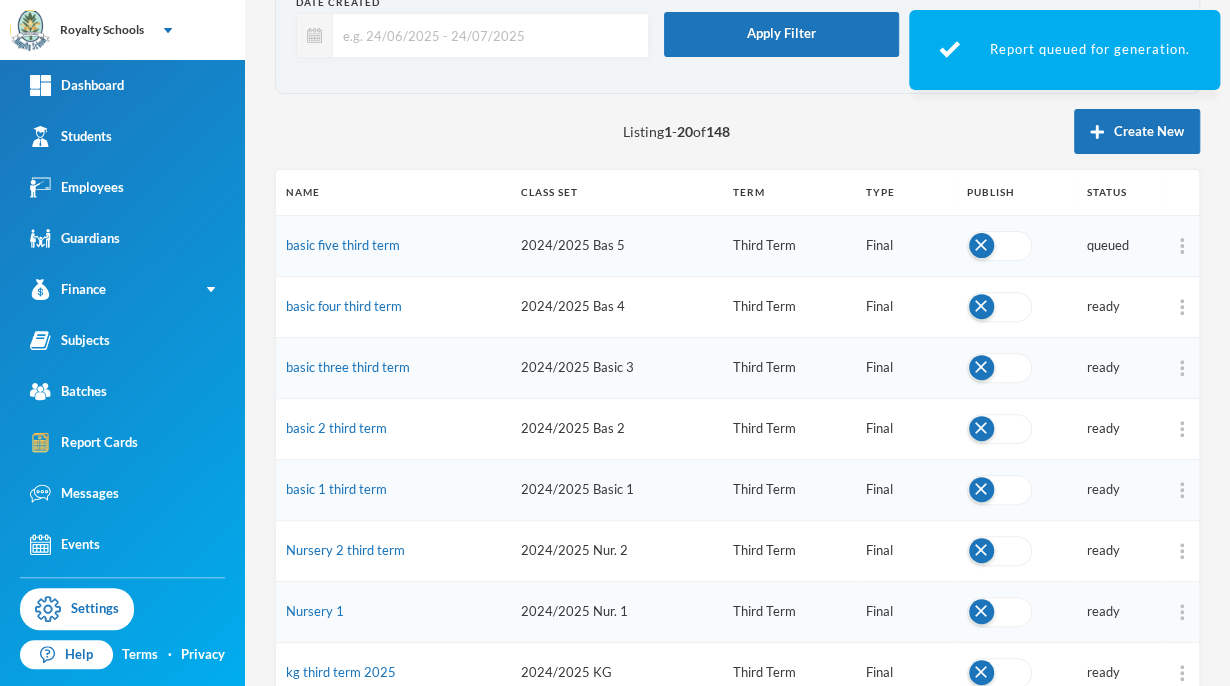 click at bounding box center (1182, 307) 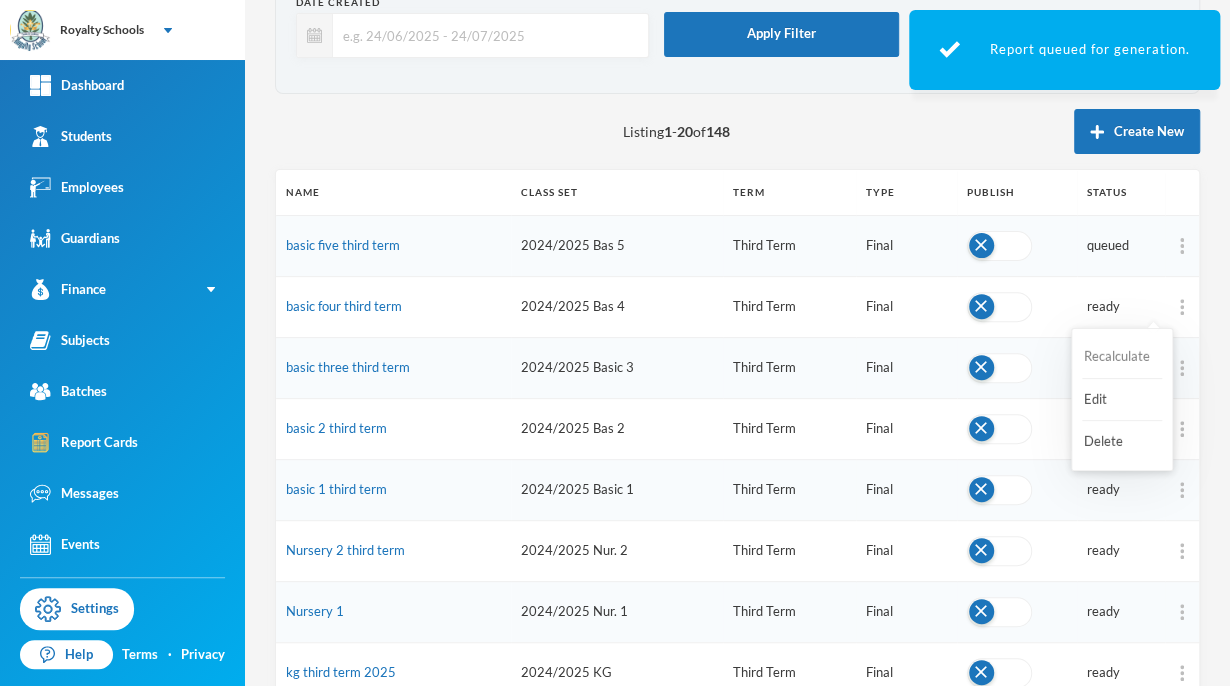 click on "Recalculate" at bounding box center [1122, 357] 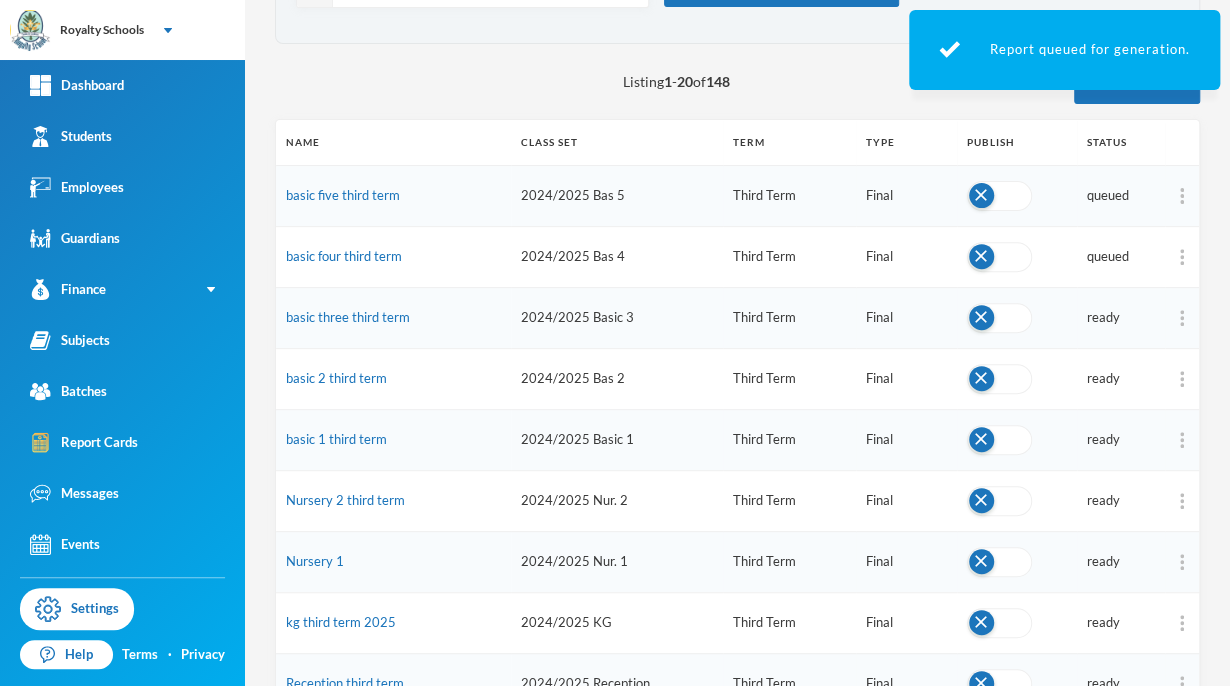 scroll, scrollTop: 173, scrollLeft: 0, axis: vertical 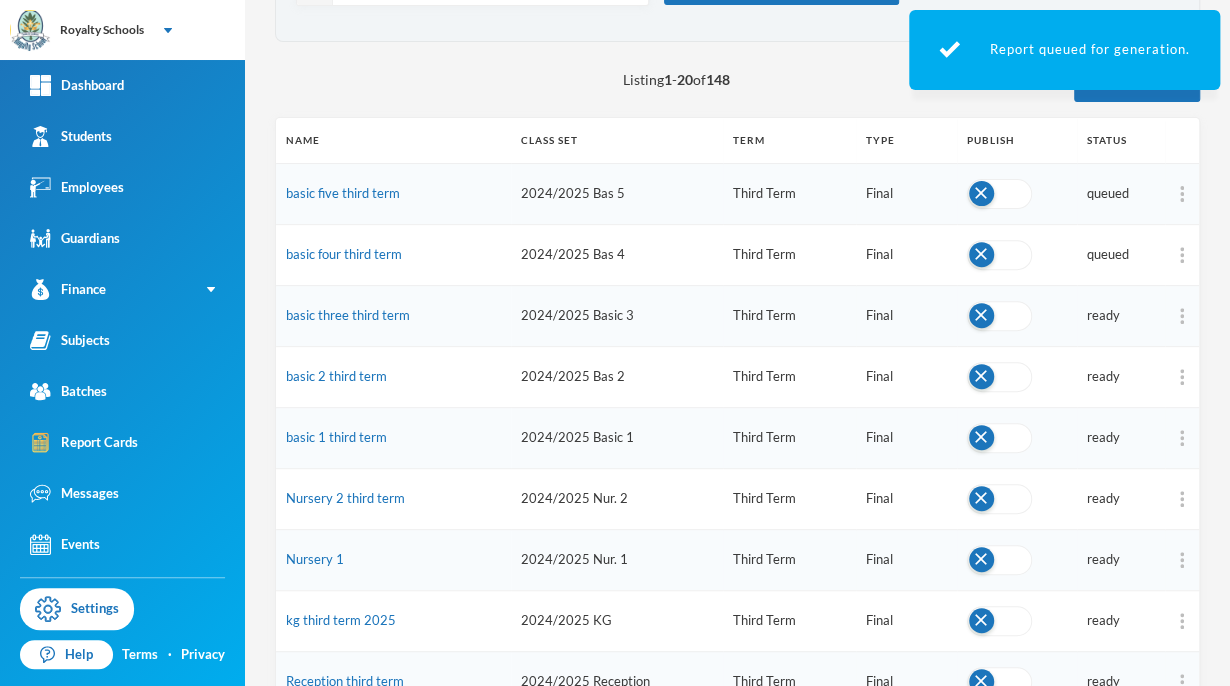 click at bounding box center [1182, 316] 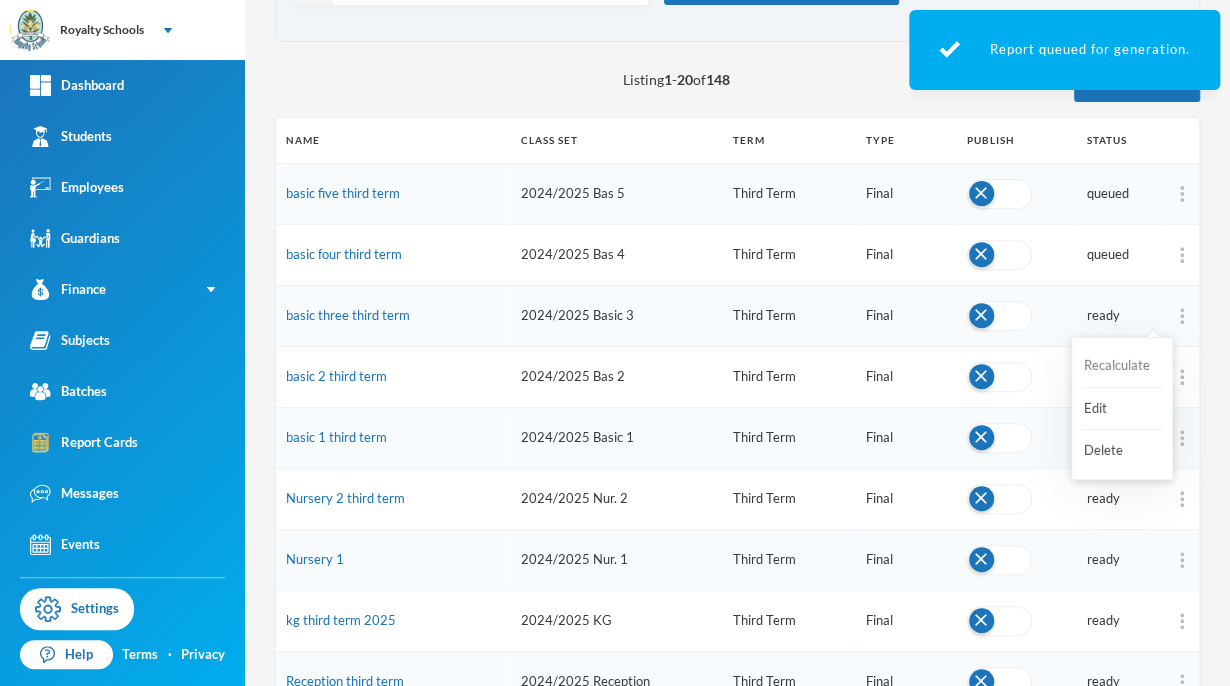 click on "Recalculate" at bounding box center (1122, 366) 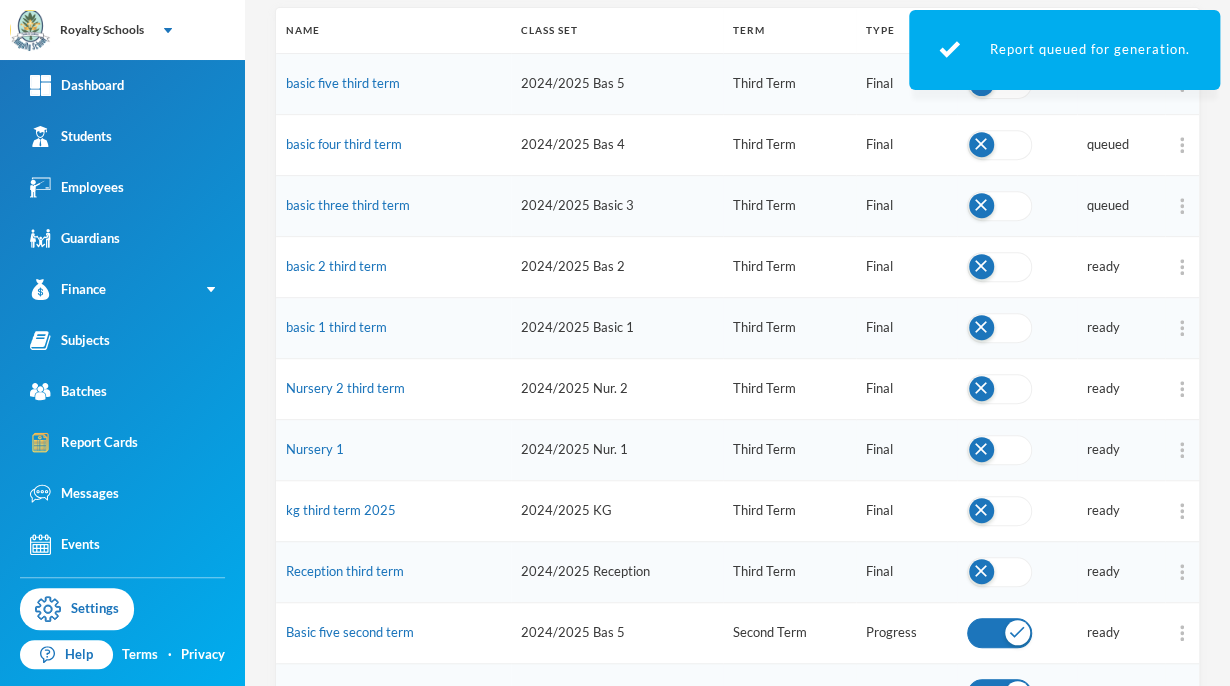 scroll, scrollTop: 284, scrollLeft: 0, axis: vertical 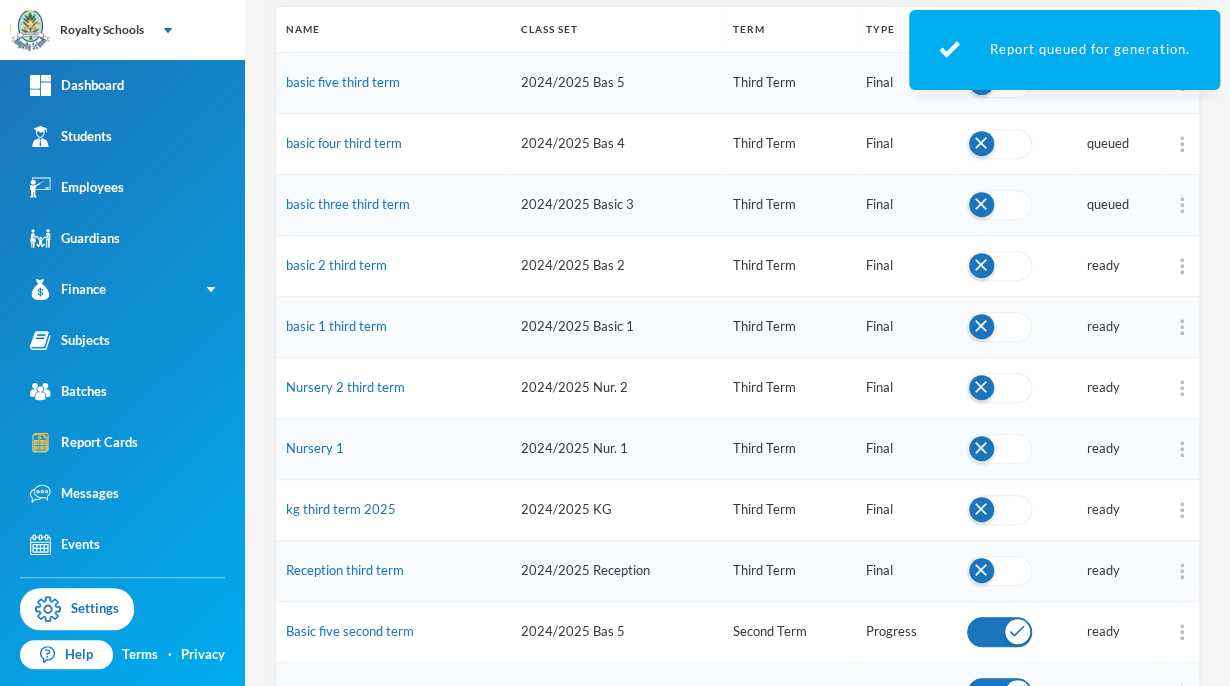 click at bounding box center (1182, 266) 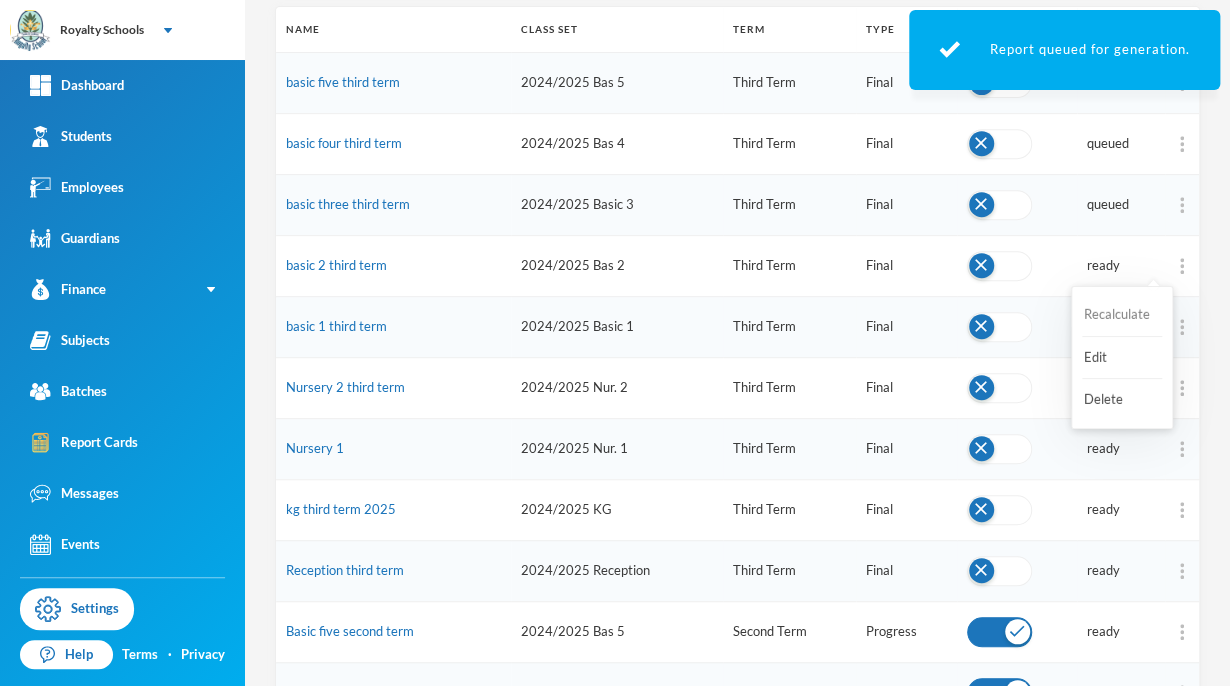 click on "Recalculate" at bounding box center (1122, 315) 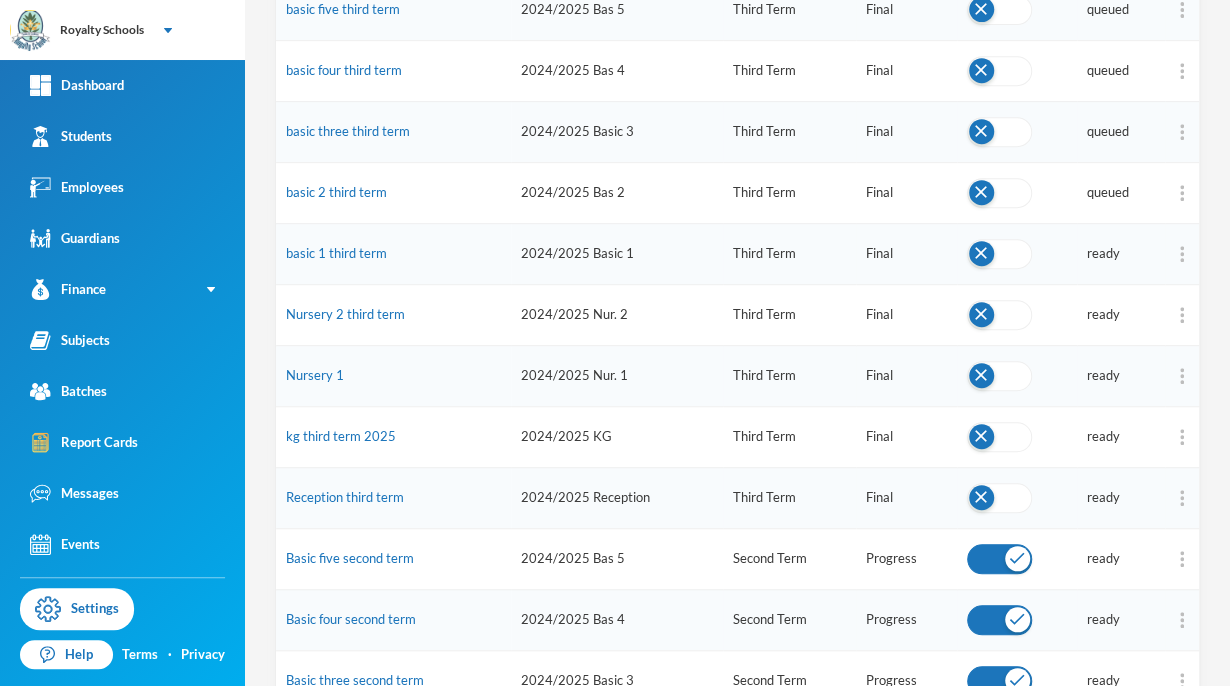 scroll, scrollTop: 358, scrollLeft: 0, axis: vertical 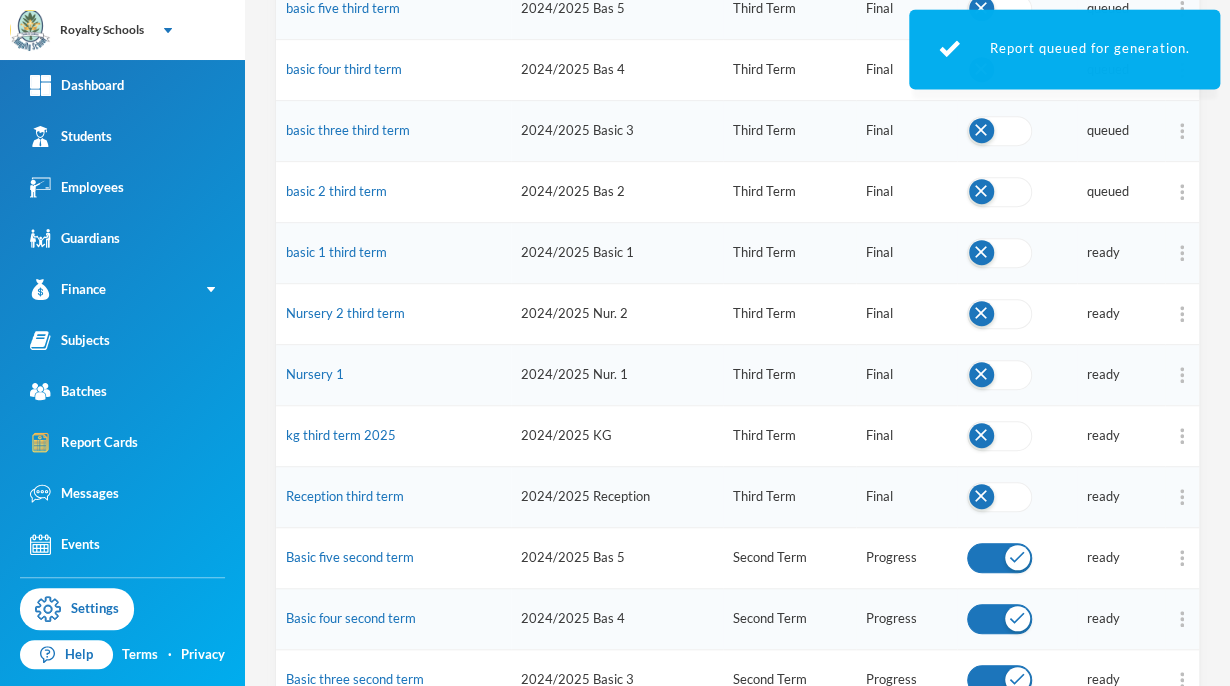 click at bounding box center [1182, 253] 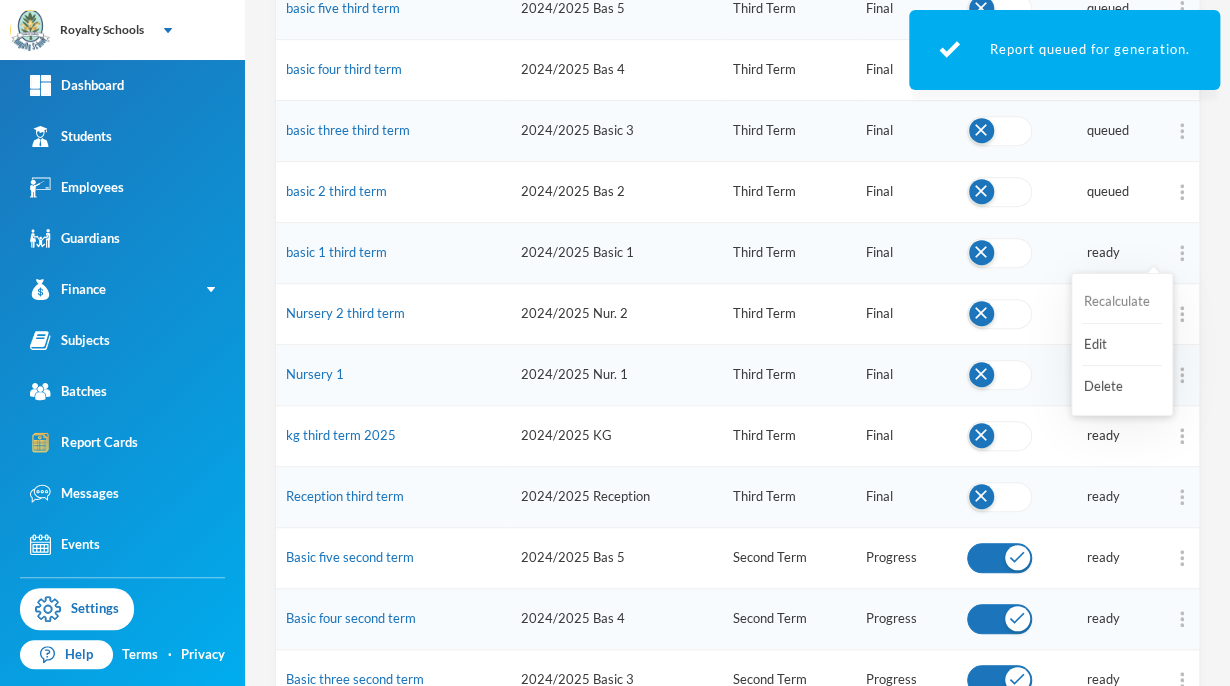 click on "Recalculate" at bounding box center (1122, 302) 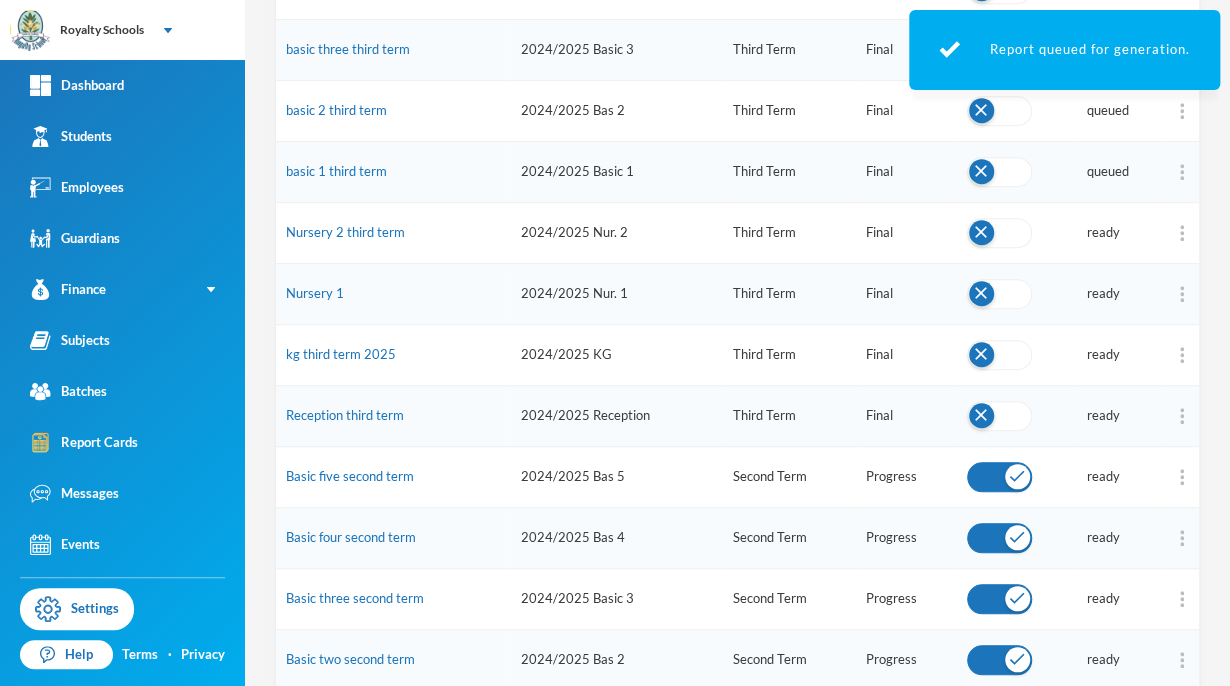 scroll, scrollTop: 445, scrollLeft: 0, axis: vertical 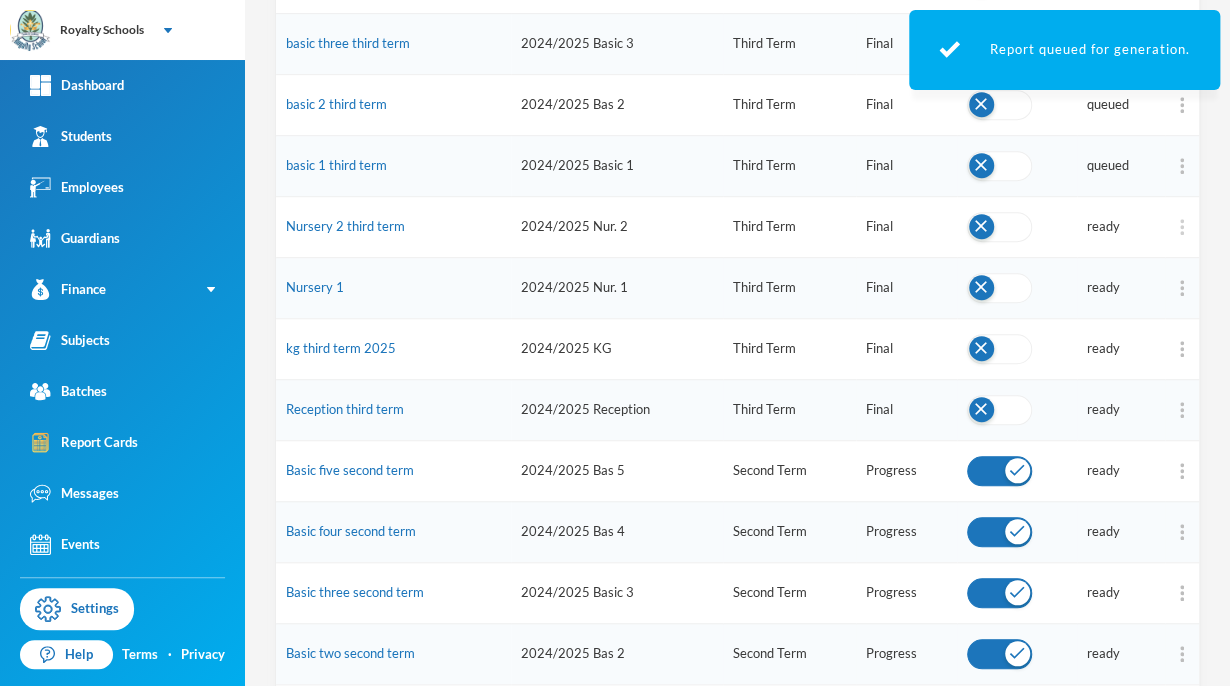 click at bounding box center (1182, 227) 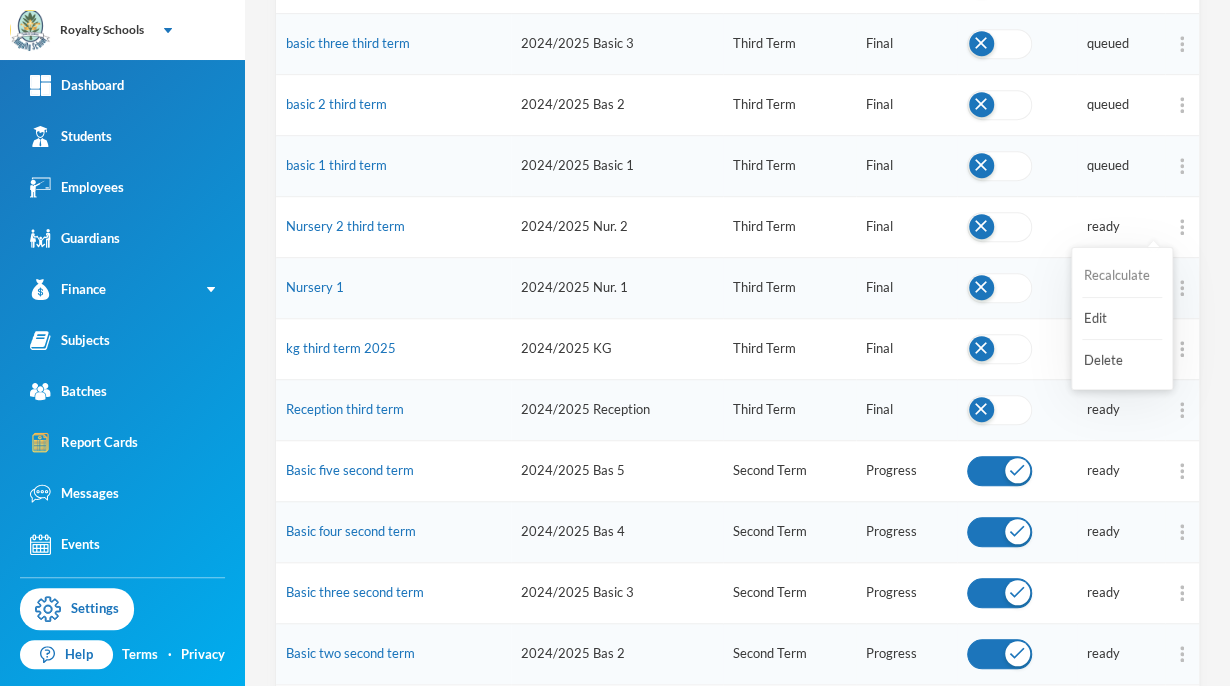 click on "Recalculate" at bounding box center [1122, 276] 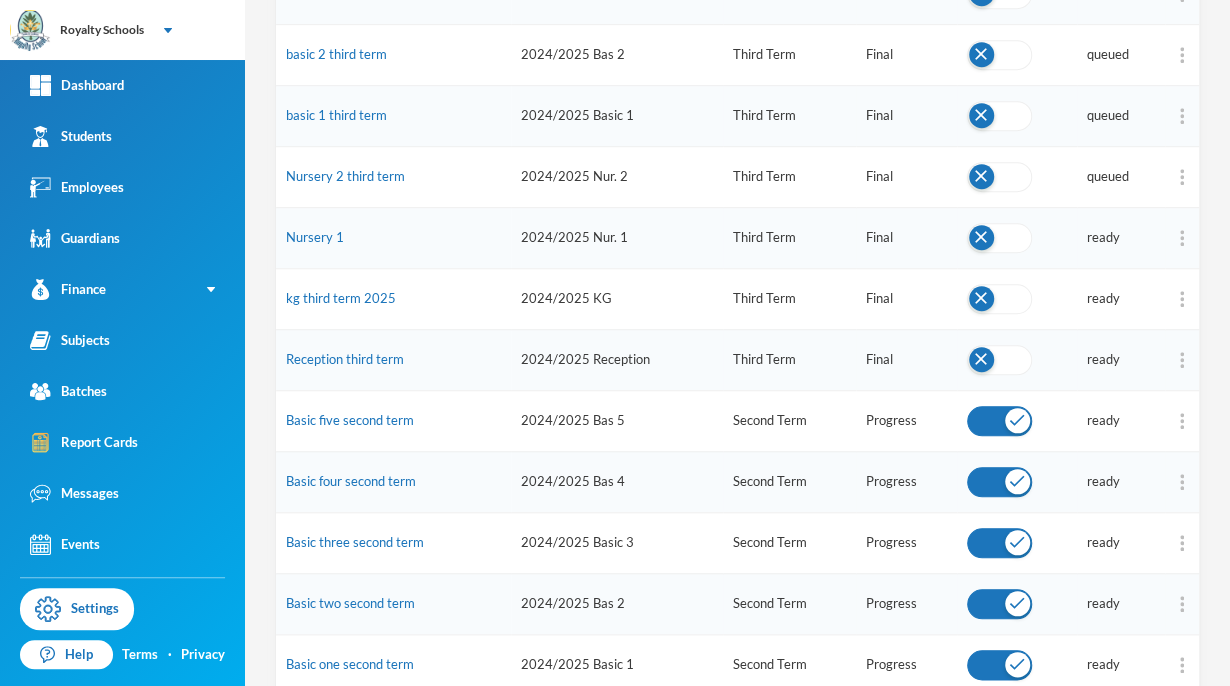 scroll, scrollTop: 496, scrollLeft: 0, axis: vertical 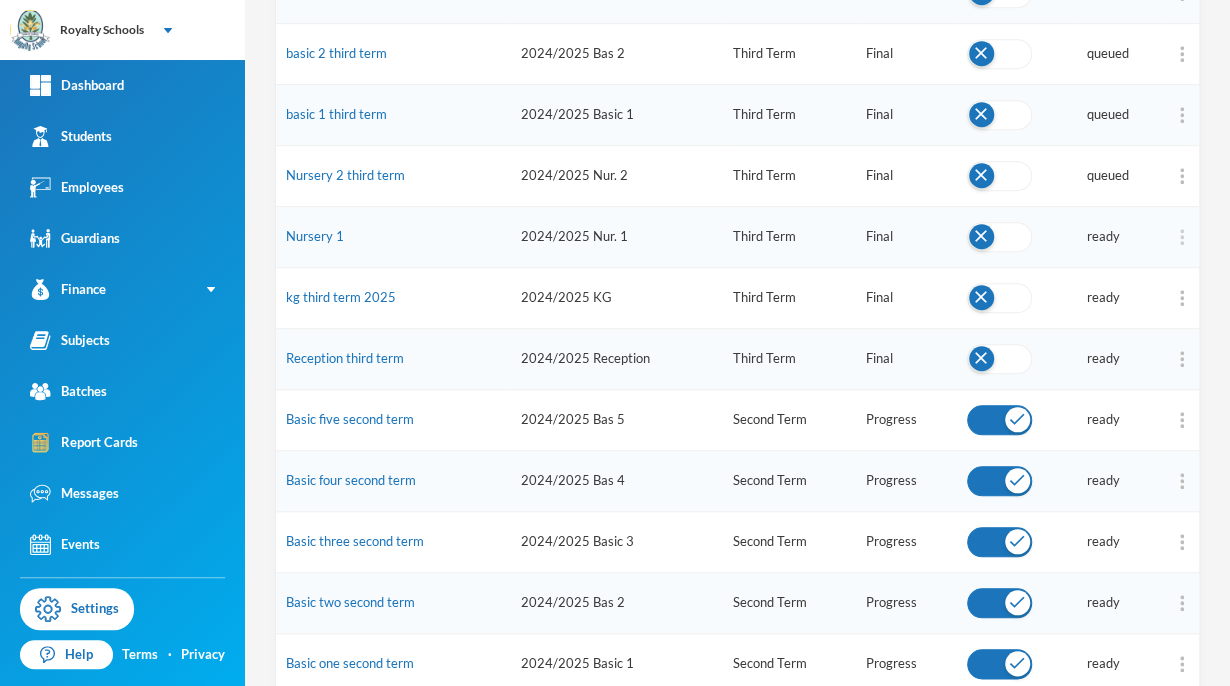click at bounding box center [1182, 237] 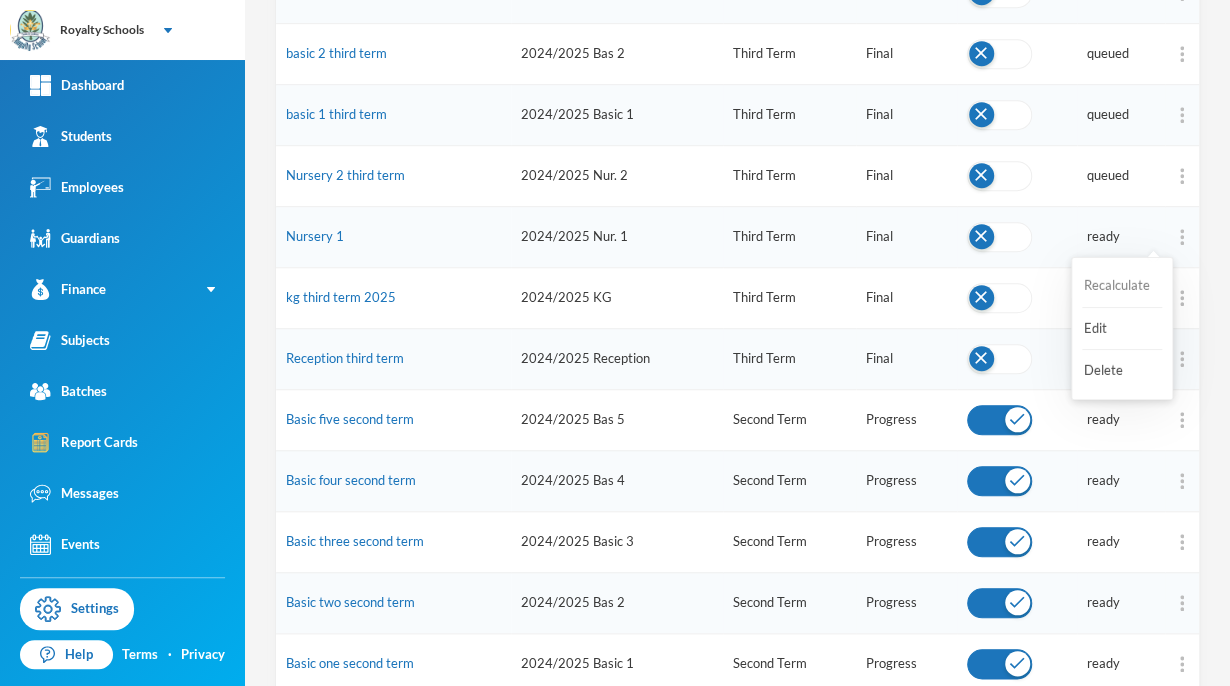 click on "Recalculate" at bounding box center (1122, 286) 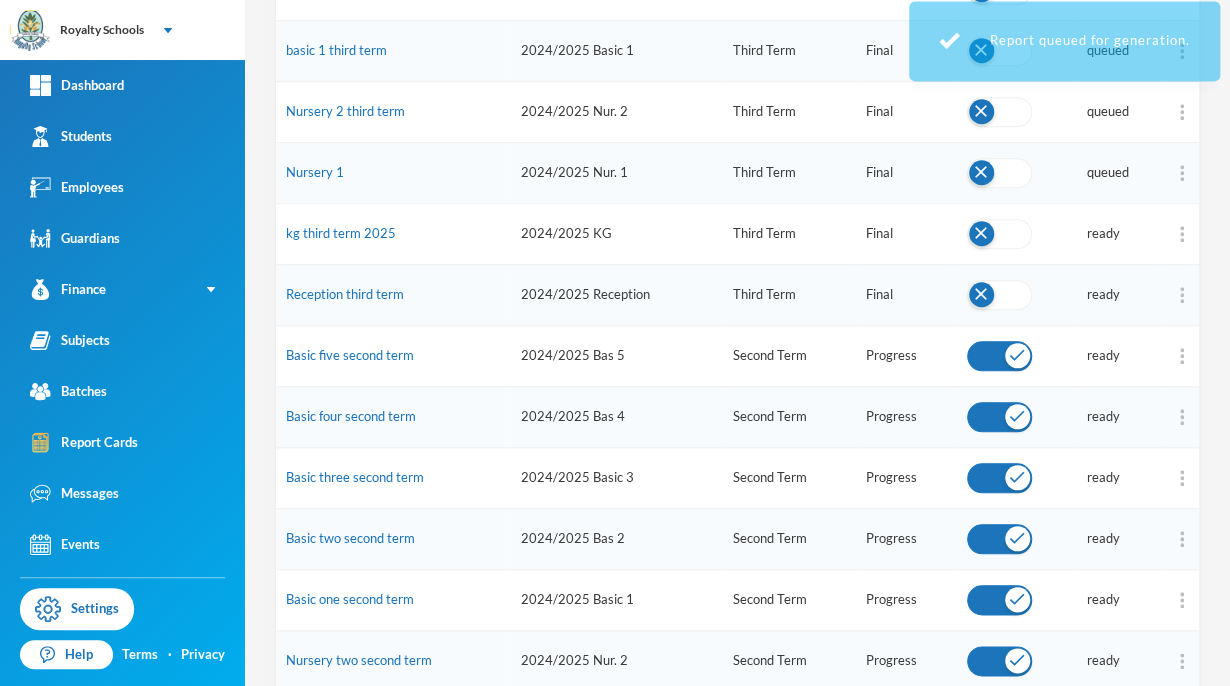 scroll, scrollTop: 561, scrollLeft: 0, axis: vertical 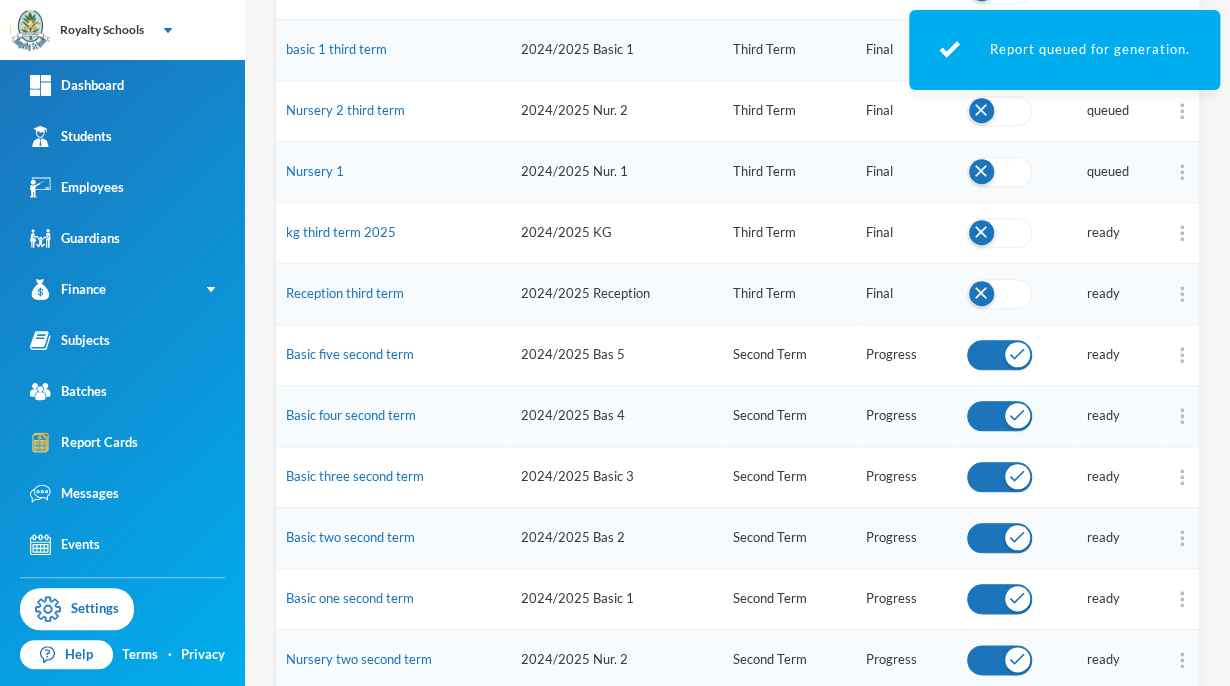 click at bounding box center (1182, 233) 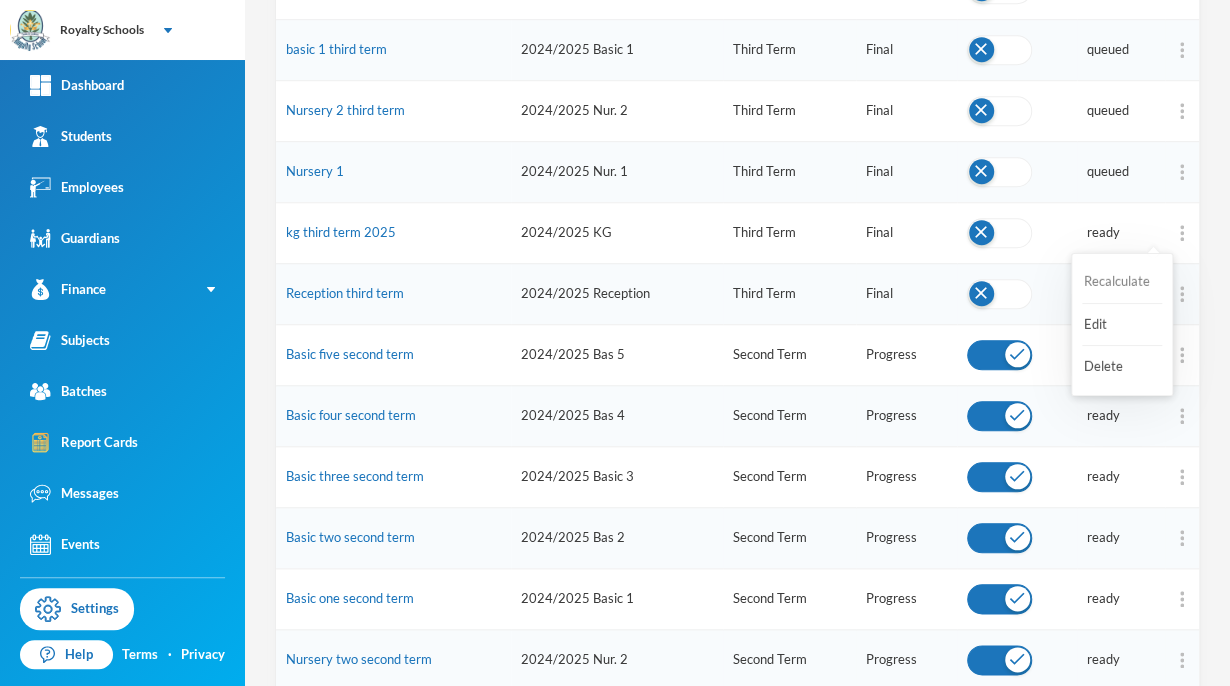 click on "Recalculate" at bounding box center [1122, 282] 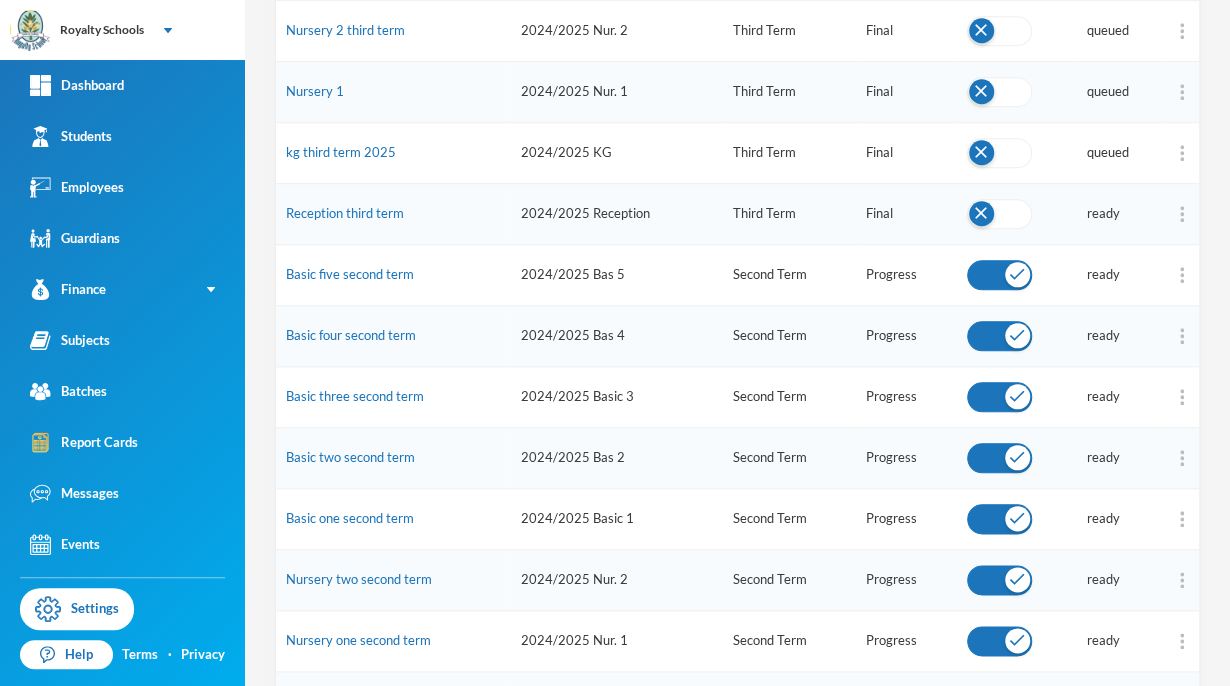 scroll, scrollTop: 642, scrollLeft: 0, axis: vertical 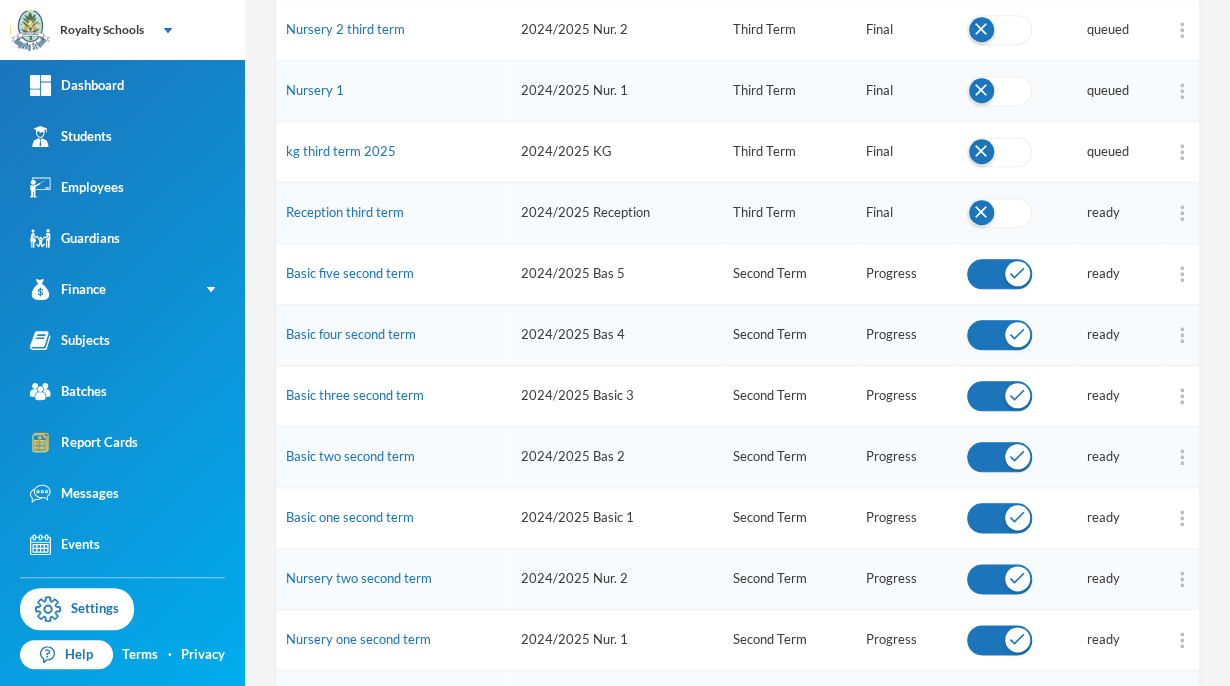 click at bounding box center (1182, 213) 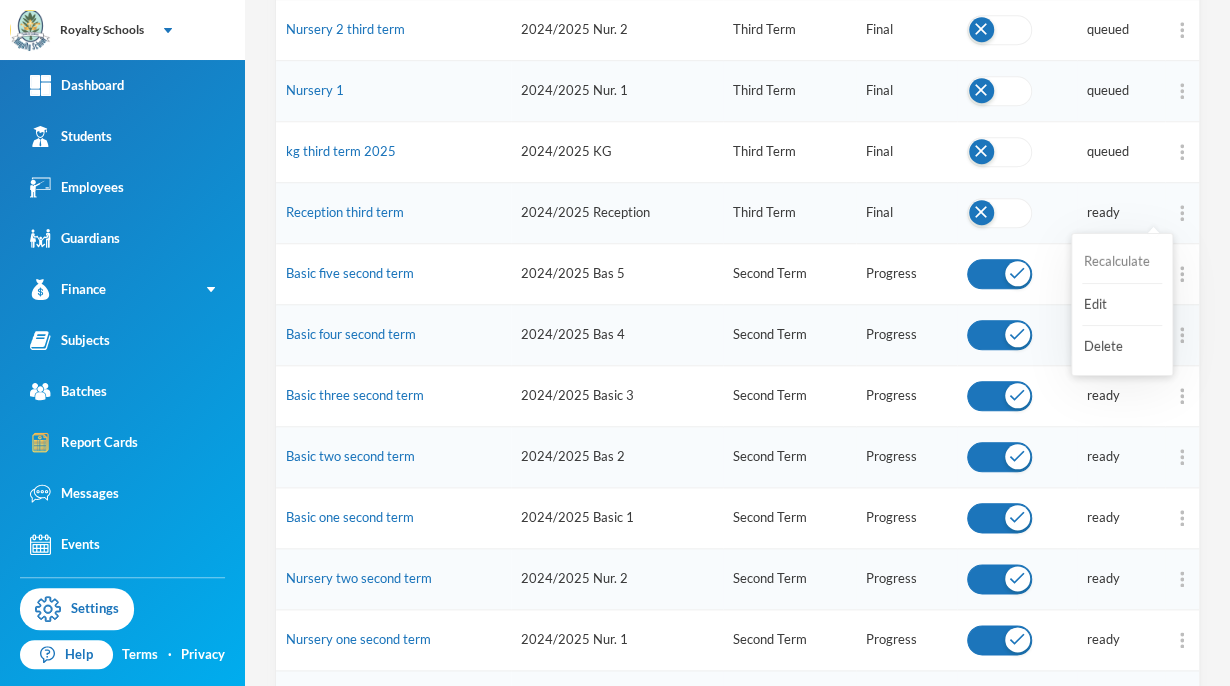 click on "Recalculate" at bounding box center (1122, 262) 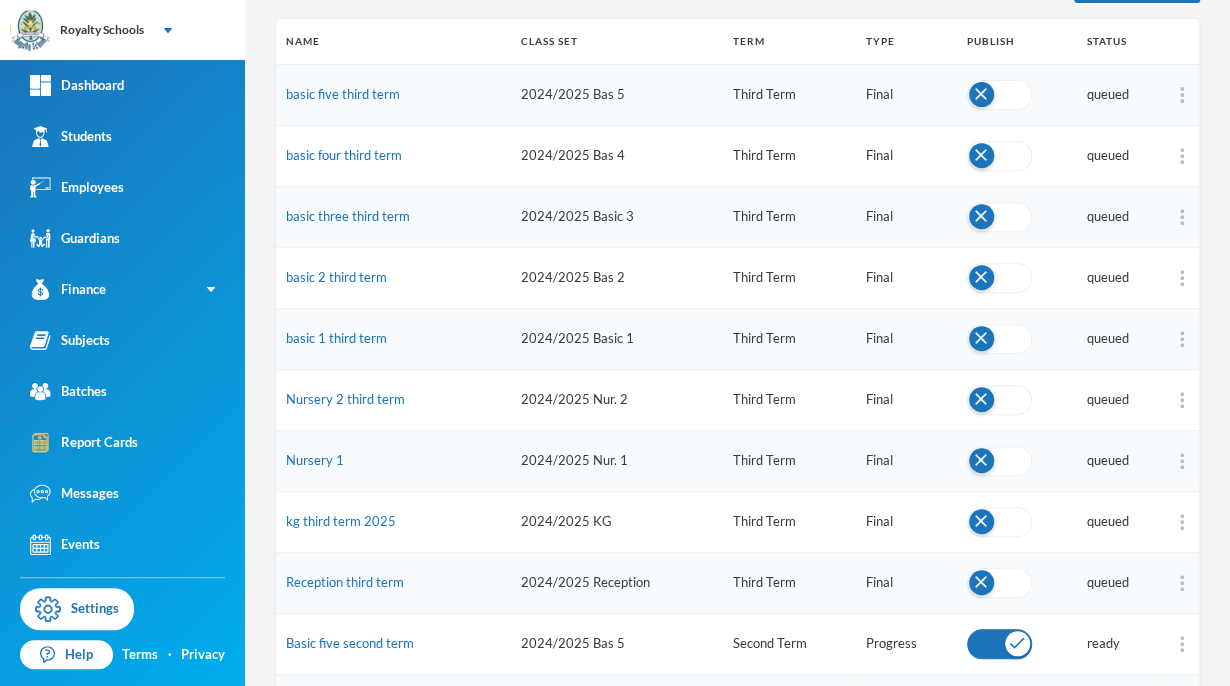 scroll, scrollTop: 277, scrollLeft: 0, axis: vertical 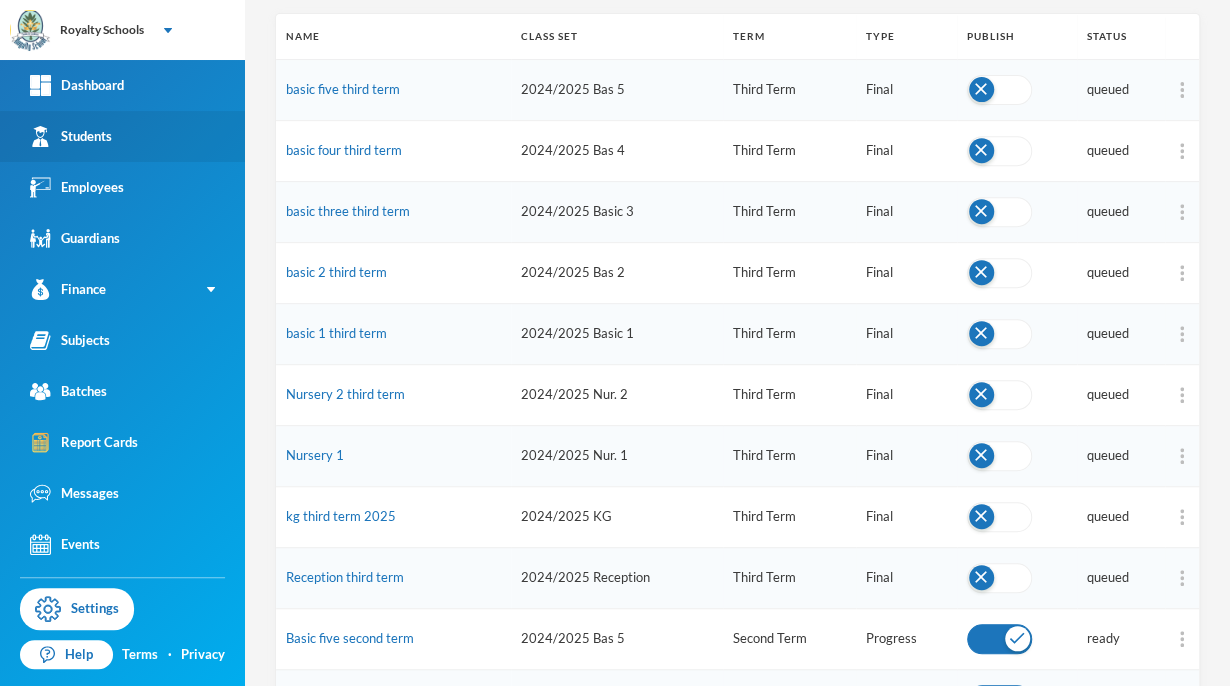 click on "Students" at bounding box center (71, 136) 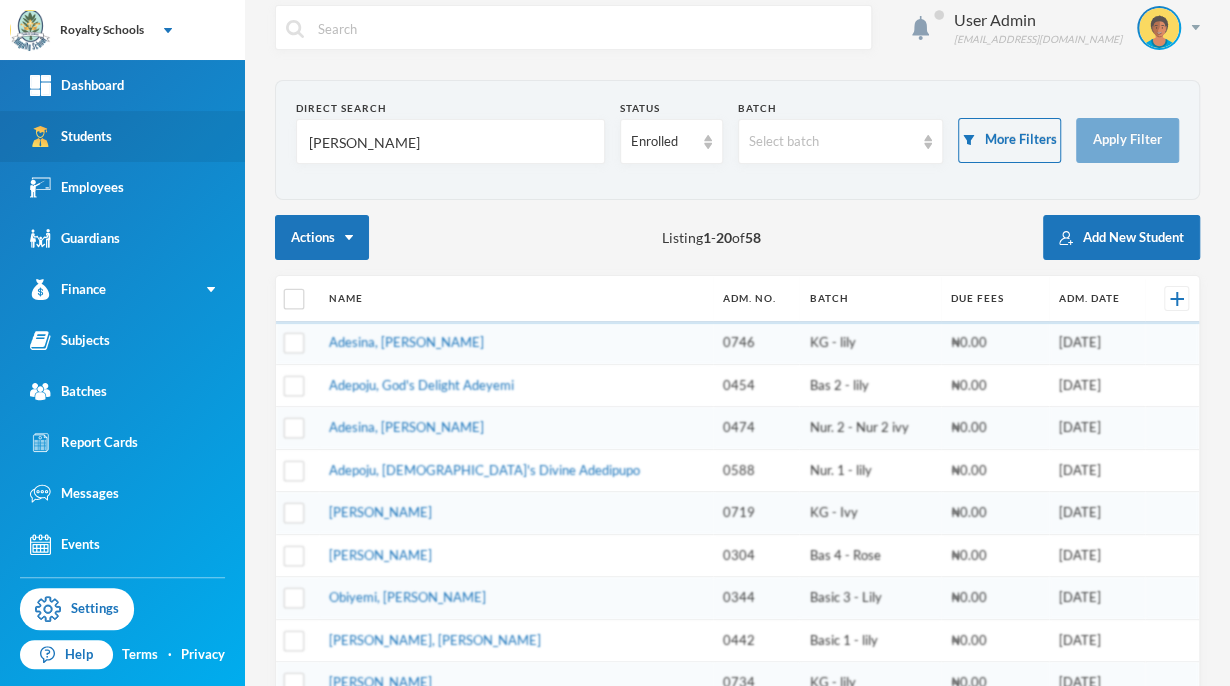 scroll, scrollTop: 0, scrollLeft: 0, axis: both 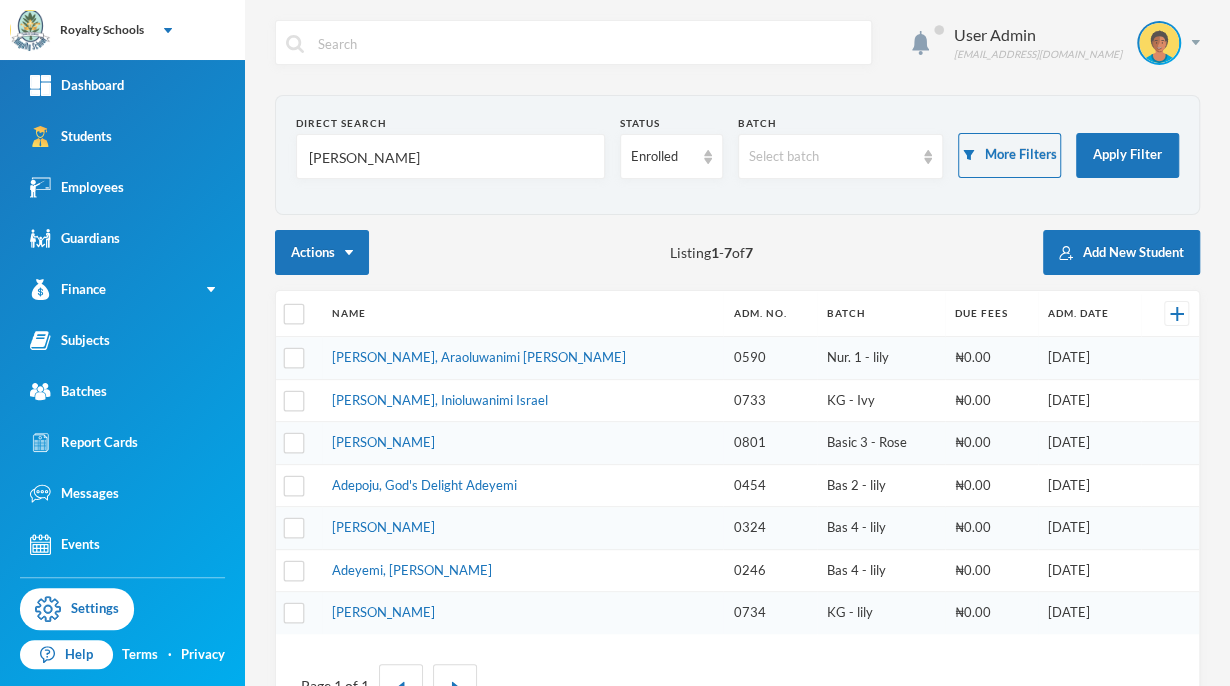 click on "[PERSON_NAME]" at bounding box center [450, 157] 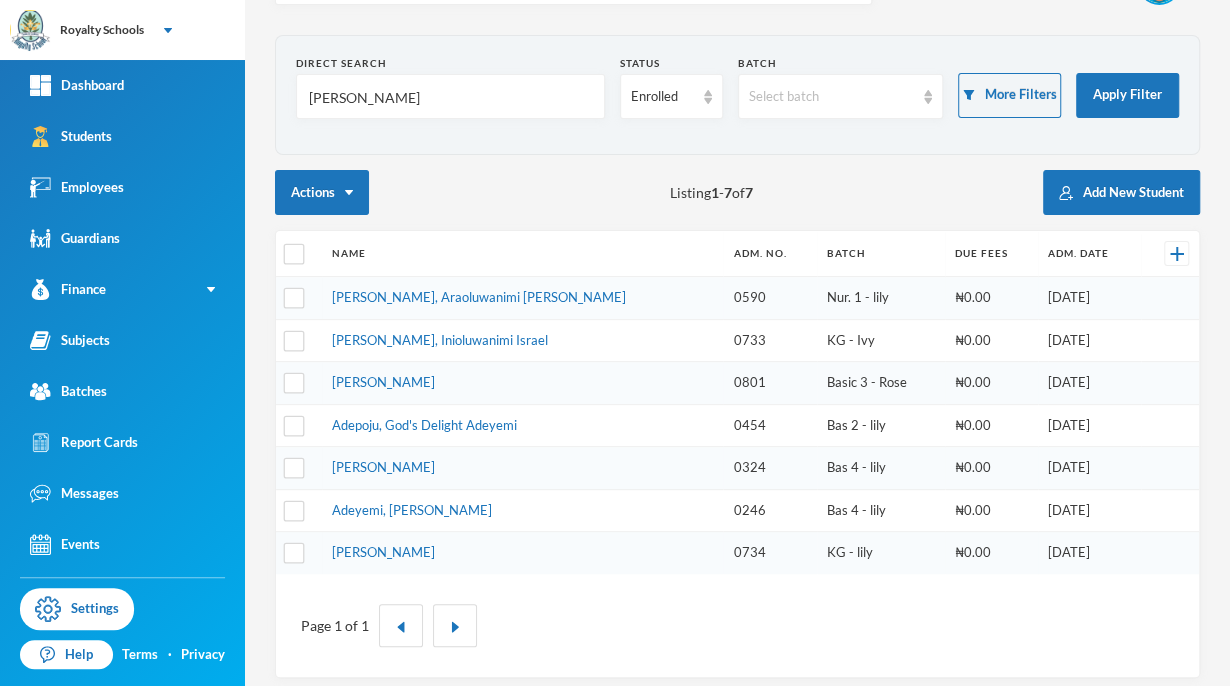 scroll, scrollTop: 65, scrollLeft: 0, axis: vertical 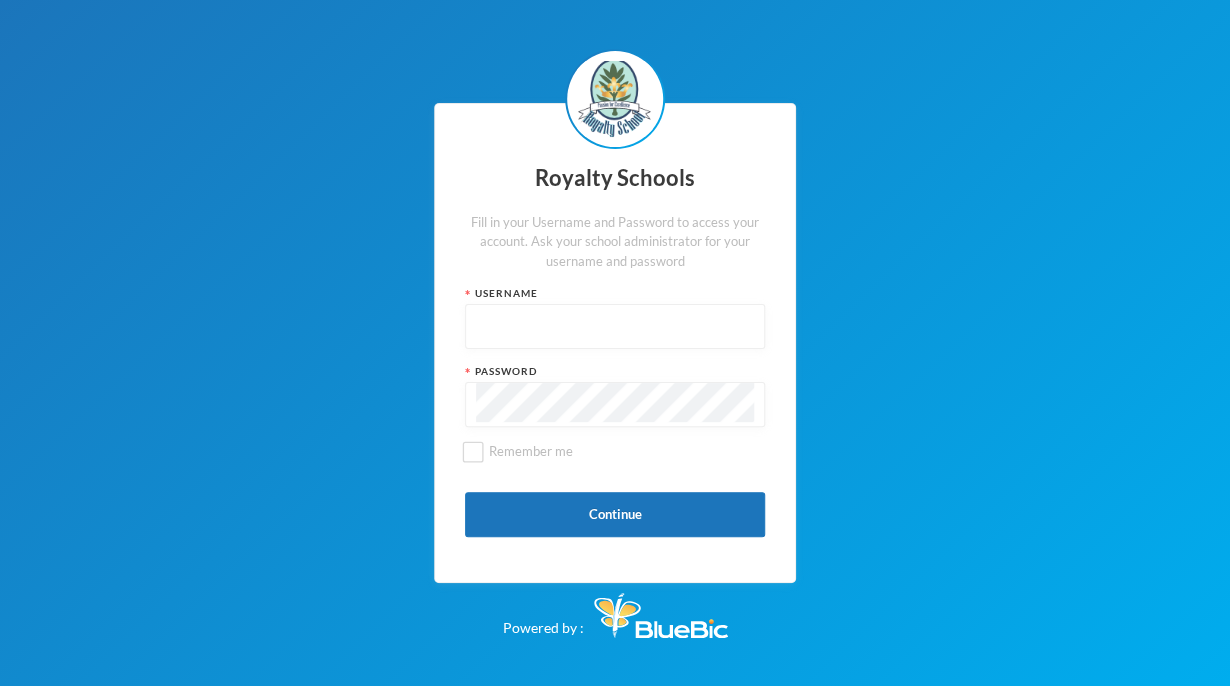 type on "admin" 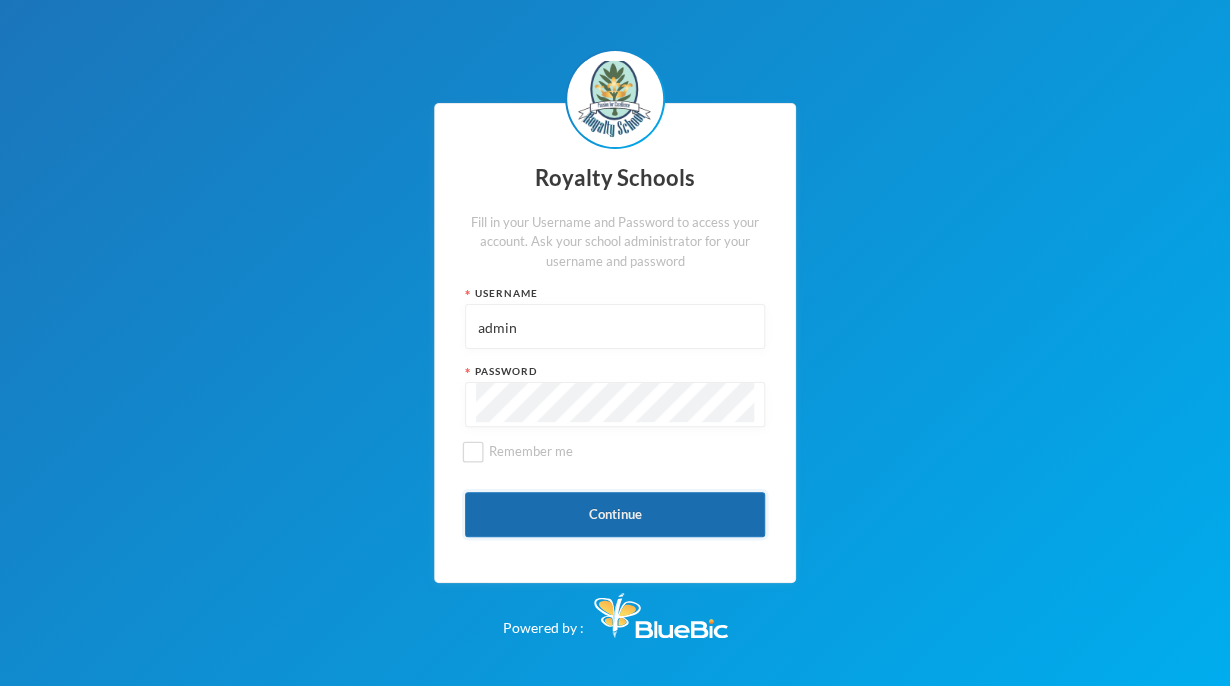 click on "Continue" at bounding box center (615, 514) 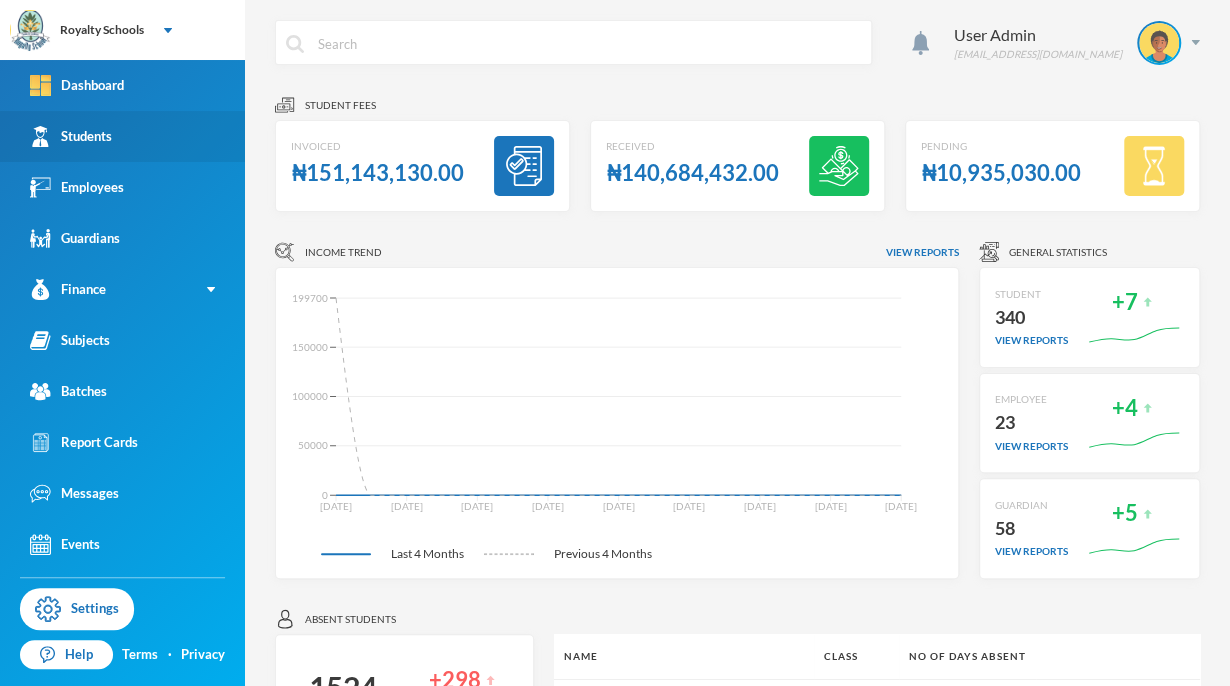 click on "Students" at bounding box center (122, 136) 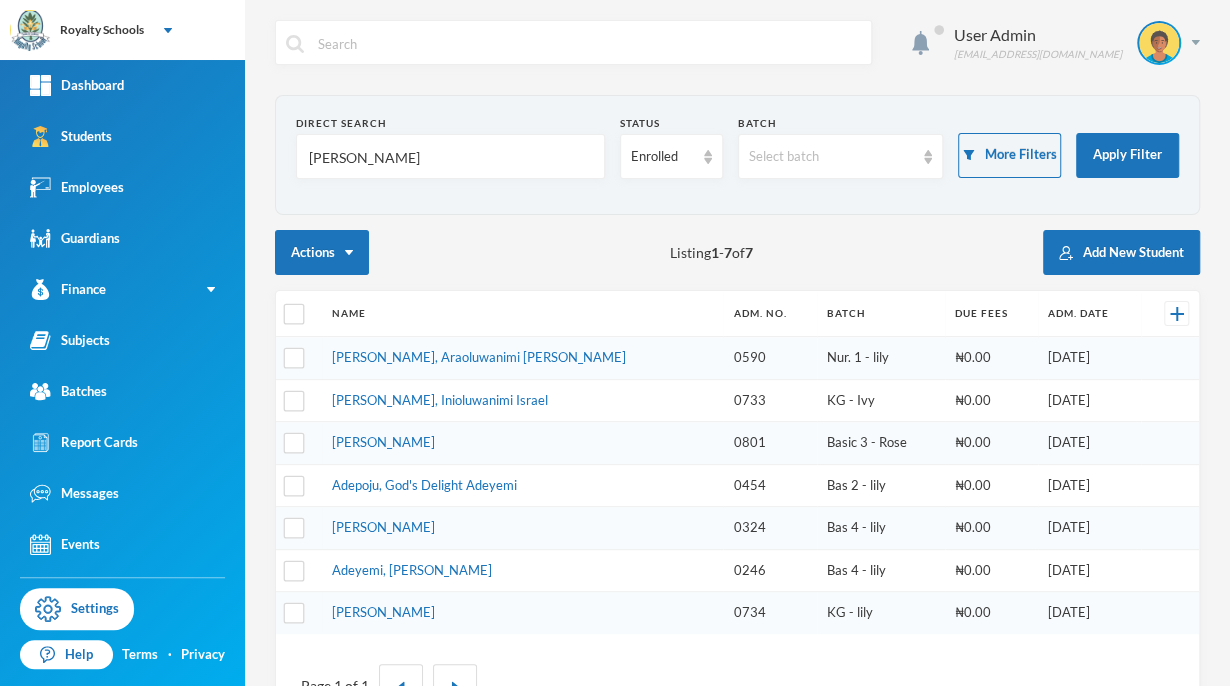 click on "[PERSON_NAME]" at bounding box center [450, 157] 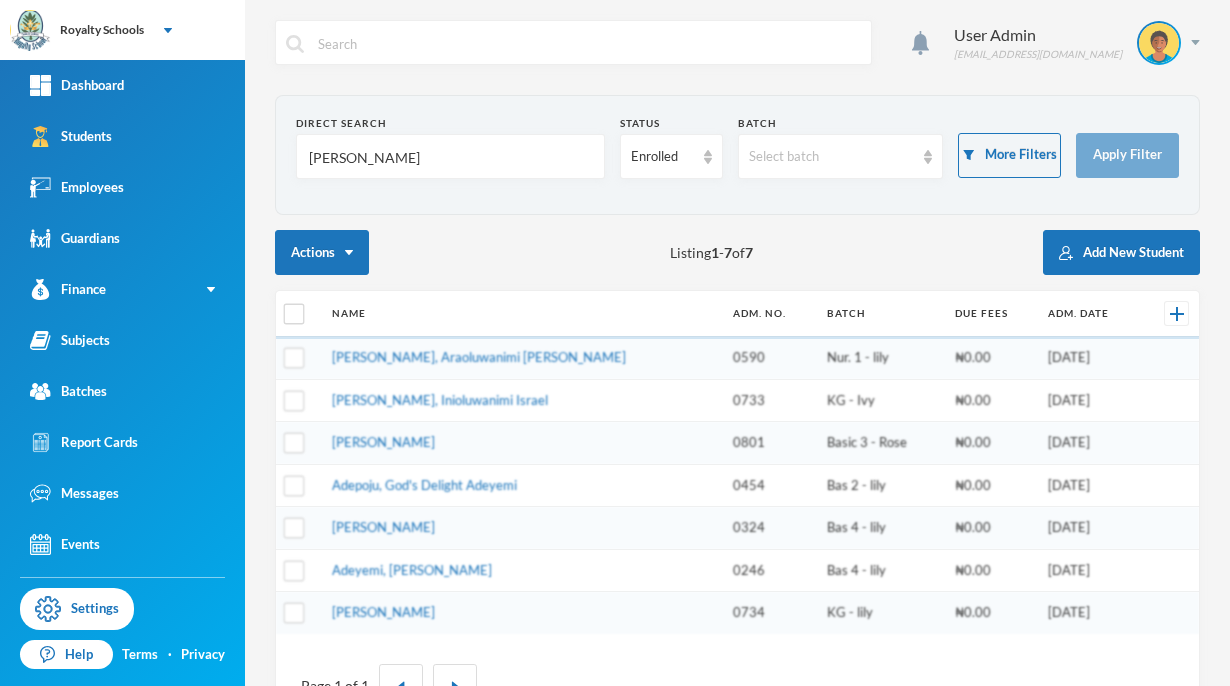 scroll, scrollTop: 0, scrollLeft: 0, axis: both 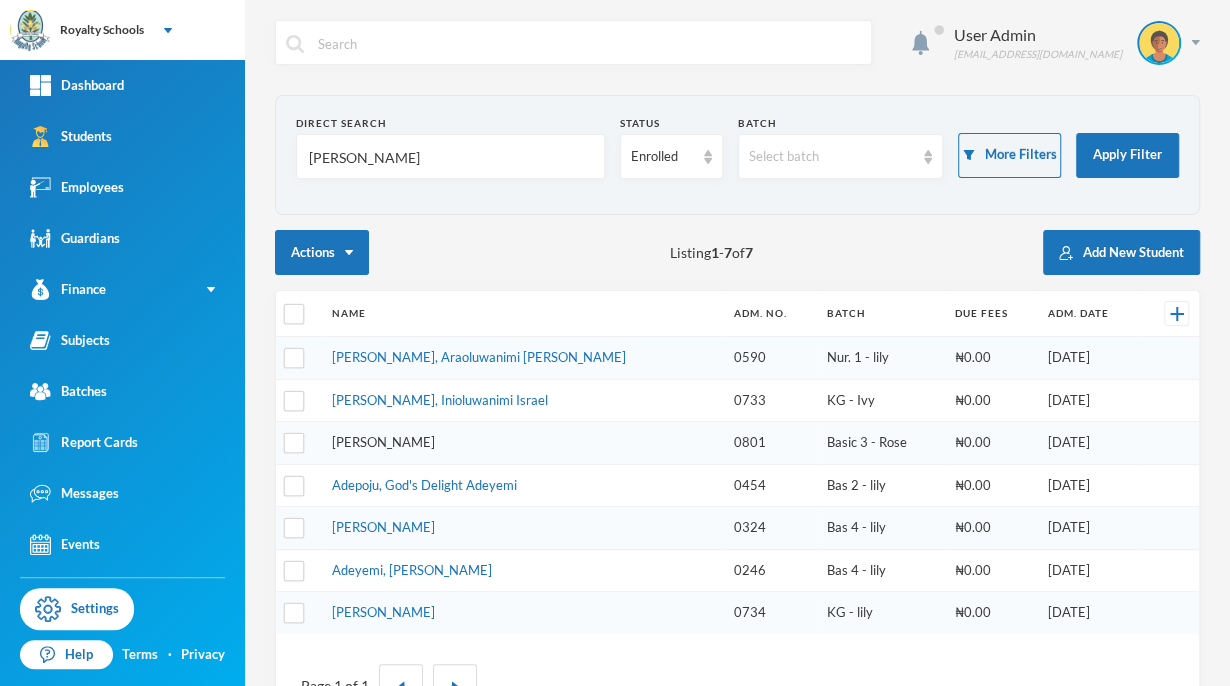 click on "[PERSON_NAME]" at bounding box center [383, 442] 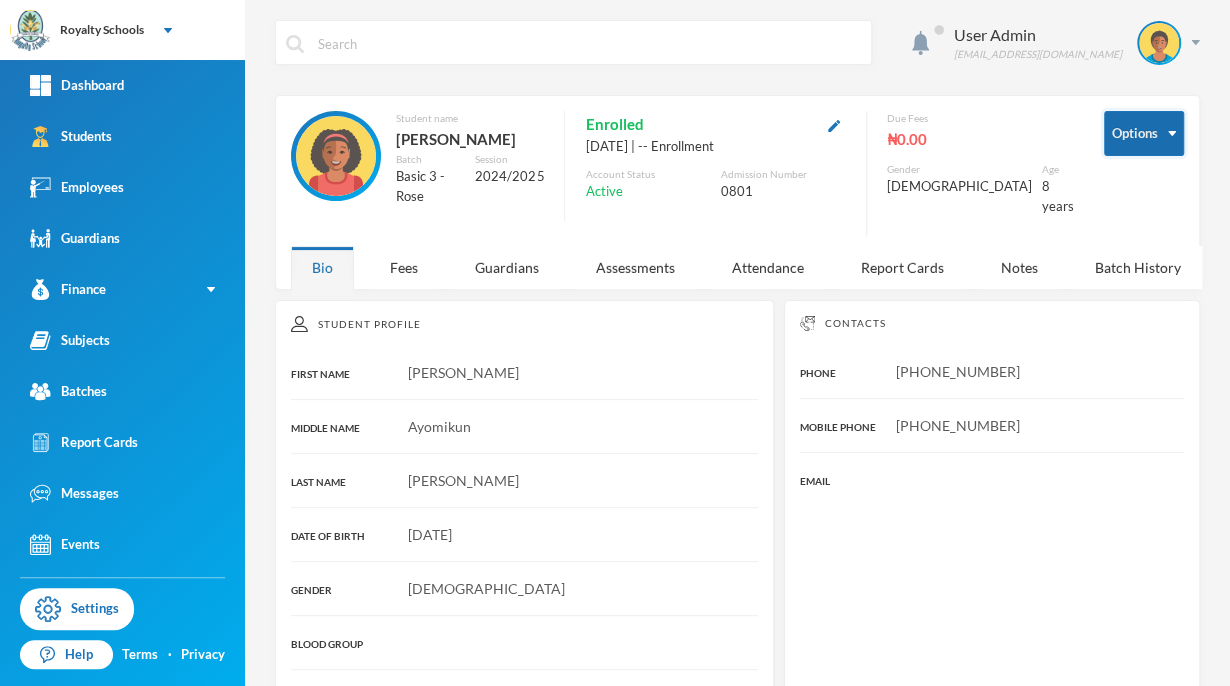 click on "Options" at bounding box center [1144, 133] 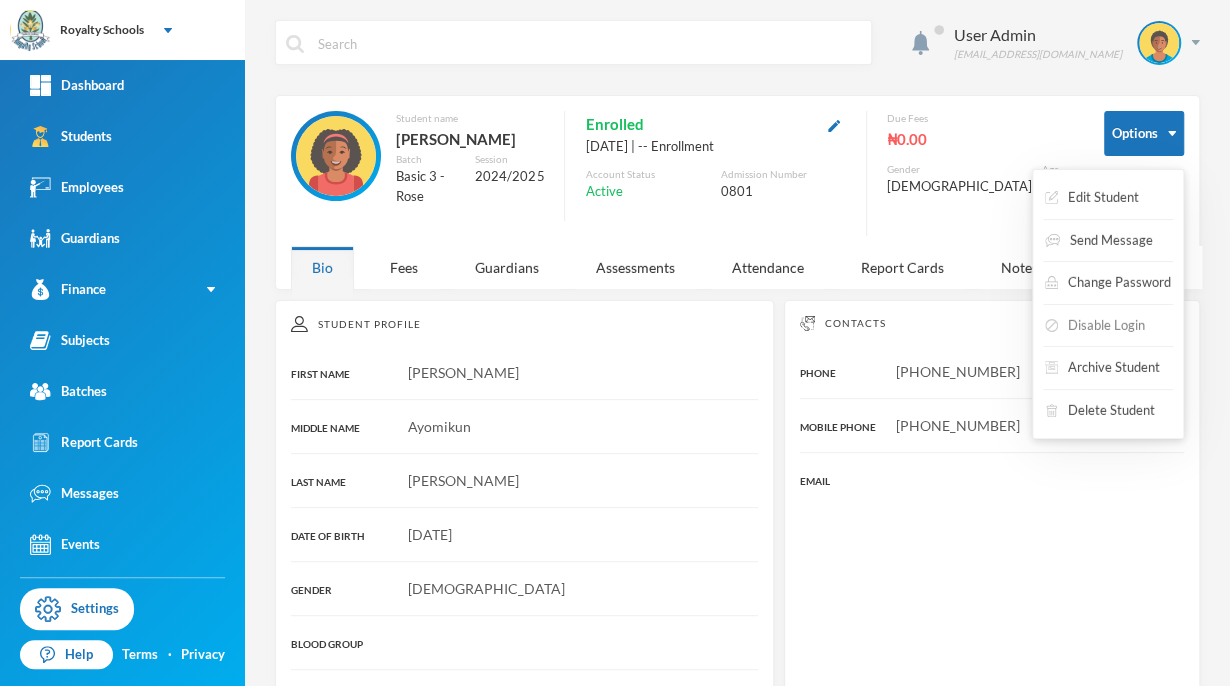 click on "Disable Login" at bounding box center [1095, 326] 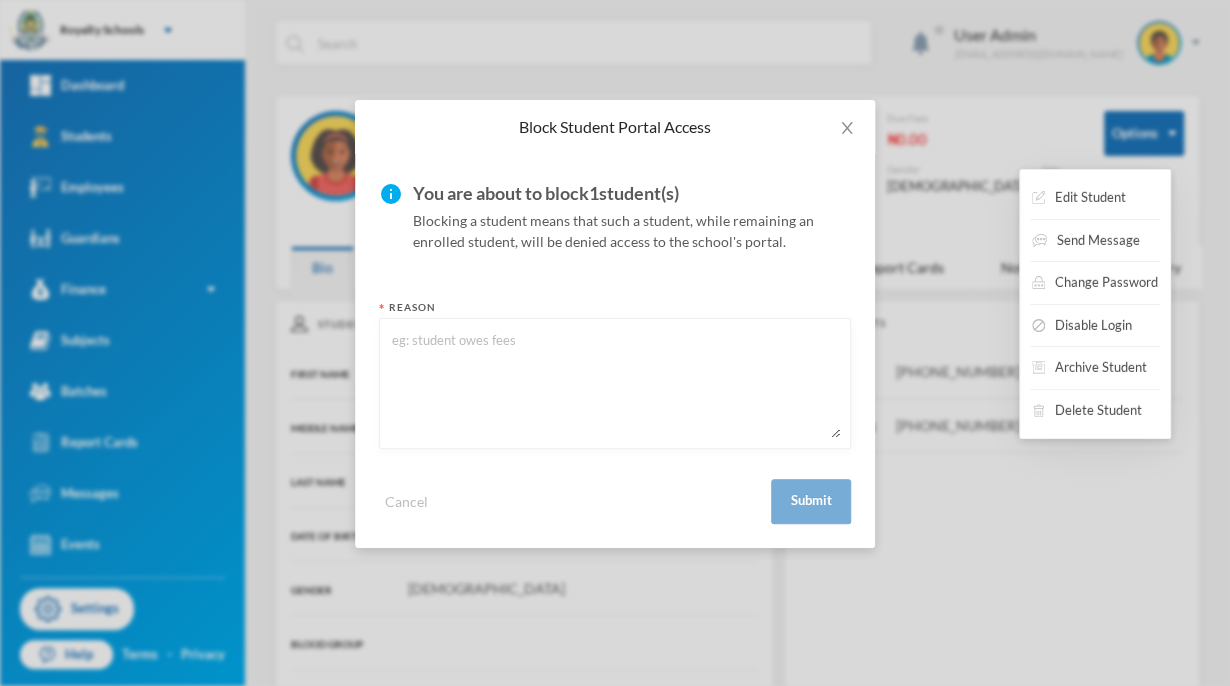 click at bounding box center [615, 383] 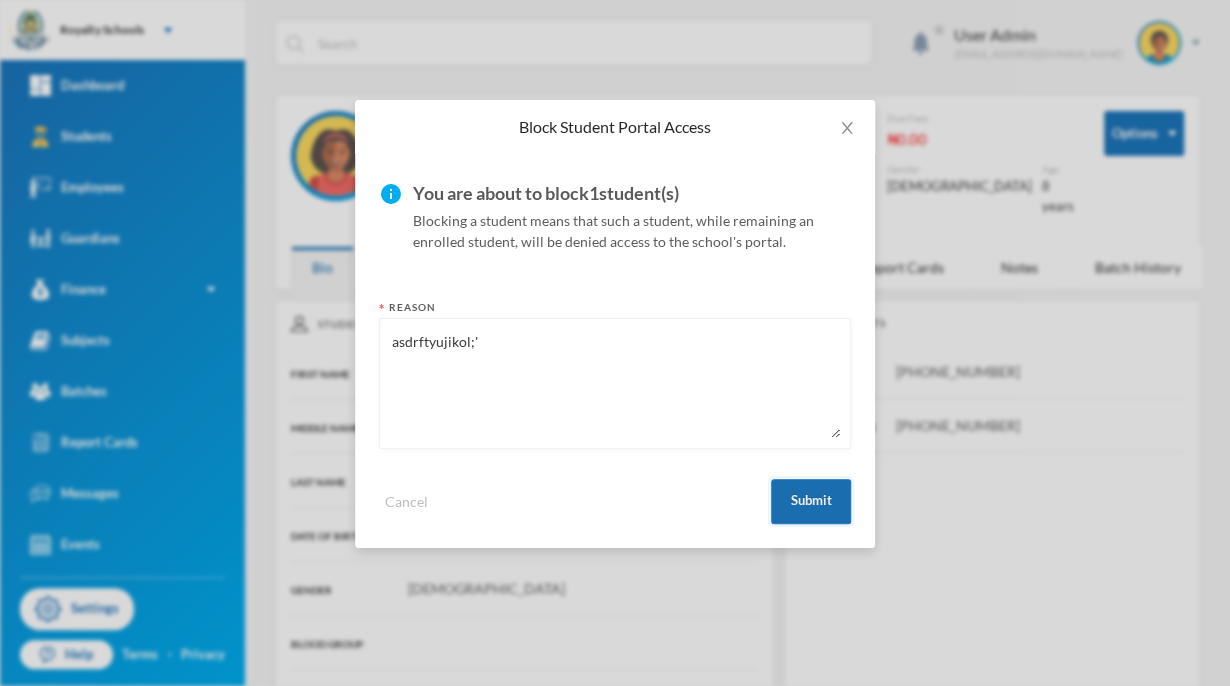 type on "asdrftyujikol;'" 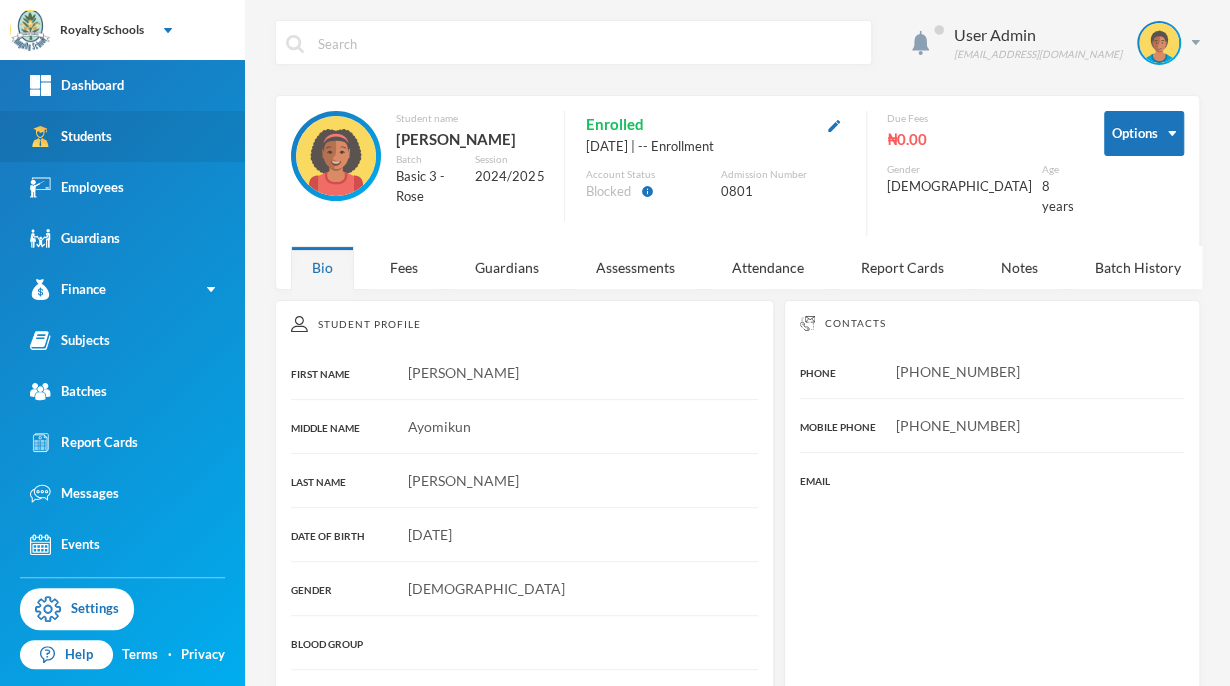 click on "Students" at bounding box center [122, 136] 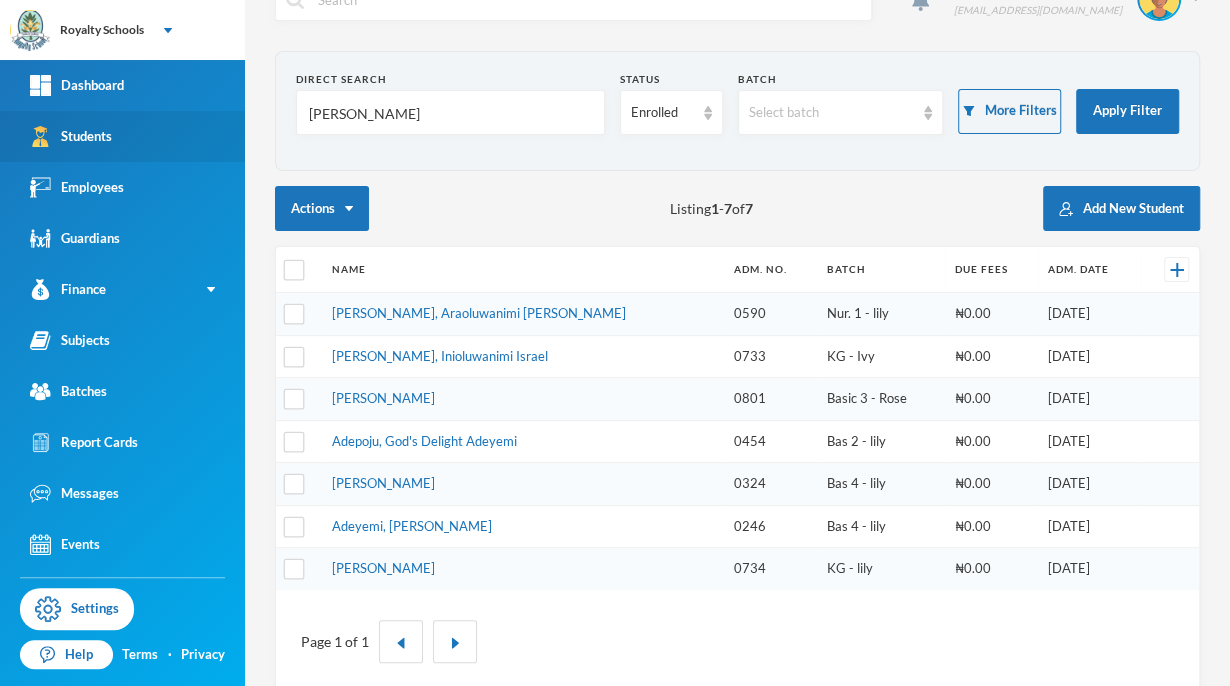 scroll, scrollTop: 65, scrollLeft: 0, axis: vertical 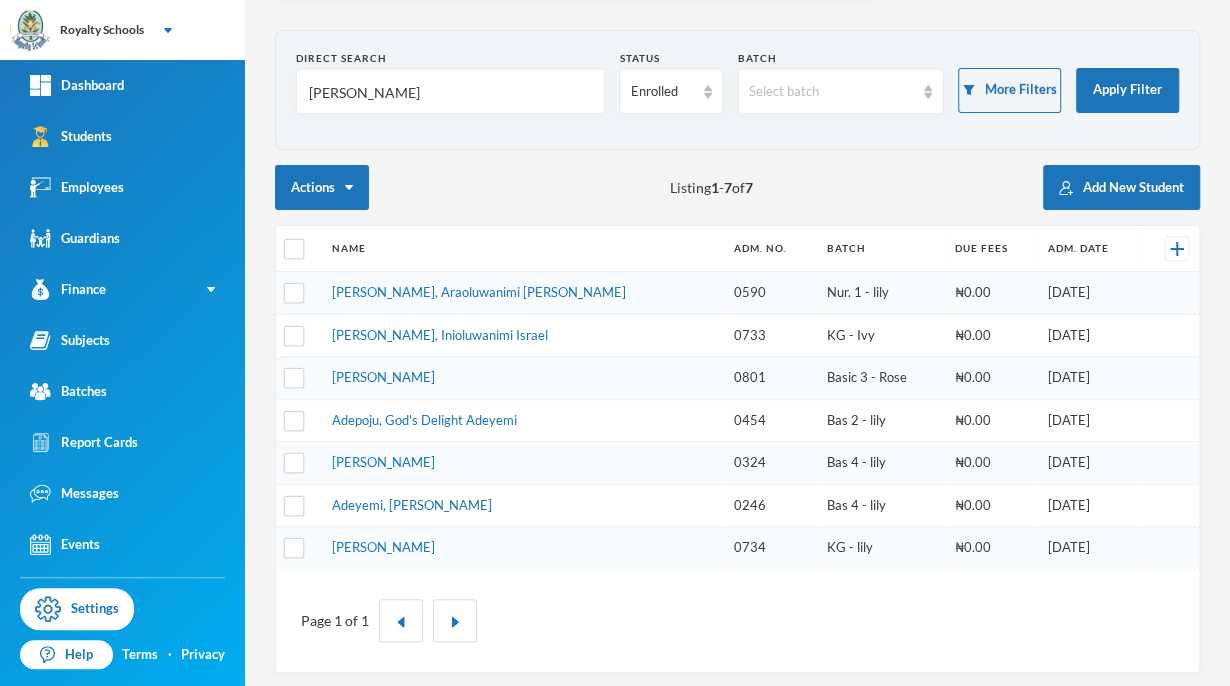 click on "[PERSON_NAME]" at bounding box center (450, 92) 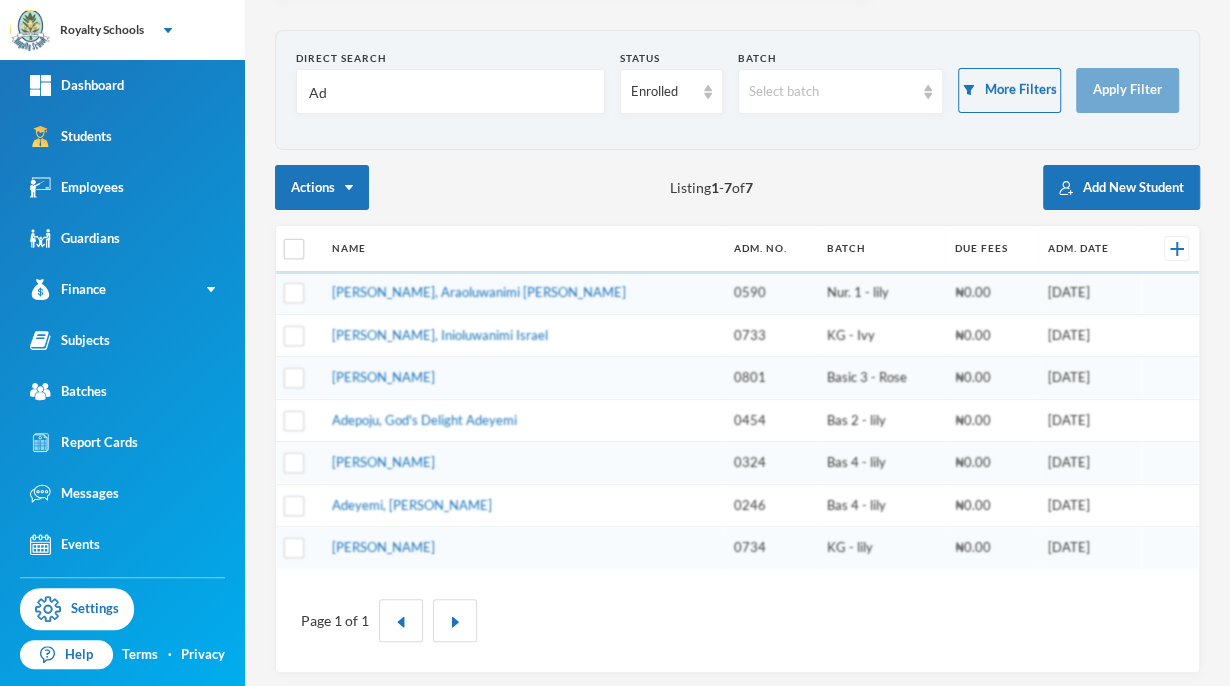 type on "A" 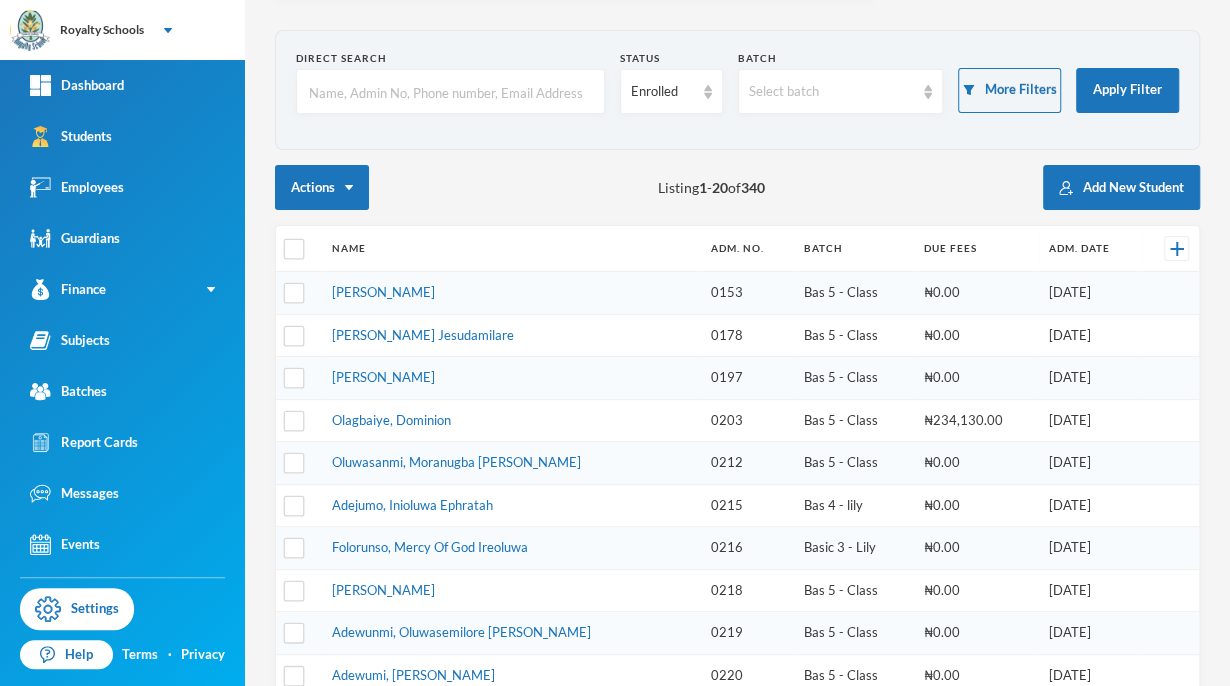 click at bounding box center [450, 92] 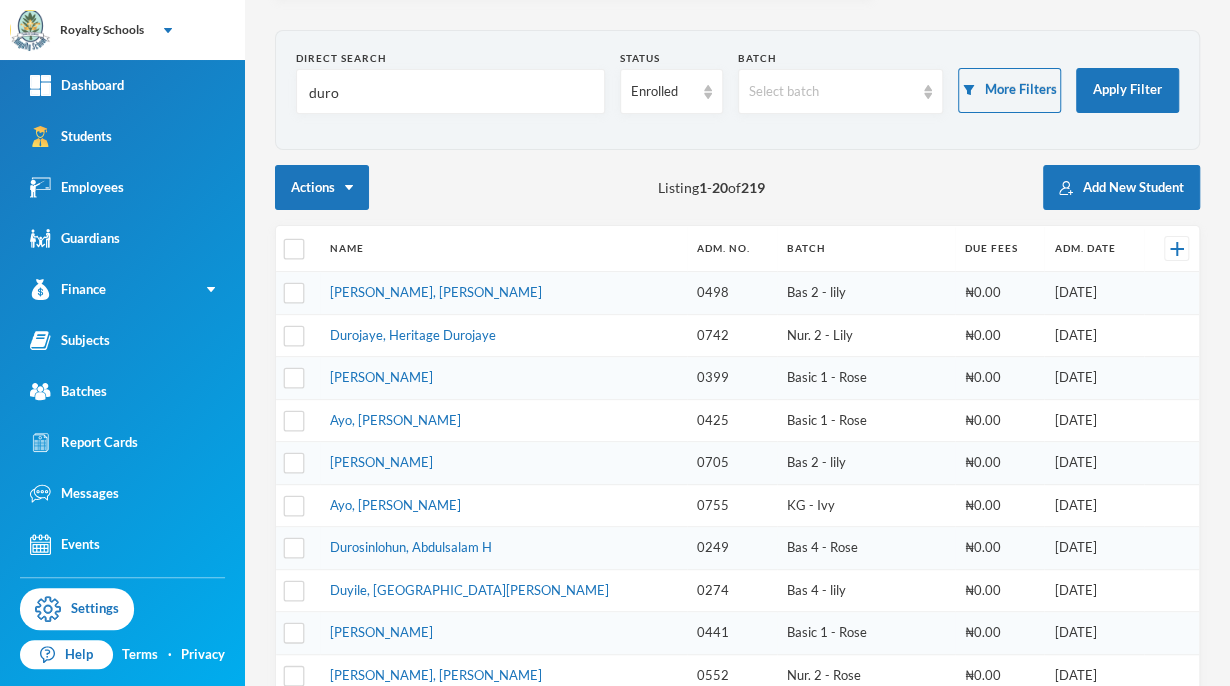 scroll, scrollTop: 0, scrollLeft: 0, axis: both 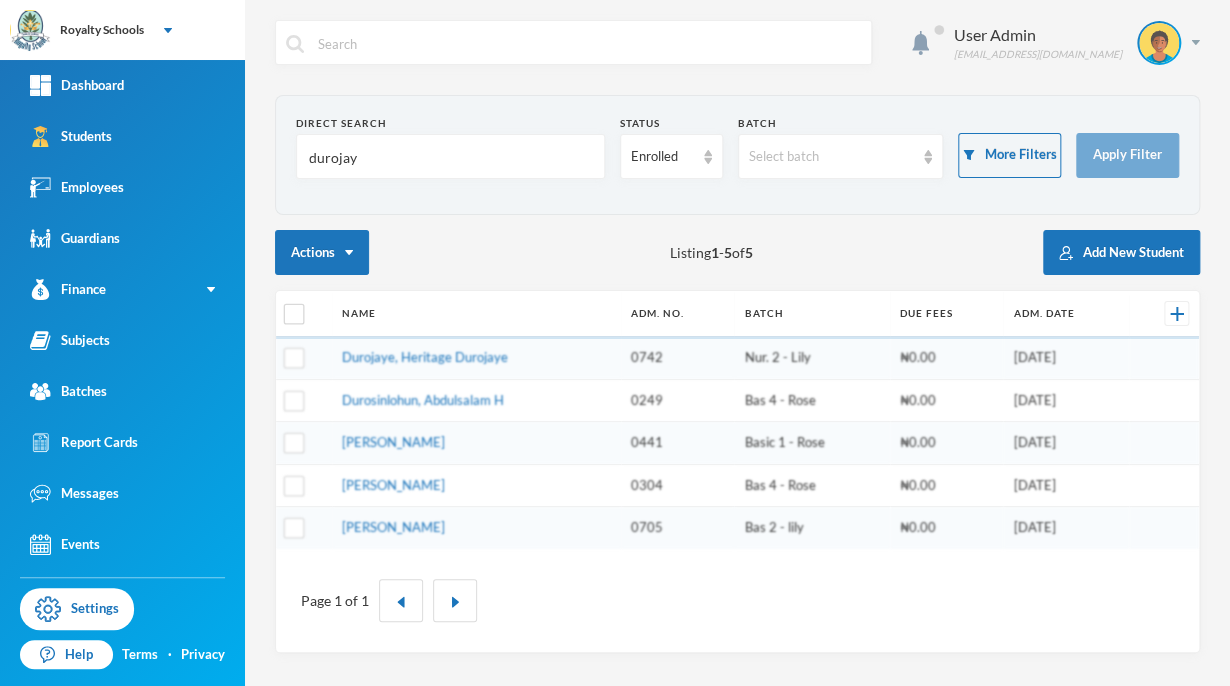 type on "durojaye" 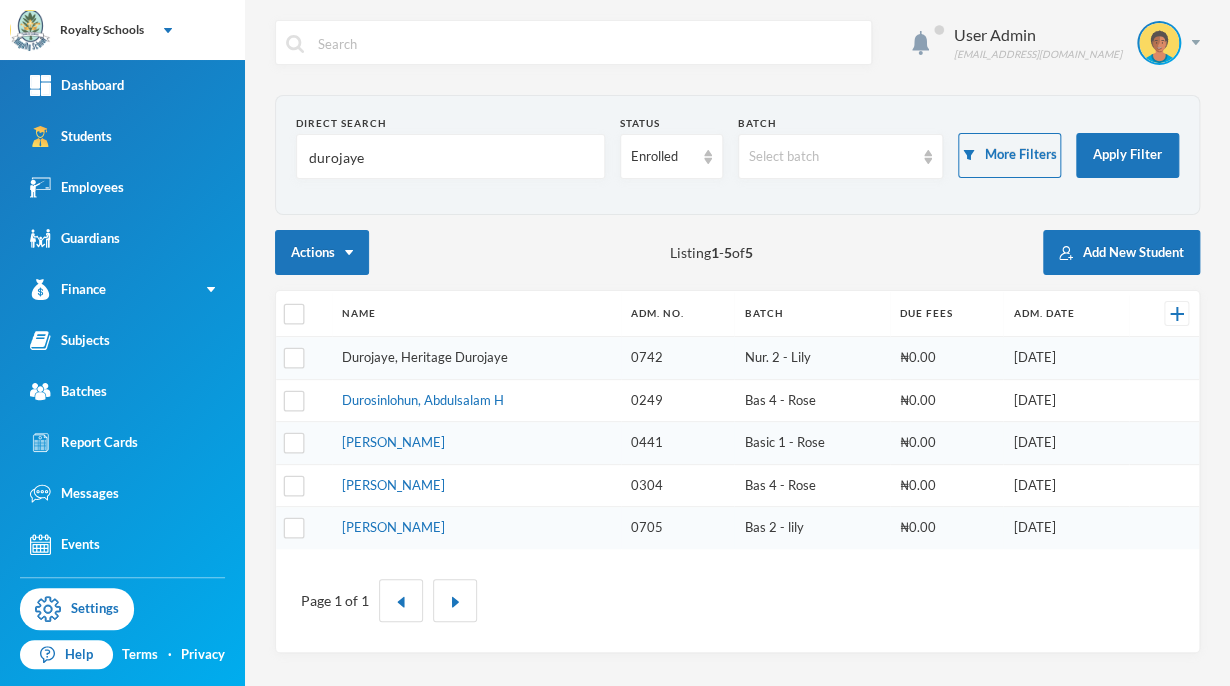 click on "Durojaye, Heritage Durojaye" at bounding box center [425, 357] 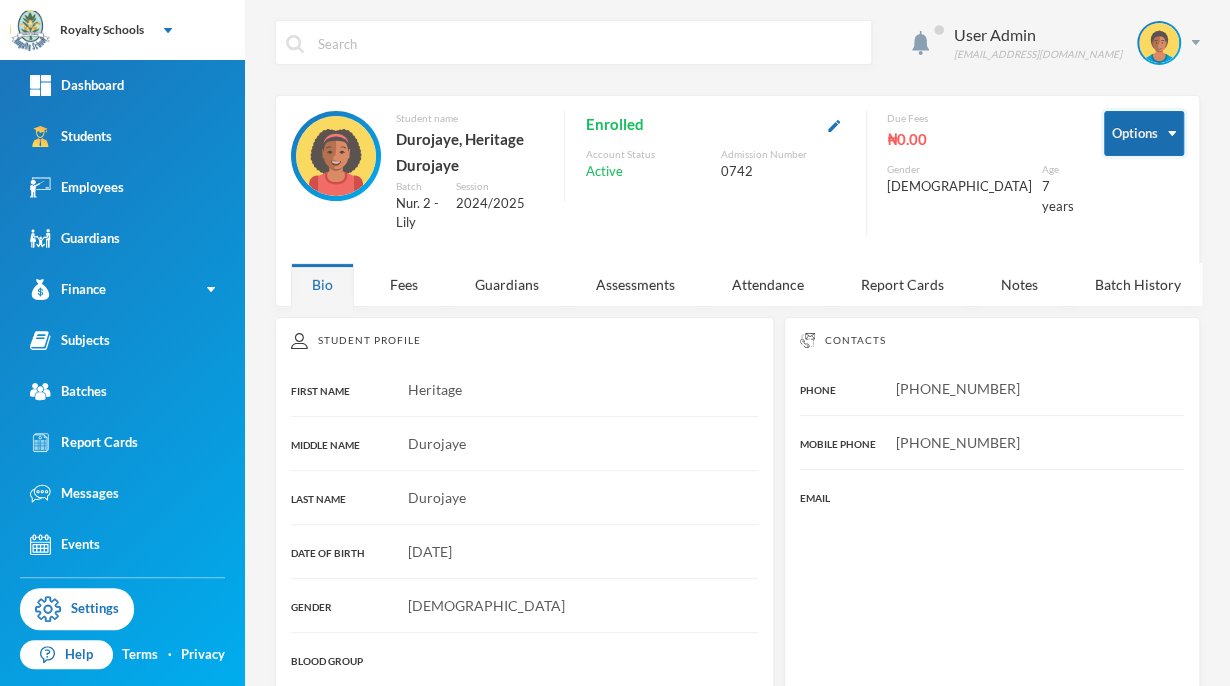 click on "Options" at bounding box center [1144, 133] 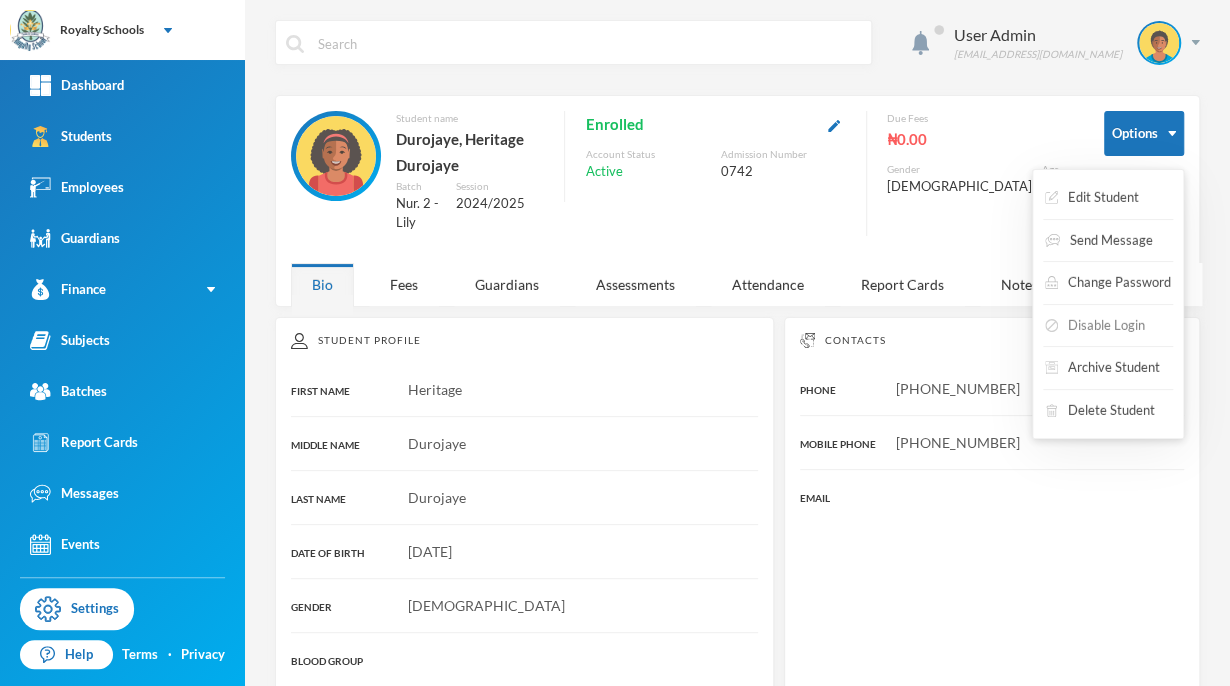 click on "Disable Login" at bounding box center [1095, 326] 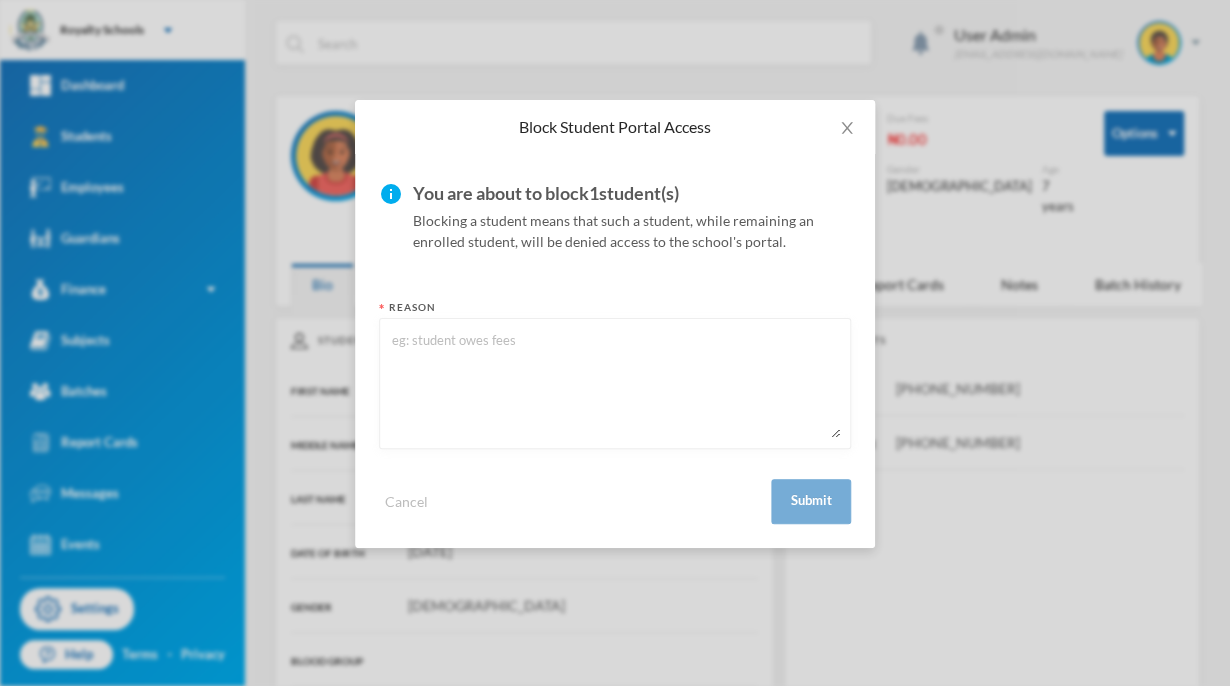 click at bounding box center (615, 383) 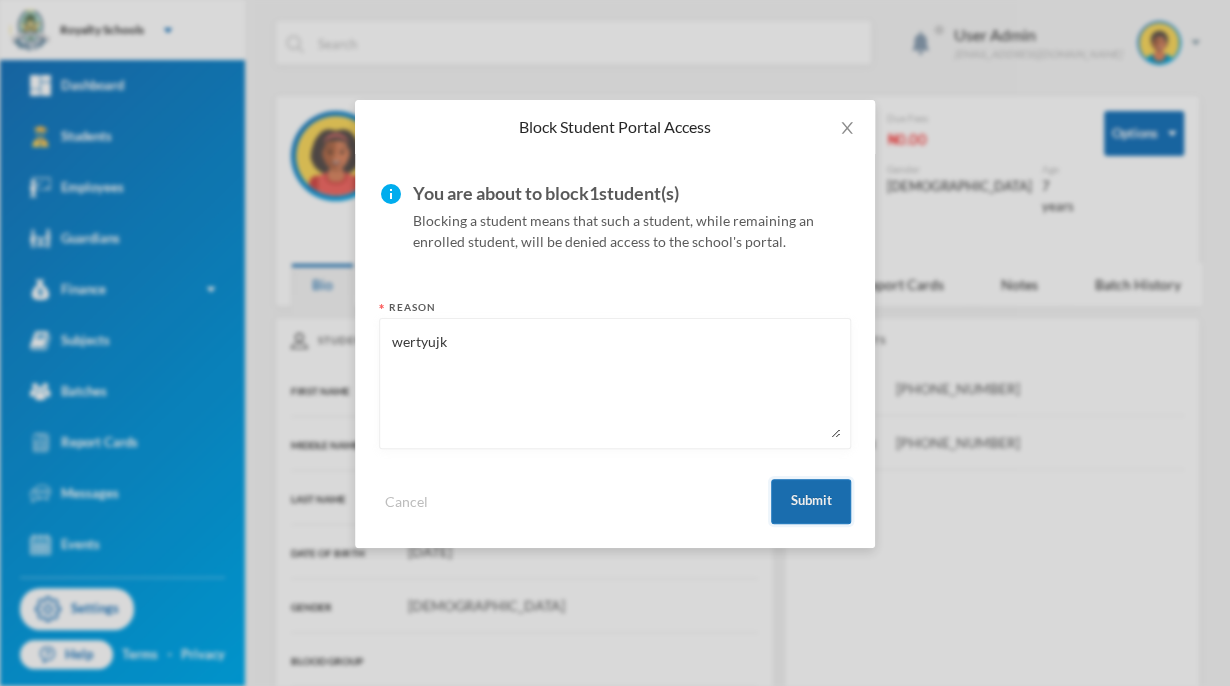 type on "wertyujk" 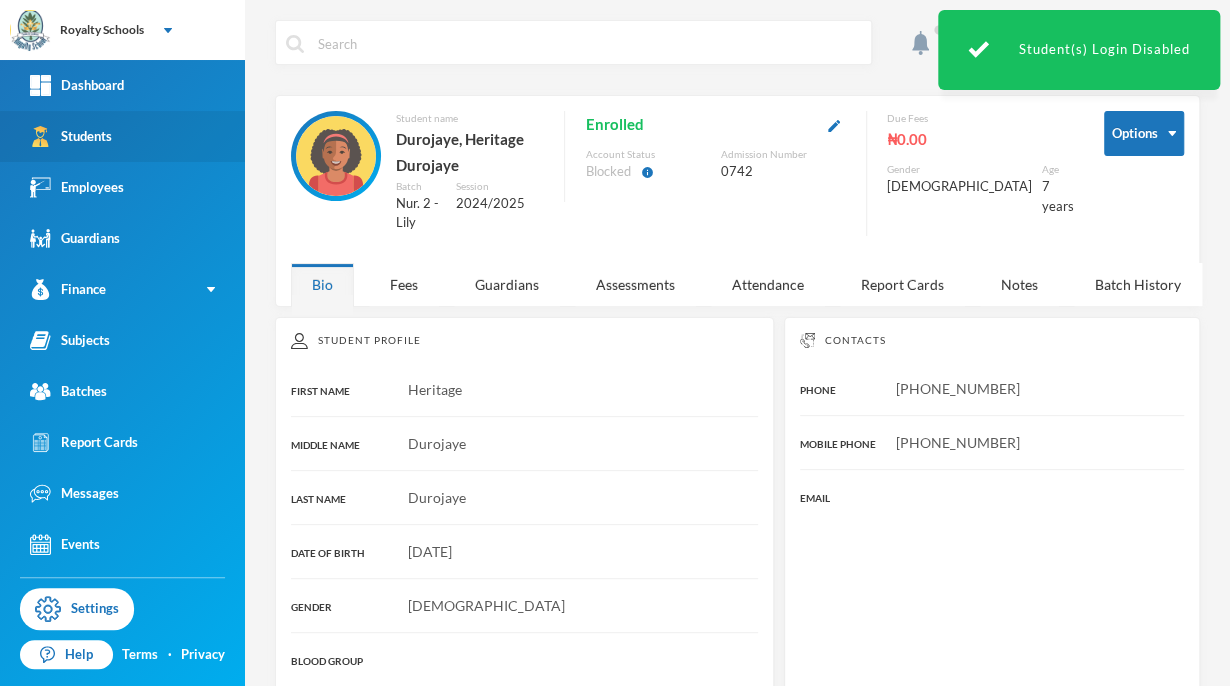 click on "Students" at bounding box center [71, 136] 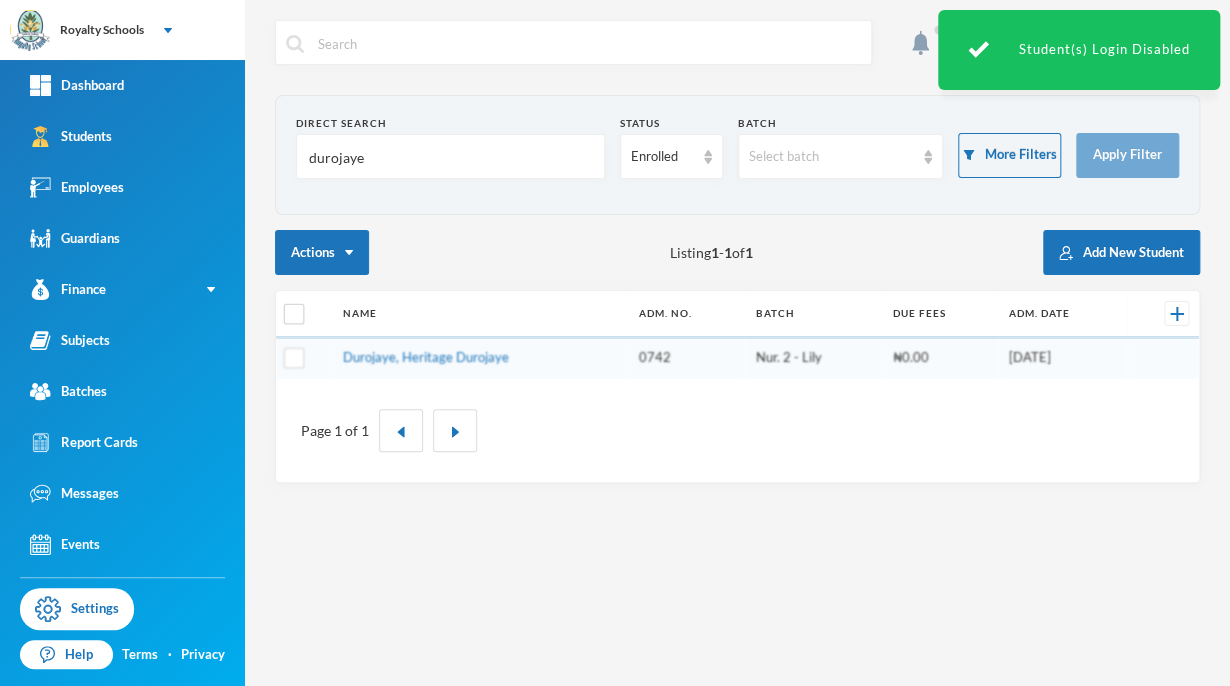click on "durojaye" at bounding box center [450, 157] 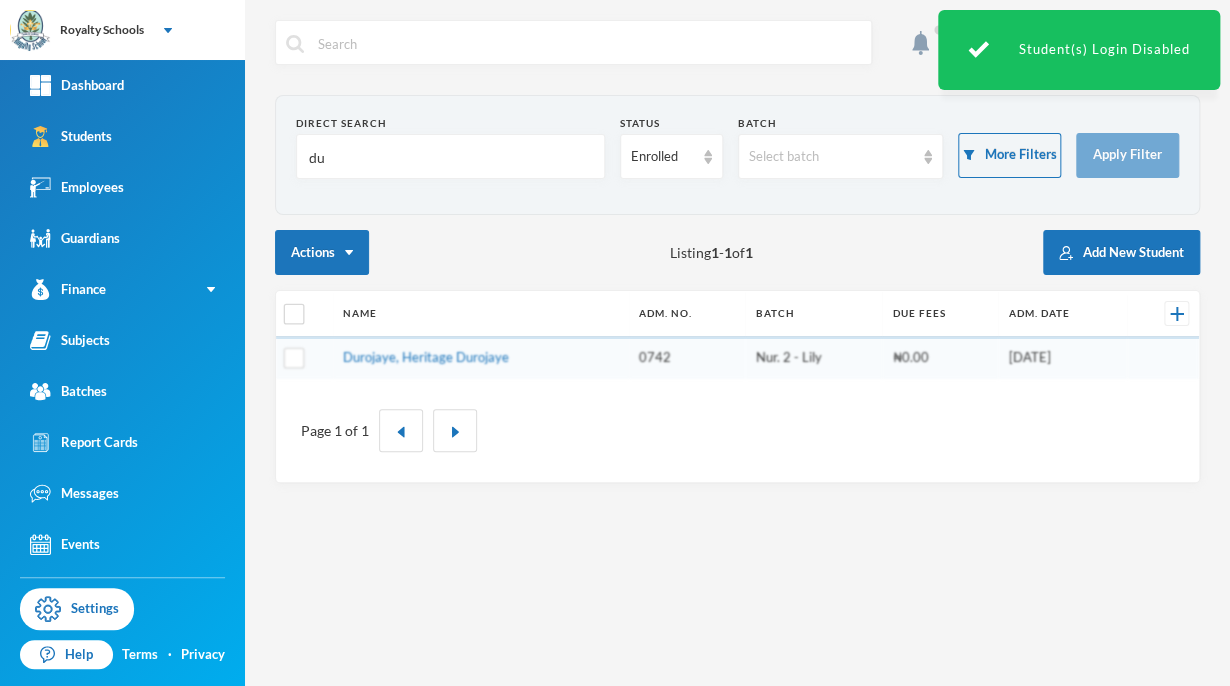 type on "d" 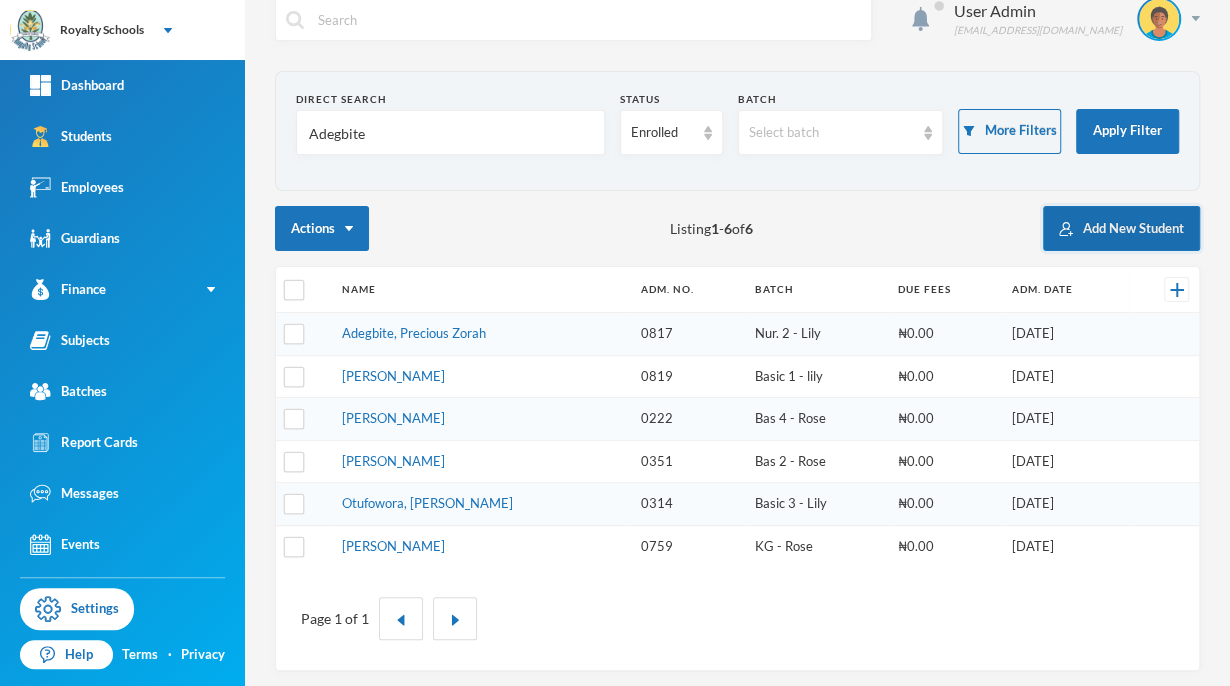 scroll, scrollTop: 0, scrollLeft: 0, axis: both 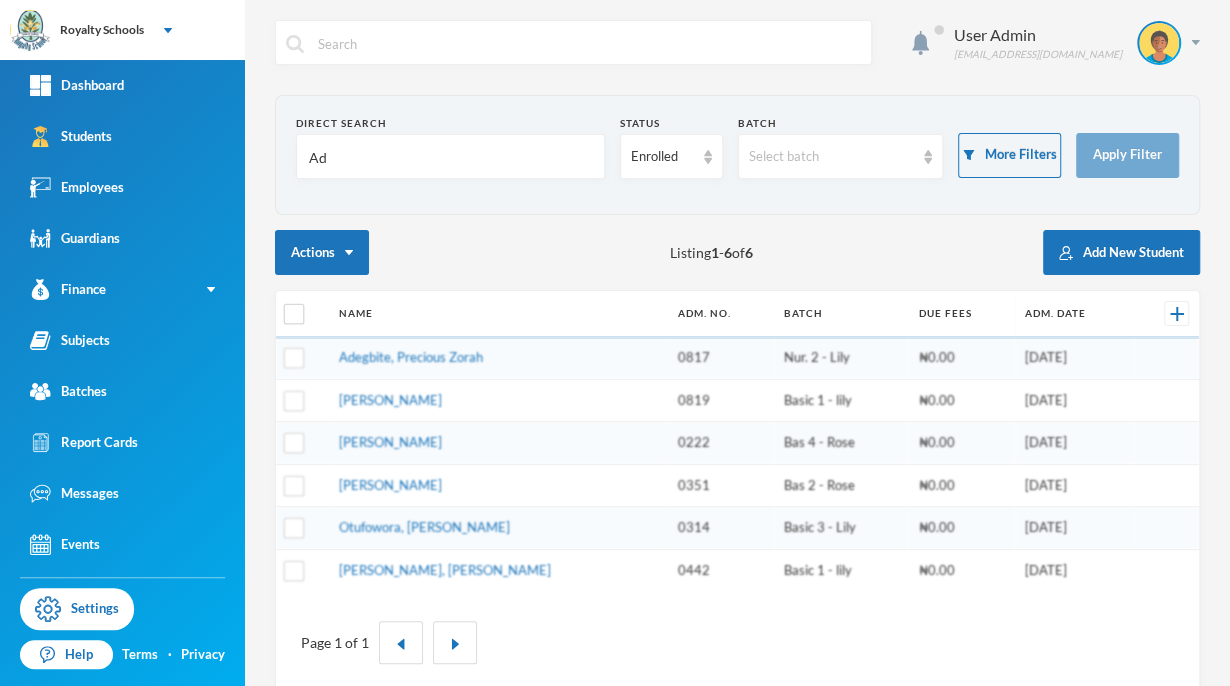 type on "A" 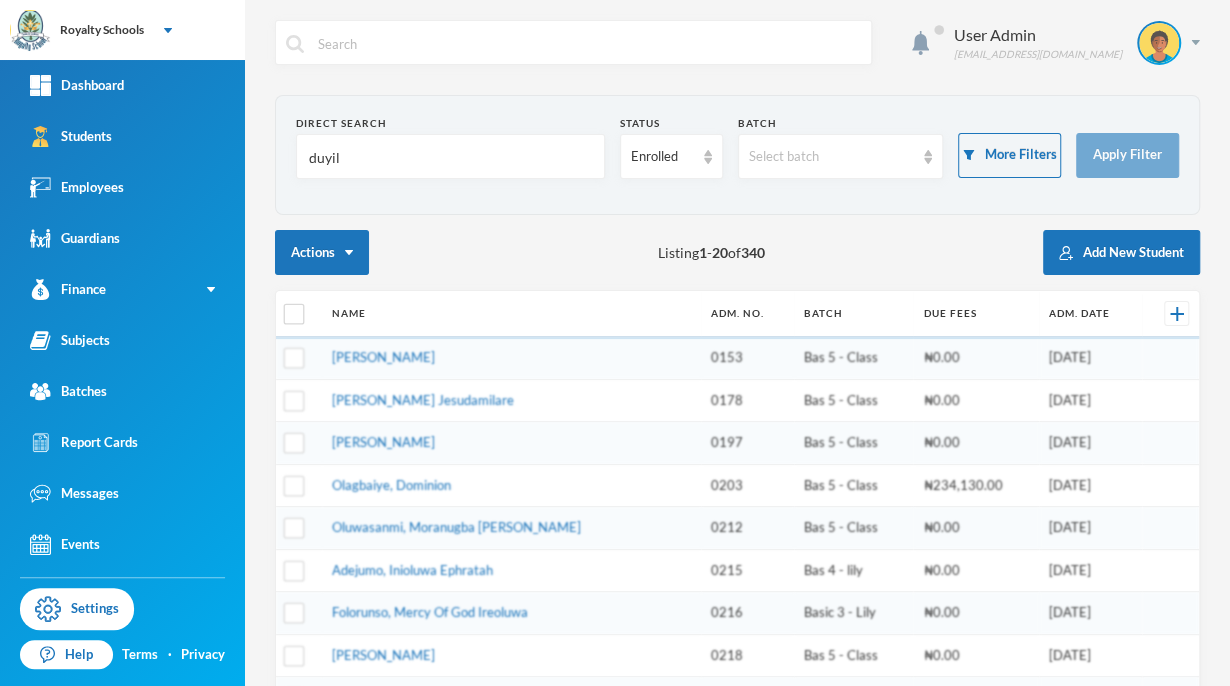 type on "duyile" 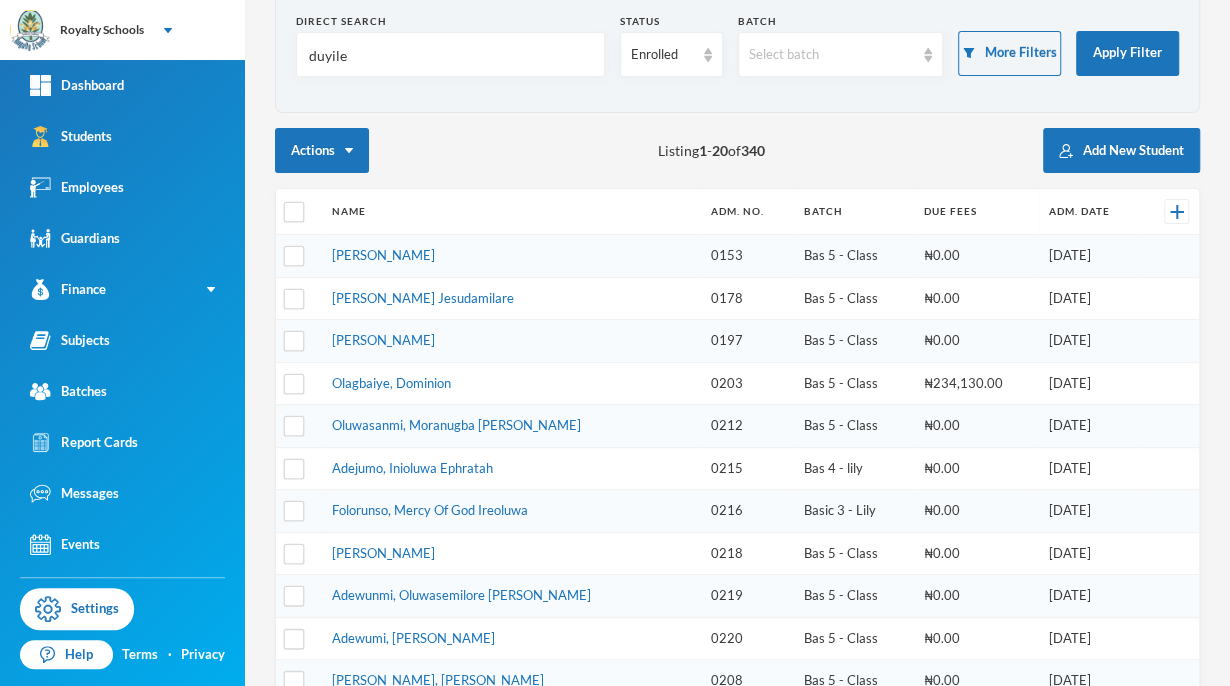scroll, scrollTop: 98, scrollLeft: 0, axis: vertical 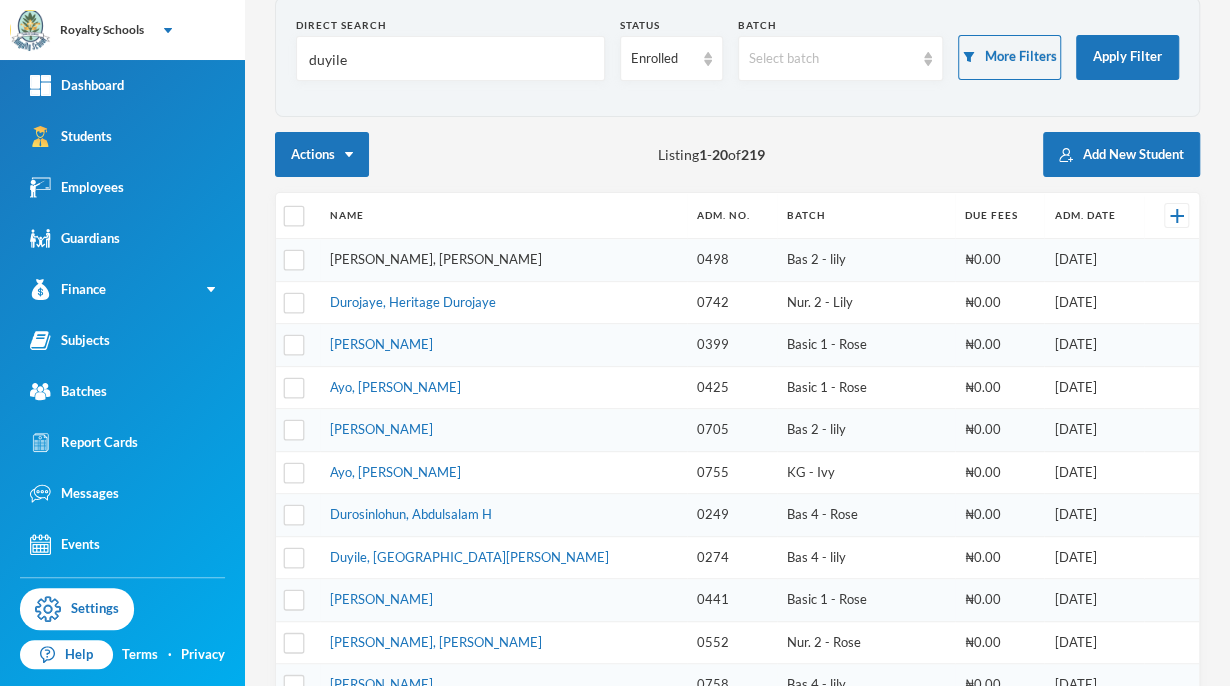 click on "[PERSON_NAME], [PERSON_NAME]" at bounding box center (436, 259) 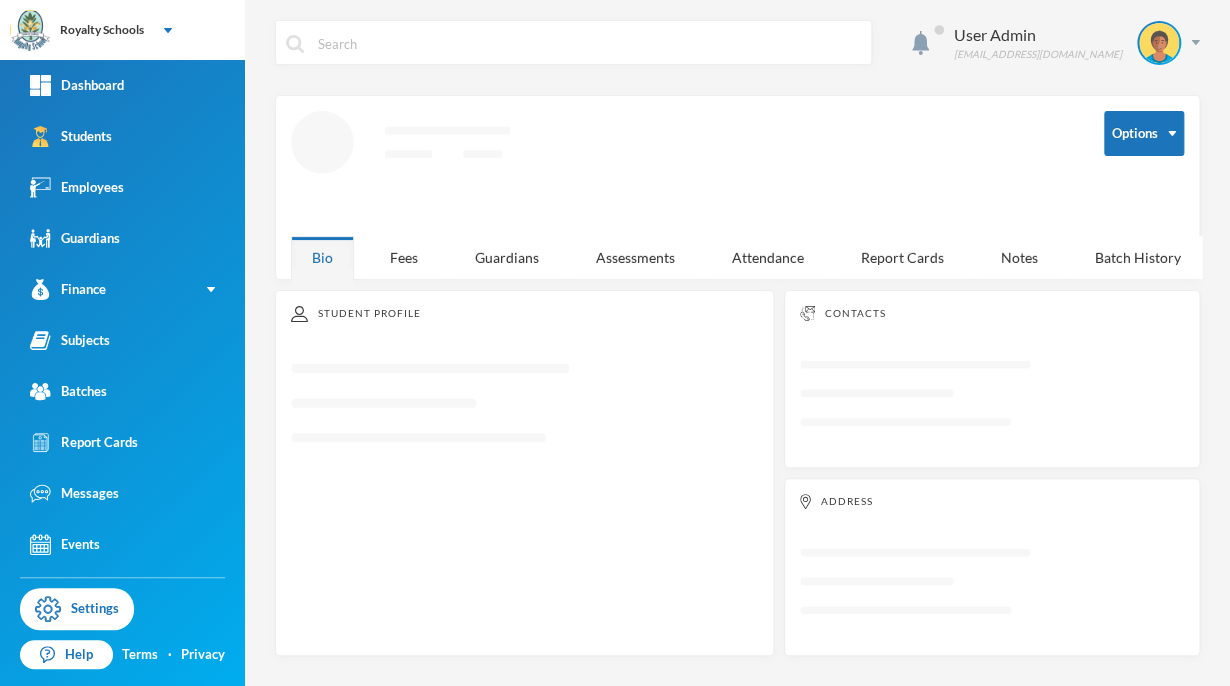 scroll, scrollTop: 0, scrollLeft: 0, axis: both 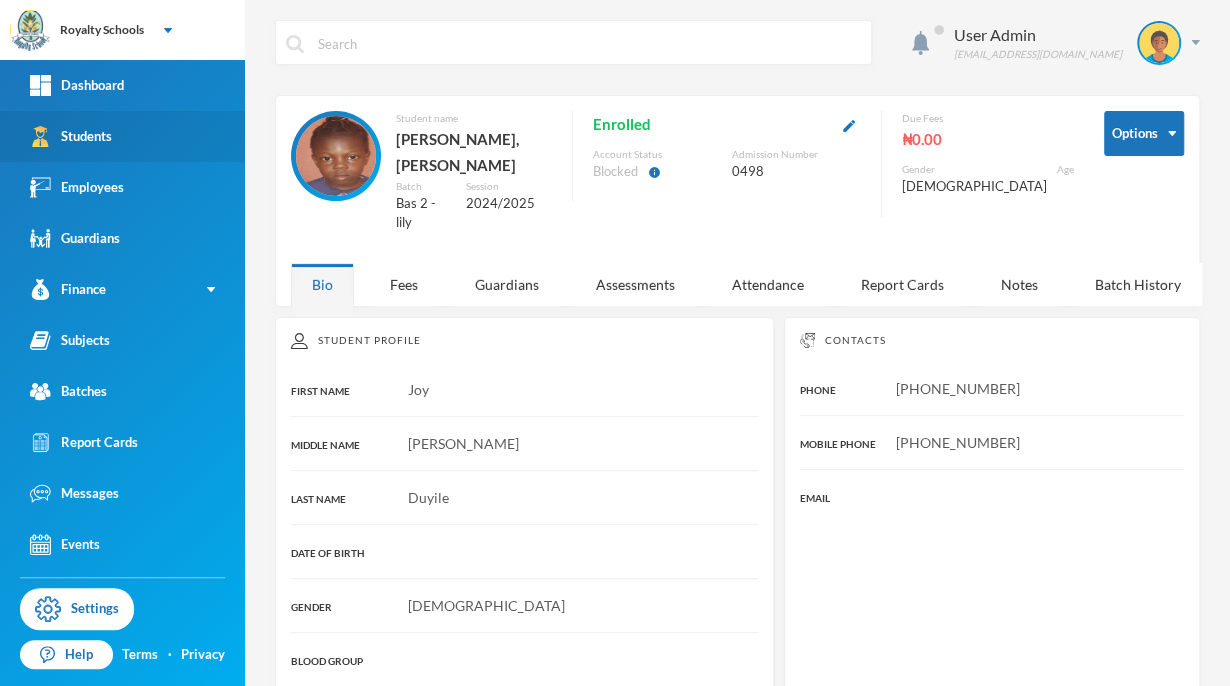 click on "Students" at bounding box center [71, 136] 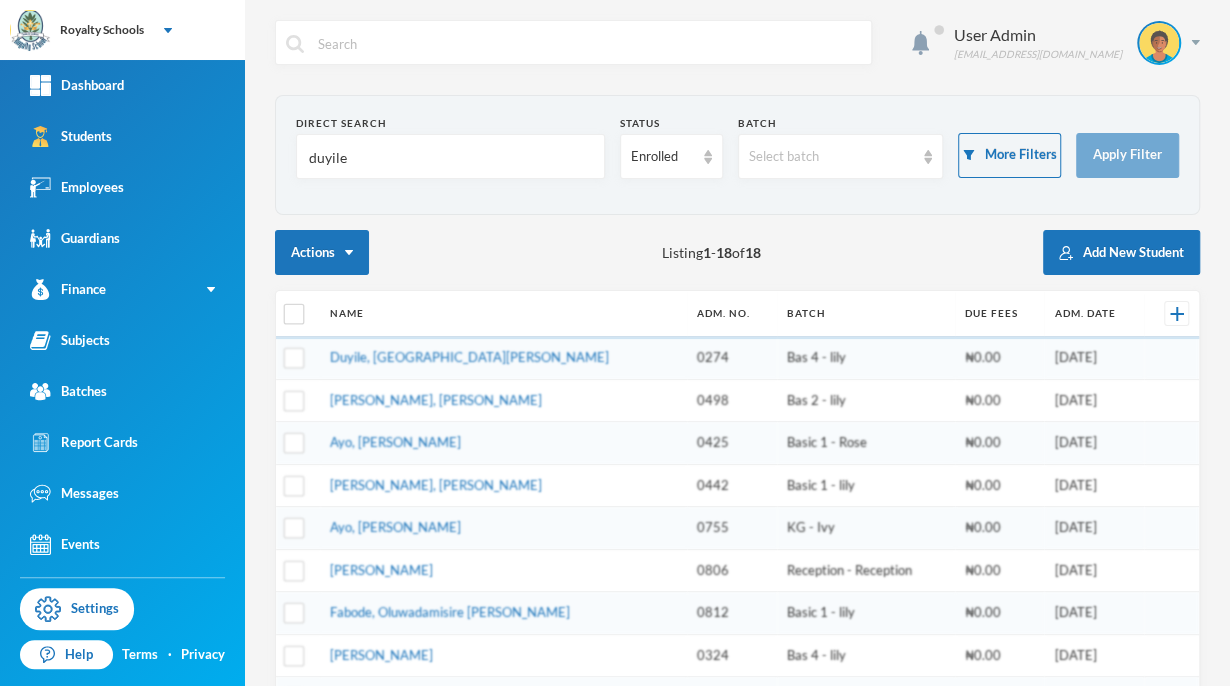 click on "duyile" at bounding box center (450, 157) 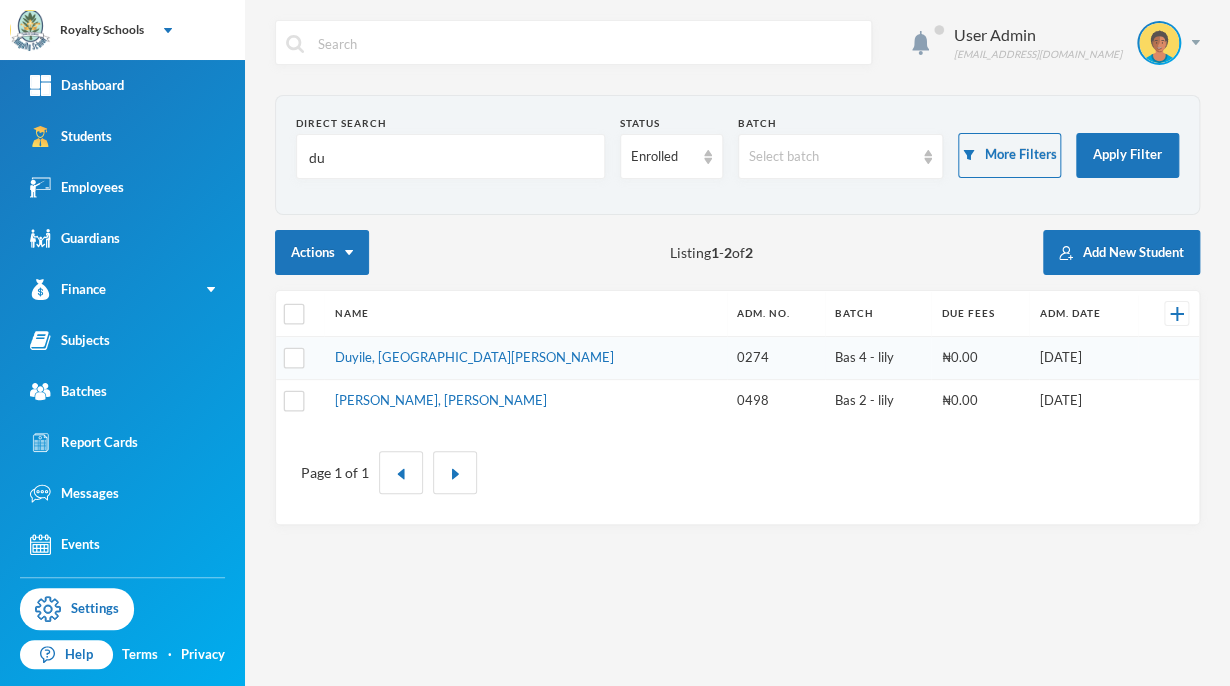 type on "d" 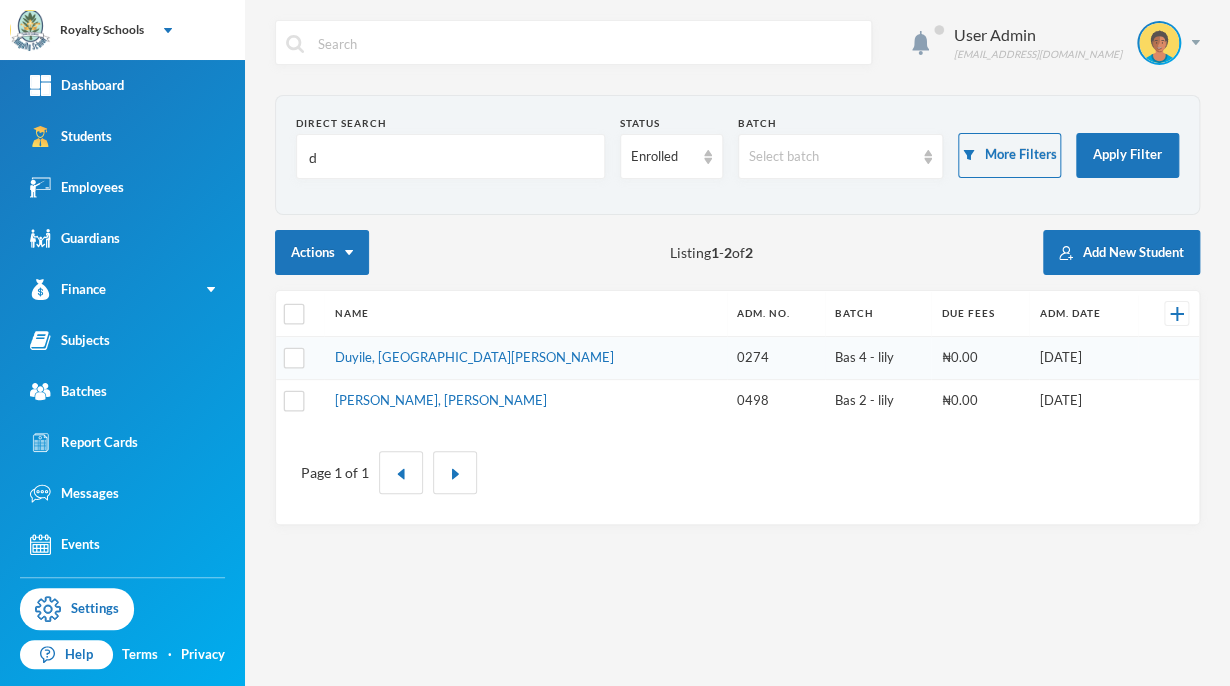 type 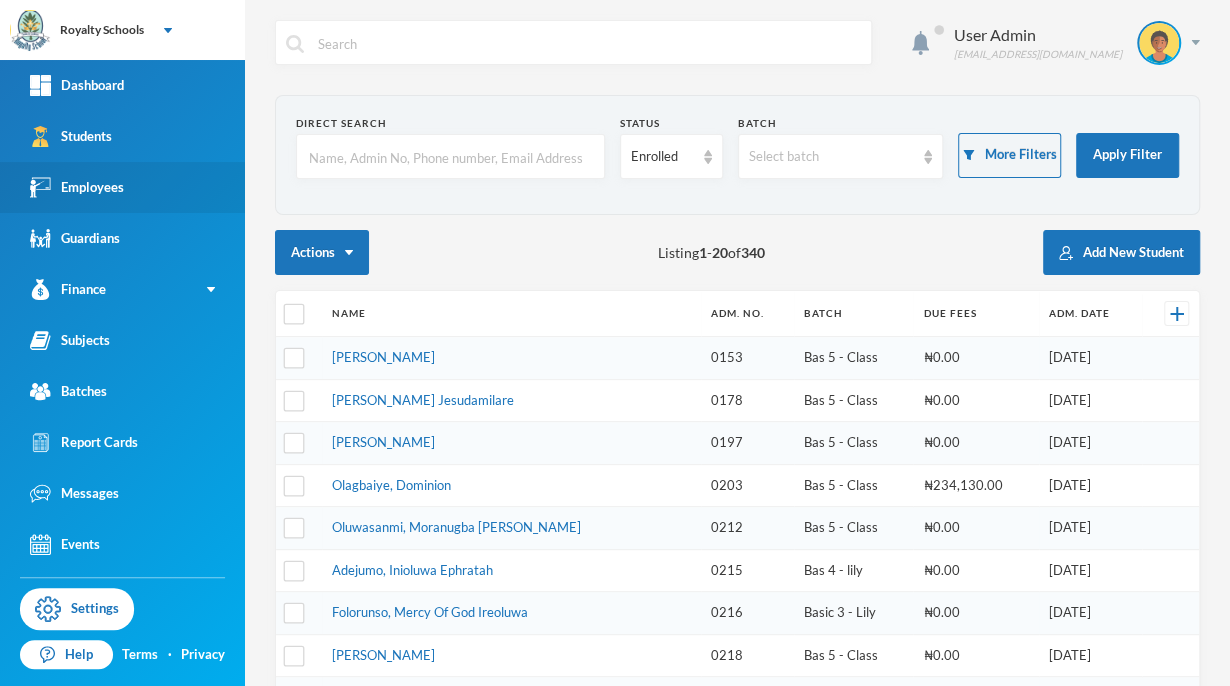 click on "Employees" at bounding box center (122, 187) 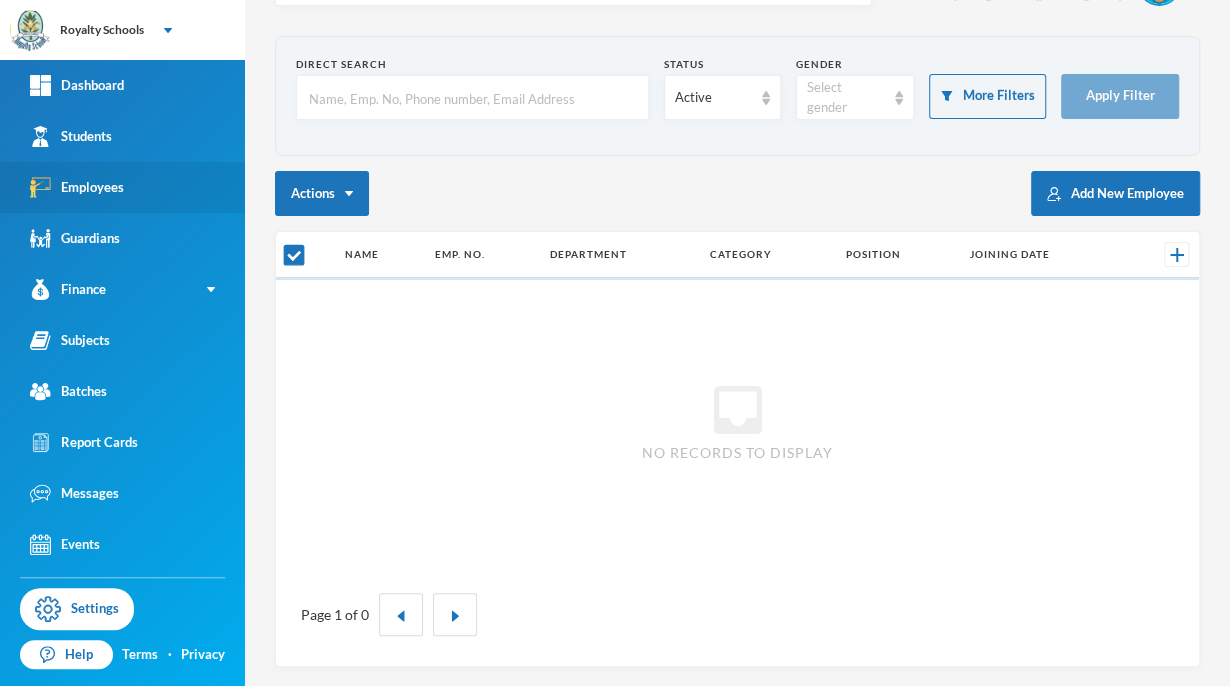 checkbox on "false" 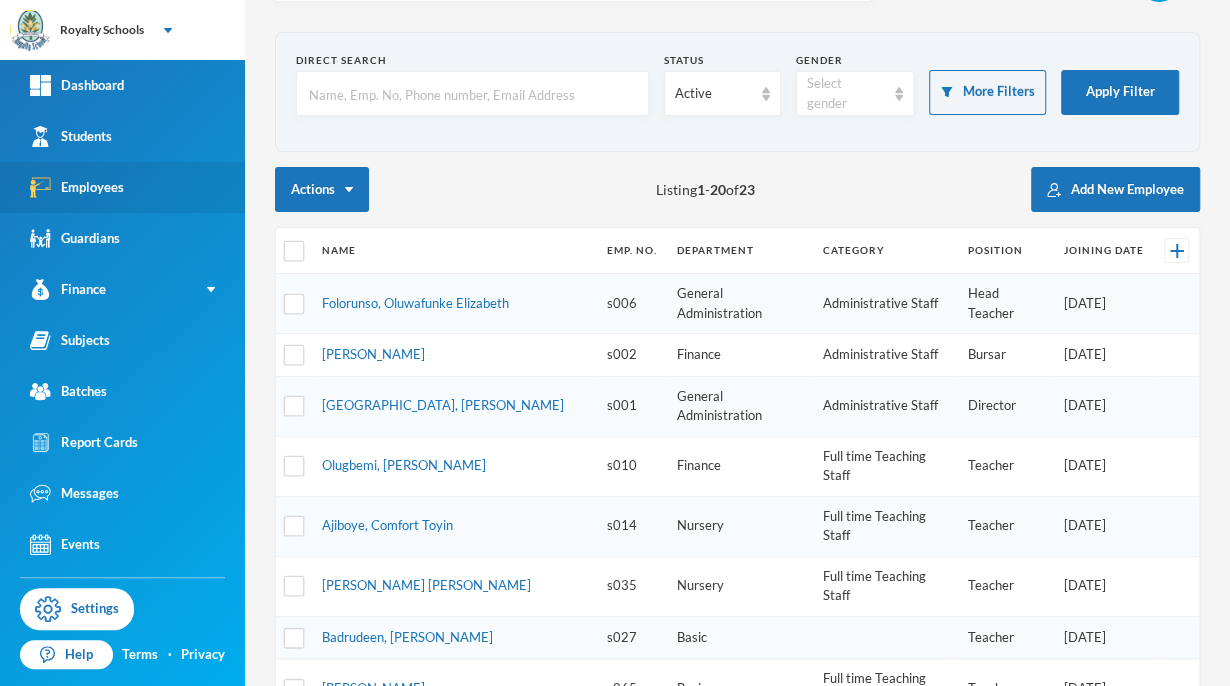 scroll, scrollTop: 64, scrollLeft: 0, axis: vertical 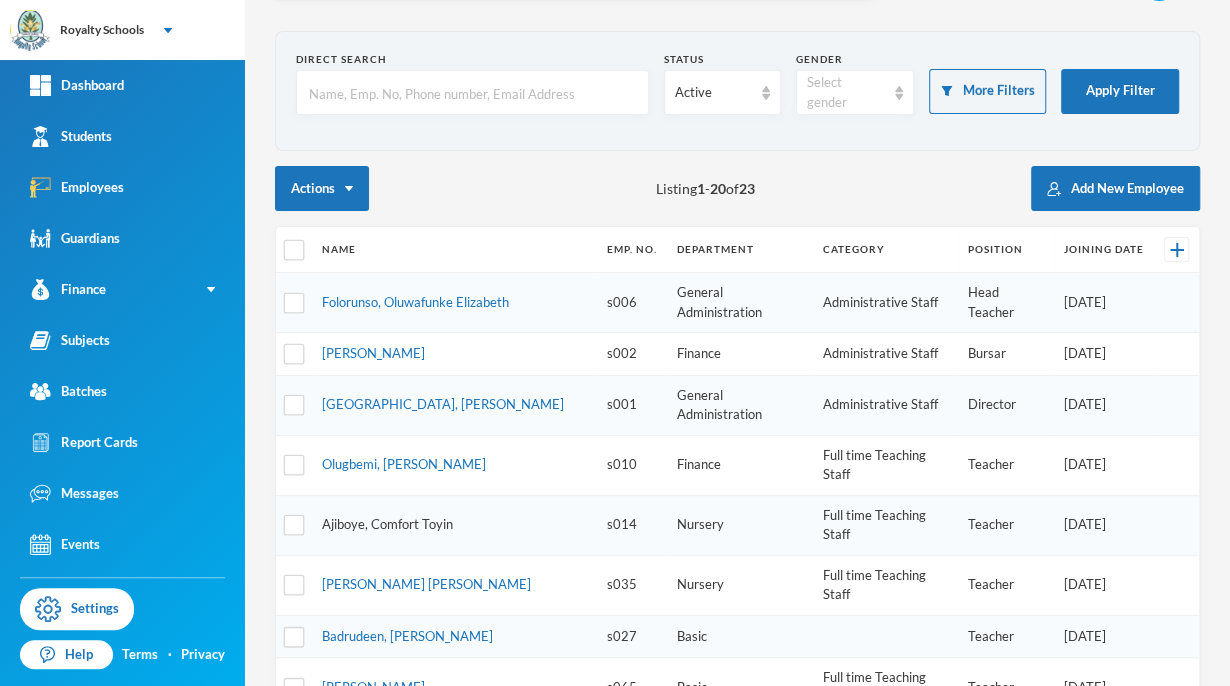 click on "Ajiboye, Comfort Toyin" at bounding box center (387, 524) 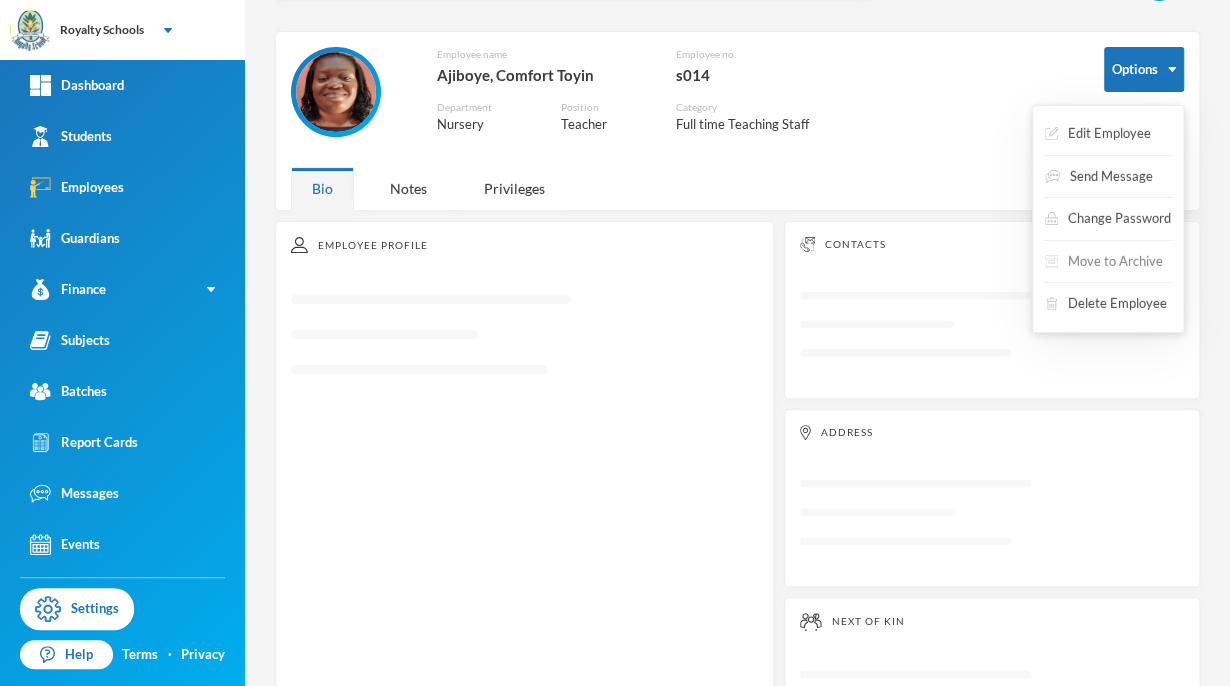 click on "Move to Archive" at bounding box center [1104, 262] 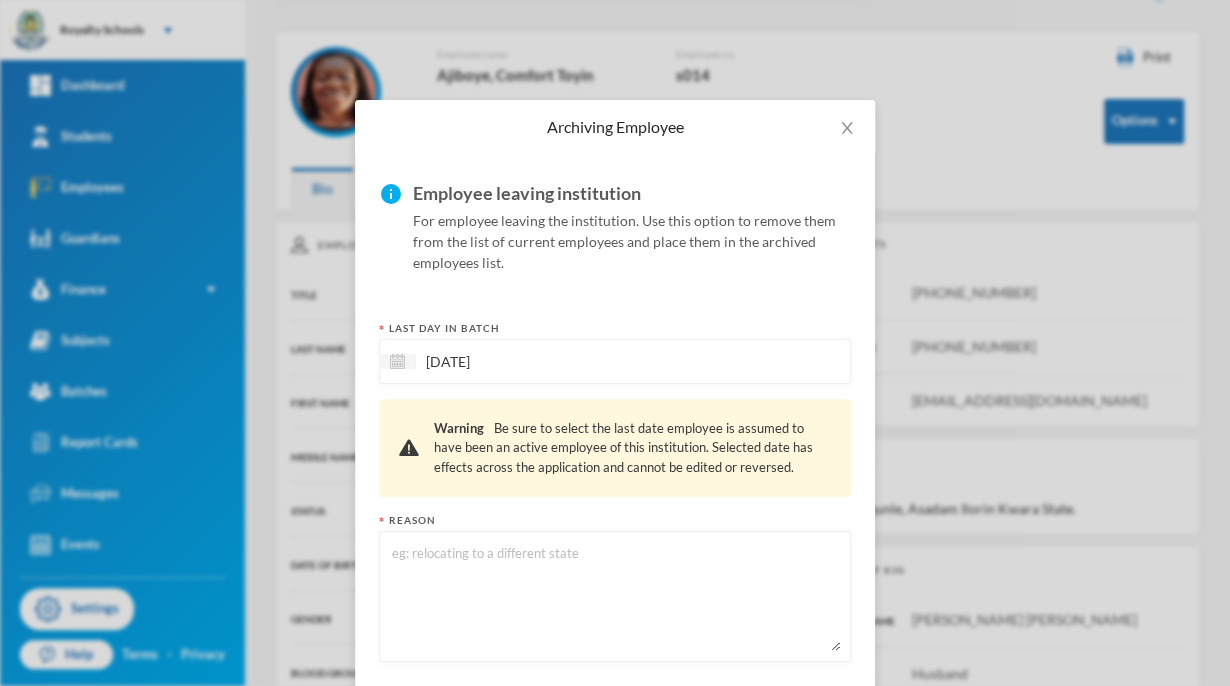 click at bounding box center (615, 596) 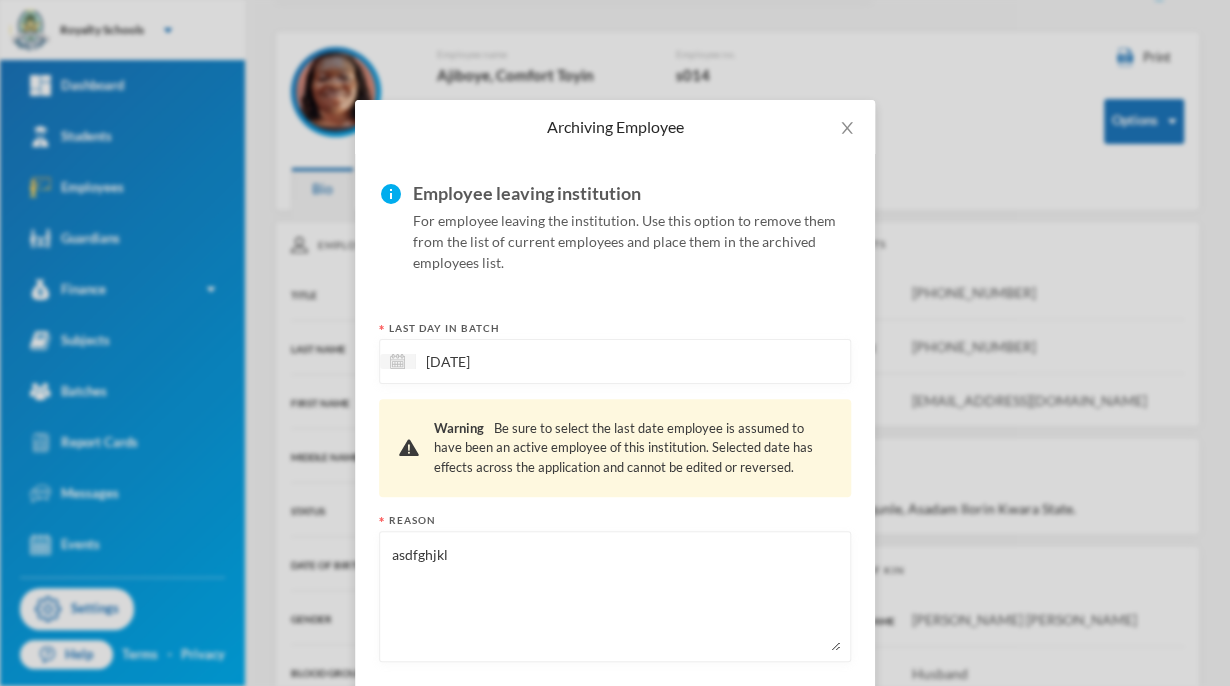 scroll, scrollTop: 99, scrollLeft: 0, axis: vertical 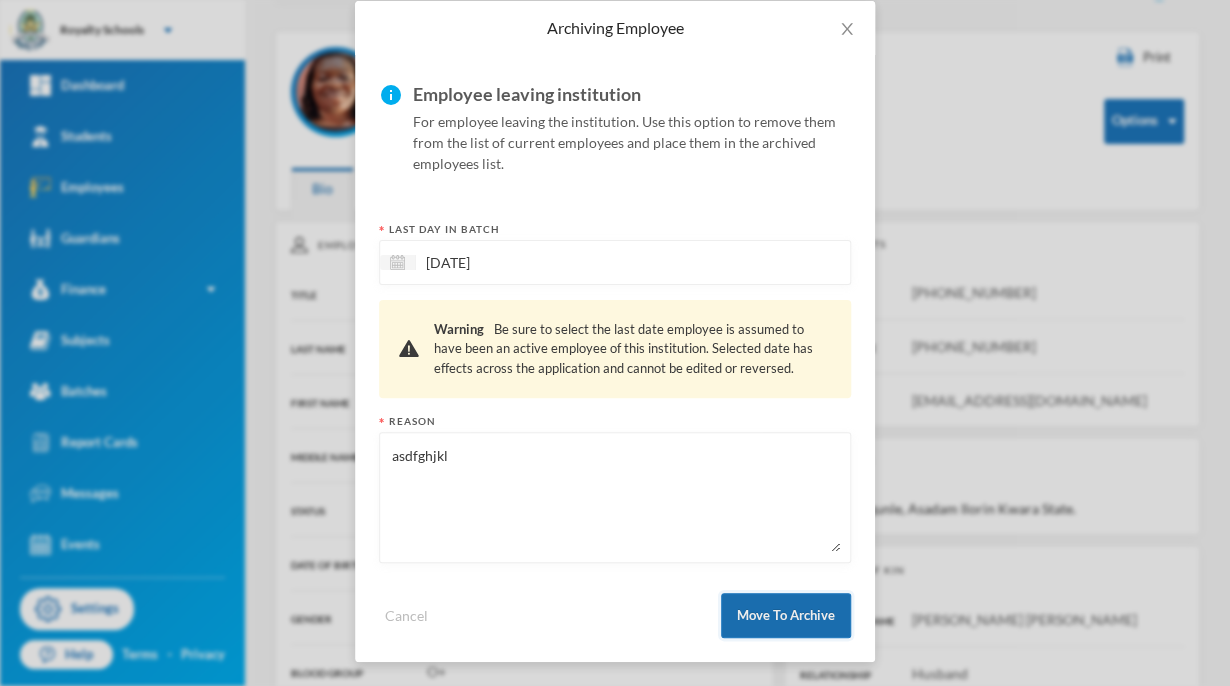 type on "asdfghjkl" 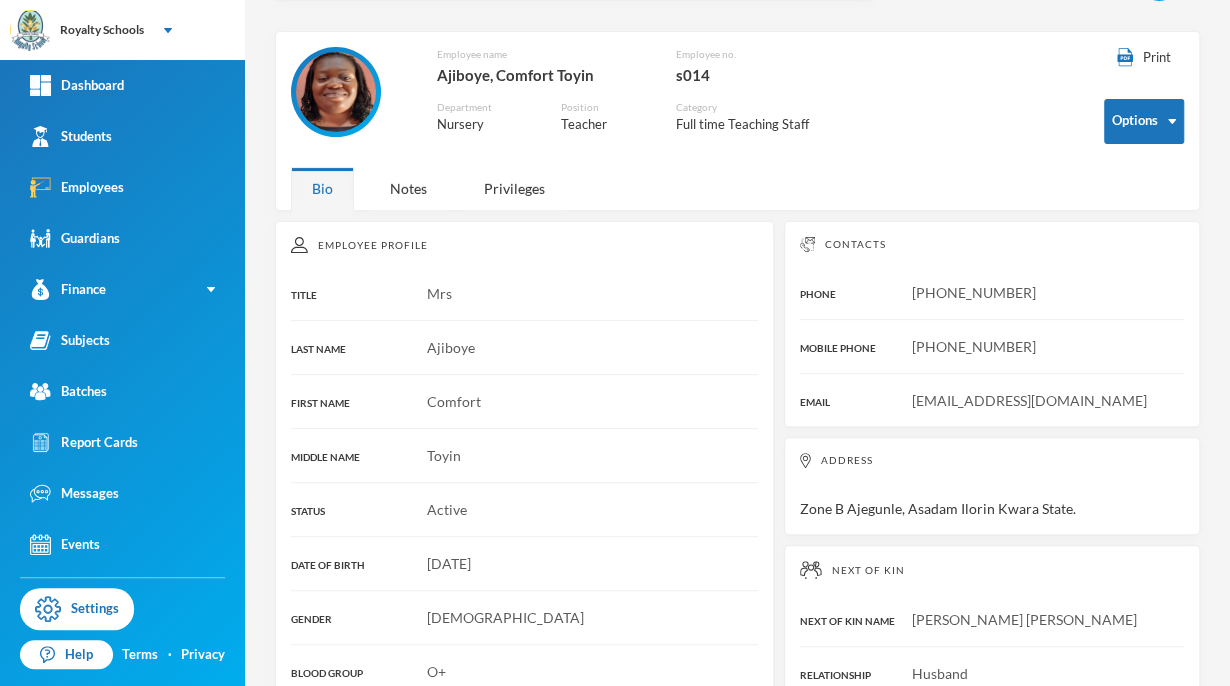 scroll, scrollTop: 0, scrollLeft: 0, axis: both 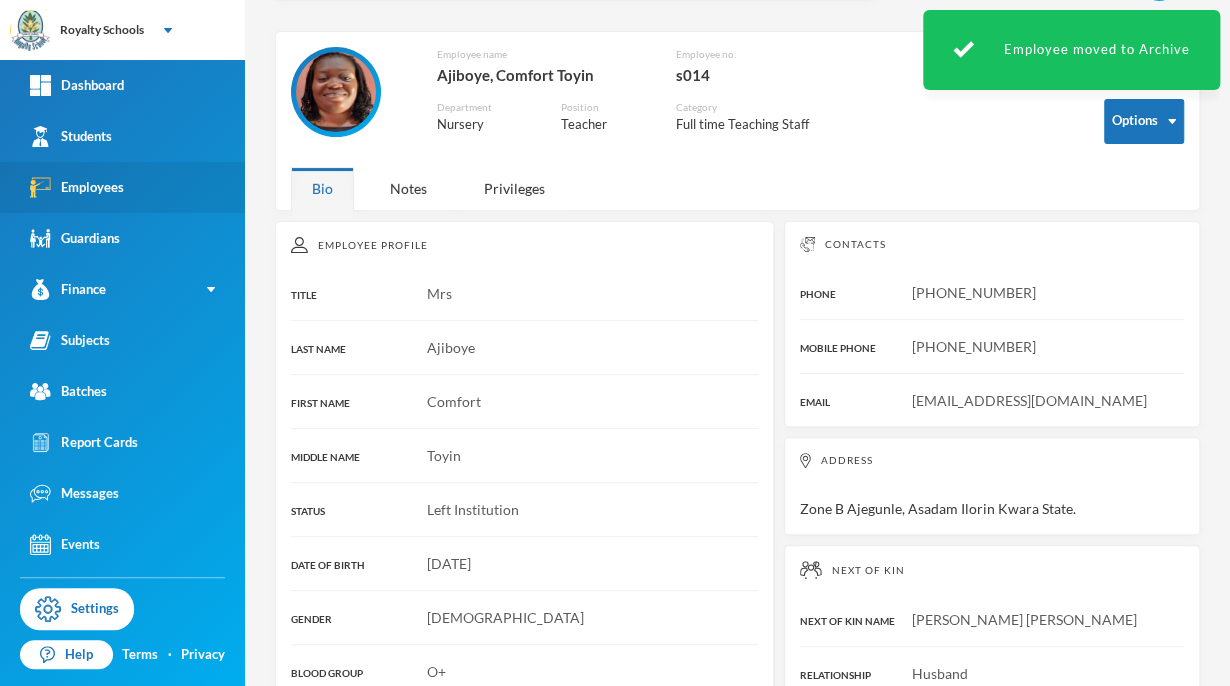 click on "Employees" at bounding box center (77, 187) 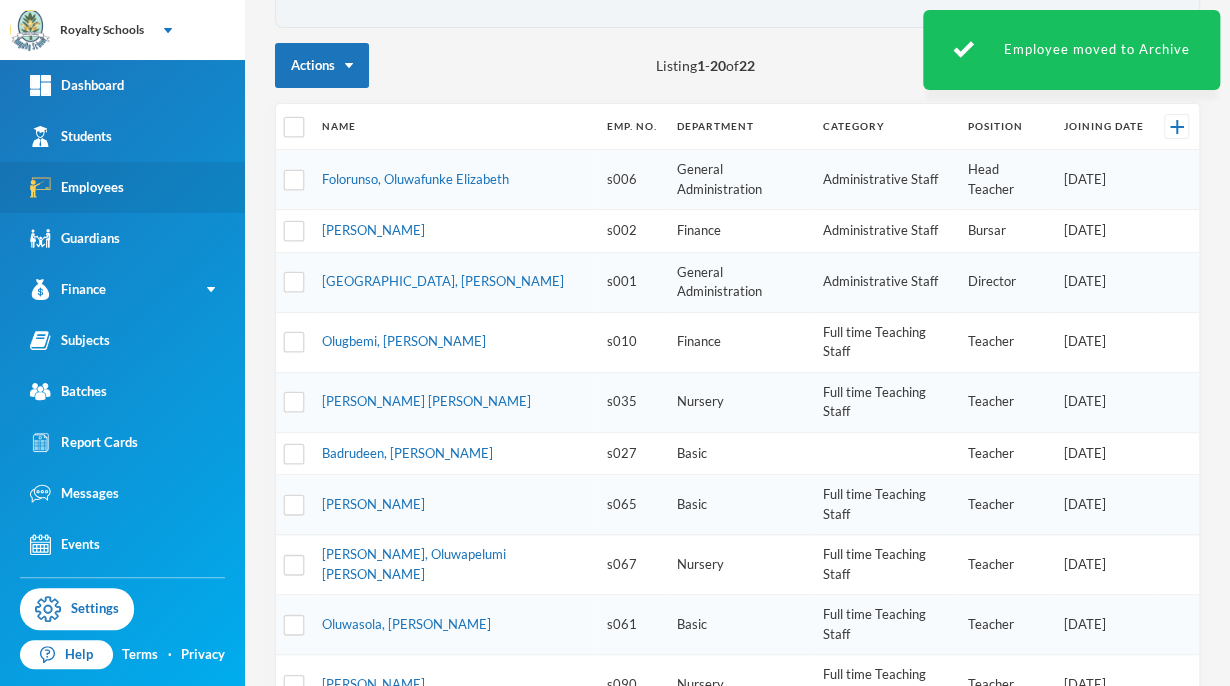 scroll, scrollTop: 194, scrollLeft: 0, axis: vertical 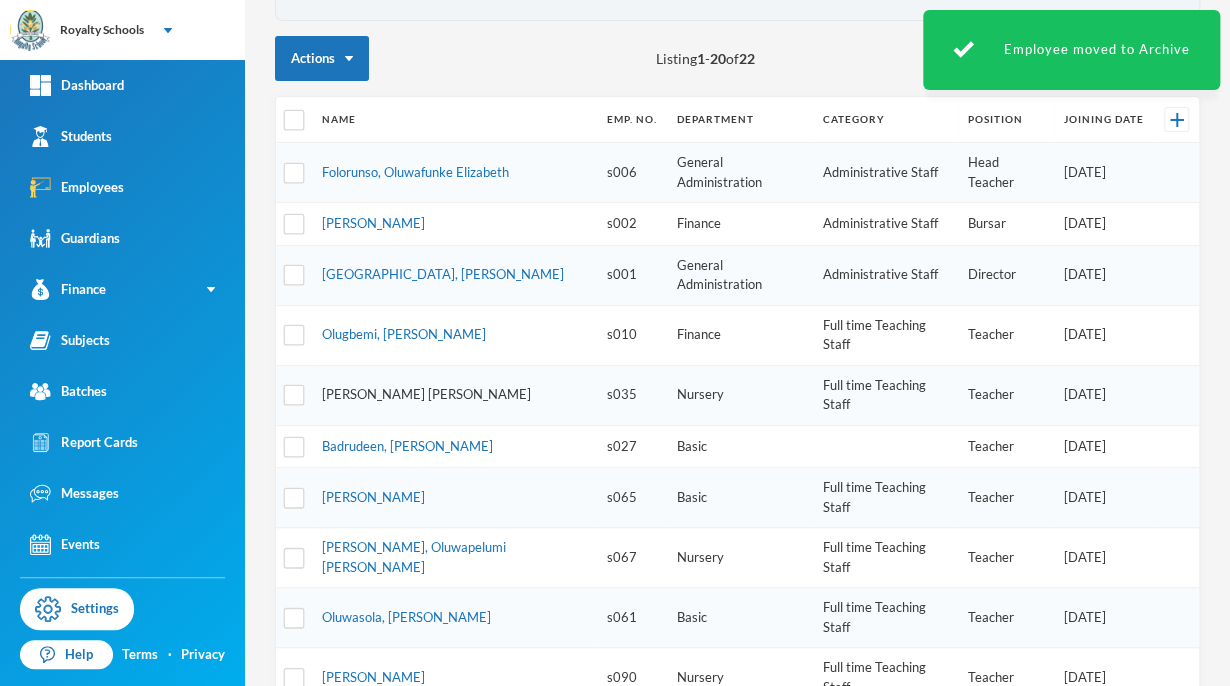 click on "[PERSON_NAME] [PERSON_NAME]" at bounding box center (426, 394) 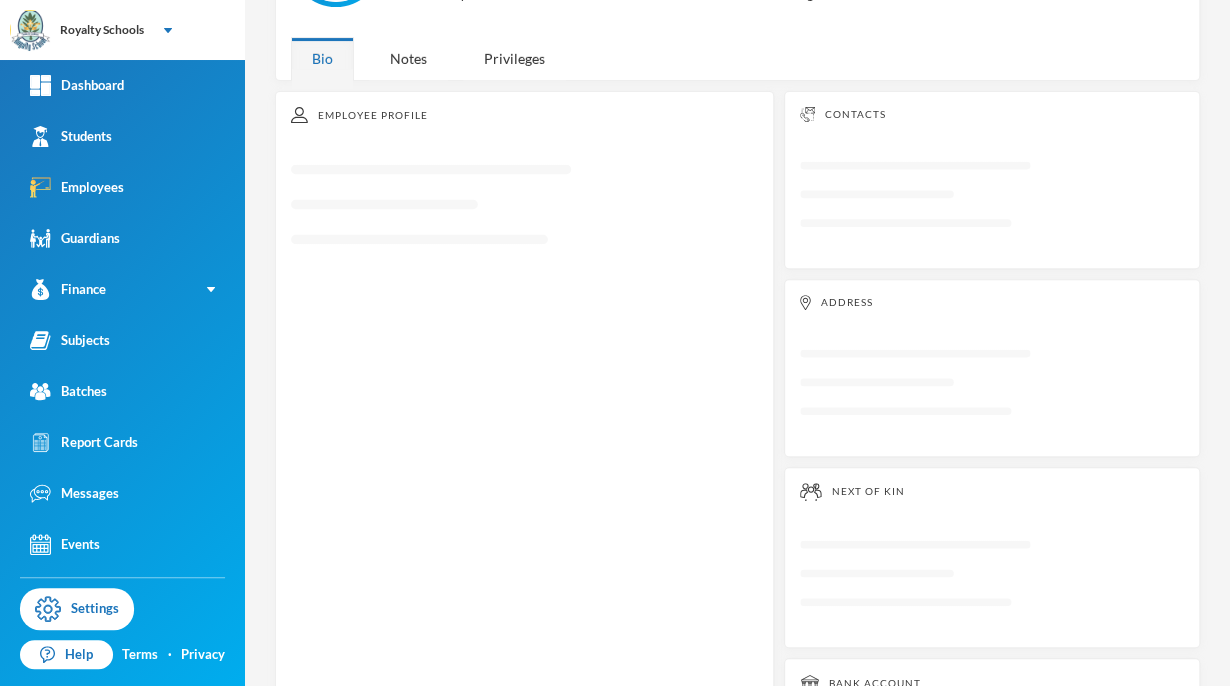 scroll, scrollTop: 0, scrollLeft: 0, axis: both 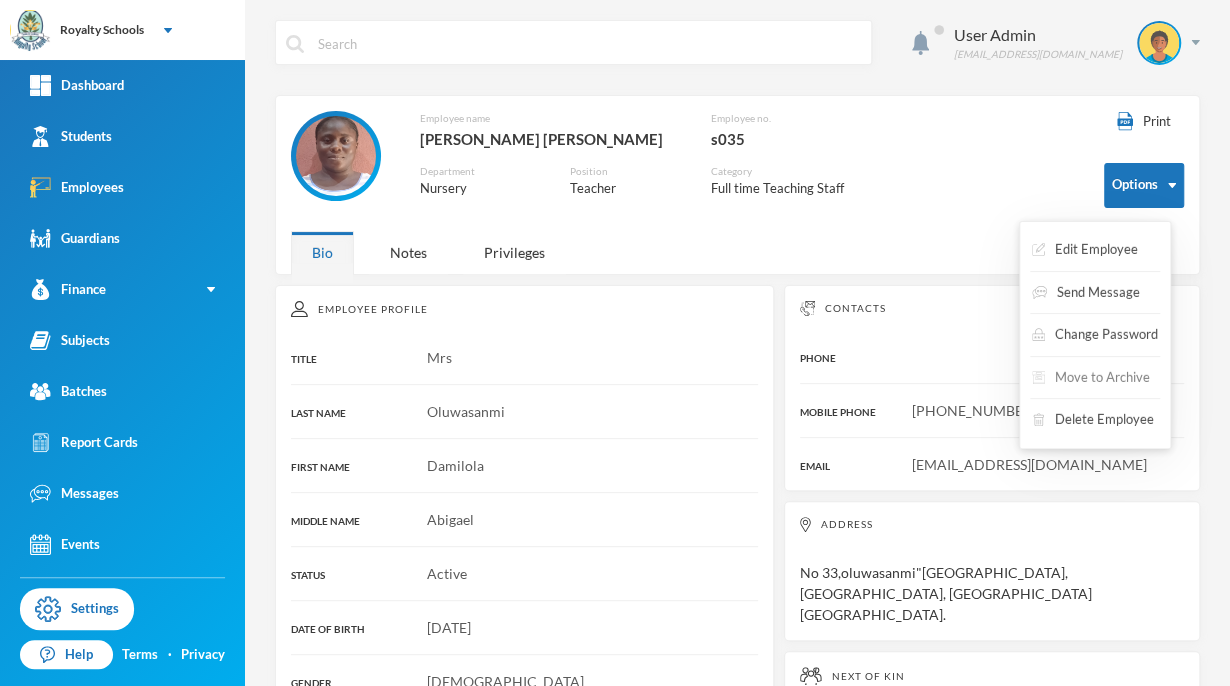 click on "Move to Archive" at bounding box center (1091, 378) 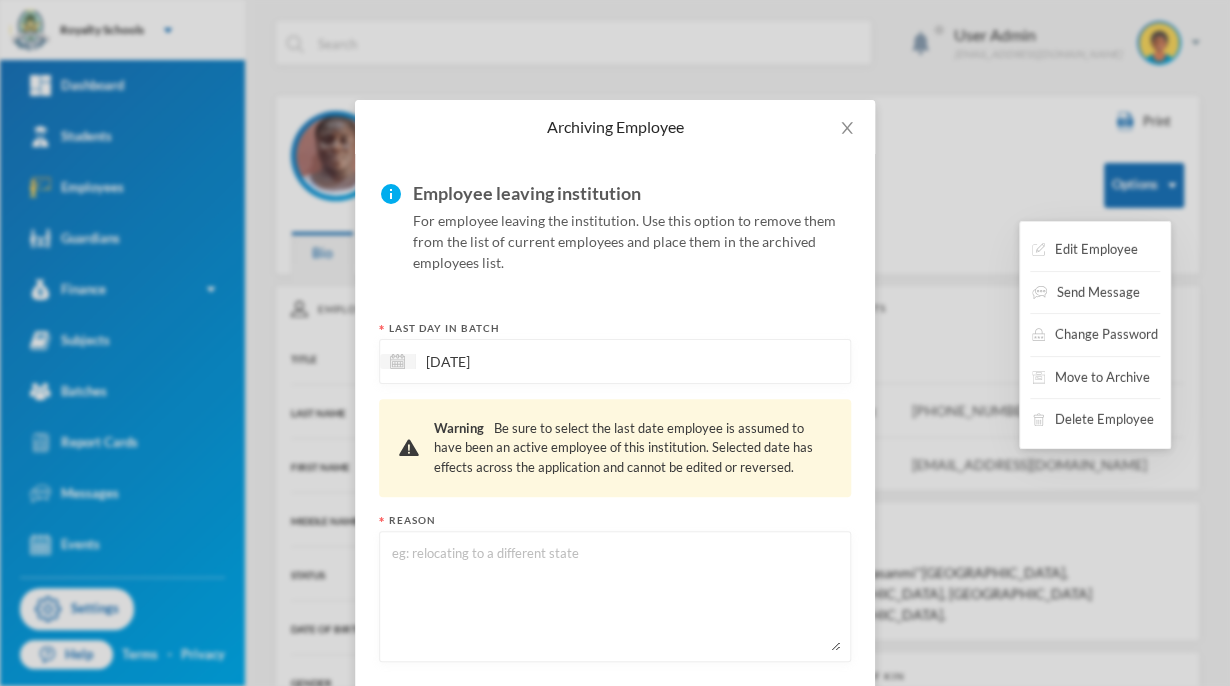 click at bounding box center [615, 596] 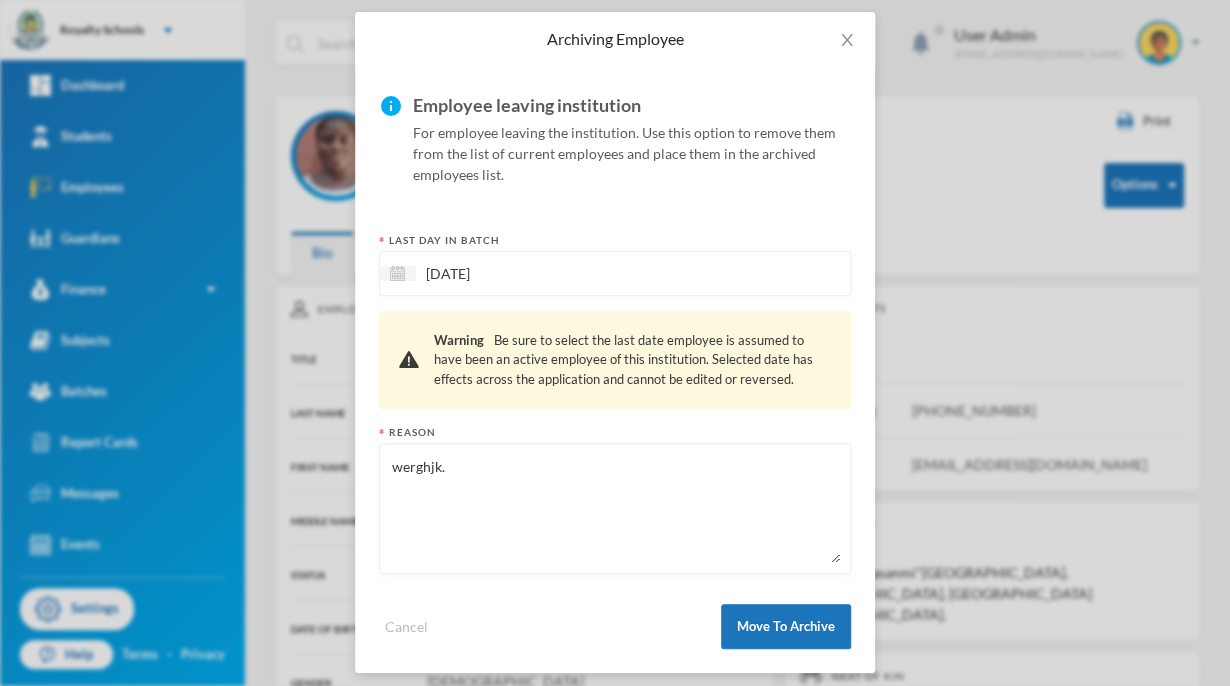 scroll, scrollTop: 99, scrollLeft: 0, axis: vertical 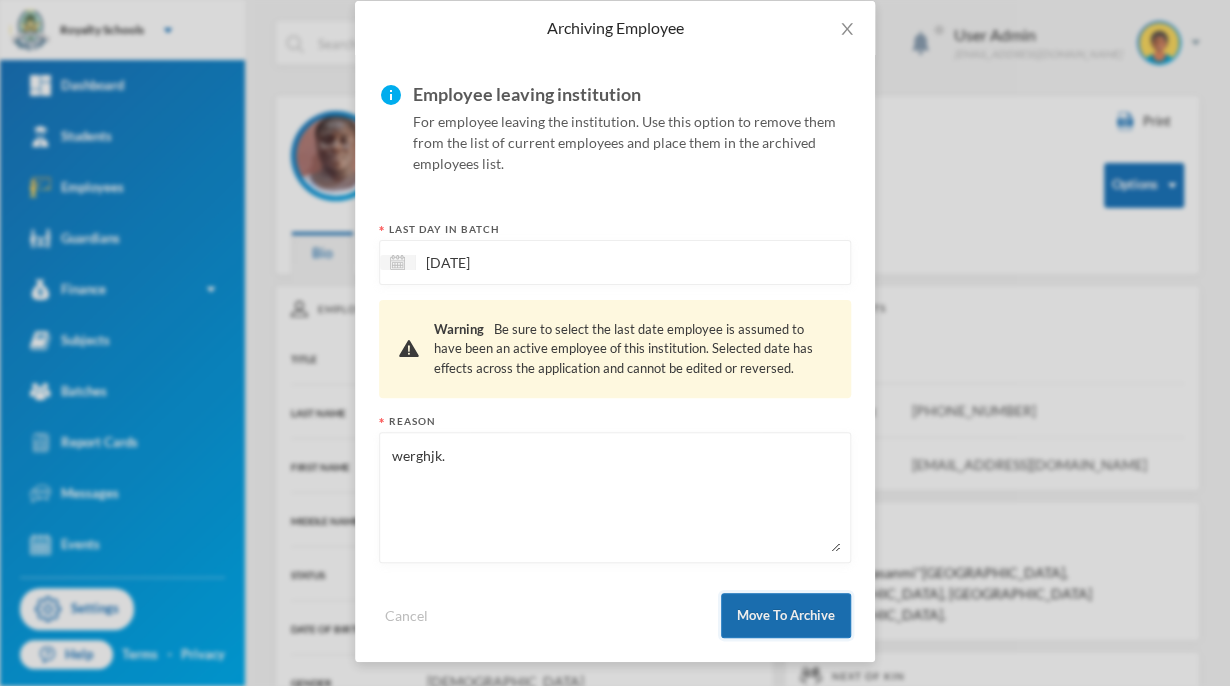 type on "werghjk." 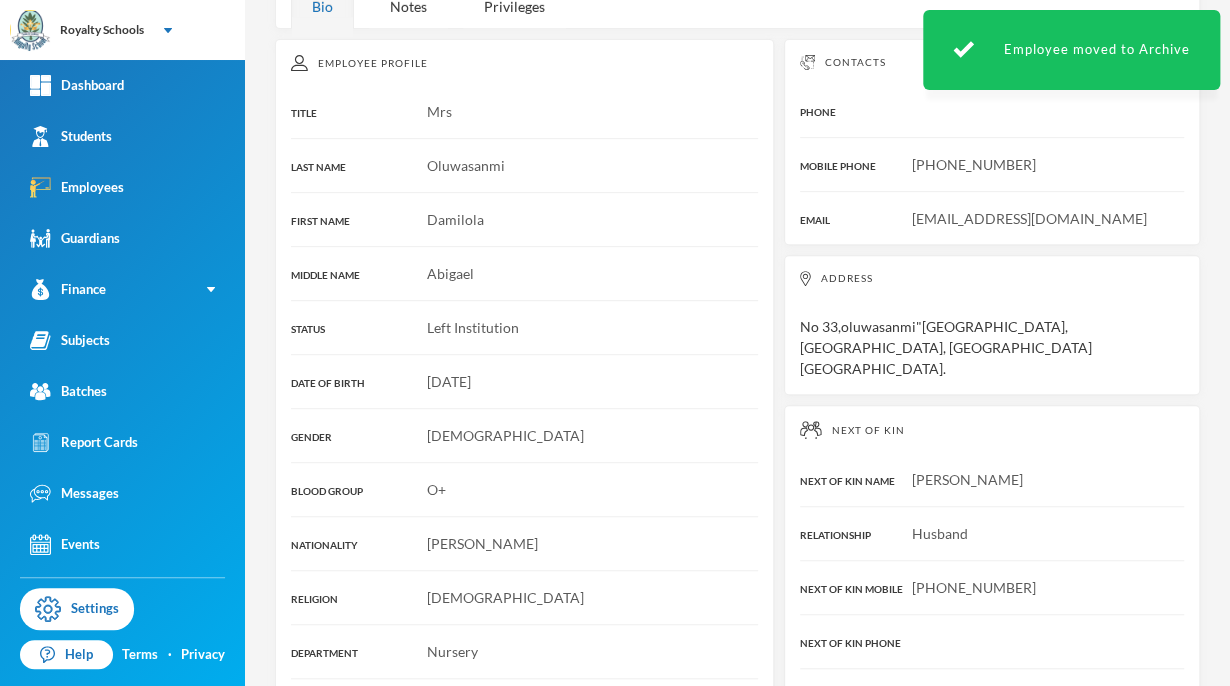 scroll, scrollTop: 245, scrollLeft: 0, axis: vertical 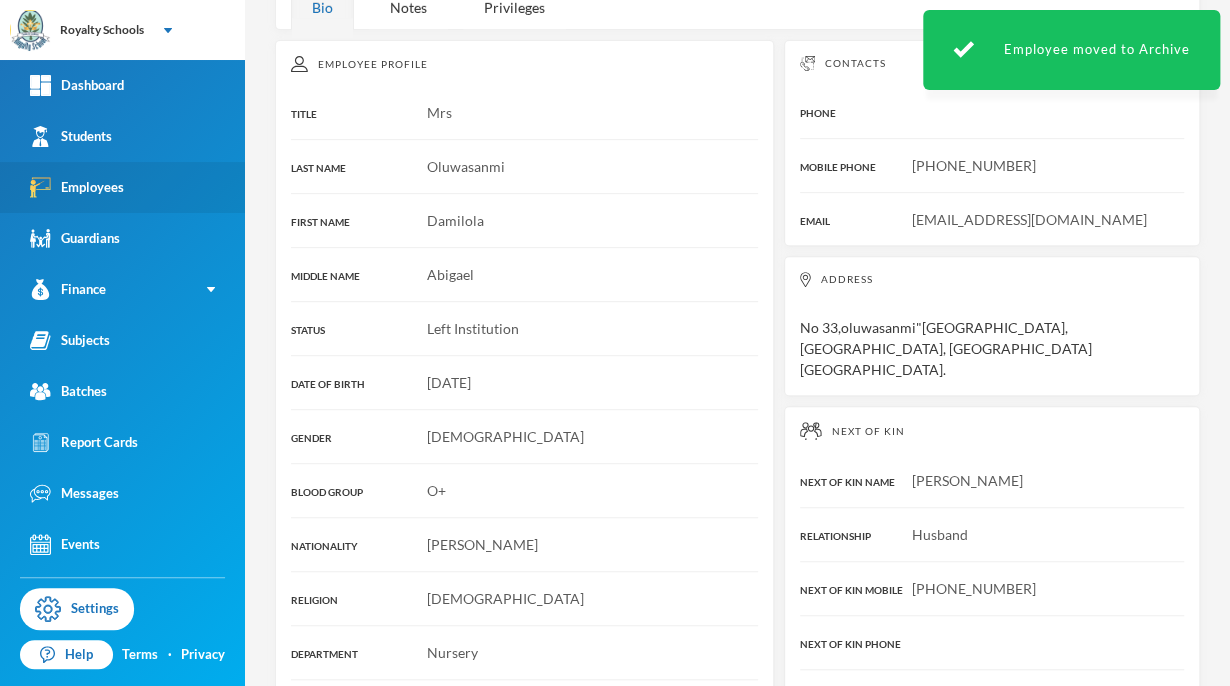 click on "Employees" at bounding box center [122, 187] 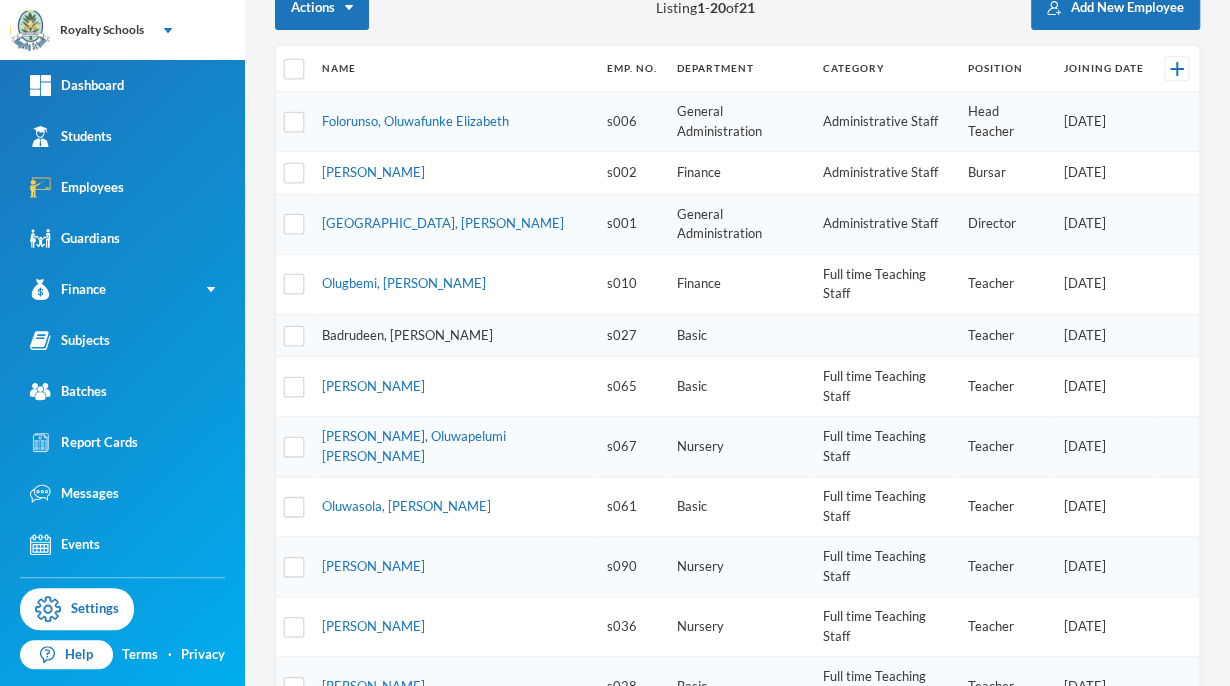 click on "Badrudeen, [PERSON_NAME]" at bounding box center (407, 335) 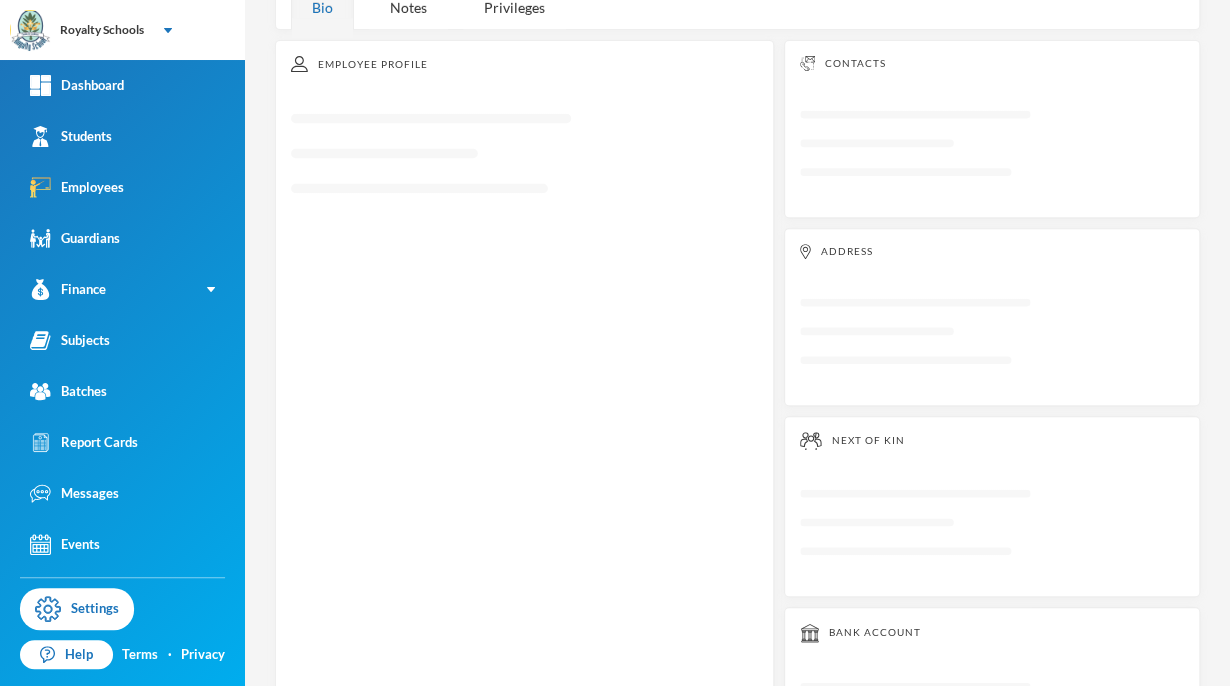 scroll, scrollTop: 0, scrollLeft: 0, axis: both 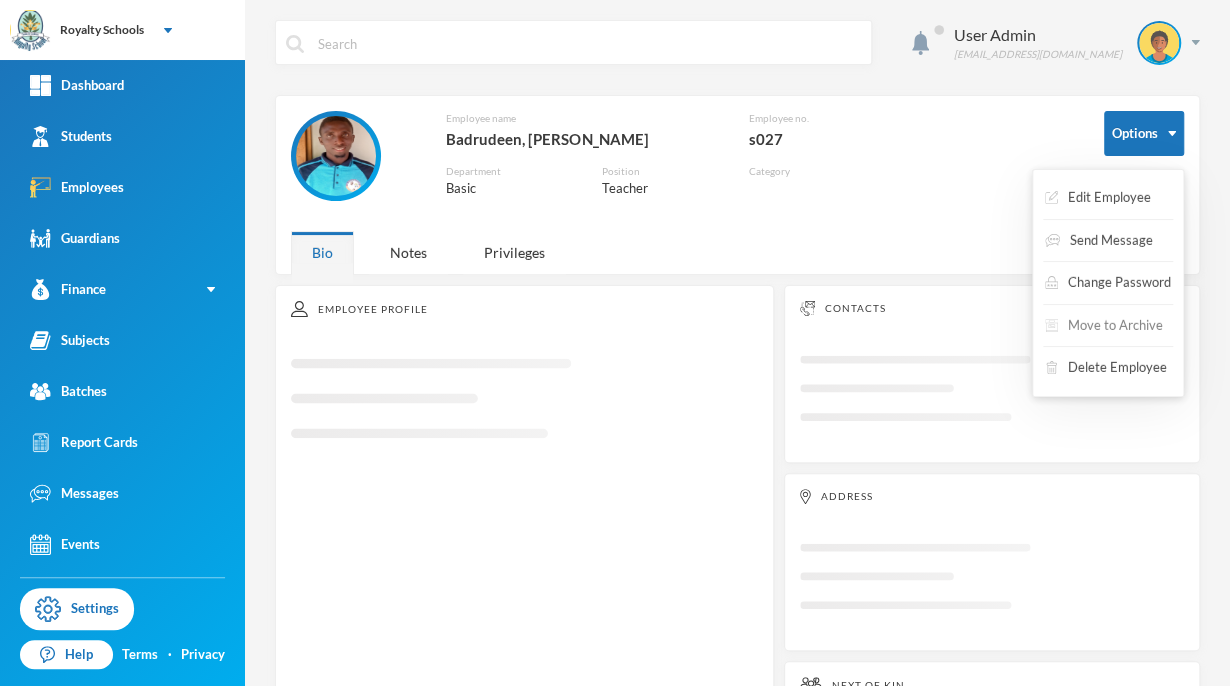 click on "Move to Archive" at bounding box center (1104, 326) 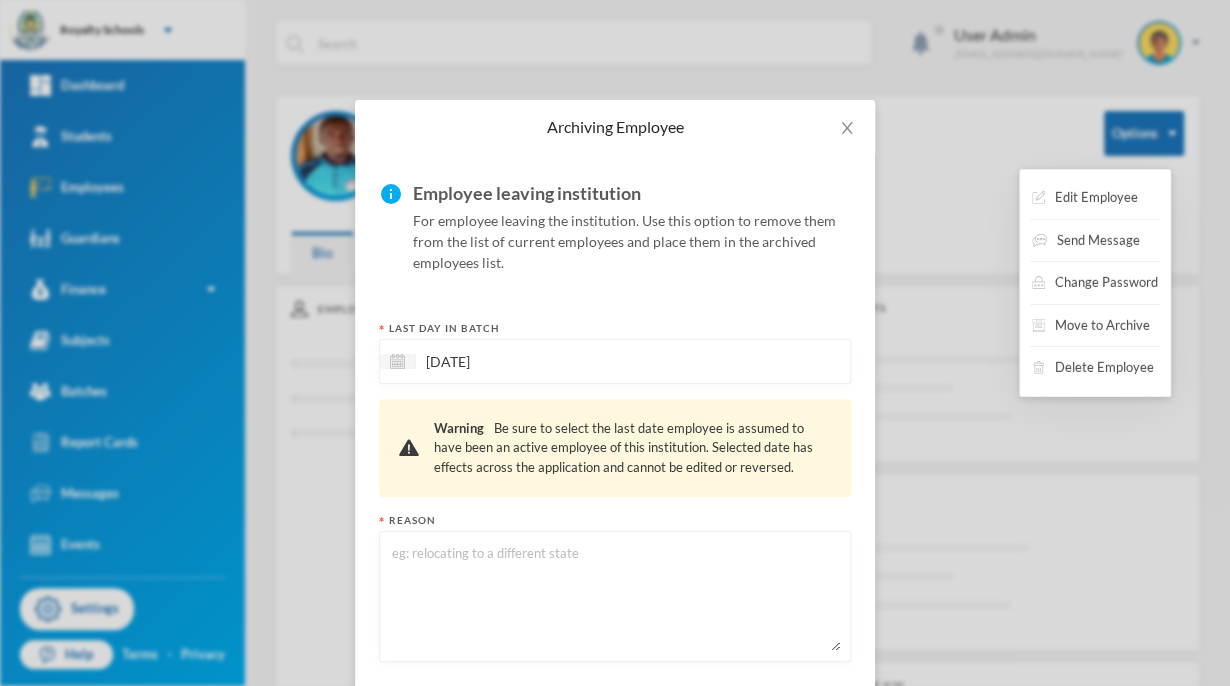 click at bounding box center (615, 596) 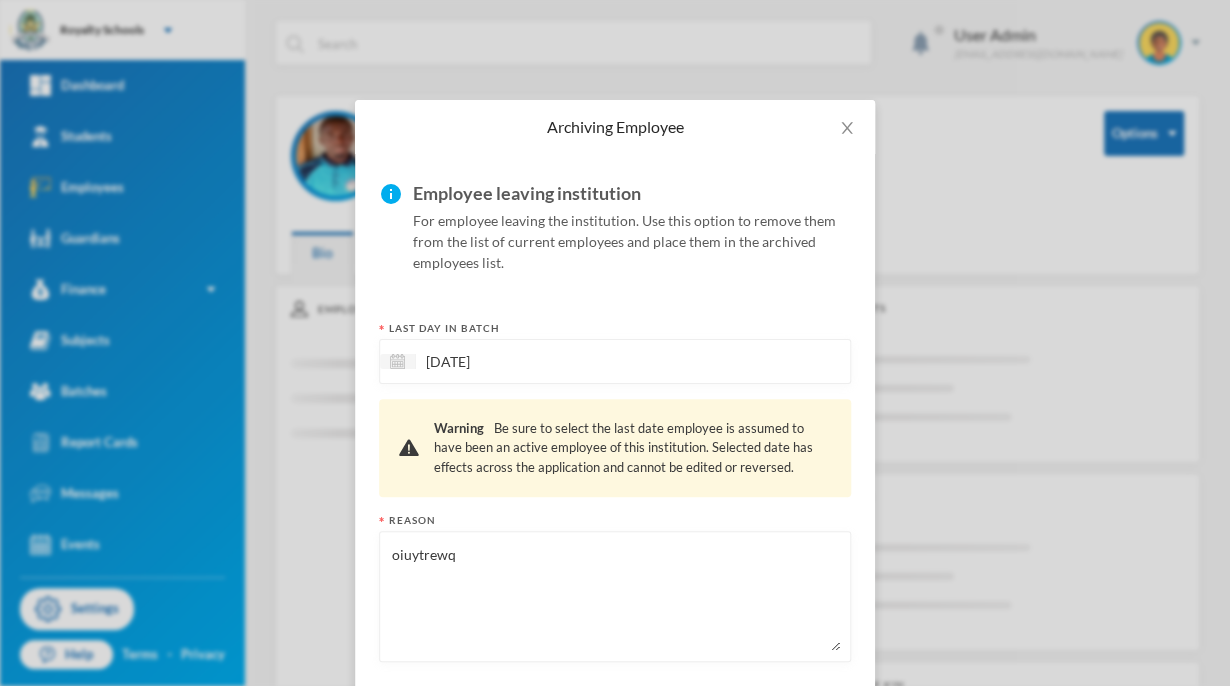 scroll, scrollTop: 99, scrollLeft: 0, axis: vertical 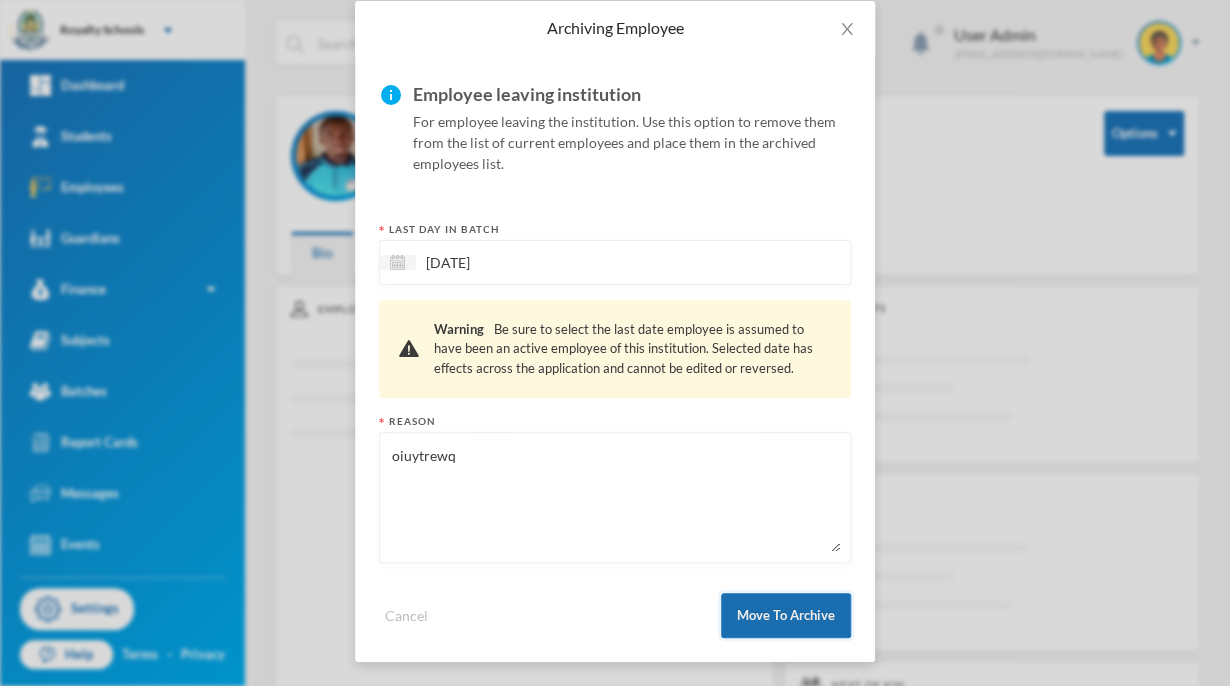 type on "oiuytrewq" 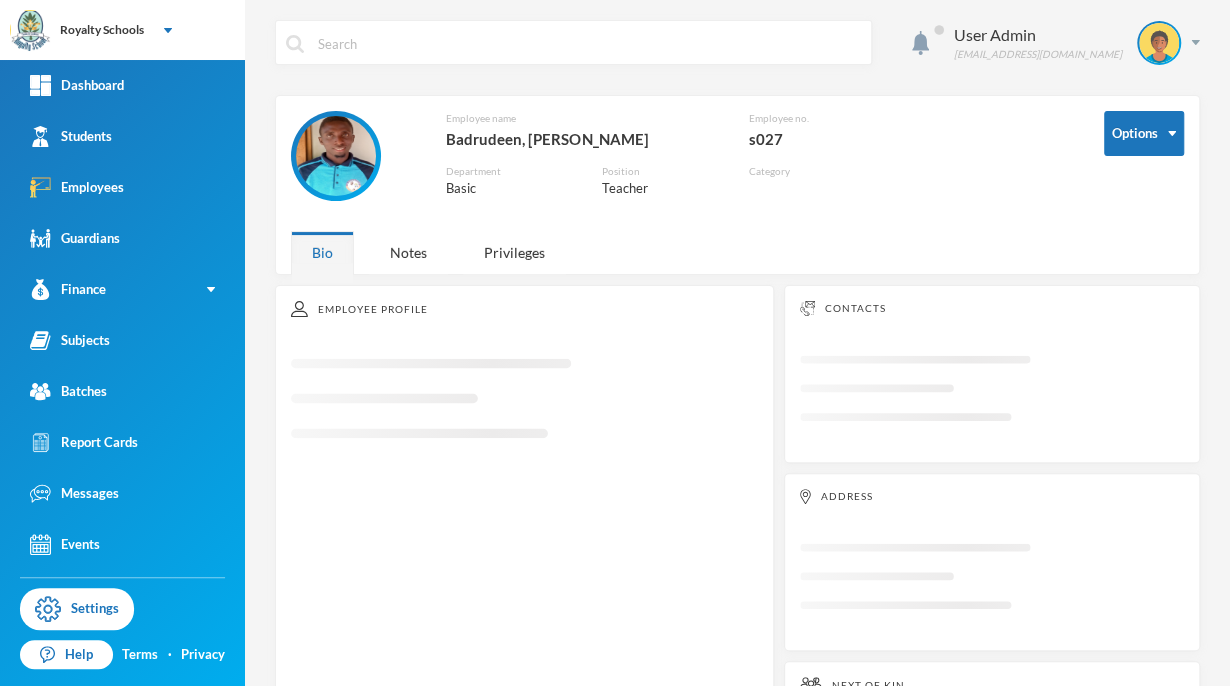 scroll, scrollTop: 0, scrollLeft: 0, axis: both 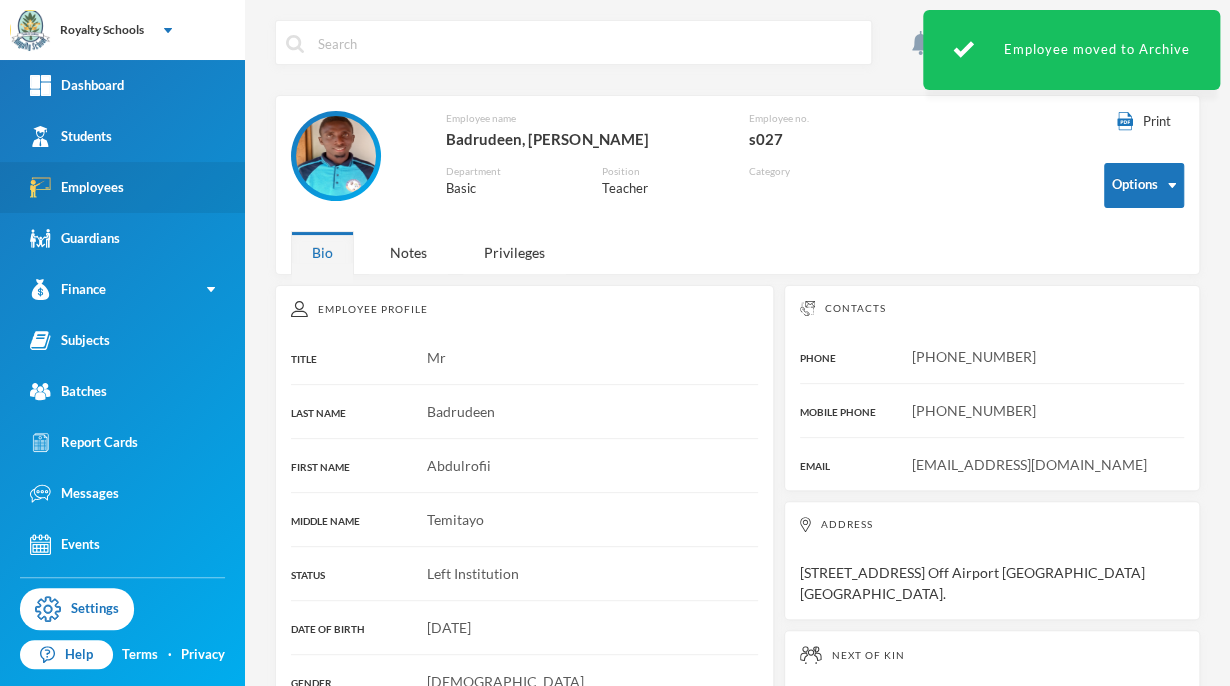 click on "Employees" at bounding box center (77, 187) 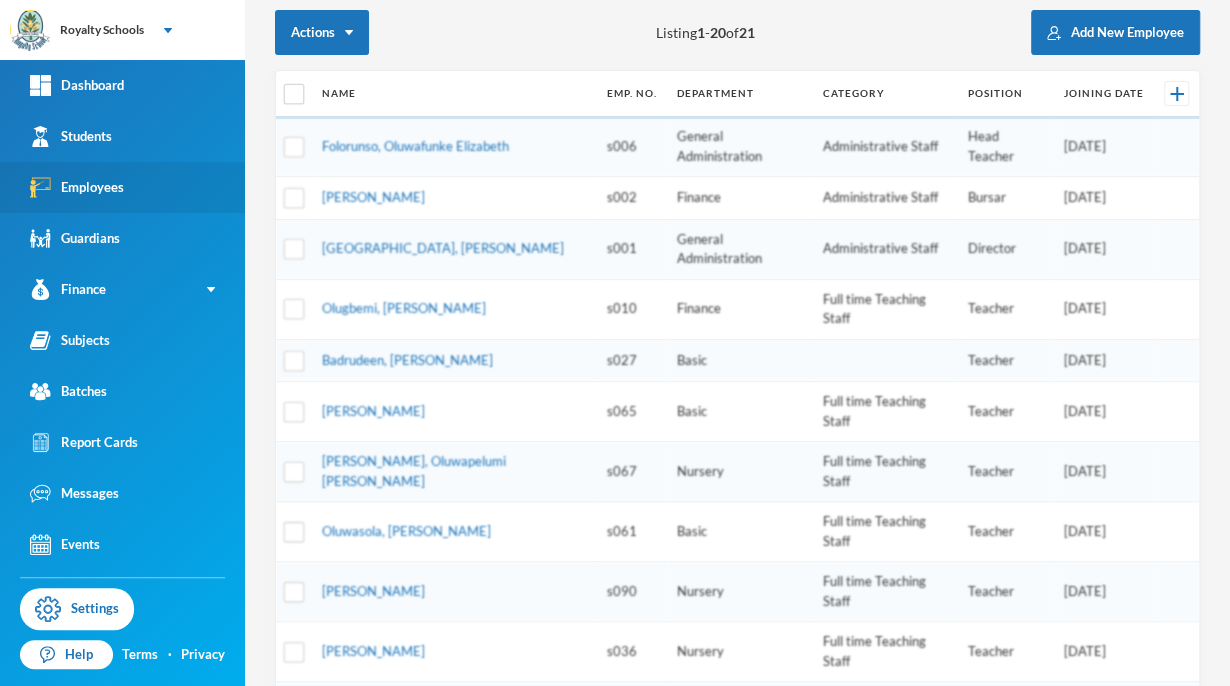 scroll, scrollTop: 236, scrollLeft: 0, axis: vertical 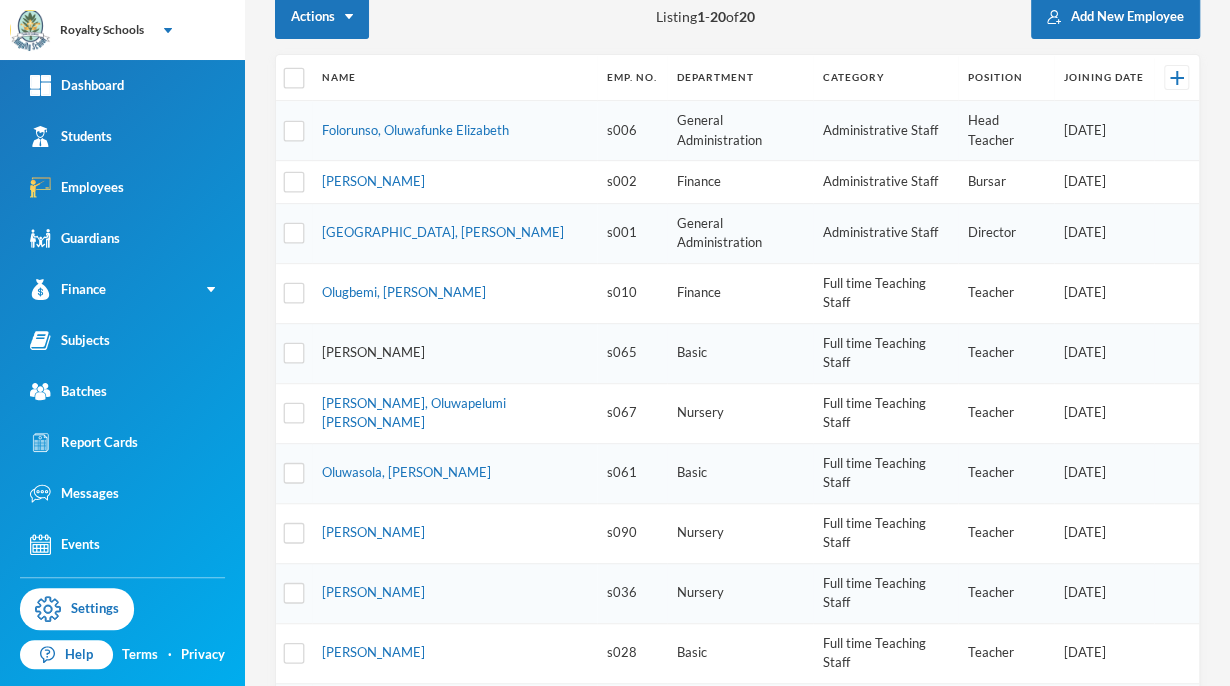 click on "[PERSON_NAME]" at bounding box center [373, 352] 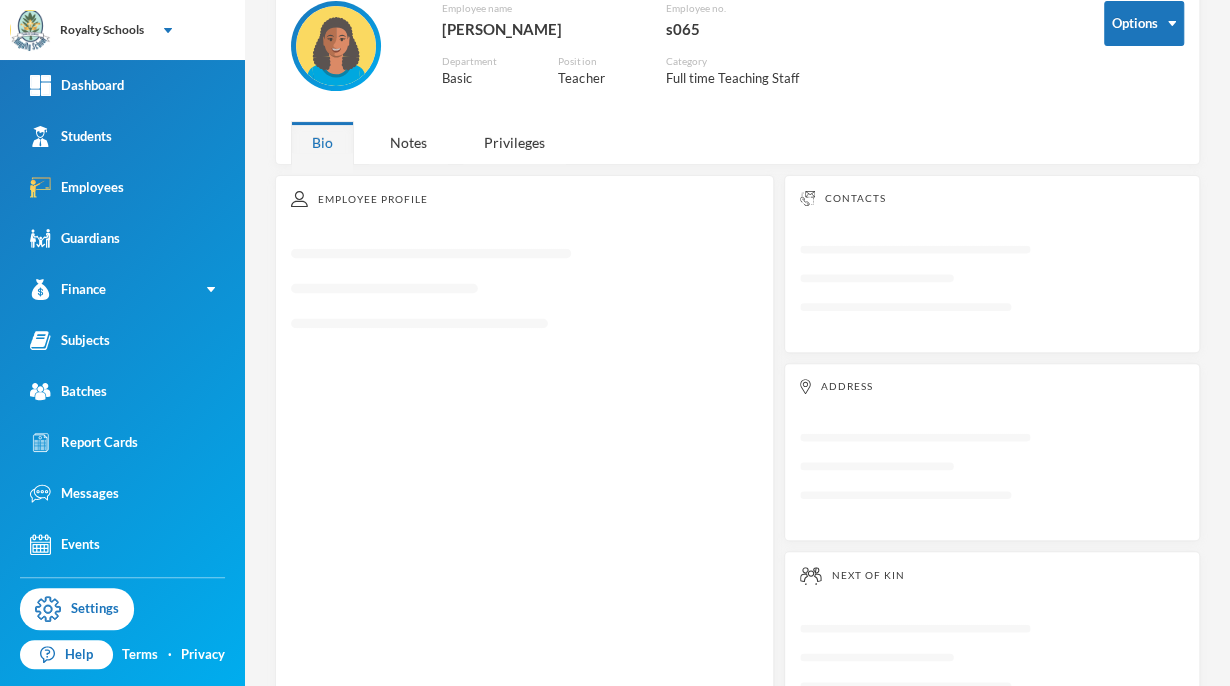 scroll, scrollTop: 0, scrollLeft: 0, axis: both 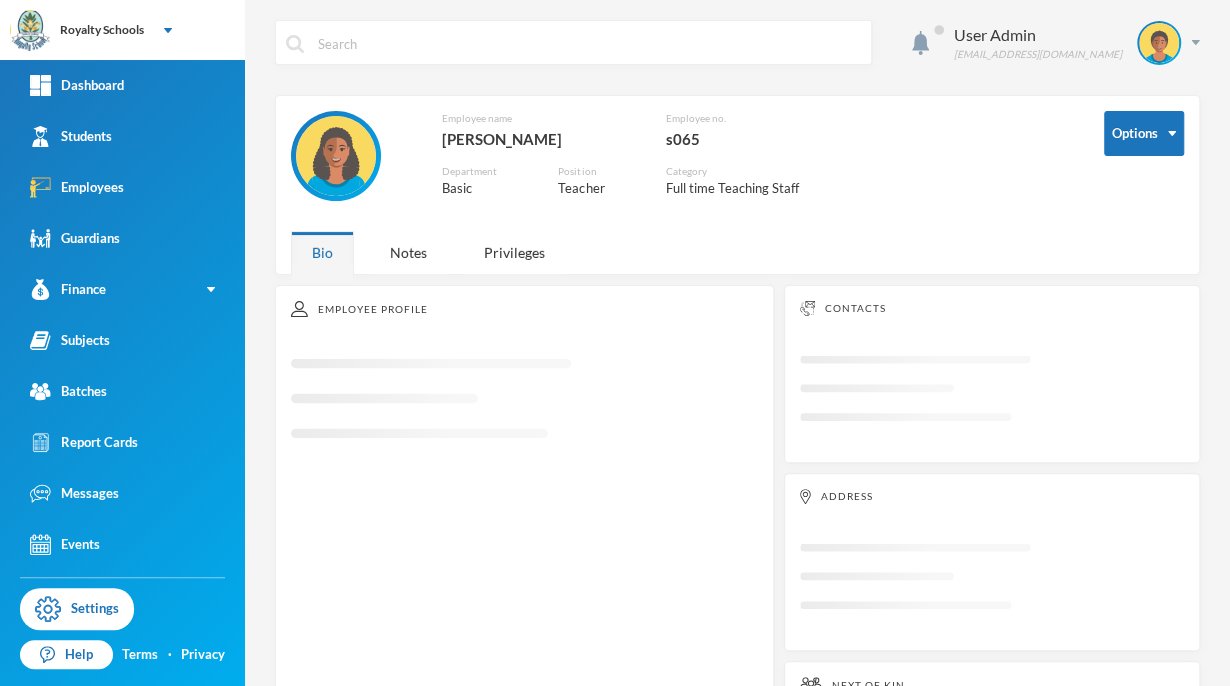 drag, startPoint x: 365, startPoint y: 290, endPoint x: 744, endPoint y: 231, distance: 383.56485 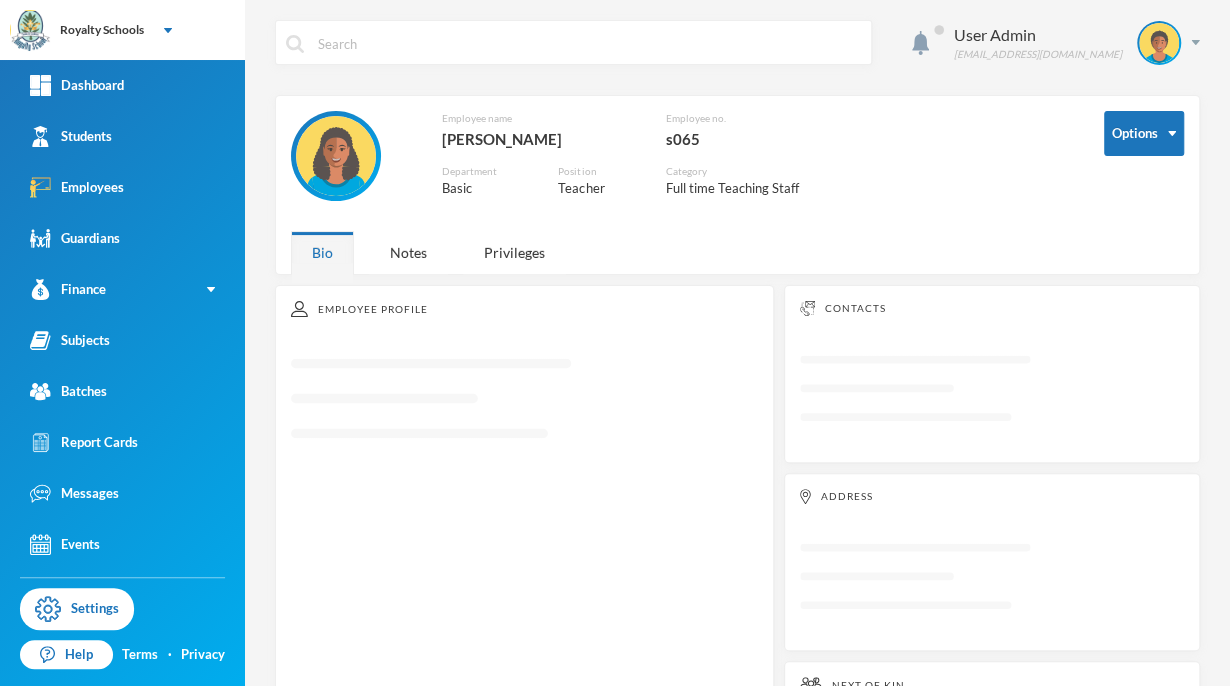 click on "Employee Profile Loading interface..." at bounding box center (524, 660) 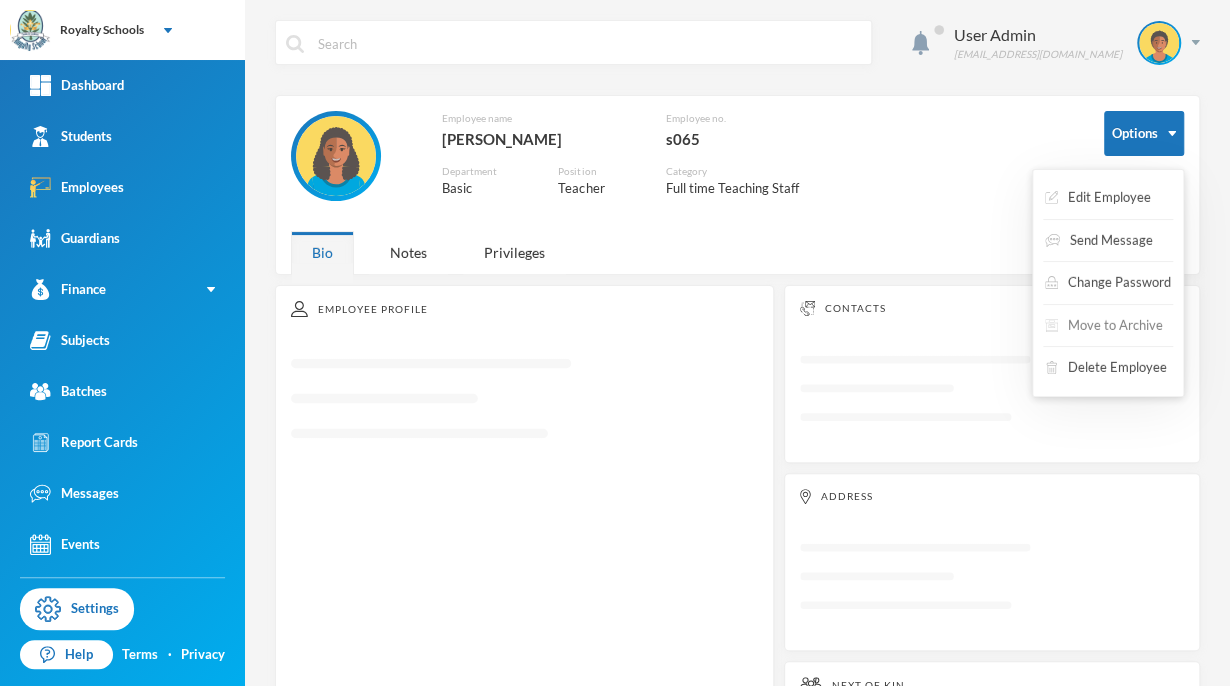 click on "Move to Archive" at bounding box center [1104, 326] 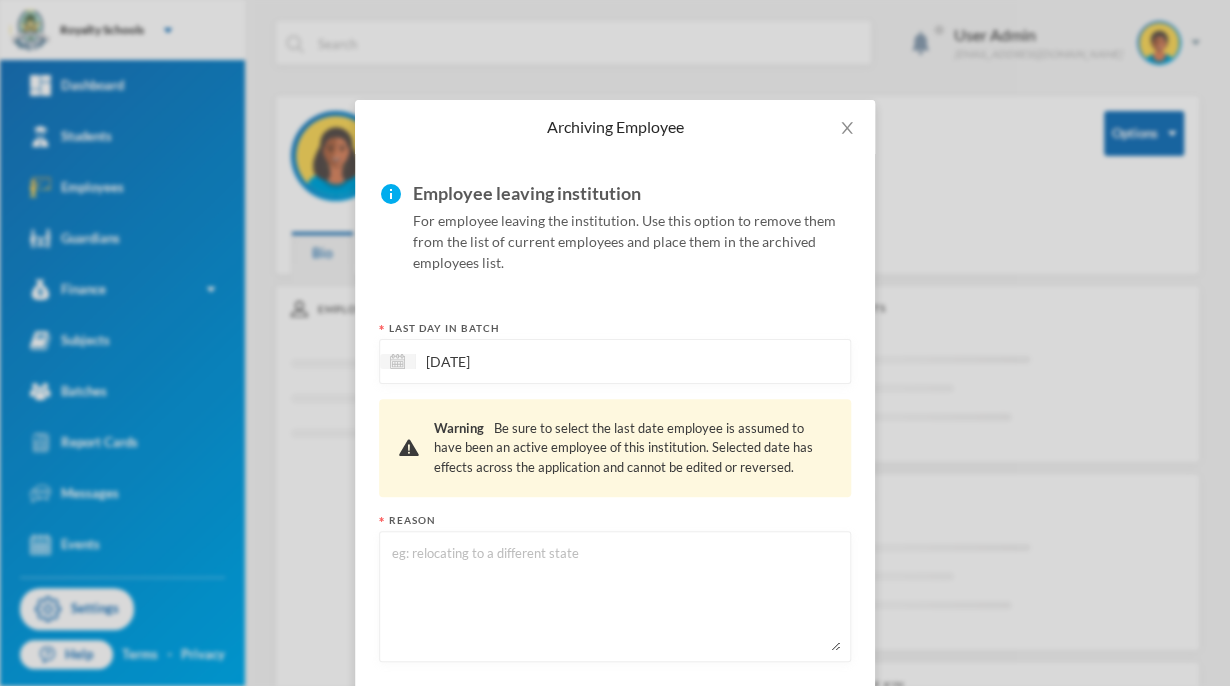 click at bounding box center [615, 596] 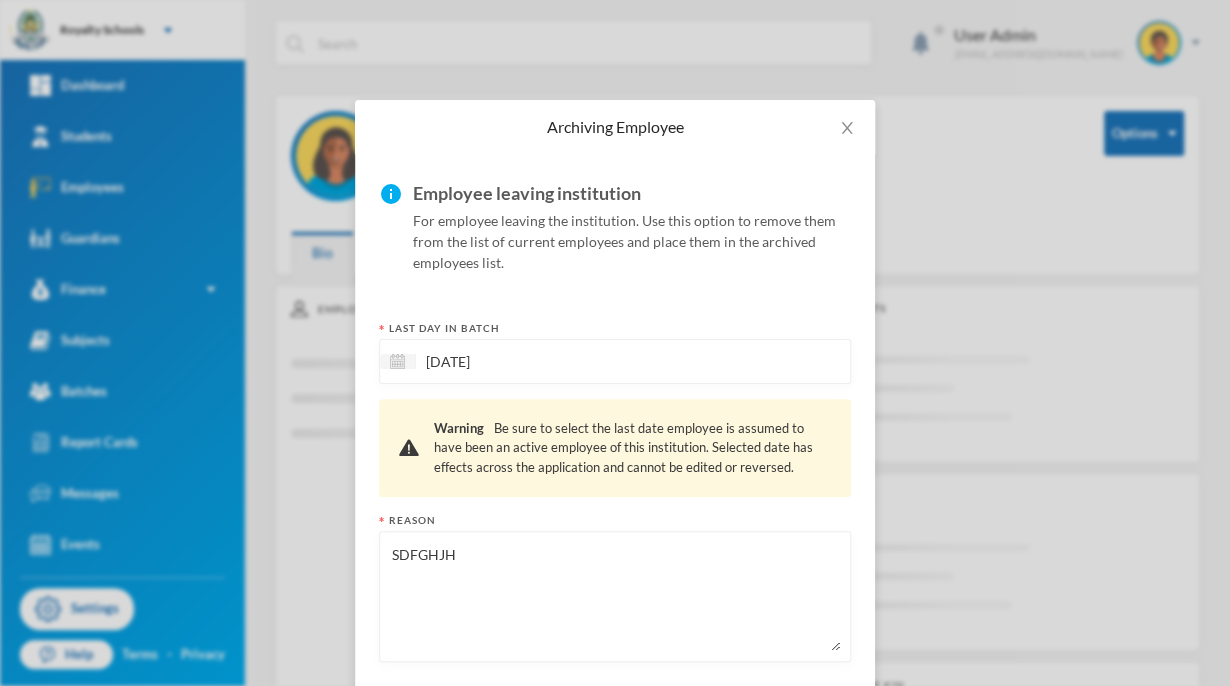 scroll, scrollTop: 99, scrollLeft: 0, axis: vertical 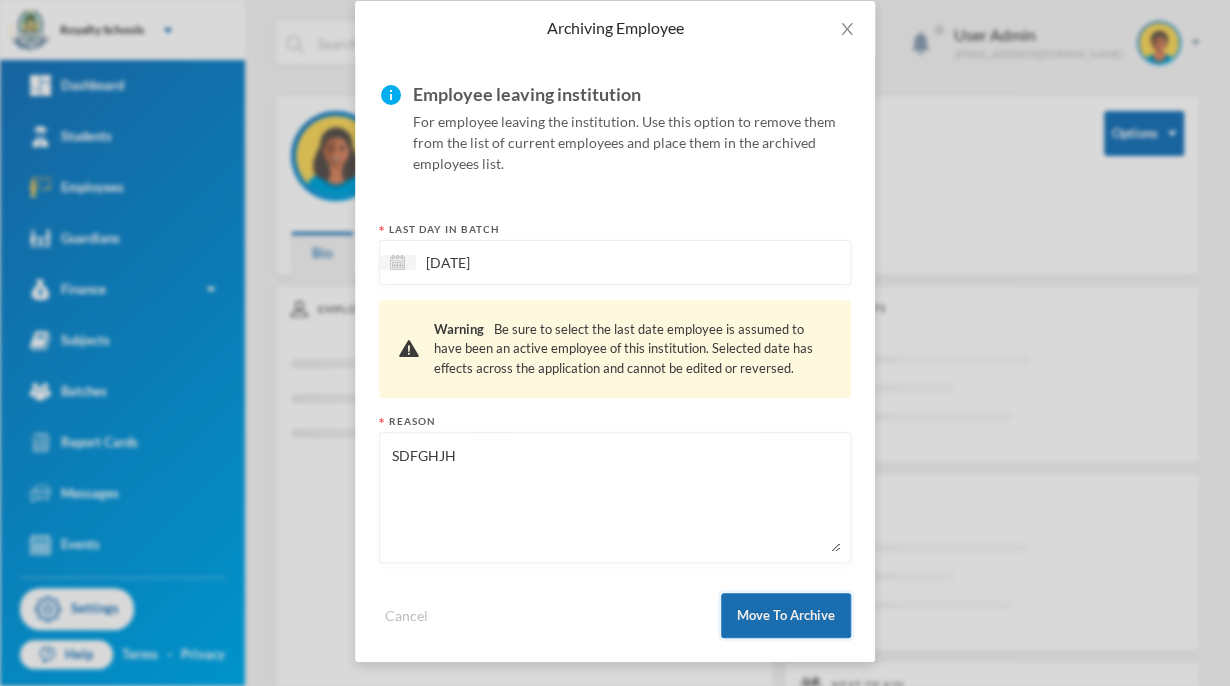 type on "SDFGHJH" 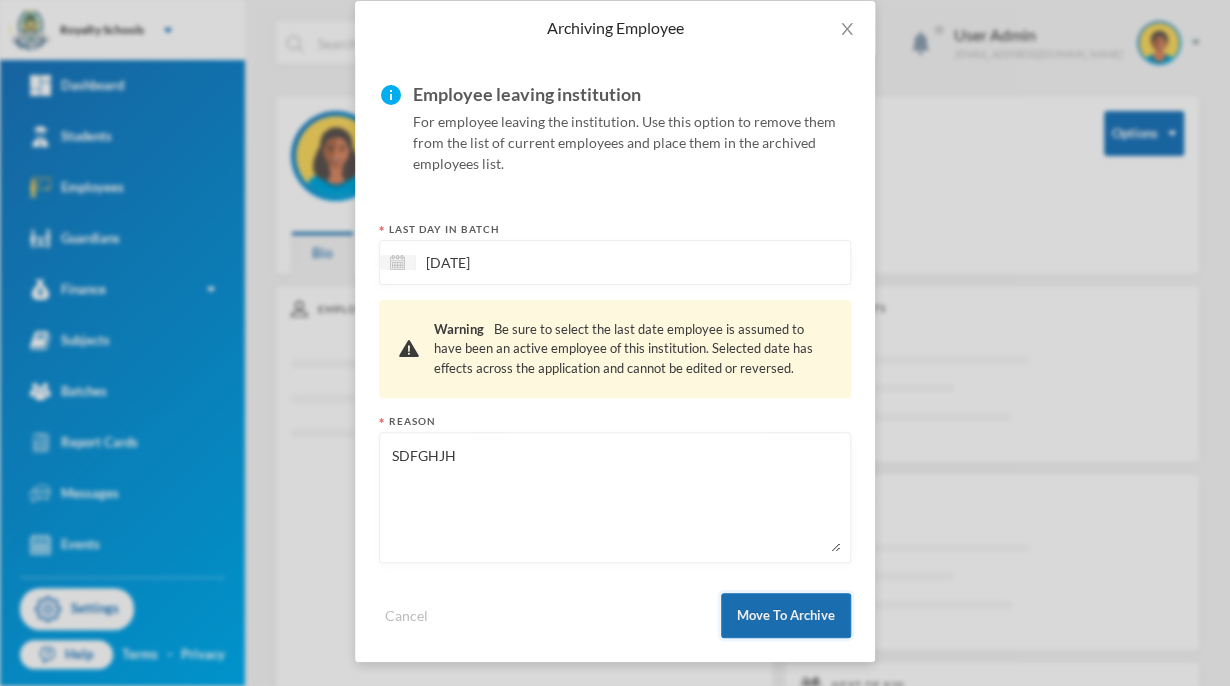 click on "Move To Archive" at bounding box center (786, 615) 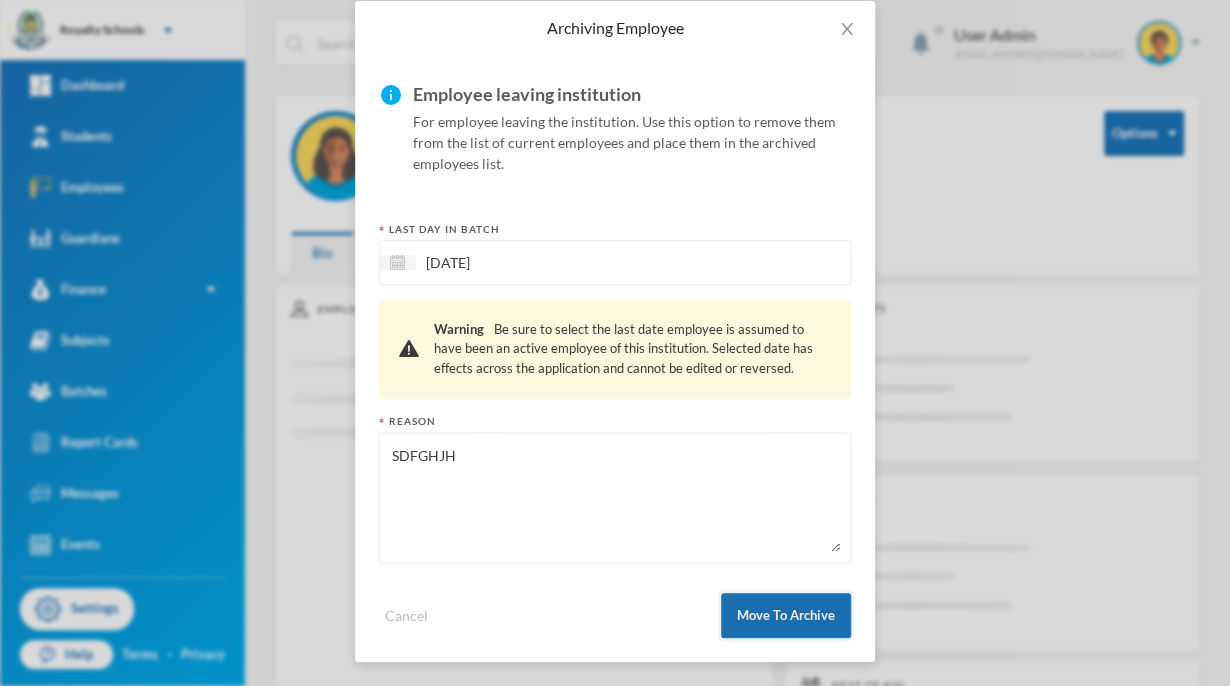 scroll, scrollTop: 0, scrollLeft: 0, axis: both 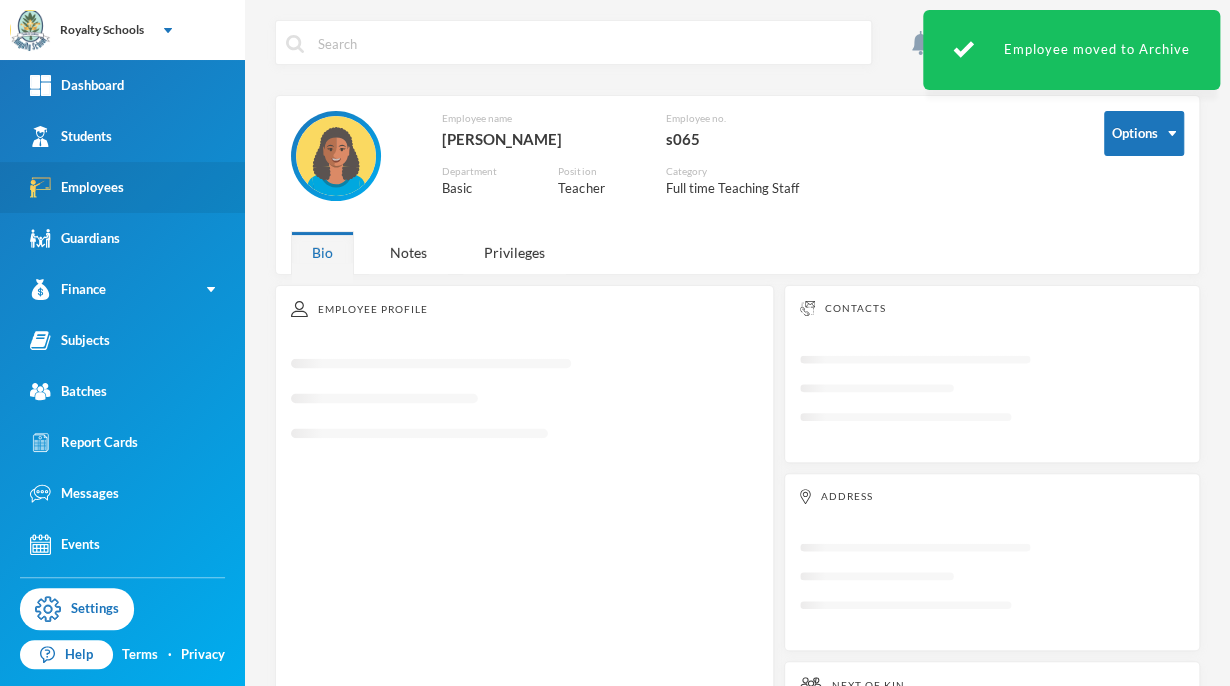 click on "Employees" at bounding box center (77, 187) 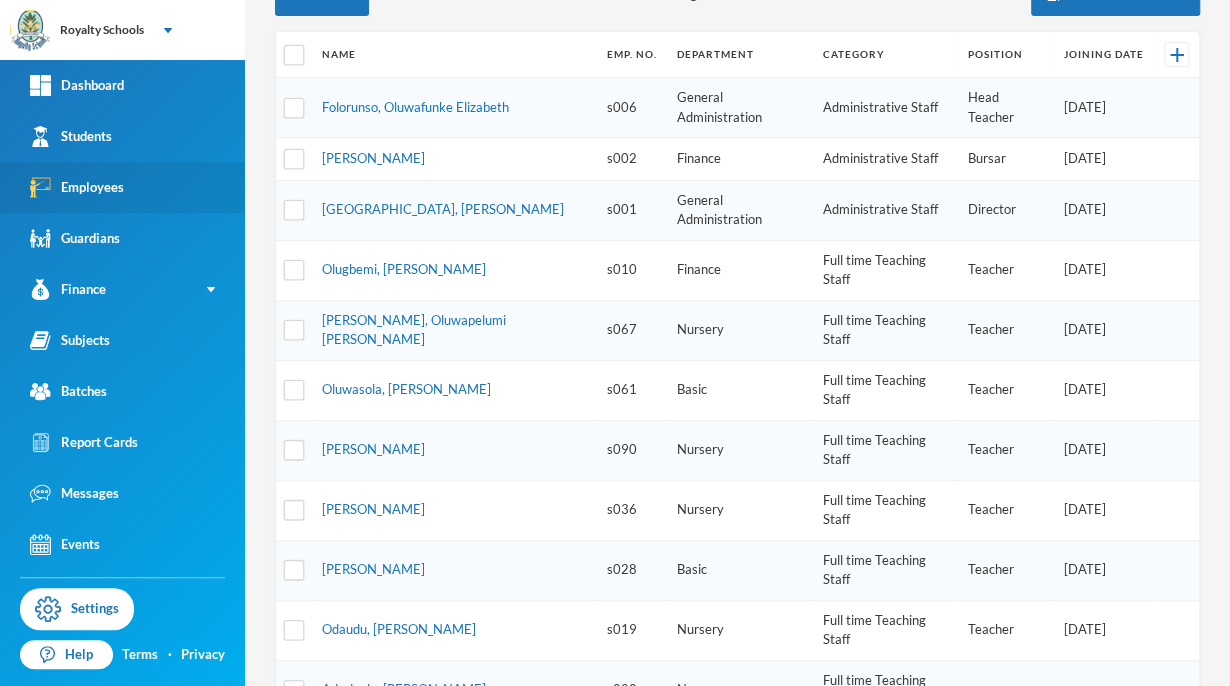 scroll, scrollTop: 263, scrollLeft: 0, axis: vertical 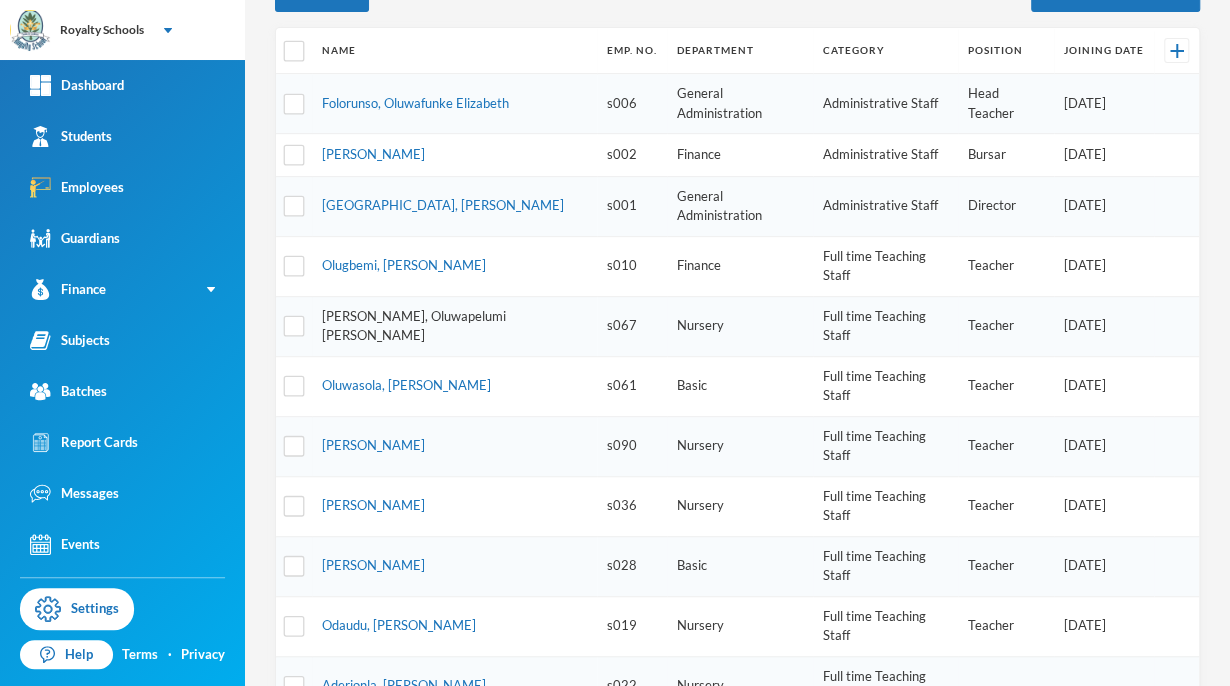 click on "[PERSON_NAME], Oluwapelumi [PERSON_NAME]" at bounding box center [414, 326] 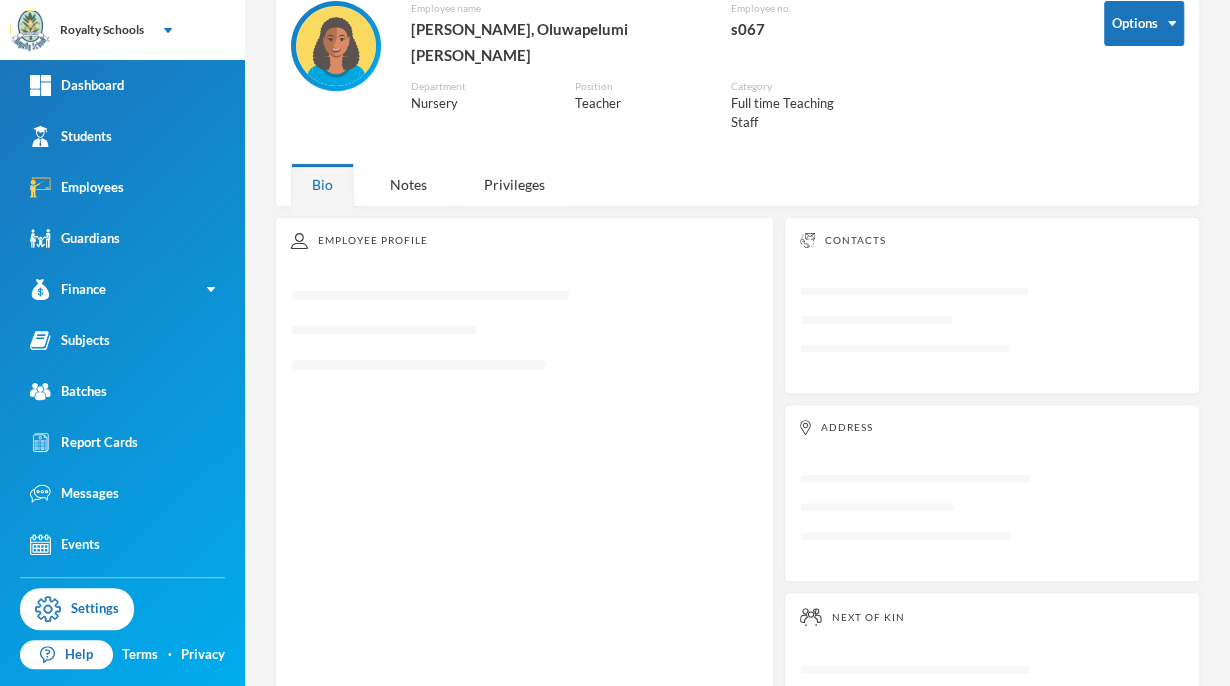 scroll, scrollTop: 0, scrollLeft: 0, axis: both 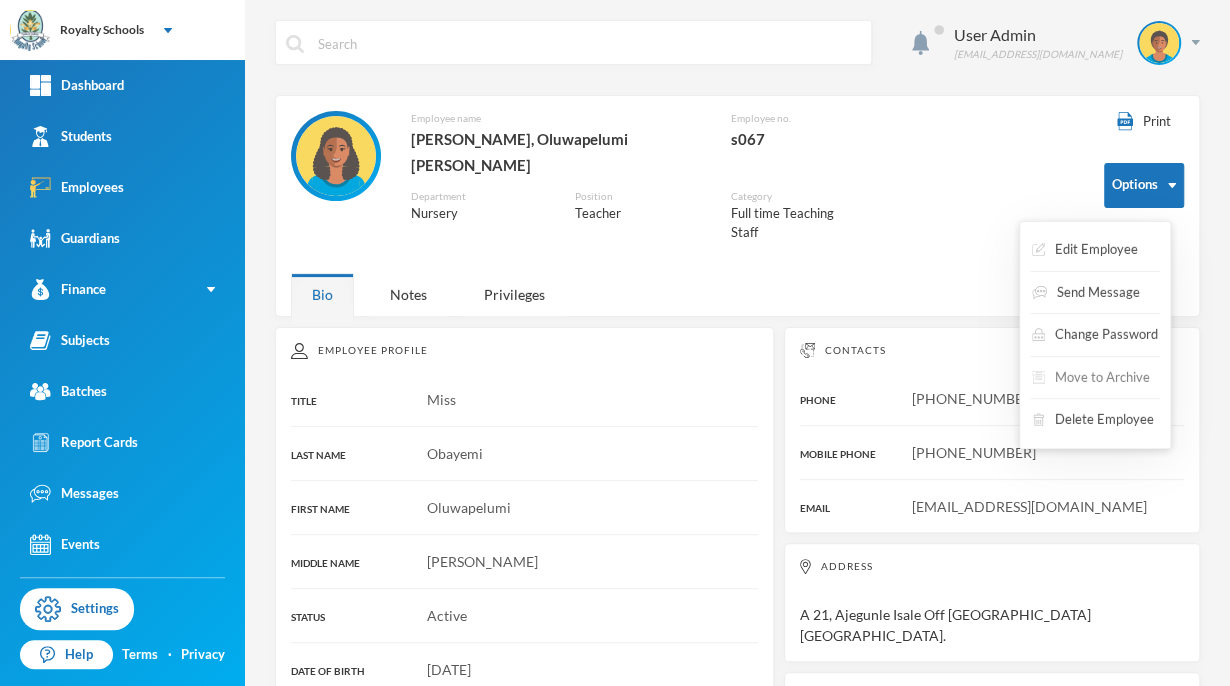 click on "Move to Archive" at bounding box center [1091, 378] 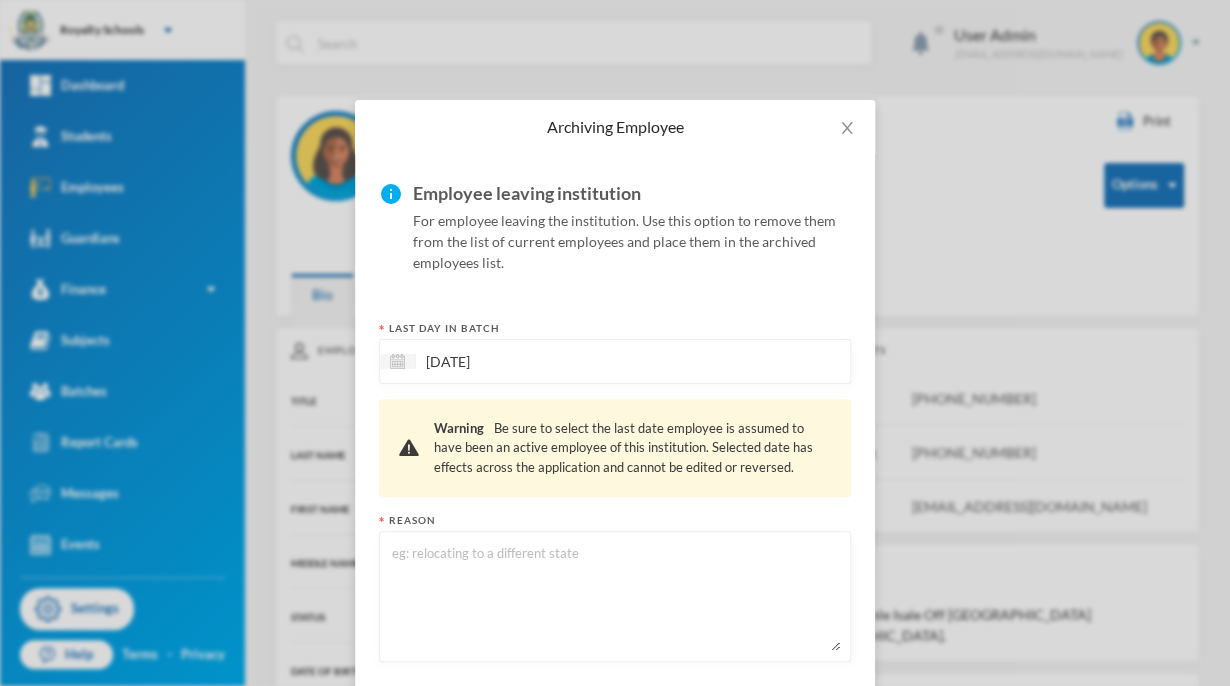 click at bounding box center (615, 596) 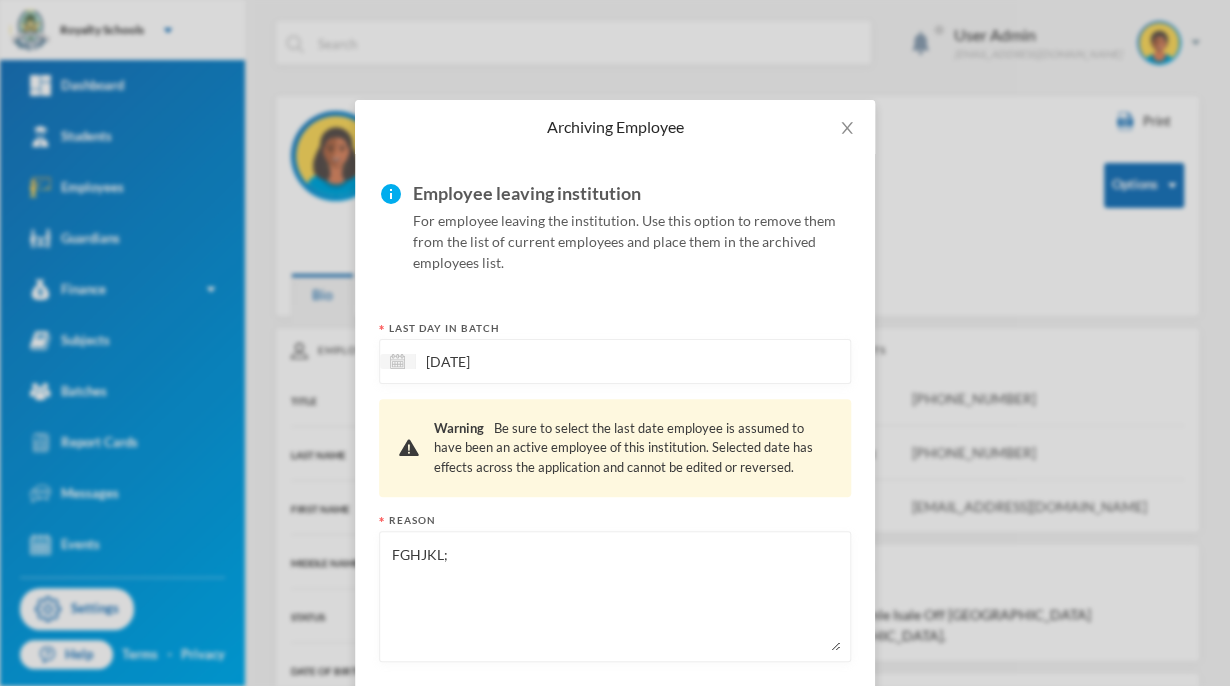 scroll, scrollTop: 99, scrollLeft: 0, axis: vertical 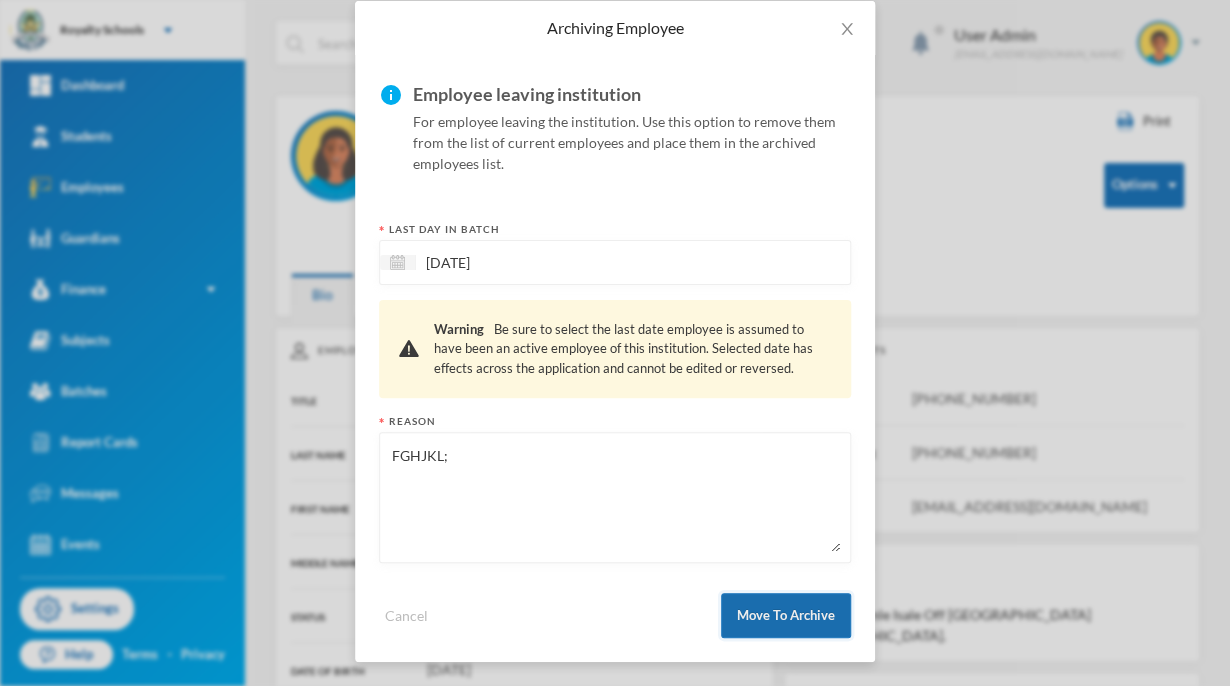 type on "FGHJKL;" 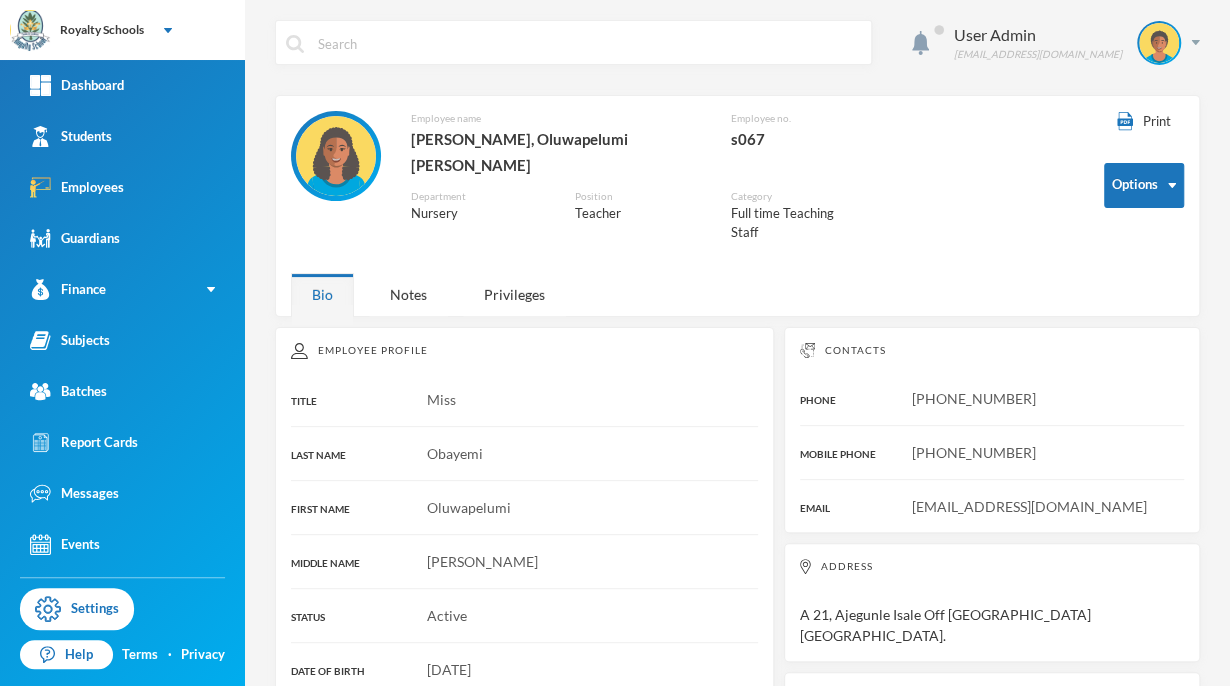 scroll, scrollTop: 0, scrollLeft: 0, axis: both 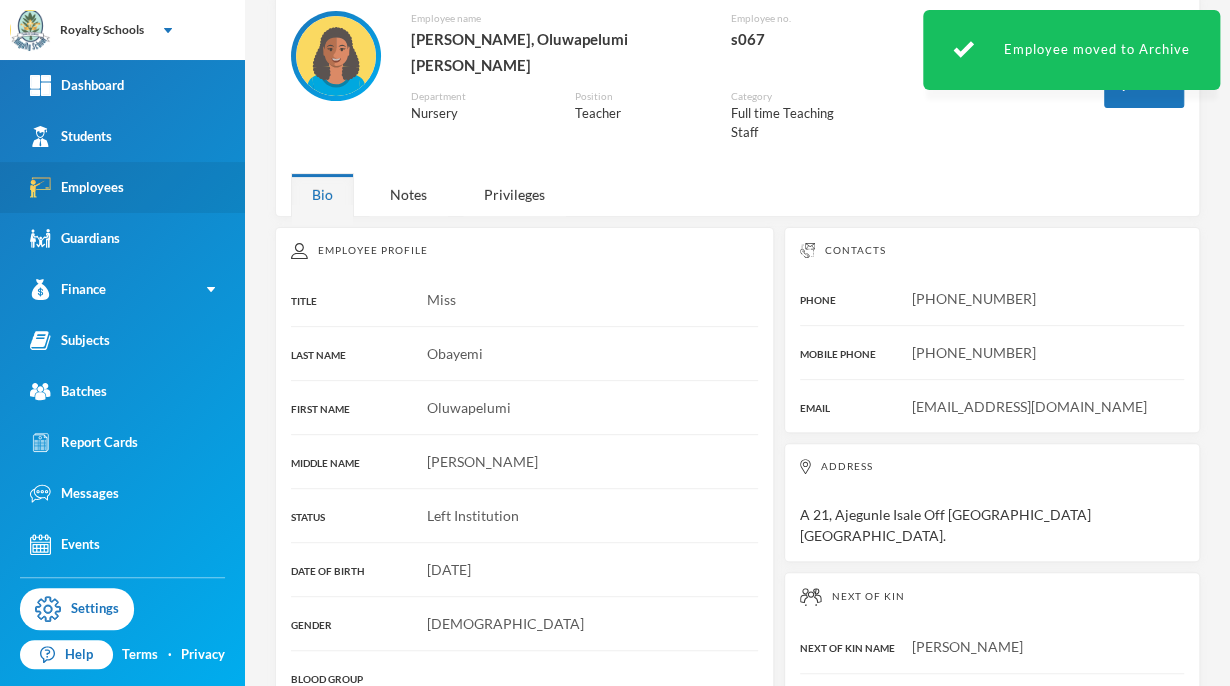 click on "Employees" at bounding box center [77, 187] 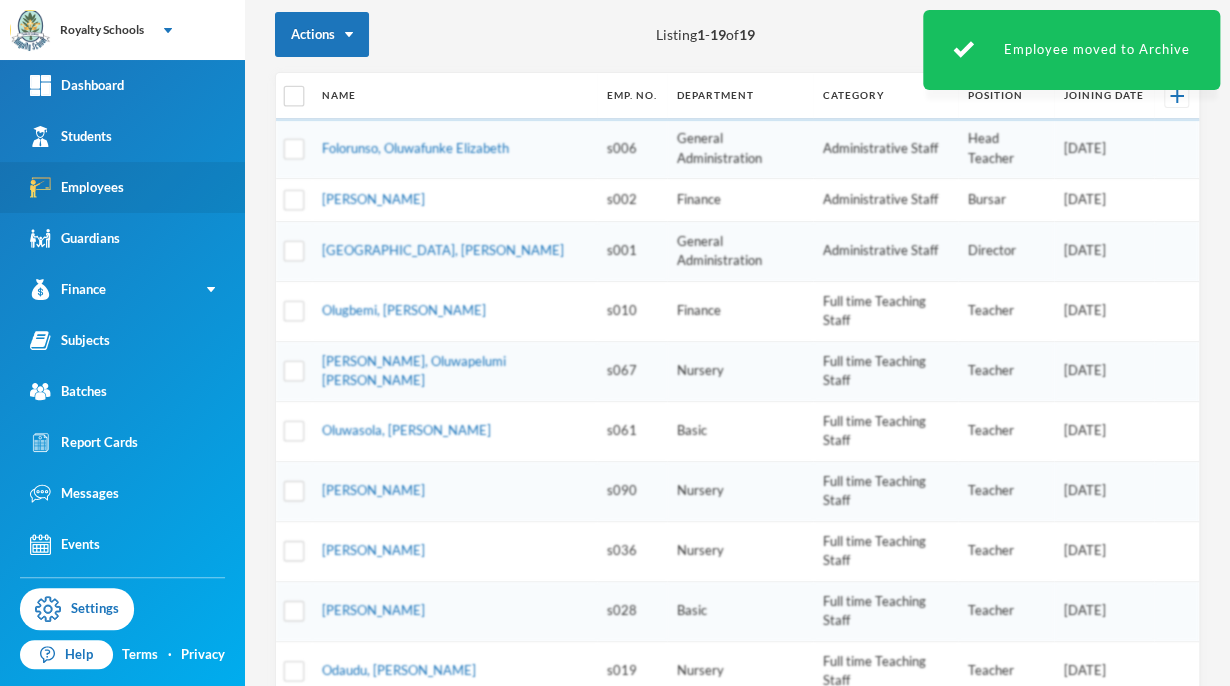scroll, scrollTop: 220, scrollLeft: 0, axis: vertical 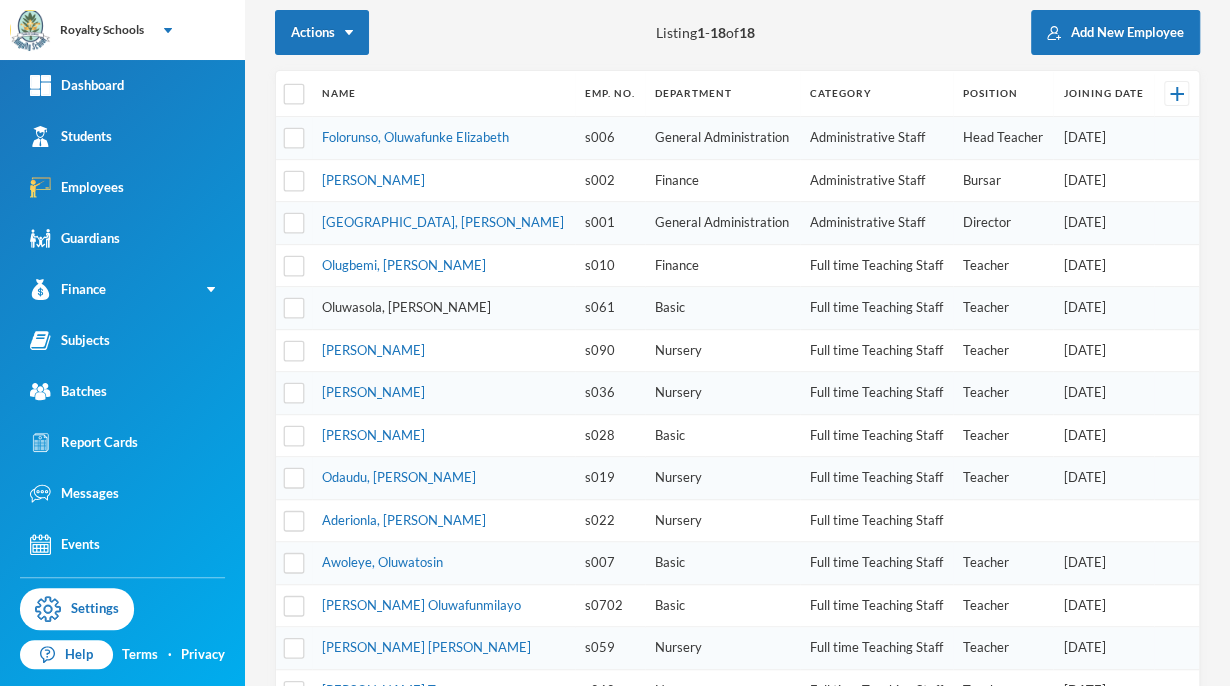 click on "Oluwasola, [PERSON_NAME]" at bounding box center [406, 307] 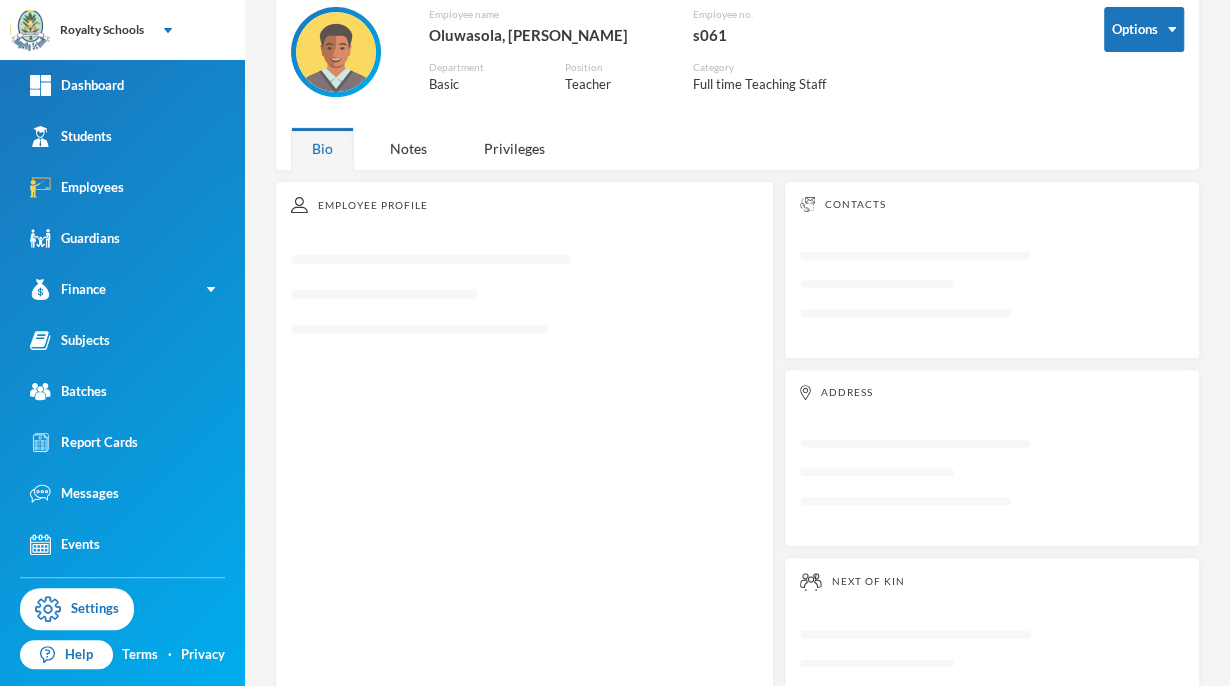 scroll, scrollTop: 0, scrollLeft: 0, axis: both 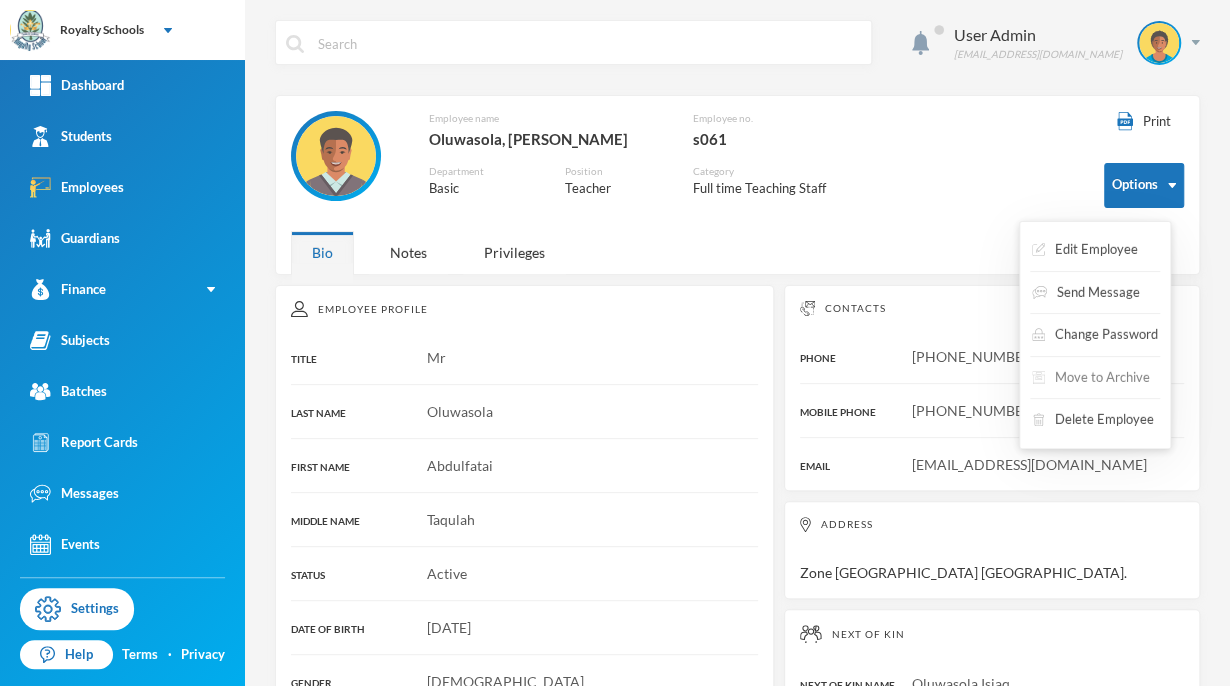click on "Move to Archive" at bounding box center [1091, 378] 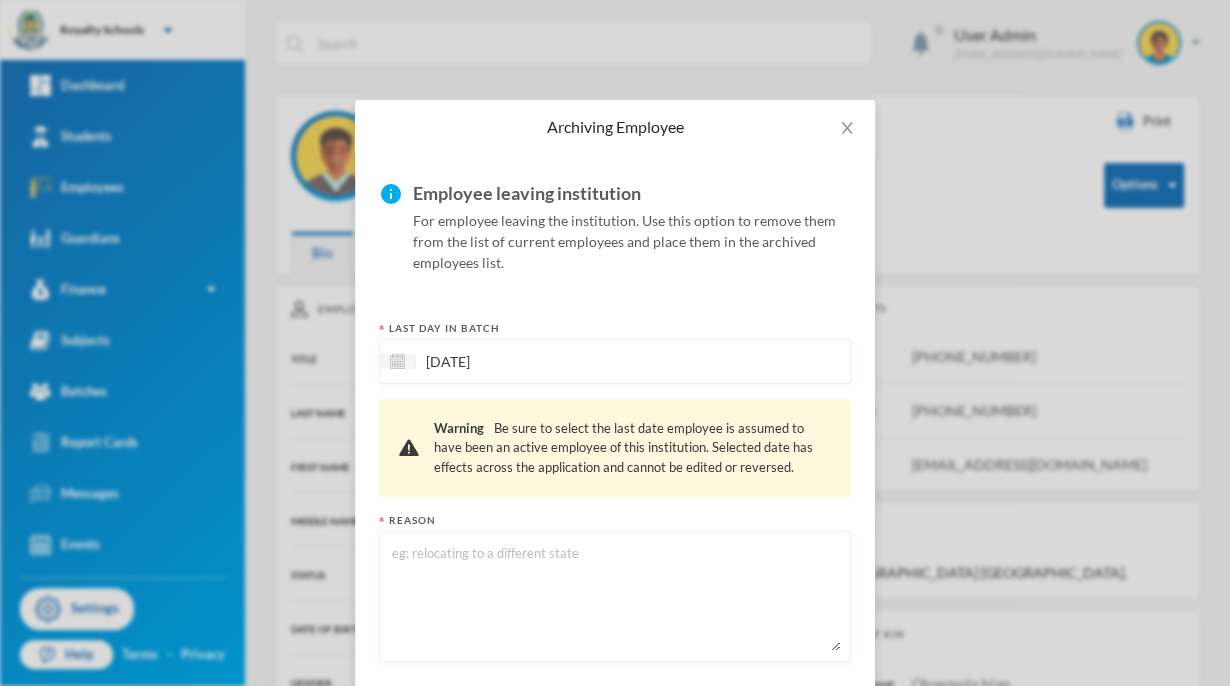 click at bounding box center [615, 596] 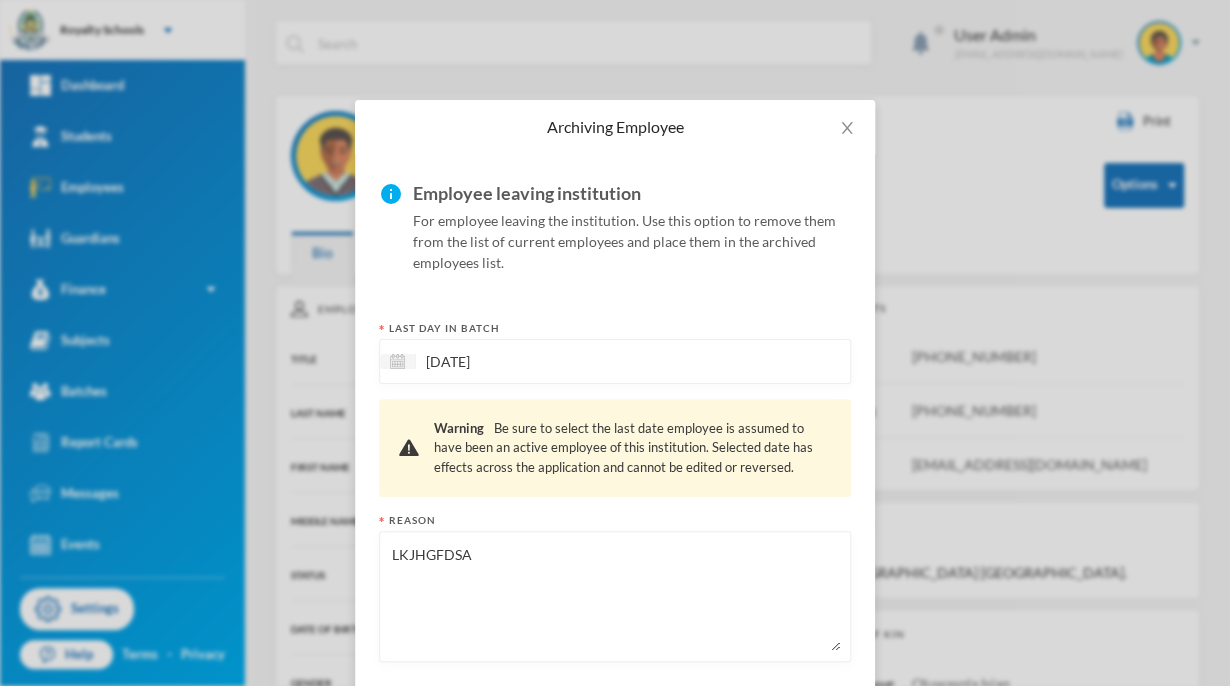 scroll, scrollTop: 99, scrollLeft: 0, axis: vertical 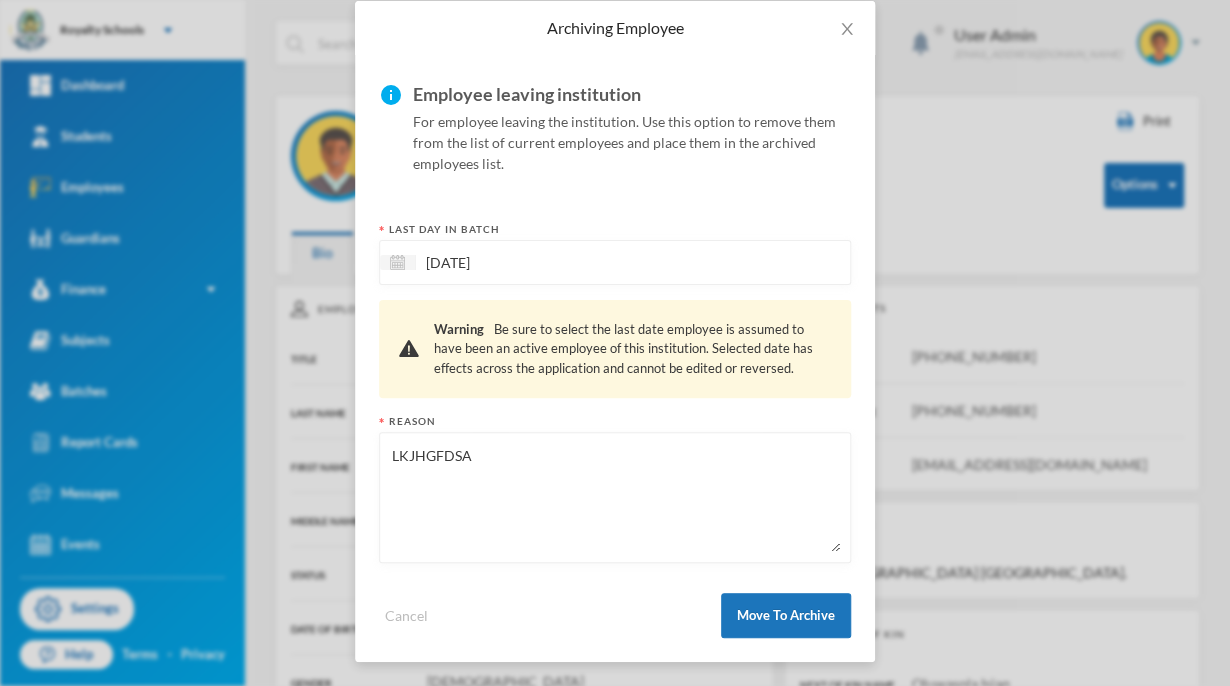 type on "LKJHGFDSA" 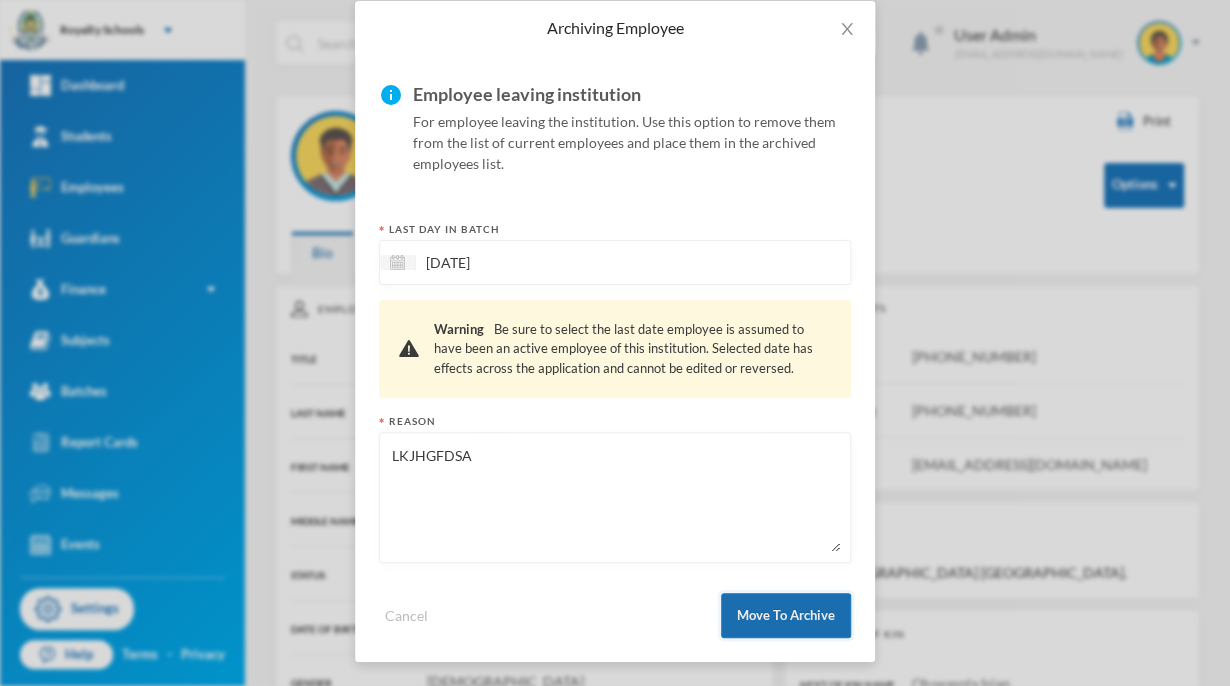 click on "Move To Archive" at bounding box center (786, 615) 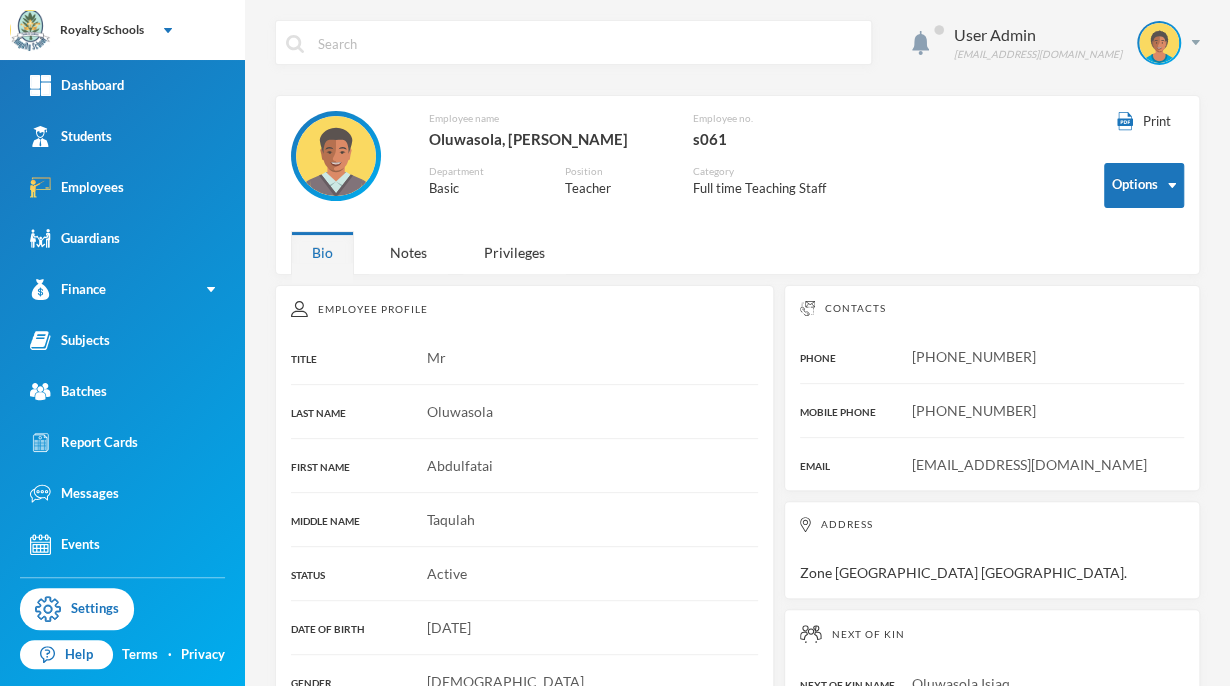 scroll, scrollTop: 0, scrollLeft: 0, axis: both 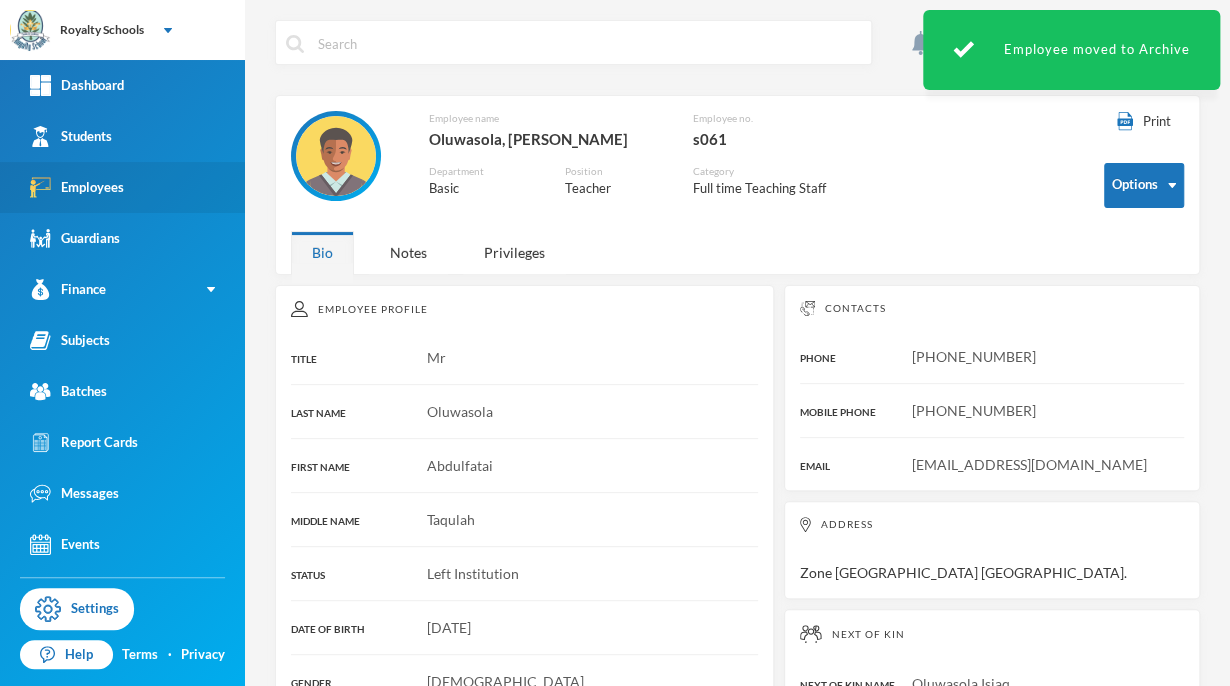 click on "Employees" at bounding box center (77, 187) 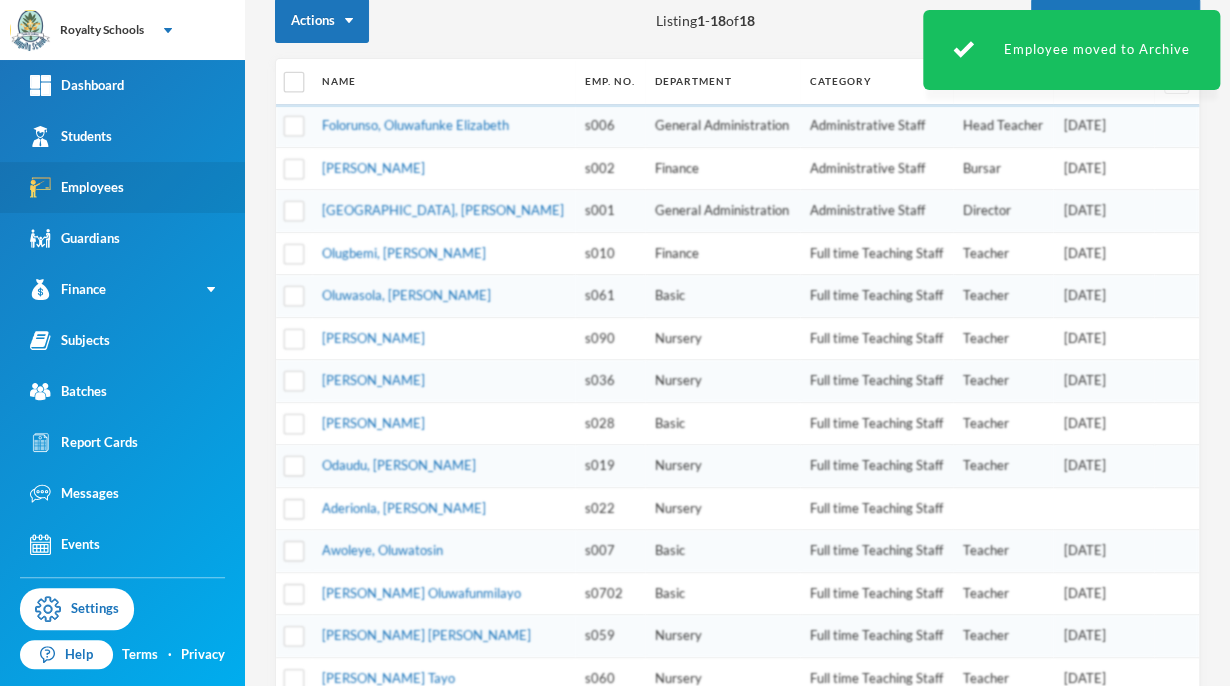 scroll, scrollTop: 235, scrollLeft: 0, axis: vertical 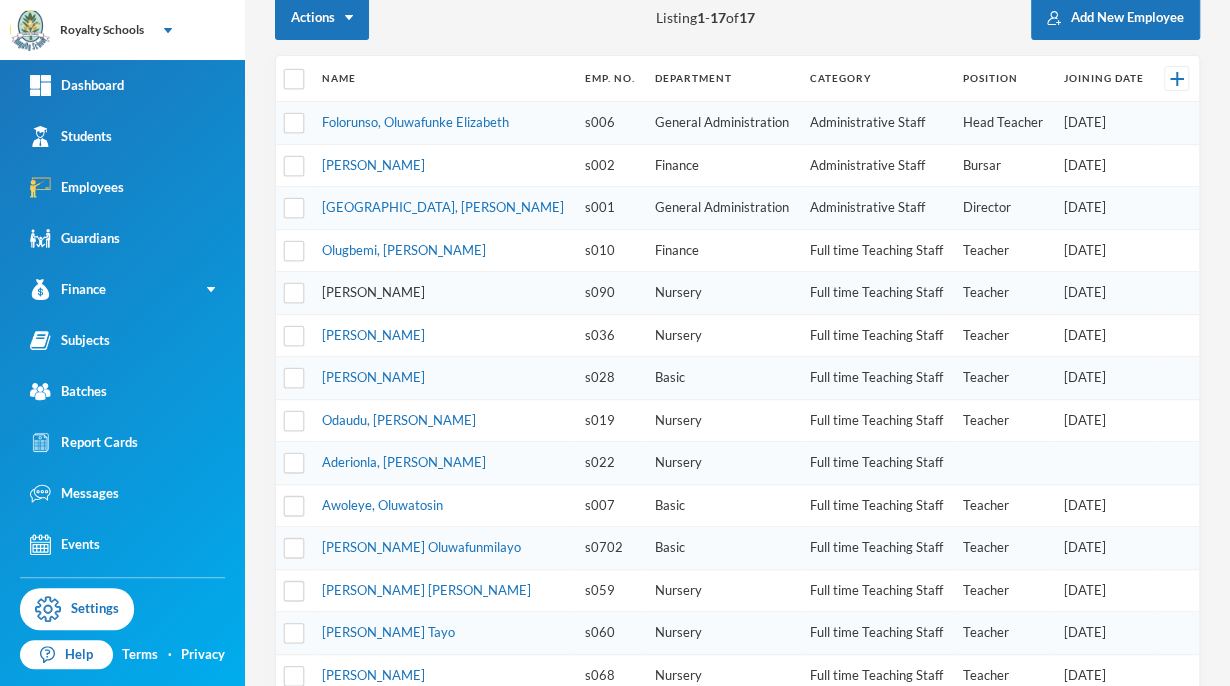 click on "[PERSON_NAME]" at bounding box center [373, 292] 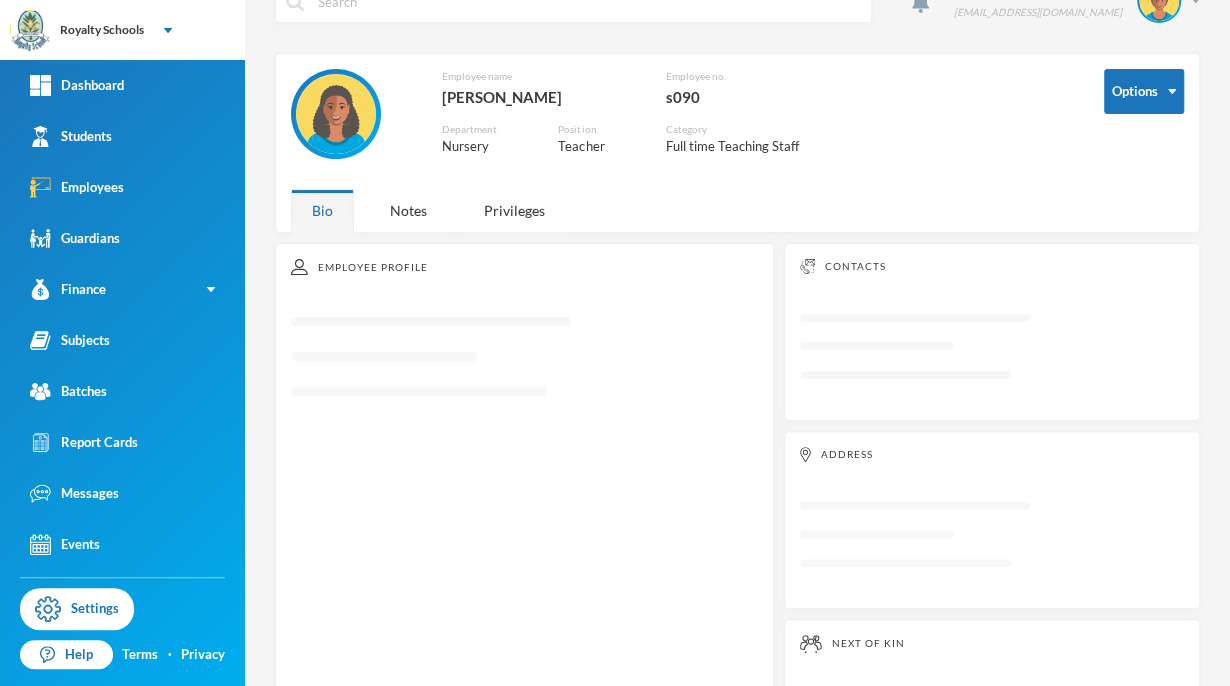 scroll, scrollTop: 0, scrollLeft: 0, axis: both 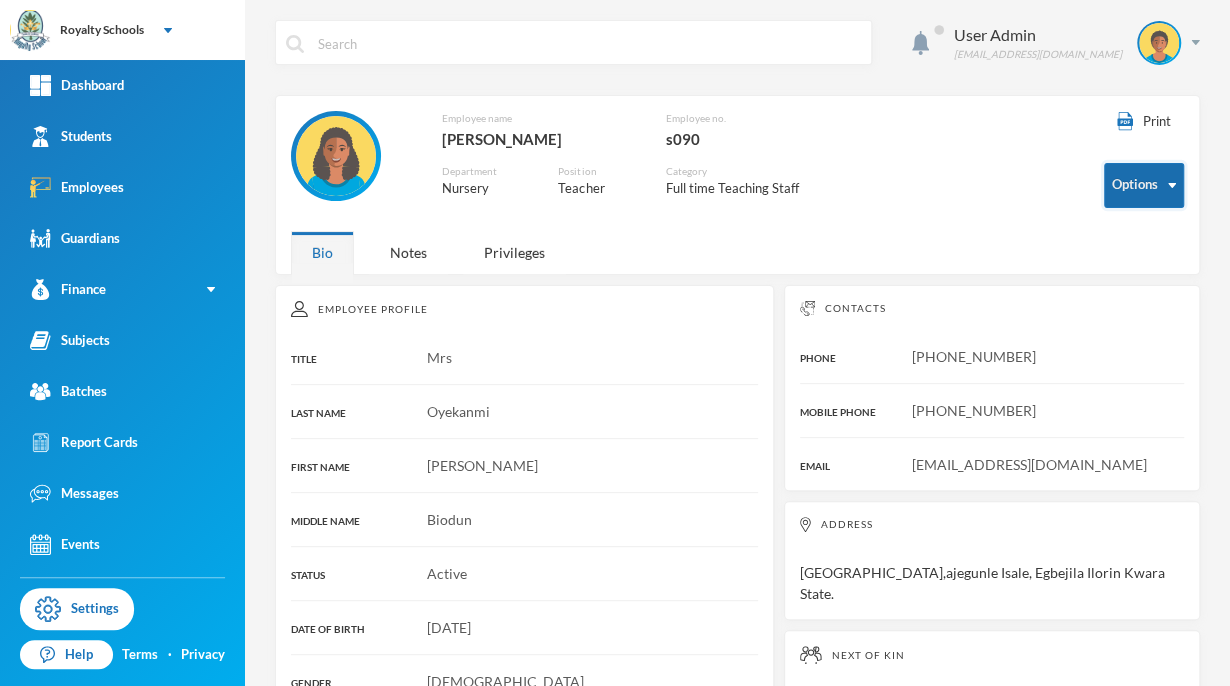 click on "Options" at bounding box center [1144, 185] 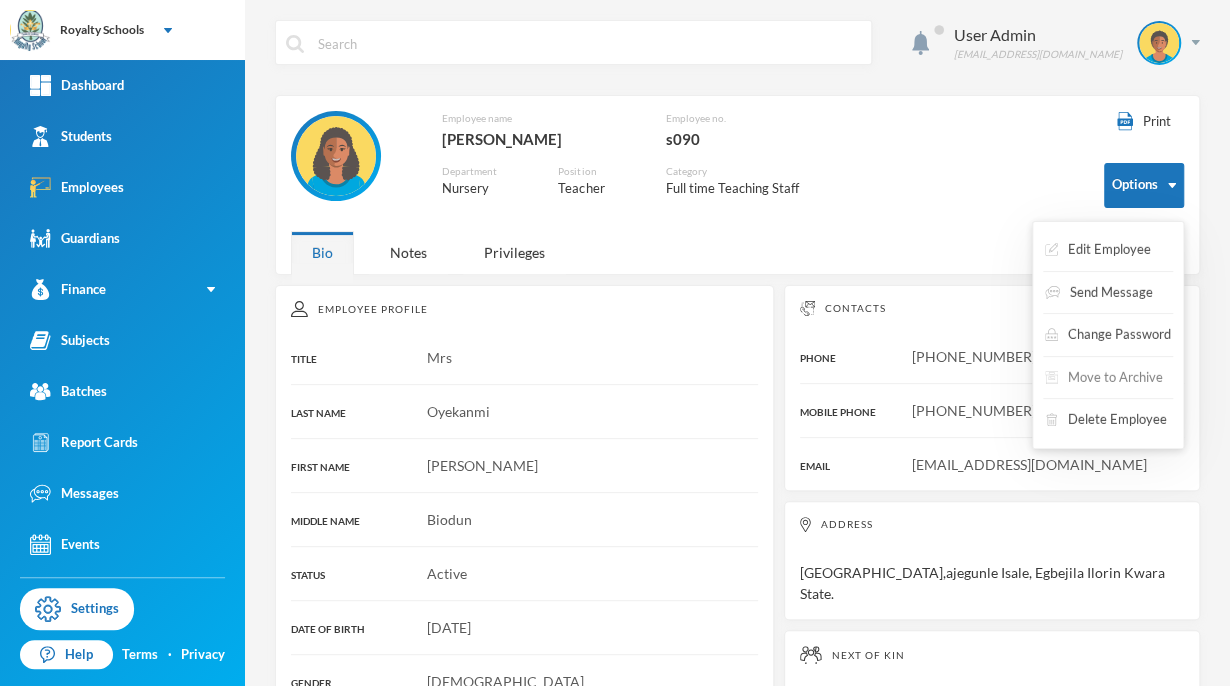 click on "Move to Archive" at bounding box center [1104, 378] 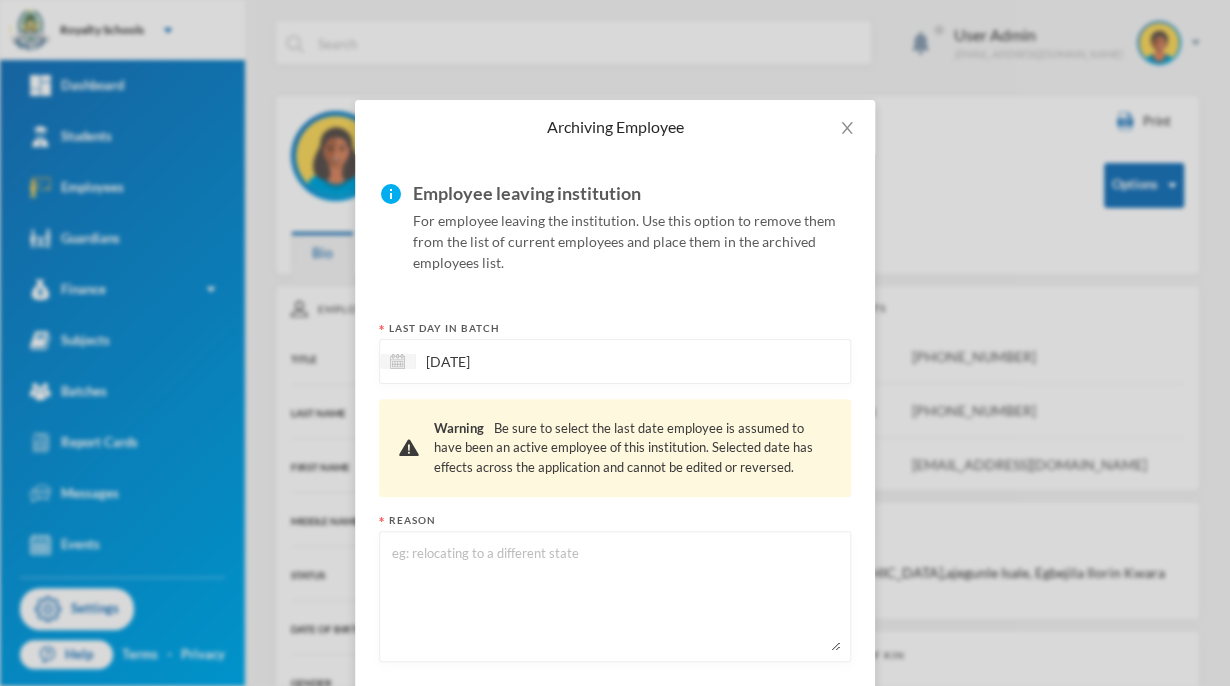 click at bounding box center (615, 596) 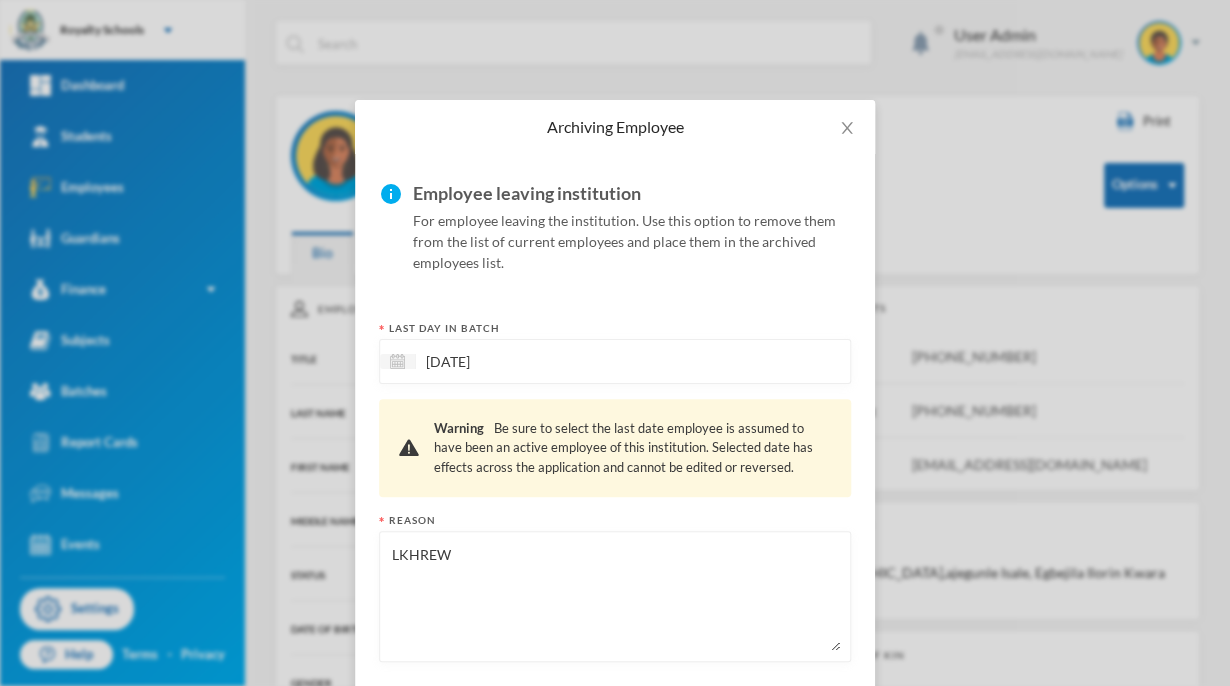 scroll, scrollTop: 99, scrollLeft: 0, axis: vertical 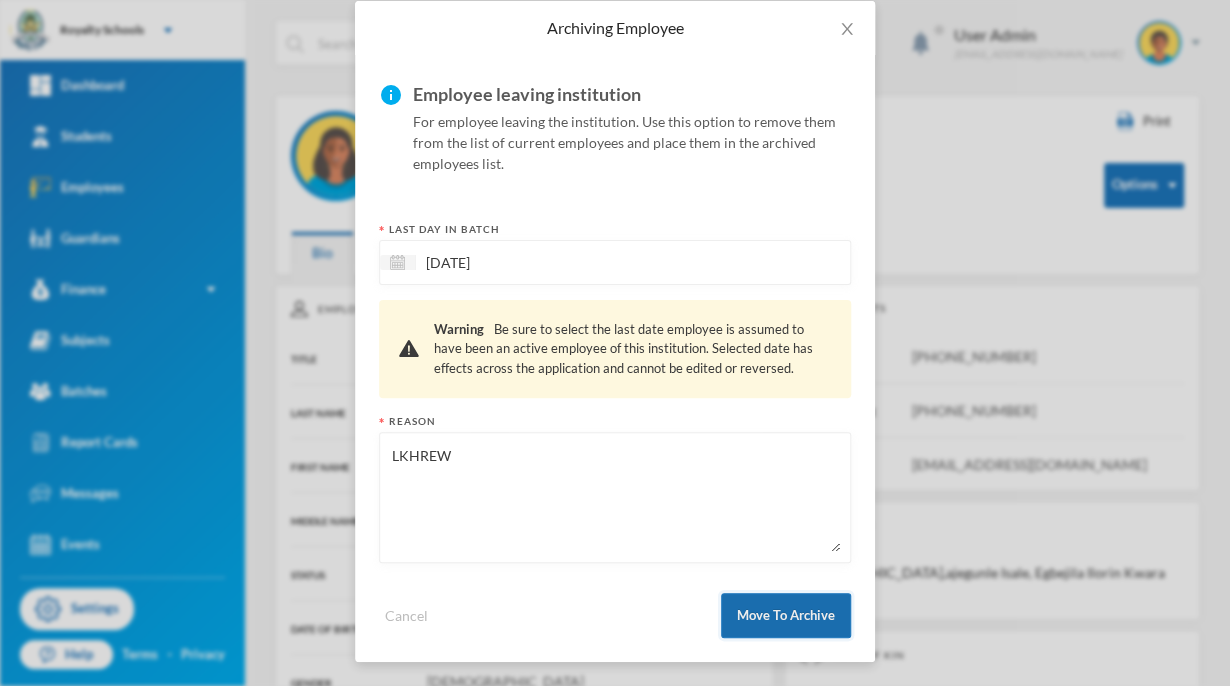 type on "LKHREW" 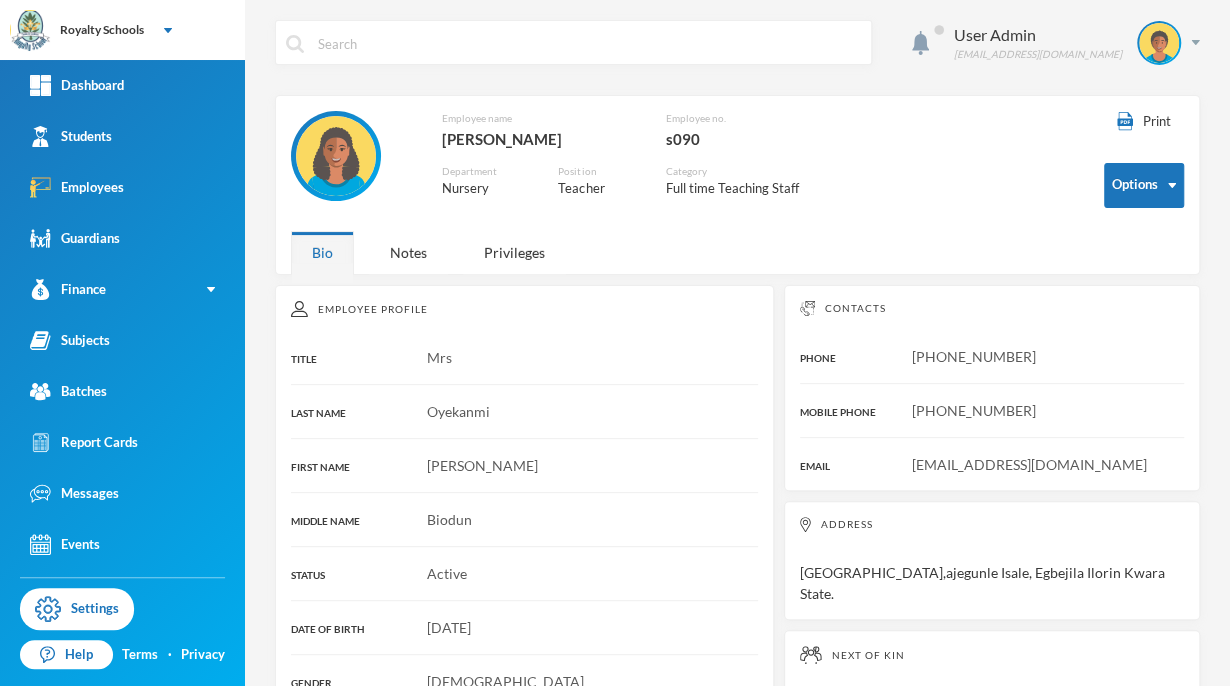 scroll, scrollTop: 0, scrollLeft: 0, axis: both 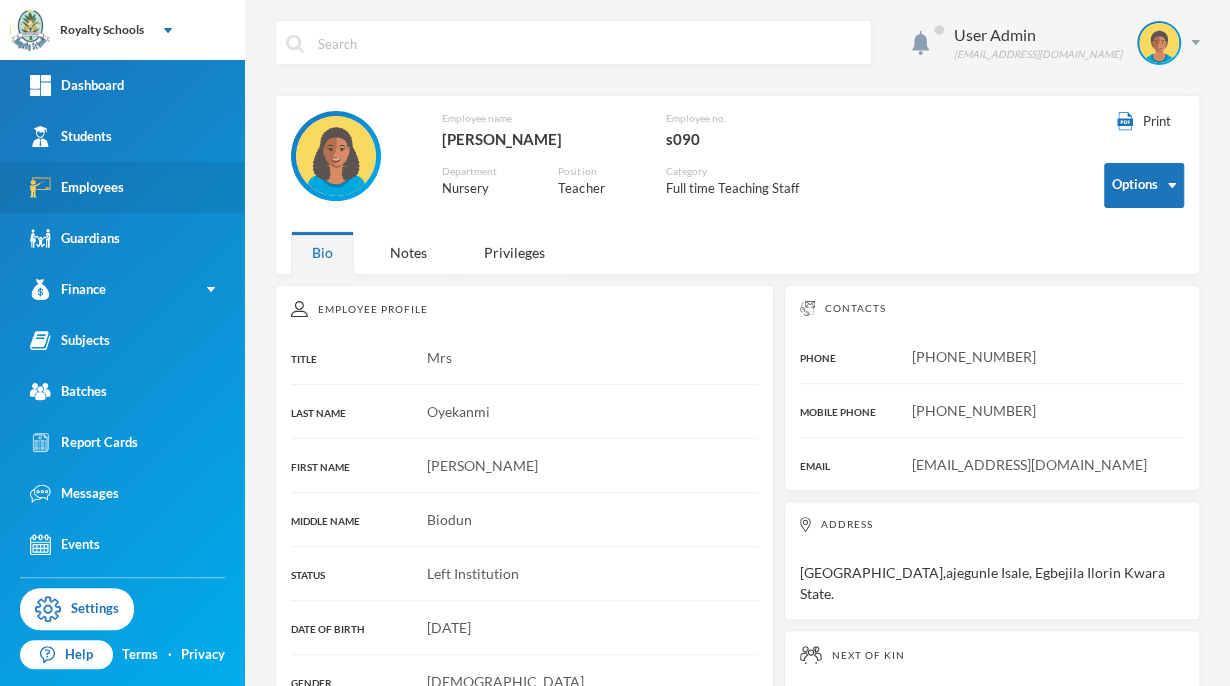 click on "Employees" at bounding box center [77, 187] 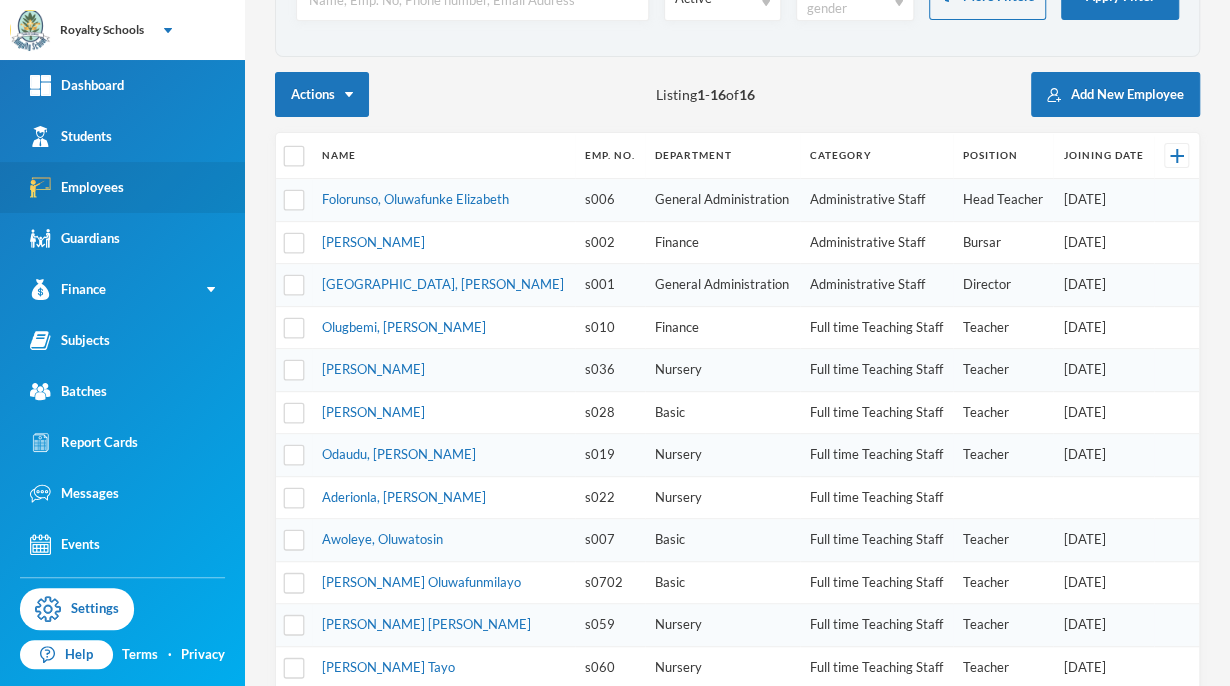 scroll, scrollTop: 160, scrollLeft: 0, axis: vertical 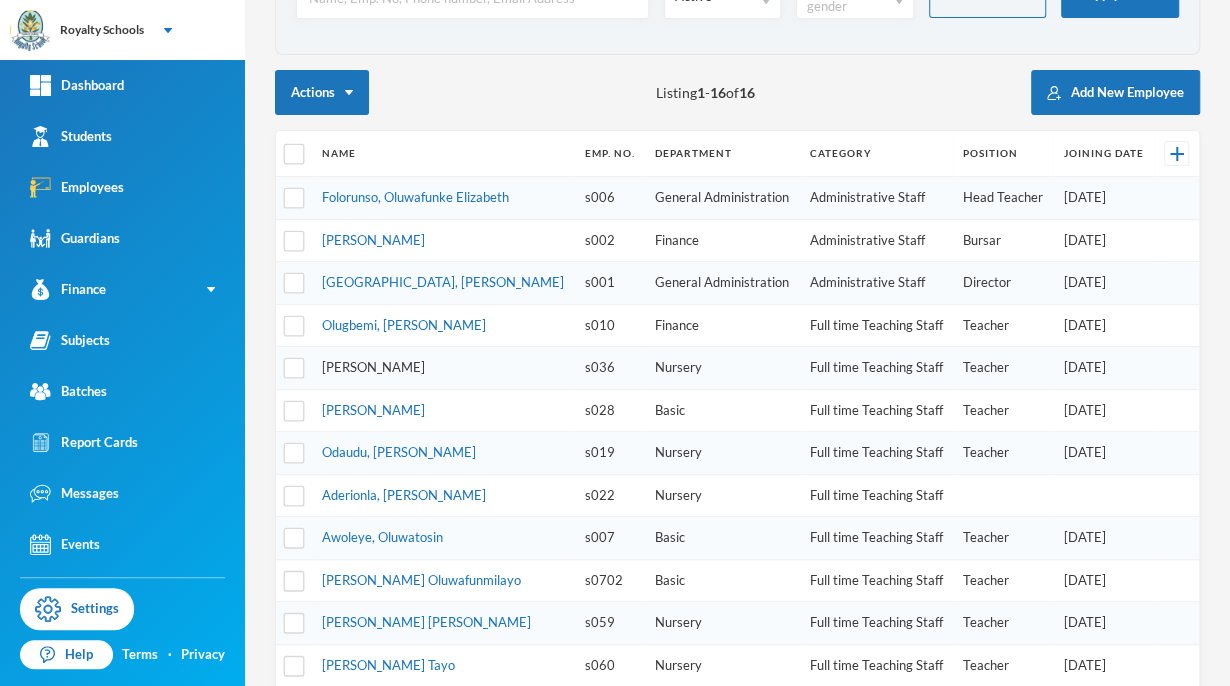 click on "[PERSON_NAME]" at bounding box center (373, 367) 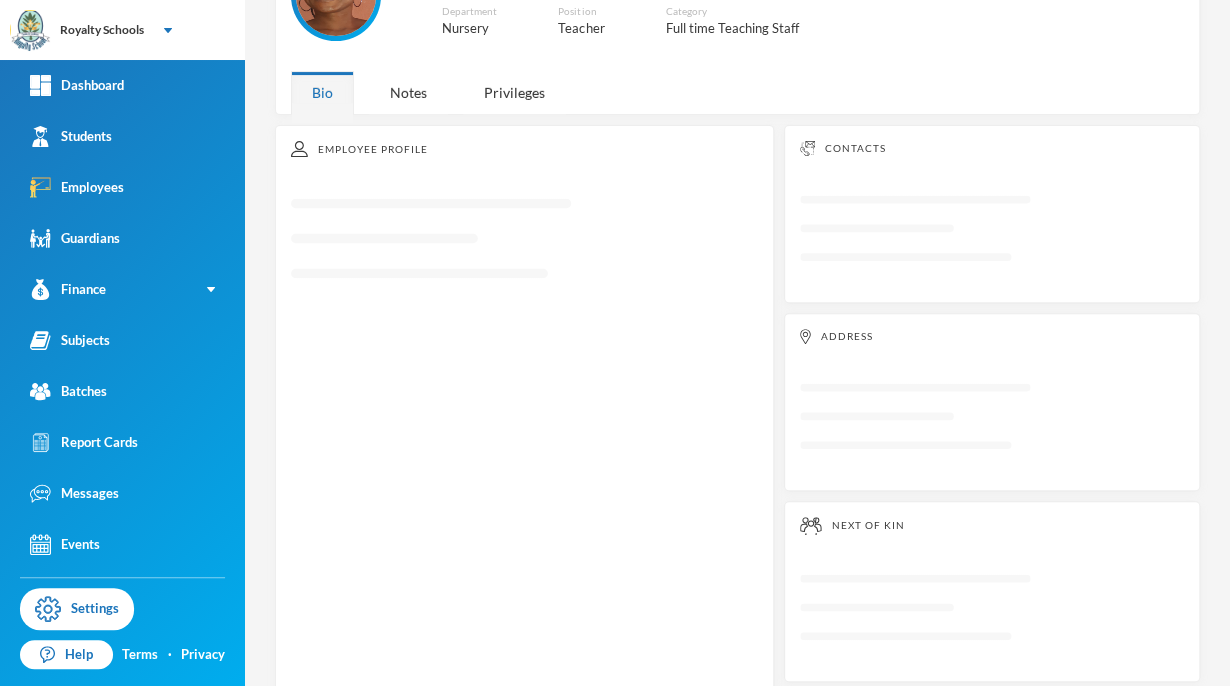 scroll, scrollTop: 0, scrollLeft: 0, axis: both 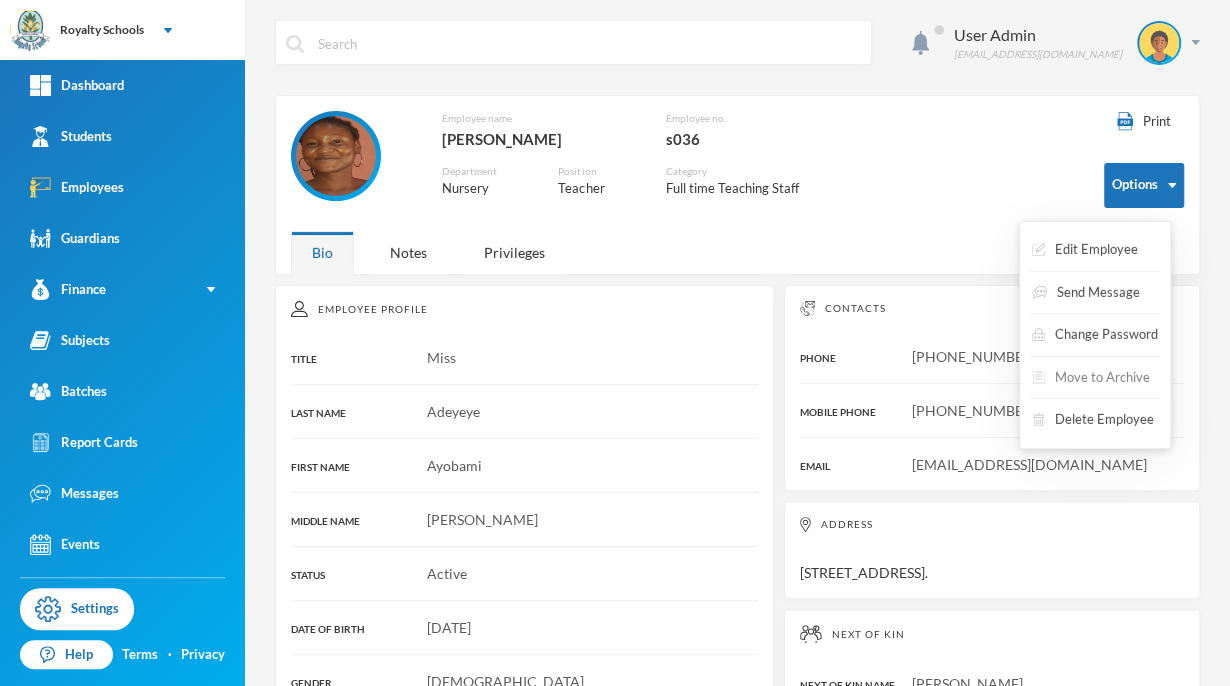 click on "Change Password" at bounding box center (1095, 335) 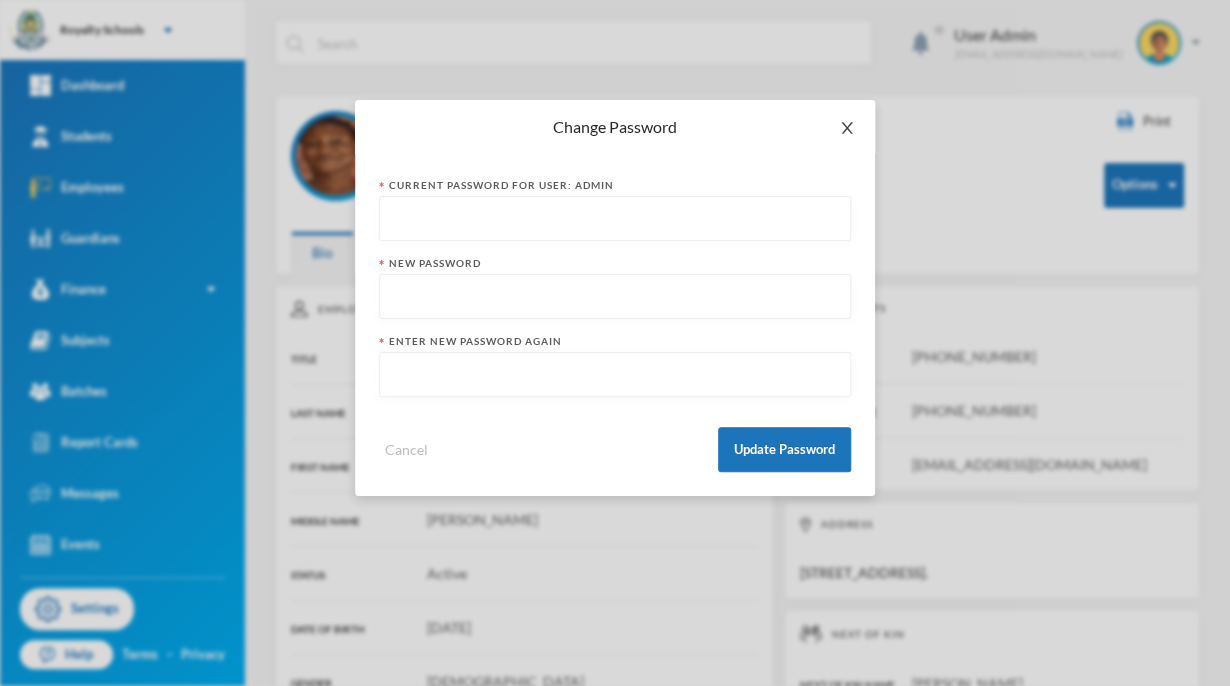 click 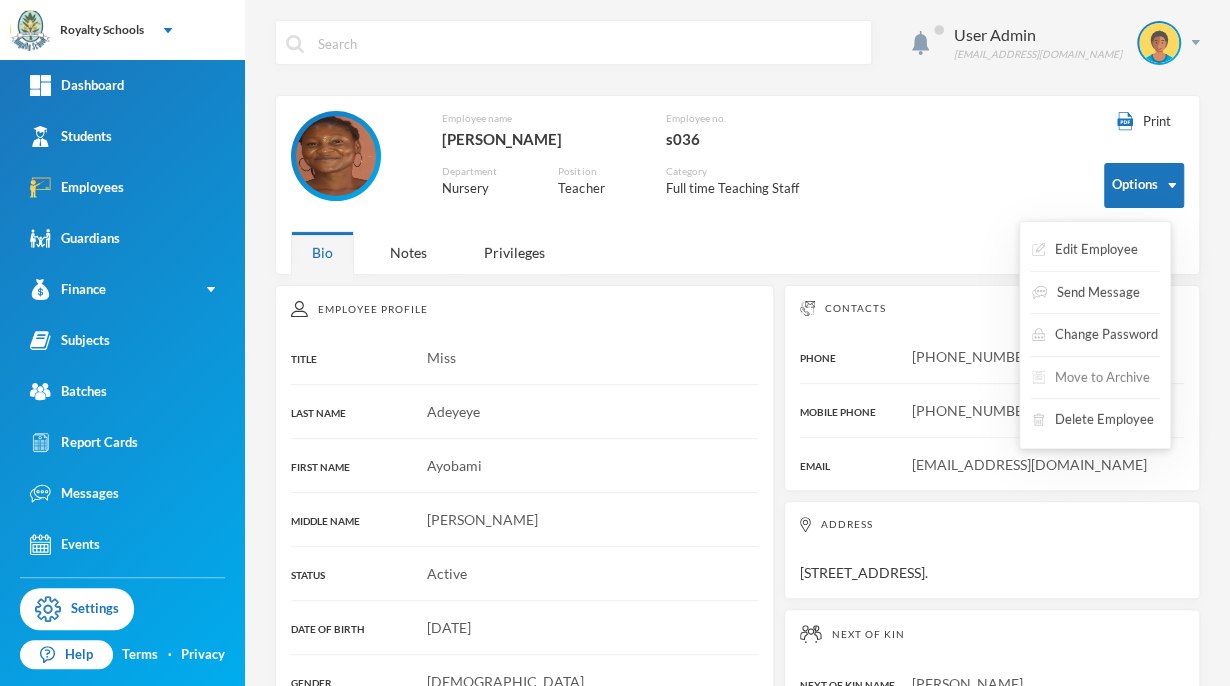 click on "Move to Archive" at bounding box center [1091, 378] 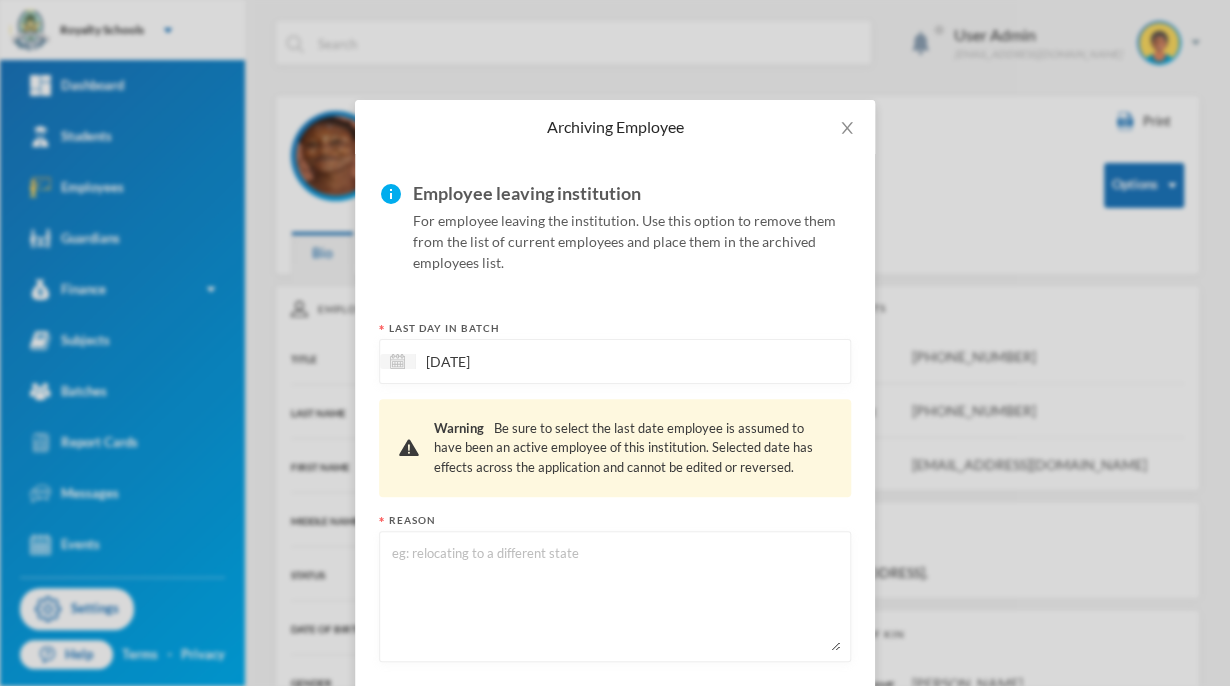 click at bounding box center [615, 596] 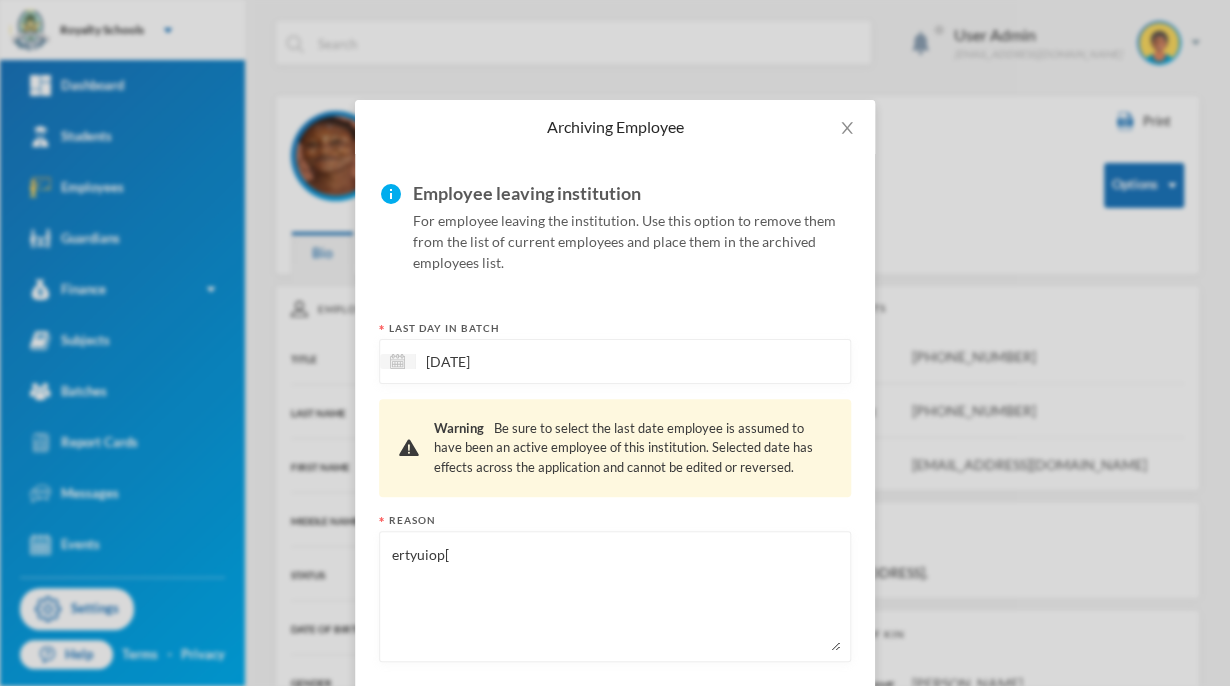 scroll, scrollTop: 99, scrollLeft: 0, axis: vertical 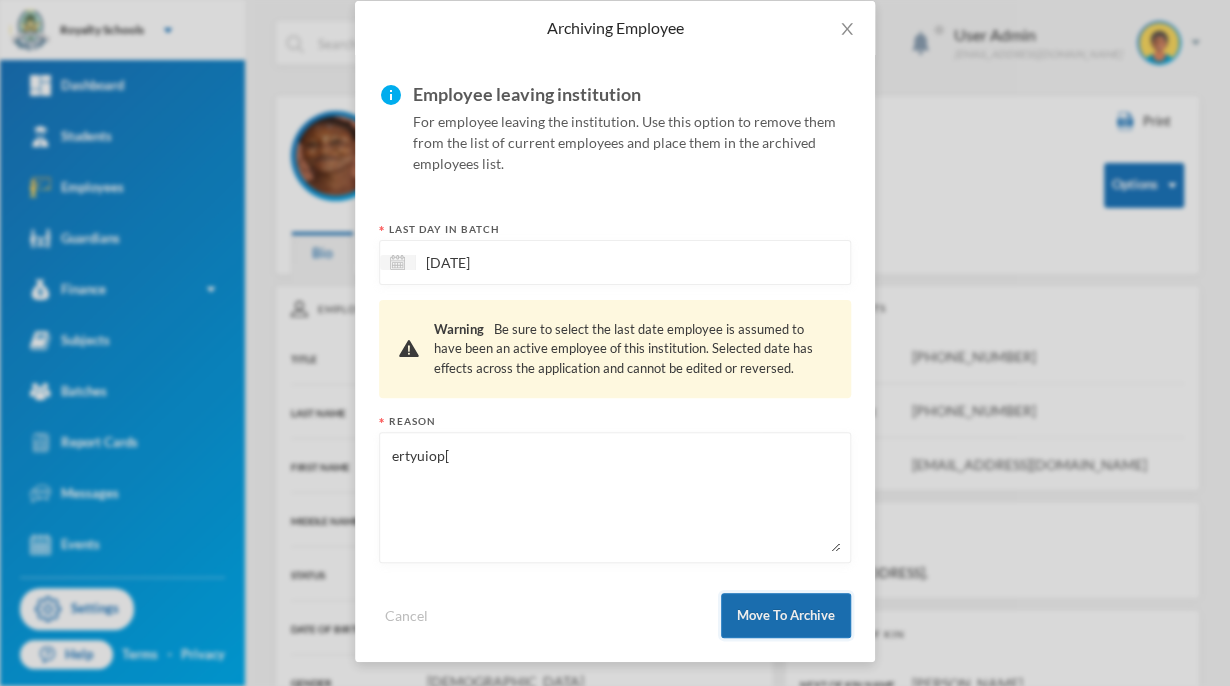 type on "ertyuiop[" 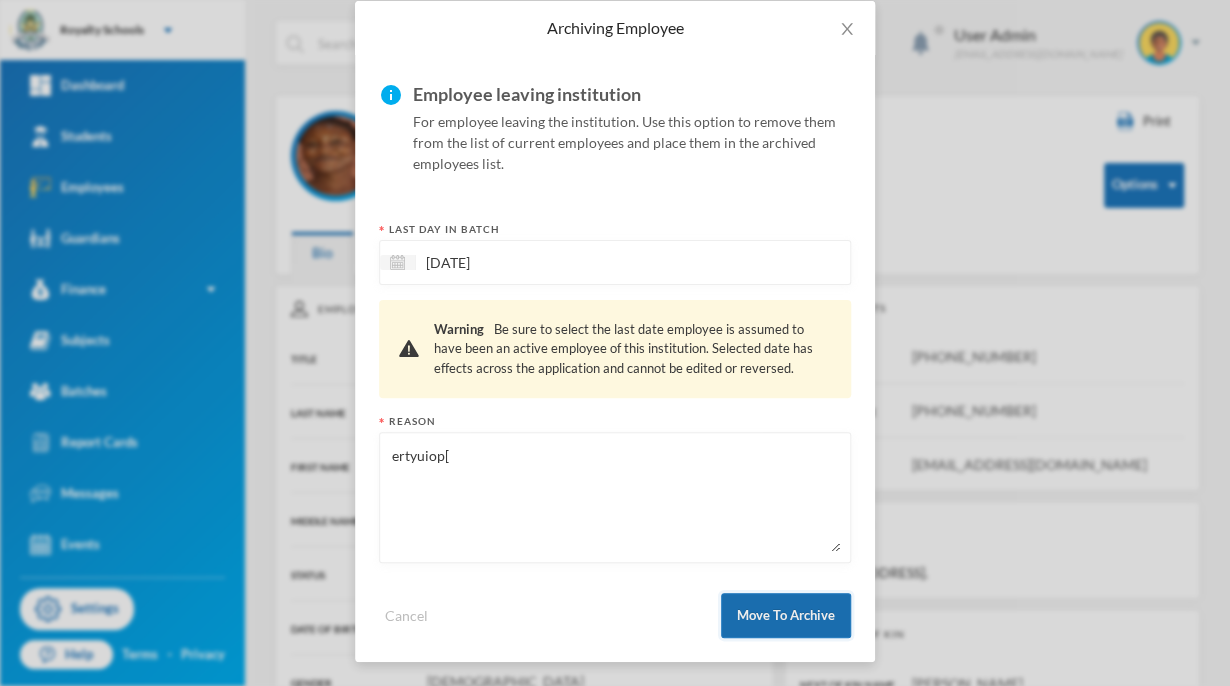 click on "Move To Archive" at bounding box center [786, 615] 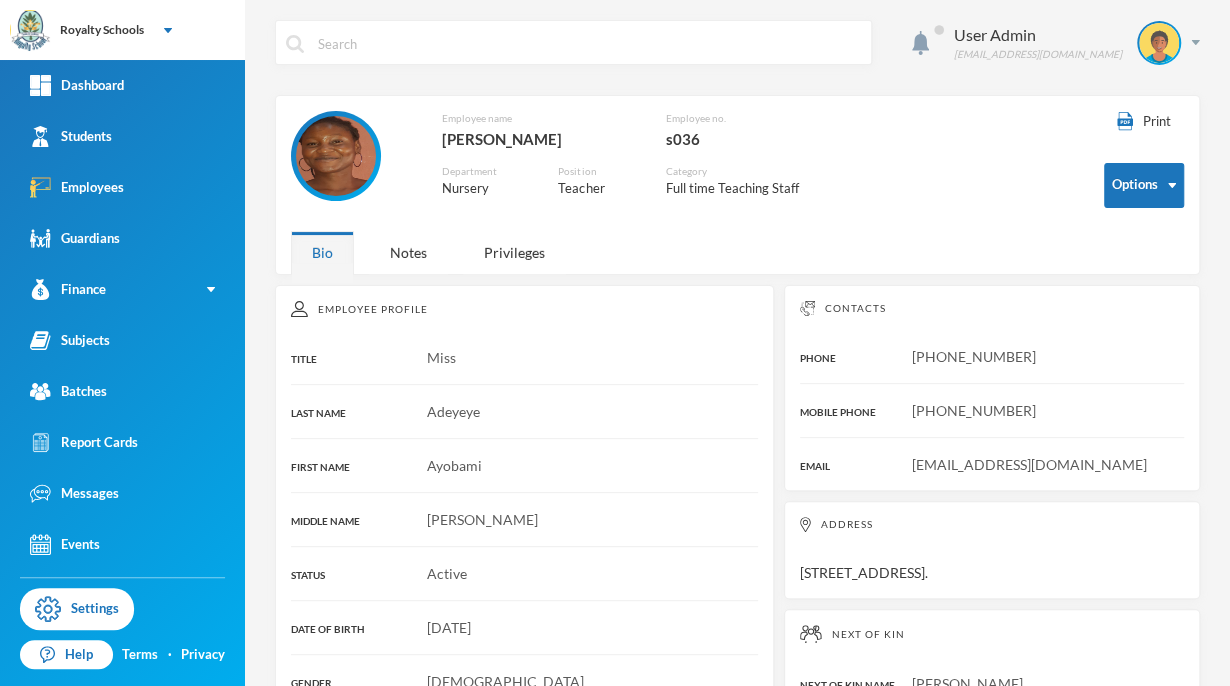scroll, scrollTop: 0, scrollLeft: 0, axis: both 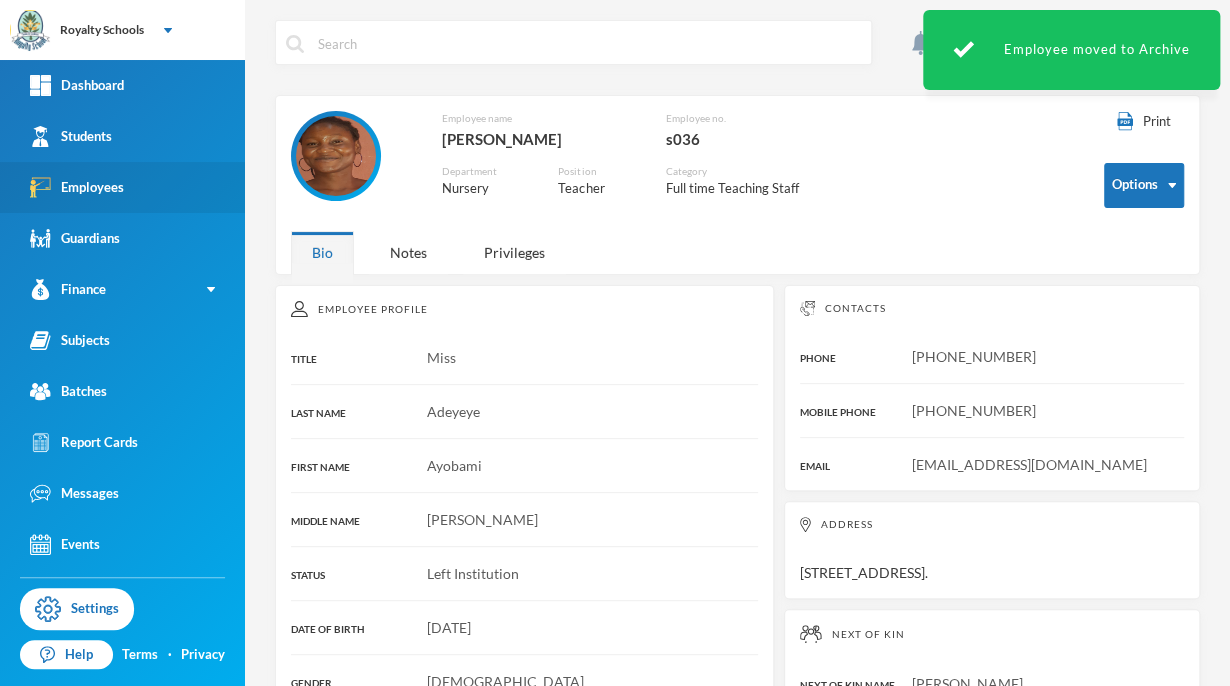 click on "Employees" at bounding box center [122, 187] 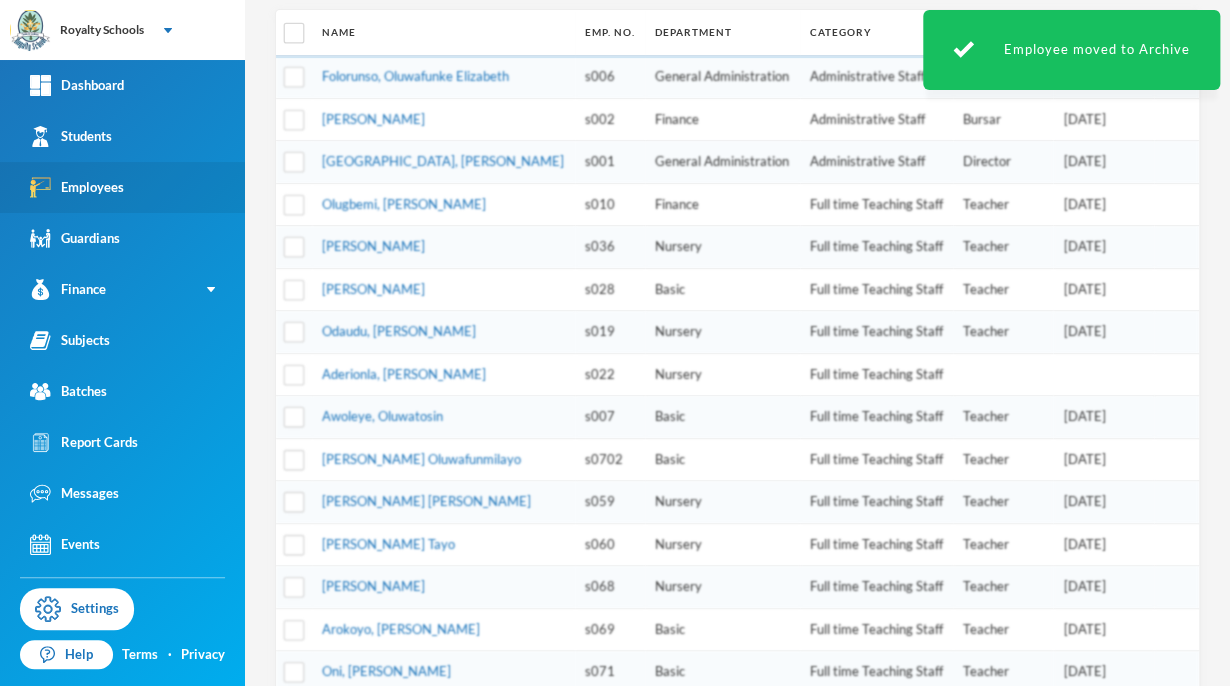 scroll, scrollTop: 283, scrollLeft: 0, axis: vertical 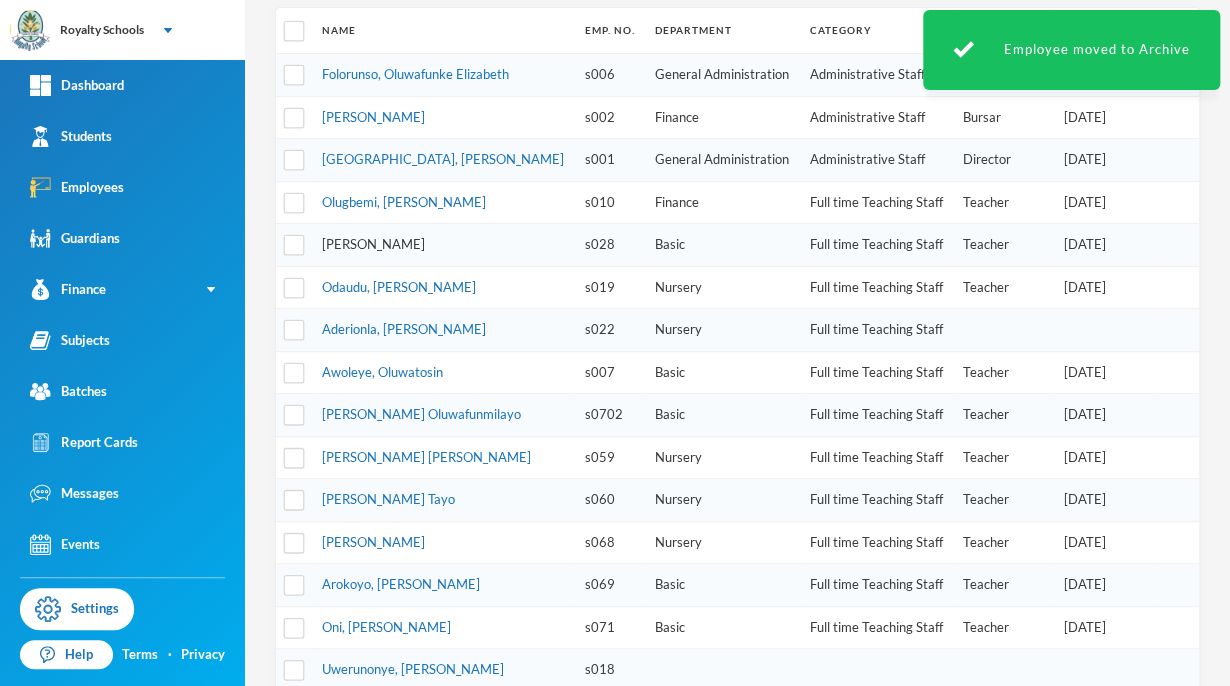 click on "[PERSON_NAME]" at bounding box center (373, 244) 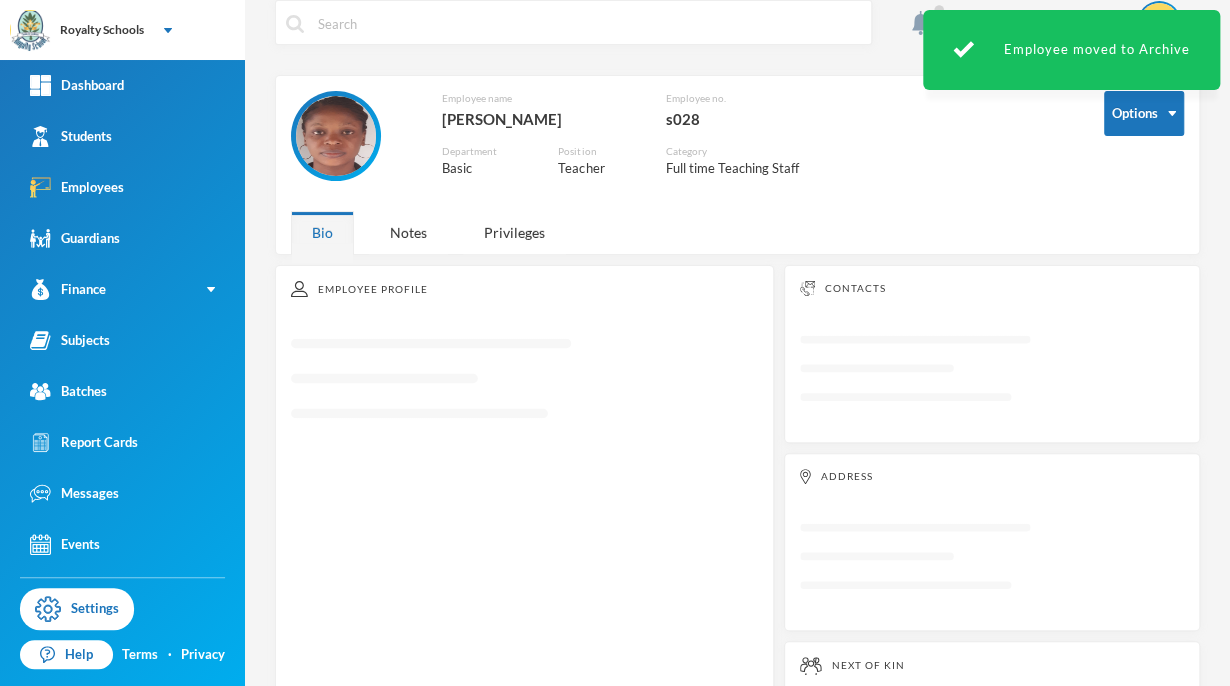 scroll, scrollTop: 0, scrollLeft: 0, axis: both 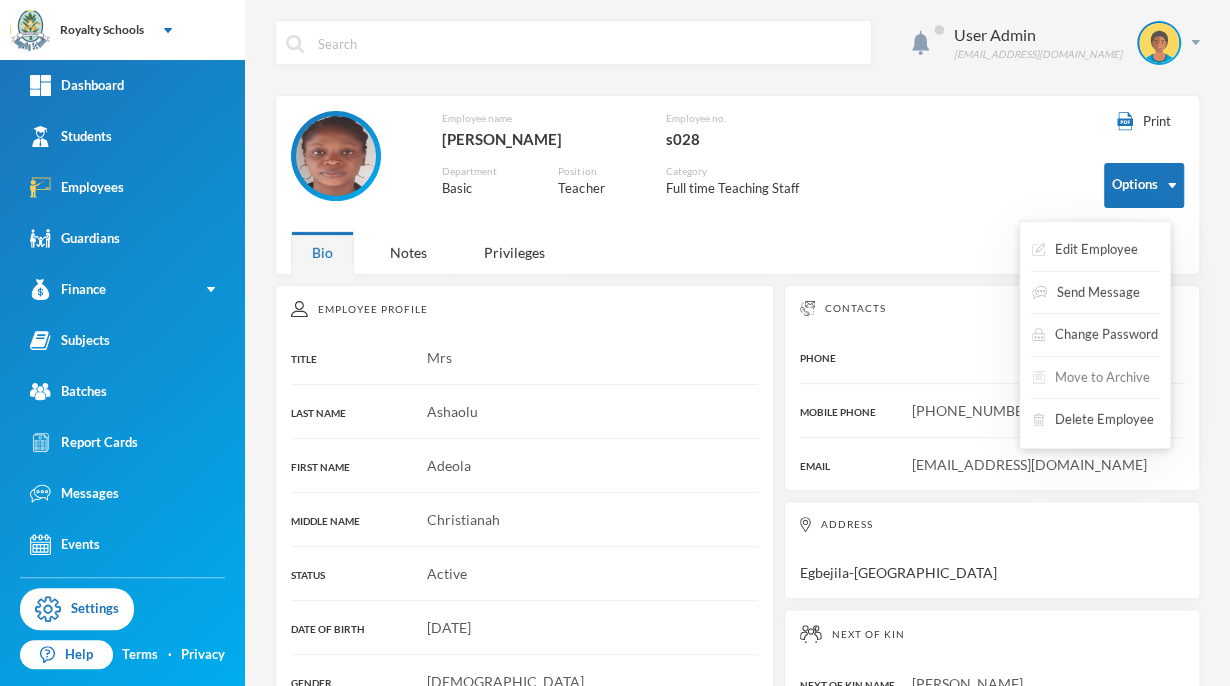 click on "Move to Archive" at bounding box center [1091, 378] 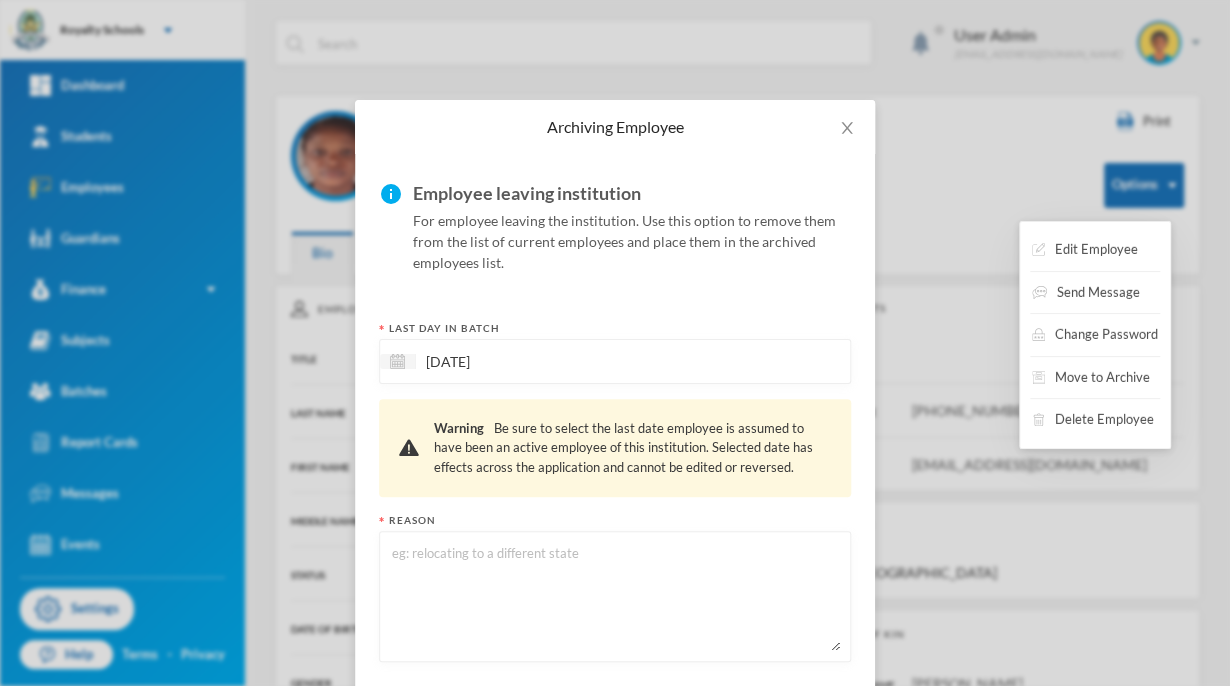 click at bounding box center (615, 596) 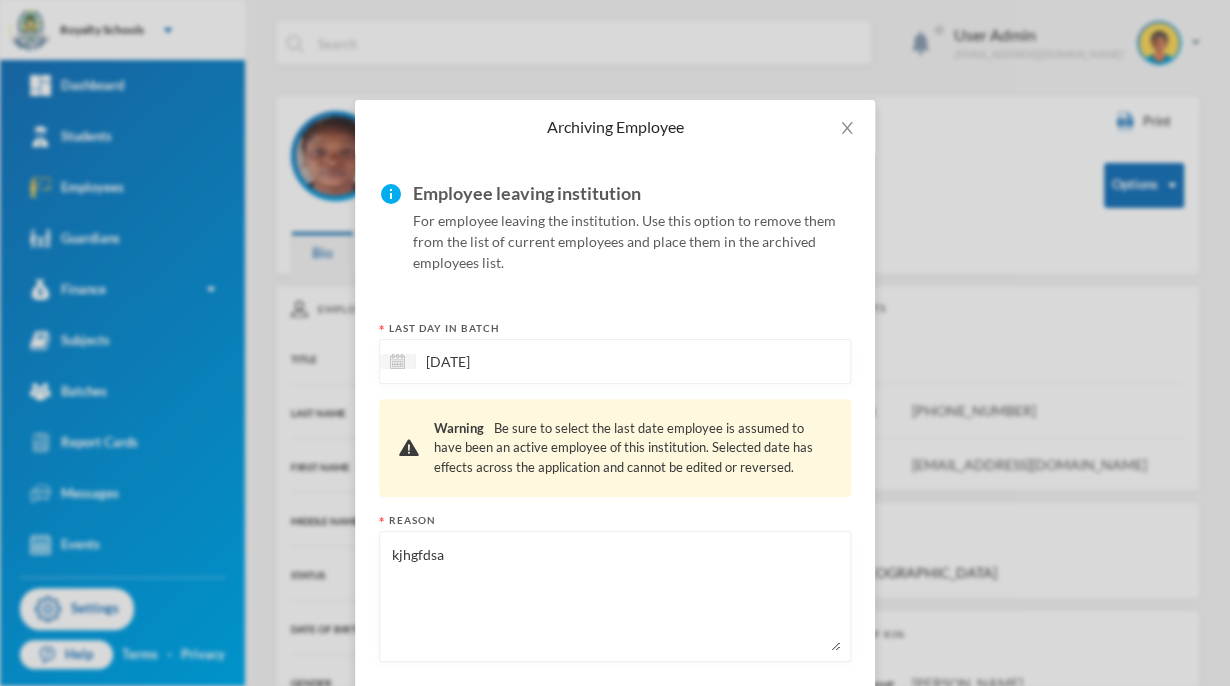 scroll, scrollTop: 99, scrollLeft: 0, axis: vertical 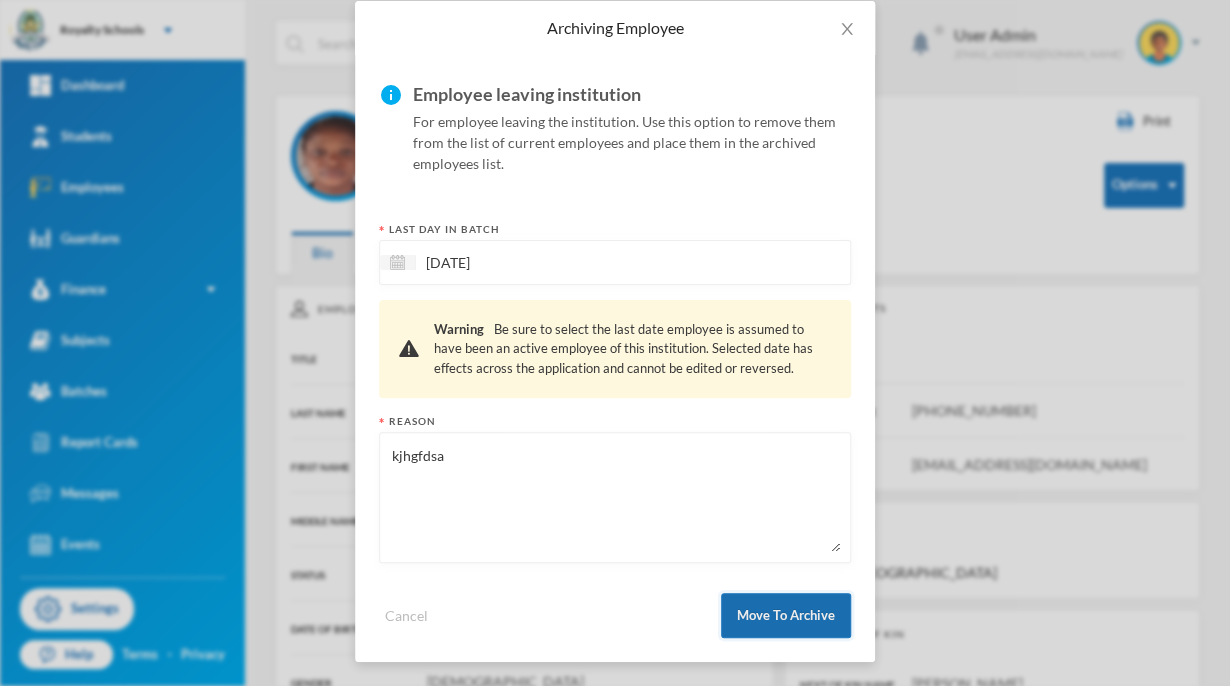 type on "kjhgfdsa" 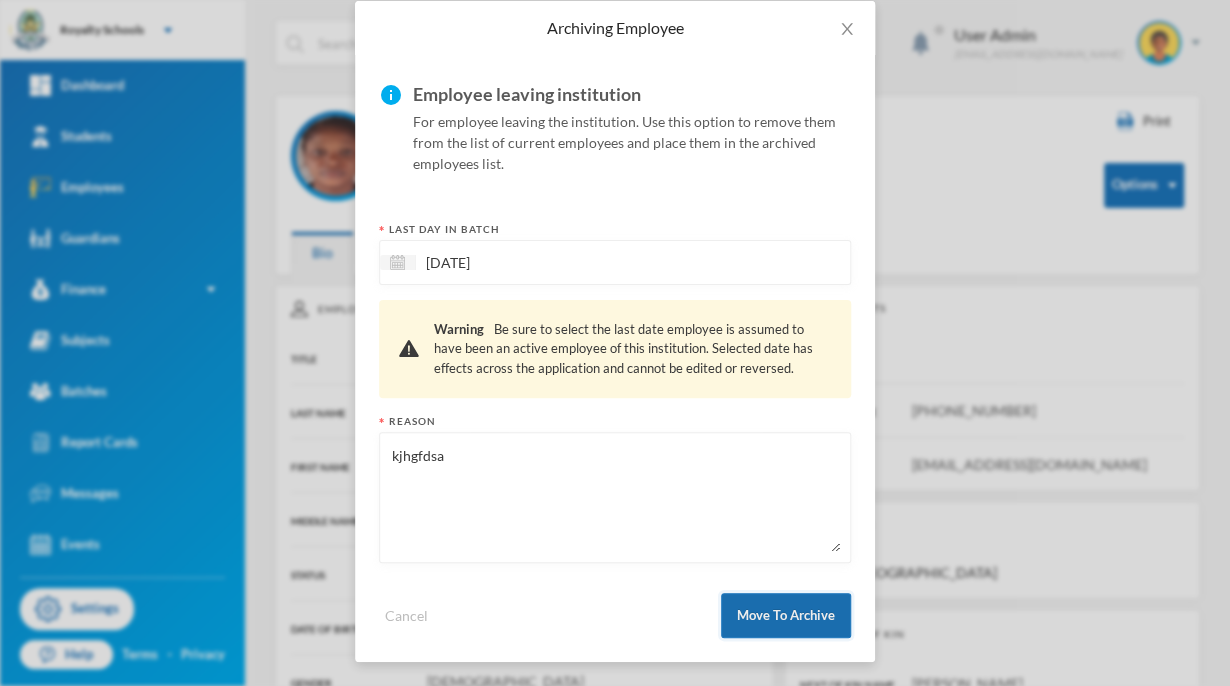 click on "Move To Archive" at bounding box center [786, 615] 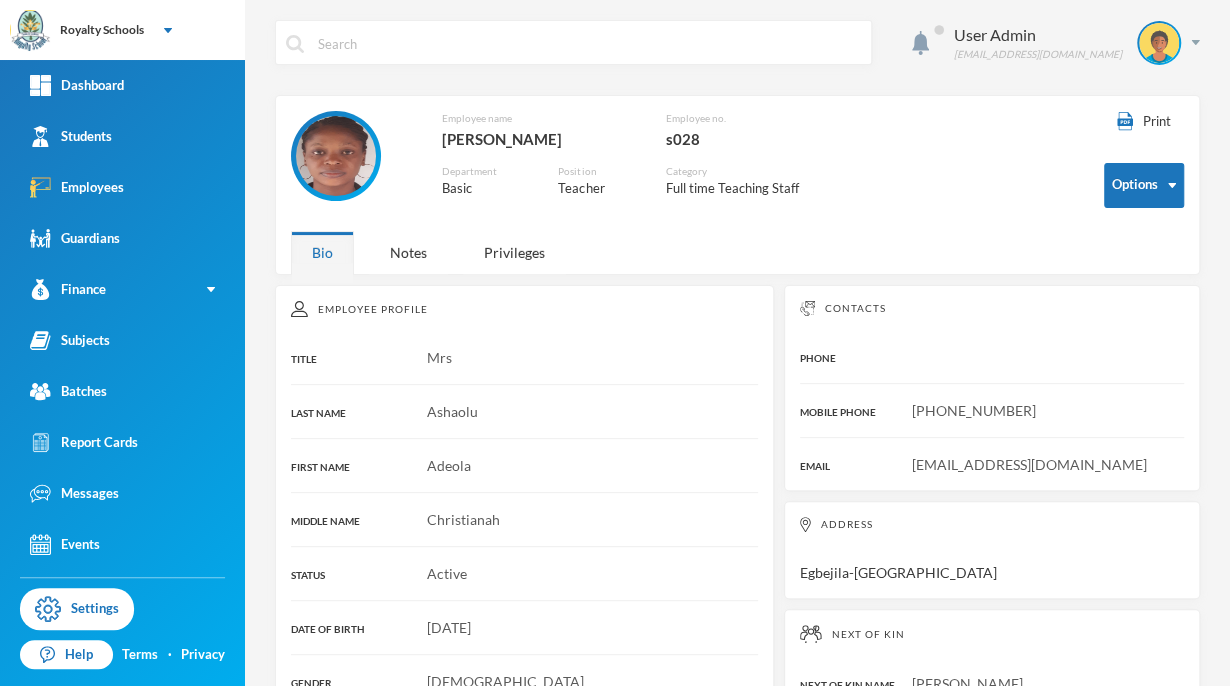 scroll, scrollTop: 0, scrollLeft: 0, axis: both 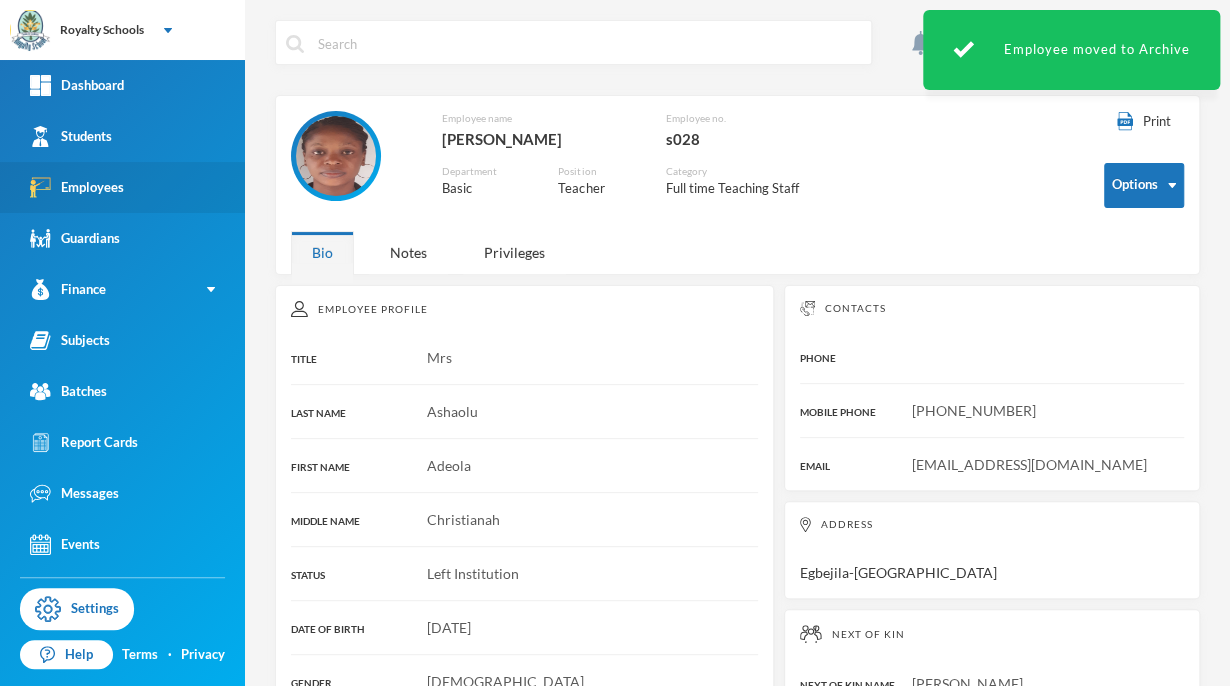 click on "Employees" at bounding box center [122, 187] 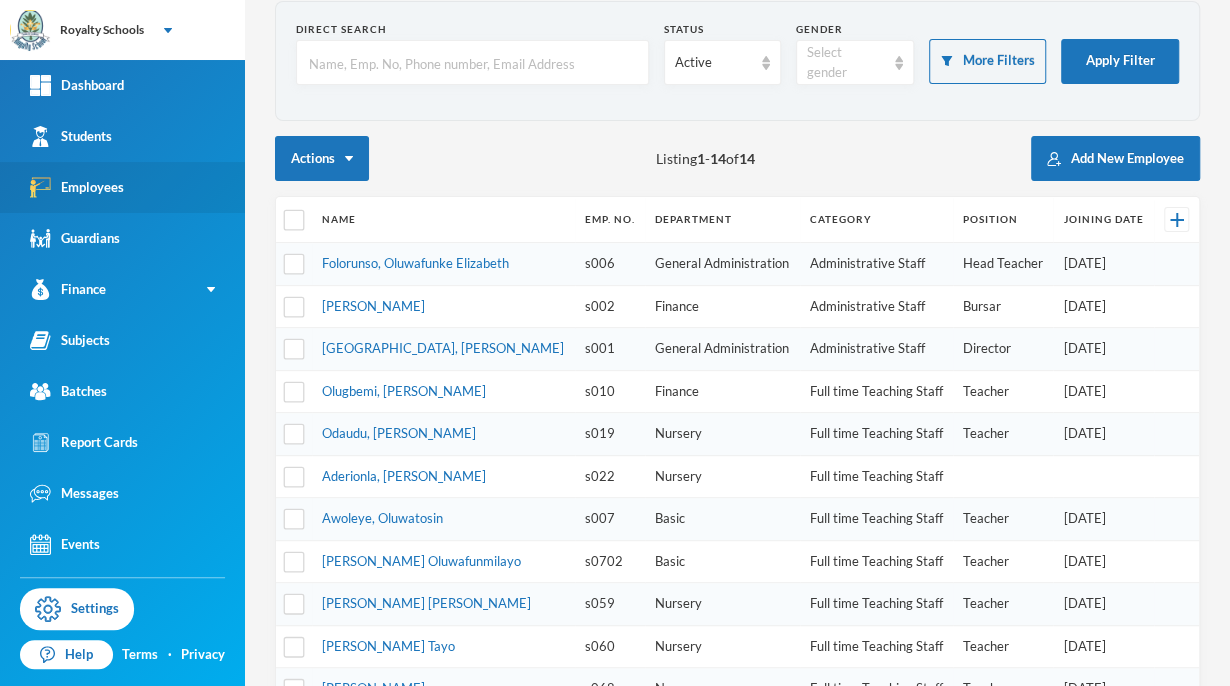scroll, scrollTop: 99, scrollLeft: 0, axis: vertical 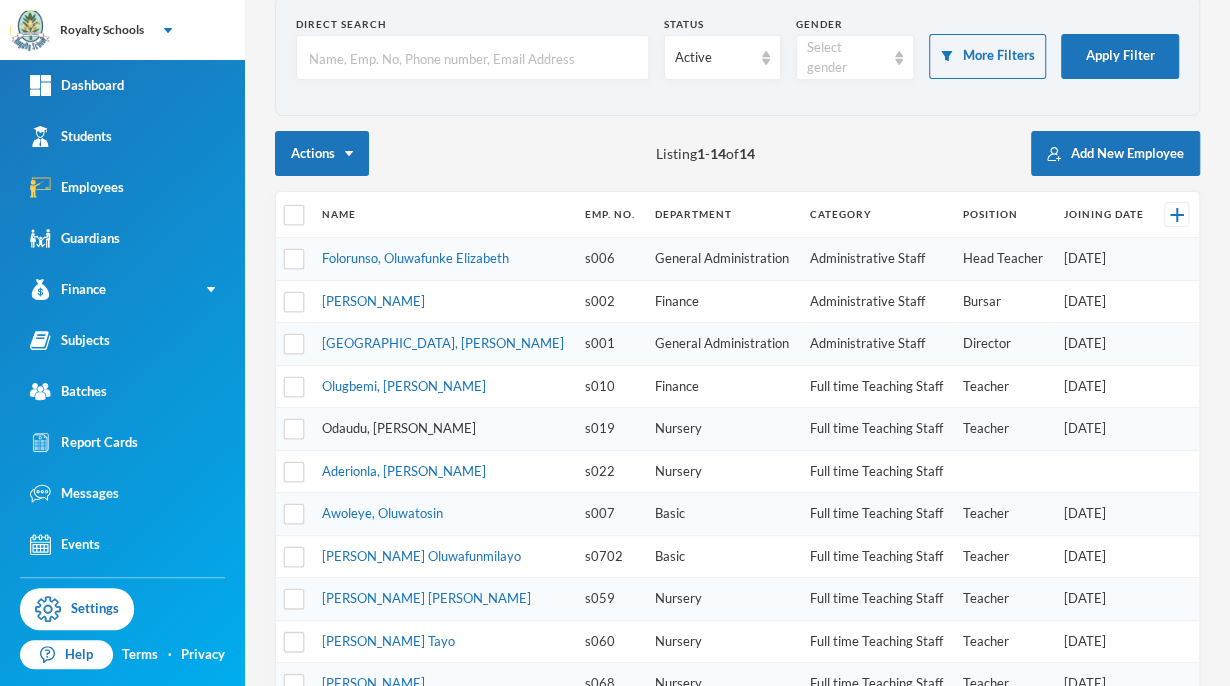 click on "Odaudu, [PERSON_NAME]" at bounding box center [399, 428] 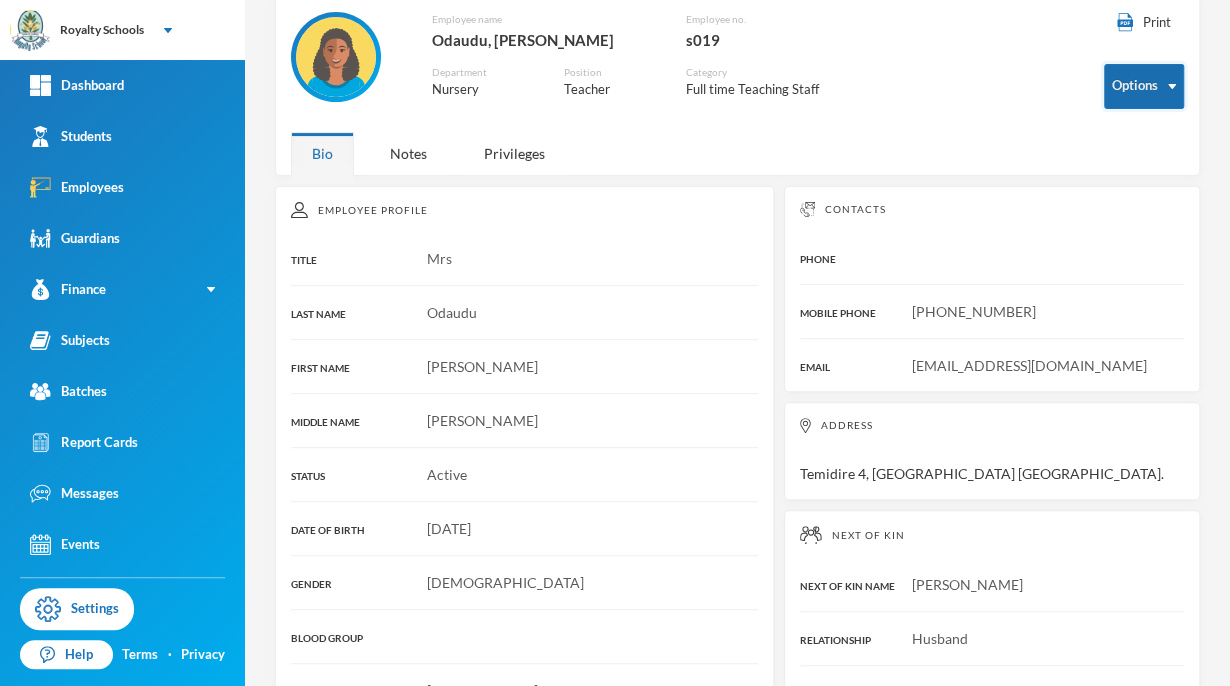 click on "Options" at bounding box center (1144, 86) 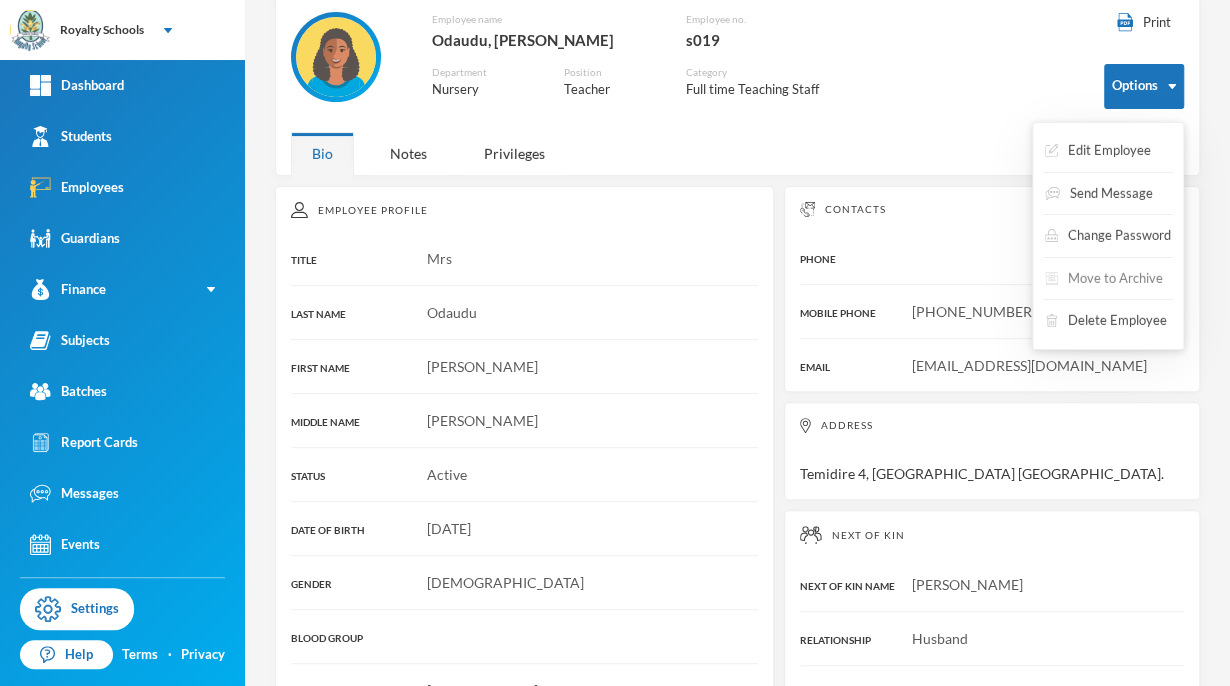 click on "Move to Archive" at bounding box center (1104, 279) 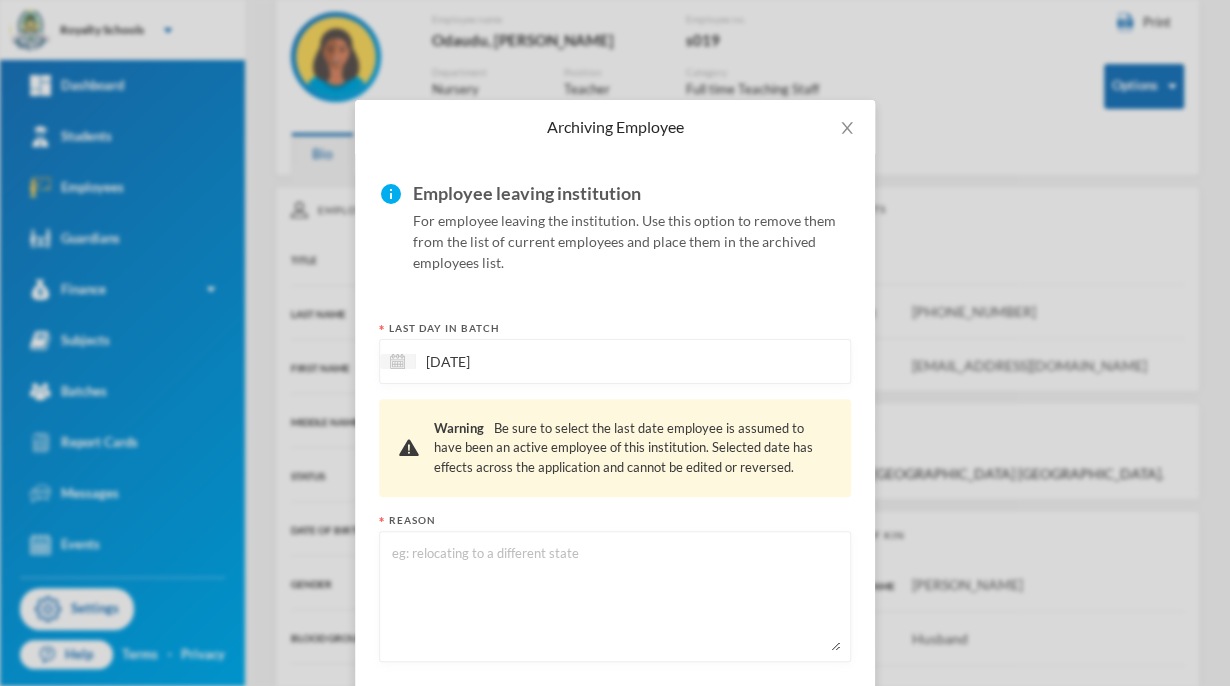 click at bounding box center [615, 596] 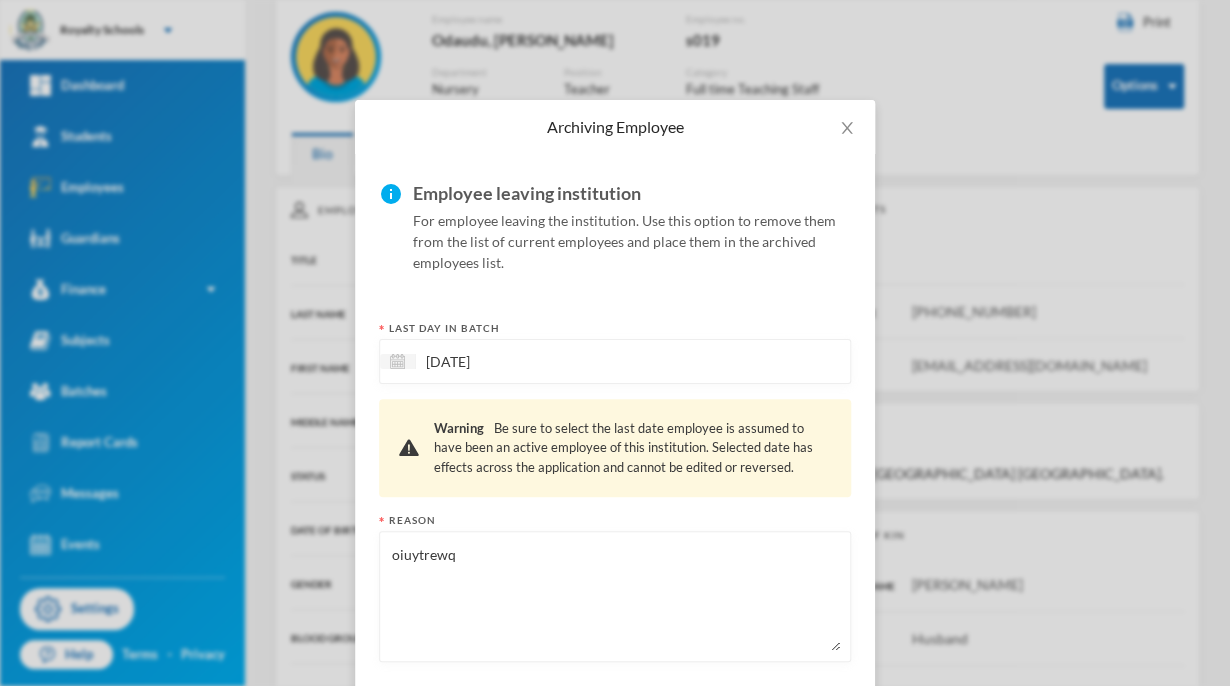 scroll, scrollTop: 99, scrollLeft: 0, axis: vertical 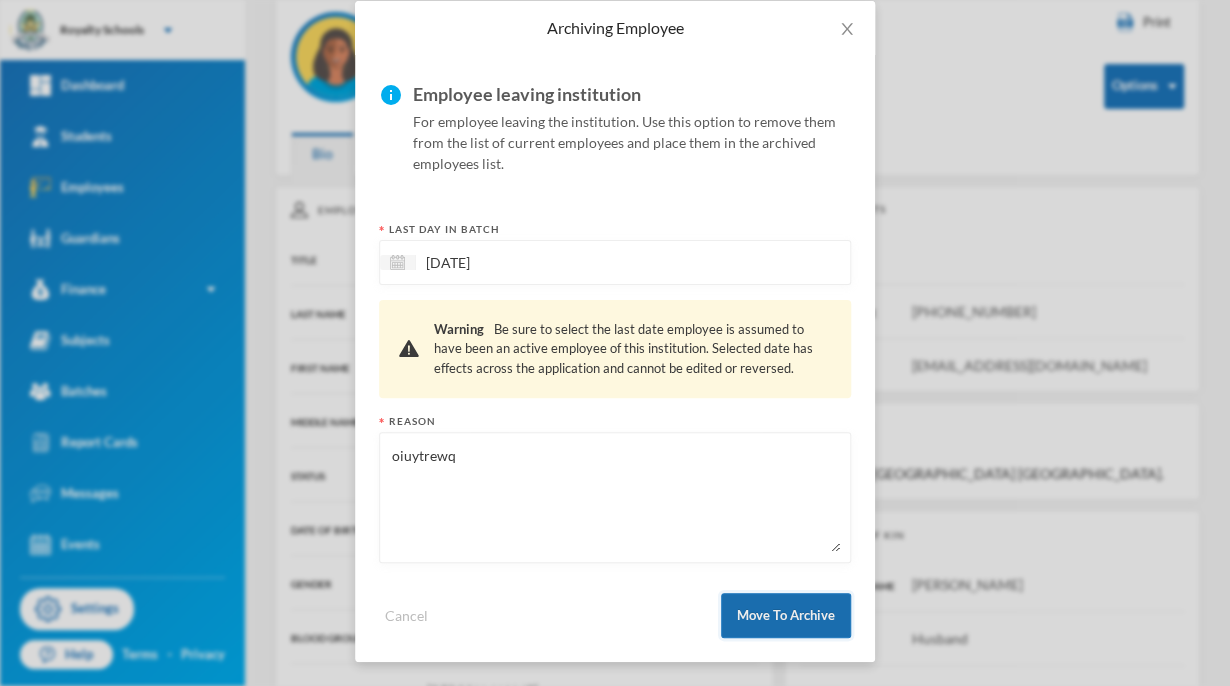 type on "oiuytrewq" 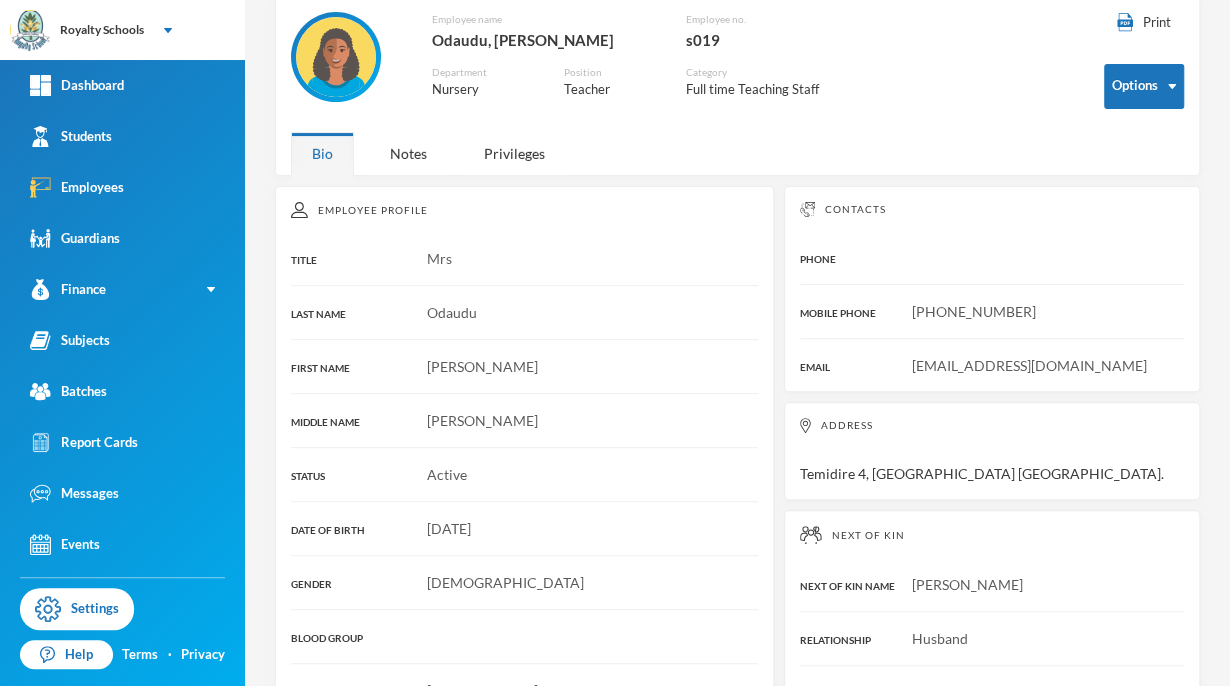 scroll, scrollTop: 0, scrollLeft: 0, axis: both 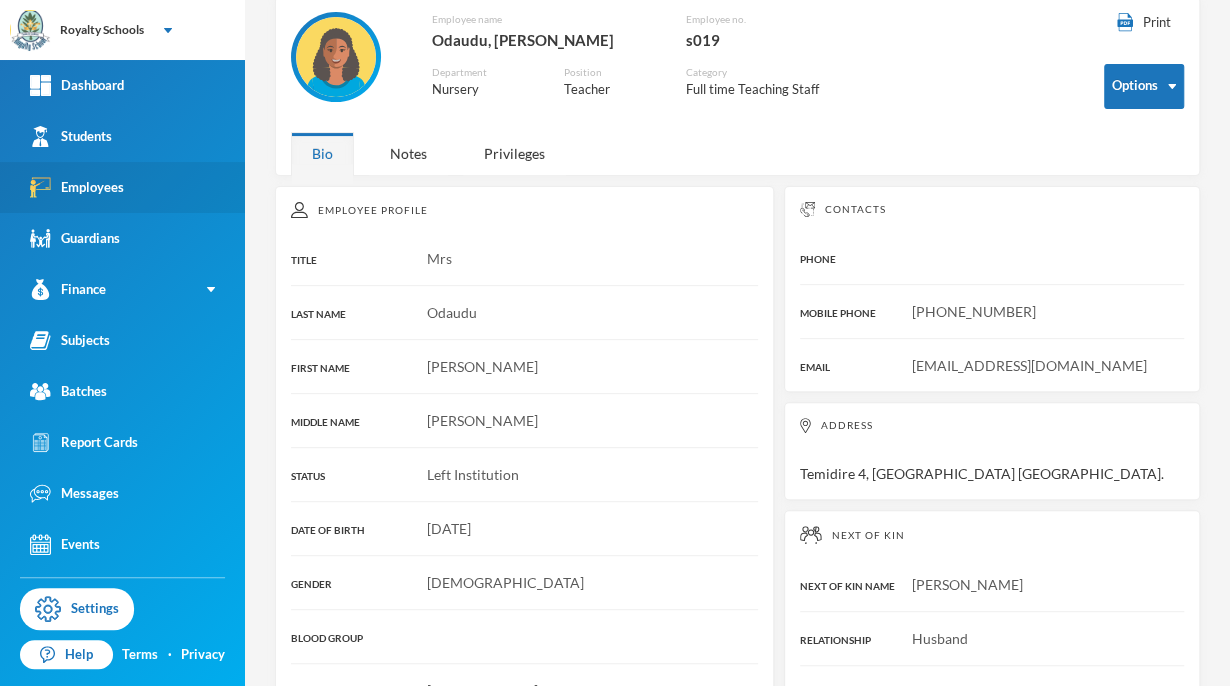 click on "Employees" at bounding box center (77, 187) 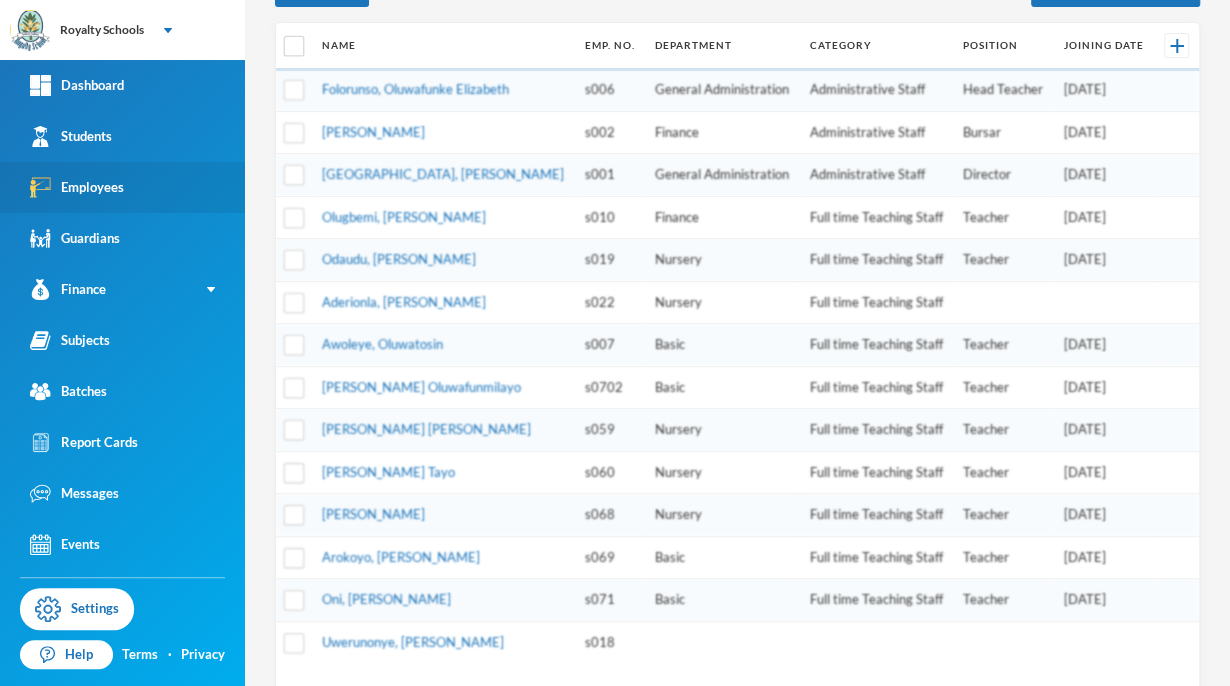 scroll, scrollTop: 272, scrollLeft: 0, axis: vertical 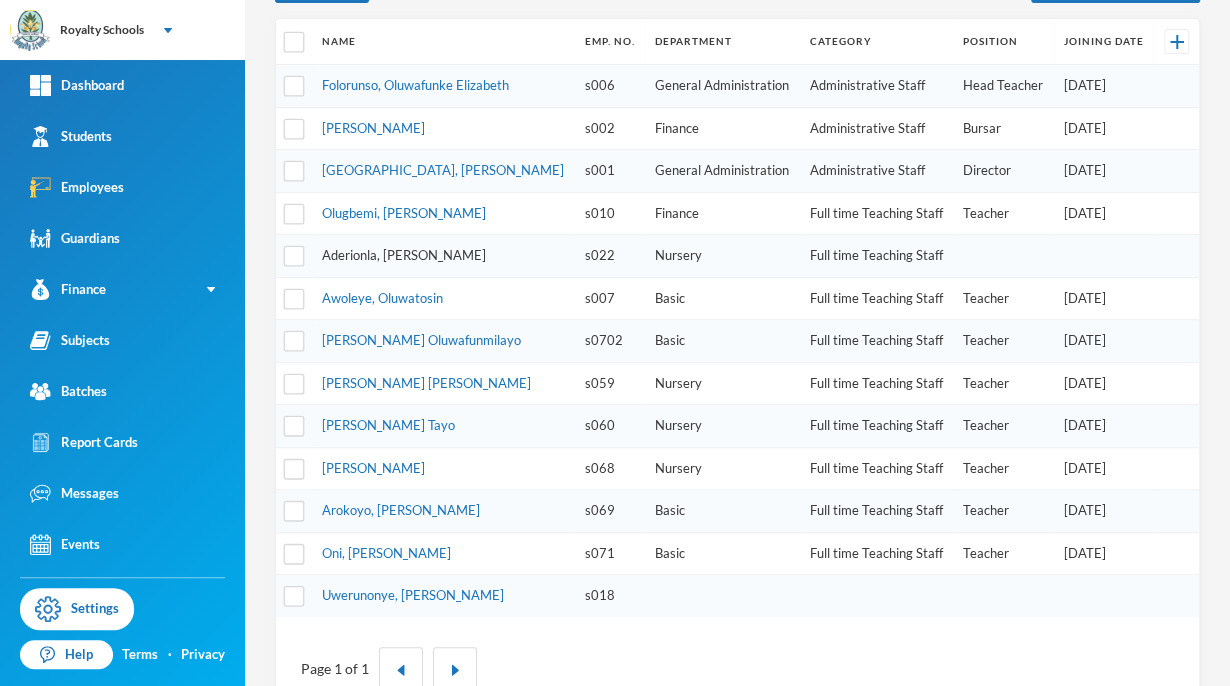 click on "Aderionla, [PERSON_NAME]" at bounding box center (404, 255) 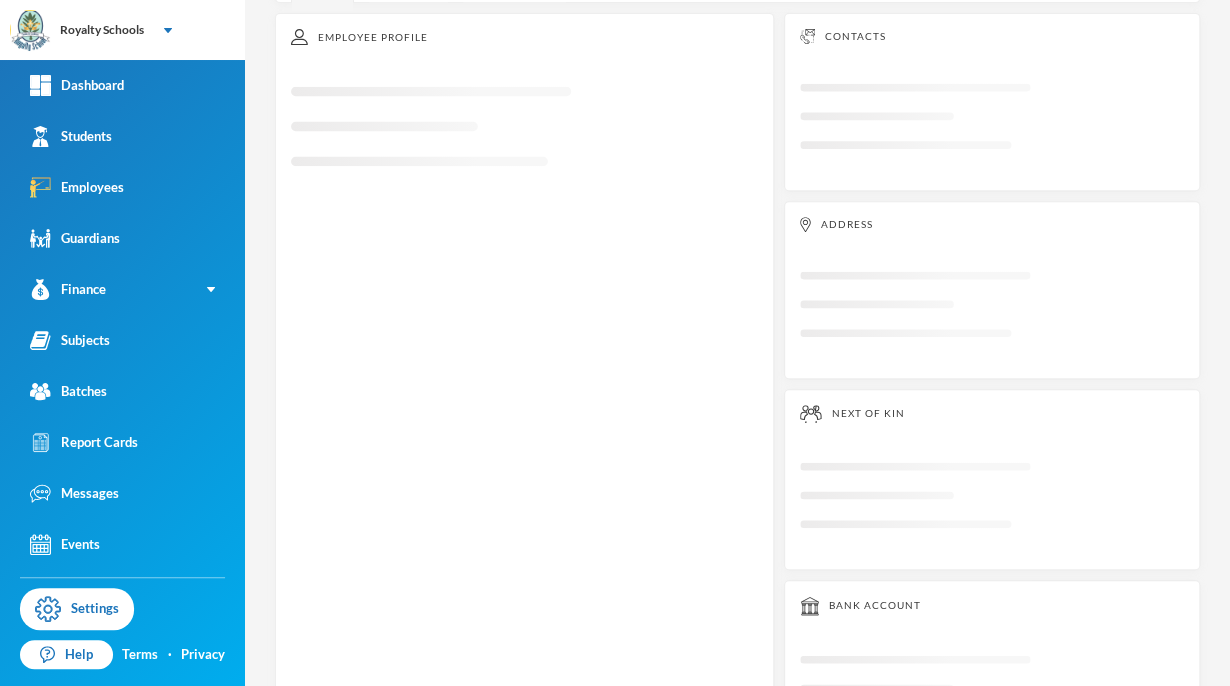 scroll, scrollTop: 0, scrollLeft: 0, axis: both 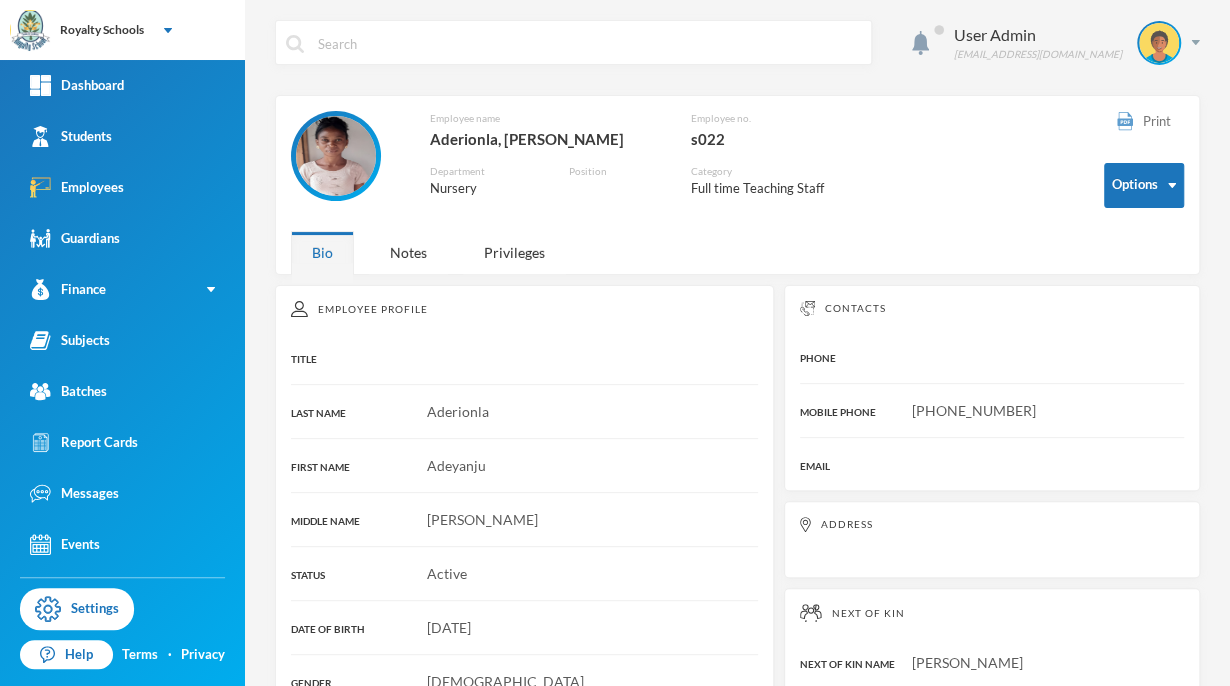 click on "Print" at bounding box center [1144, 122] 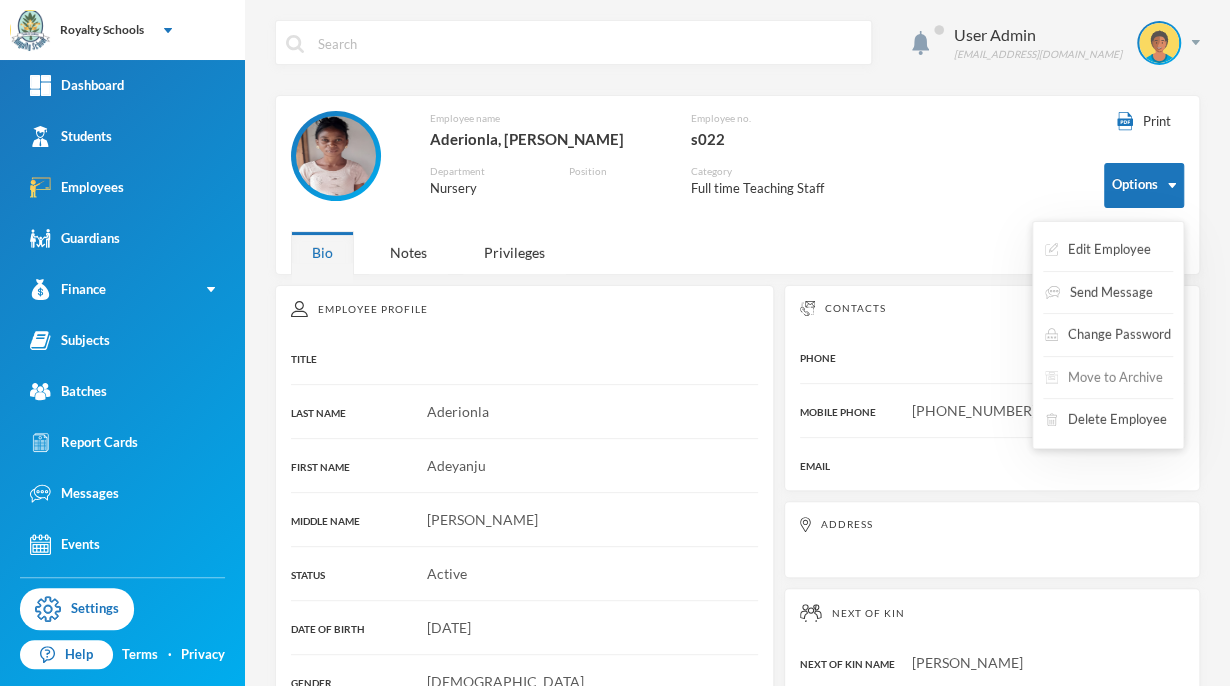 click on "Move to Archive" at bounding box center [1104, 378] 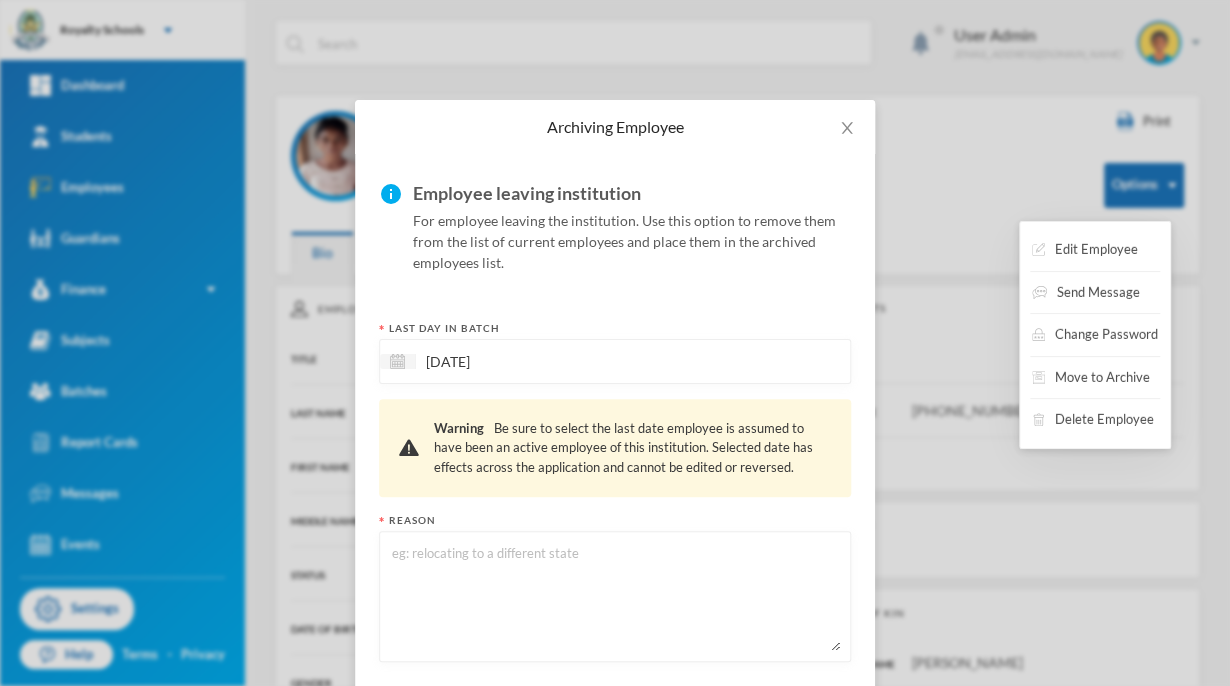 click at bounding box center [615, 596] 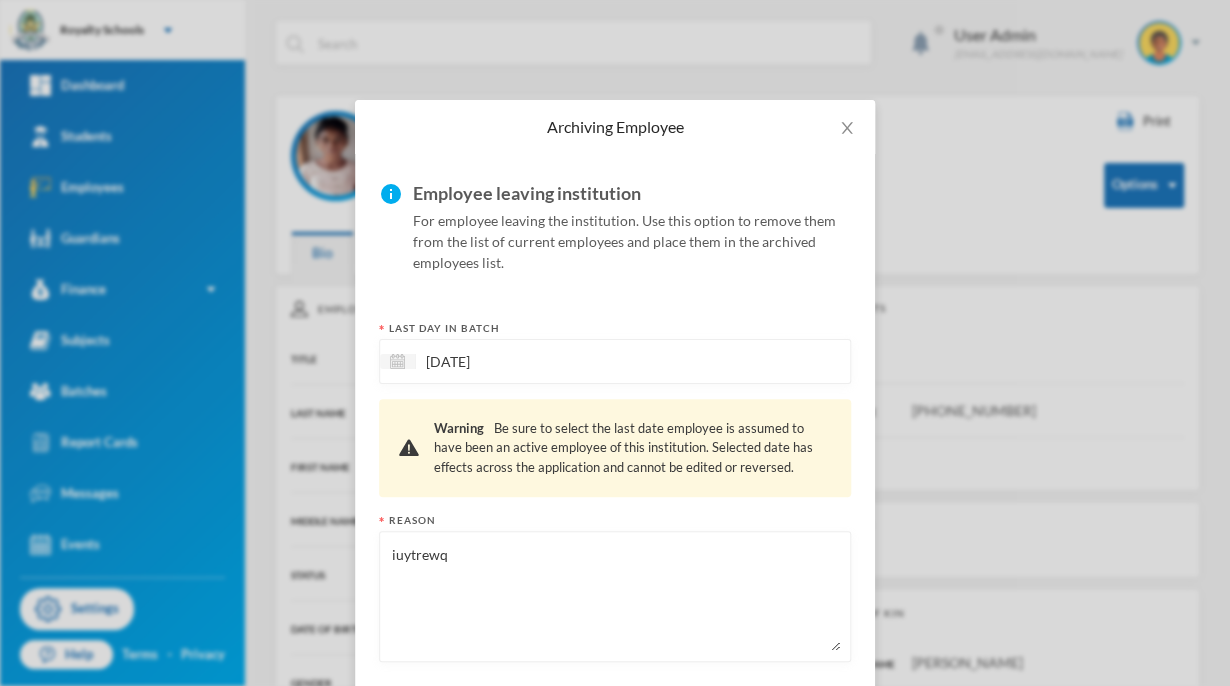 type on "iuytrewq" 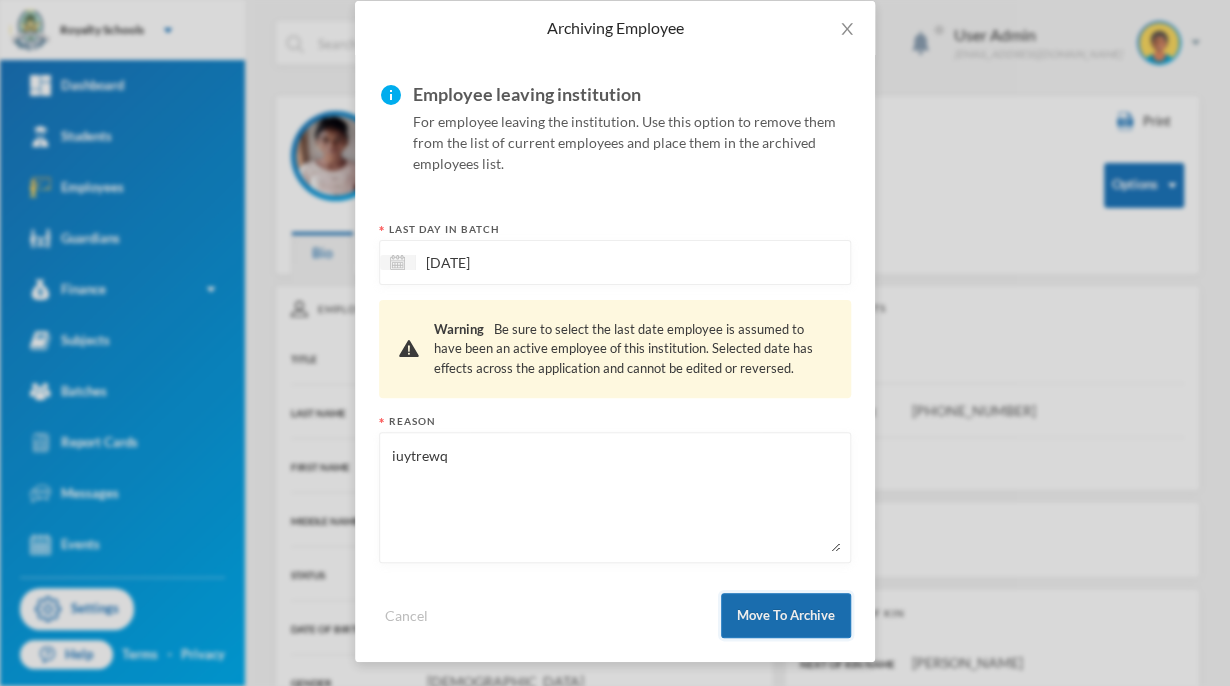 click on "Move To Archive" at bounding box center (786, 615) 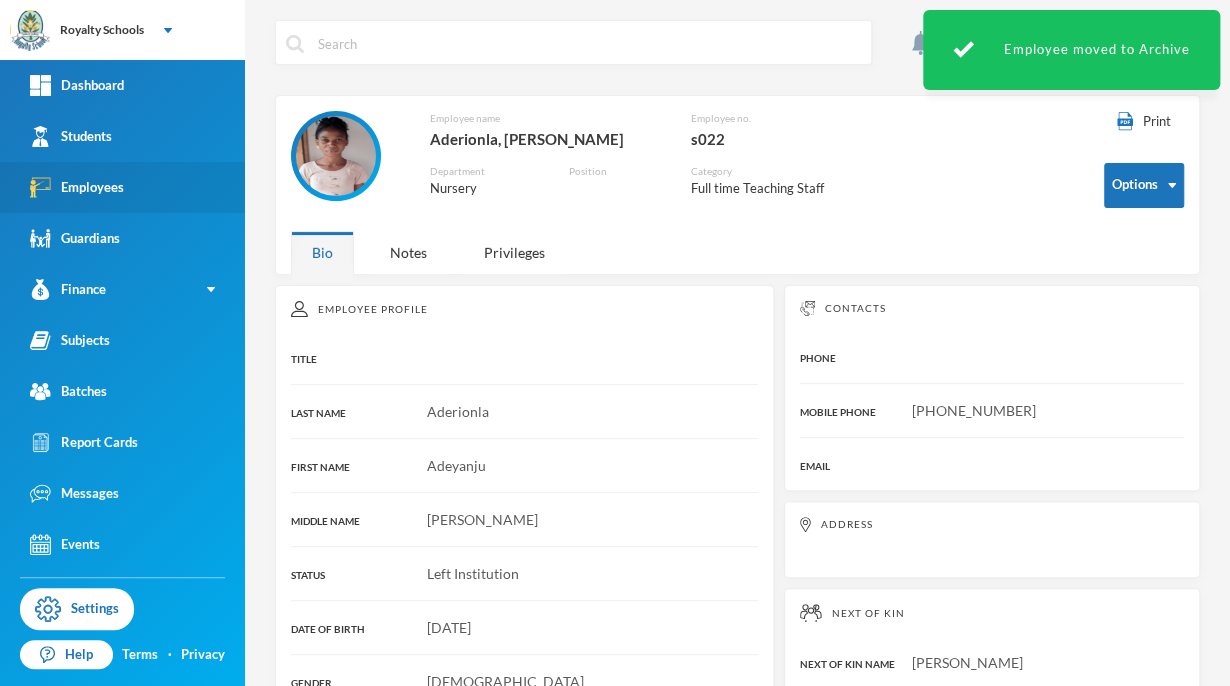 click on "Employees" at bounding box center (77, 187) 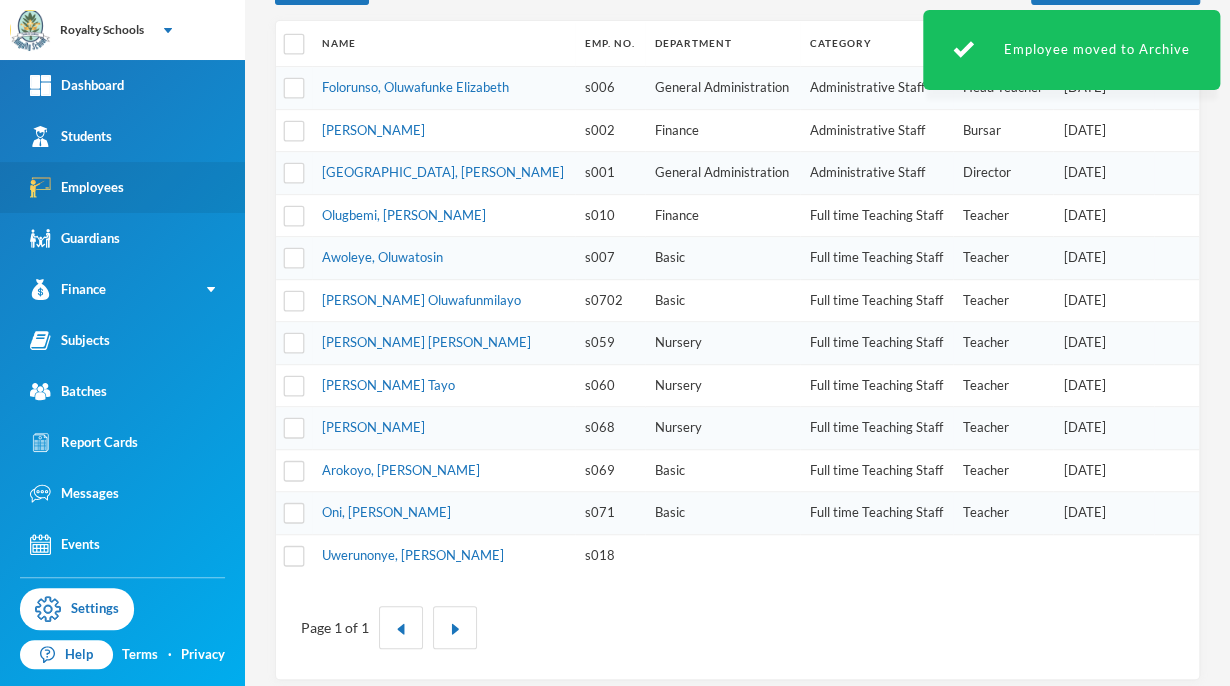 scroll, scrollTop: 271, scrollLeft: 0, axis: vertical 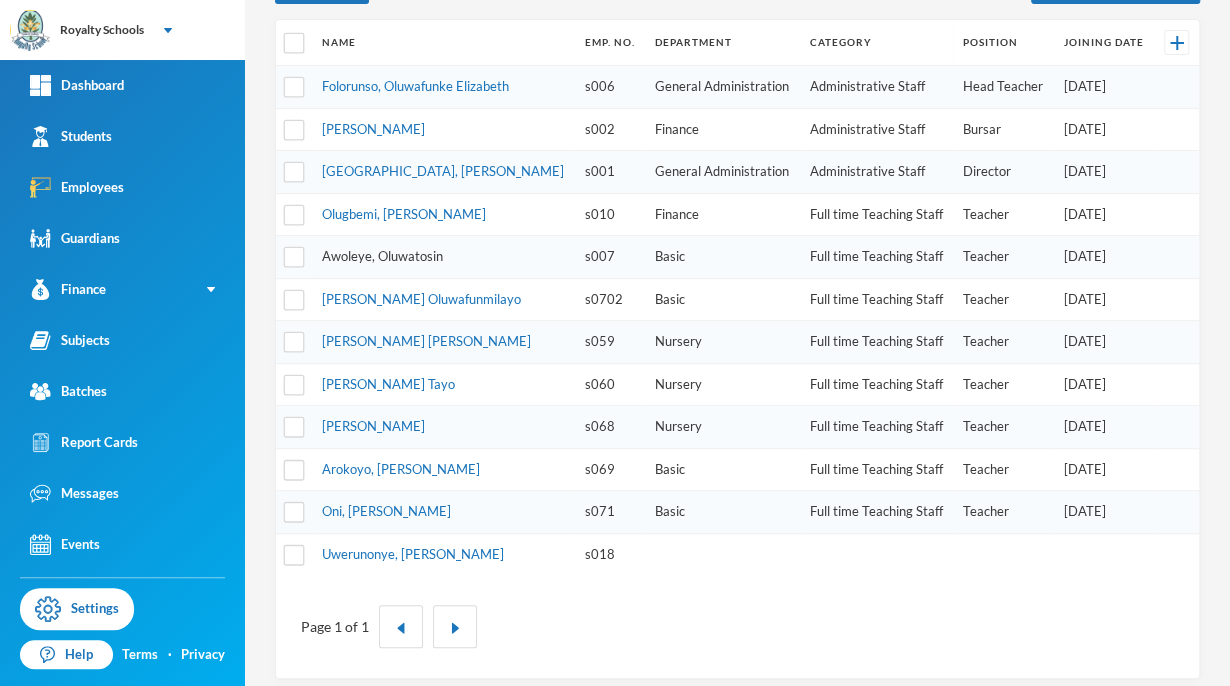 click on "Awoleye, Oluwatosin" at bounding box center (382, 256) 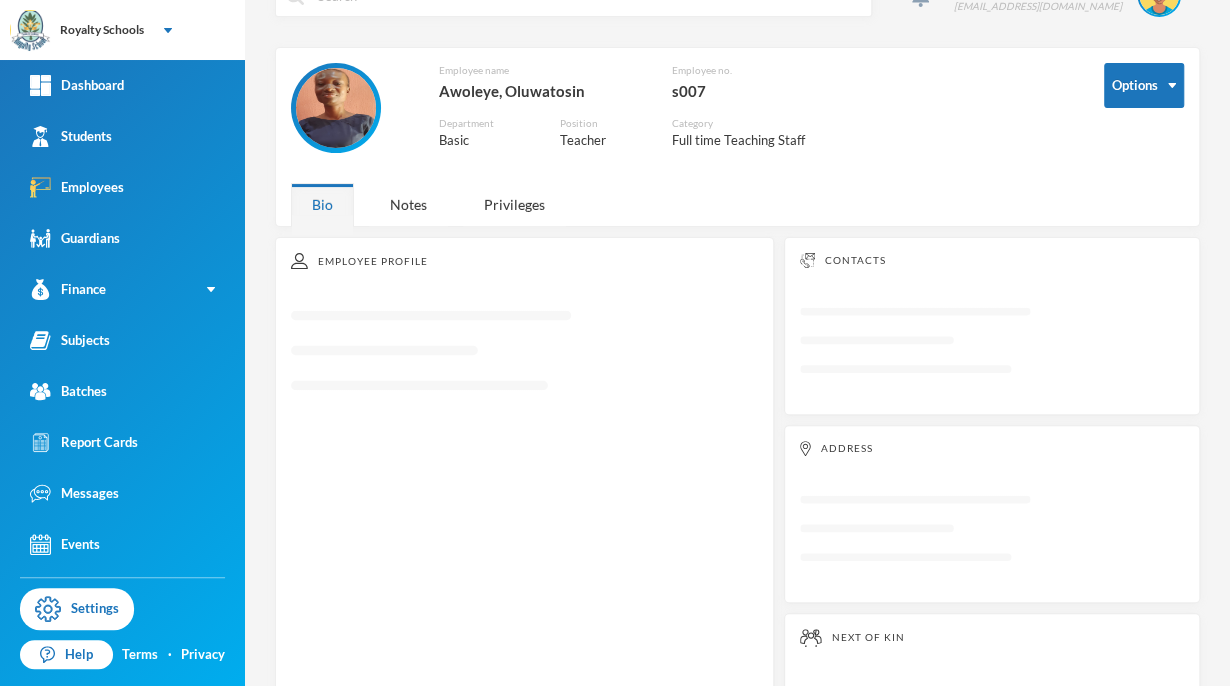 scroll, scrollTop: 0, scrollLeft: 0, axis: both 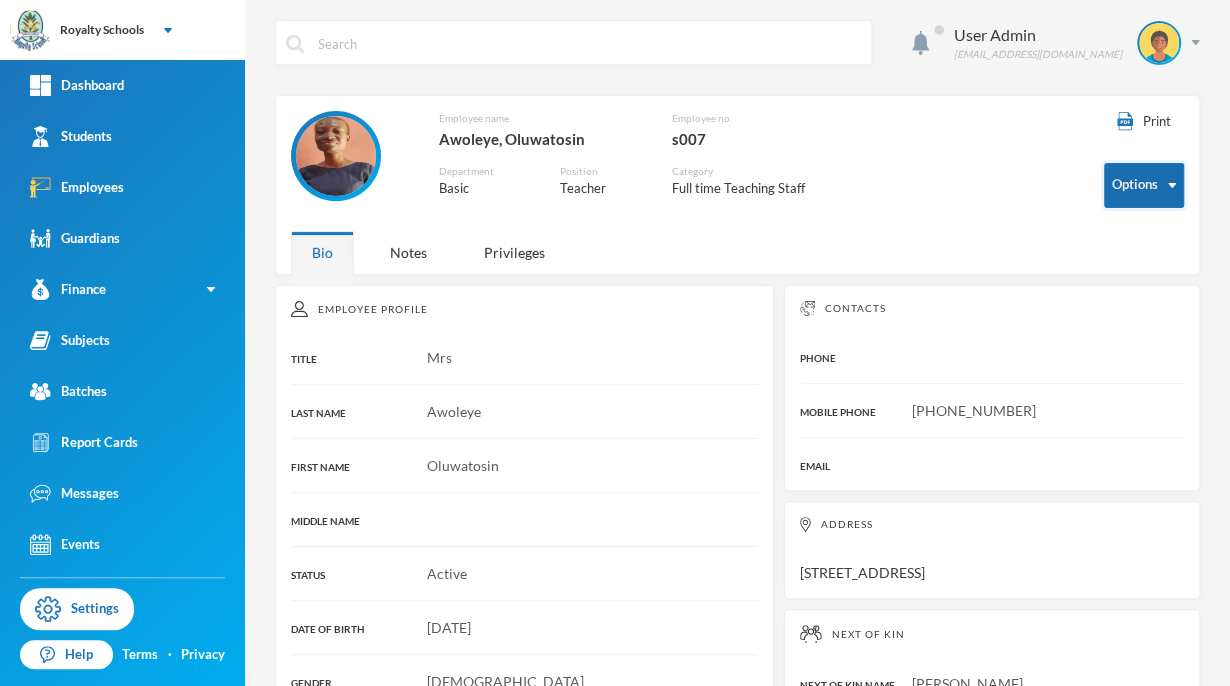 click on "Options" at bounding box center [1144, 185] 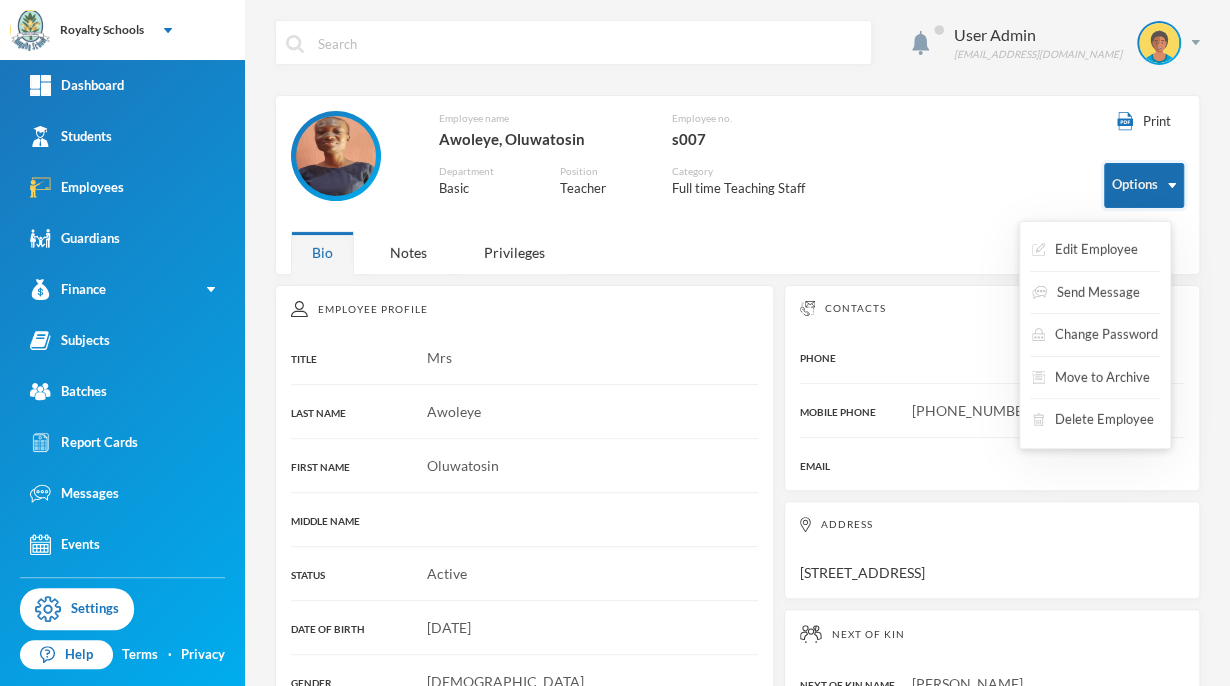 click on "Options" at bounding box center (1144, 185) 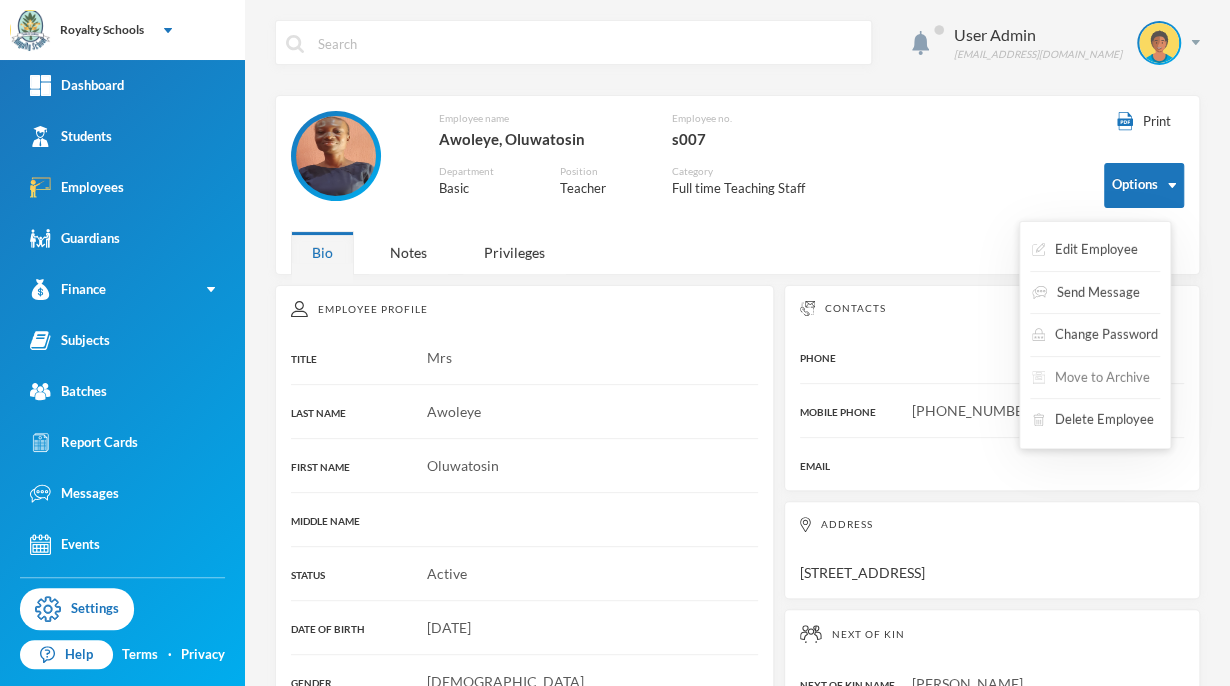 click on "Move to Archive" at bounding box center [1091, 378] 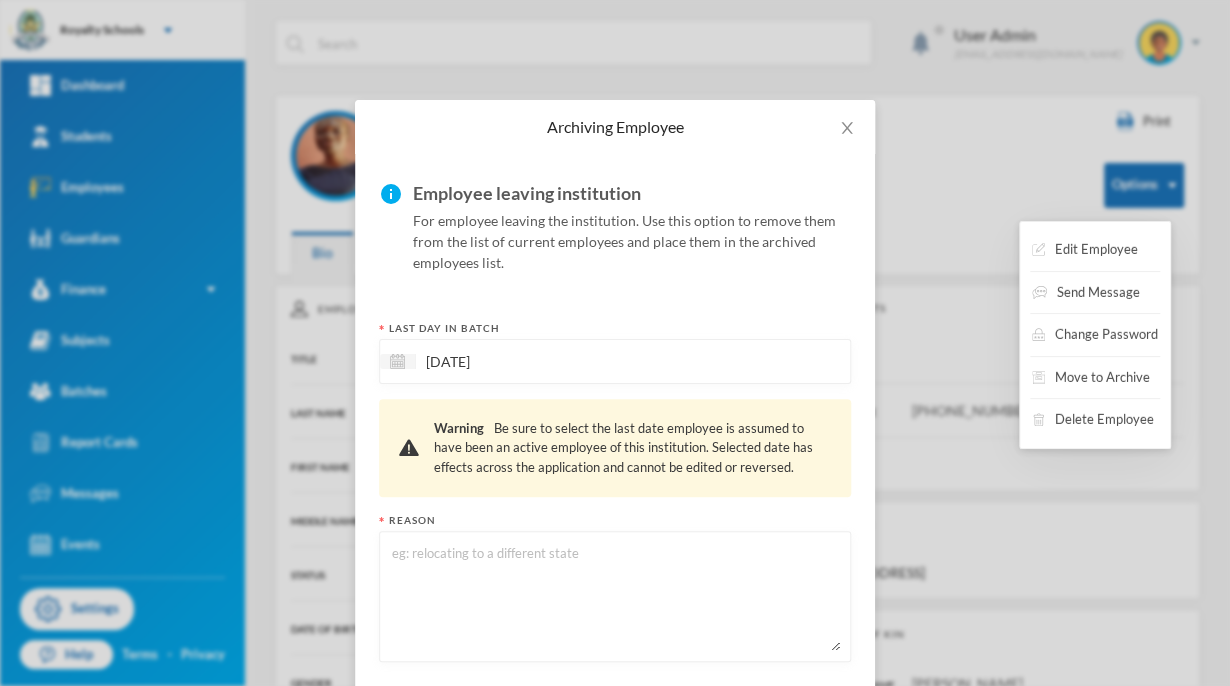 click at bounding box center [615, 596] 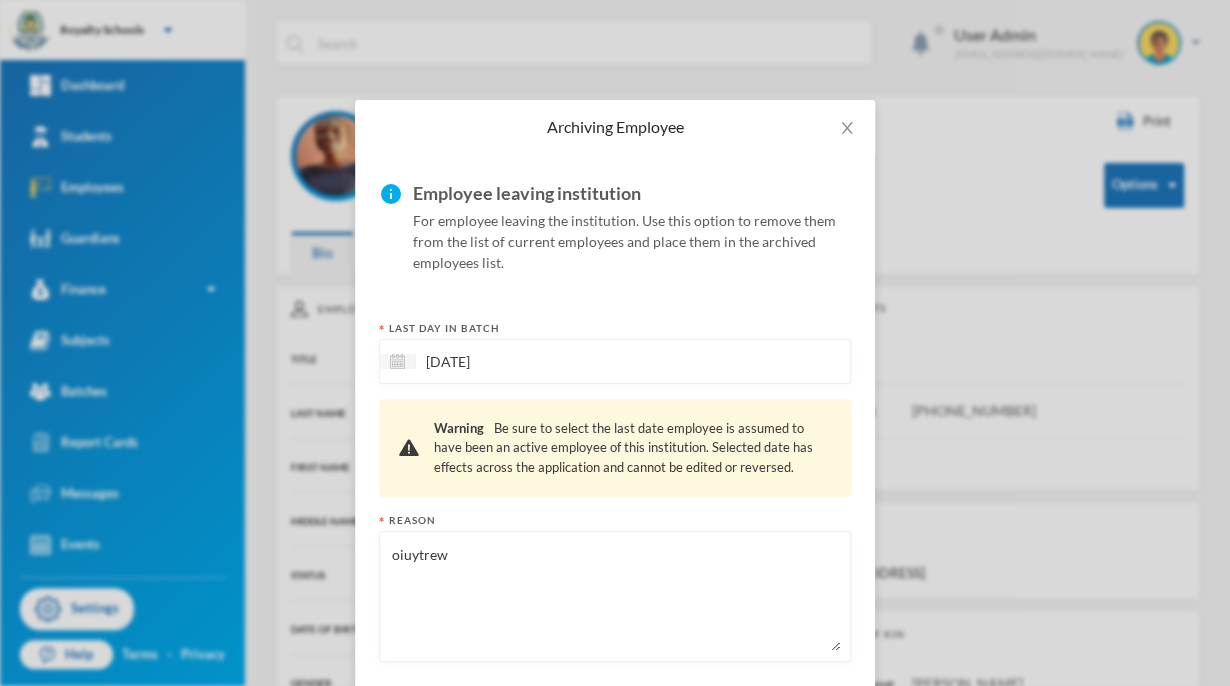 scroll, scrollTop: 99, scrollLeft: 0, axis: vertical 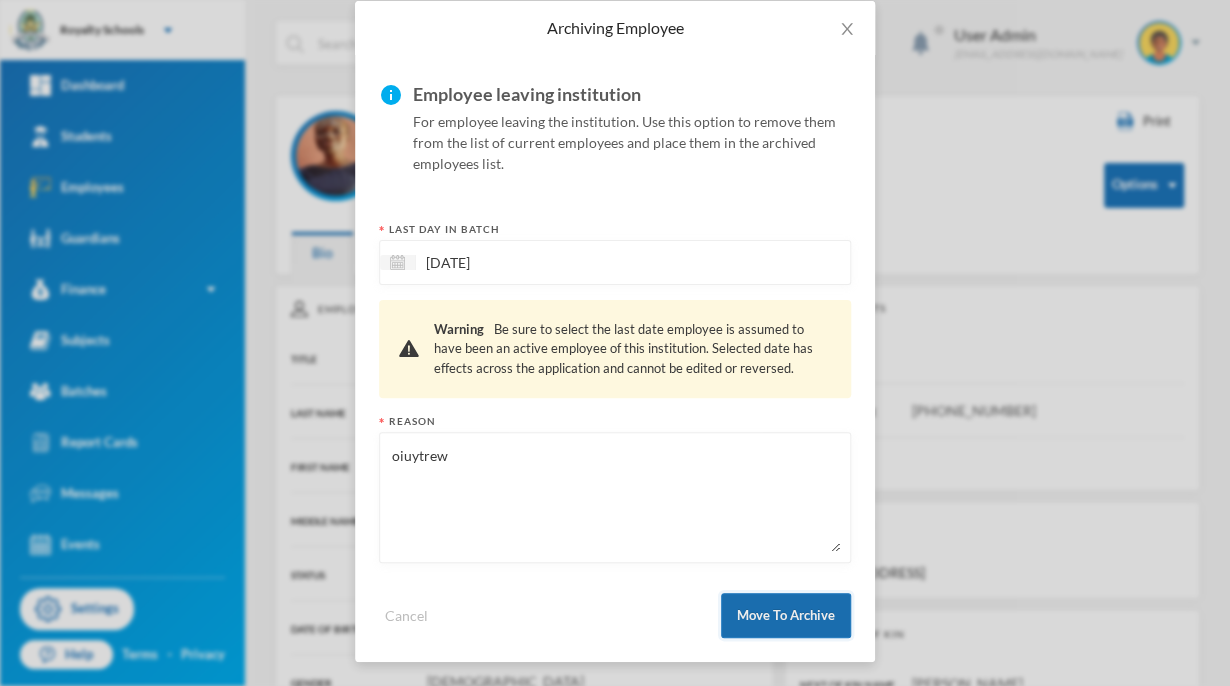 type on "oiuytrew" 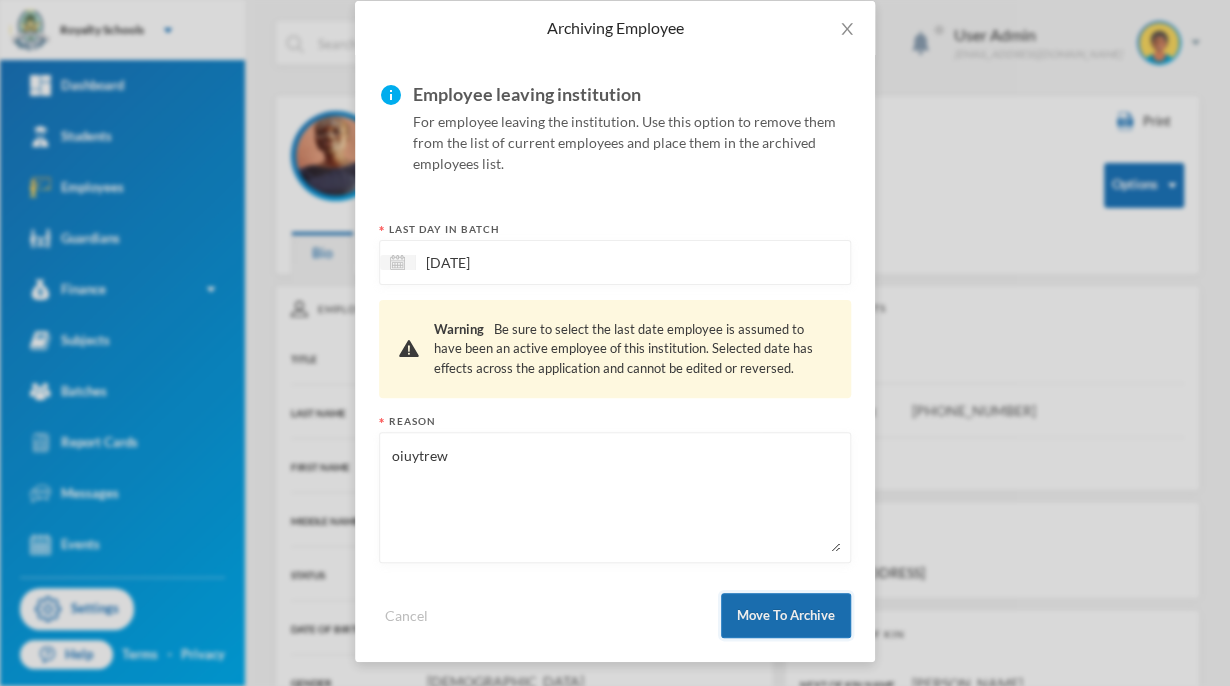 click on "Move To Archive" at bounding box center (786, 615) 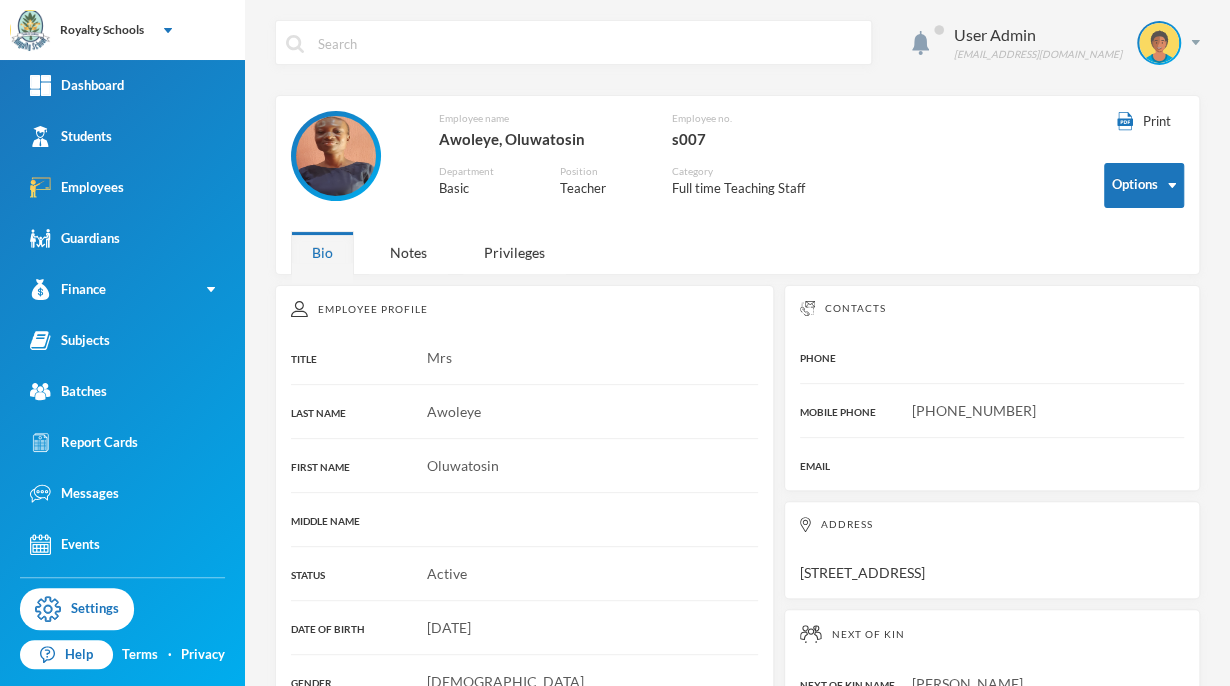 scroll, scrollTop: 0, scrollLeft: 0, axis: both 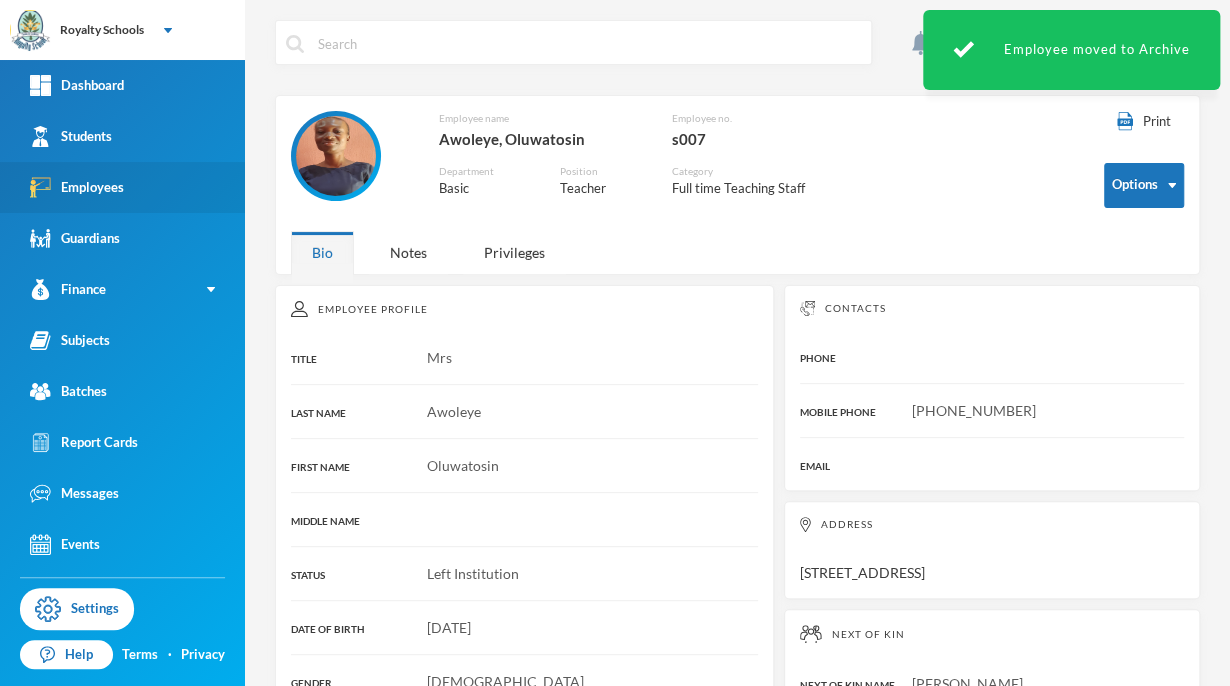 click on "Employees" at bounding box center (77, 187) 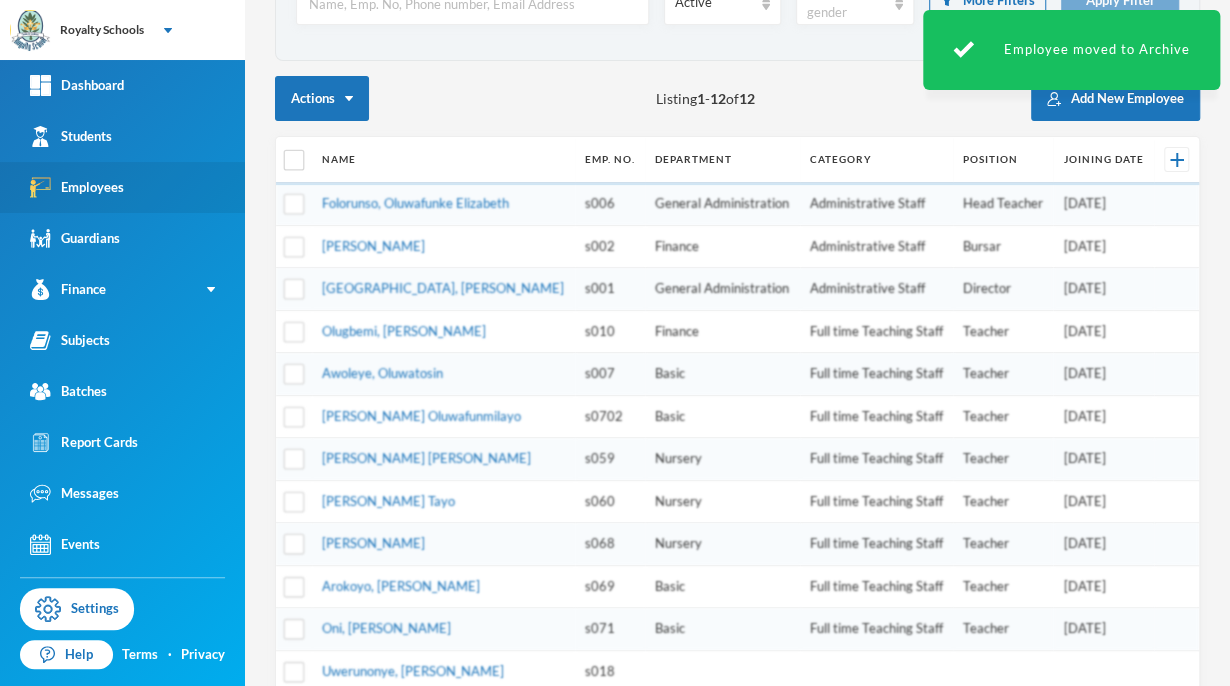 scroll, scrollTop: 169, scrollLeft: 0, axis: vertical 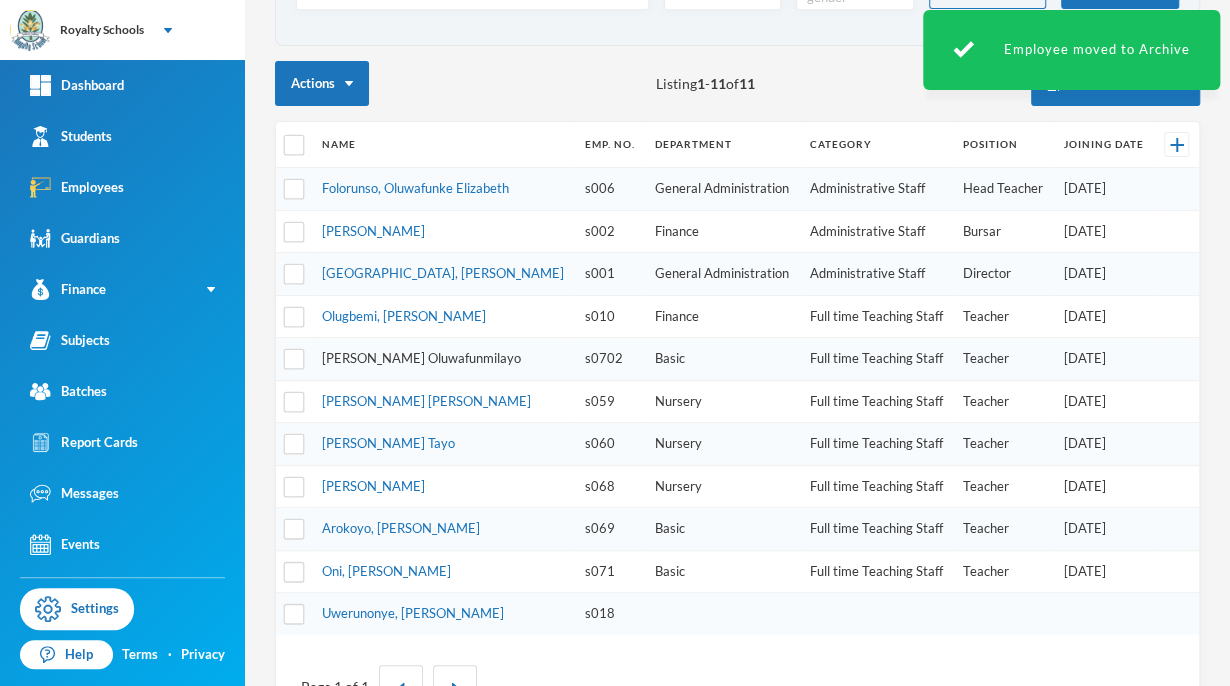 click on "Akande, Omobolanle Oluwafunmilayo" at bounding box center [421, 358] 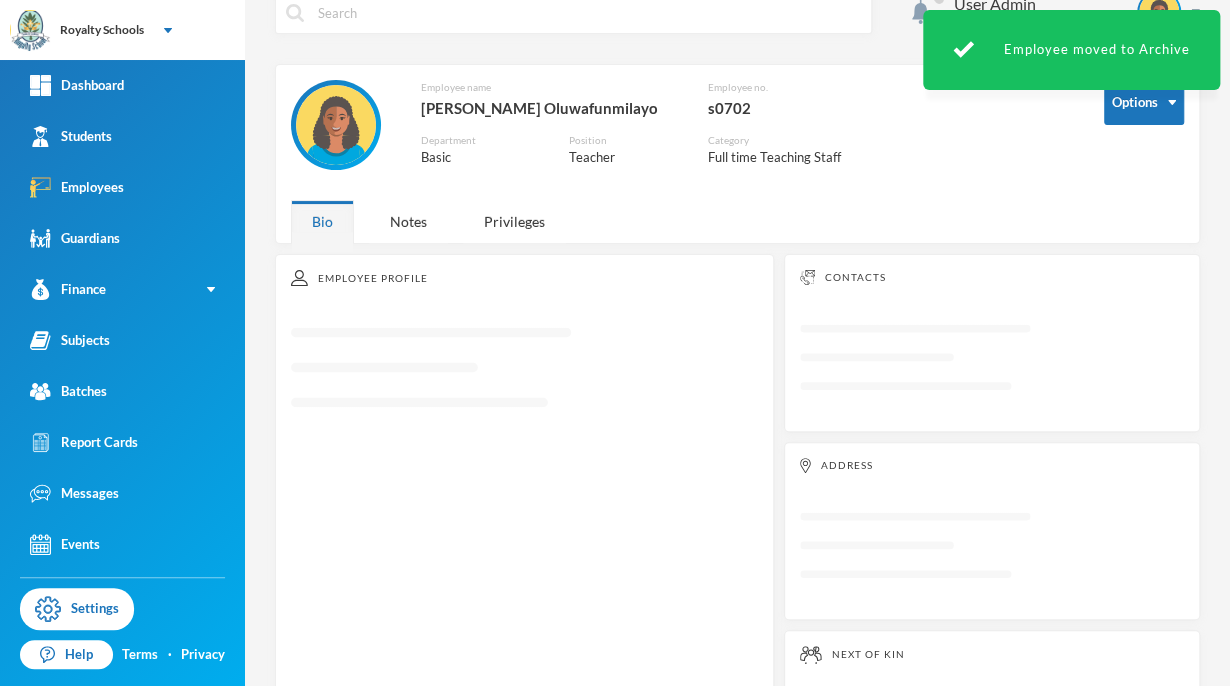 scroll, scrollTop: 0, scrollLeft: 0, axis: both 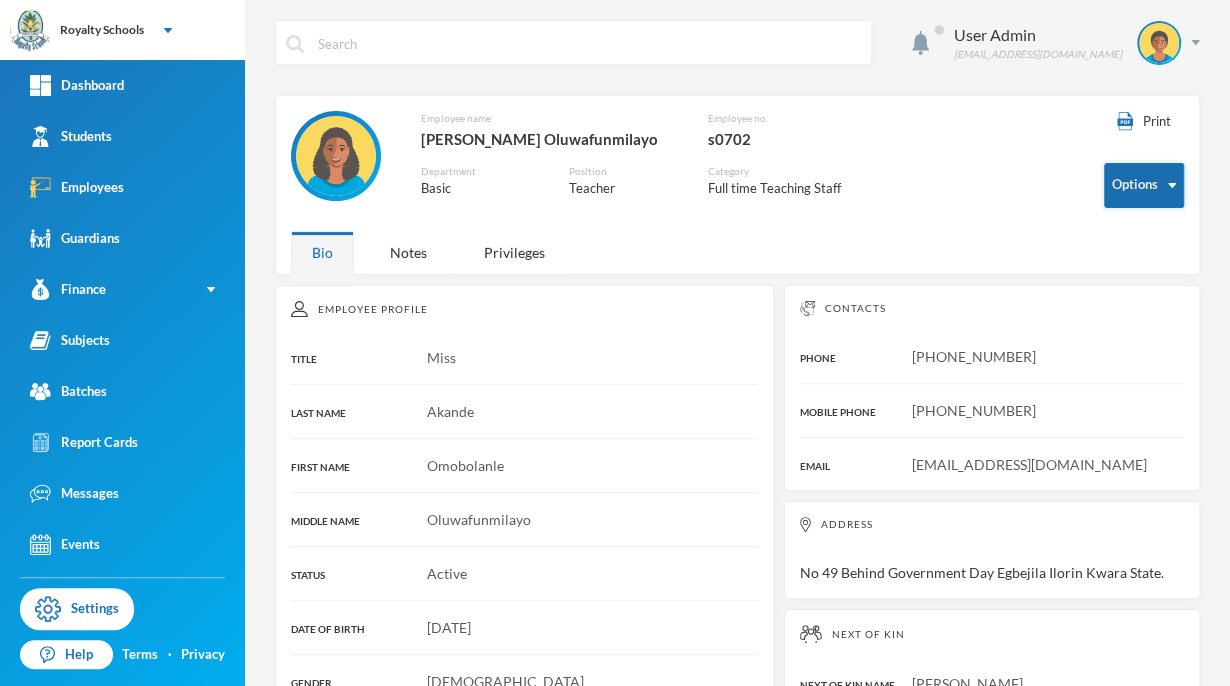 click on "Options" at bounding box center [1144, 185] 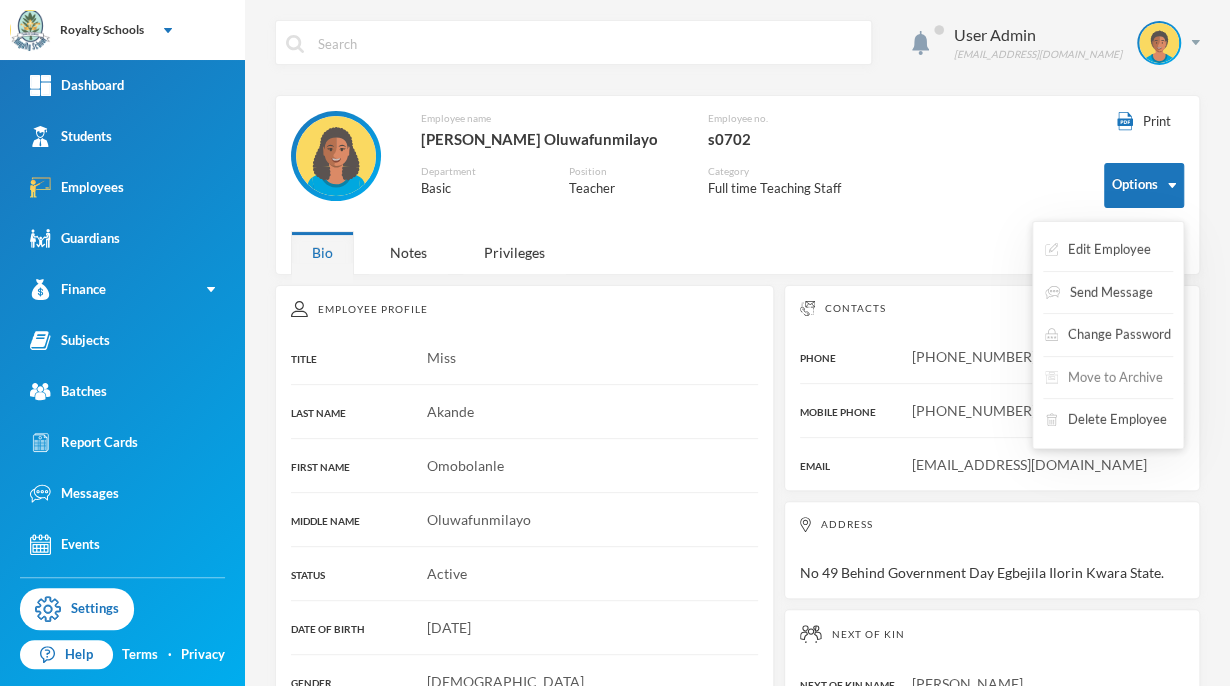 click on "Move to Archive" at bounding box center [1104, 378] 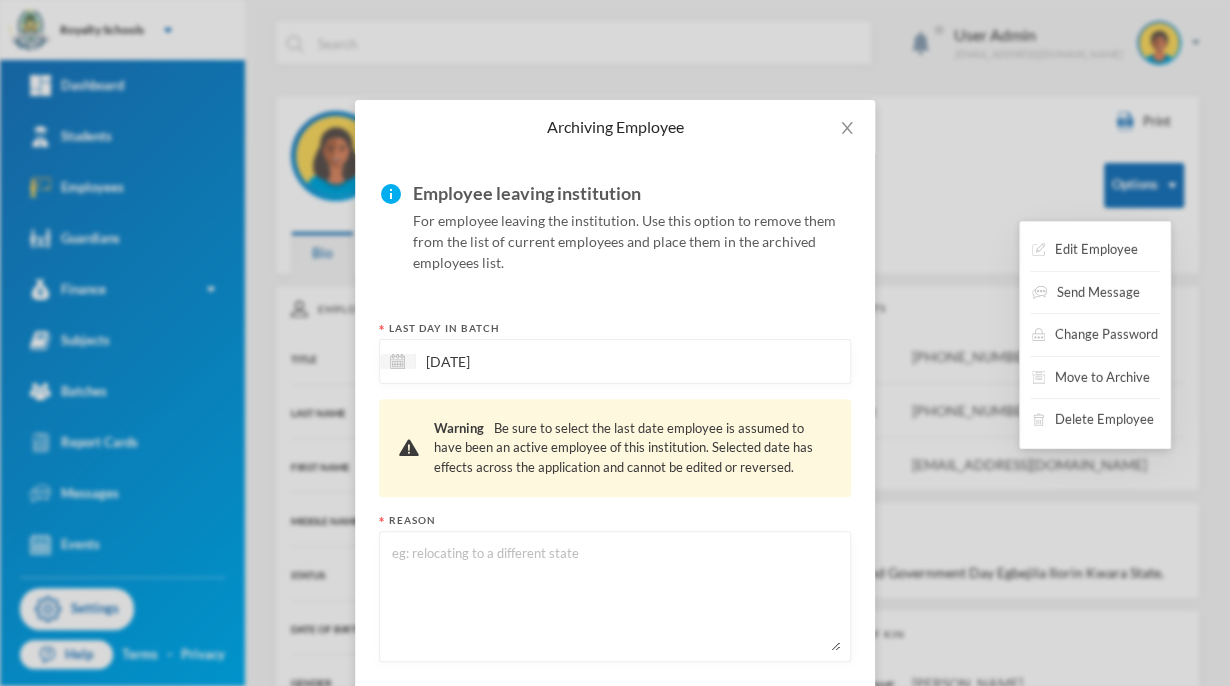click at bounding box center [615, 596] 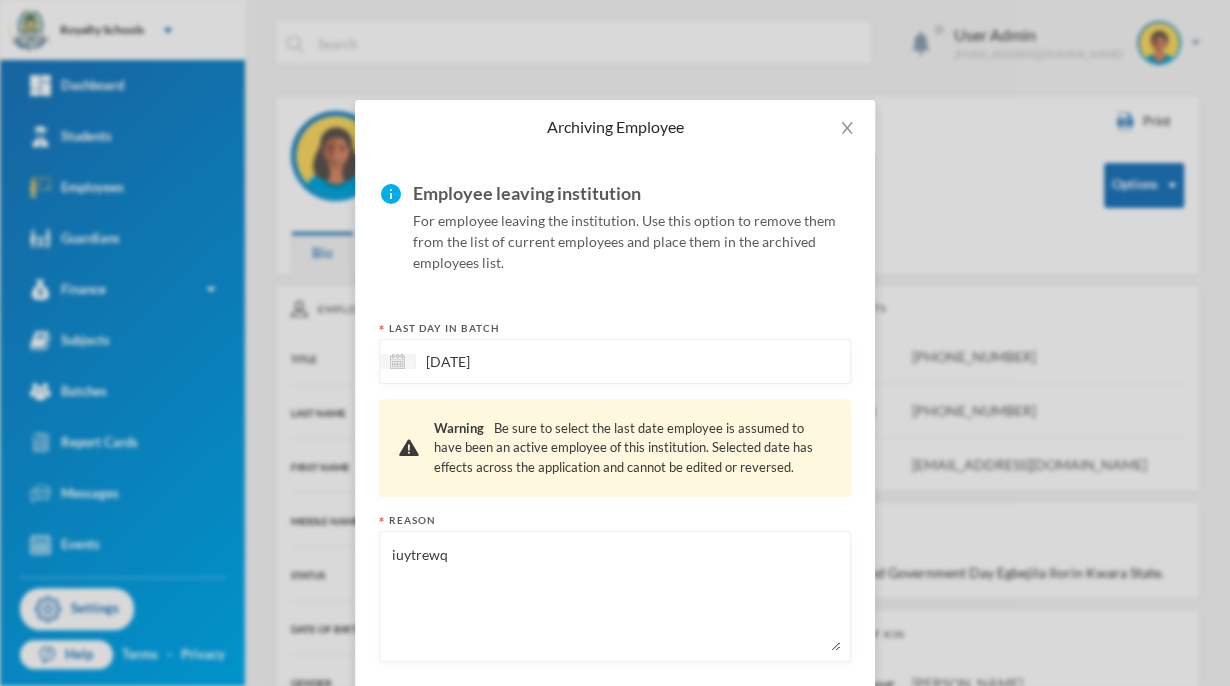 scroll, scrollTop: 99, scrollLeft: 0, axis: vertical 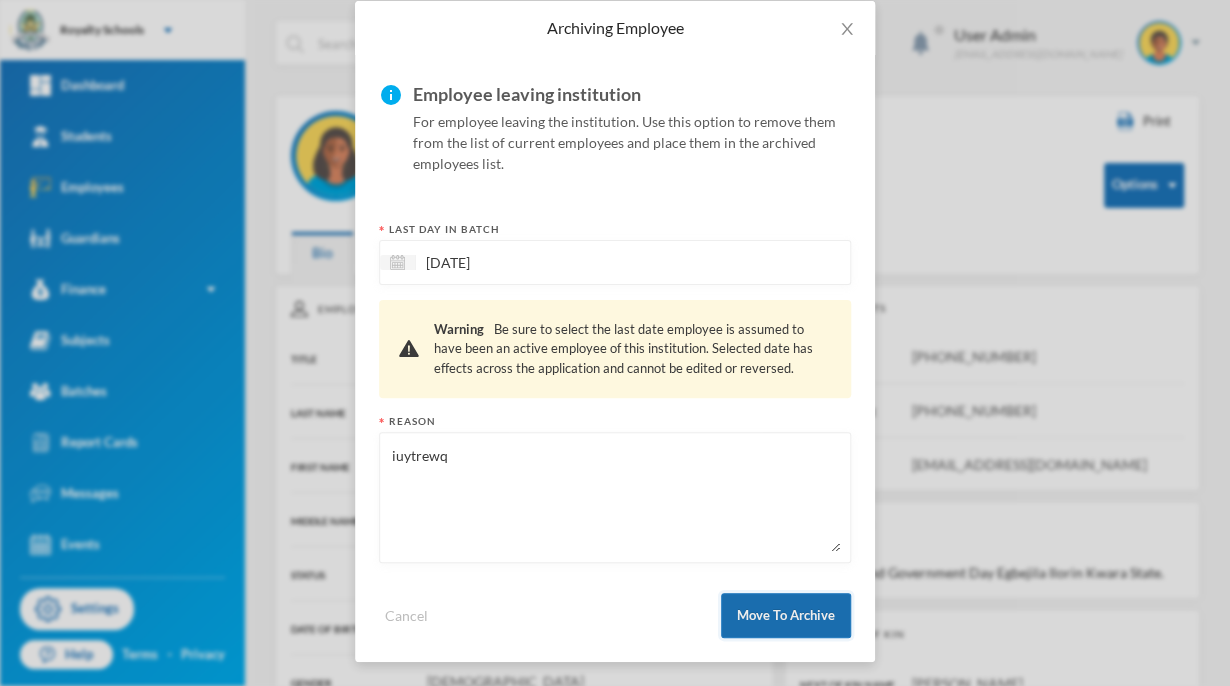 type on "iuytrewq" 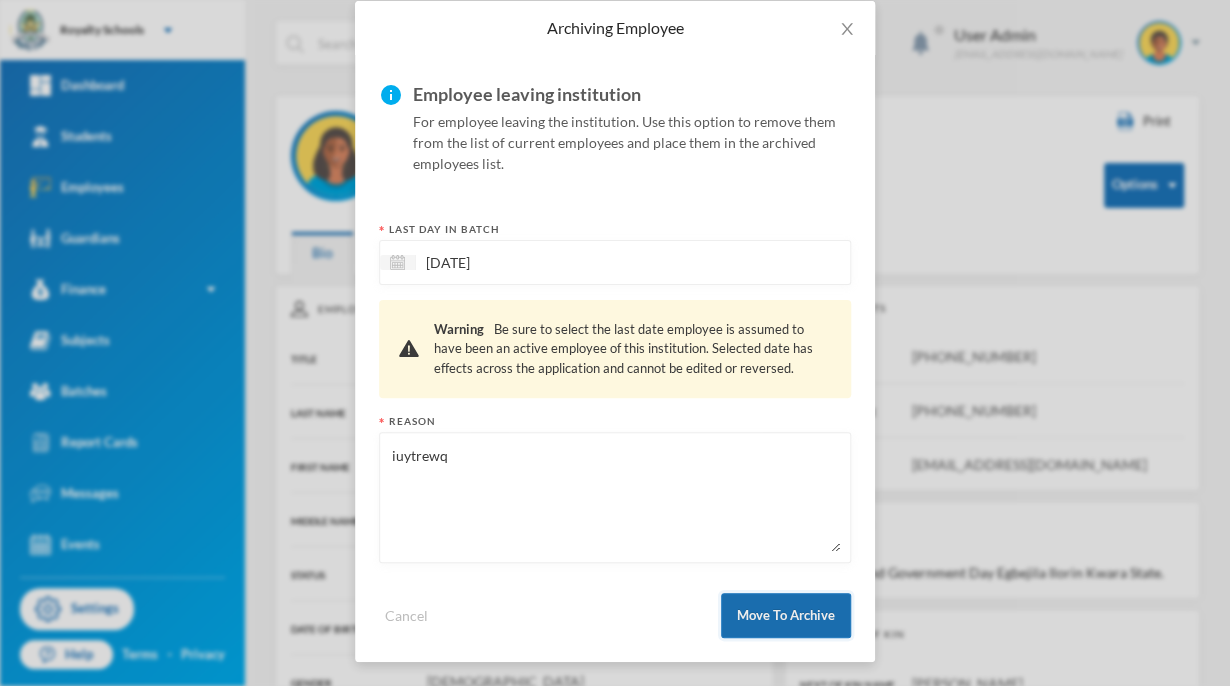 click on "Move To Archive" at bounding box center [786, 615] 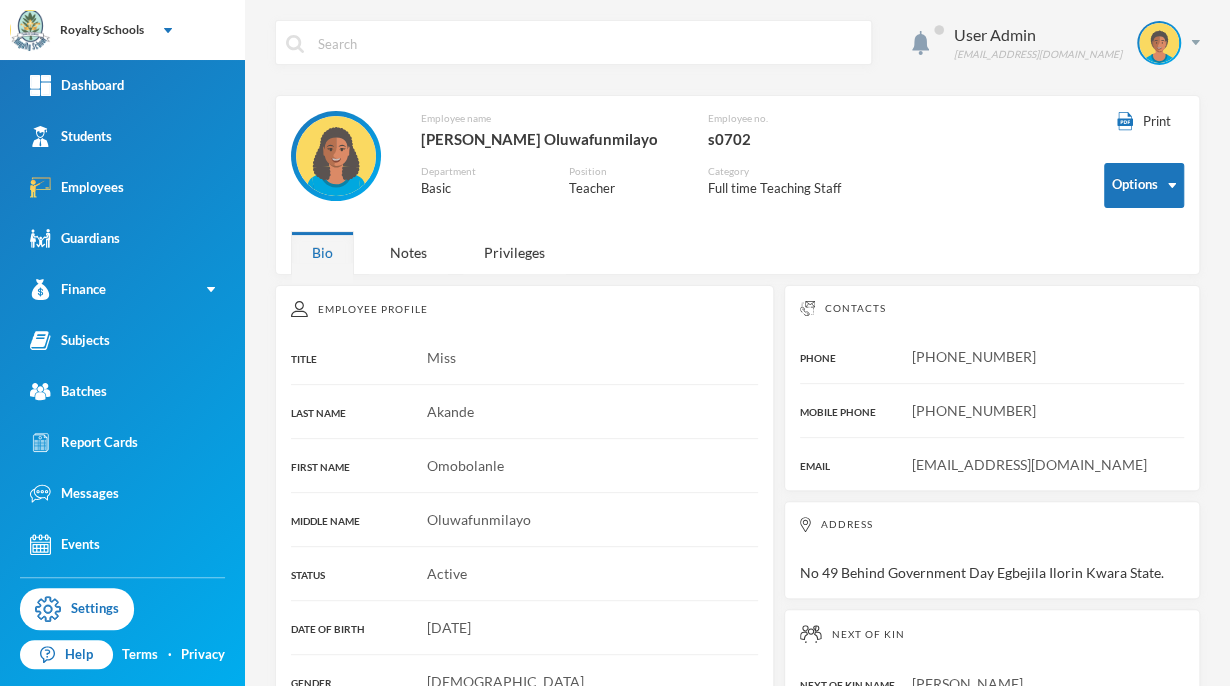 scroll, scrollTop: 0, scrollLeft: 0, axis: both 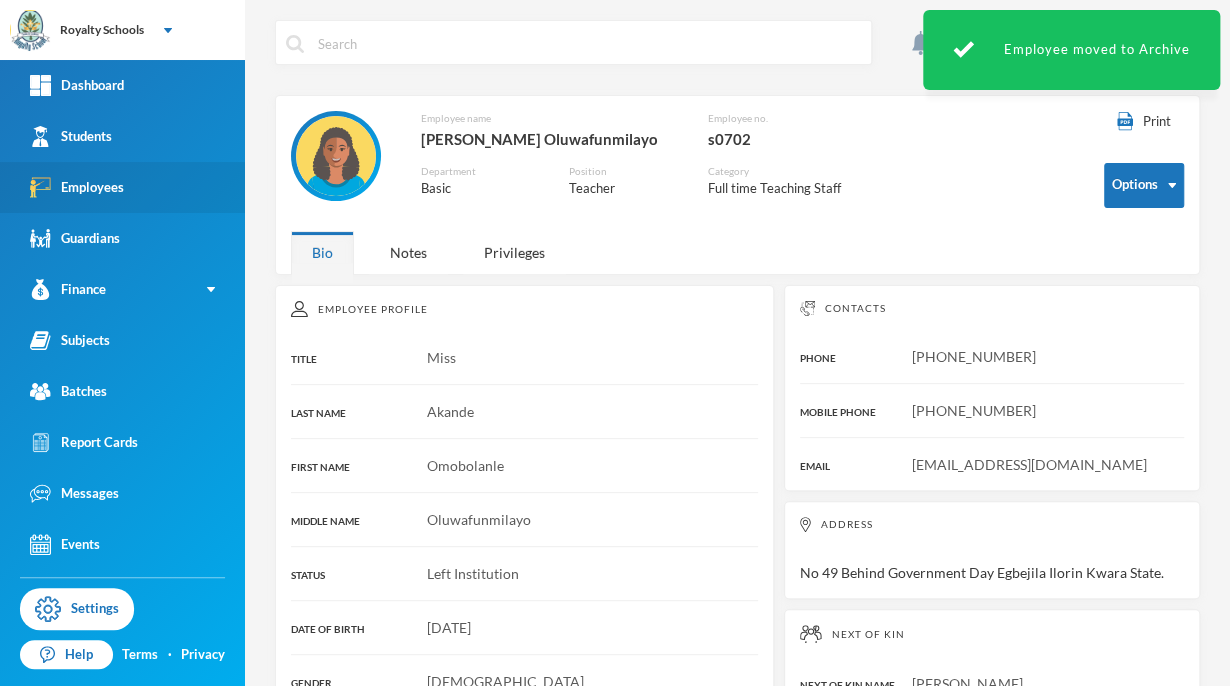 click on "Employees" at bounding box center (122, 187) 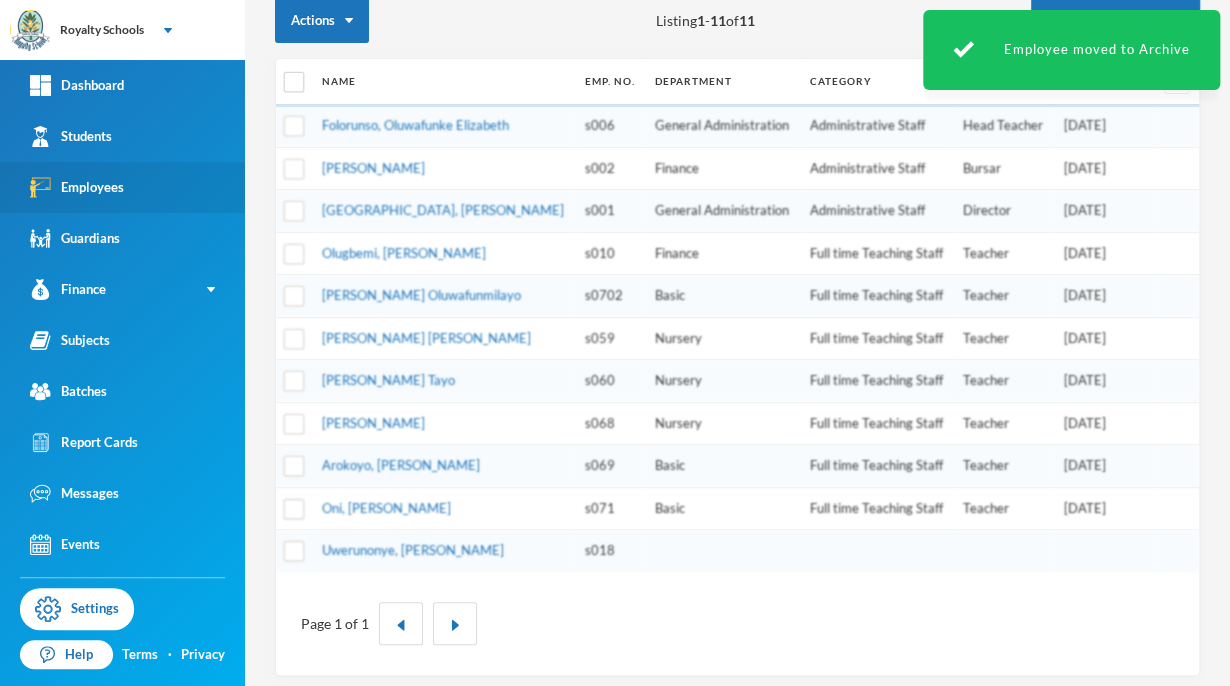 scroll, scrollTop: 191, scrollLeft: 0, axis: vertical 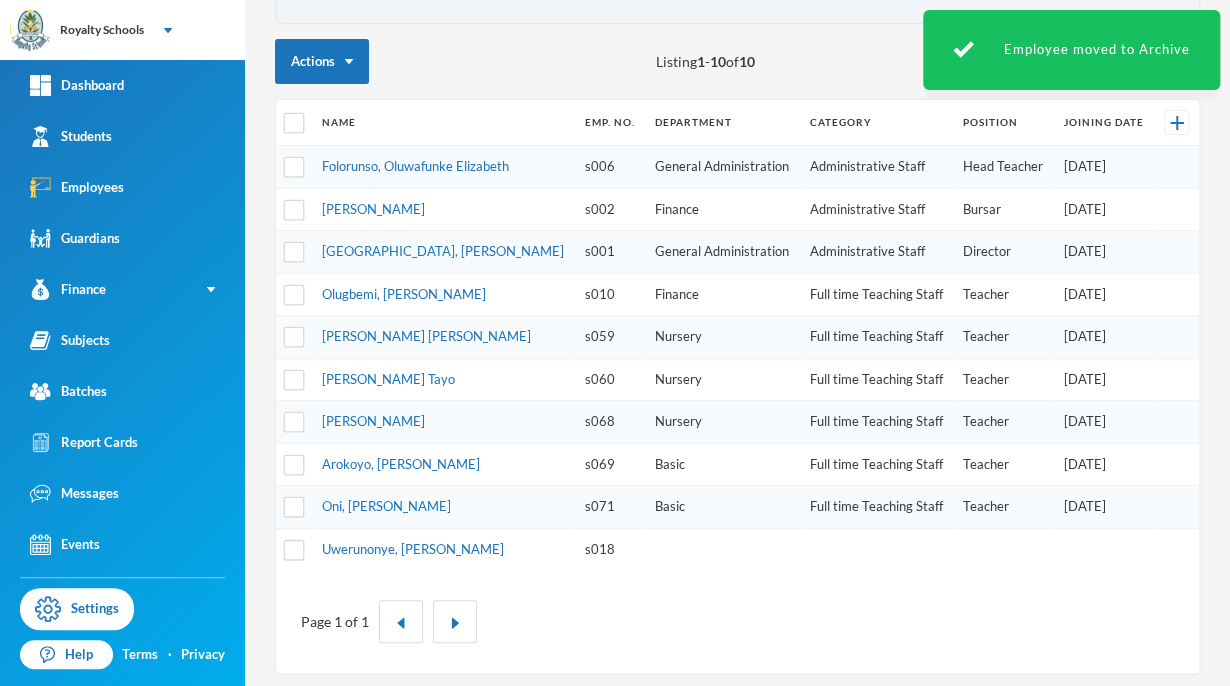 click on "[DATE]" at bounding box center [1103, 379] 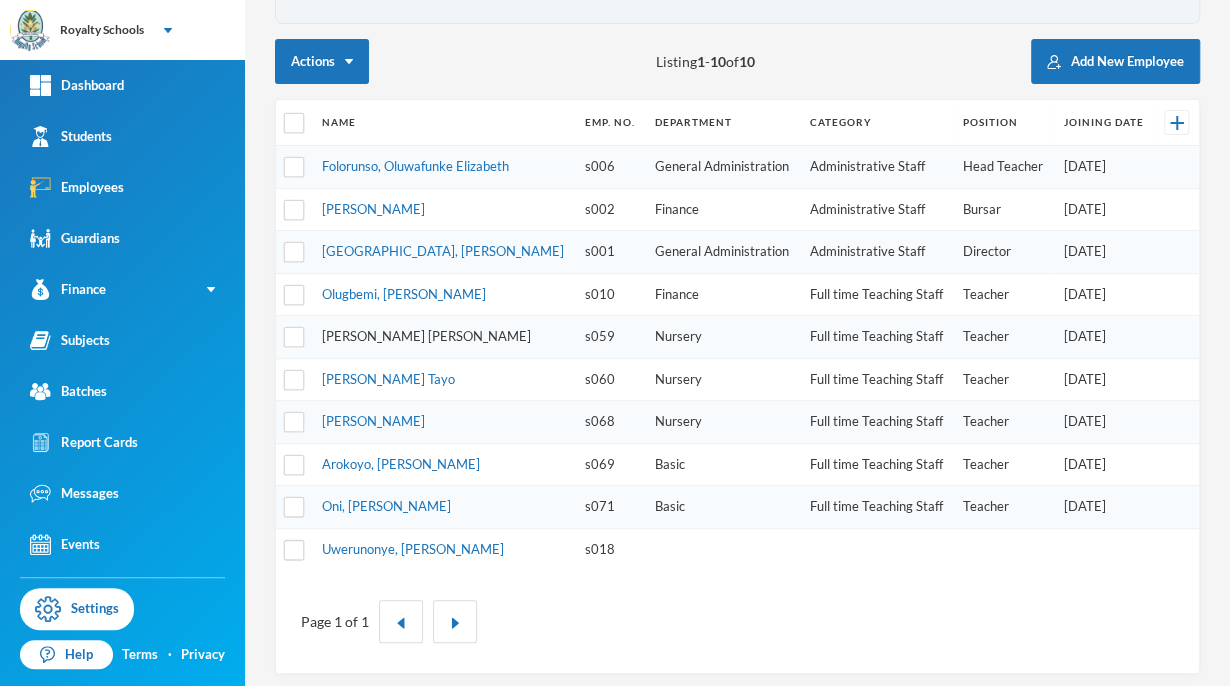 click on "[PERSON_NAME] [PERSON_NAME]" at bounding box center [426, 336] 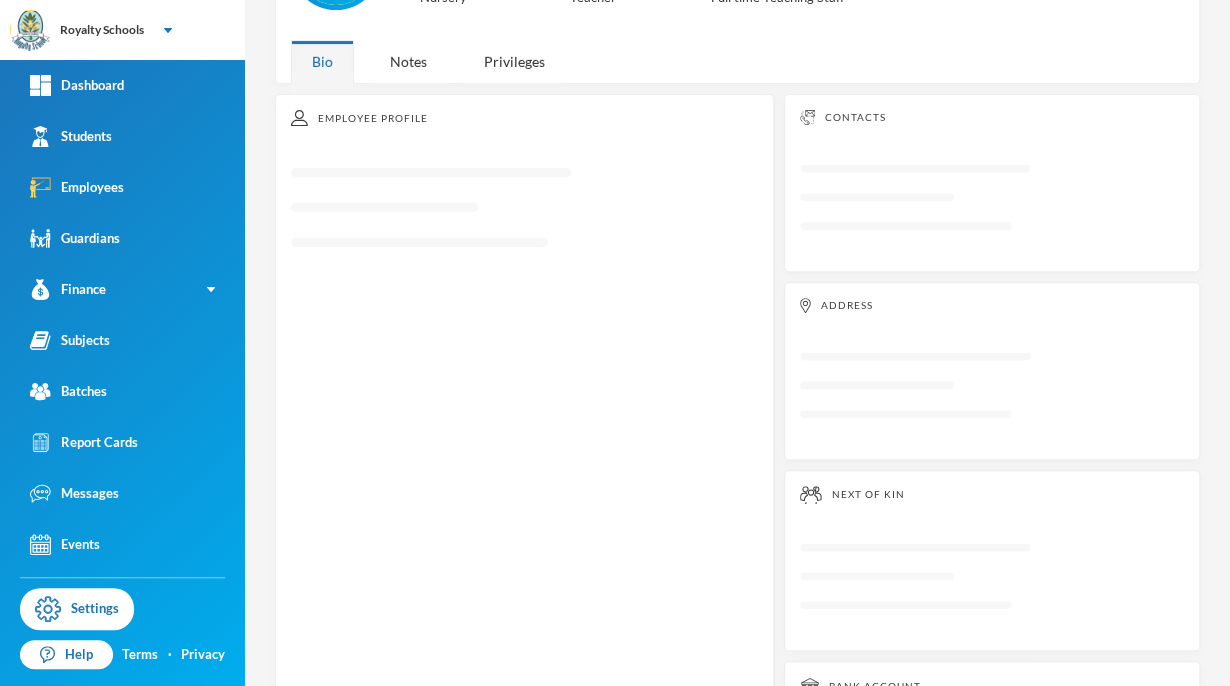 scroll, scrollTop: 0, scrollLeft: 0, axis: both 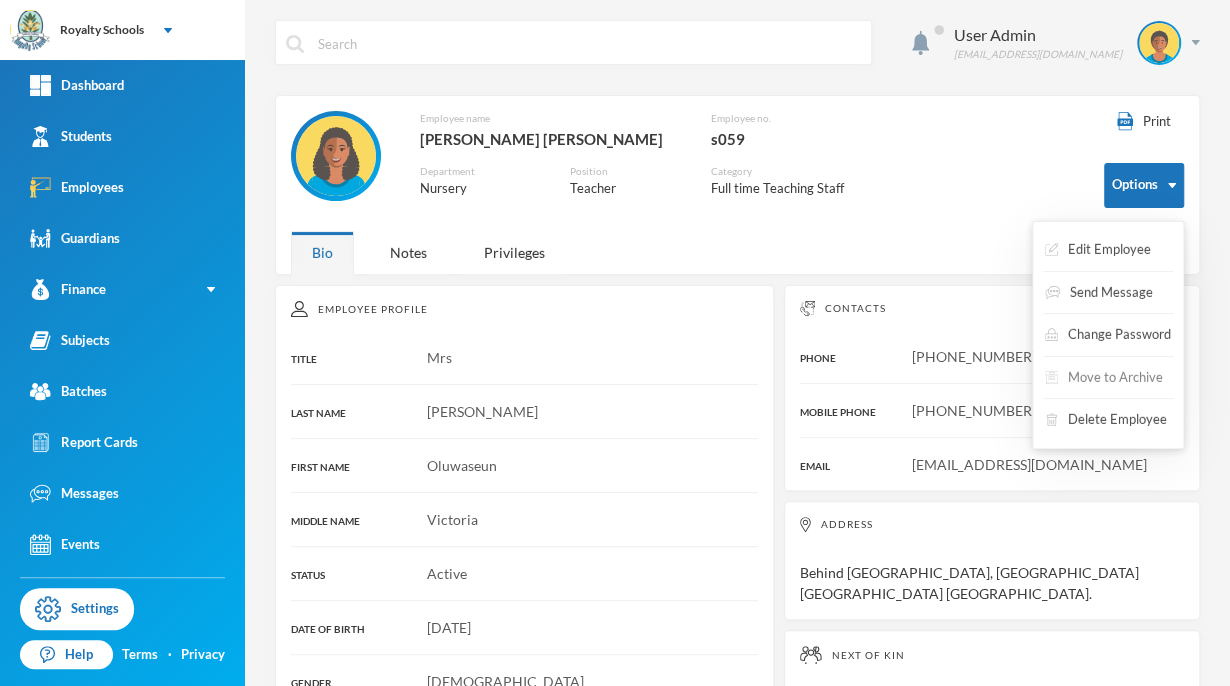 click on "Move to Archive" at bounding box center (1104, 378) 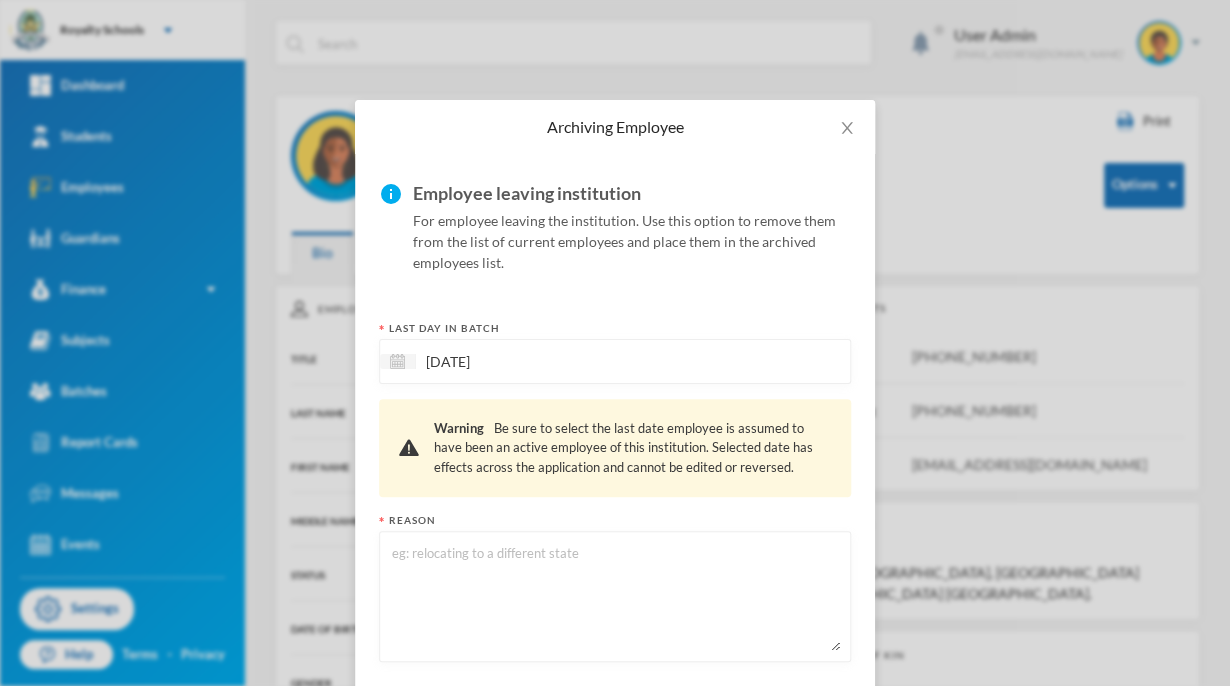 click at bounding box center (615, 596) 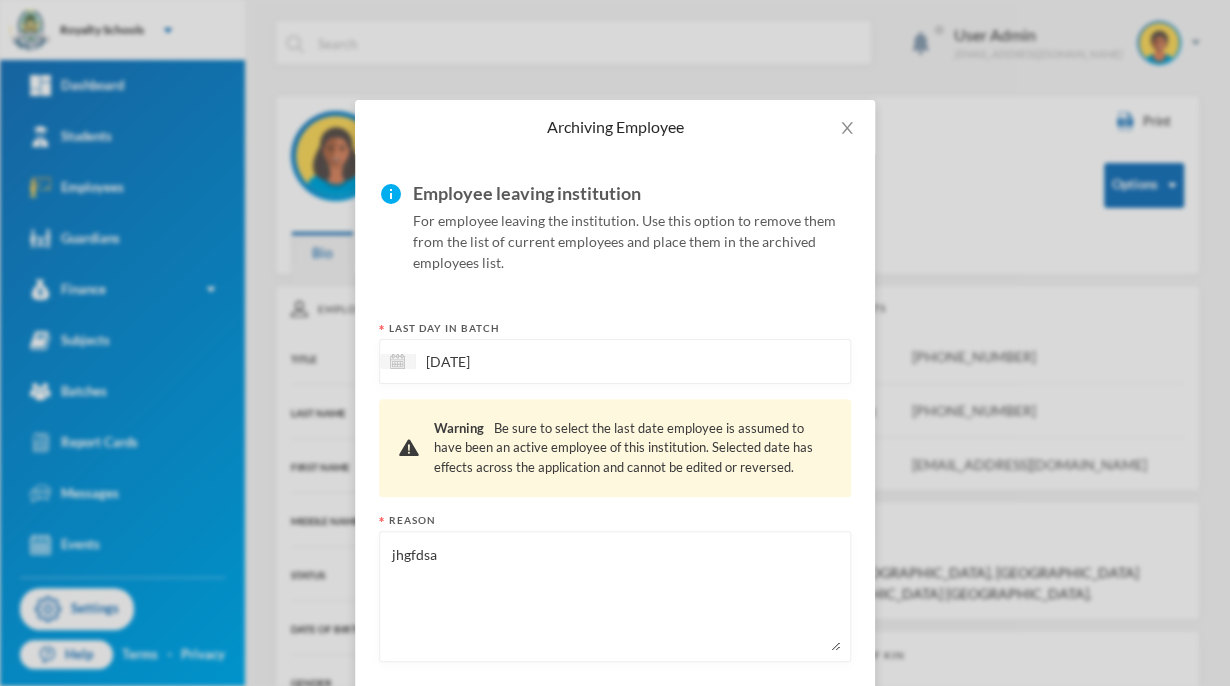 scroll, scrollTop: 99, scrollLeft: 0, axis: vertical 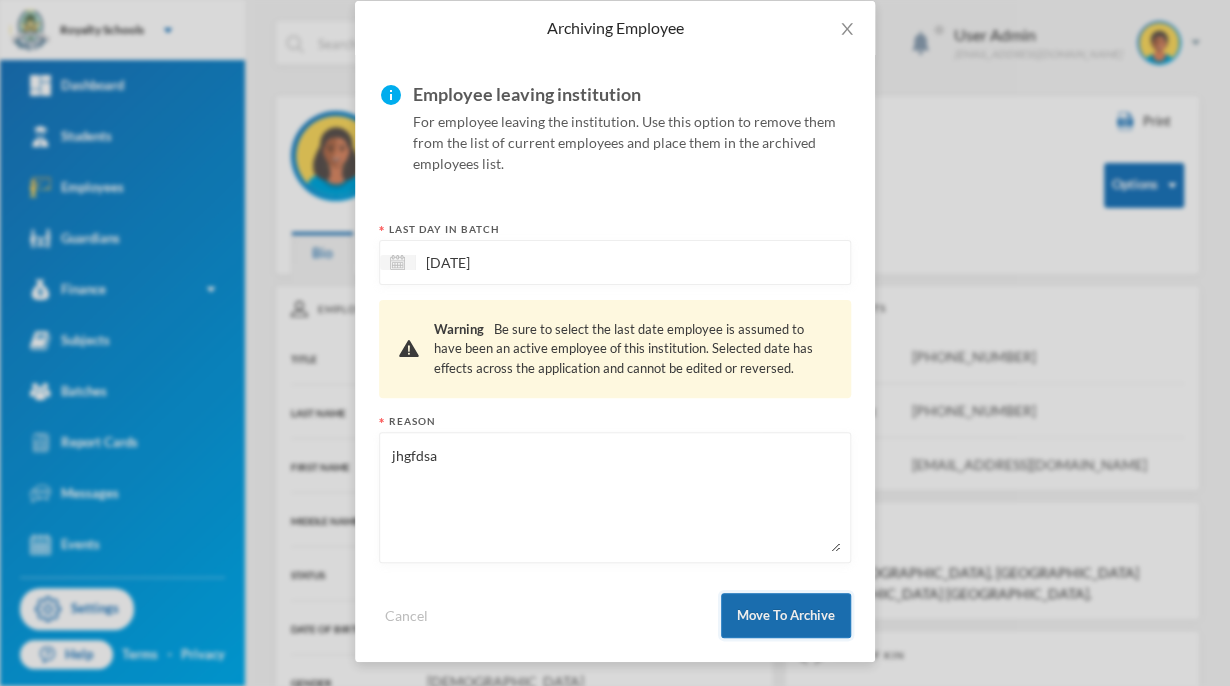 type on "jhgfdsa" 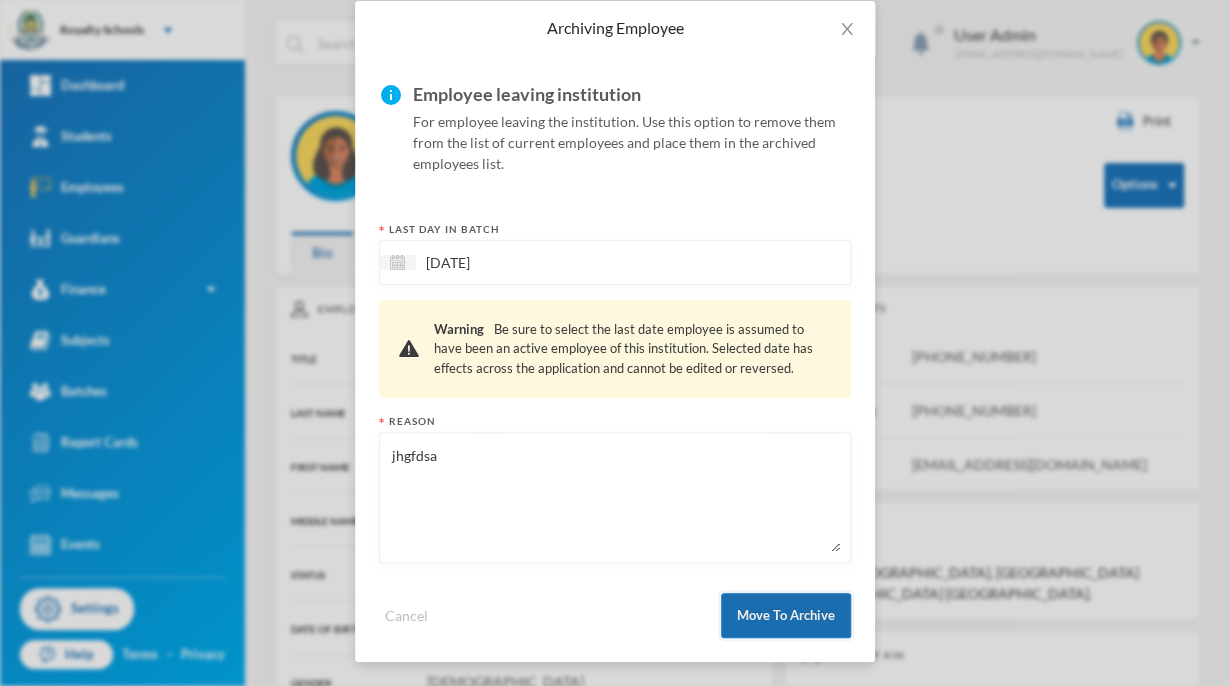 click on "Move To Archive" at bounding box center (786, 615) 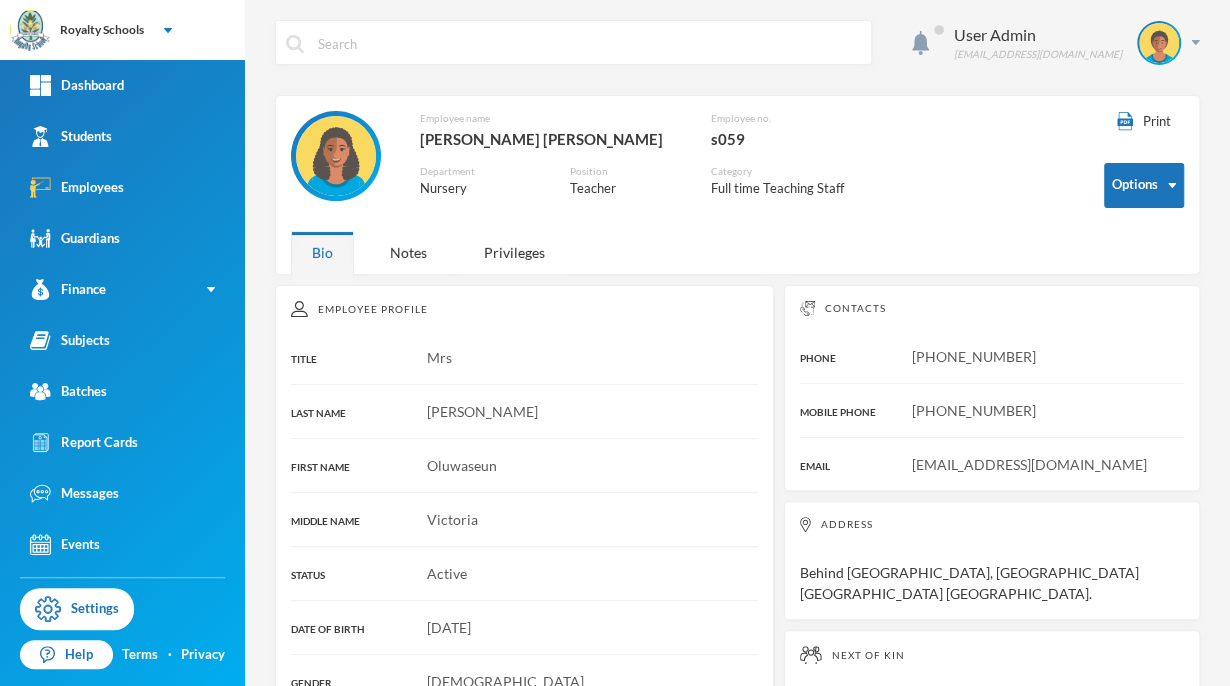 scroll, scrollTop: 0, scrollLeft: 0, axis: both 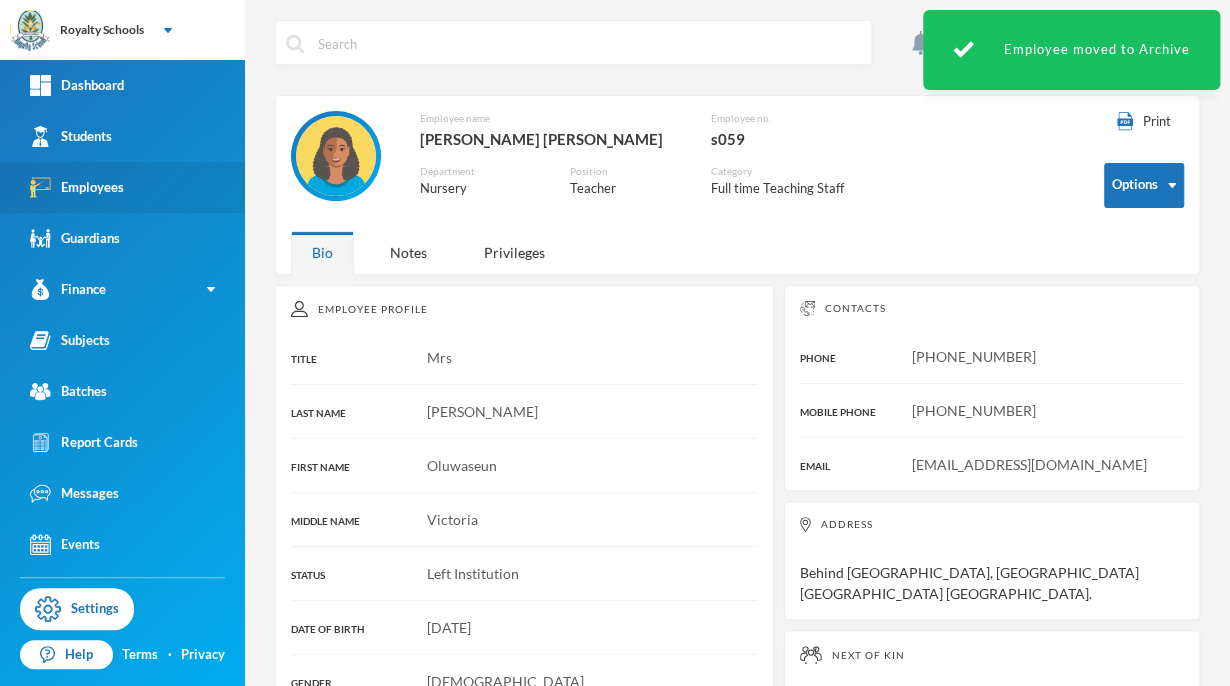 click on "Employees" at bounding box center (77, 187) 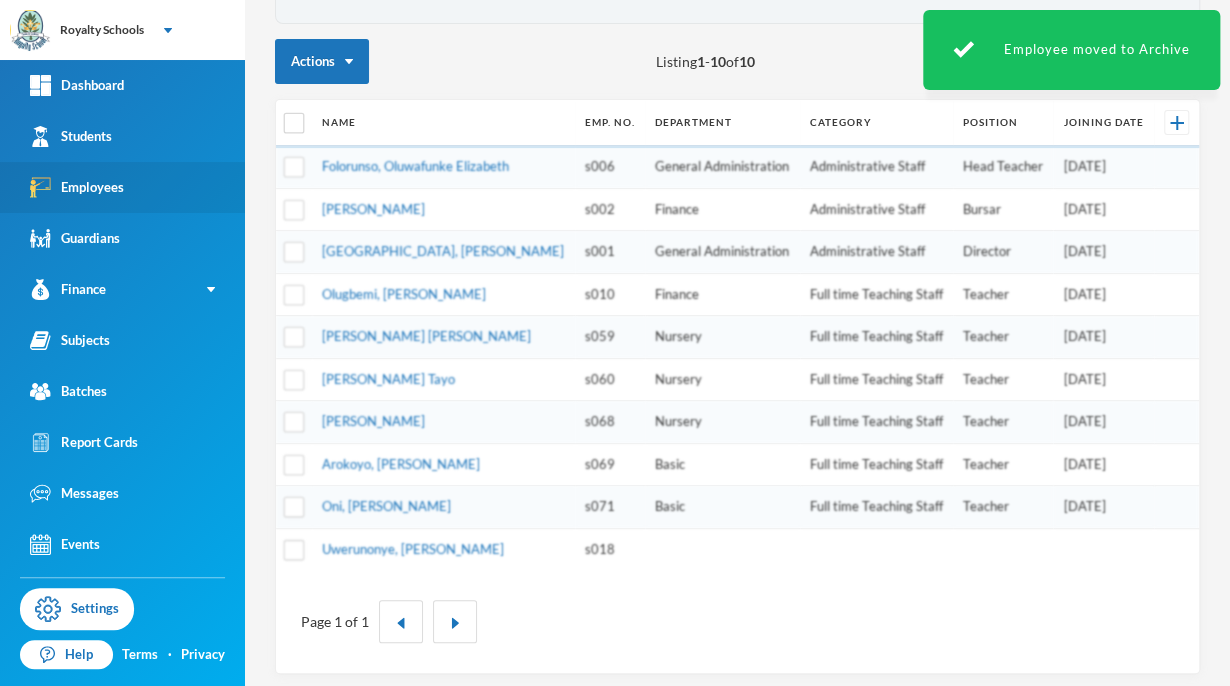 scroll, scrollTop: 149, scrollLeft: 0, axis: vertical 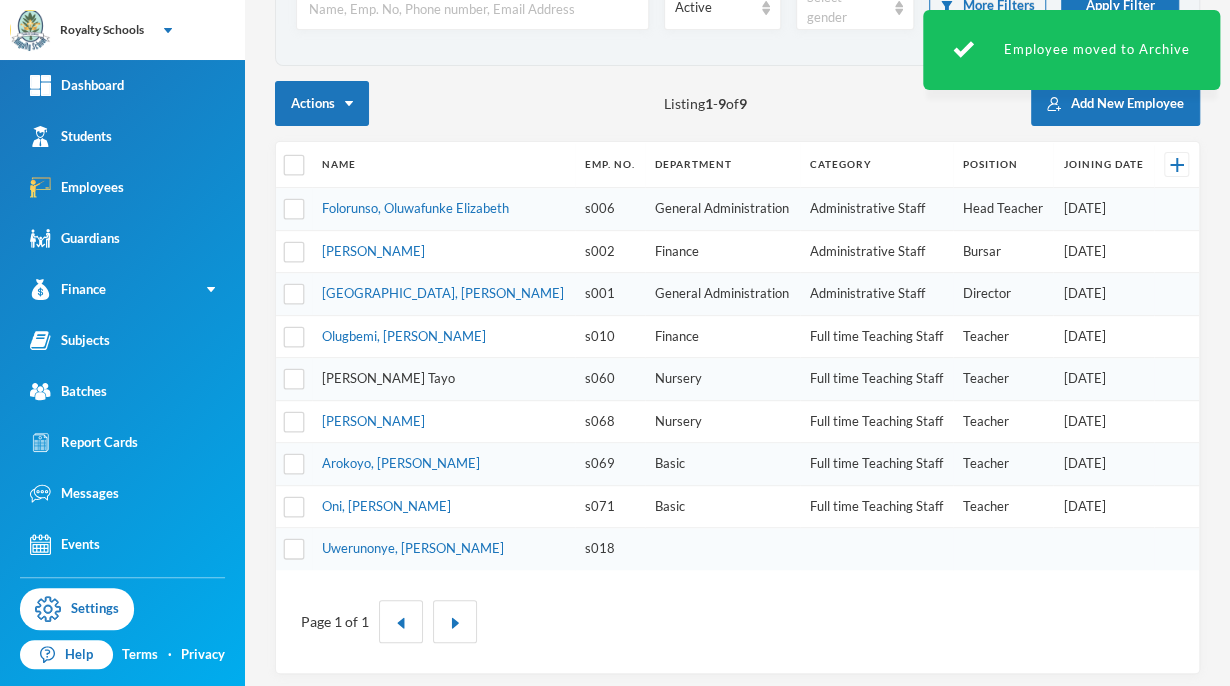 click on "Adeyemi, Abosede Tayo" at bounding box center (388, 378) 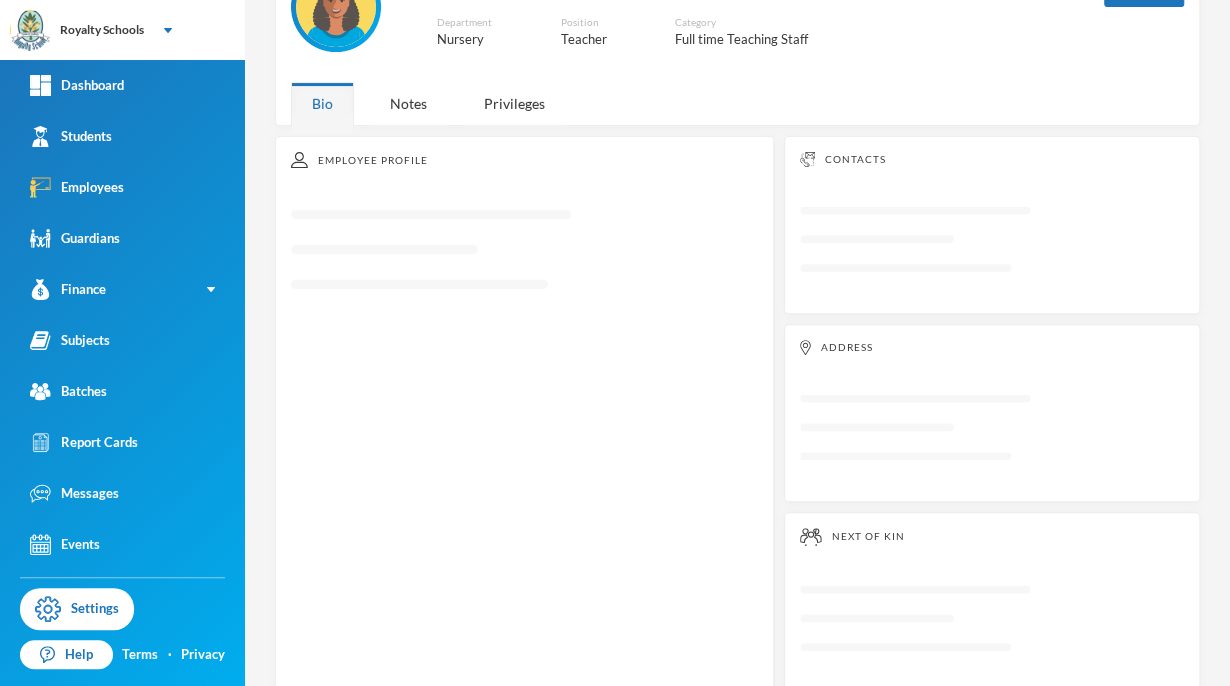 scroll, scrollTop: 0, scrollLeft: 0, axis: both 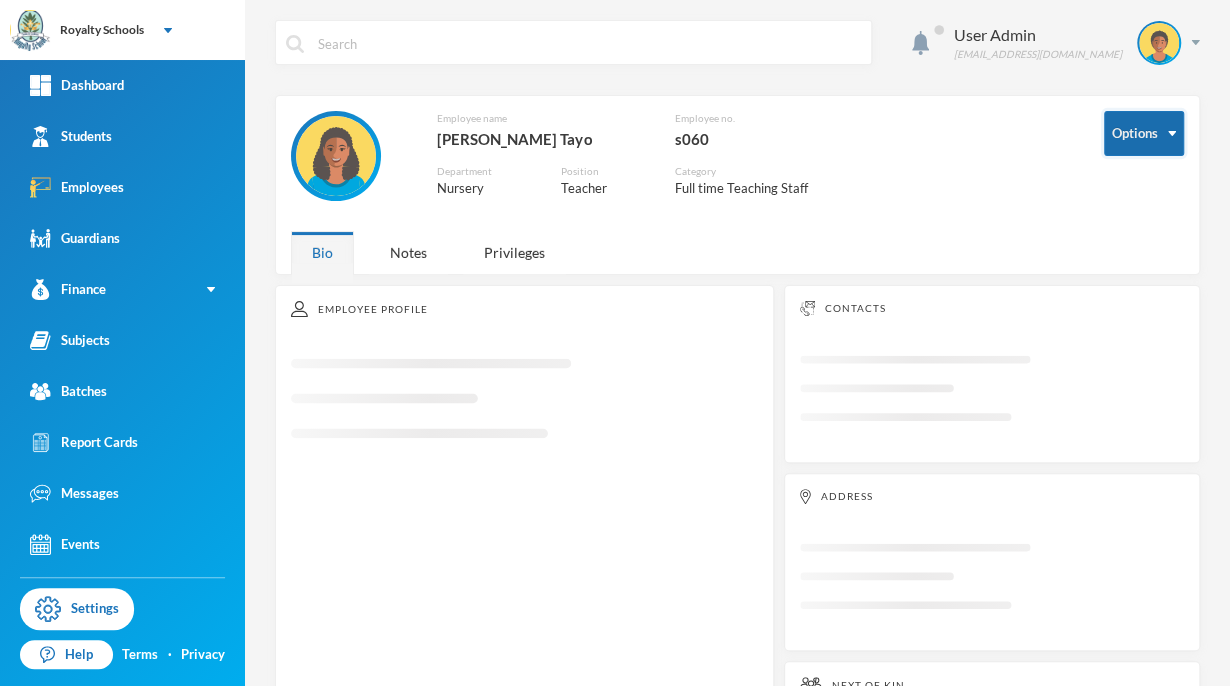 click at bounding box center [1172, 133] 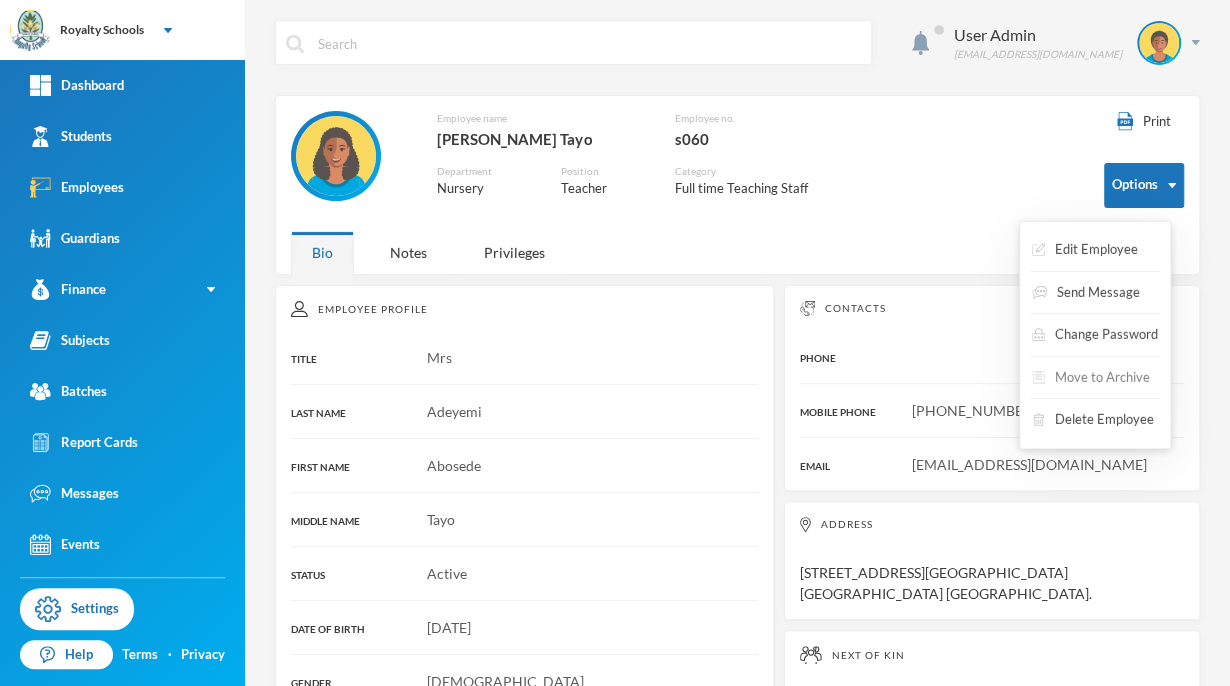 click on "Move to Archive" at bounding box center (1091, 378) 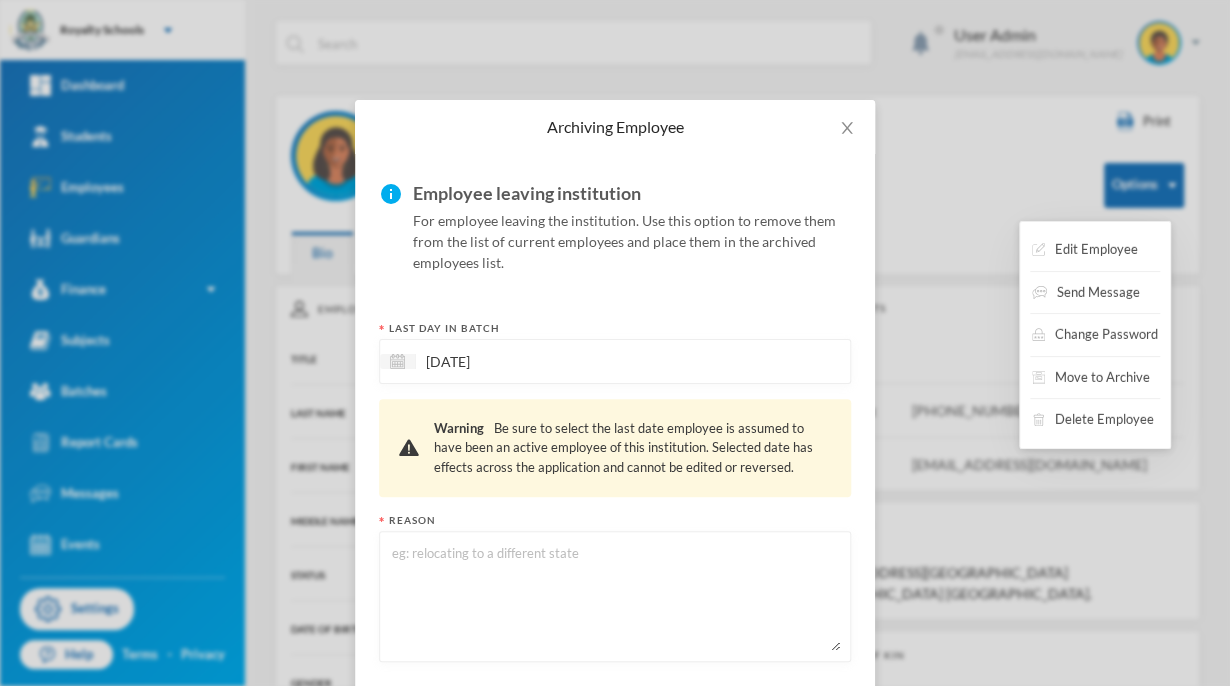click at bounding box center [615, 596] 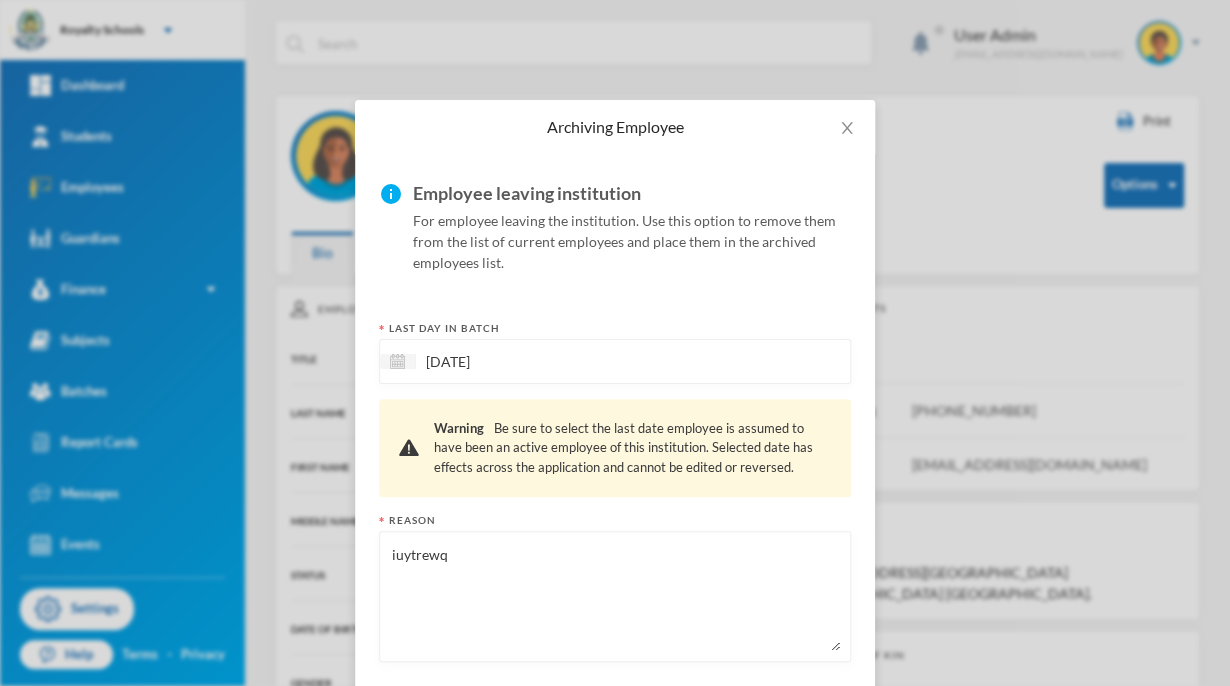 scroll, scrollTop: 99, scrollLeft: 0, axis: vertical 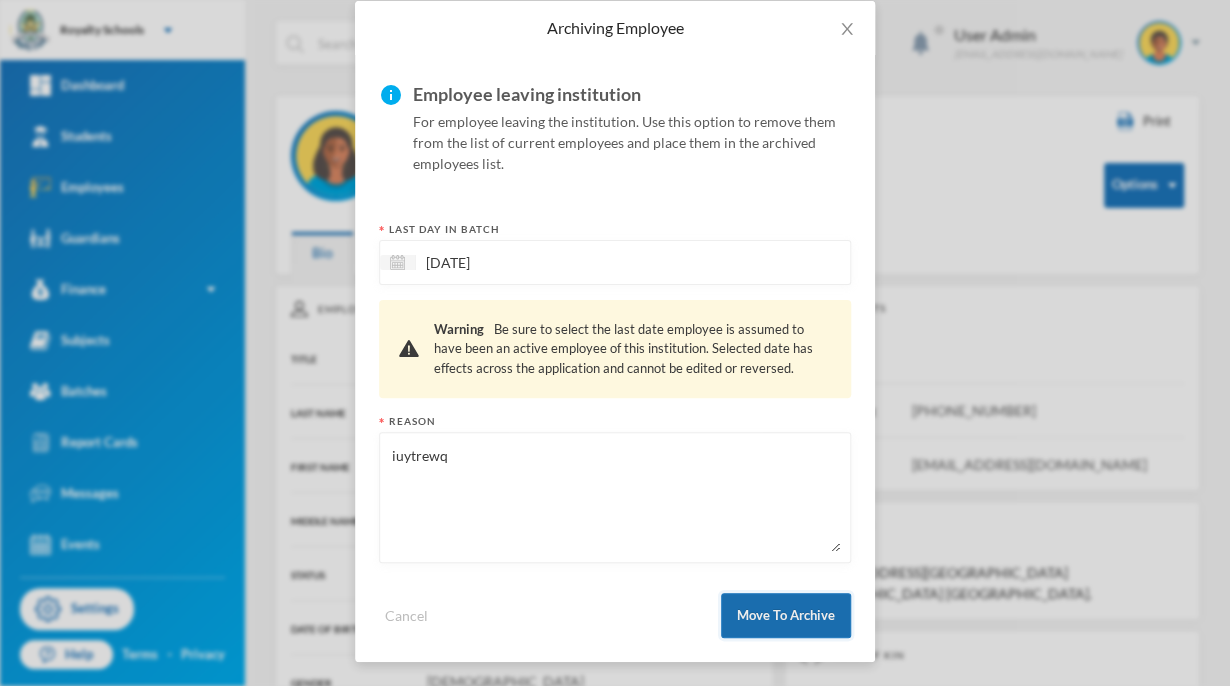type on "iuytrewq" 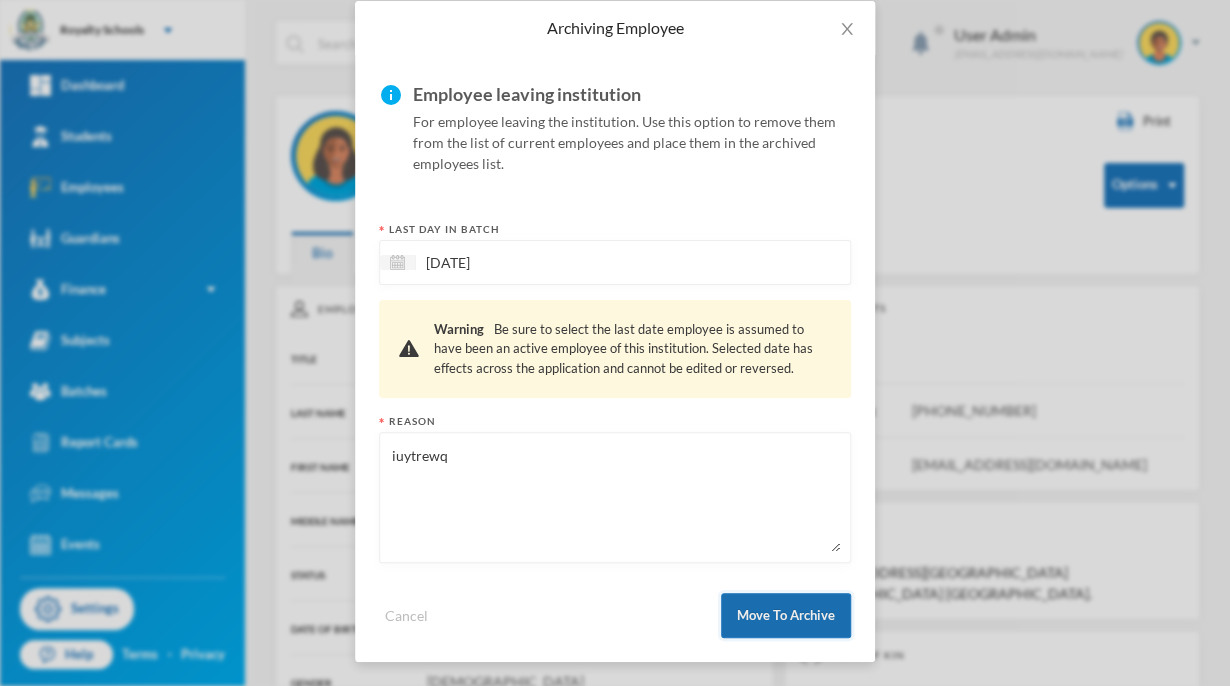 click on "Move To Archive" at bounding box center (786, 615) 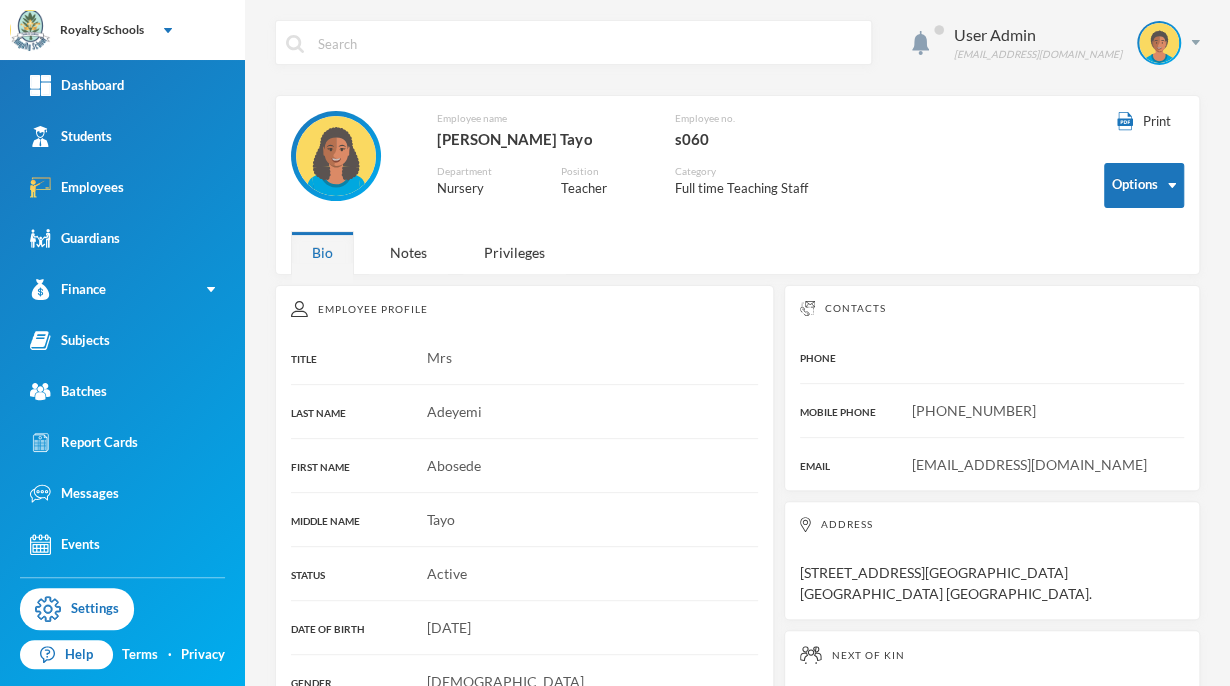 scroll, scrollTop: 0, scrollLeft: 0, axis: both 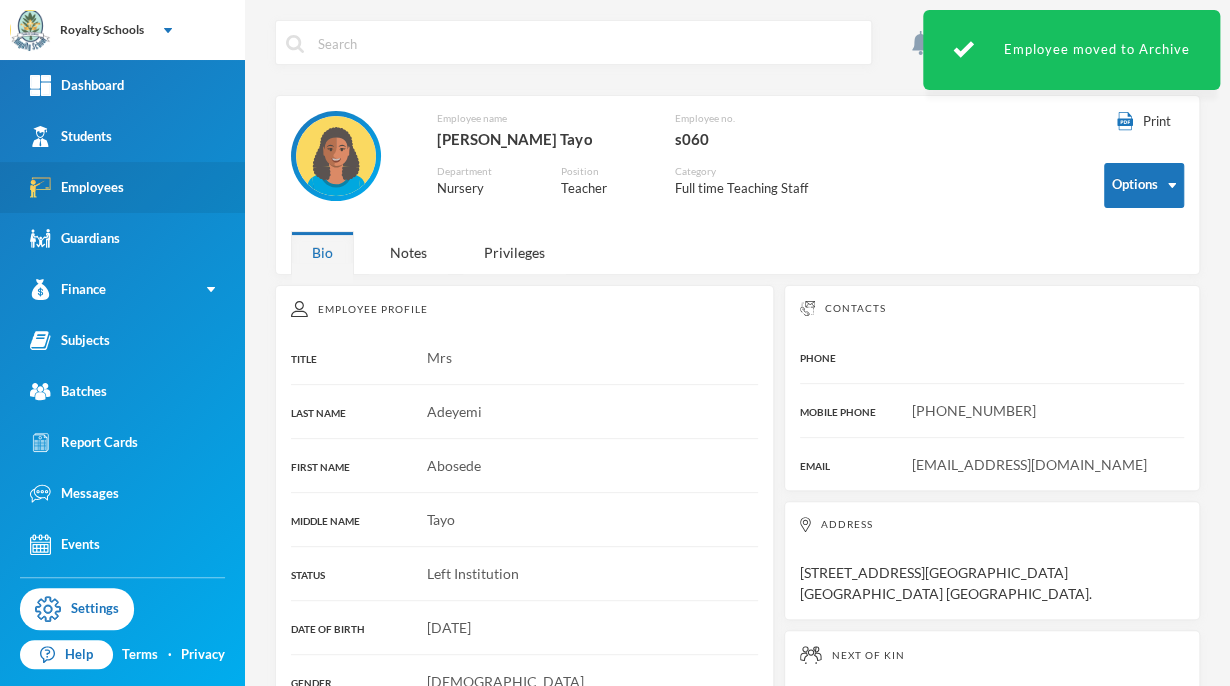 click on "Employees" at bounding box center [77, 187] 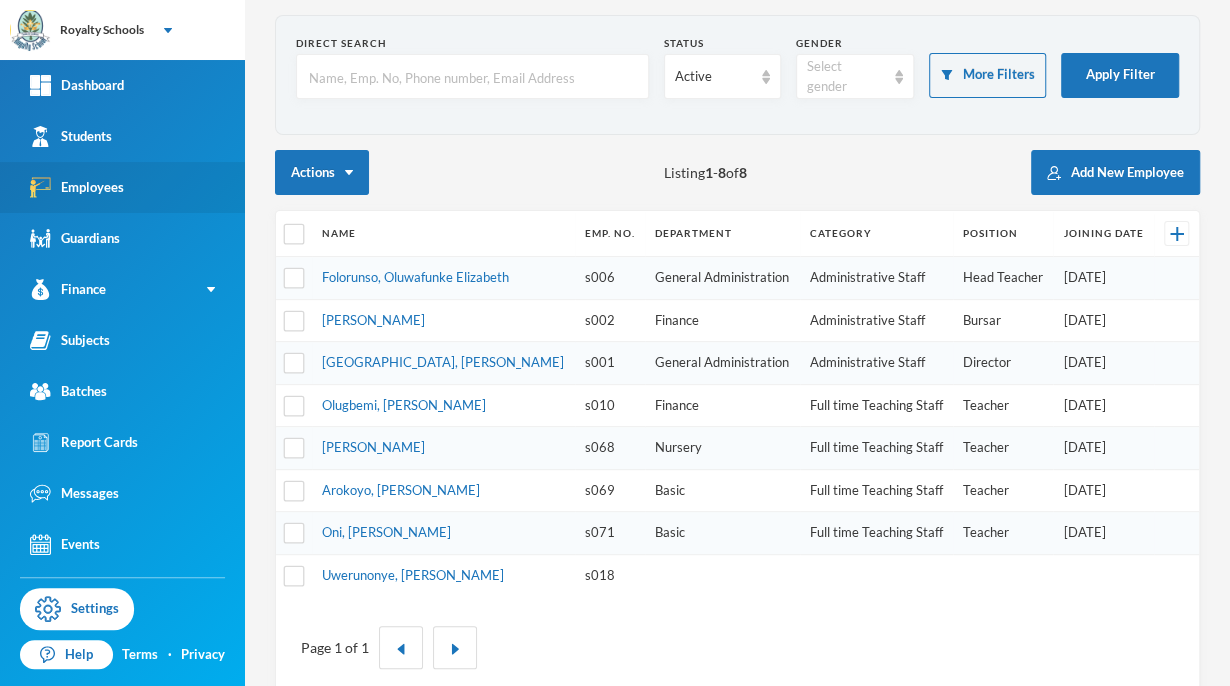 scroll, scrollTop: 94, scrollLeft: 0, axis: vertical 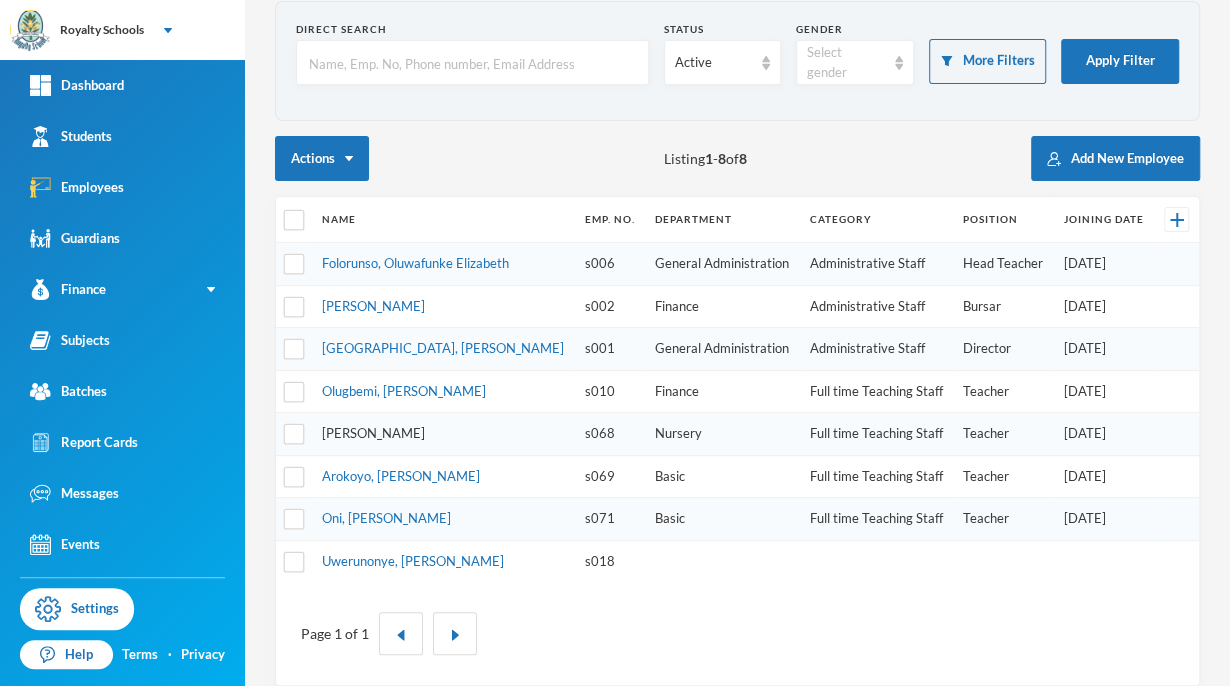 click on "[PERSON_NAME]" at bounding box center (373, 433) 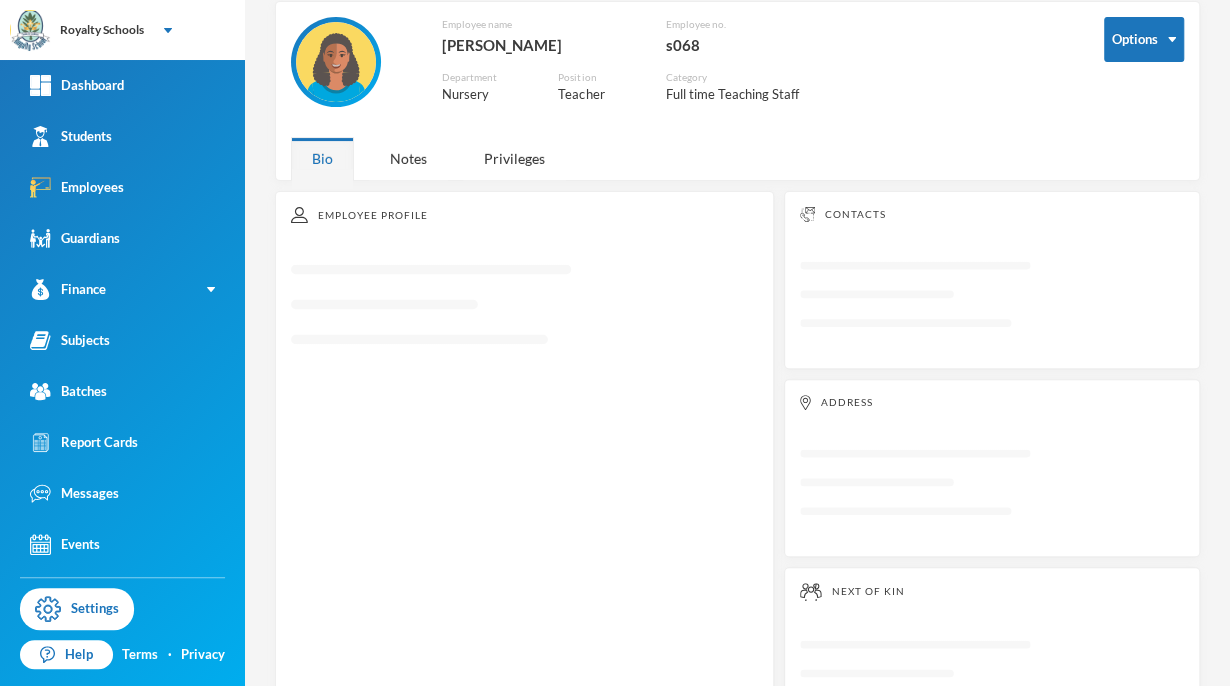 scroll, scrollTop: 0, scrollLeft: 0, axis: both 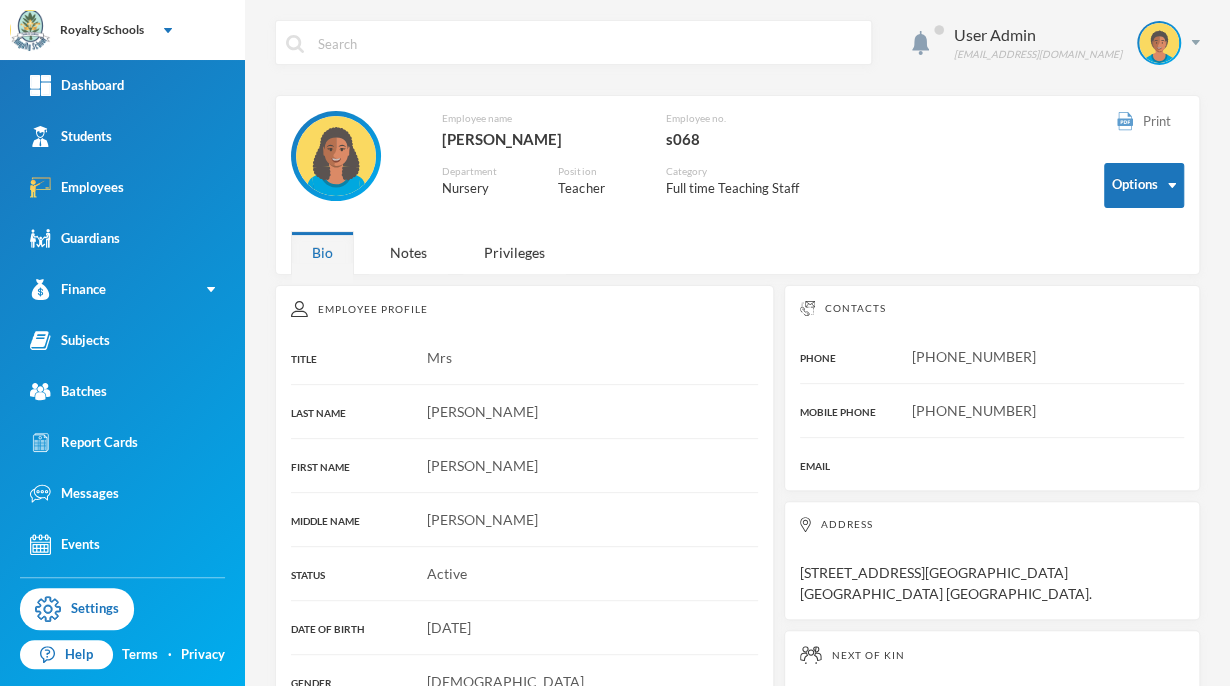 click on "Print" at bounding box center (1144, 122) 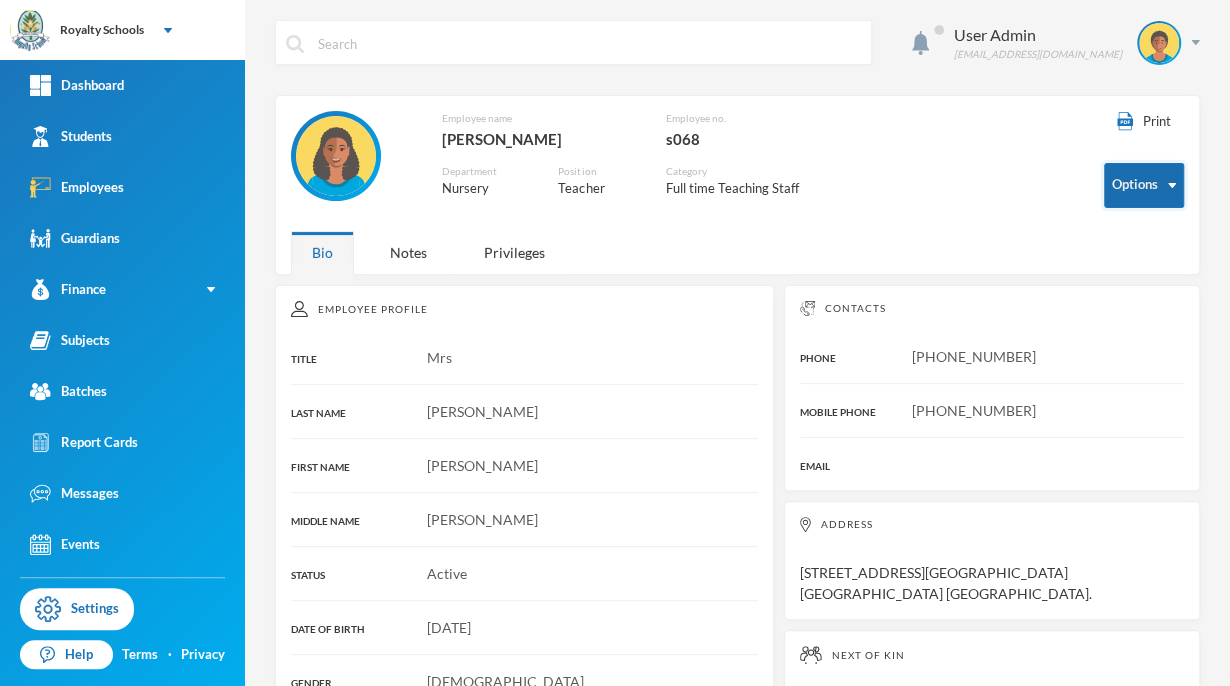 click on "Options" at bounding box center [1144, 185] 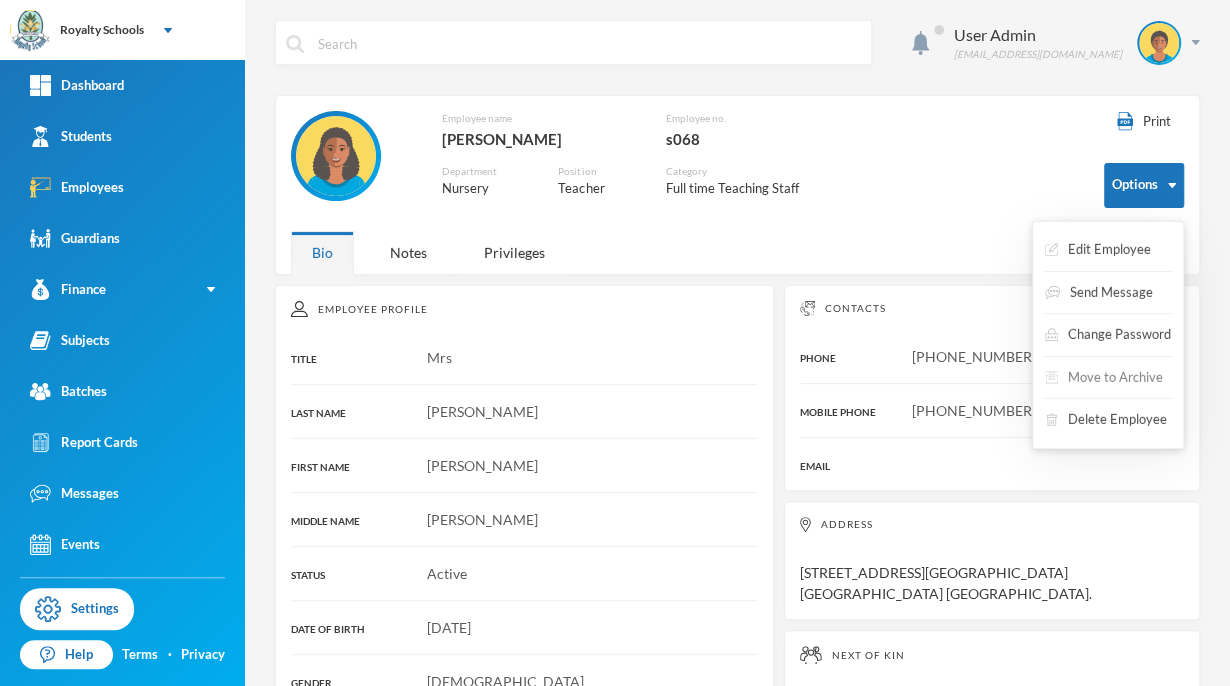 click on "Move to Archive" at bounding box center [1104, 378] 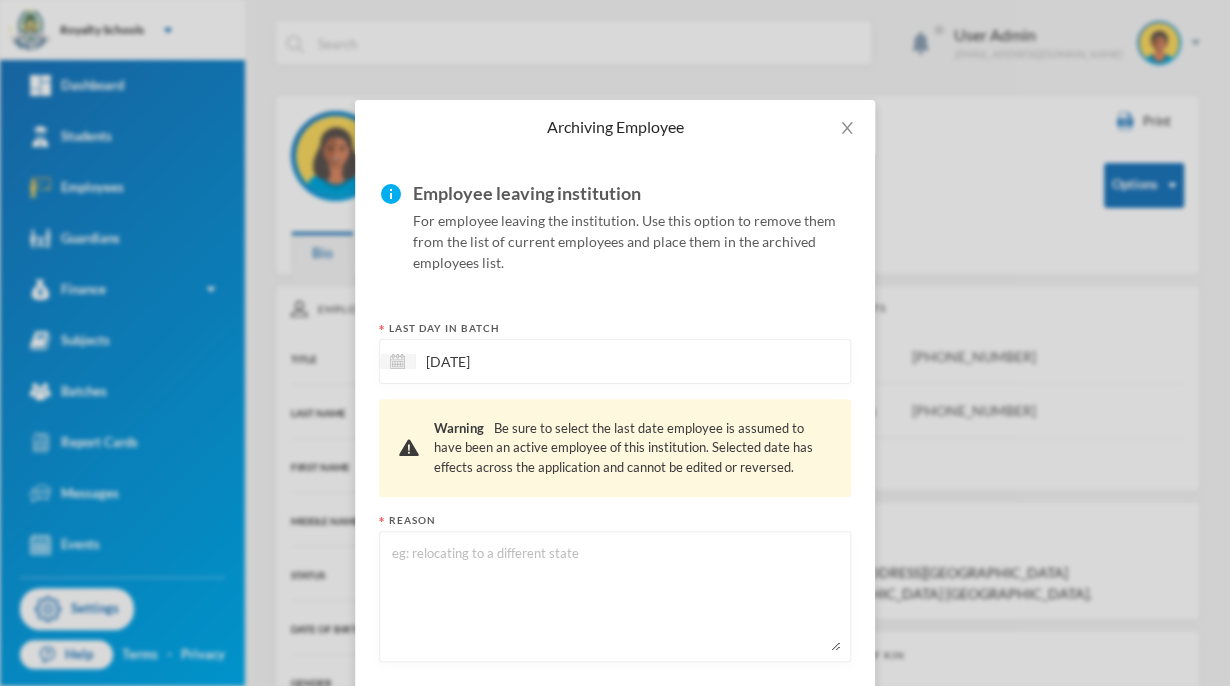 click at bounding box center [615, 596] 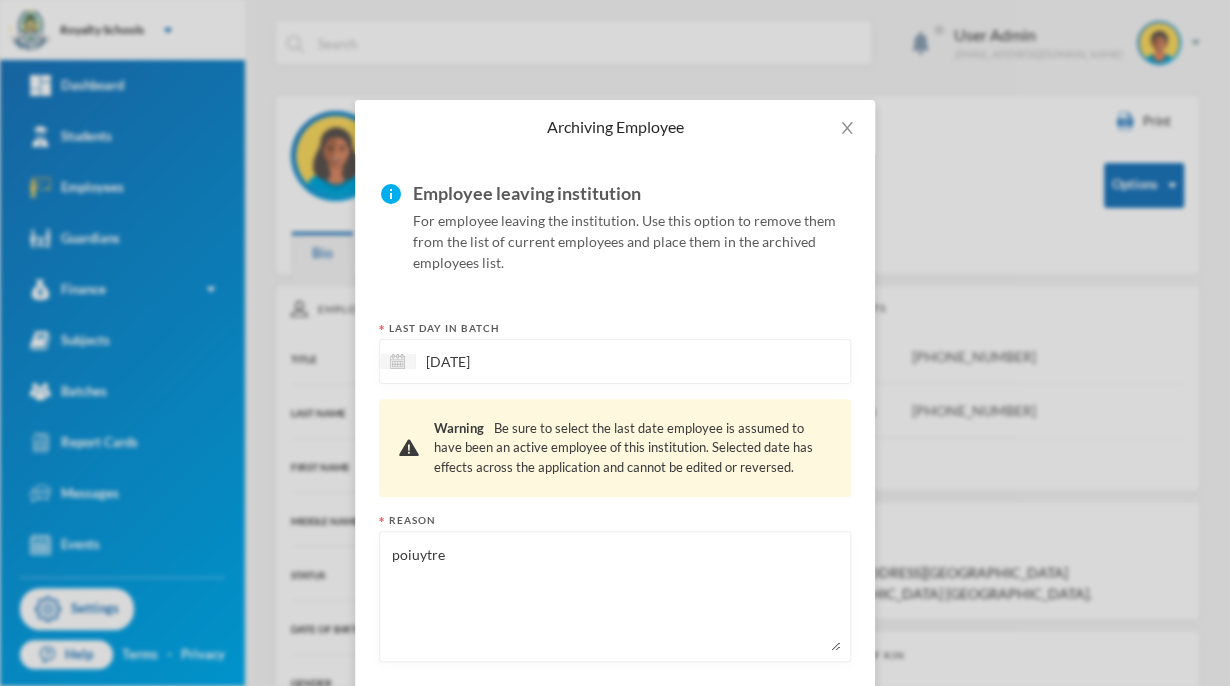 scroll, scrollTop: 99, scrollLeft: 0, axis: vertical 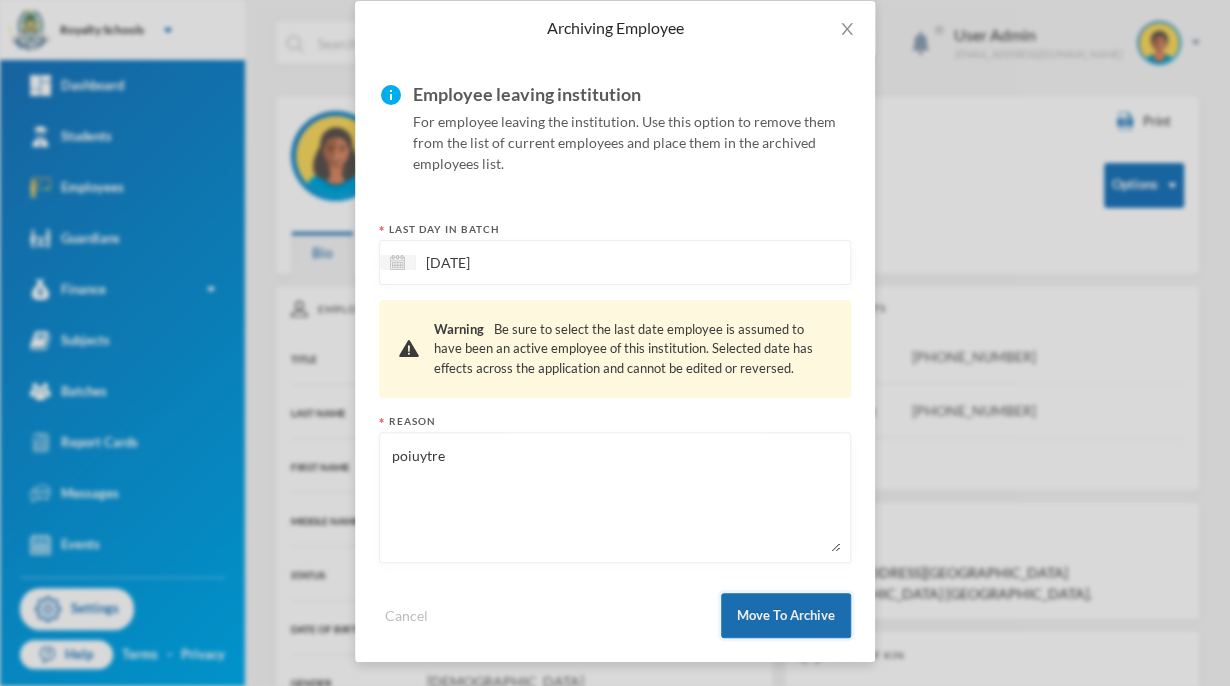 type on "poiuytre" 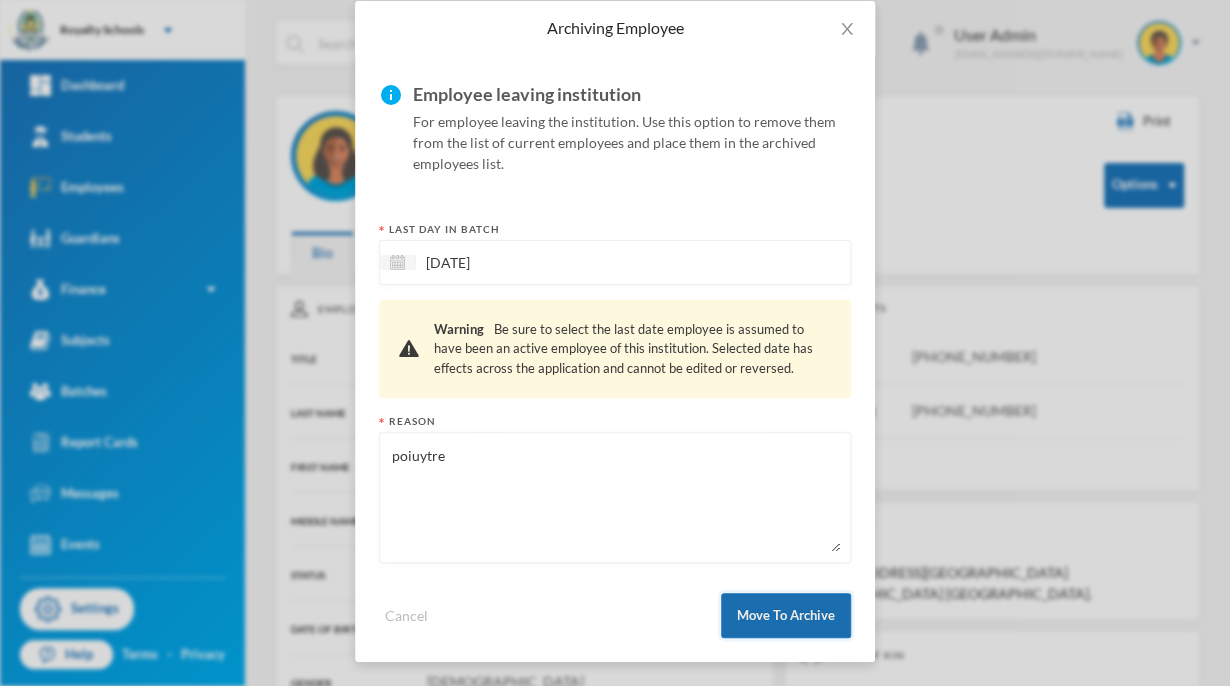 click on "Move To Archive" at bounding box center [786, 615] 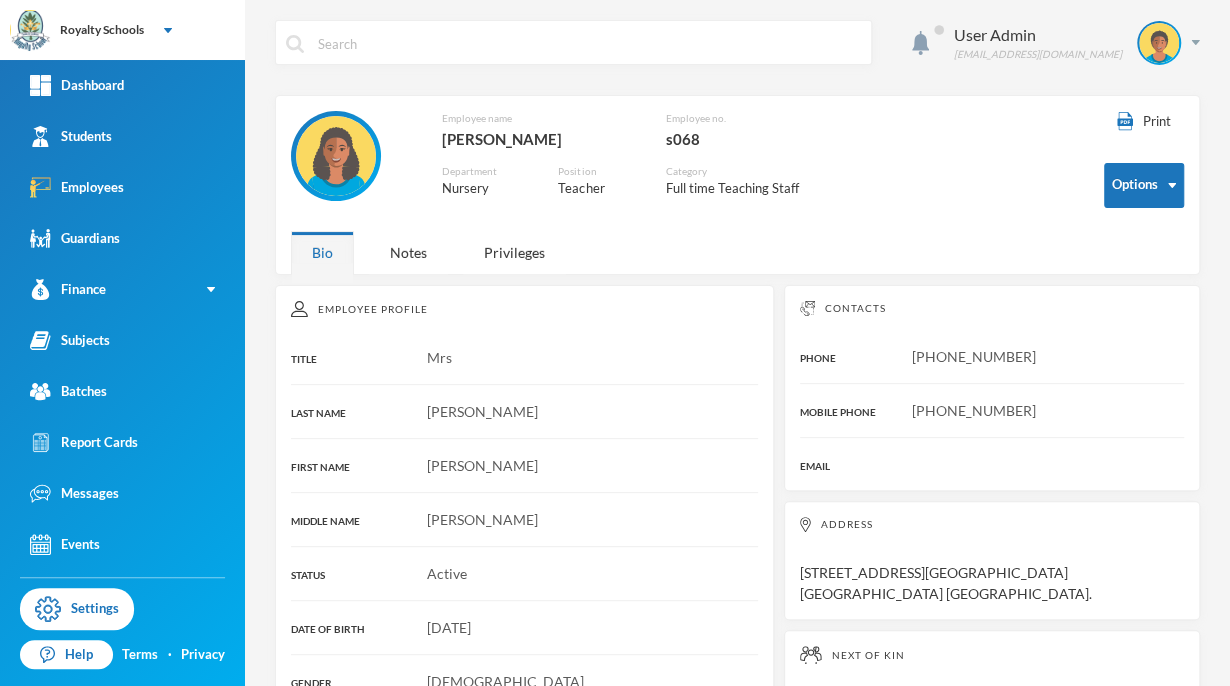 scroll, scrollTop: 0, scrollLeft: 0, axis: both 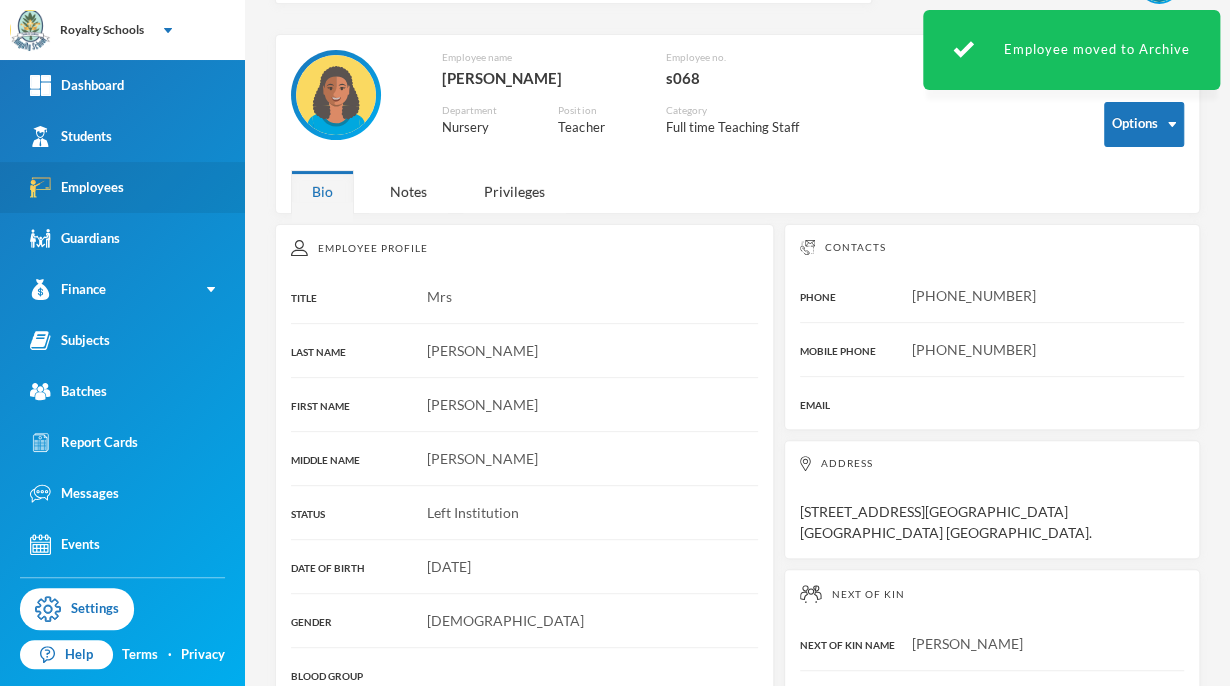 click on "Employees" at bounding box center (77, 187) 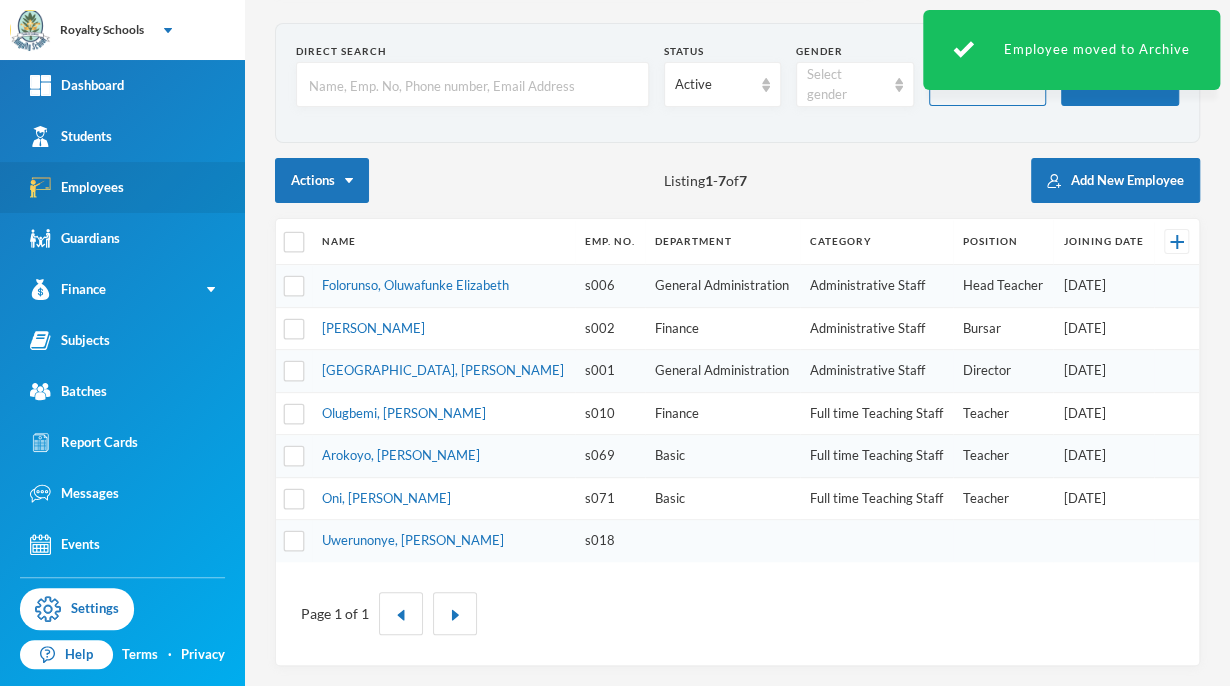 scroll, scrollTop: 65, scrollLeft: 0, axis: vertical 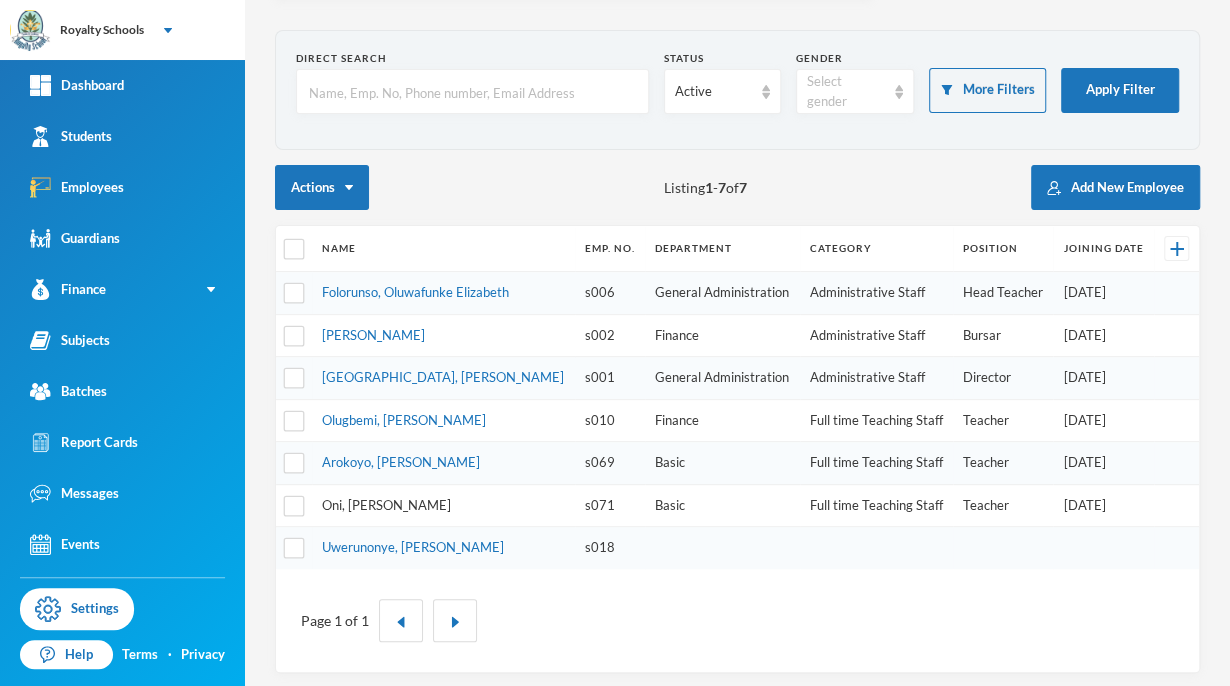 click on "Oni, Blessing Abidemi" at bounding box center [386, 505] 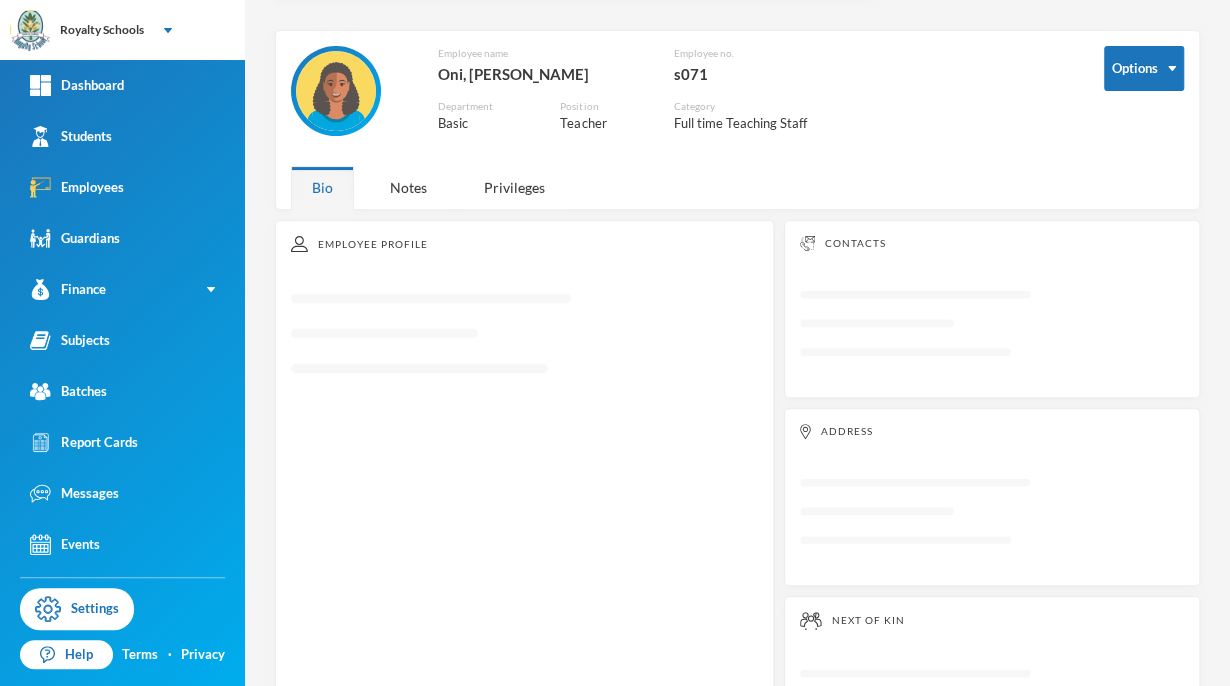 scroll, scrollTop: 0, scrollLeft: 0, axis: both 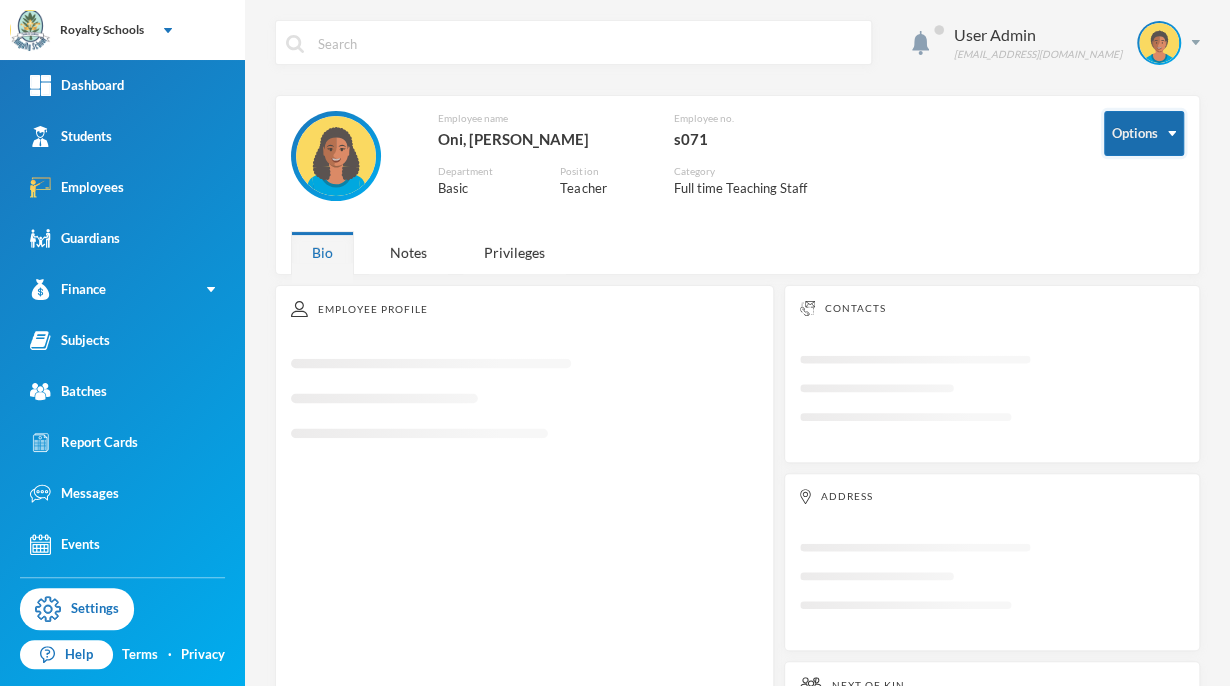 click on "Options" at bounding box center (1144, 133) 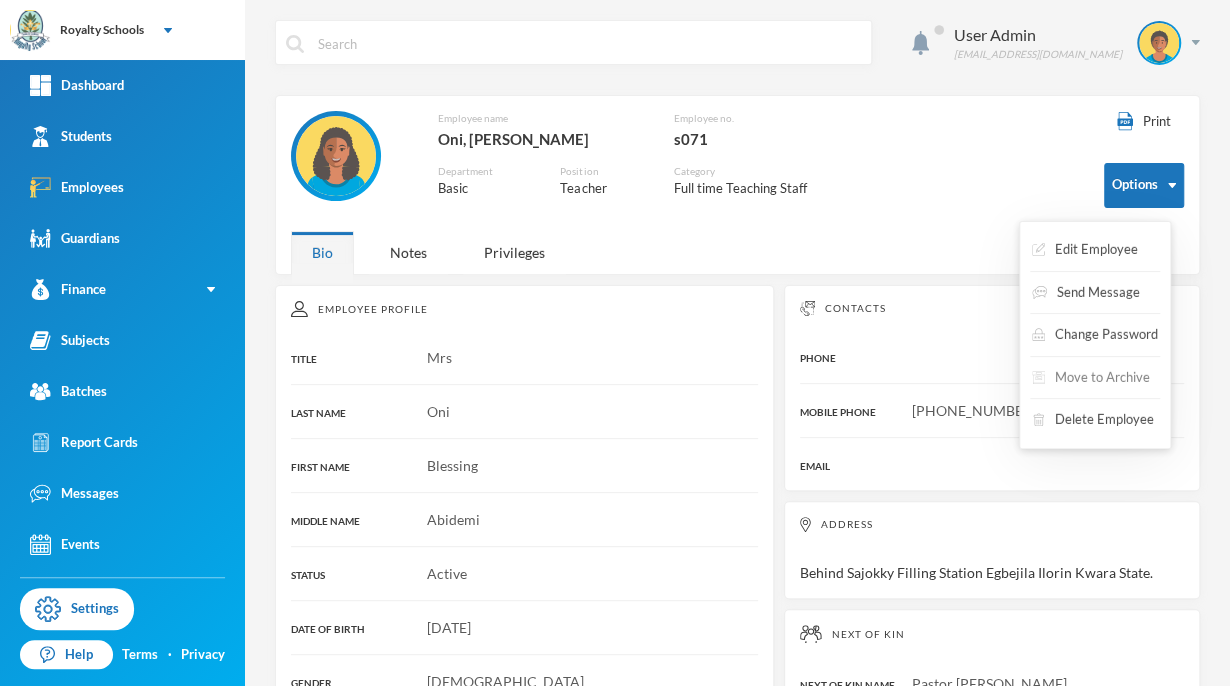 click on "Move to Archive" at bounding box center [1091, 378] 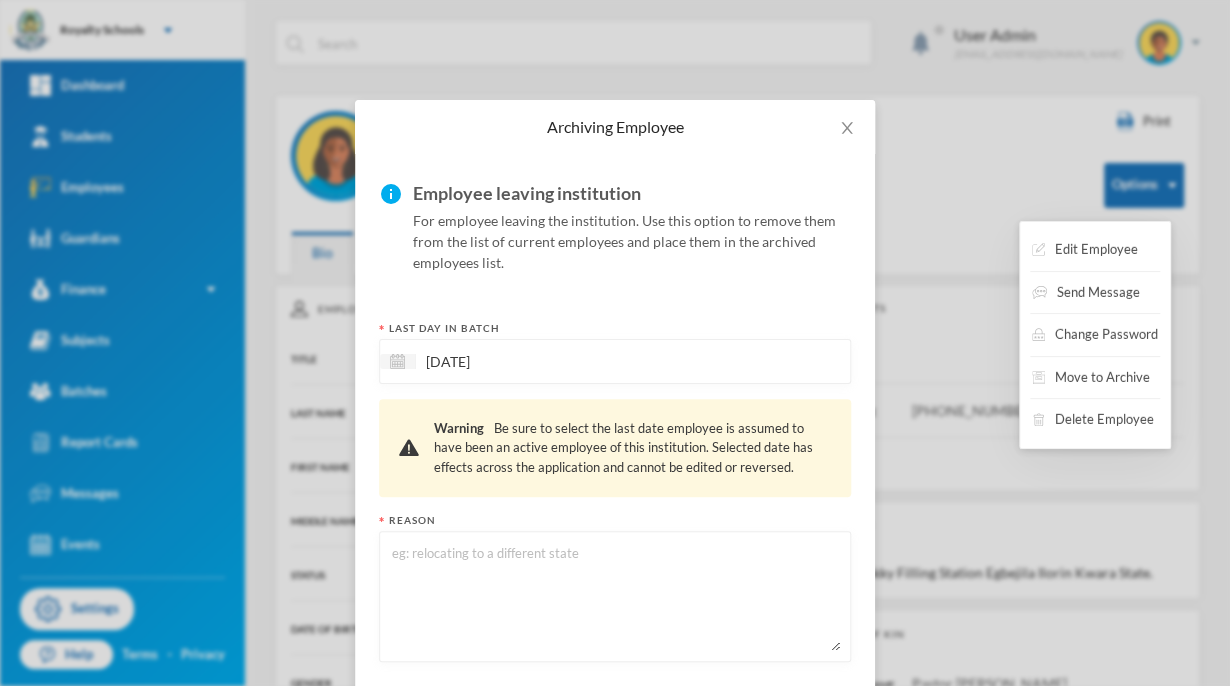 click at bounding box center (615, 596) 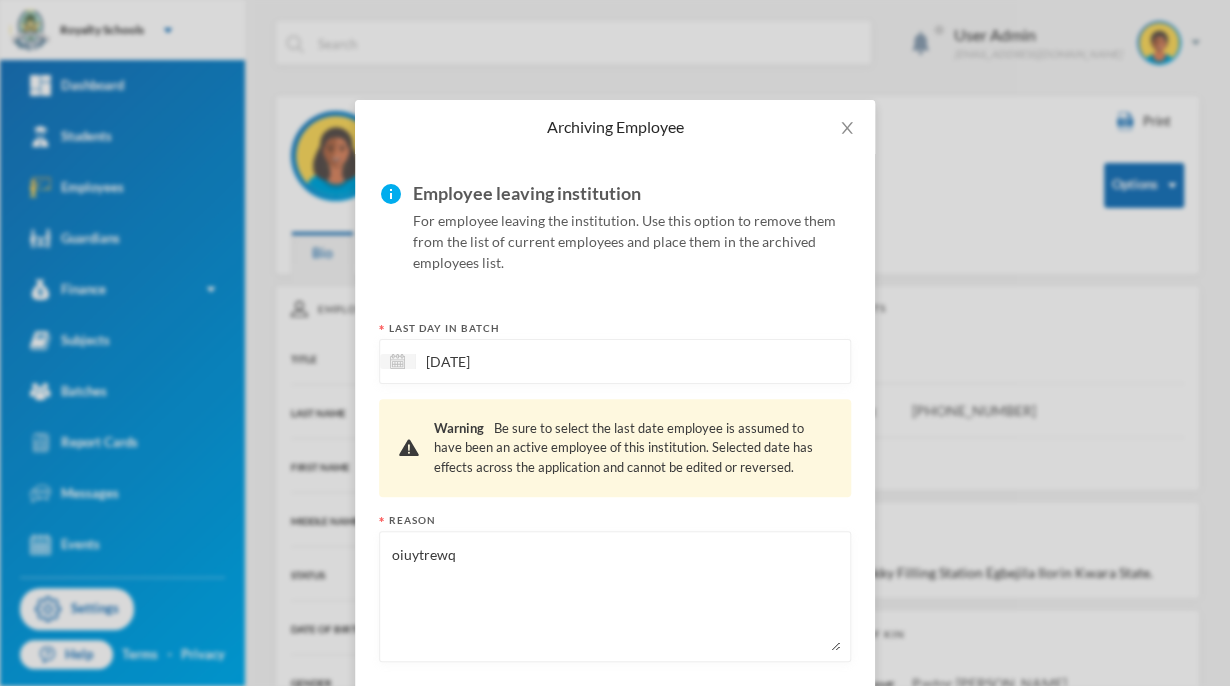 scroll, scrollTop: 99, scrollLeft: 0, axis: vertical 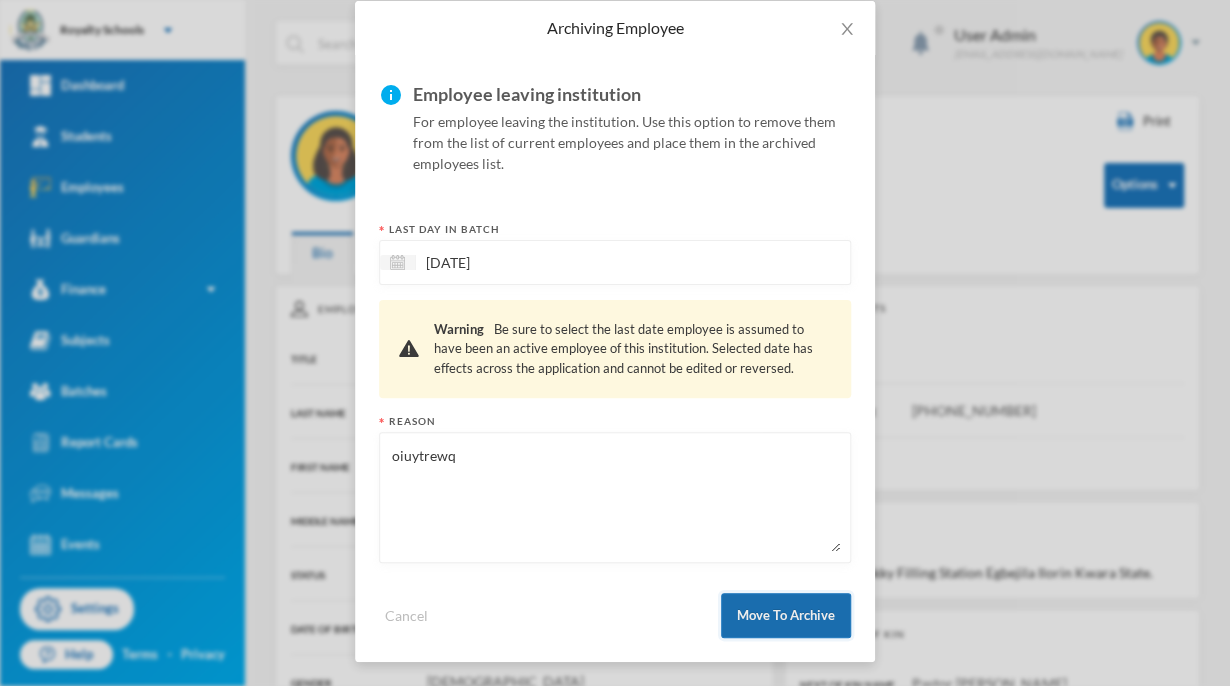 type on "oiuytrewq" 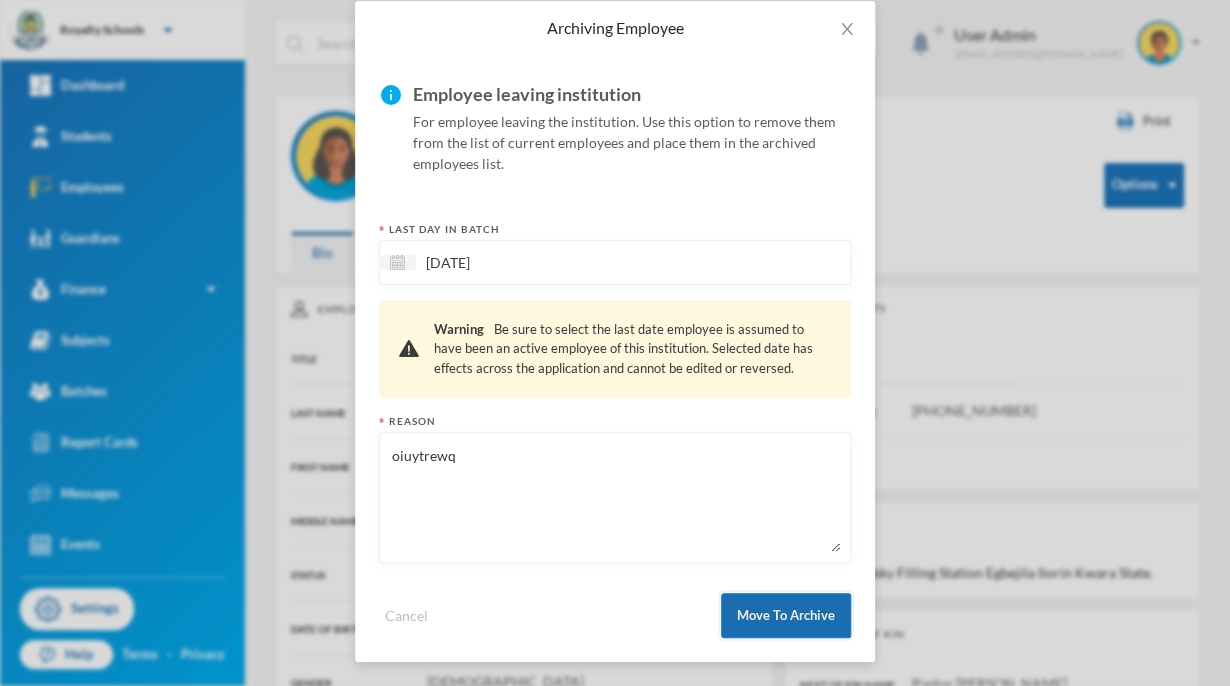 click on "Move To Archive" at bounding box center [786, 615] 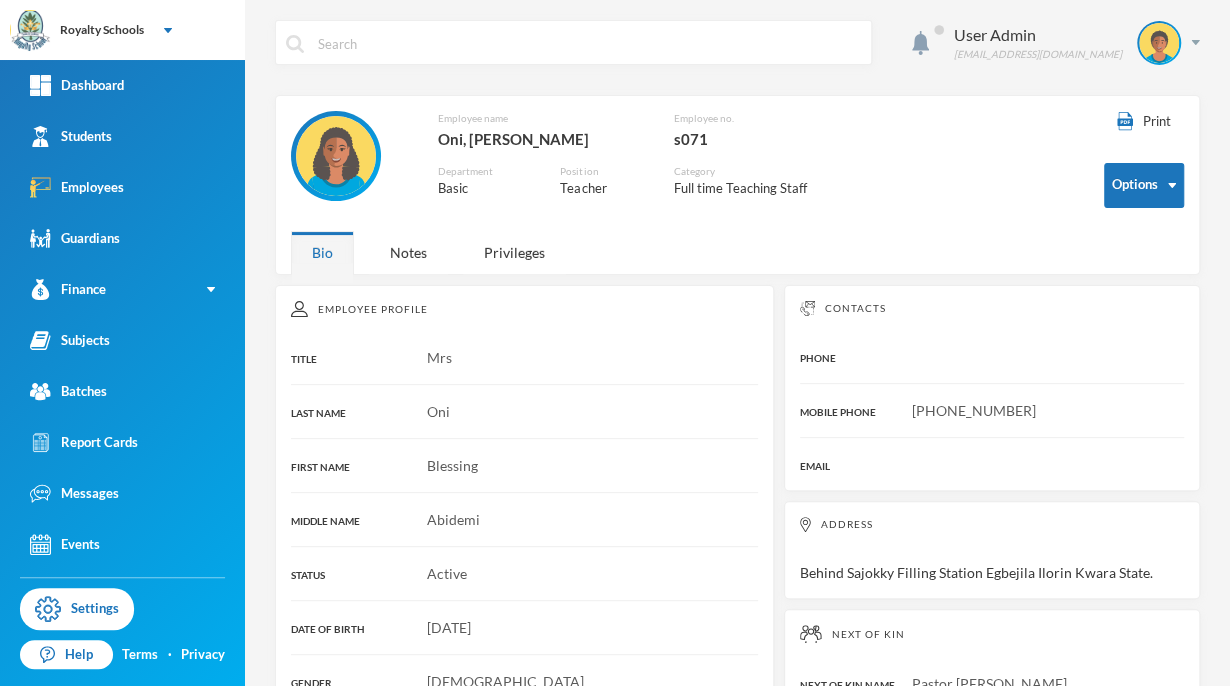 scroll, scrollTop: 0, scrollLeft: 0, axis: both 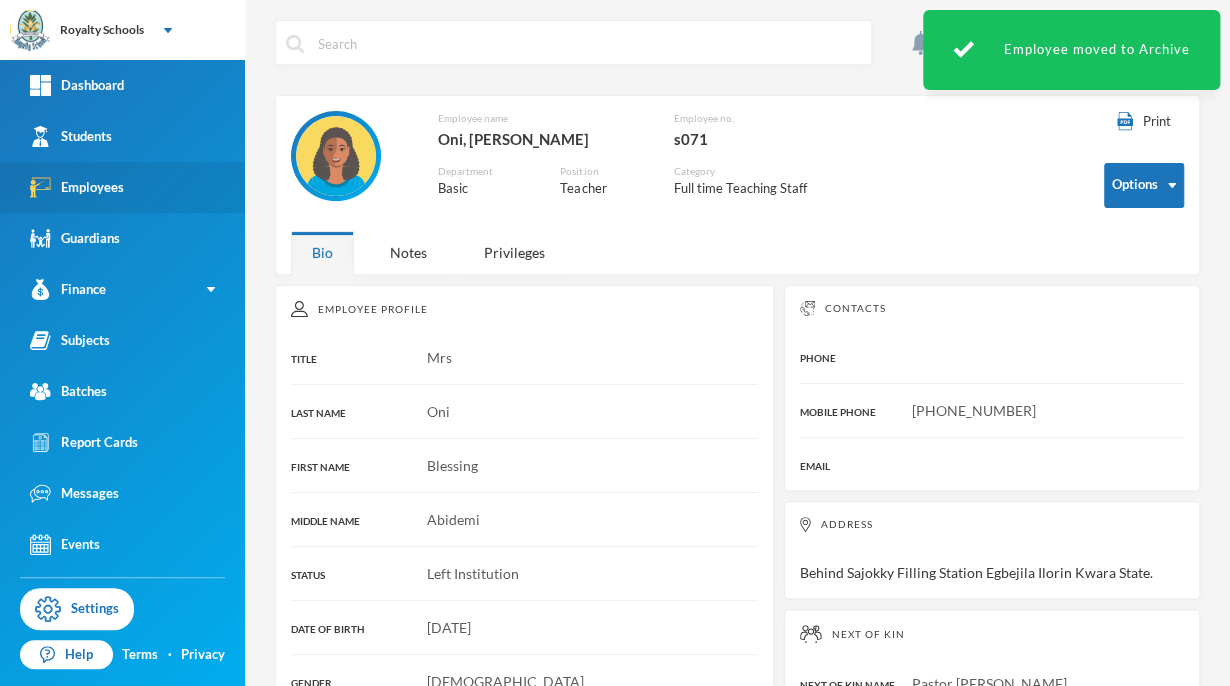 click on "Employees" at bounding box center (77, 187) 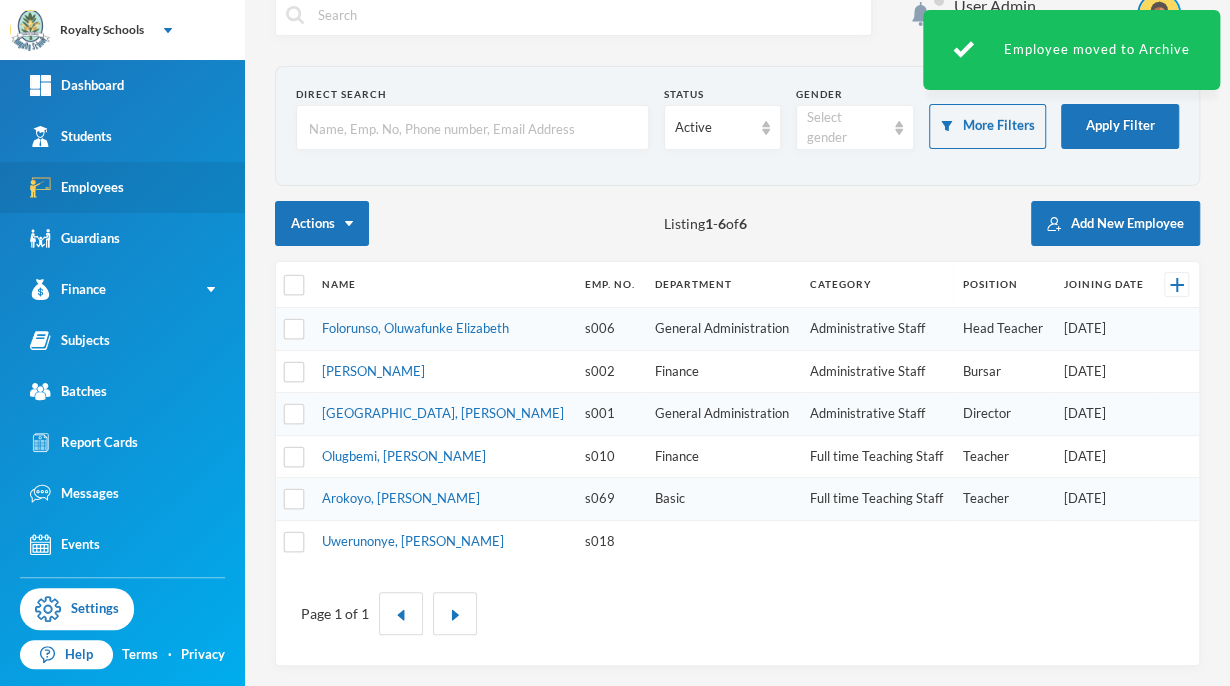 scroll, scrollTop: 24, scrollLeft: 0, axis: vertical 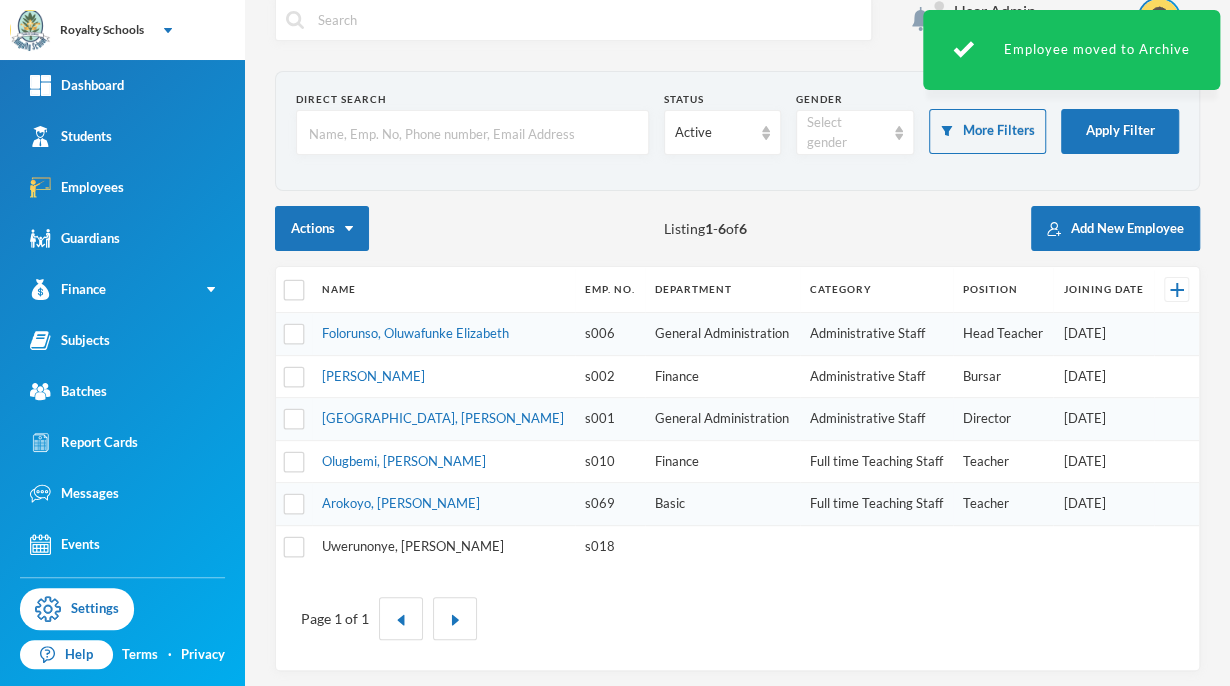 click on "Uwerunonye, [PERSON_NAME]" at bounding box center [413, 546] 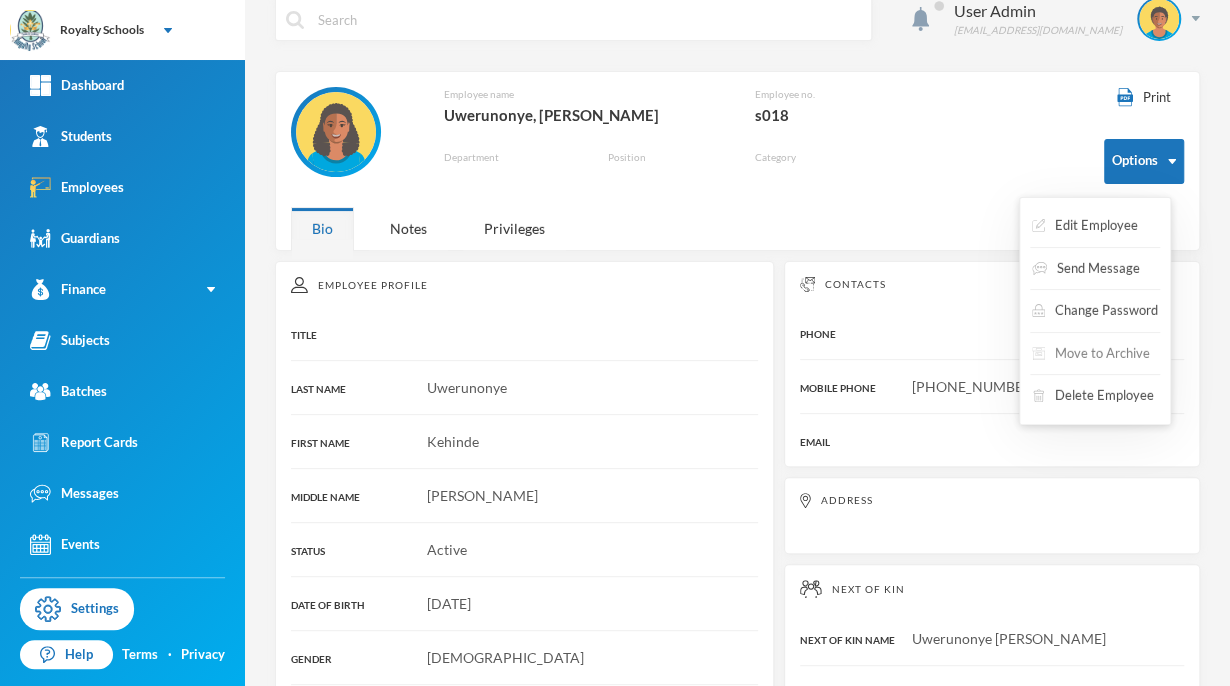 click on "Move to Archive" at bounding box center (1091, 354) 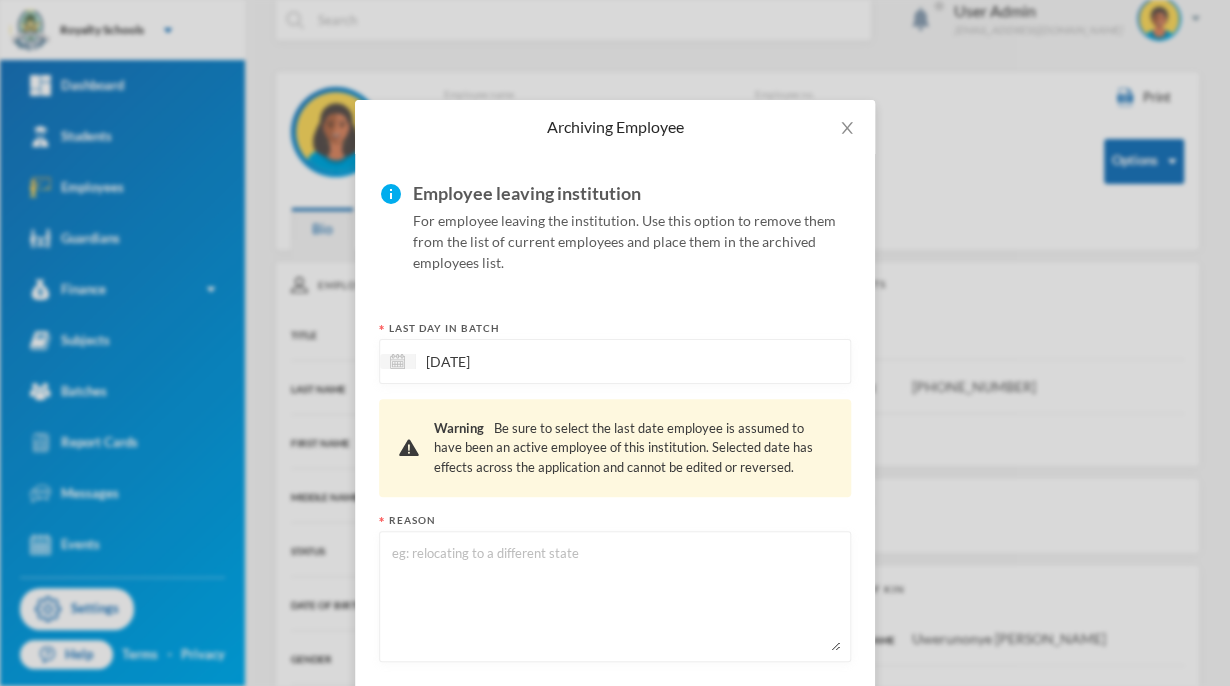 click at bounding box center [615, 596] 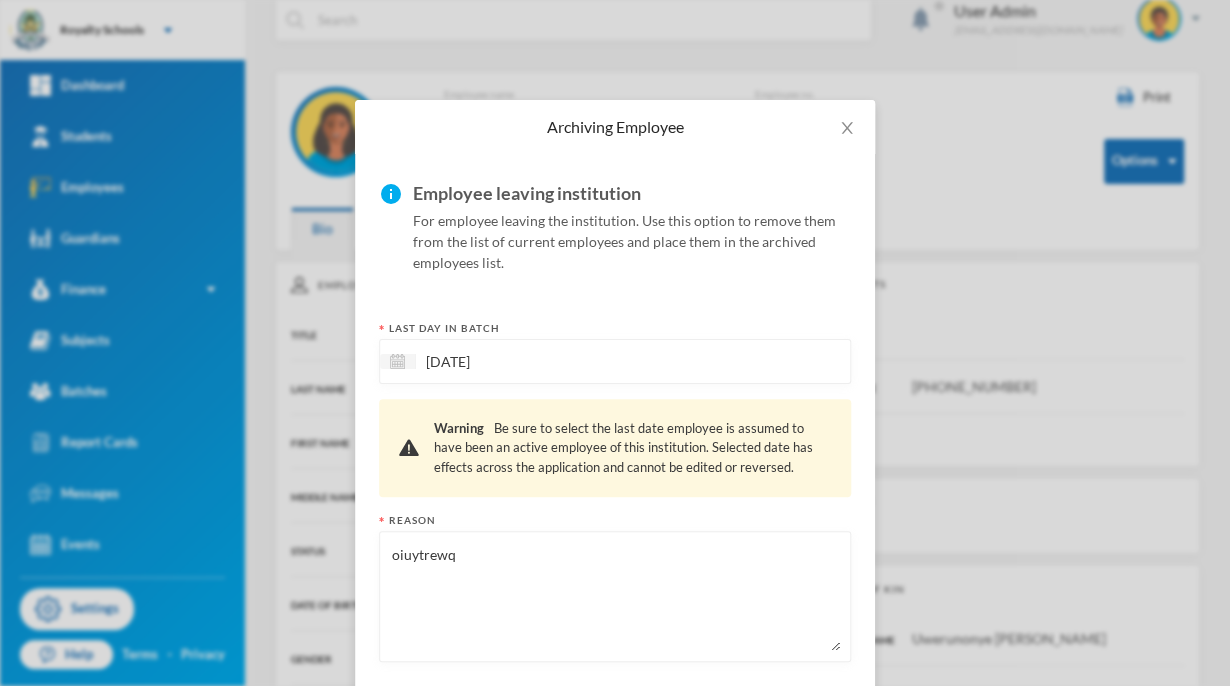 scroll, scrollTop: 99, scrollLeft: 0, axis: vertical 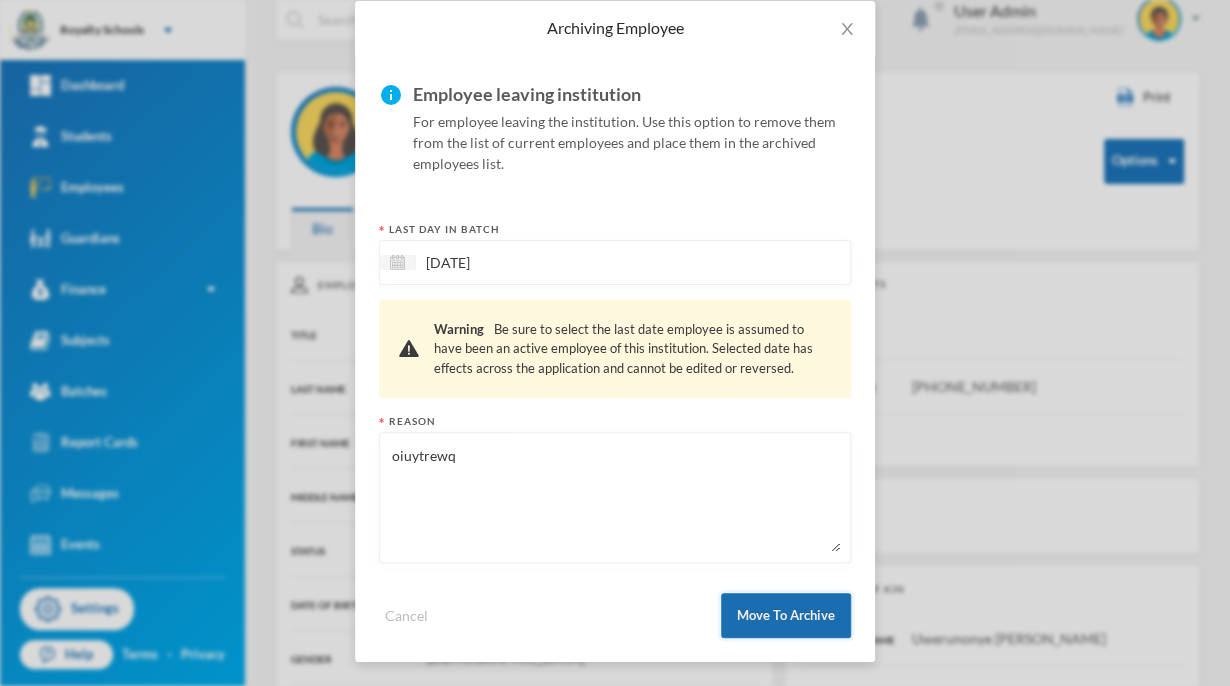 type on "oiuytrewq" 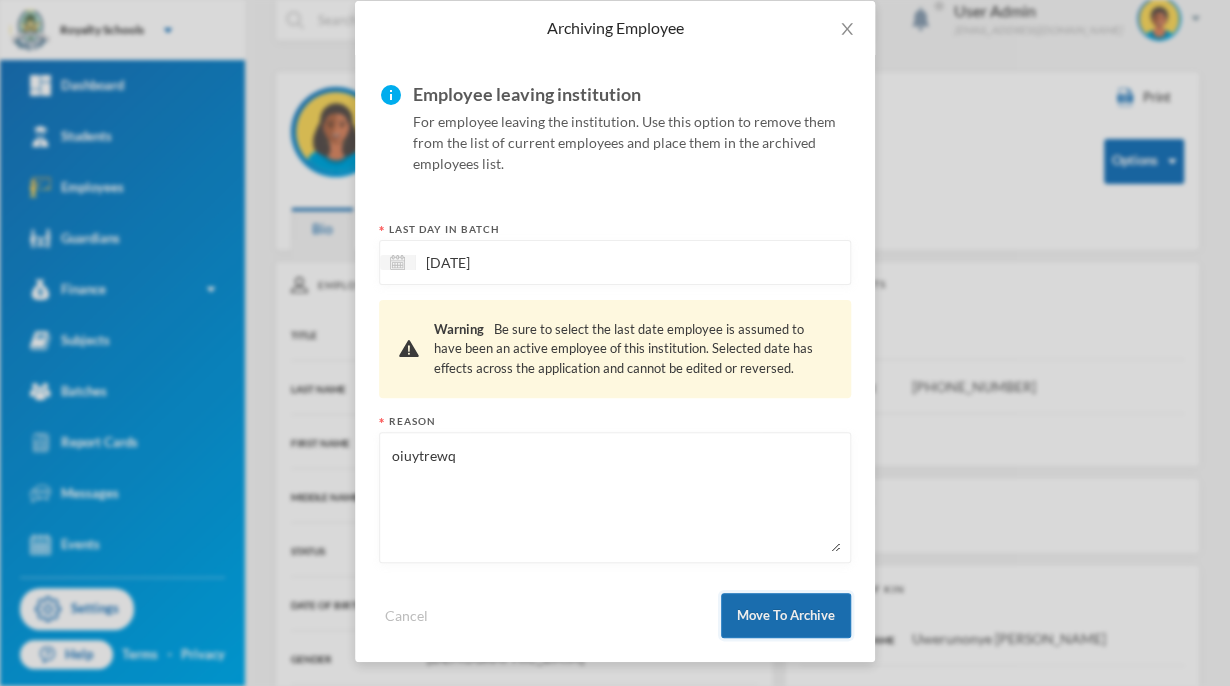 click on "Move To Archive" at bounding box center (786, 615) 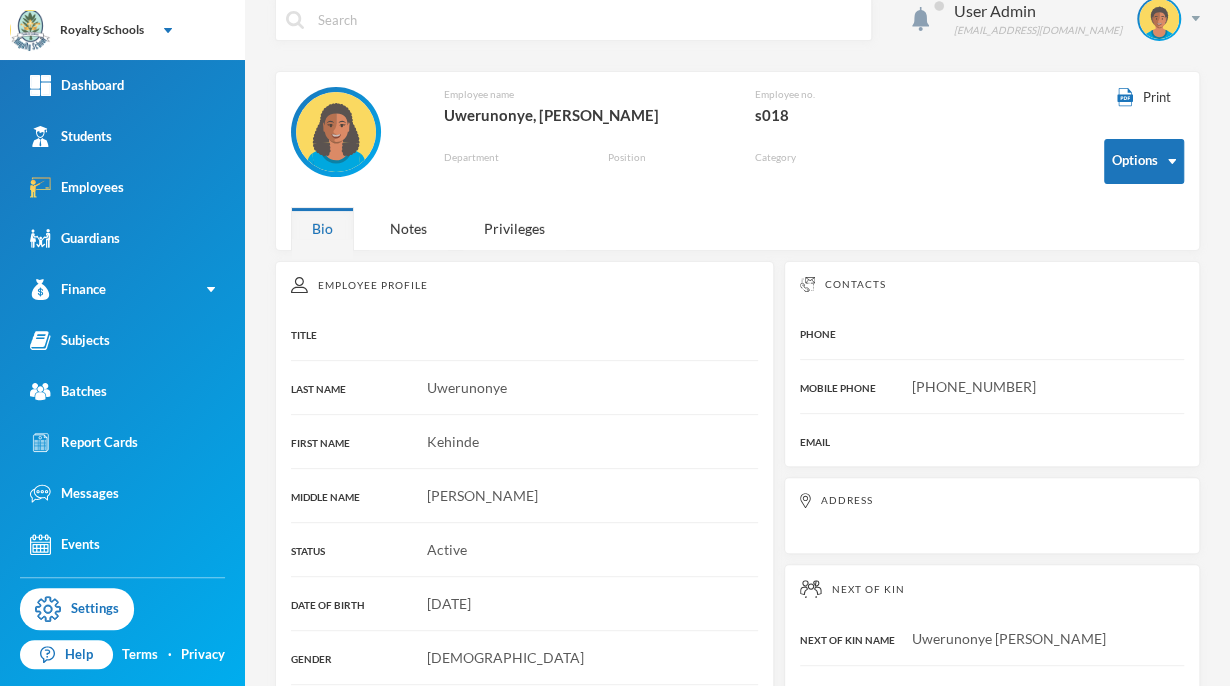 scroll, scrollTop: 0, scrollLeft: 0, axis: both 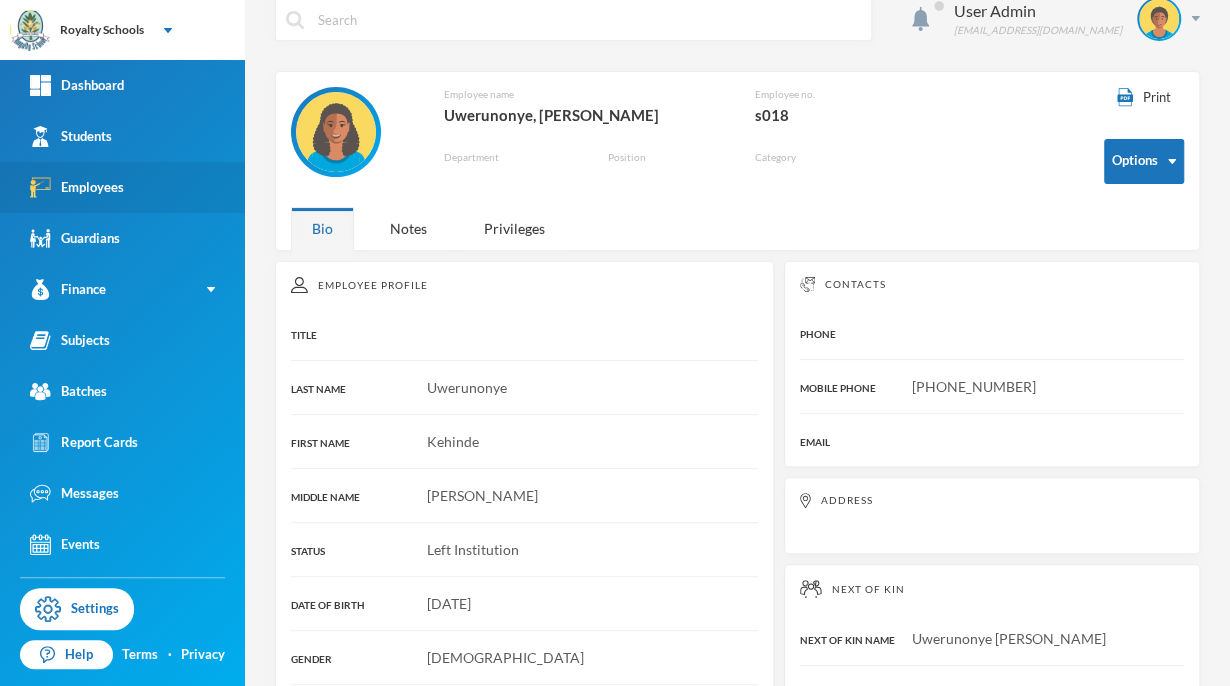 click on "Employees" at bounding box center (77, 187) 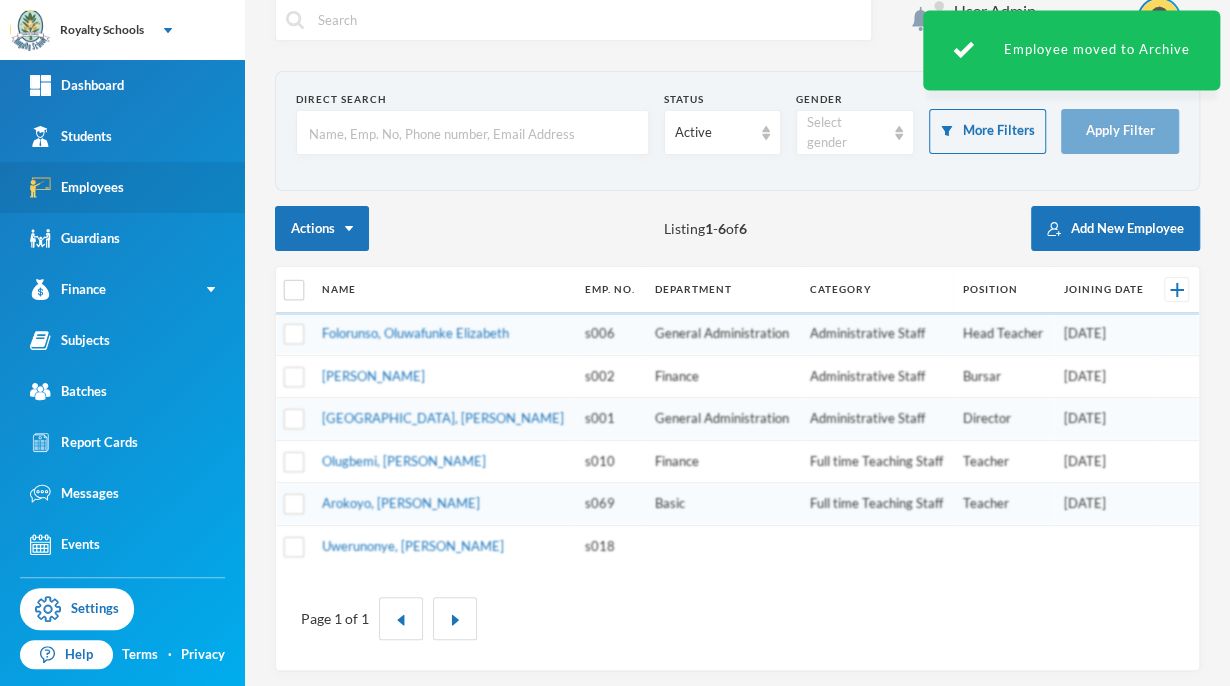 scroll, scrollTop: 0, scrollLeft: 0, axis: both 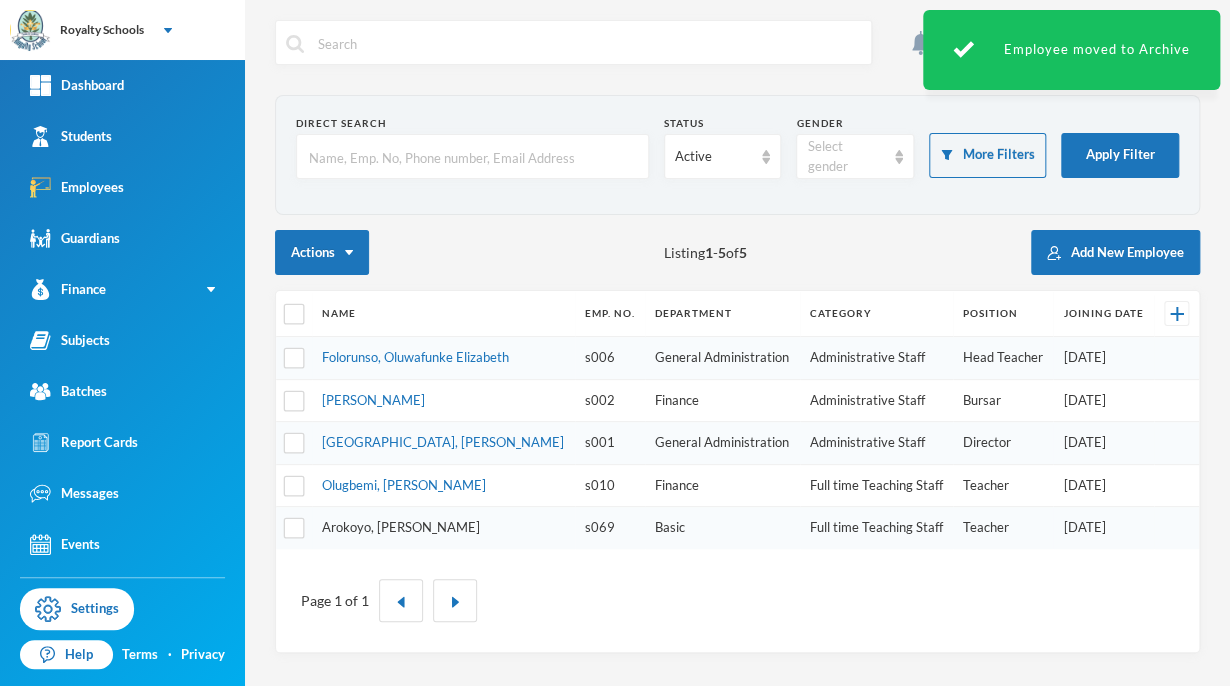 click on "Arokoyo, Seun Funsho" at bounding box center (401, 527) 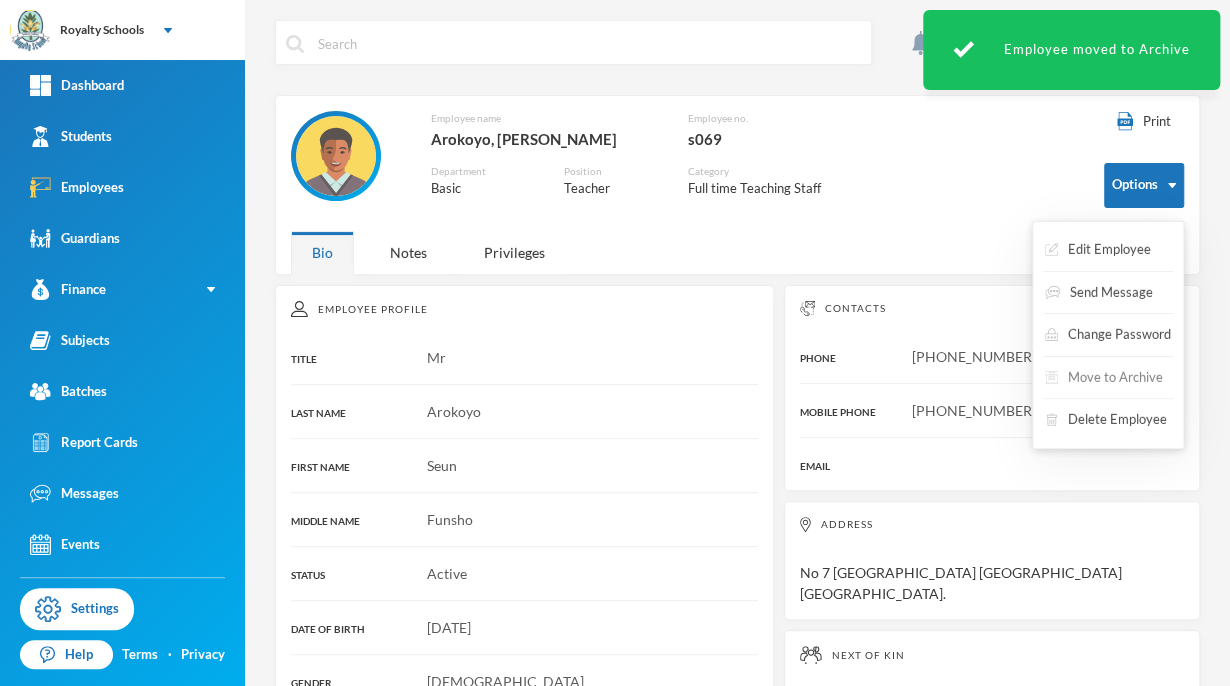 click on "Move to Archive" at bounding box center [1104, 378] 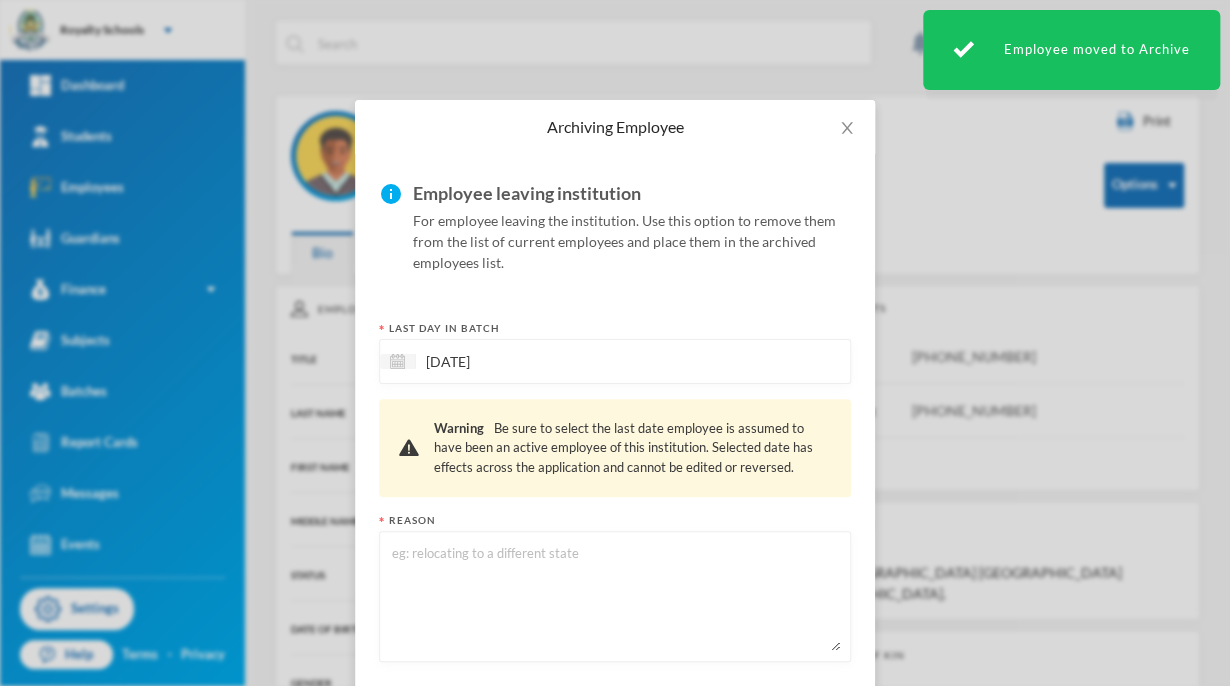 click at bounding box center [615, 596] 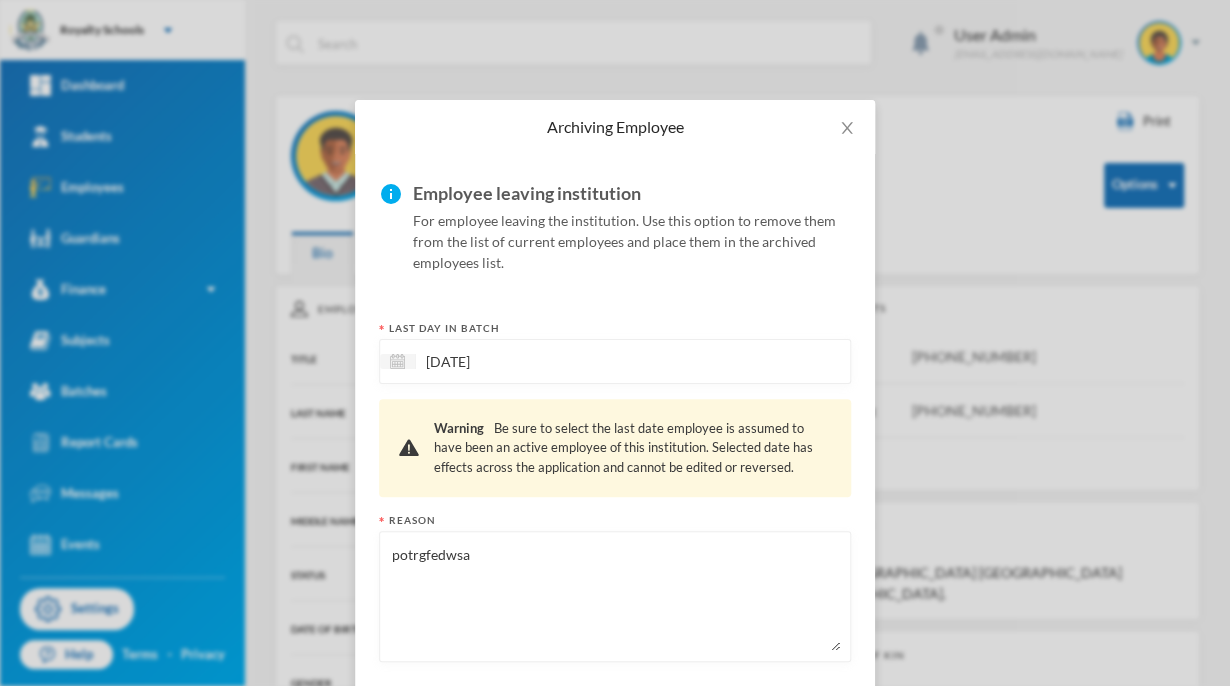 scroll, scrollTop: 99, scrollLeft: 0, axis: vertical 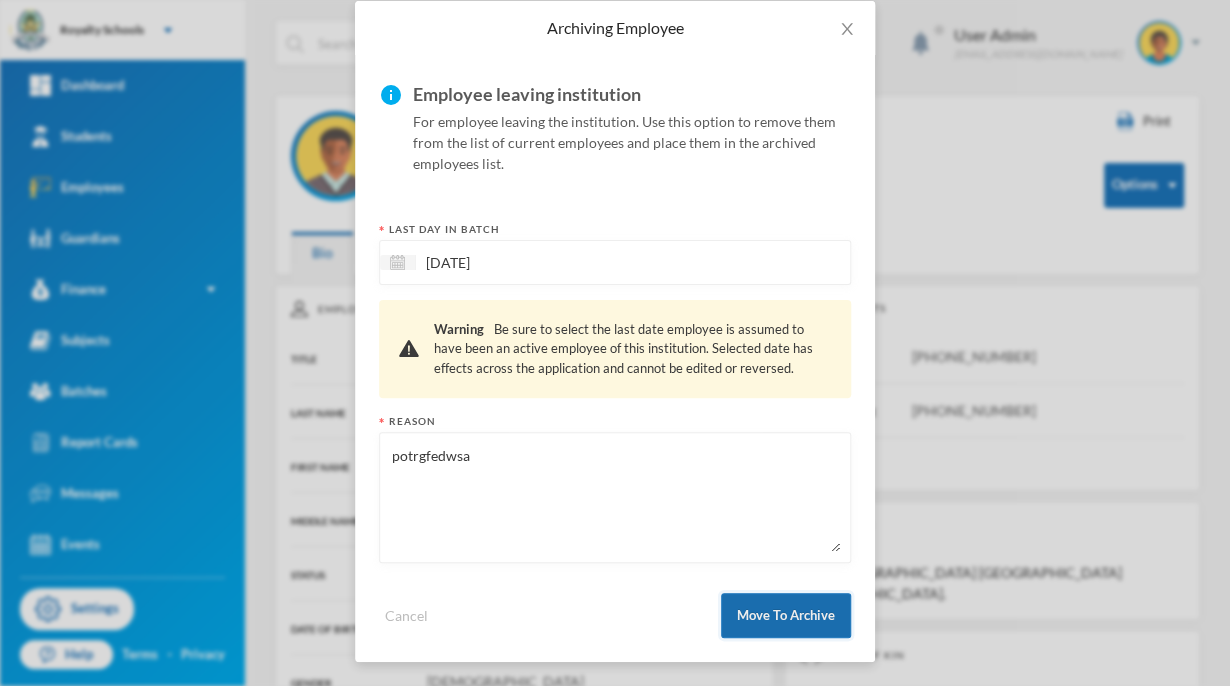 type on "potrgfedwsa" 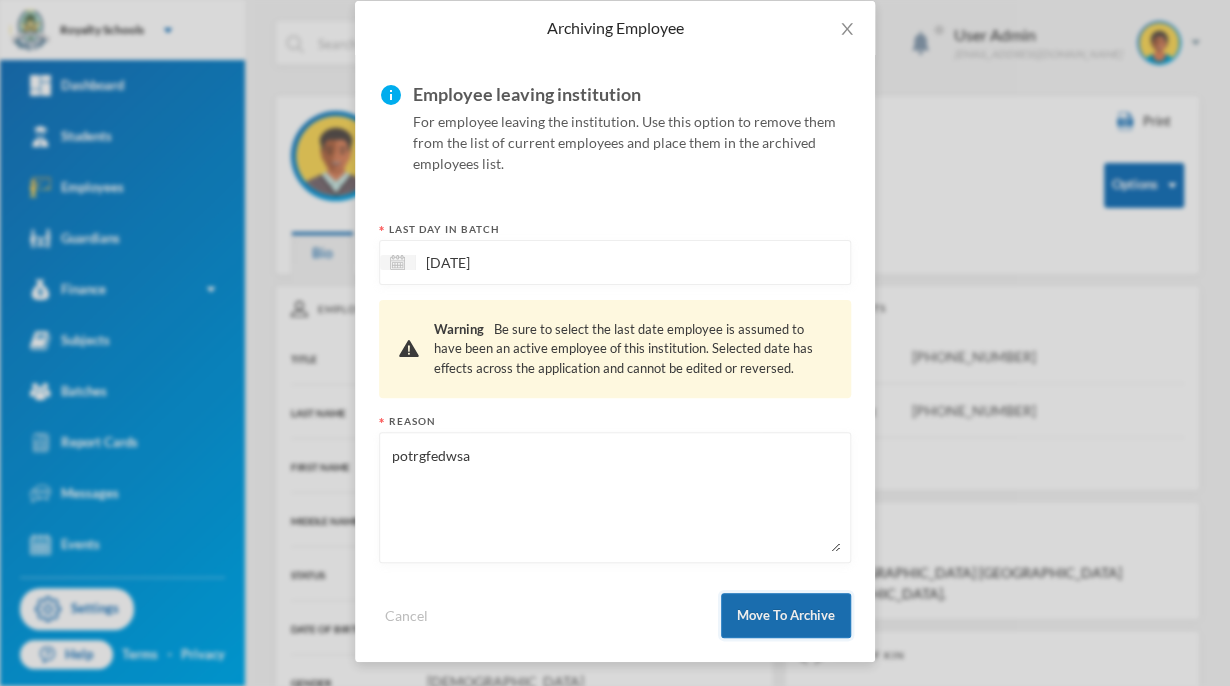 click on "Move To Archive" at bounding box center (786, 615) 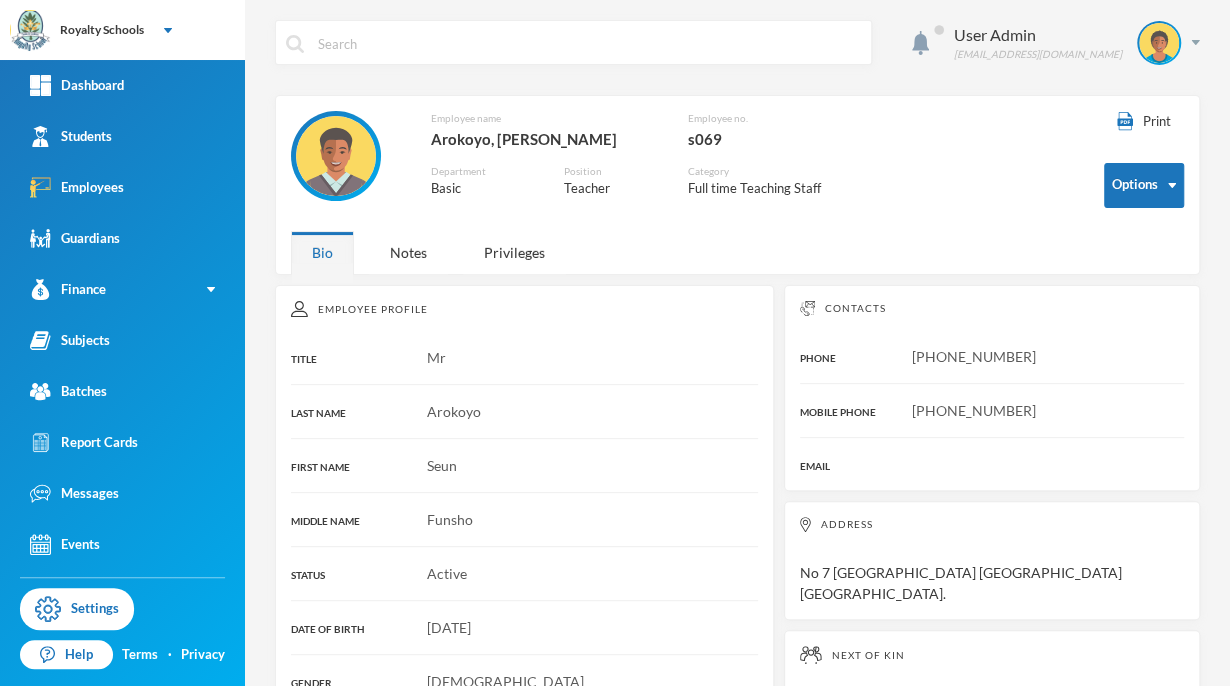 scroll, scrollTop: 0, scrollLeft: 0, axis: both 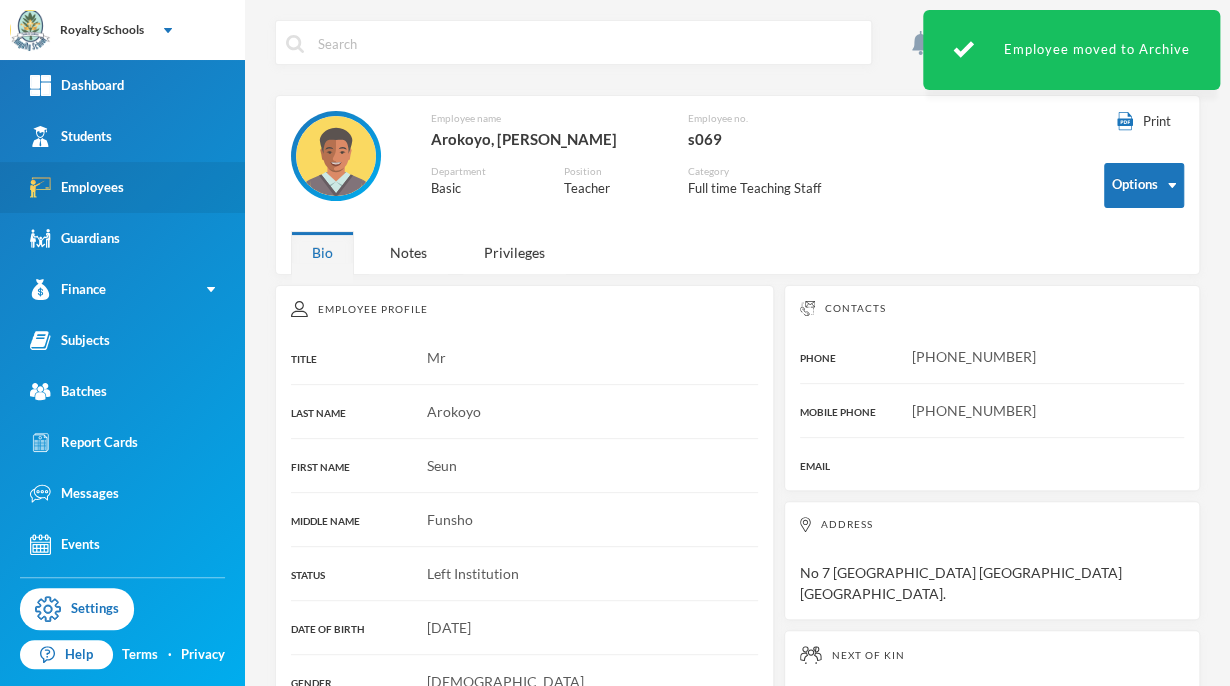 click on "Employees" at bounding box center (77, 187) 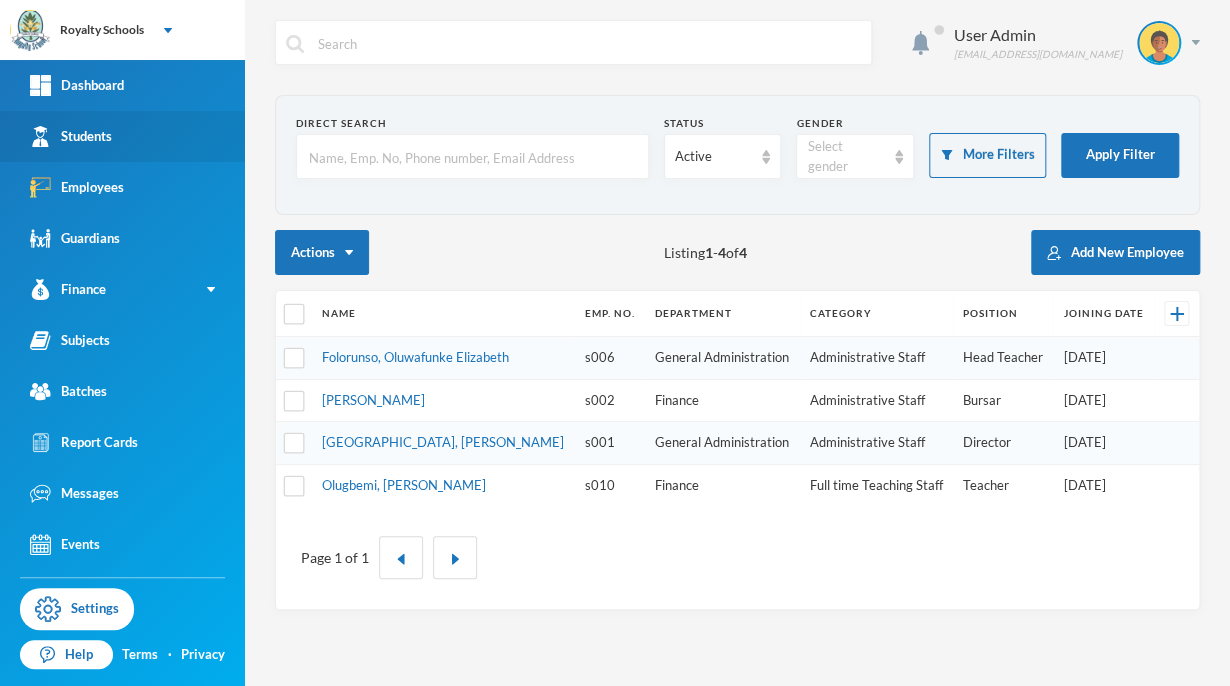 click on "Students" at bounding box center [122, 136] 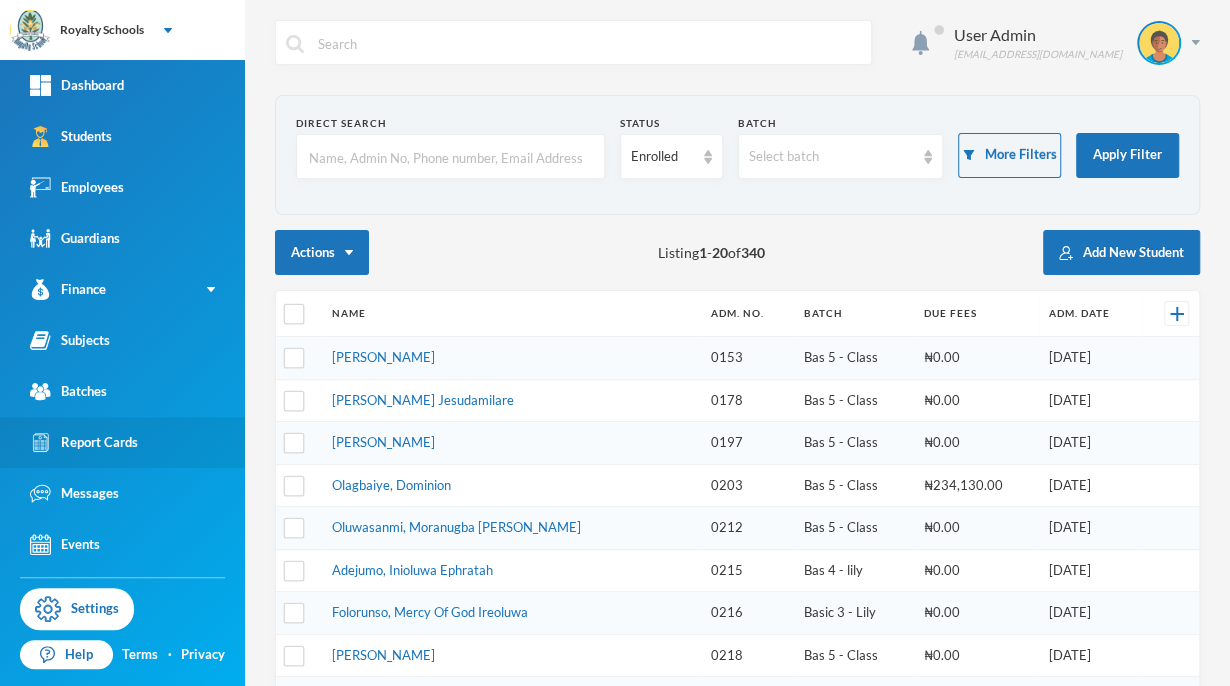click on "Report Cards" at bounding box center [122, 442] 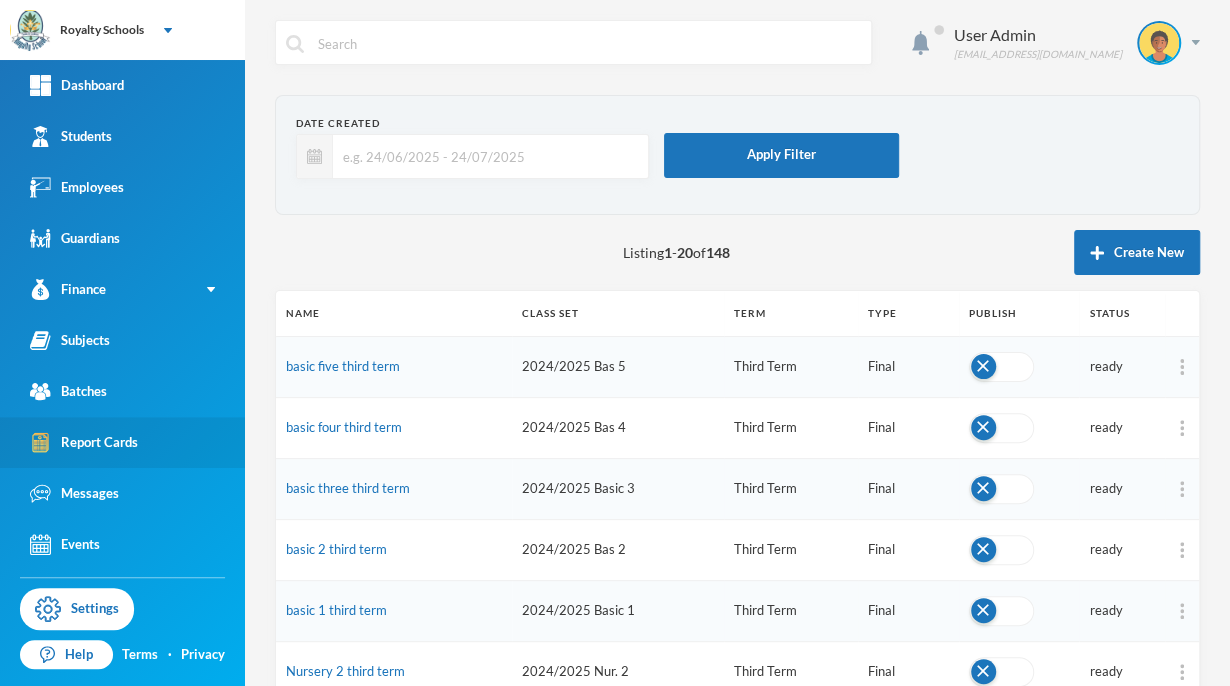 scroll, scrollTop: 0, scrollLeft: 0, axis: both 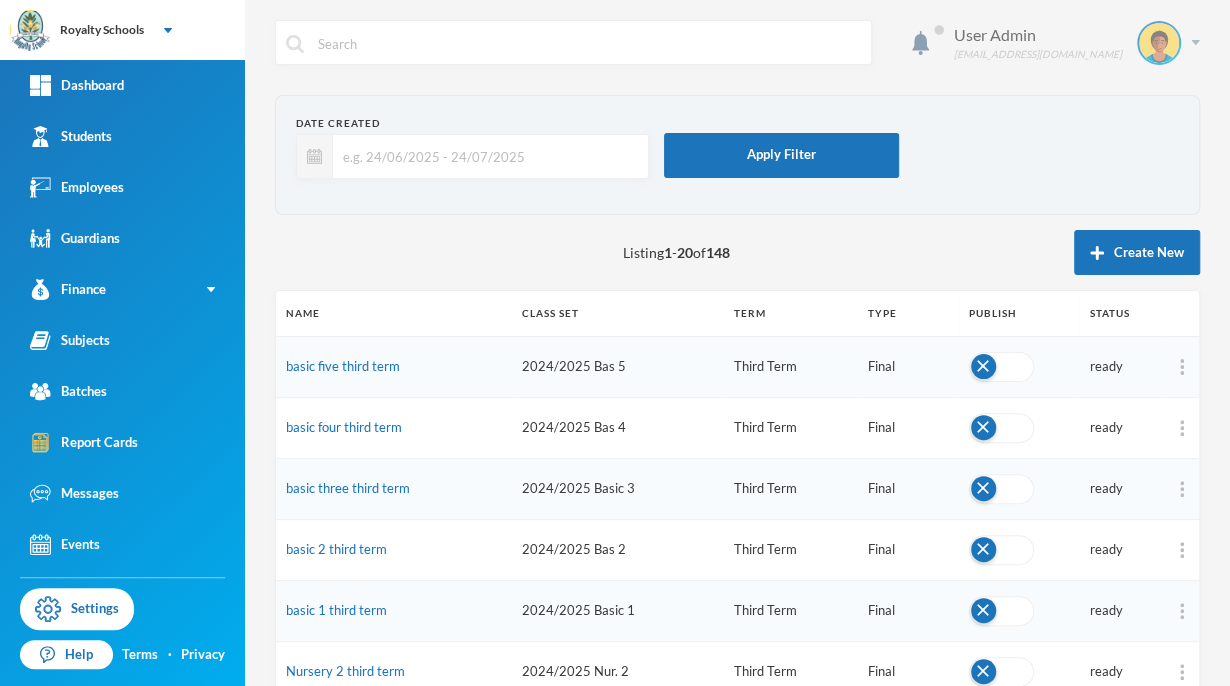 click at bounding box center (1159, 43) 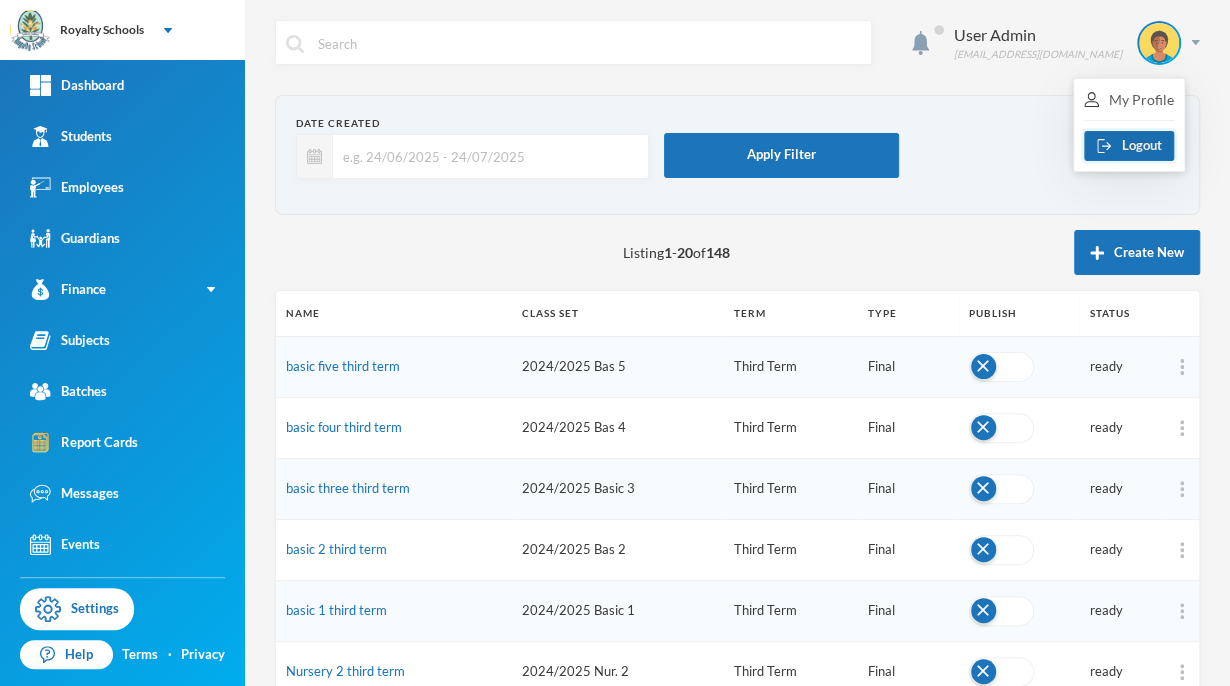click on "Logout" at bounding box center [1129, 146] 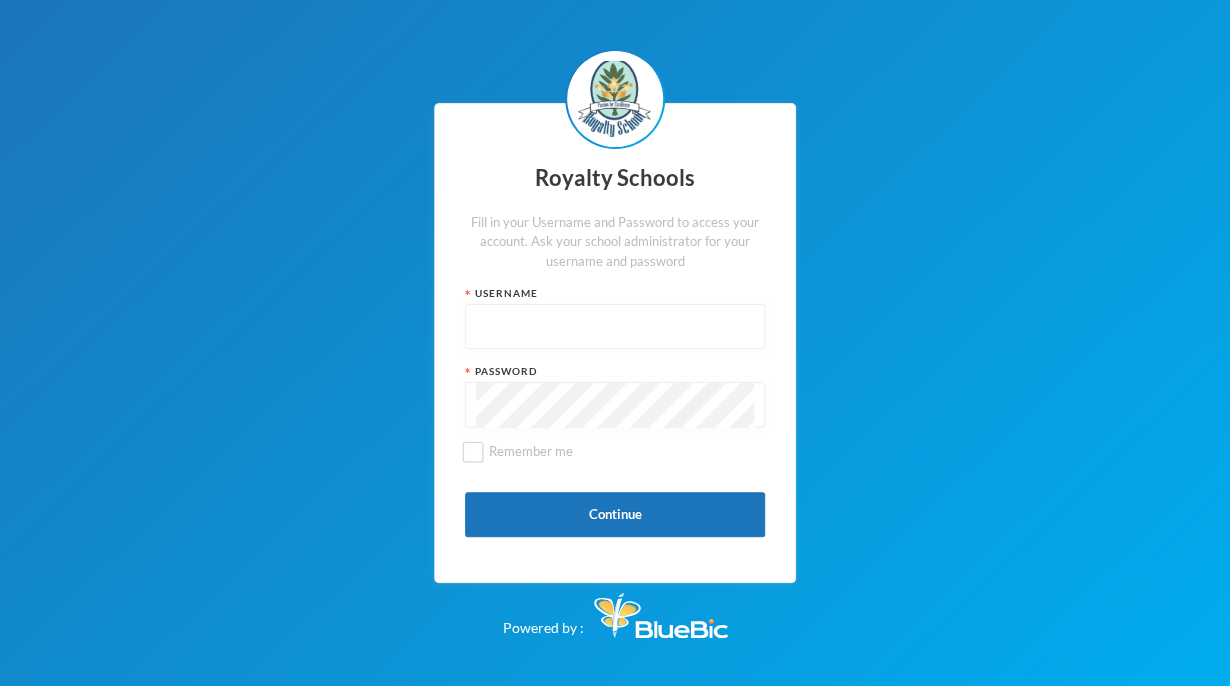 type on "admin" 